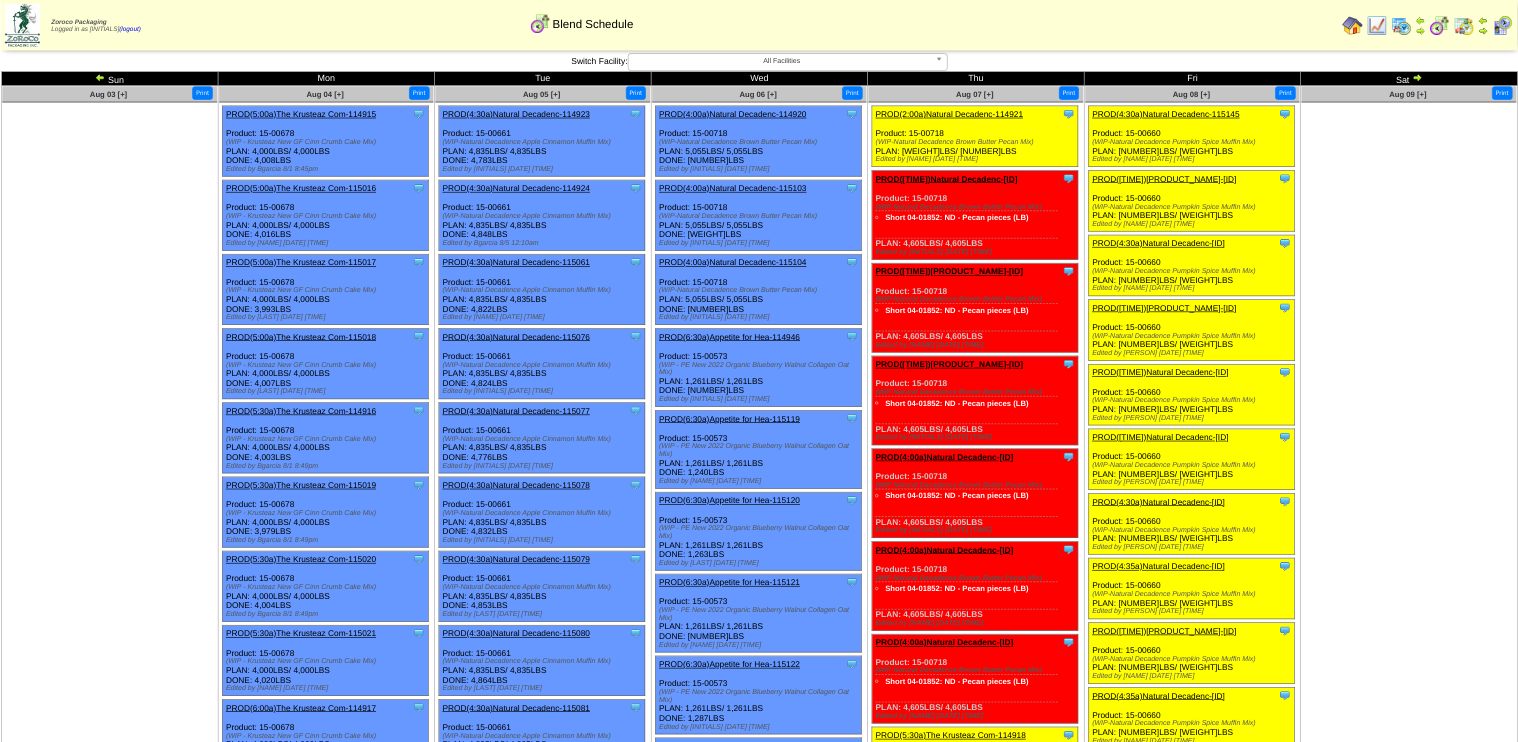 scroll, scrollTop: 1760, scrollLeft: 0, axis: vertical 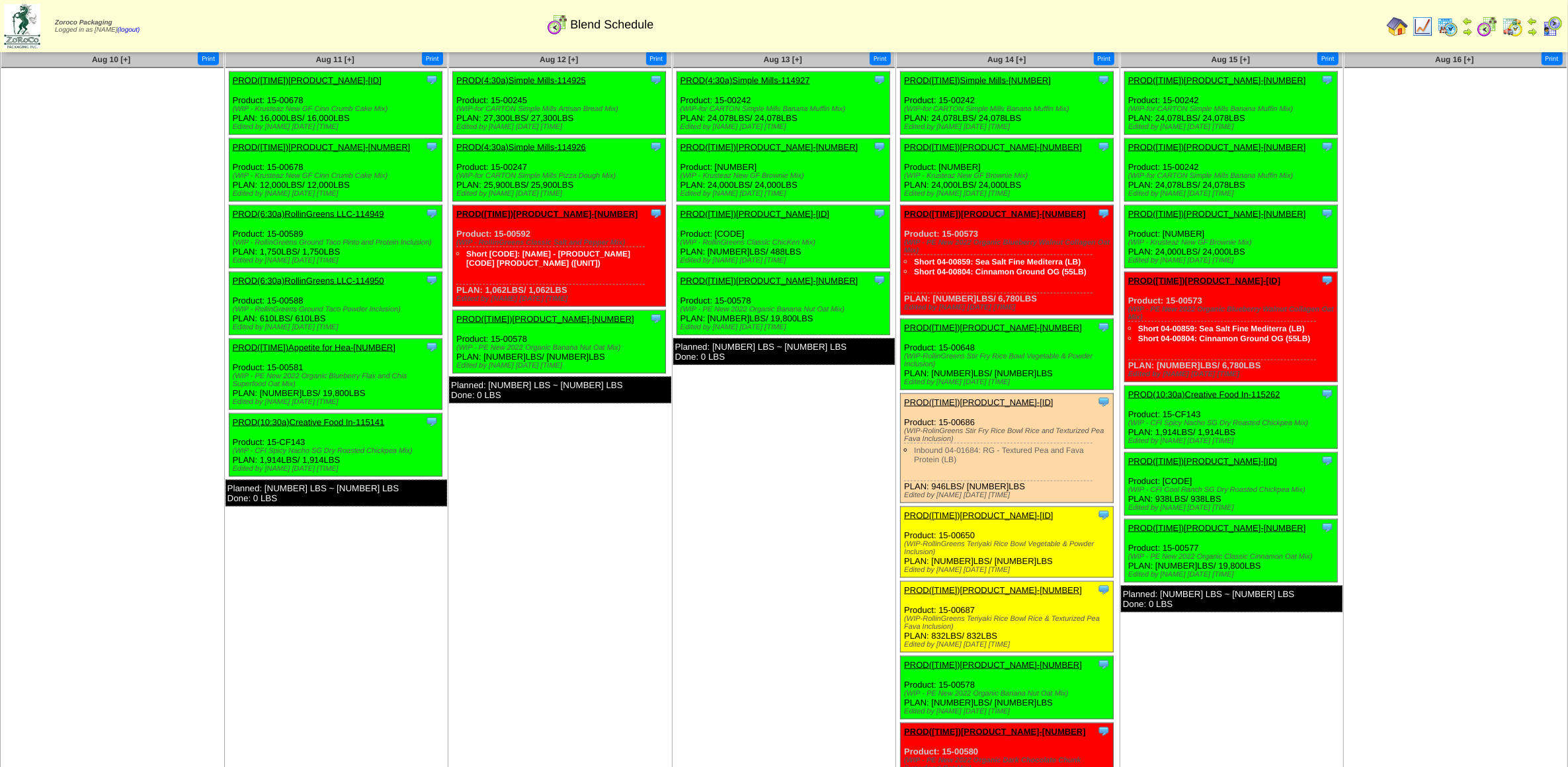 click on "Aug 16                        [+]
Print" at bounding box center (1456, 452) 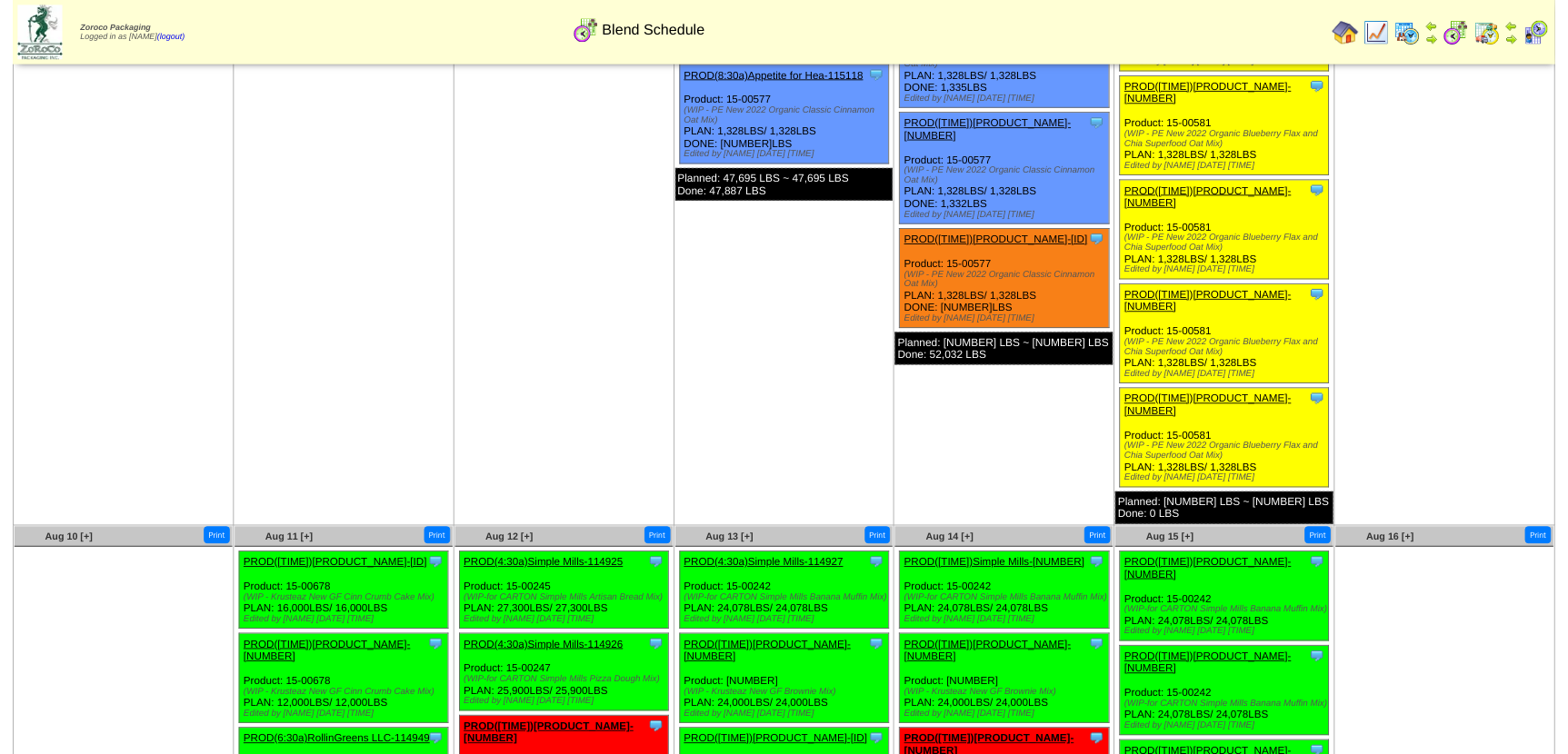 scroll, scrollTop: 3185, scrollLeft: 0, axis: vertical 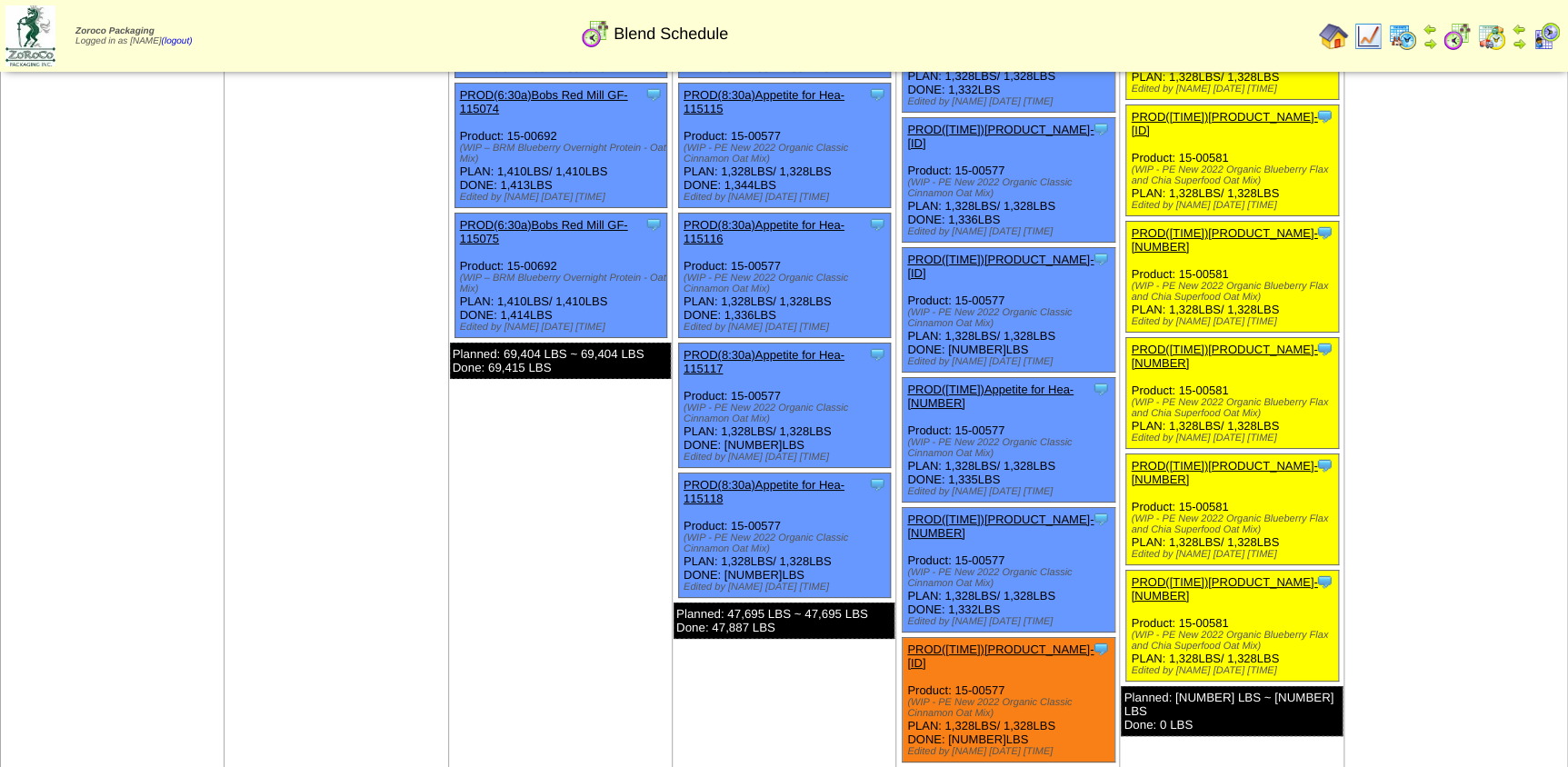 click on "PROD([TIME])[PRODUCT_NAME]-[ID]" at bounding box center (1000, 656) 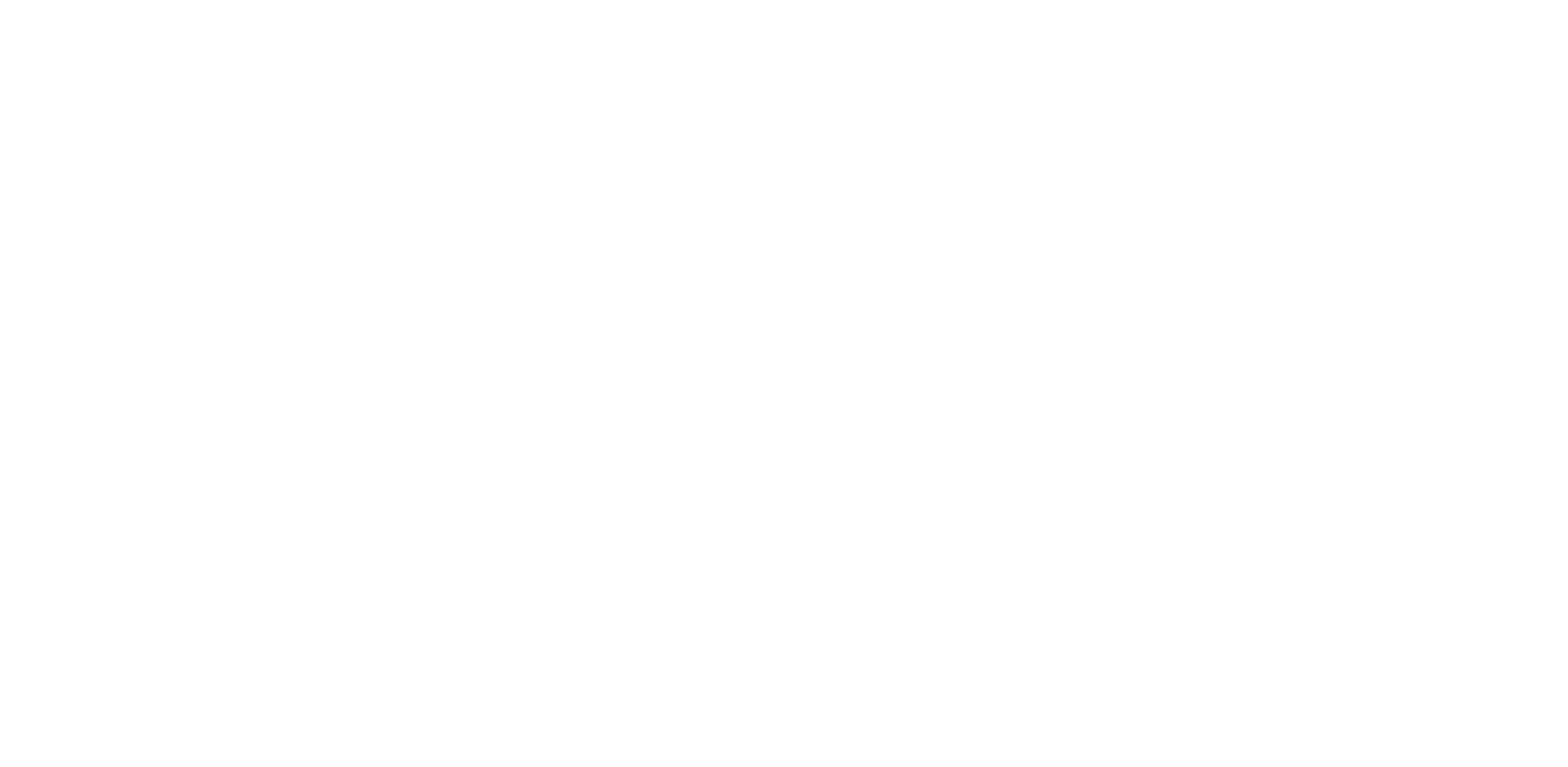 scroll, scrollTop: 0, scrollLeft: 0, axis: both 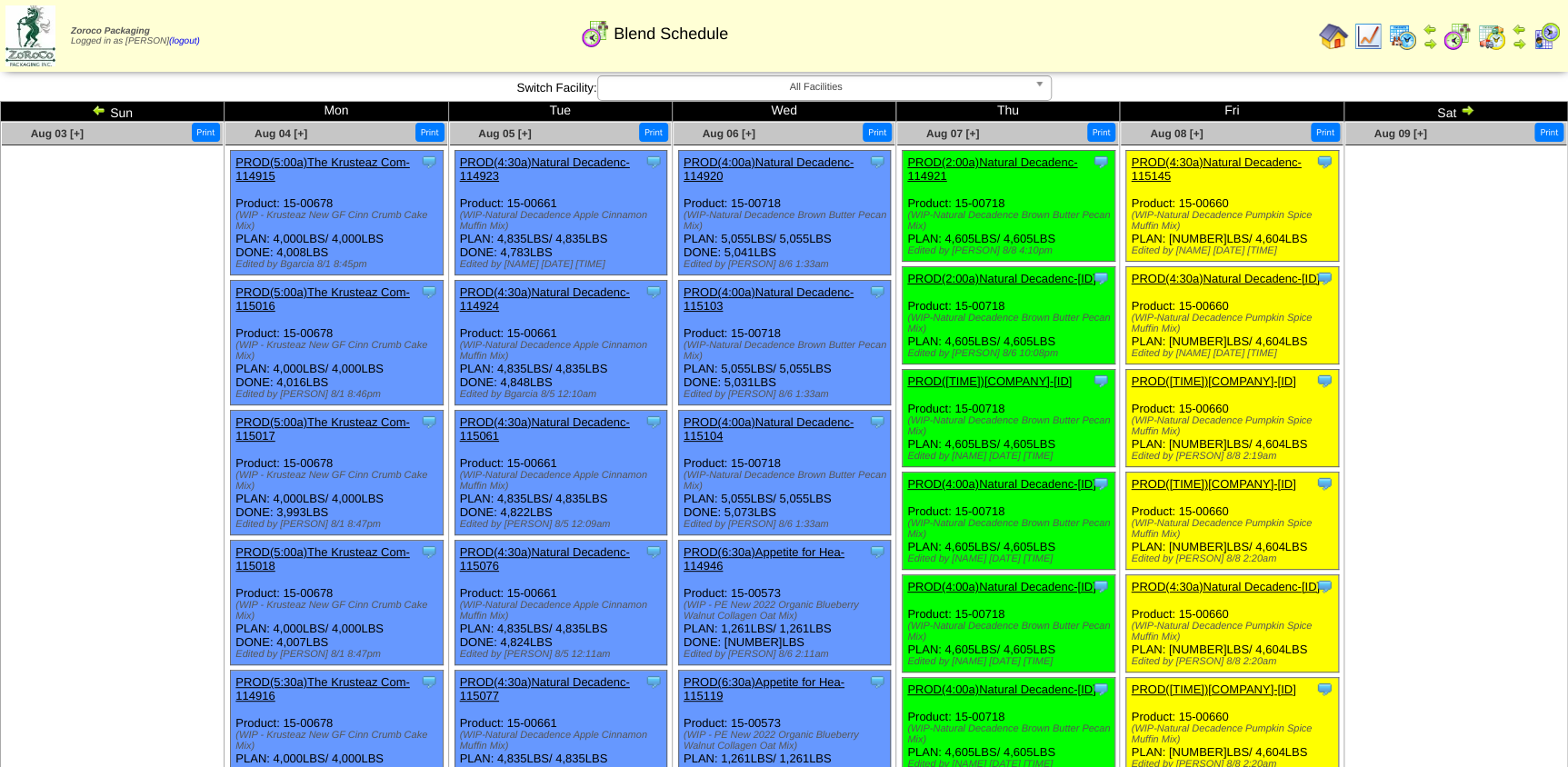 click at bounding box center [1457, 36] 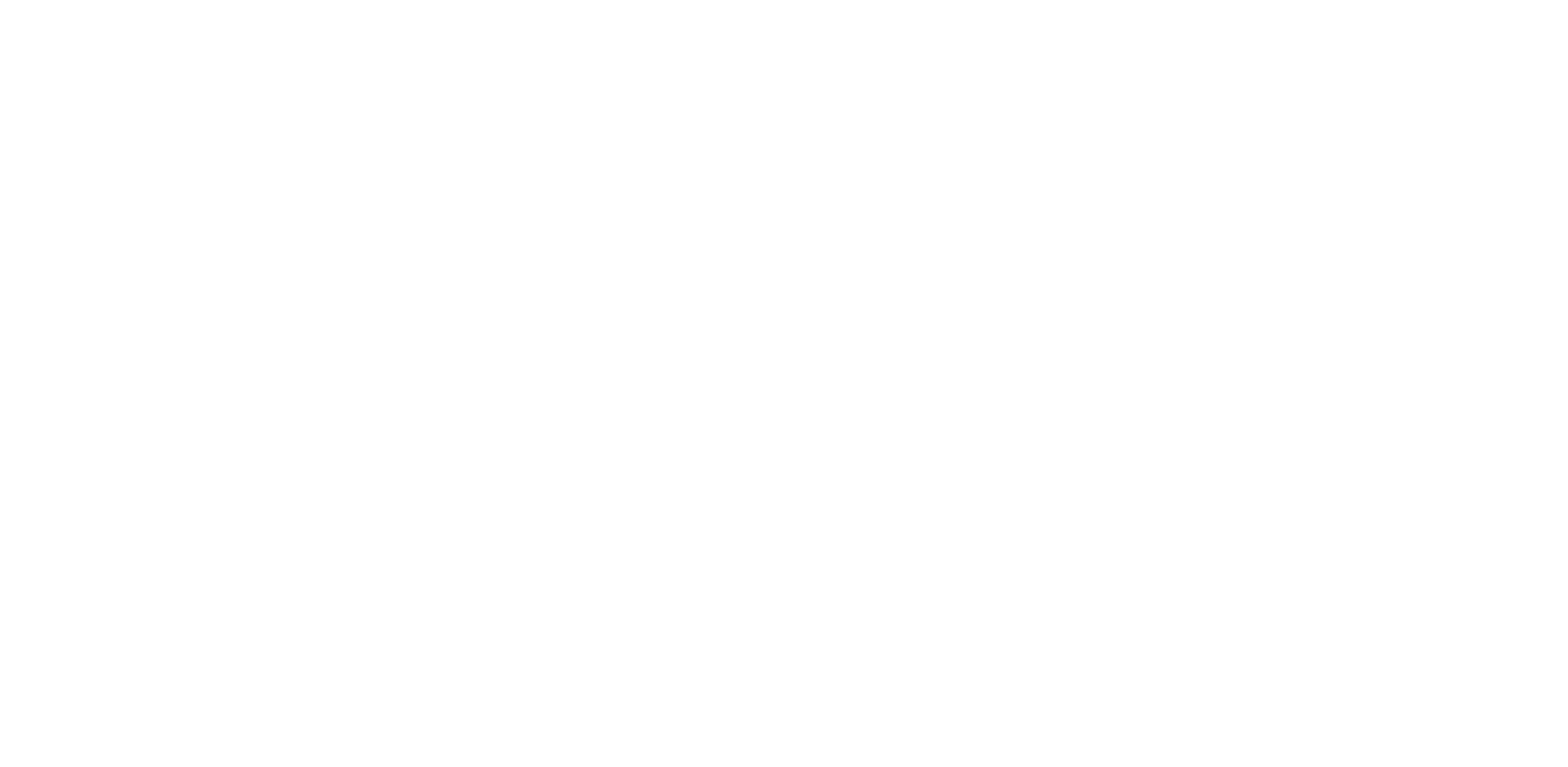 scroll, scrollTop: 0, scrollLeft: 0, axis: both 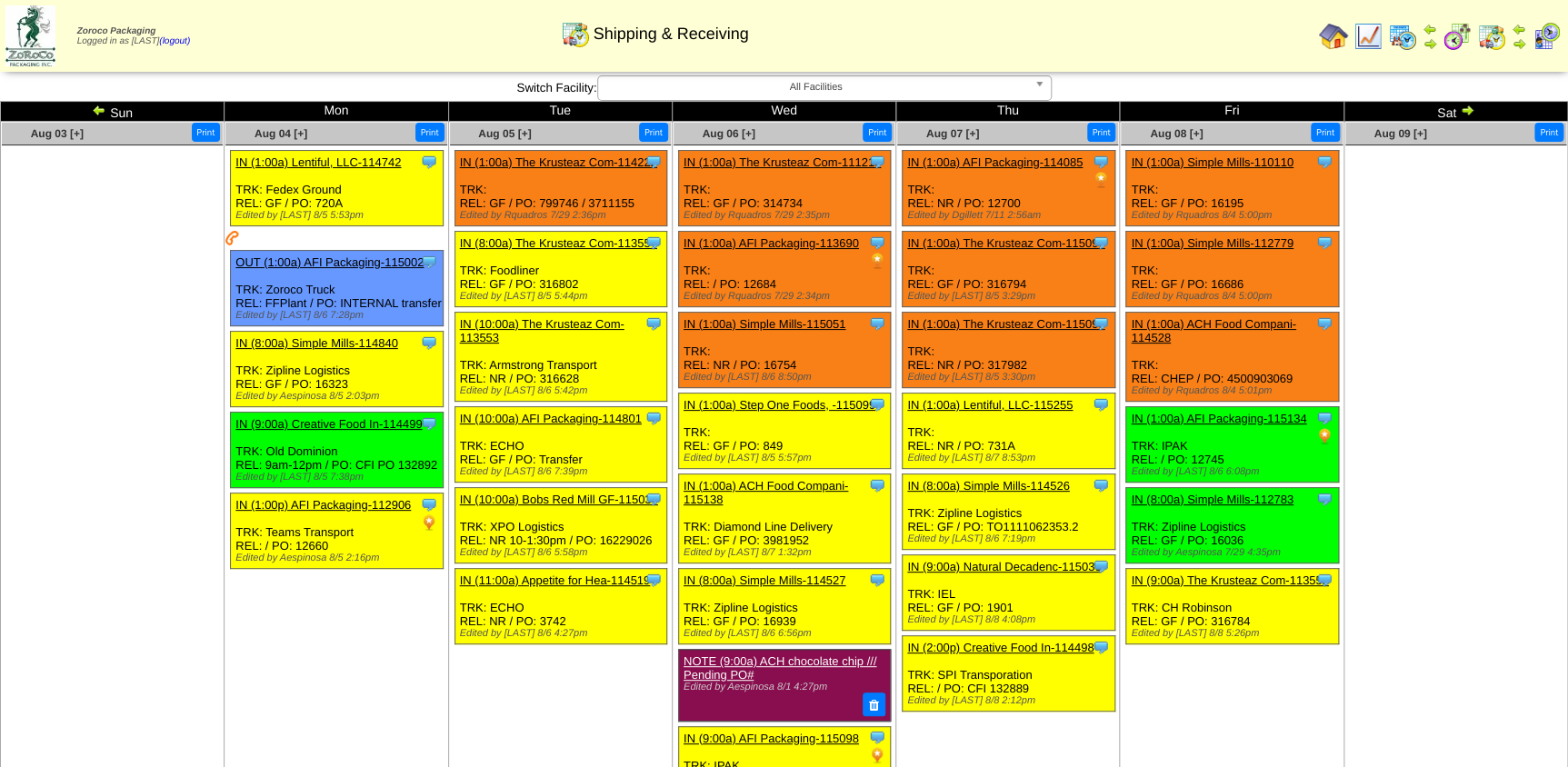 click at bounding box center (1403, 36) 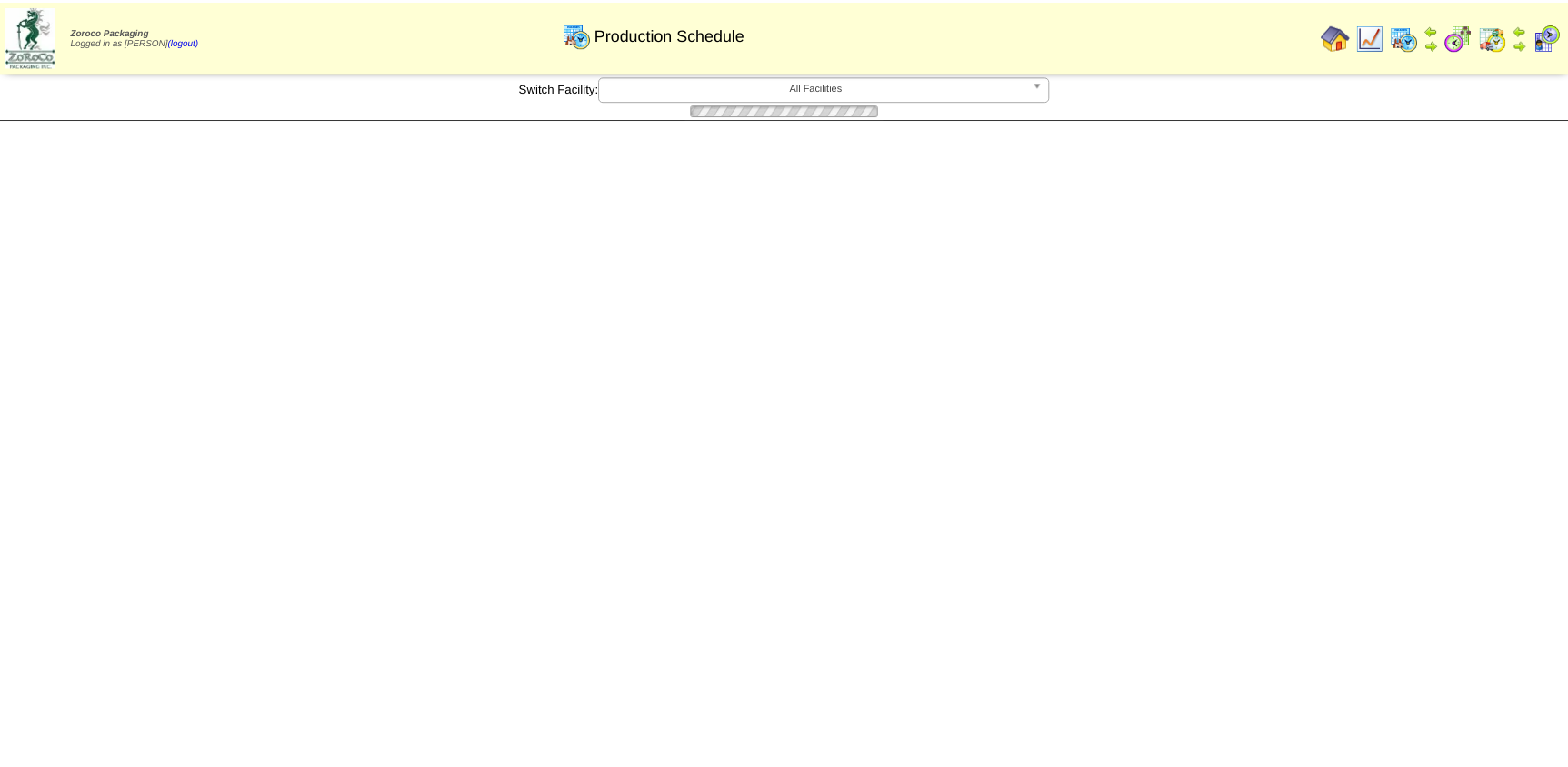 scroll, scrollTop: 0, scrollLeft: 0, axis: both 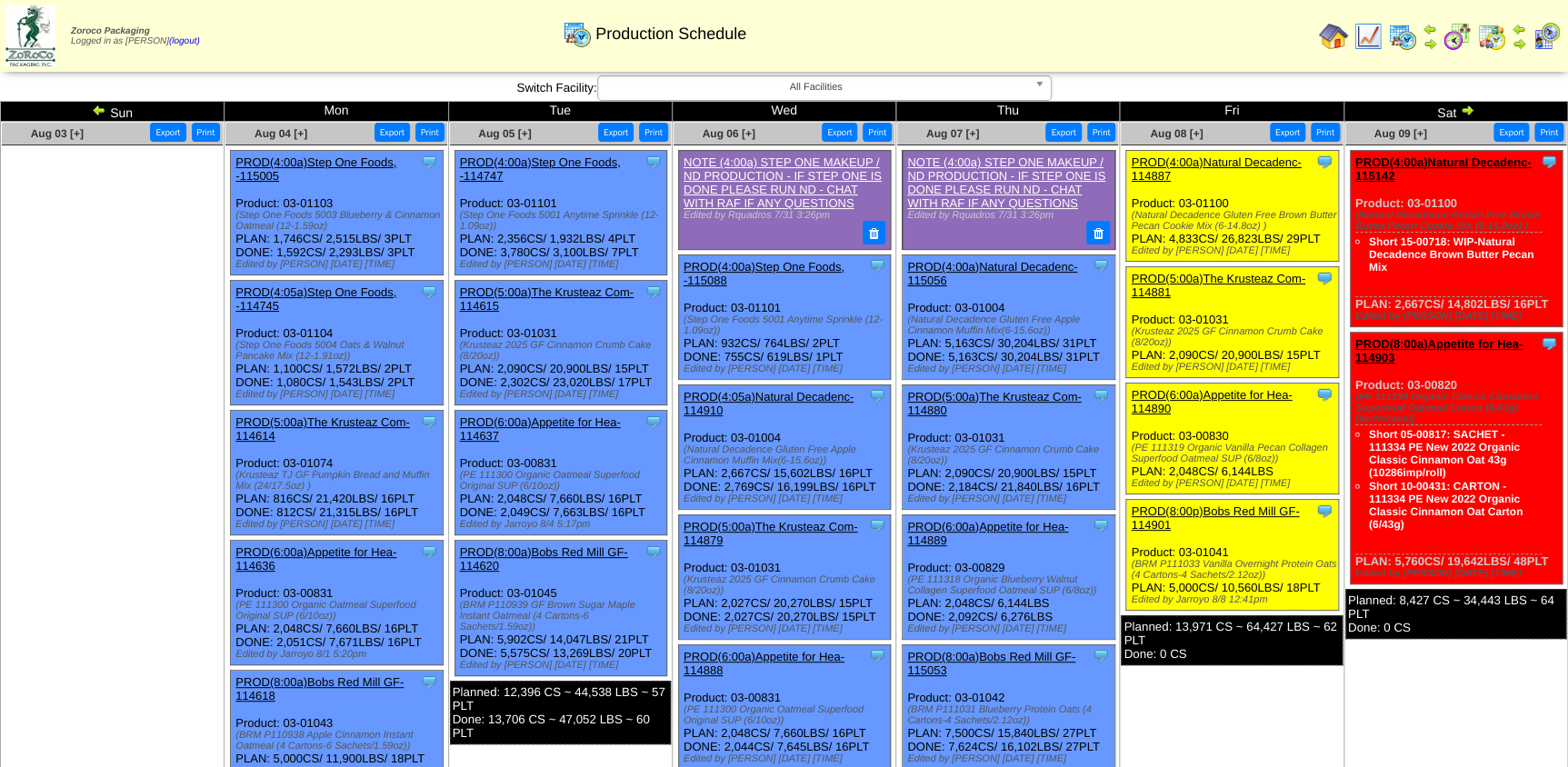 click at bounding box center [1457, 36] 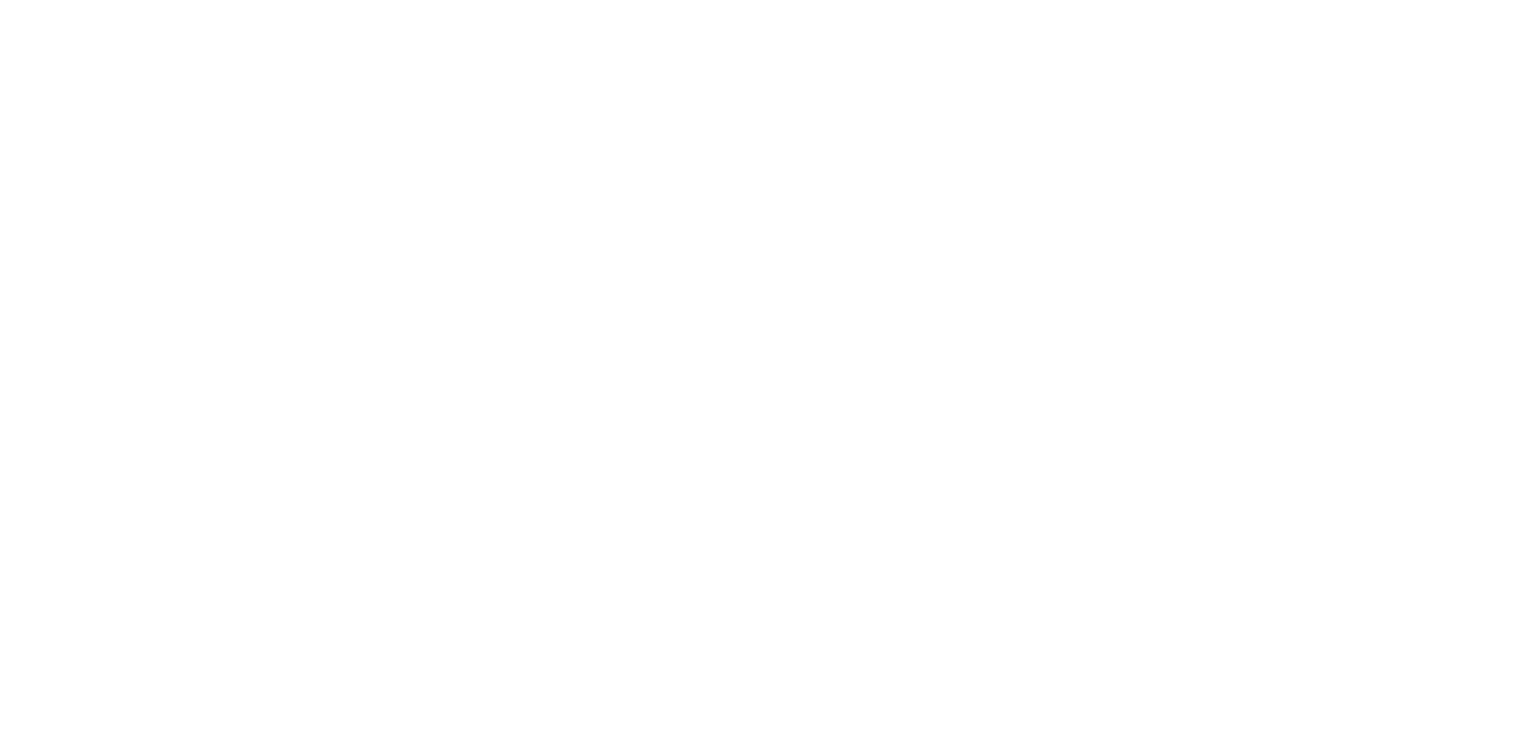 scroll, scrollTop: 0, scrollLeft: 0, axis: both 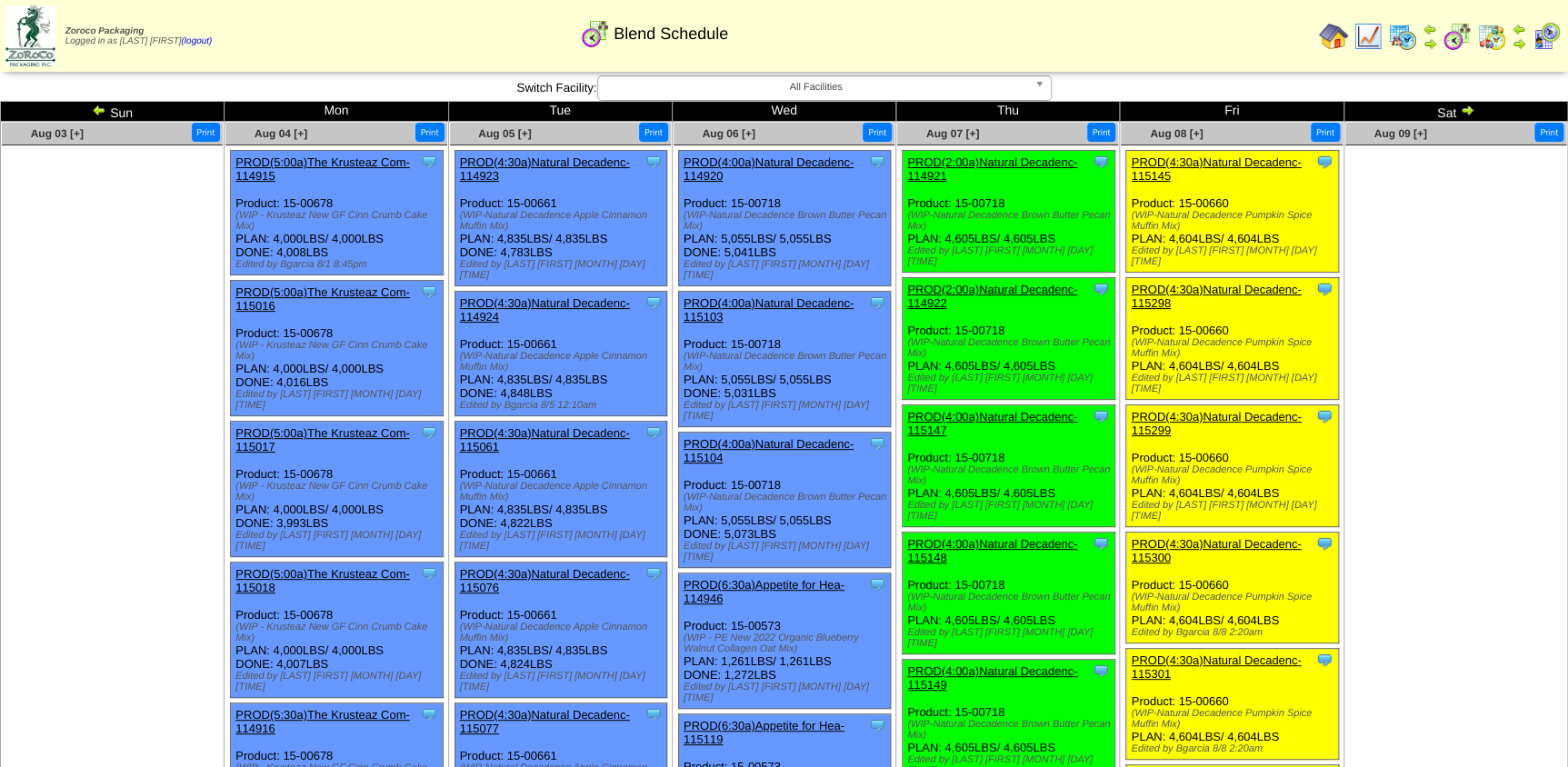 click on "PROD(2:00a)Natural Decadenc-114921" at bounding box center [992, 169] 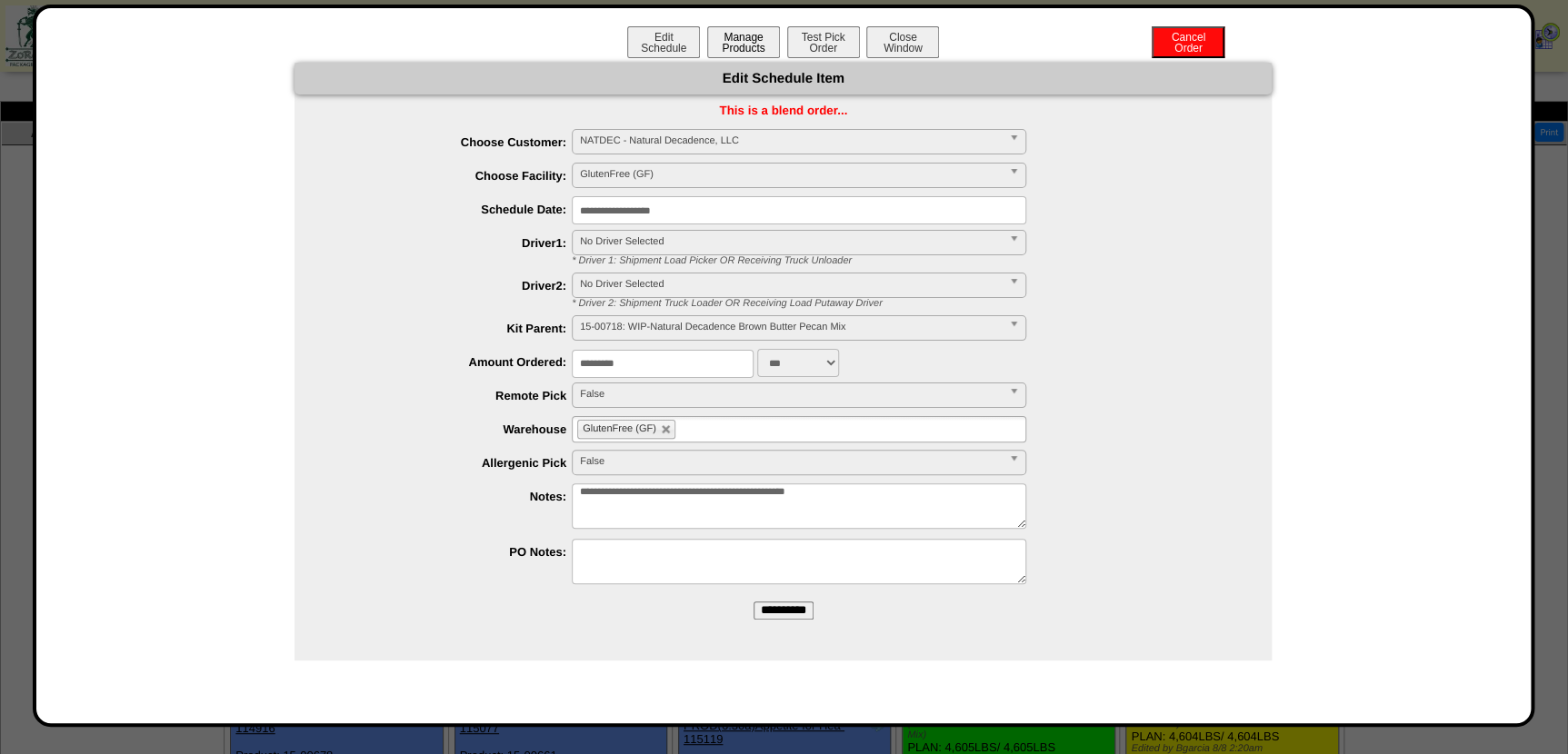 click on "Manage Products" at bounding box center (744, 42) 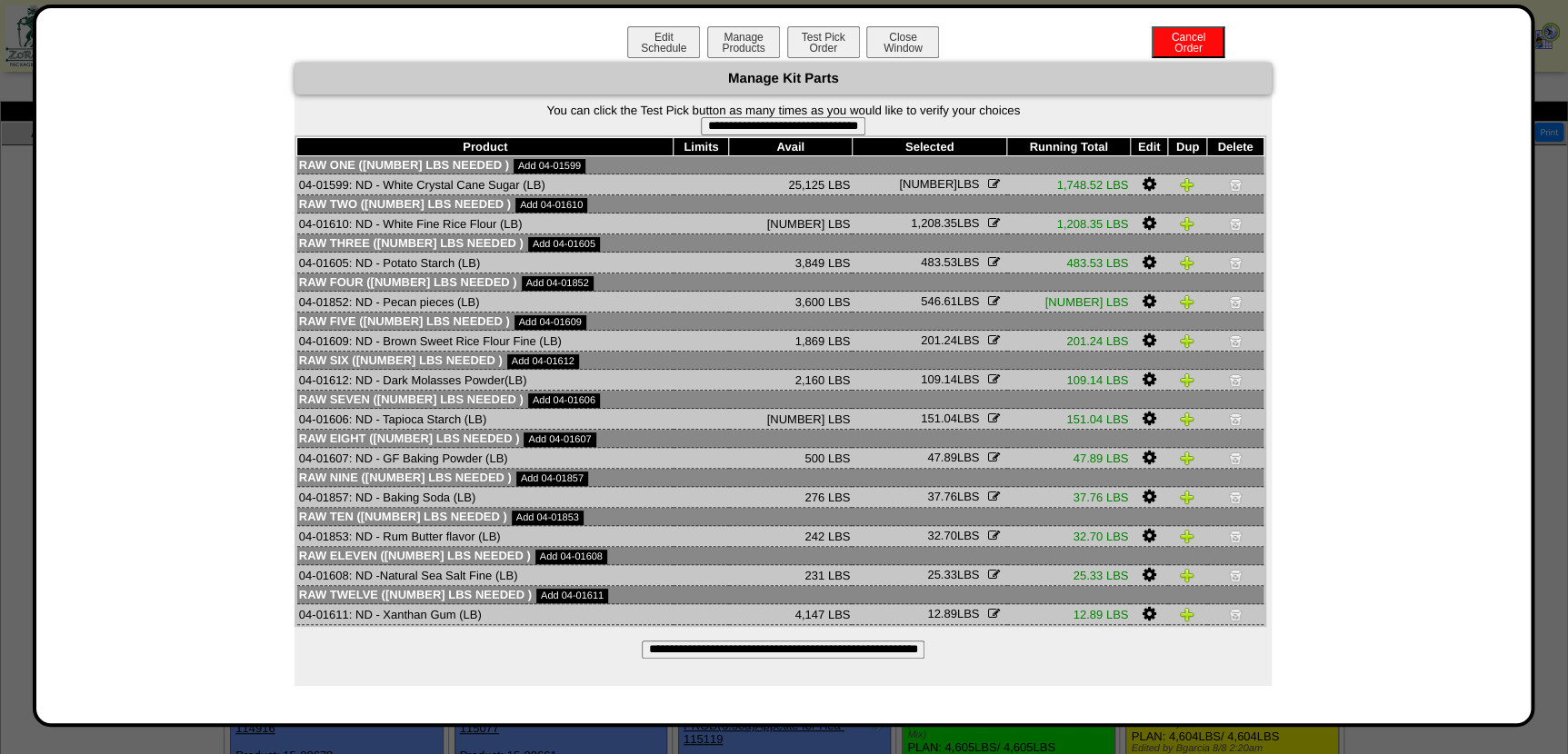 click on "**********" at bounding box center (783, 126) 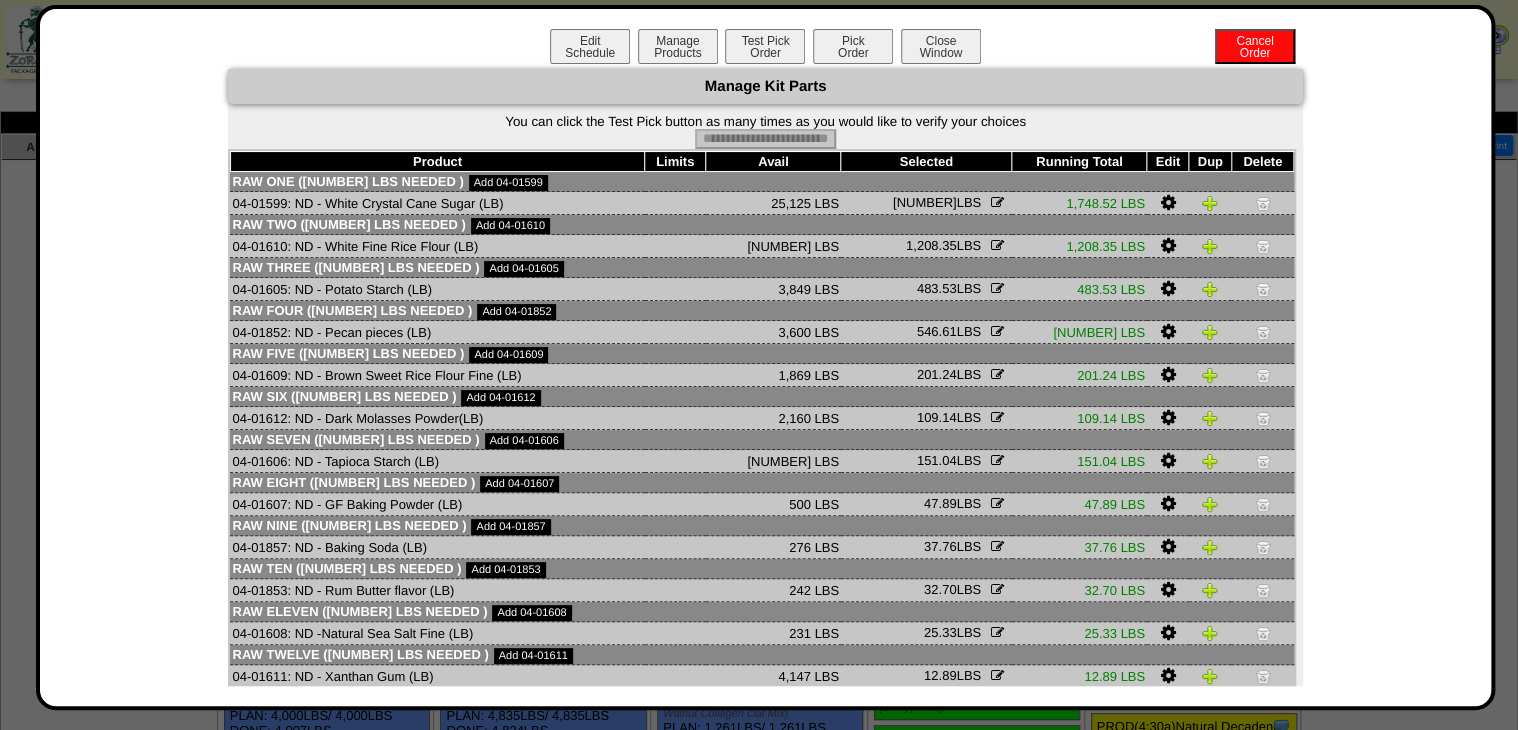 click on "Pick Order" at bounding box center (853, 46) 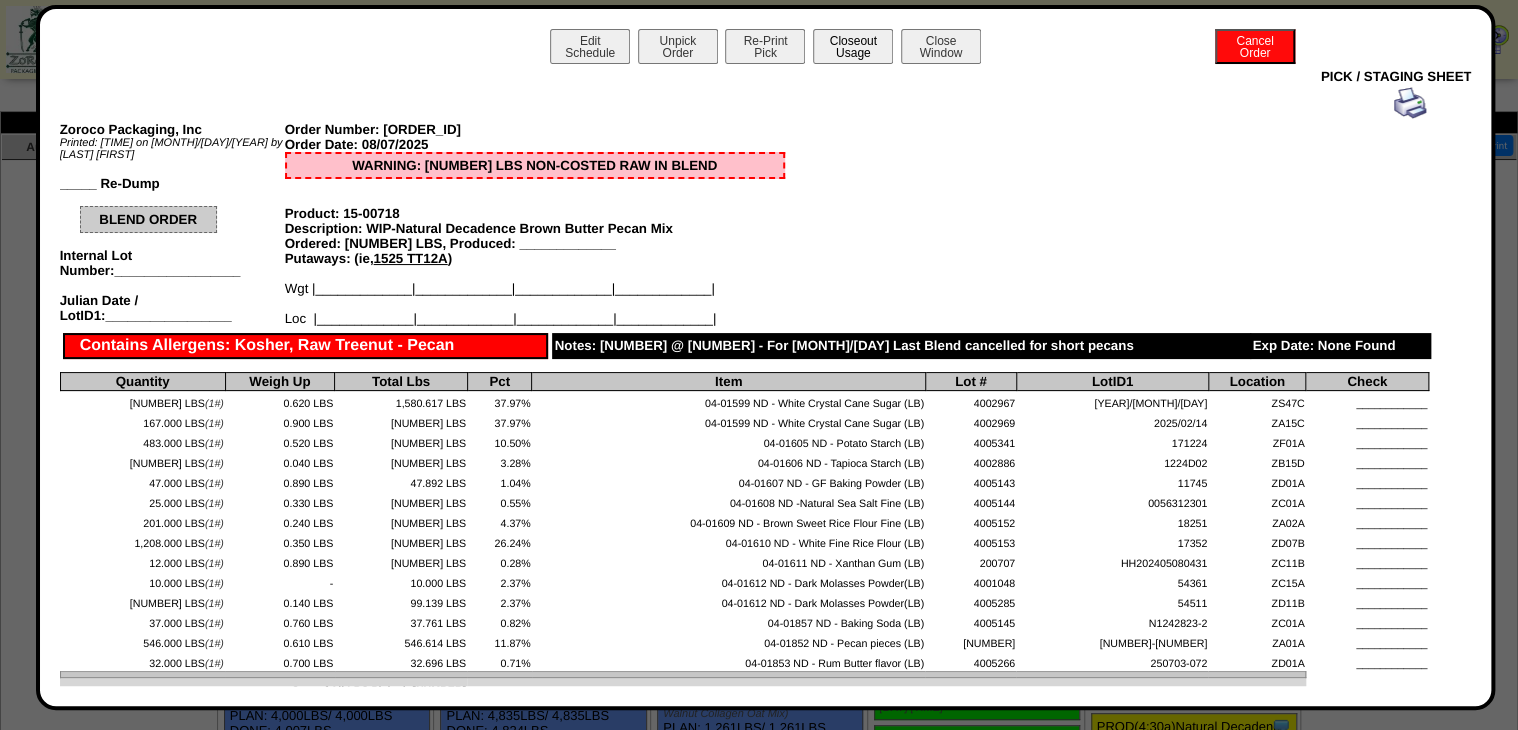 click on "Closeout Usage" at bounding box center (853, 46) 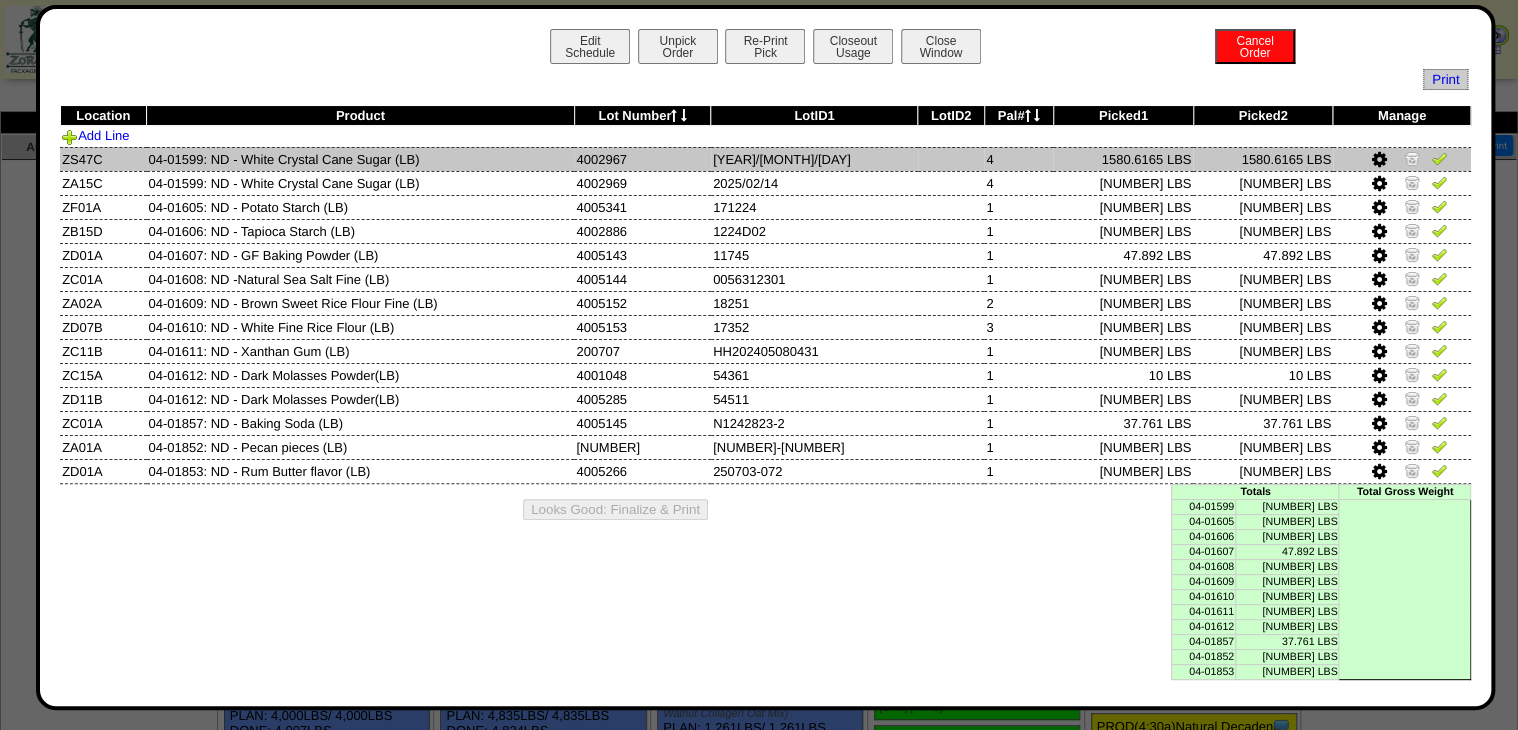 click at bounding box center [1439, 158] 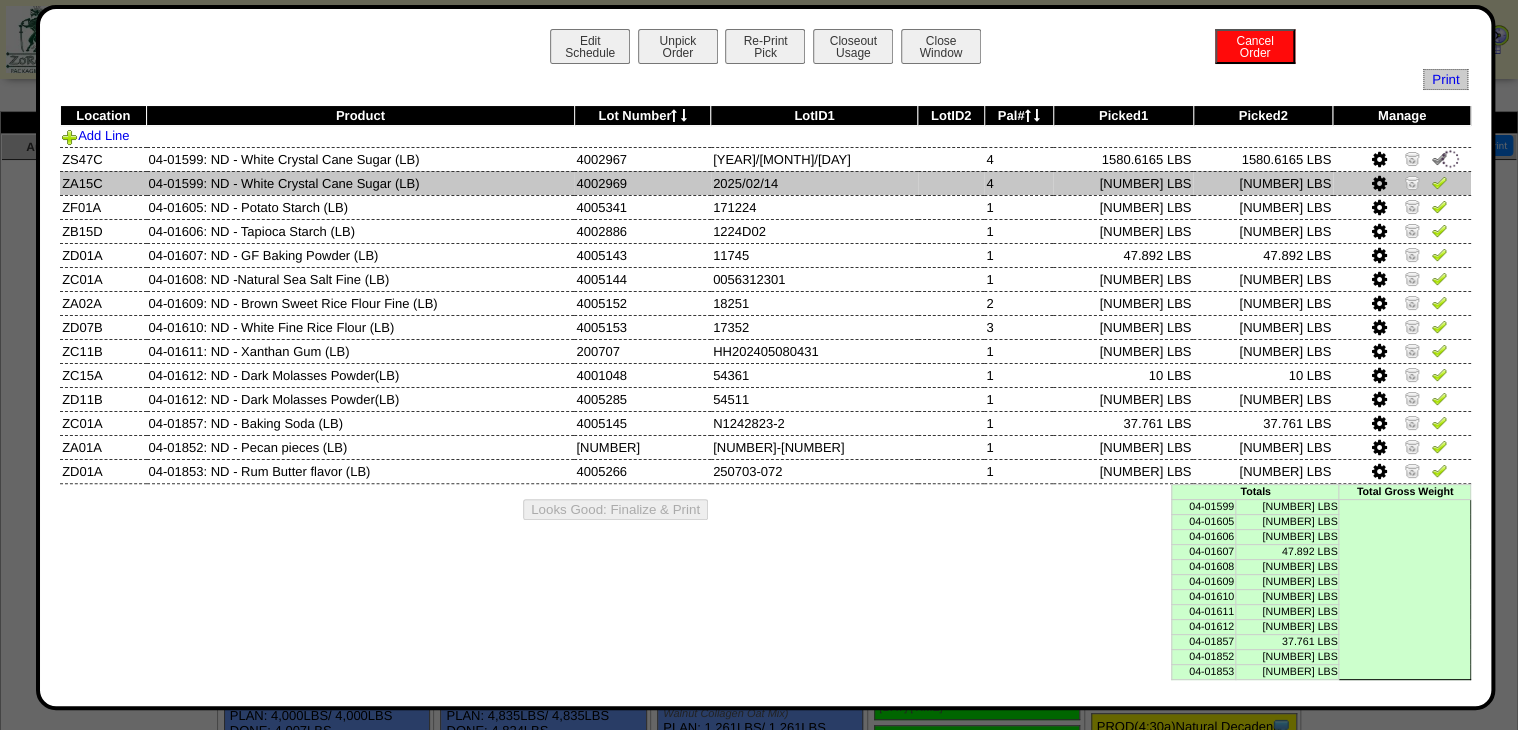 click at bounding box center (1439, 182) 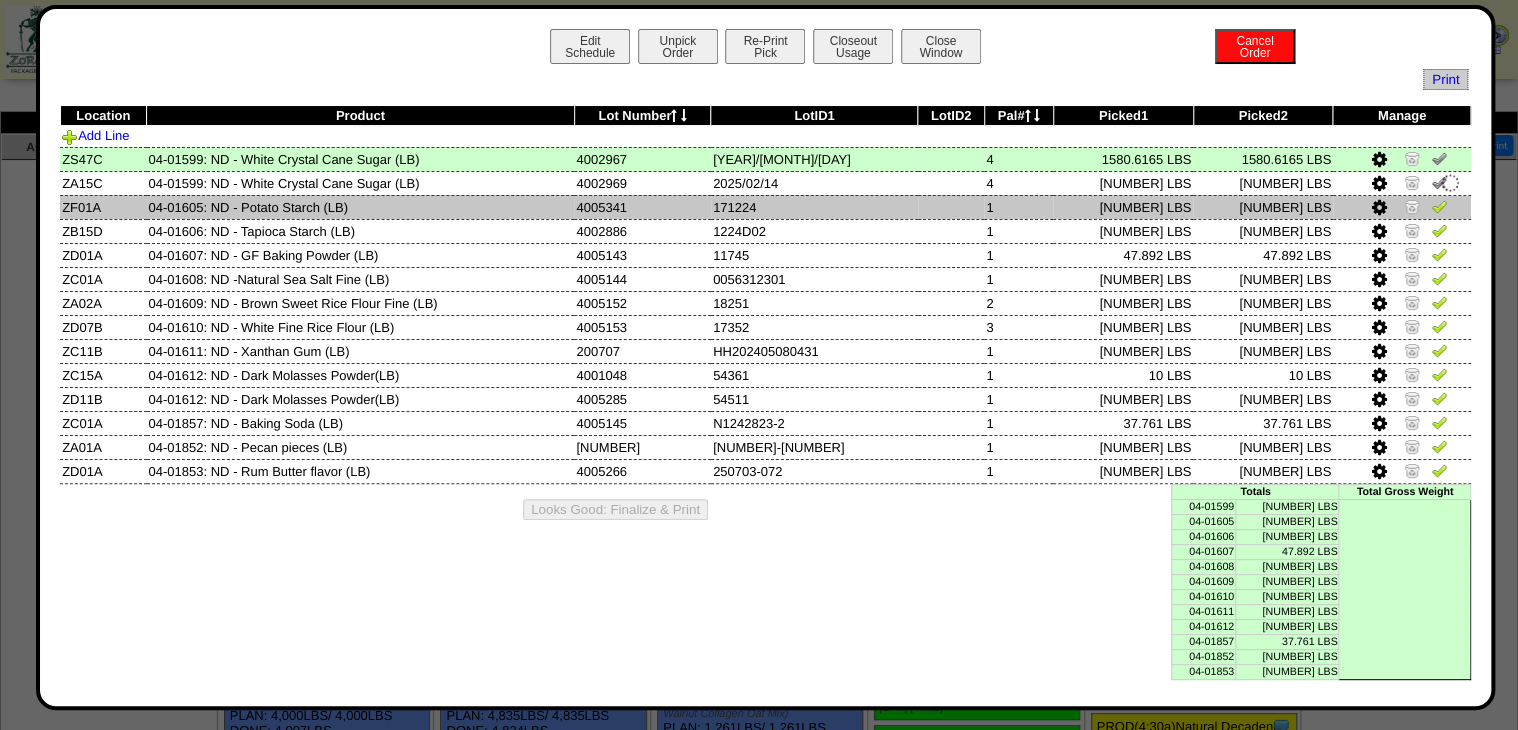click at bounding box center [1439, 206] 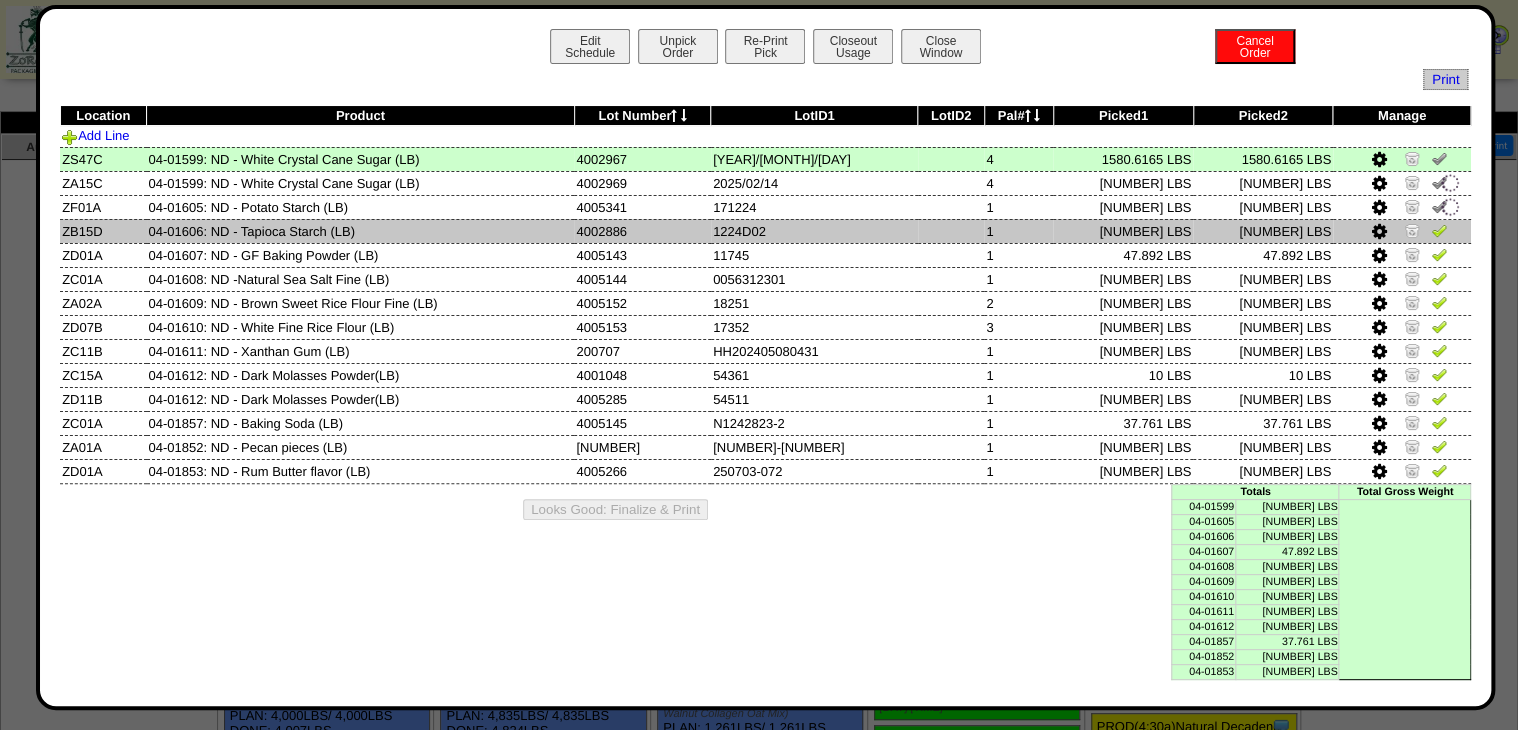 click at bounding box center [1402, 231] 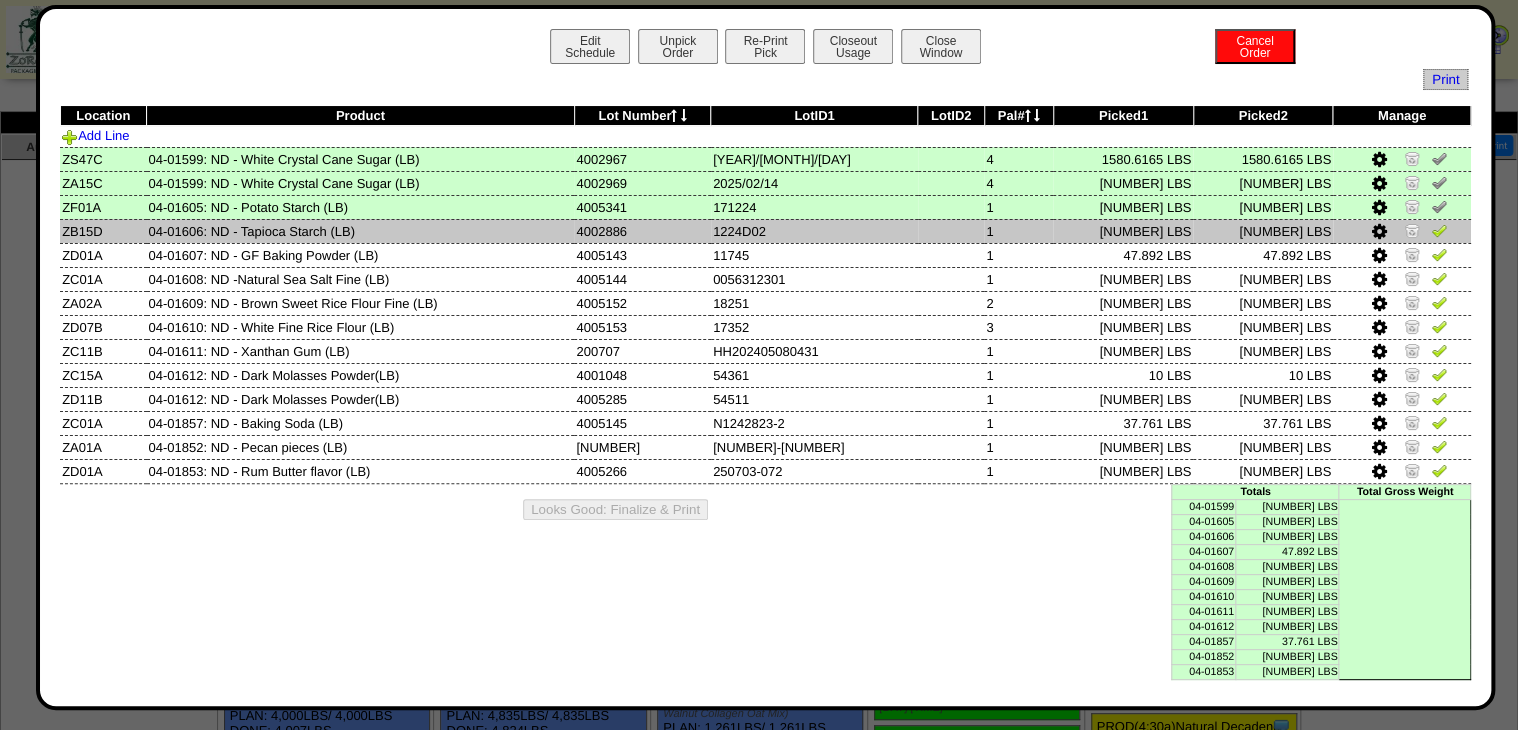 click at bounding box center (1439, 230) 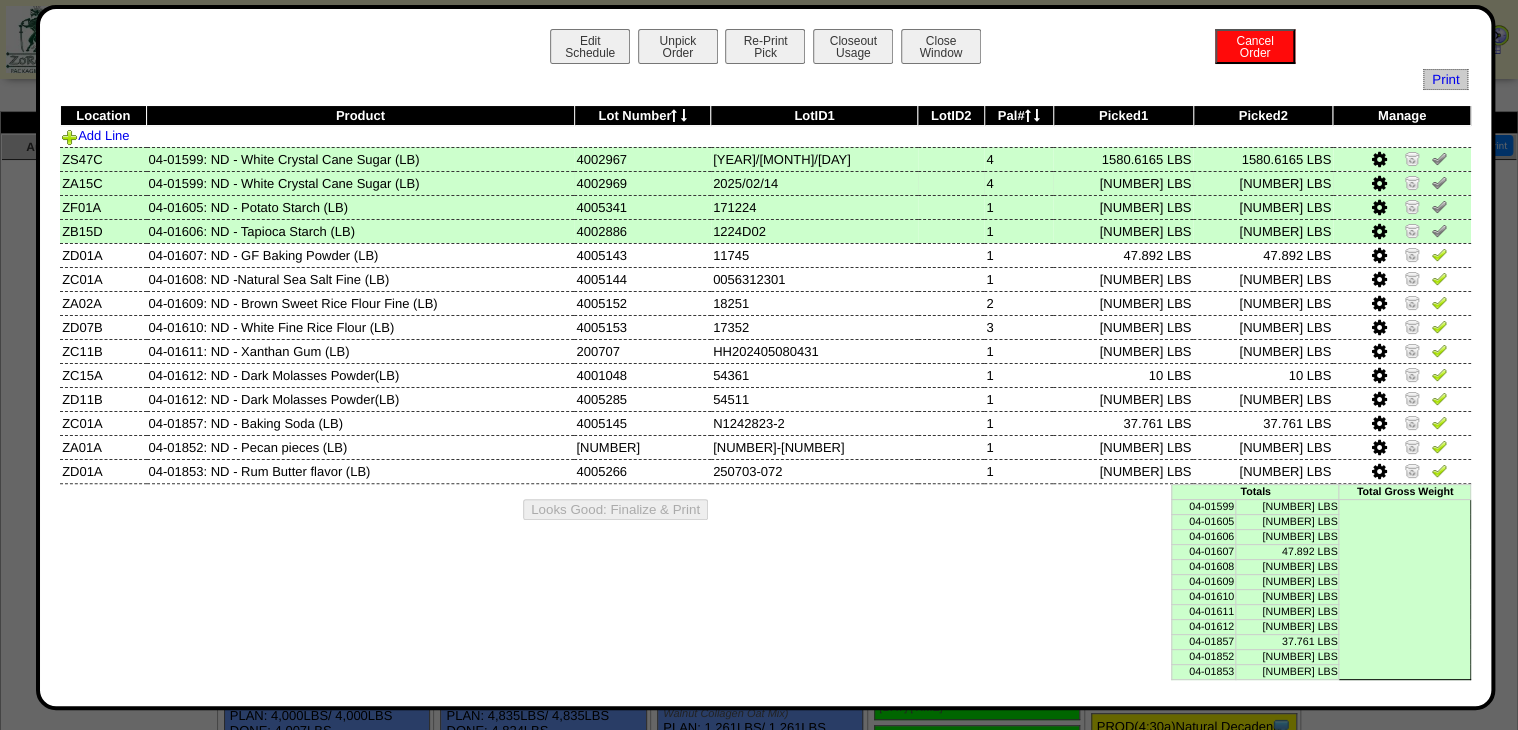 click at bounding box center [1378, 184] 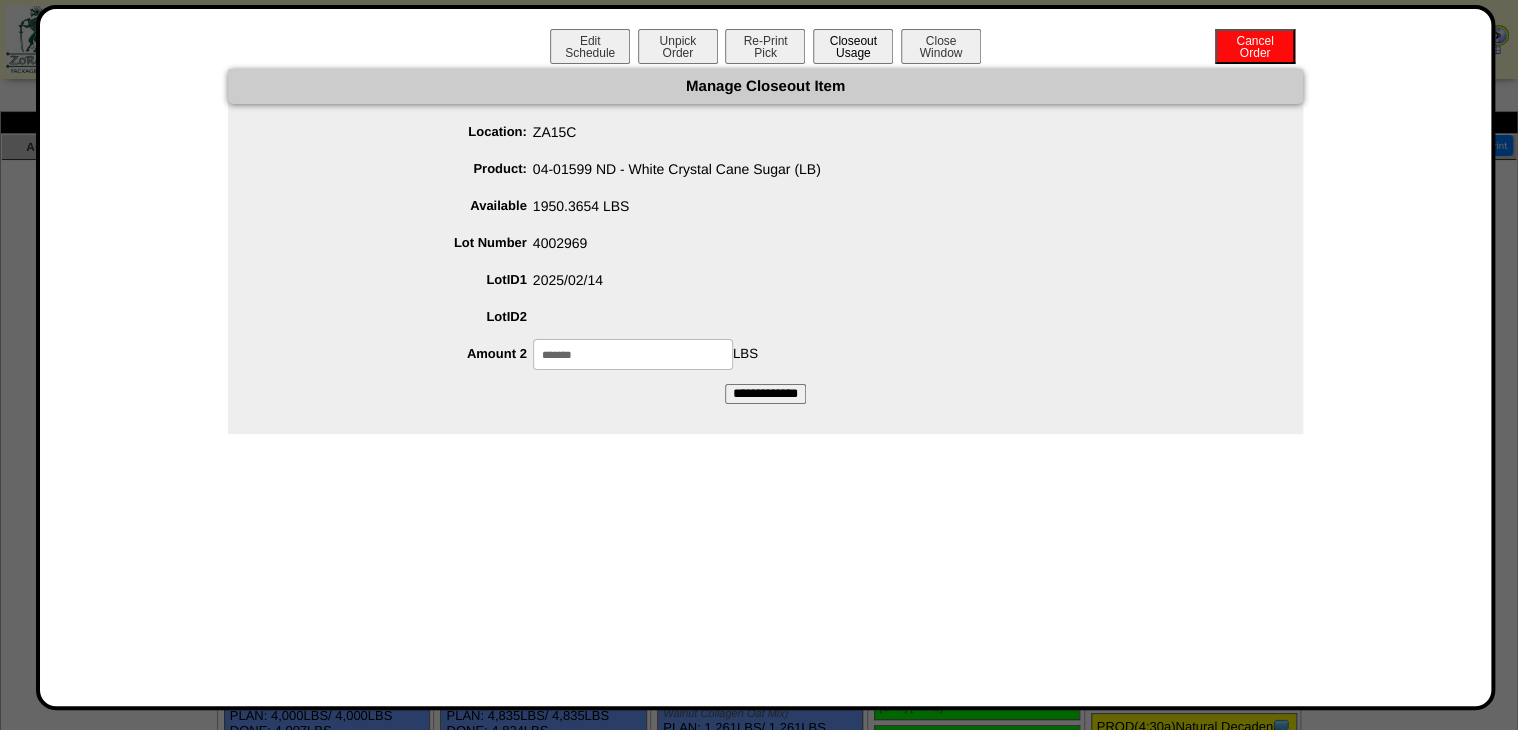 click on "Closeout Usage" at bounding box center [853, 46] 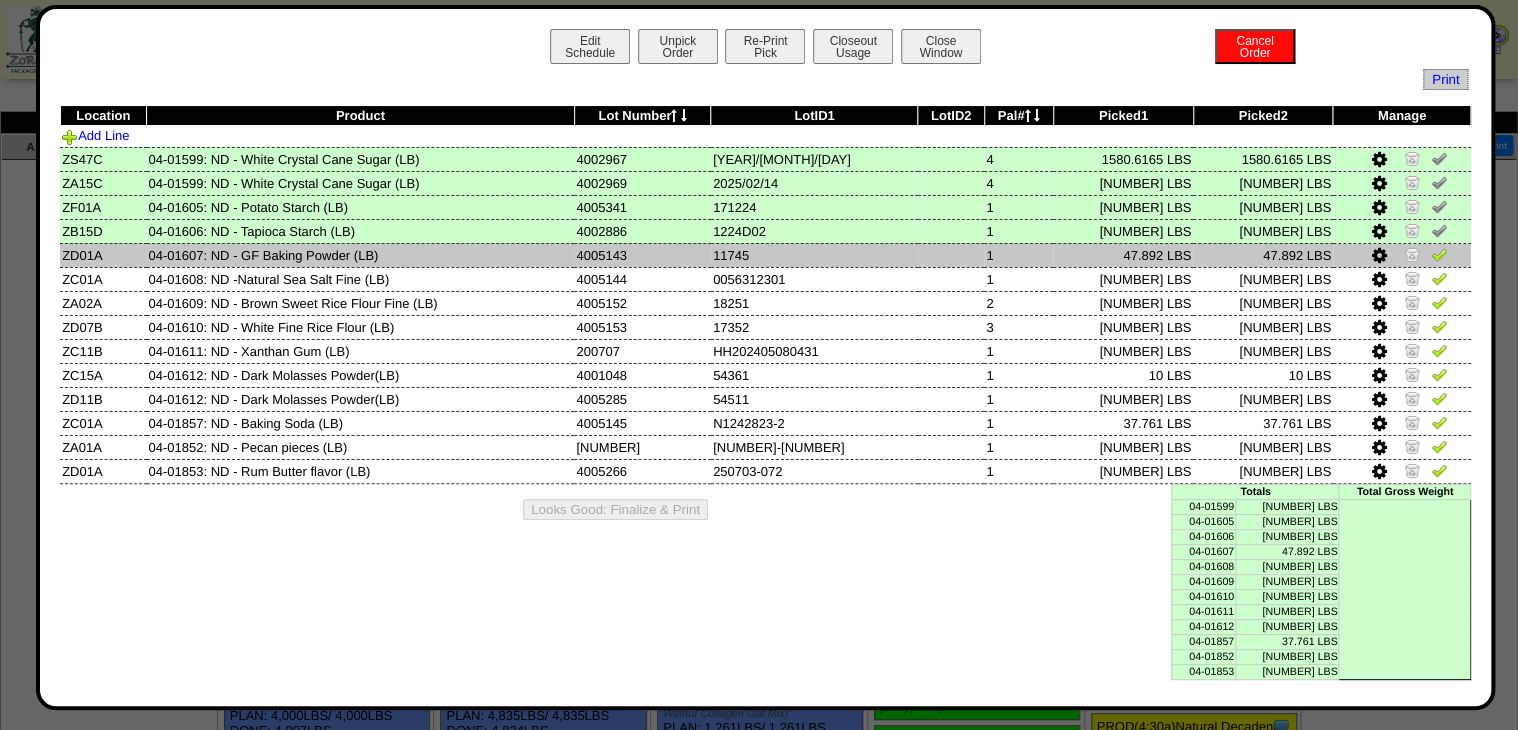 click at bounding box center [1439, 254] 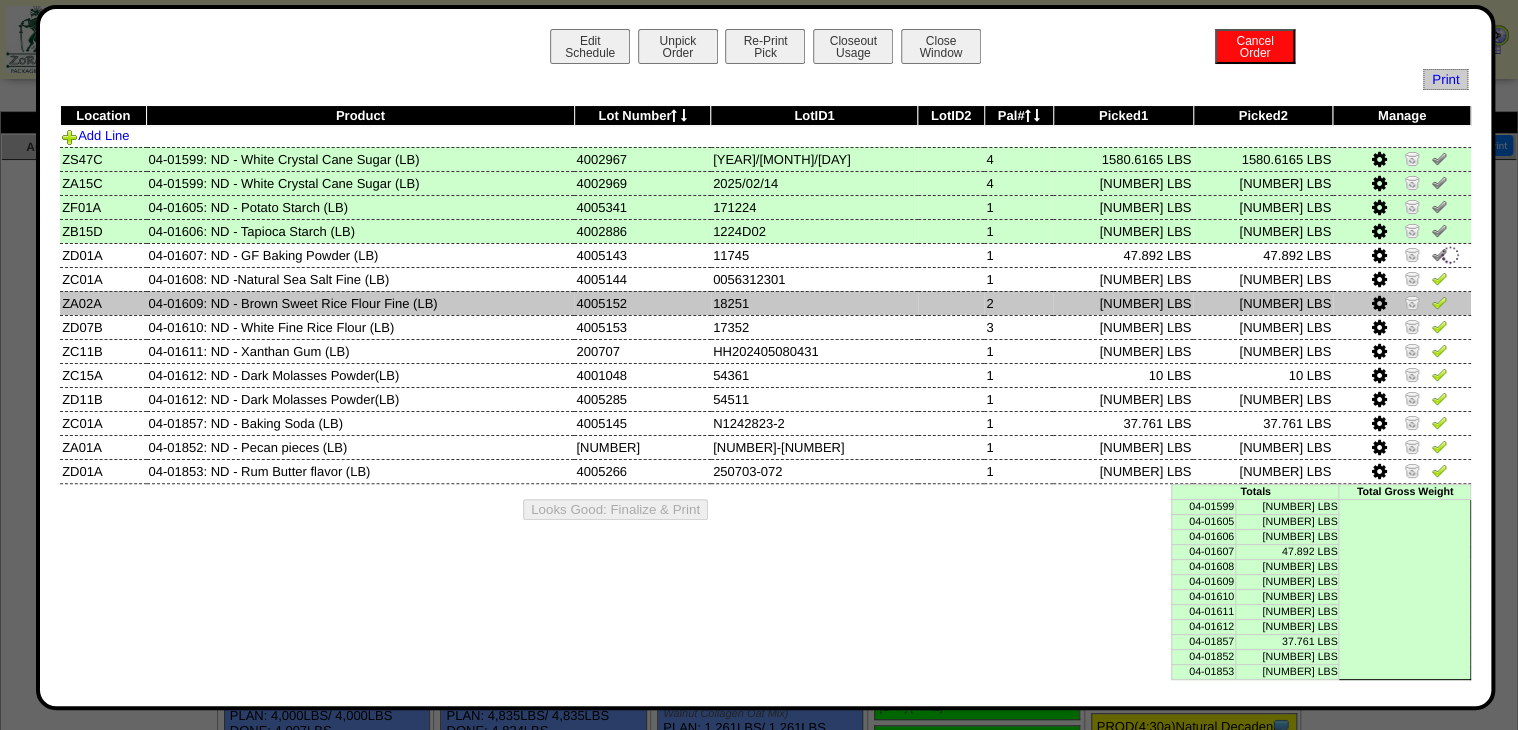 click at bounding box center [1402, 303] 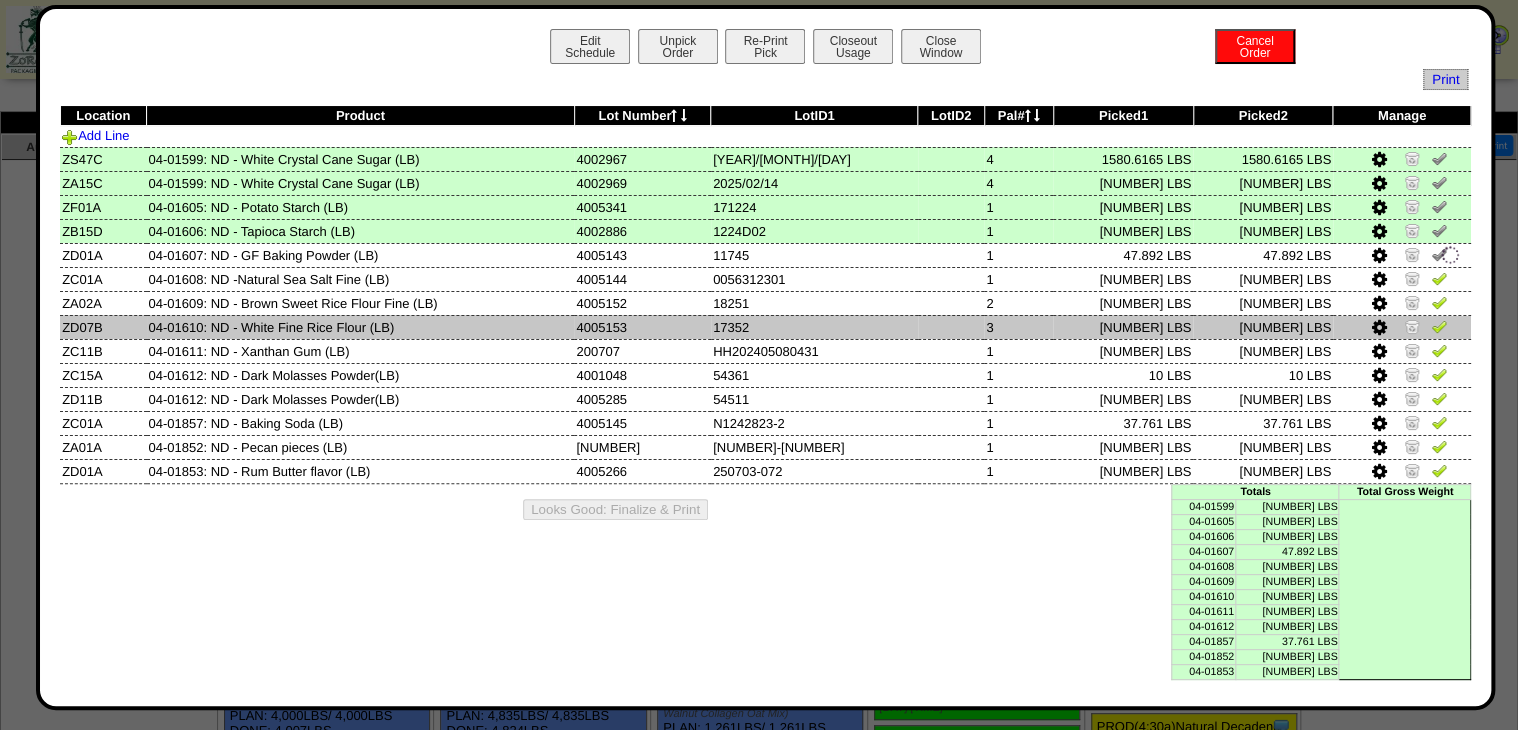 click at bounding box center [1439, 326] 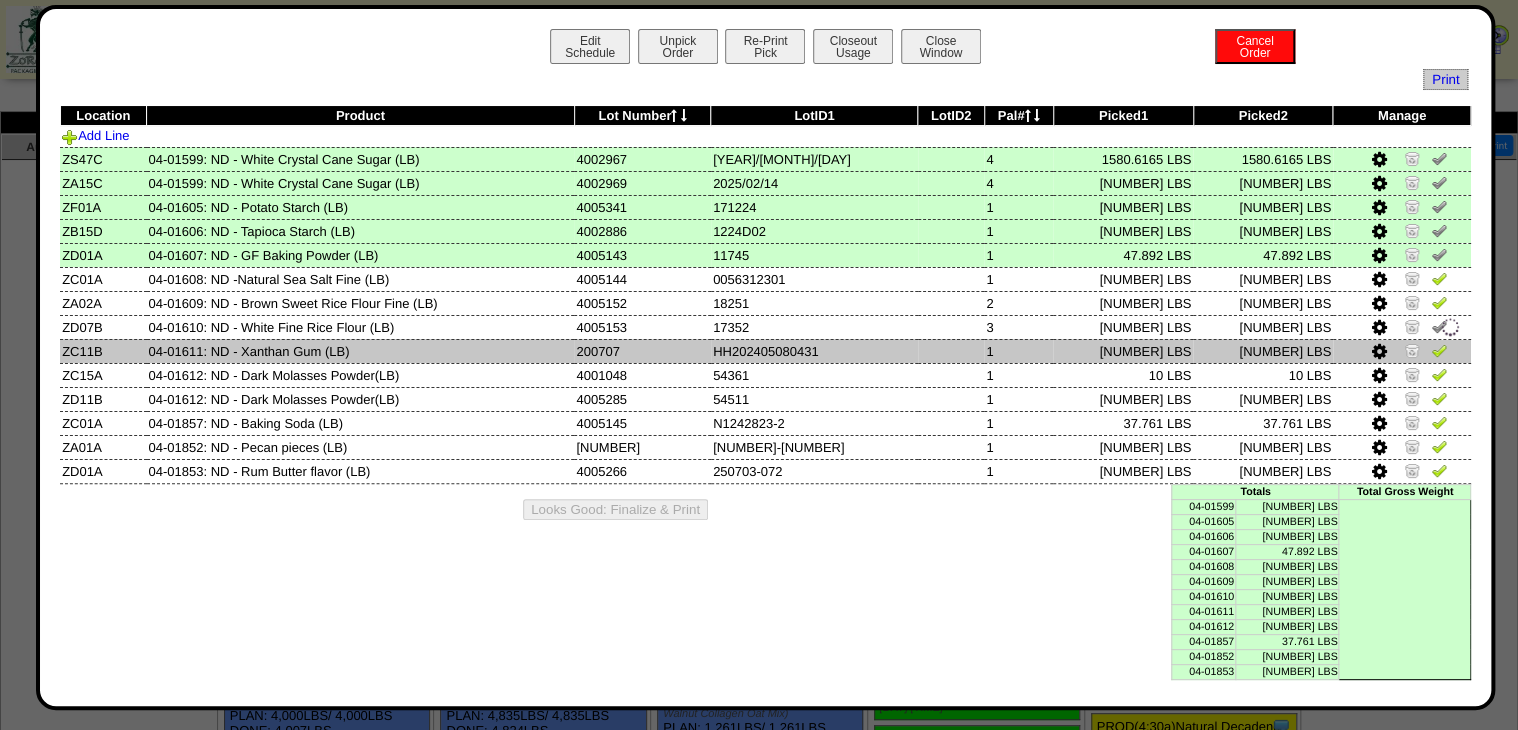 click at bounding box center [1439, 350] 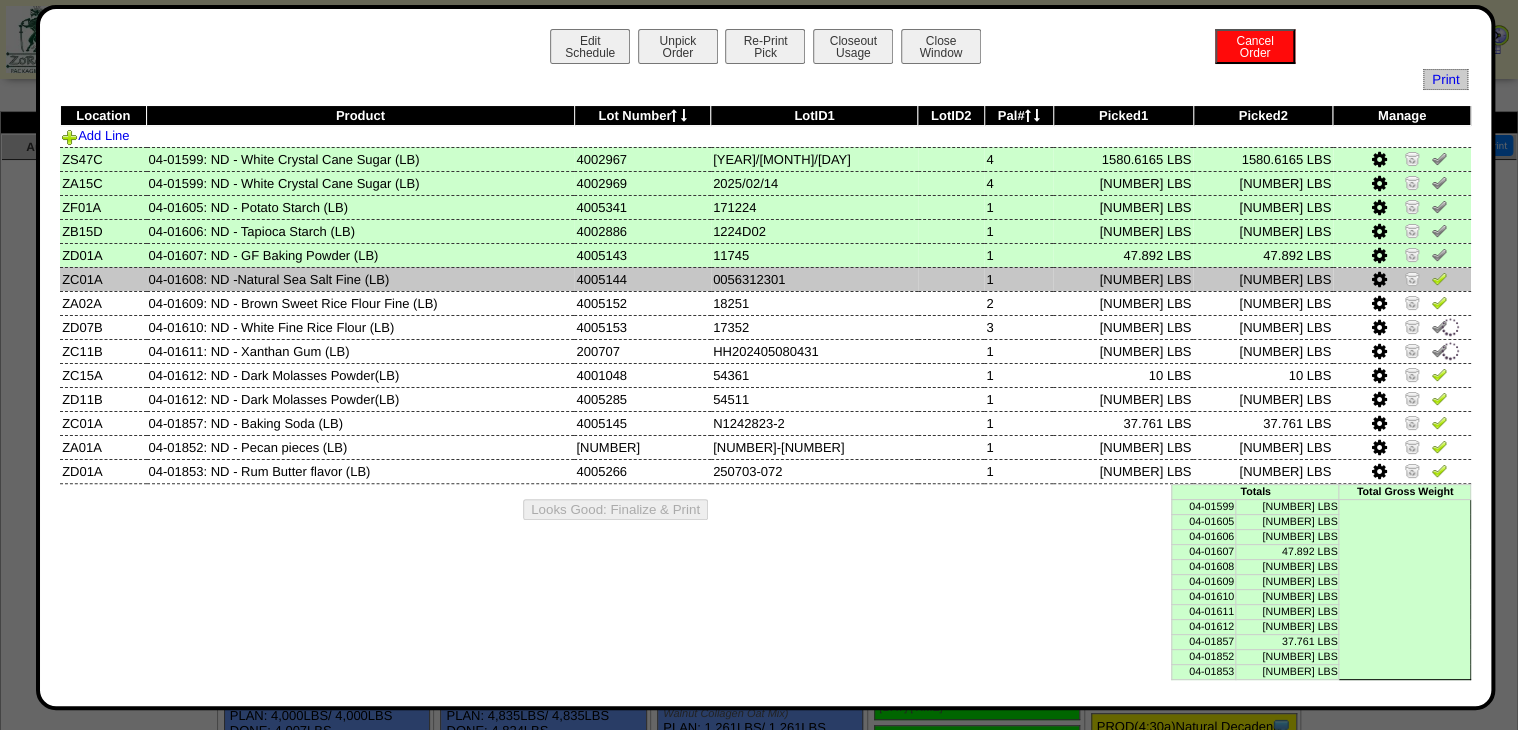 click at bounding box center (1439, 278) 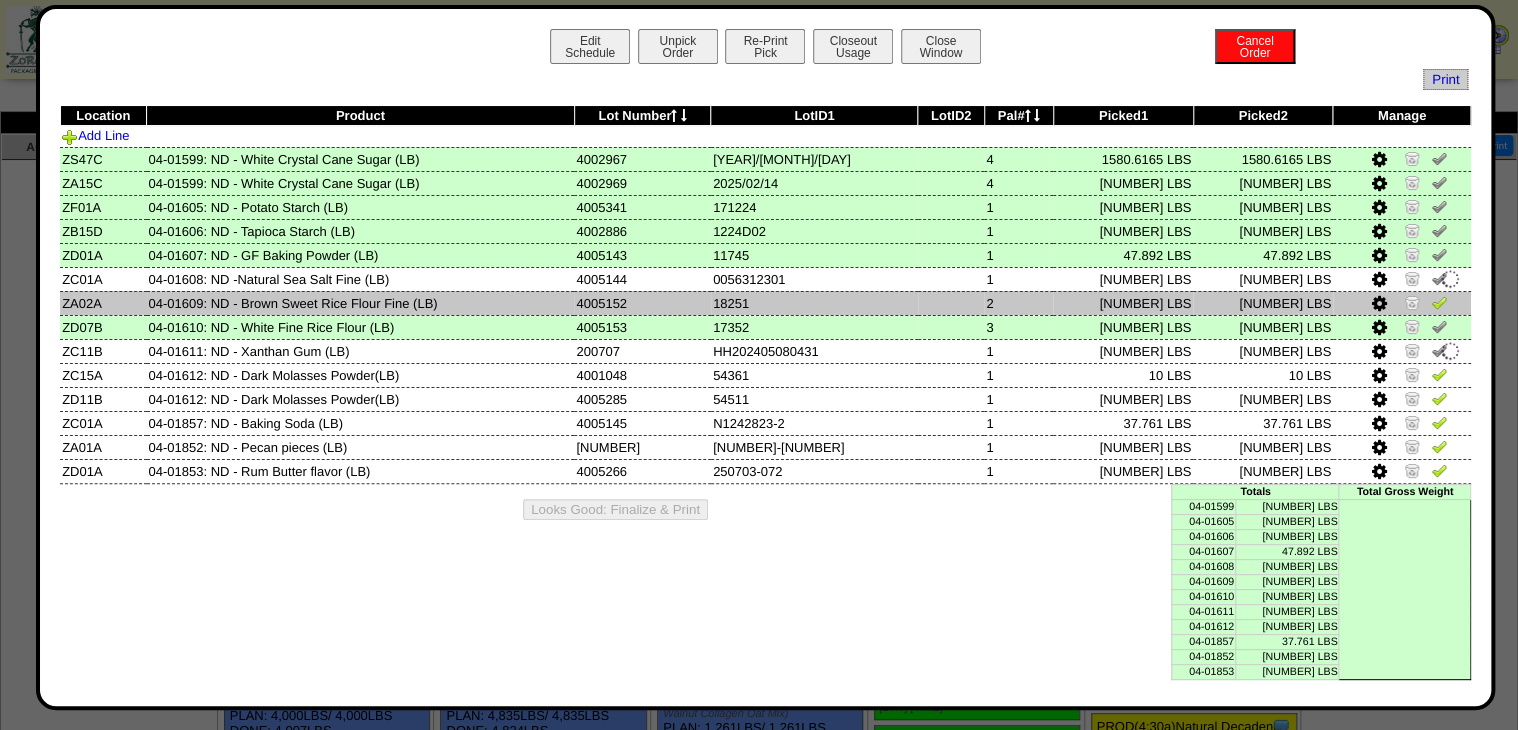 click at bounding box center [1439, 302] 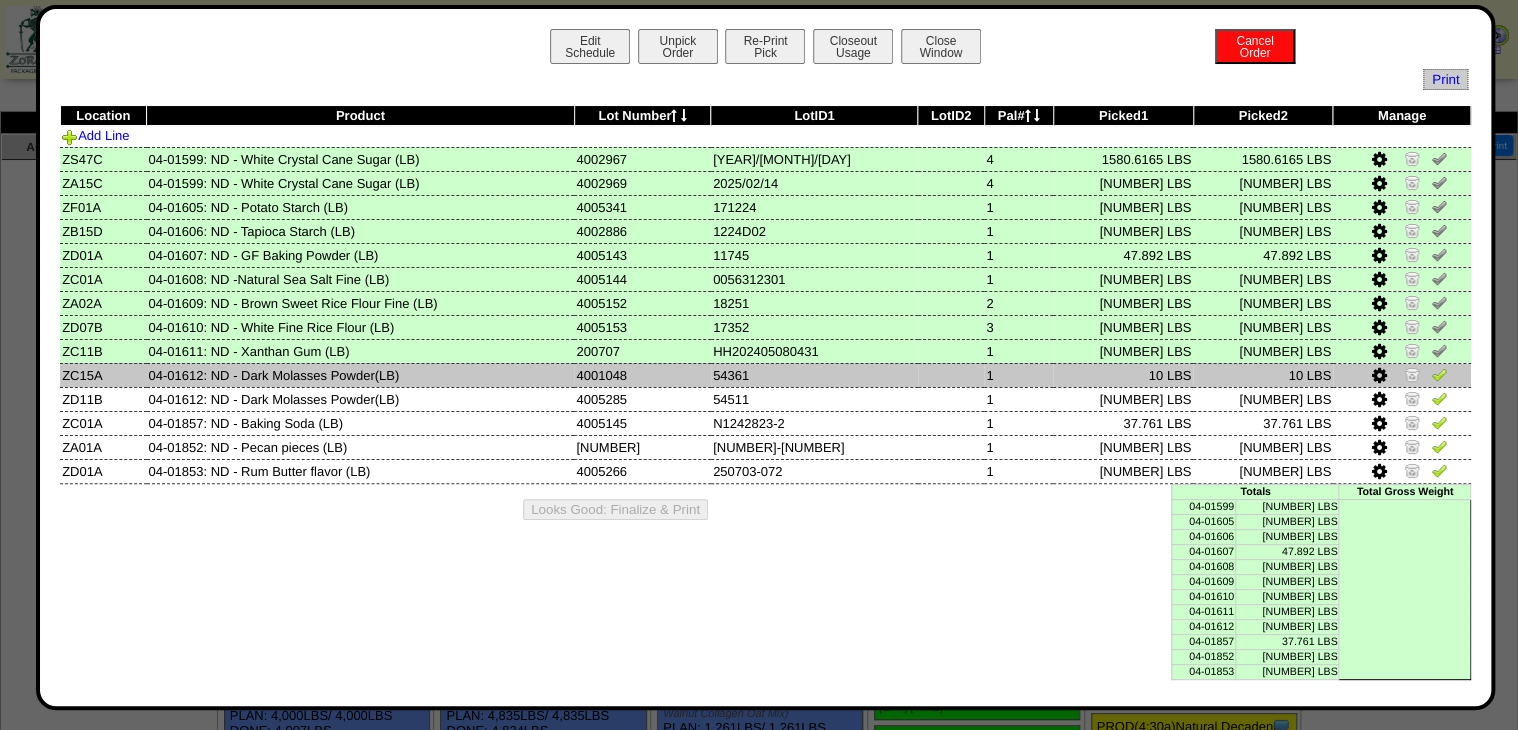 click at bounding box center (1439, 374) 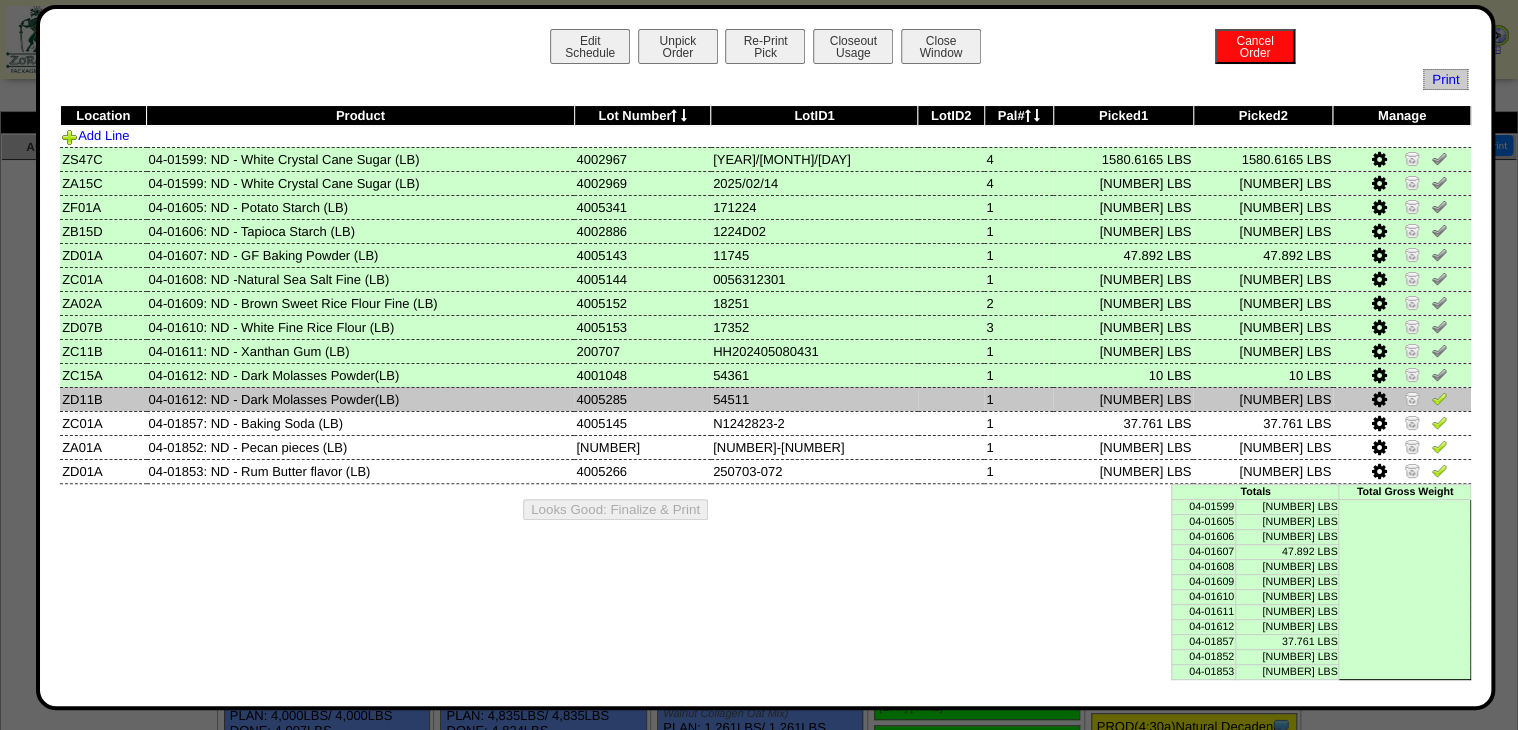 click at bounding box center (1439, 398) 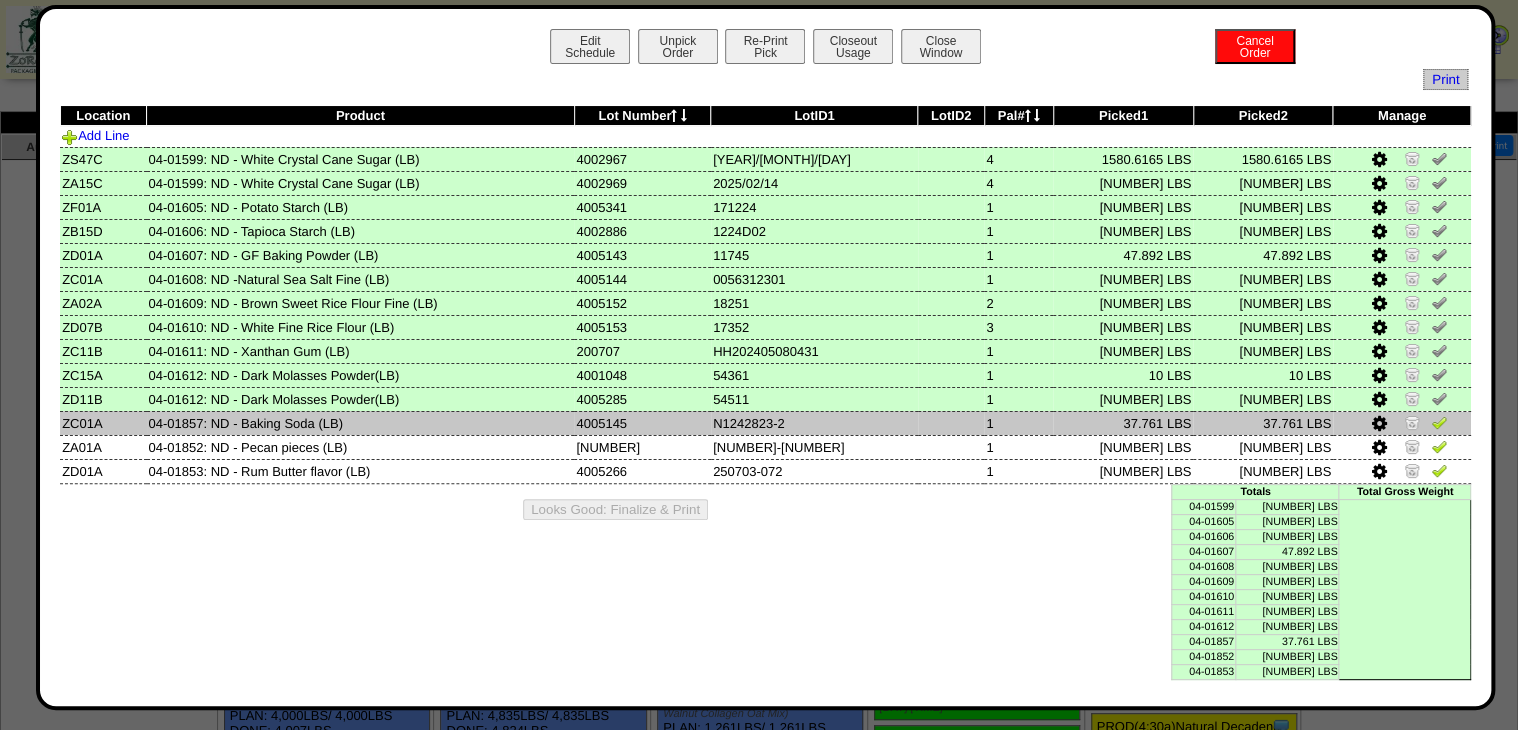 click at bounding box center [1439, 425] 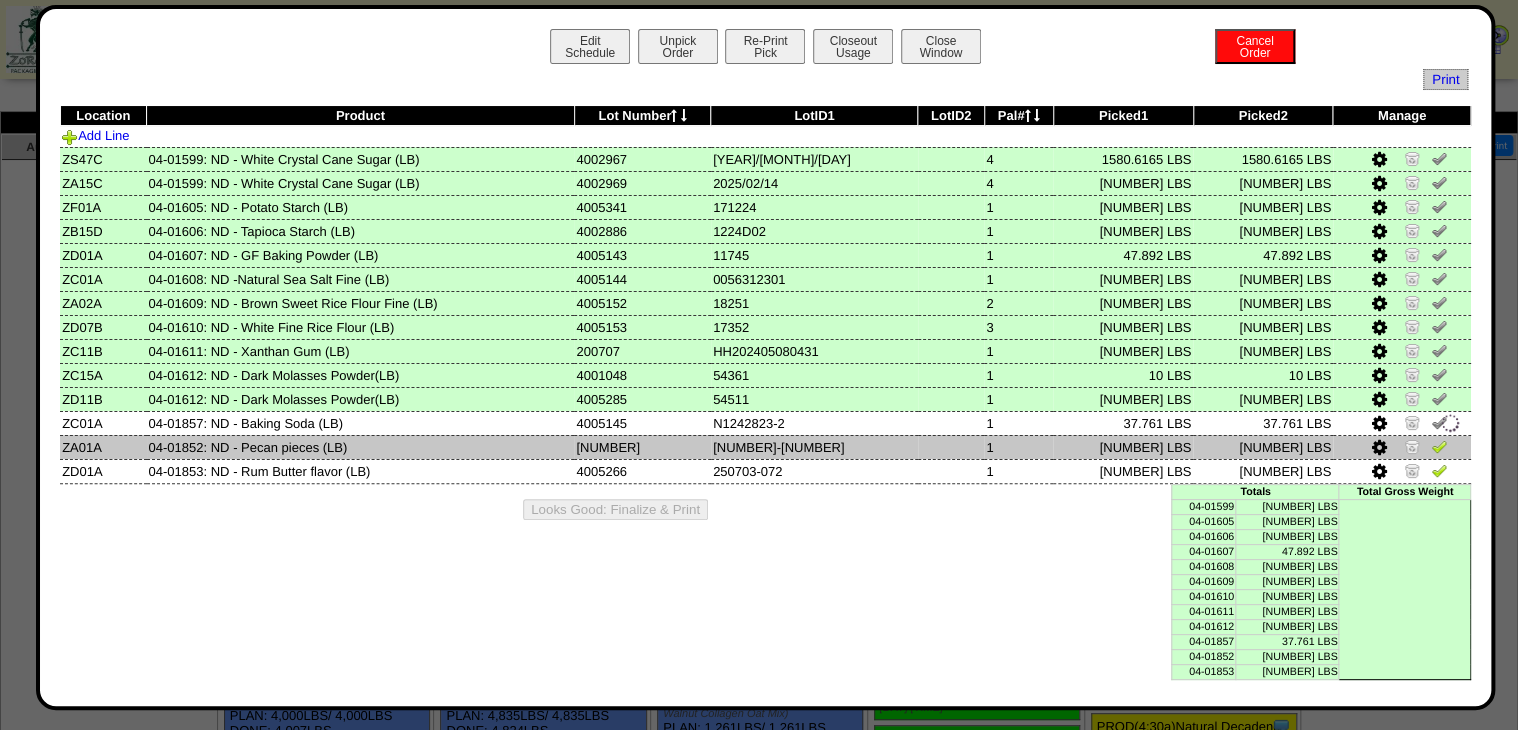 click at bounding box center (1439, 446) 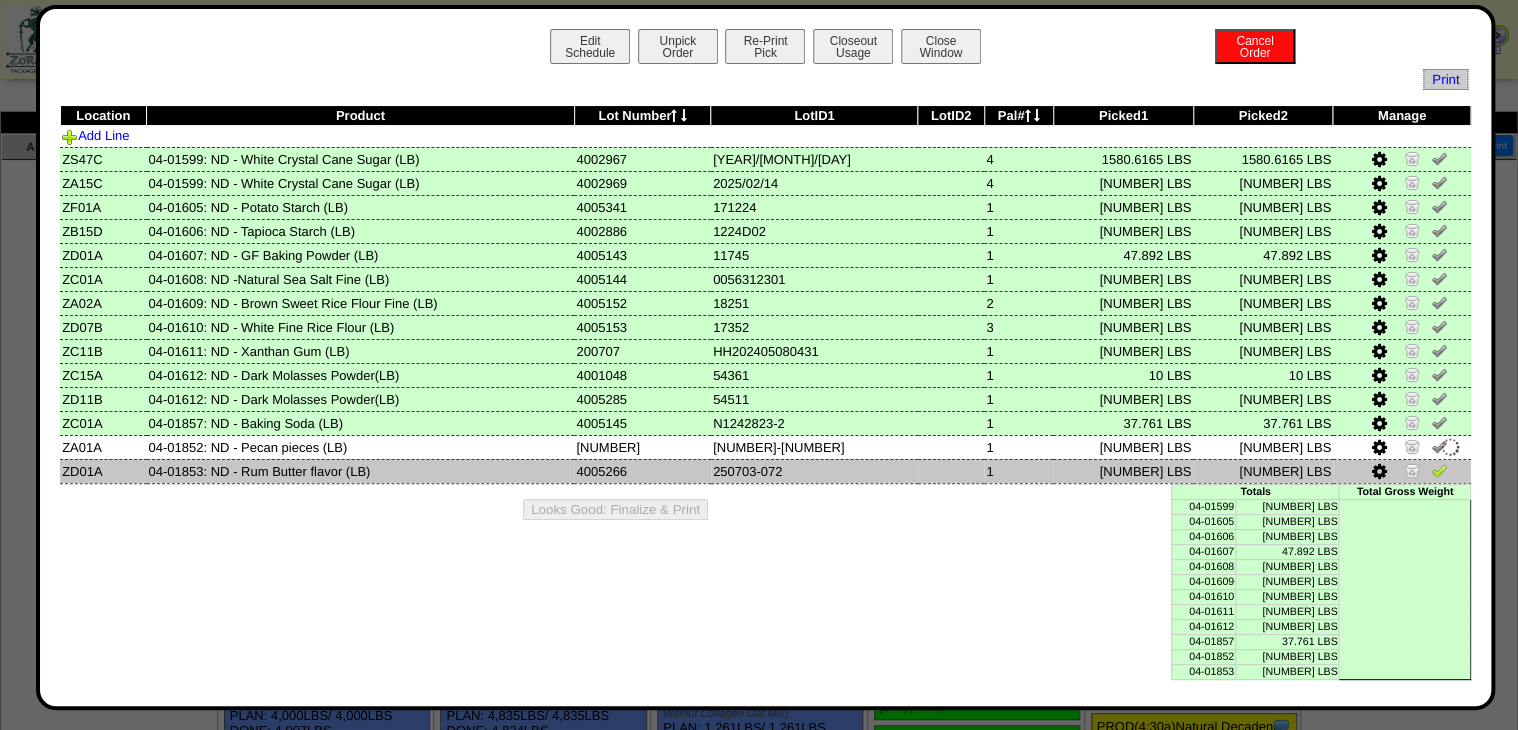 click at bounding box center [1439, 470] 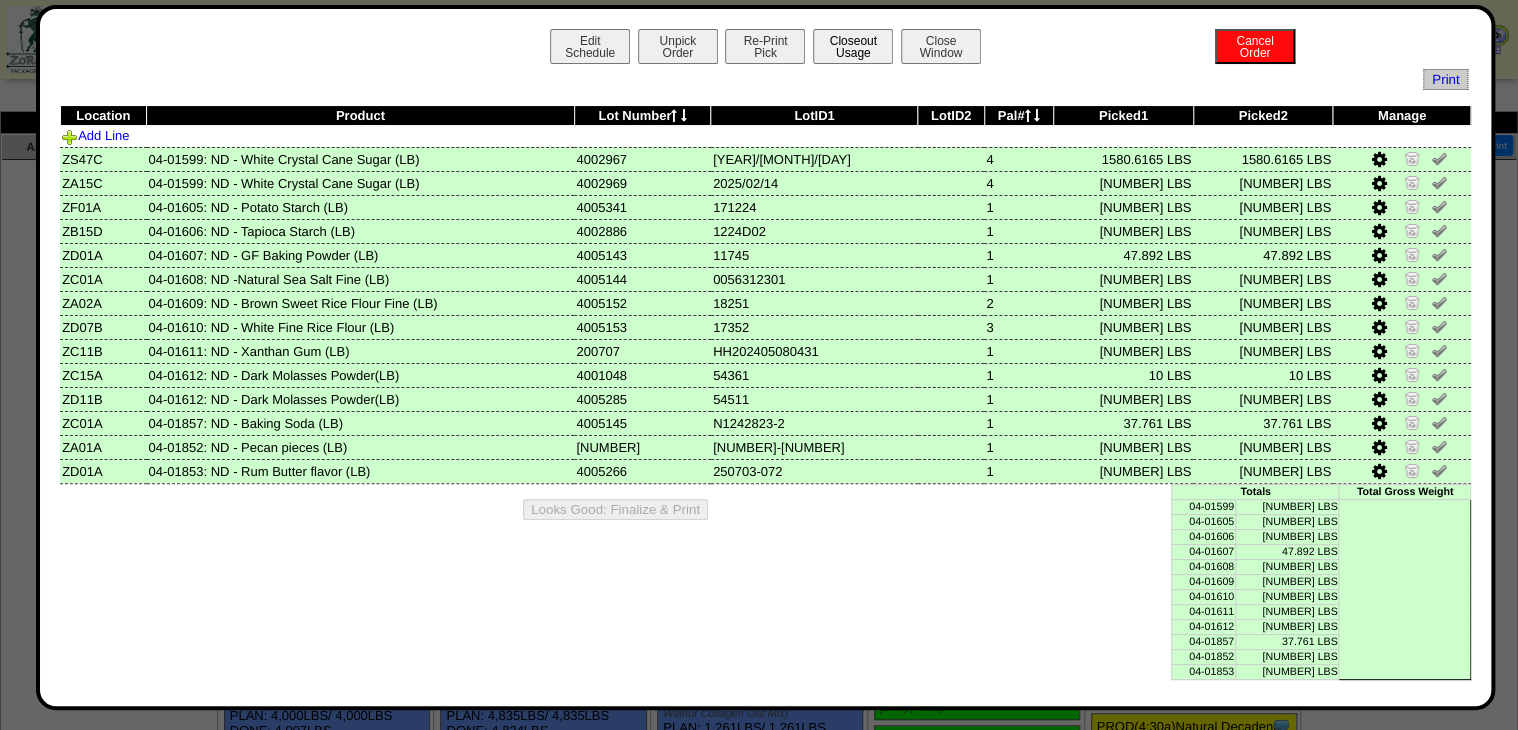 click on "Closeout Usage" at bounding box center (853, 46) 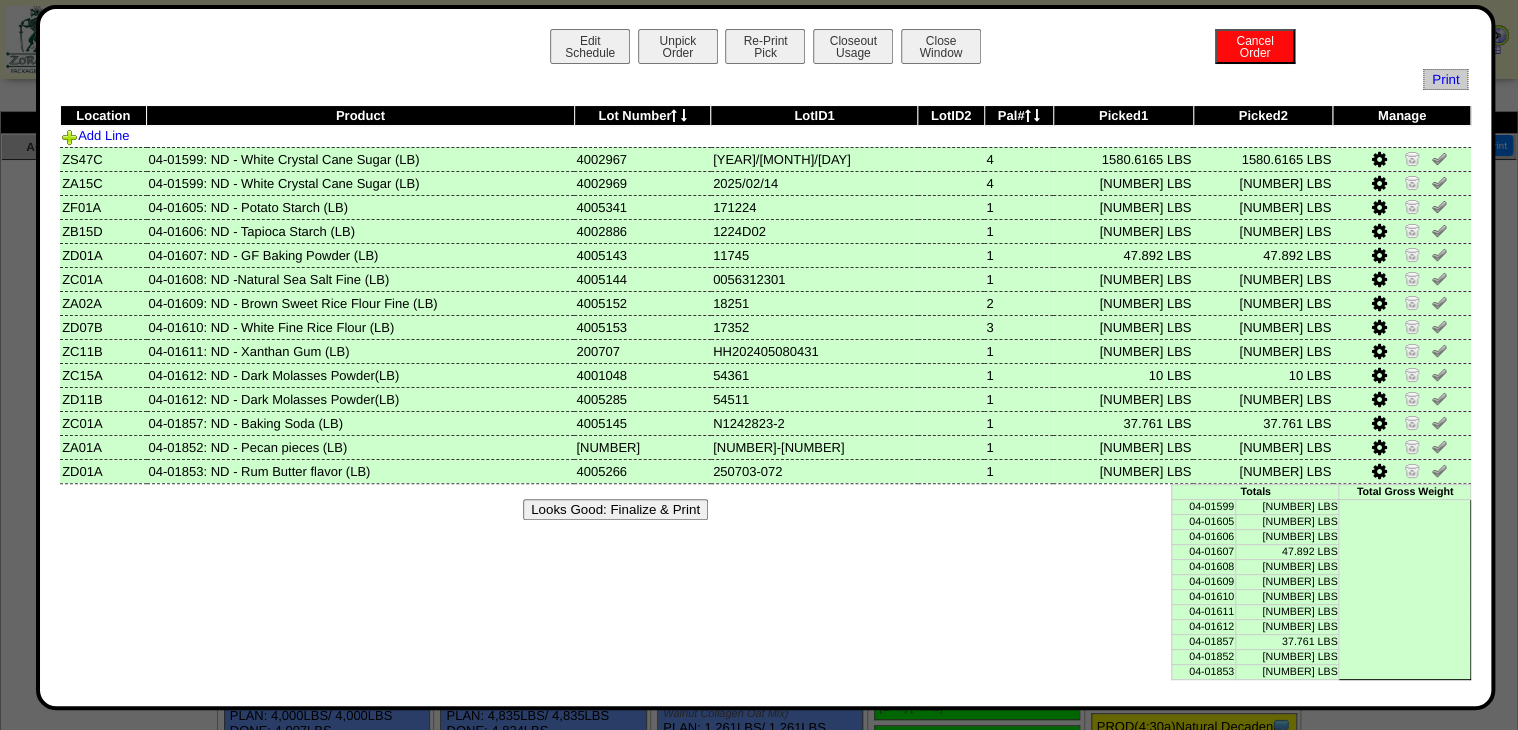 click on "Looks Good: Finalize & Print" at bounding box center [615, 509] 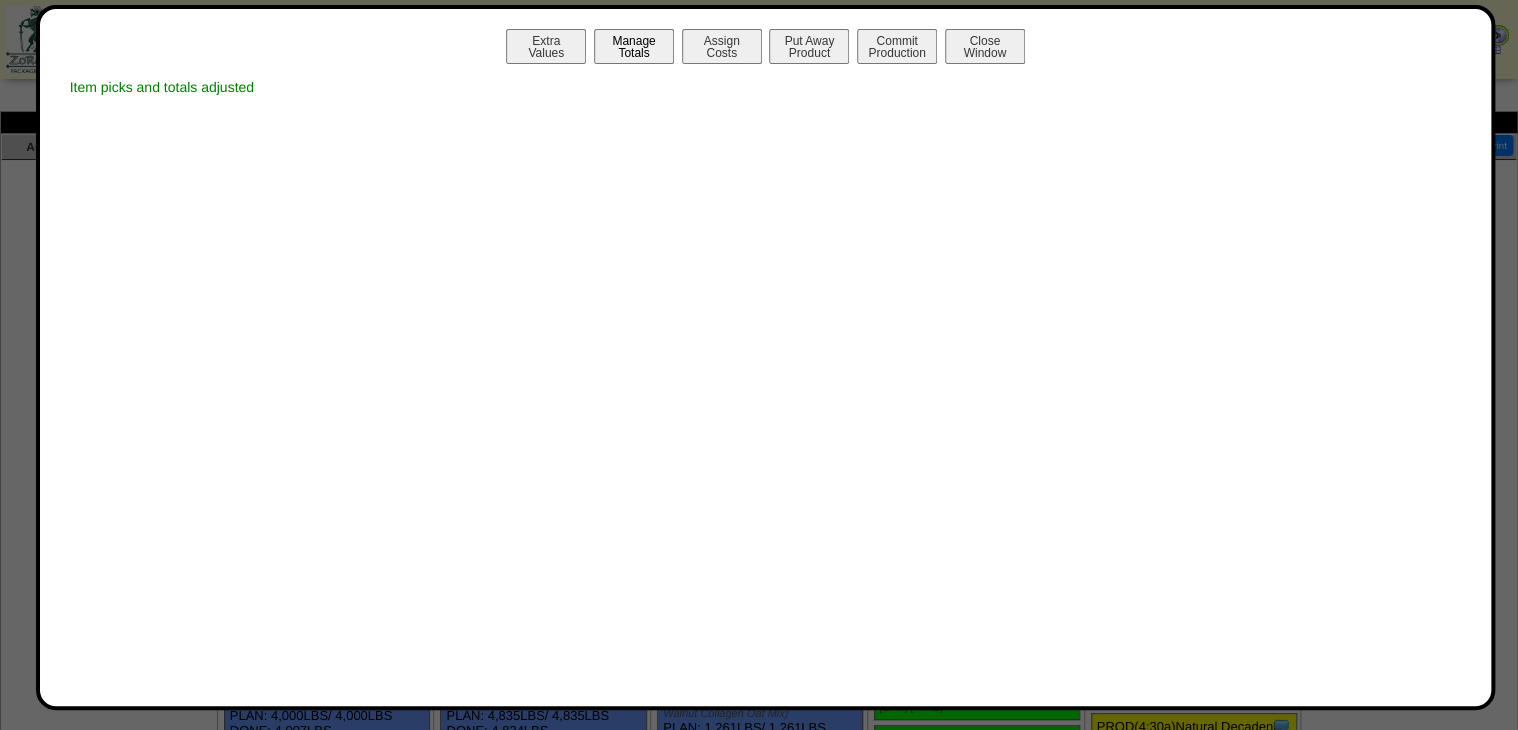 click on "Manage Totals" at bounding box center [634, 46] 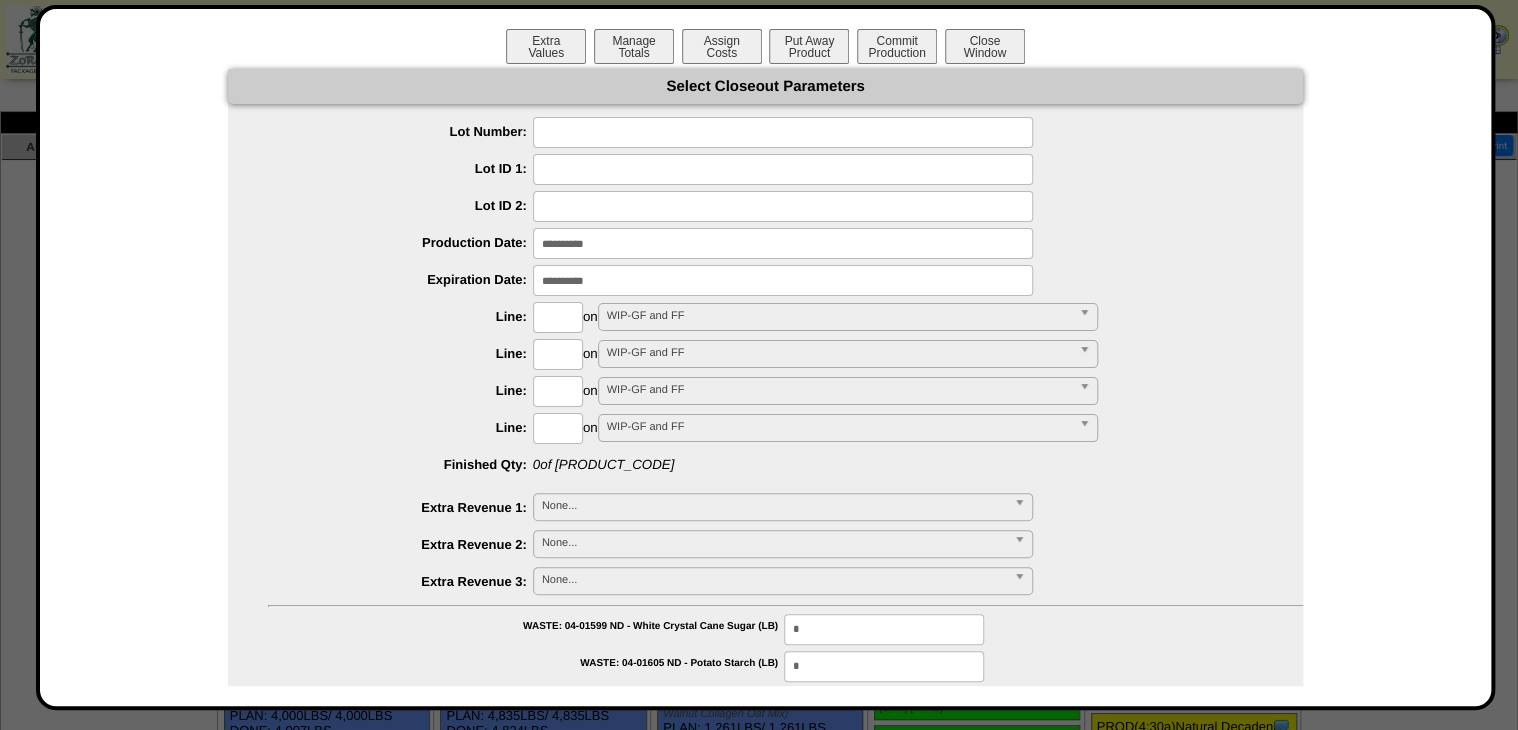 click at bounding box center (783, 132) 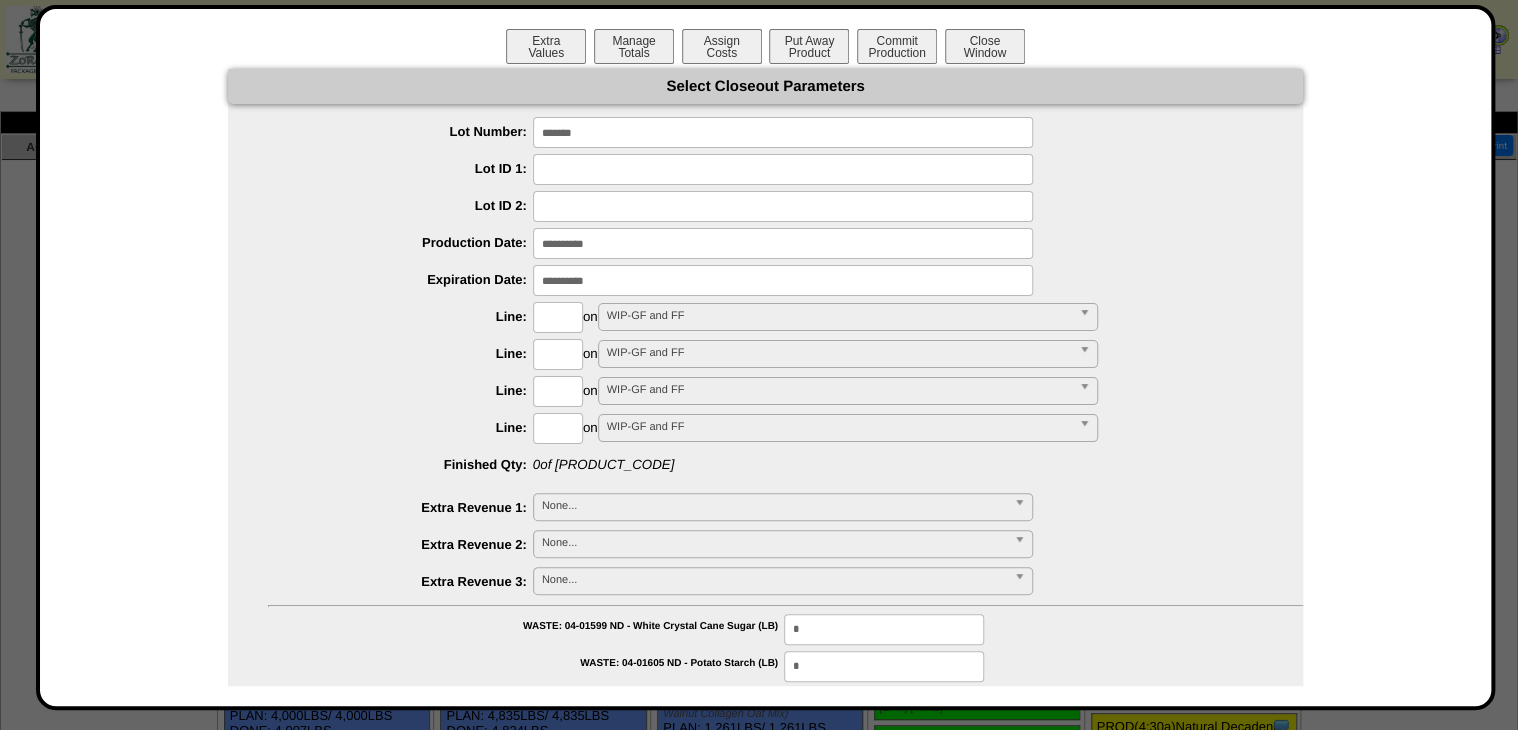 type on "*******" 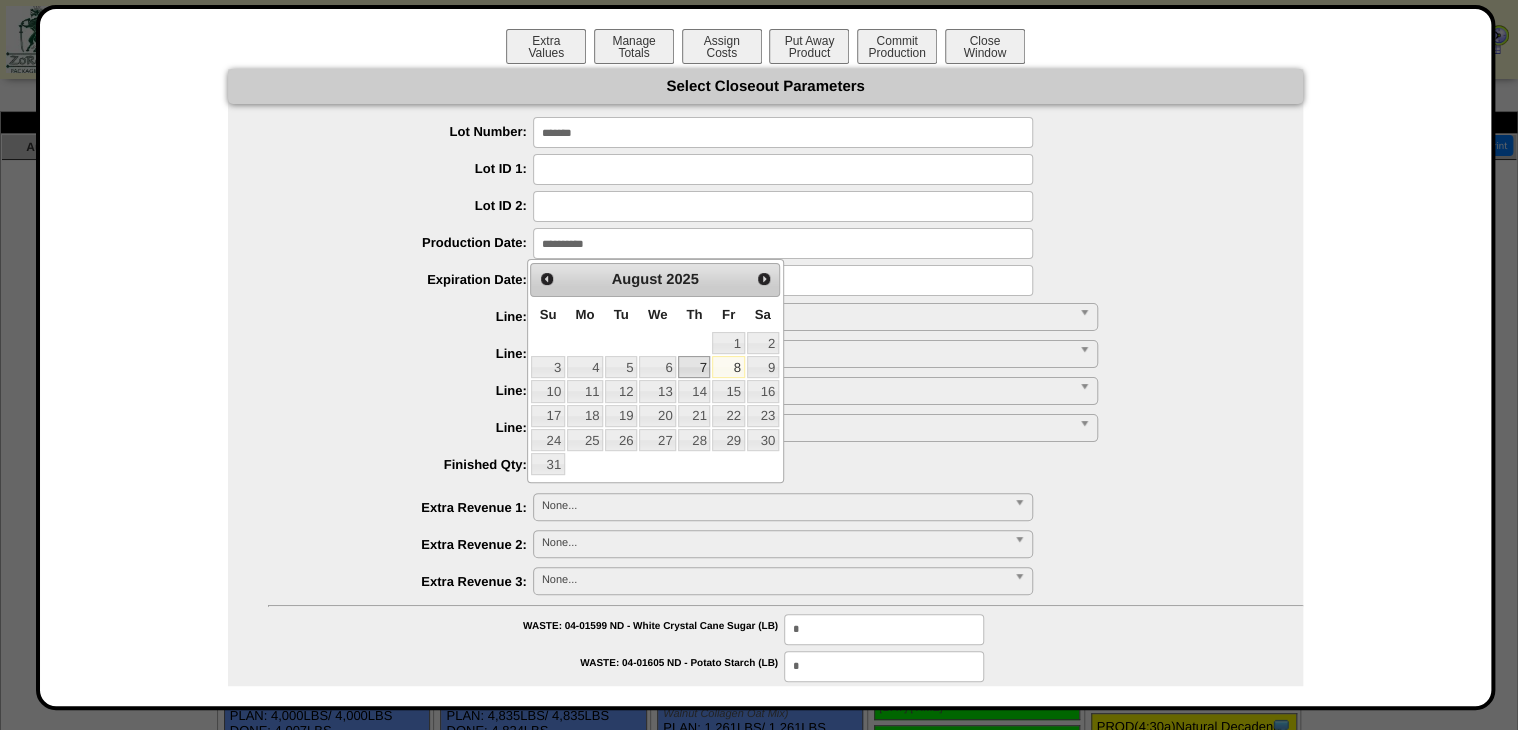 click on "7" at bounding box center [694, 367] 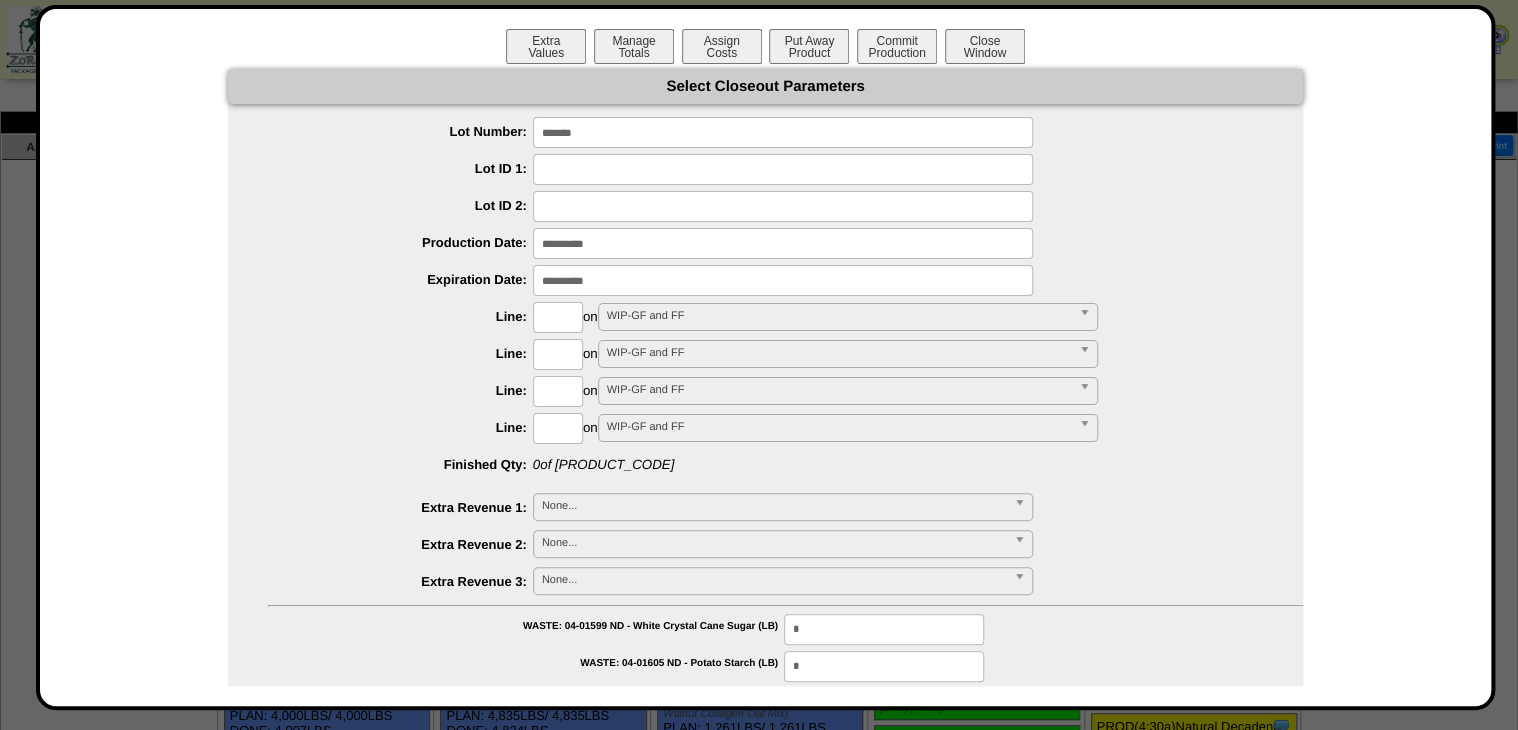 click at bounding box center [783, 280] 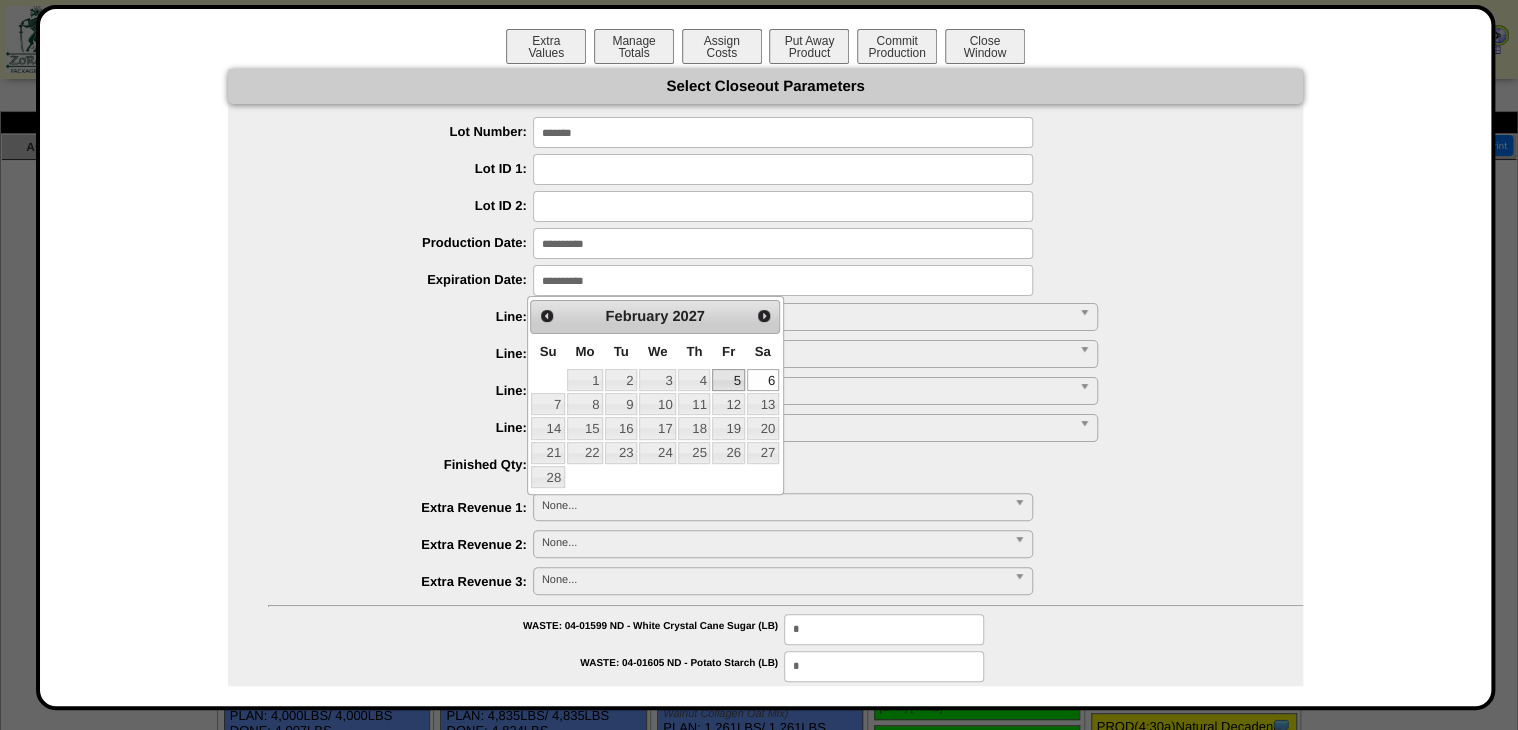 click on "5" at bounding box center [728, 380] 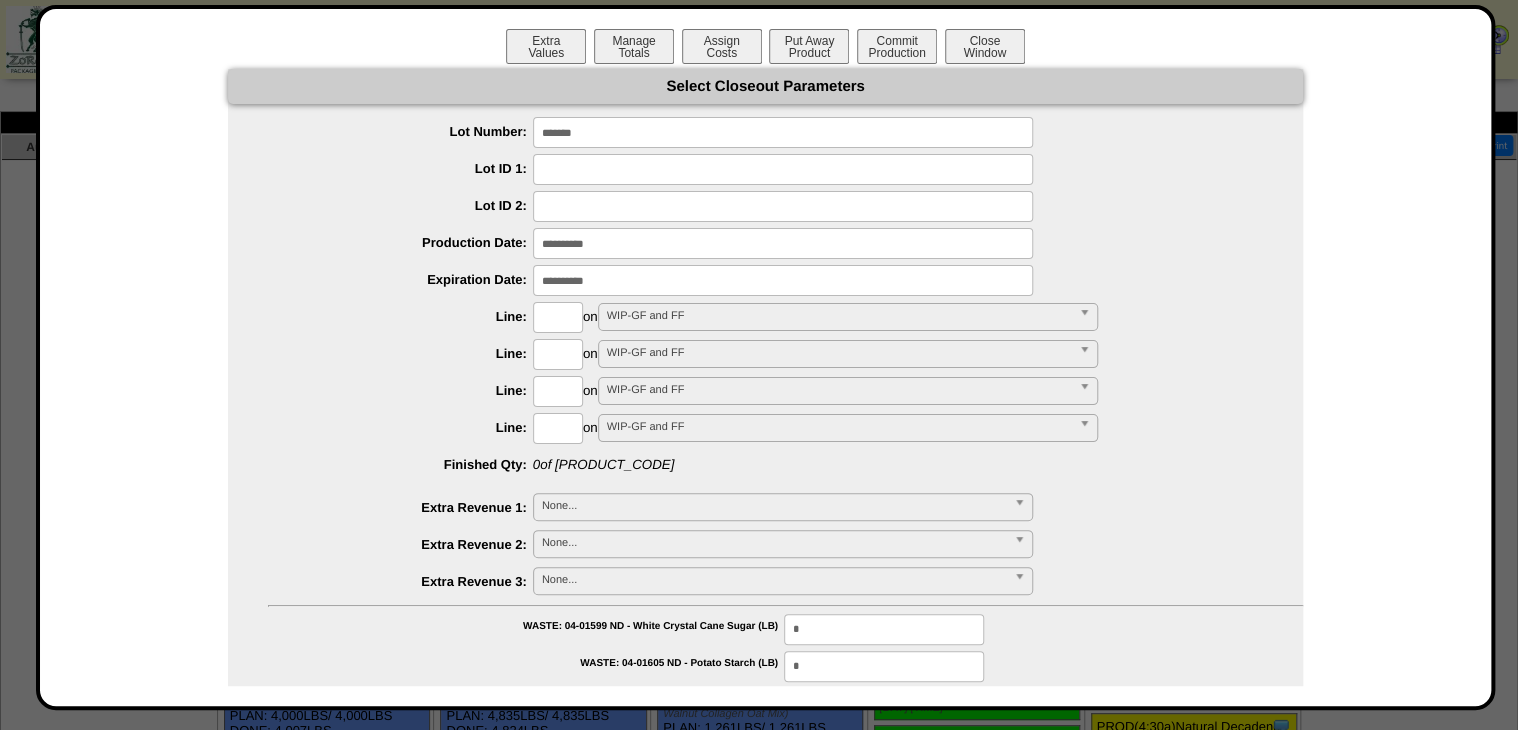 click at bounding box center (558, 317) 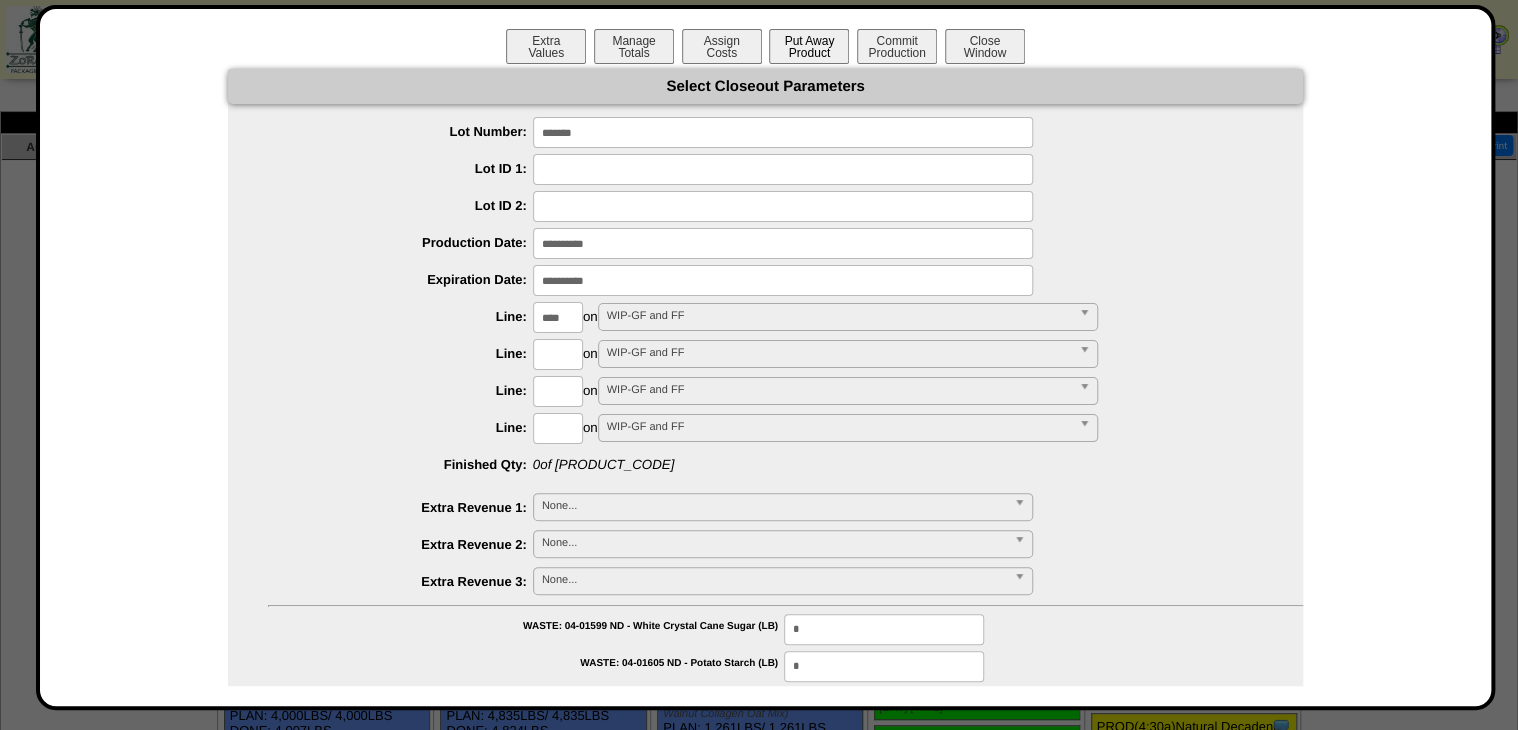 type on "****" 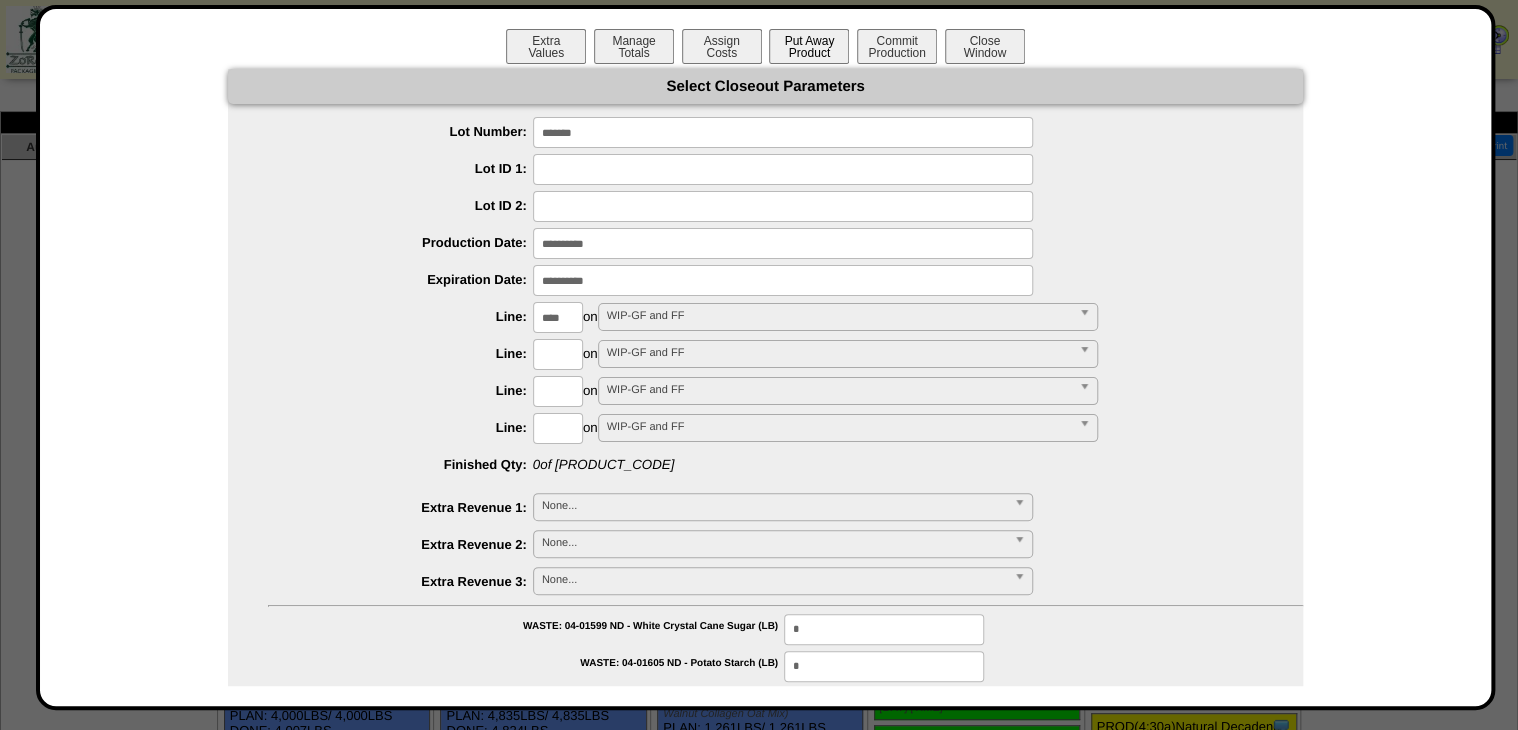 click on "**********" at bounding box center [765, 1084] 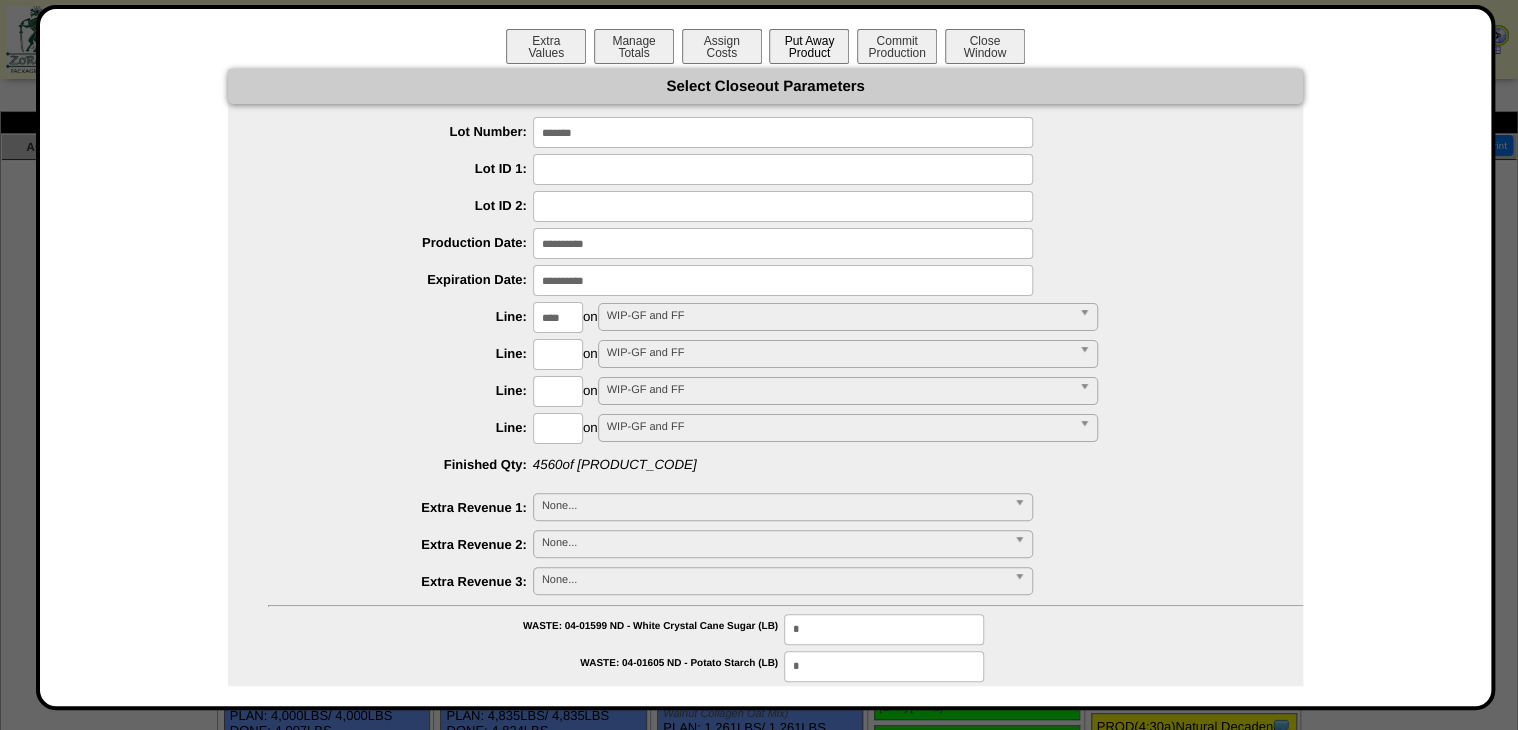 click on "Put Away Product" at bounding box center [809, 46] 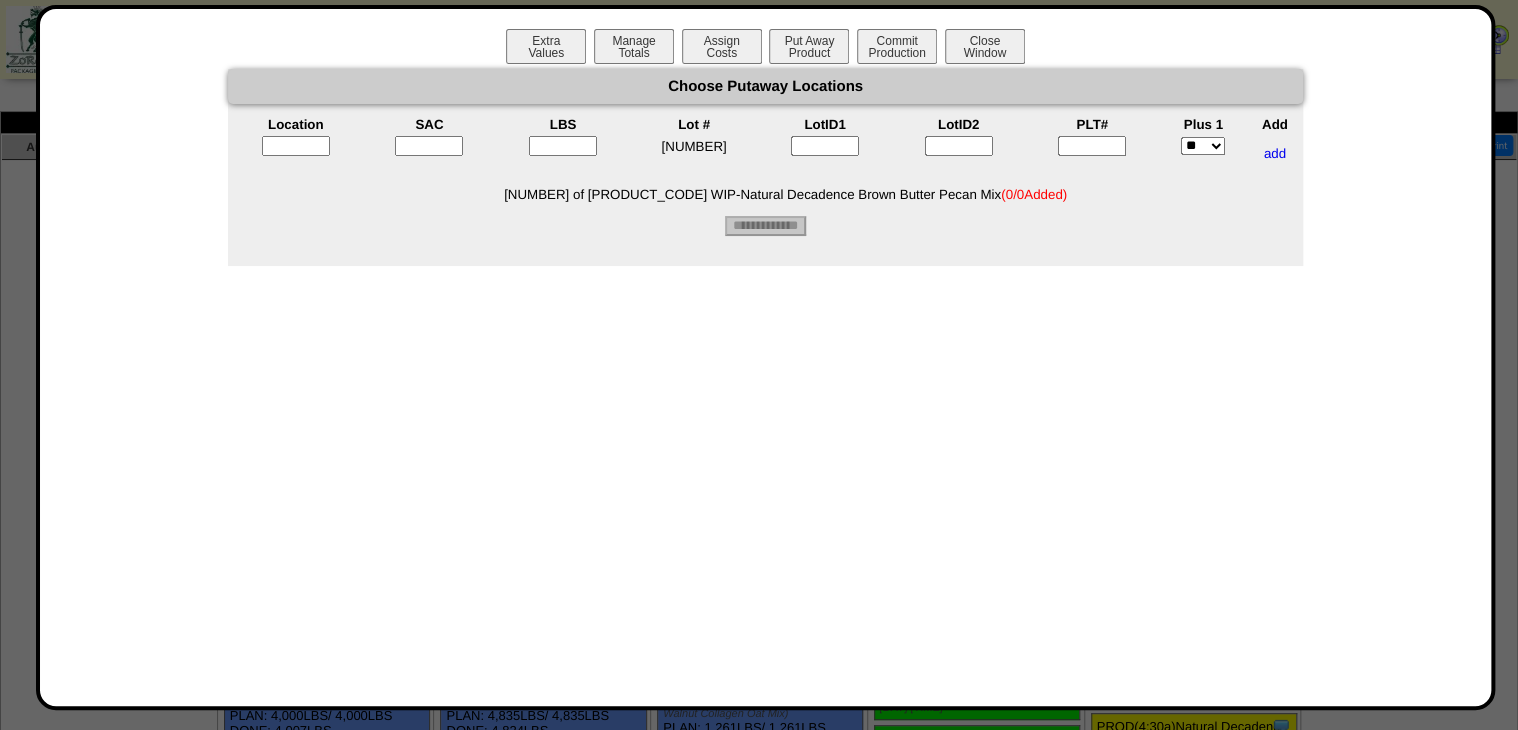 click at bounding box center (1092, 146) 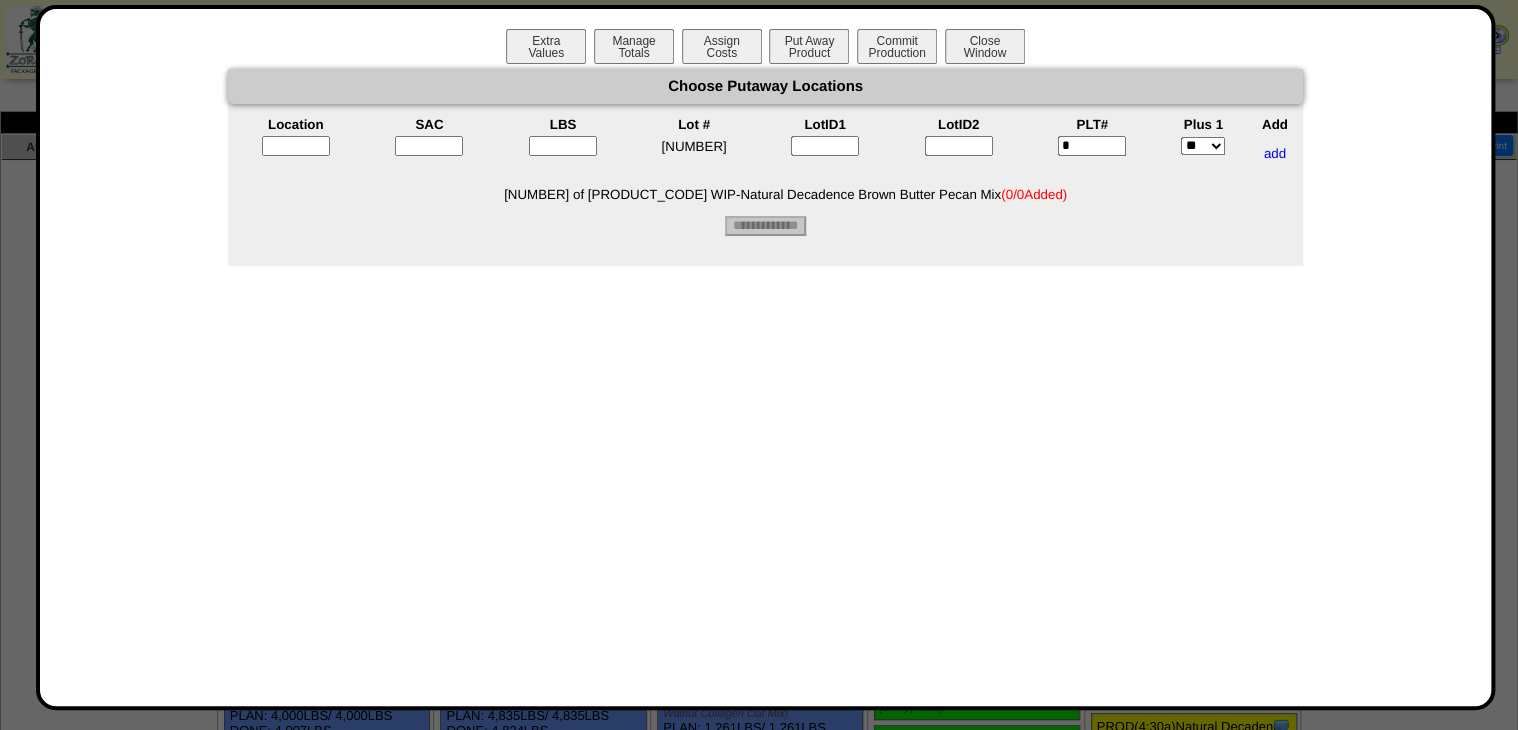 type on "*" 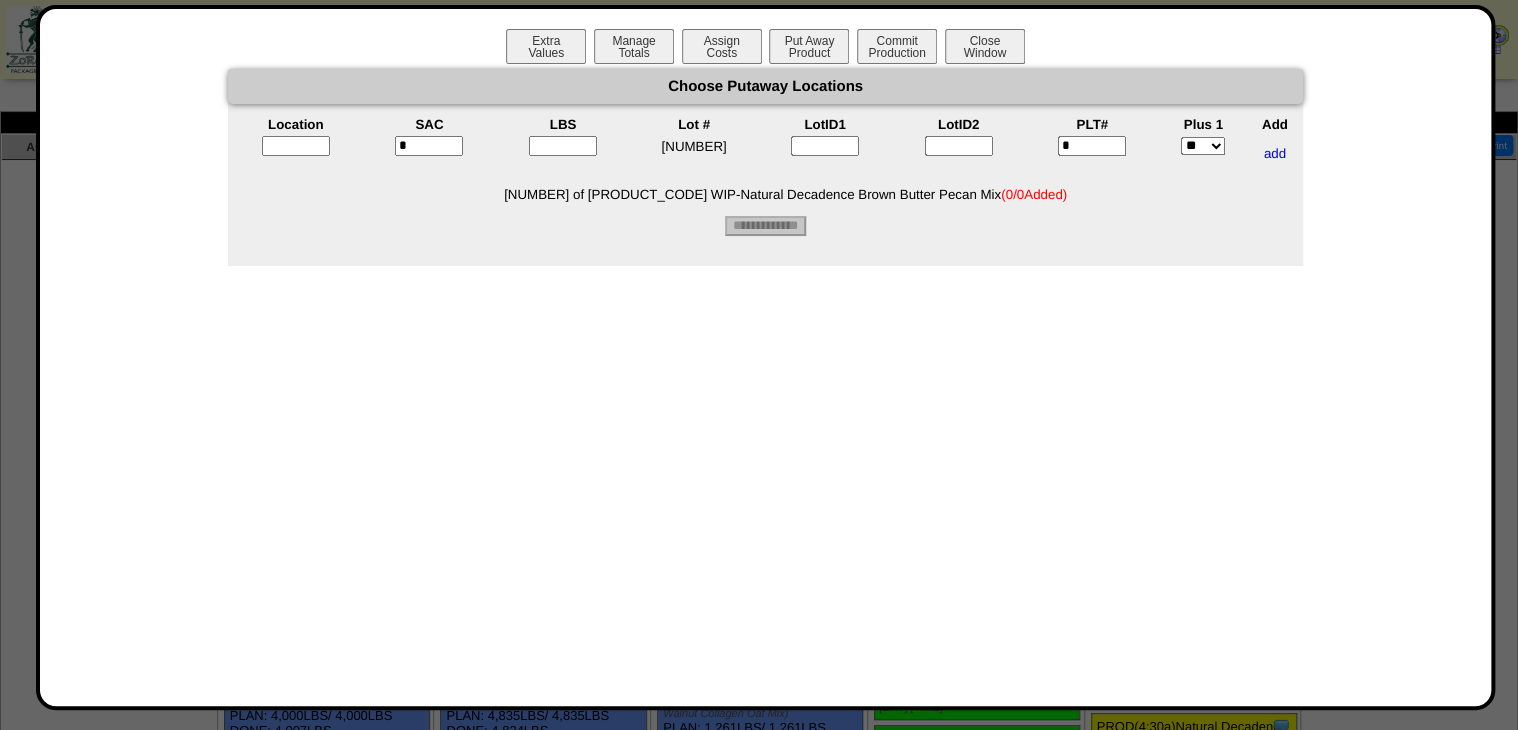 type on "*" 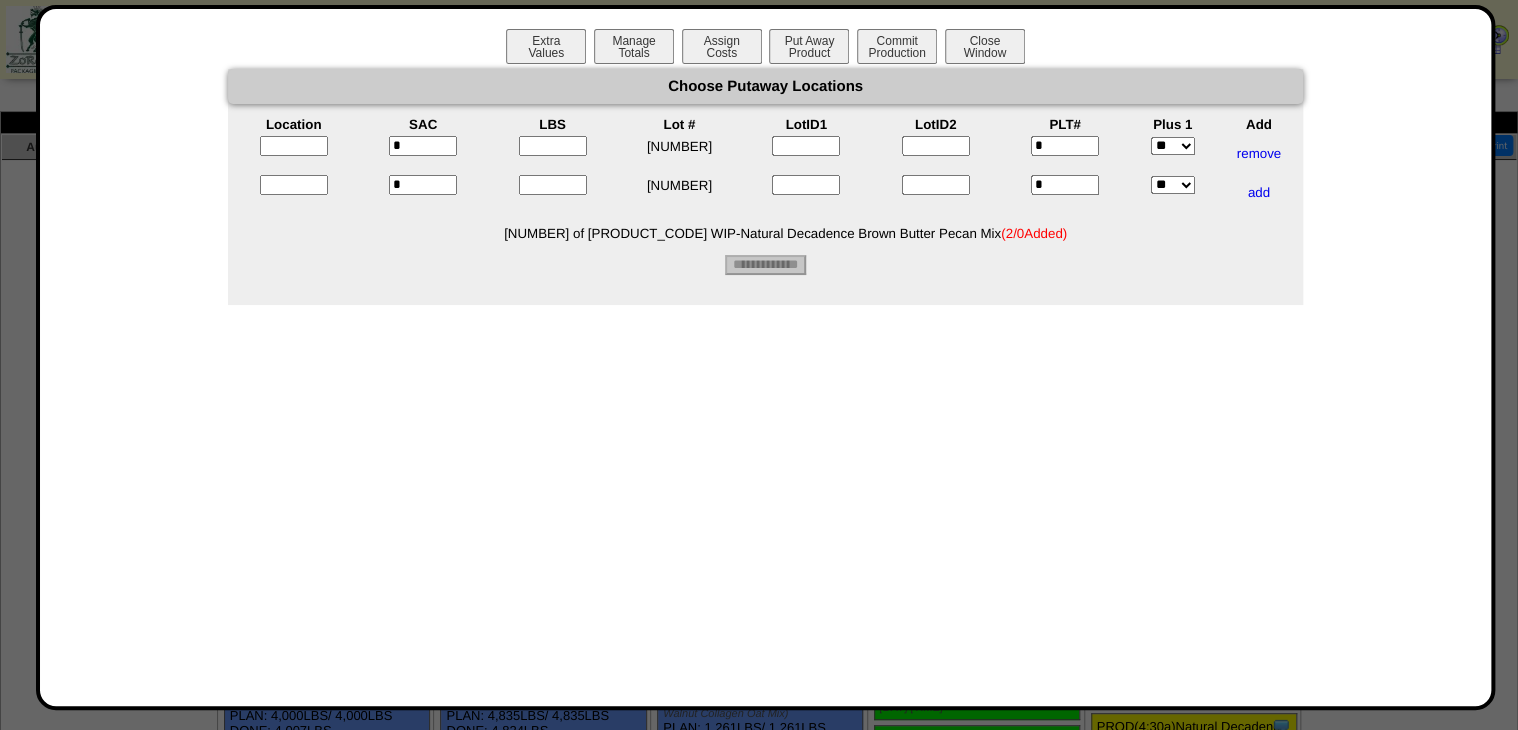 click at bounding box center [553, 146] 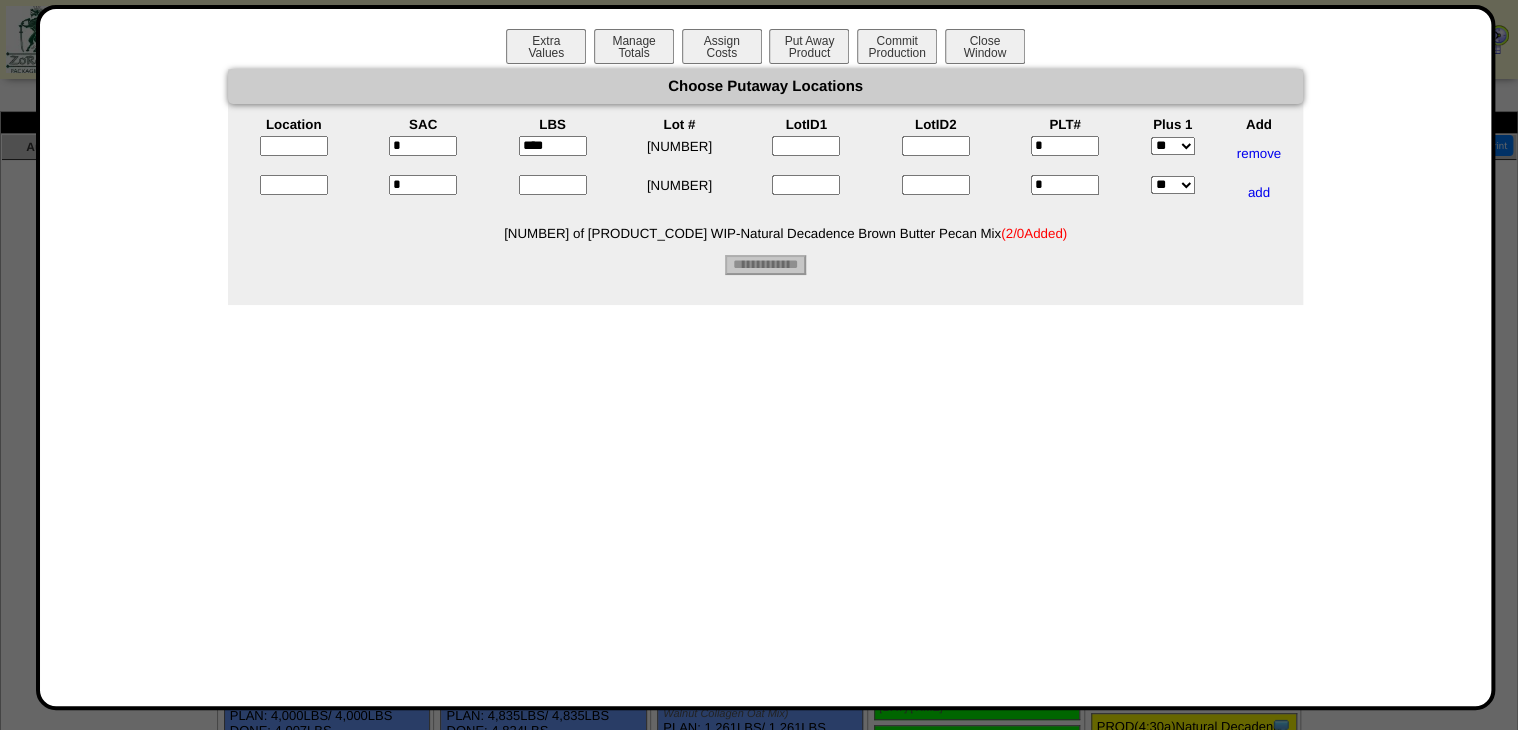 type on "****" 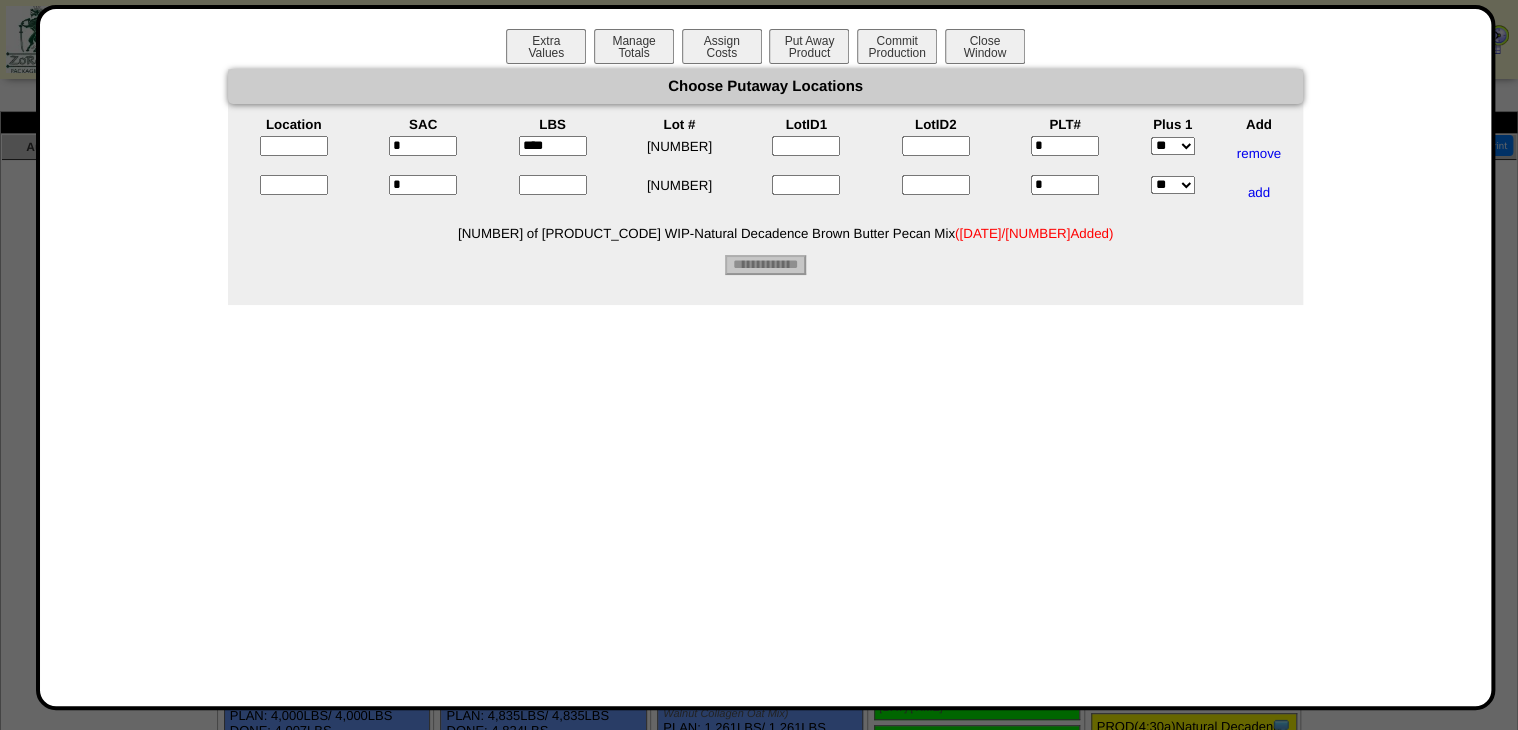 click at bounding box center (553, 185) 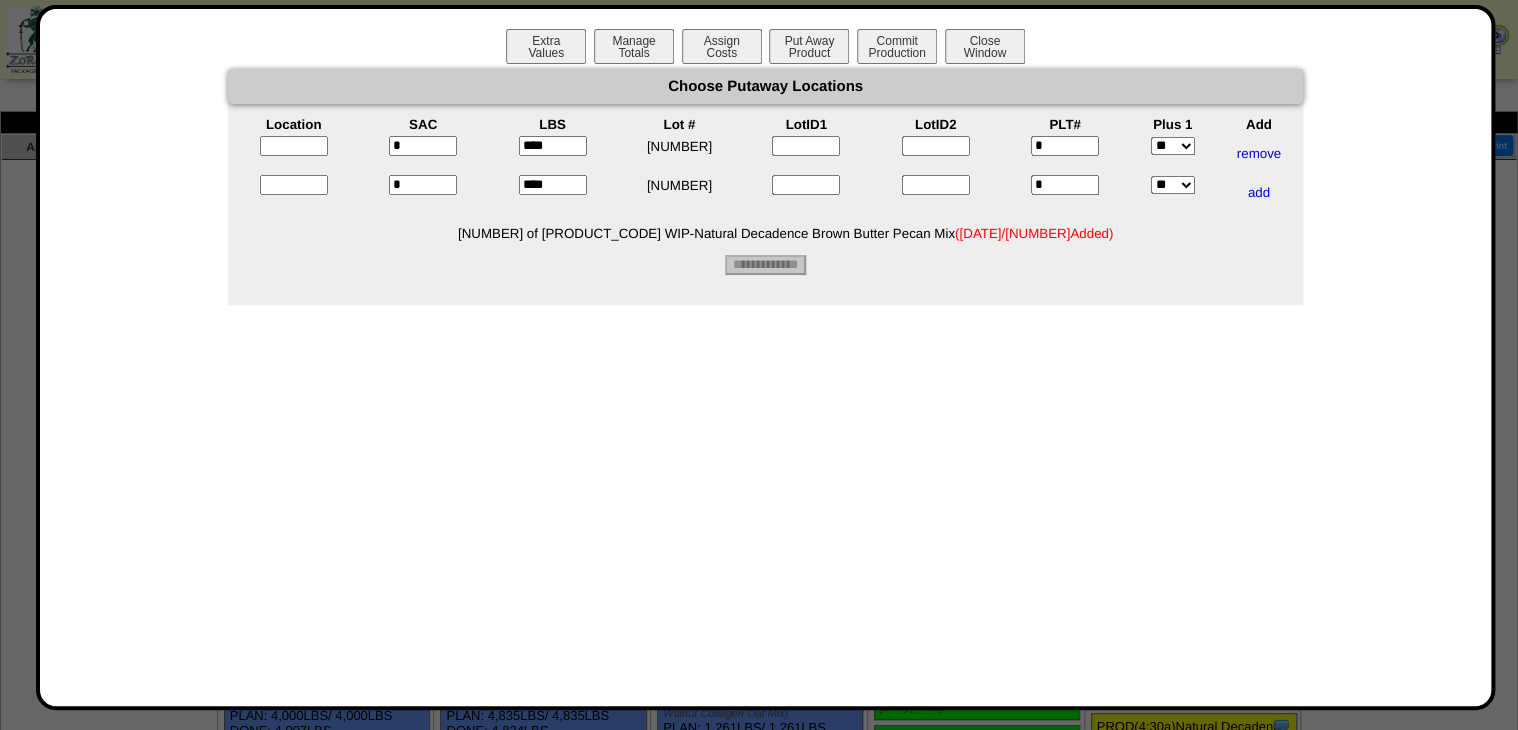 type on "****" 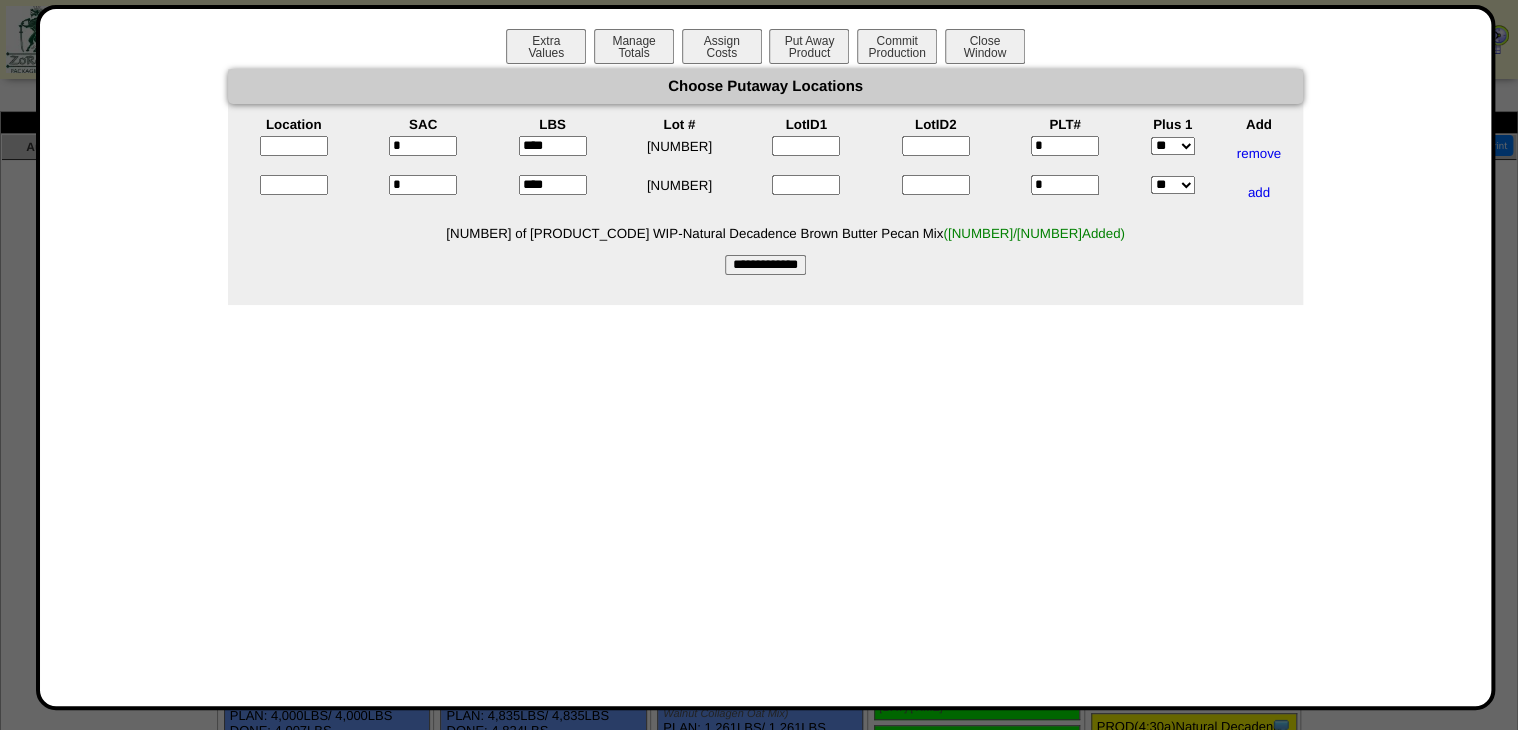 click on "4560                of 15-00718 WIP-Natural Decadence Brown Butter Pecan Mix                 ( 2/4560  Added)" at bounding box center [785, 233] 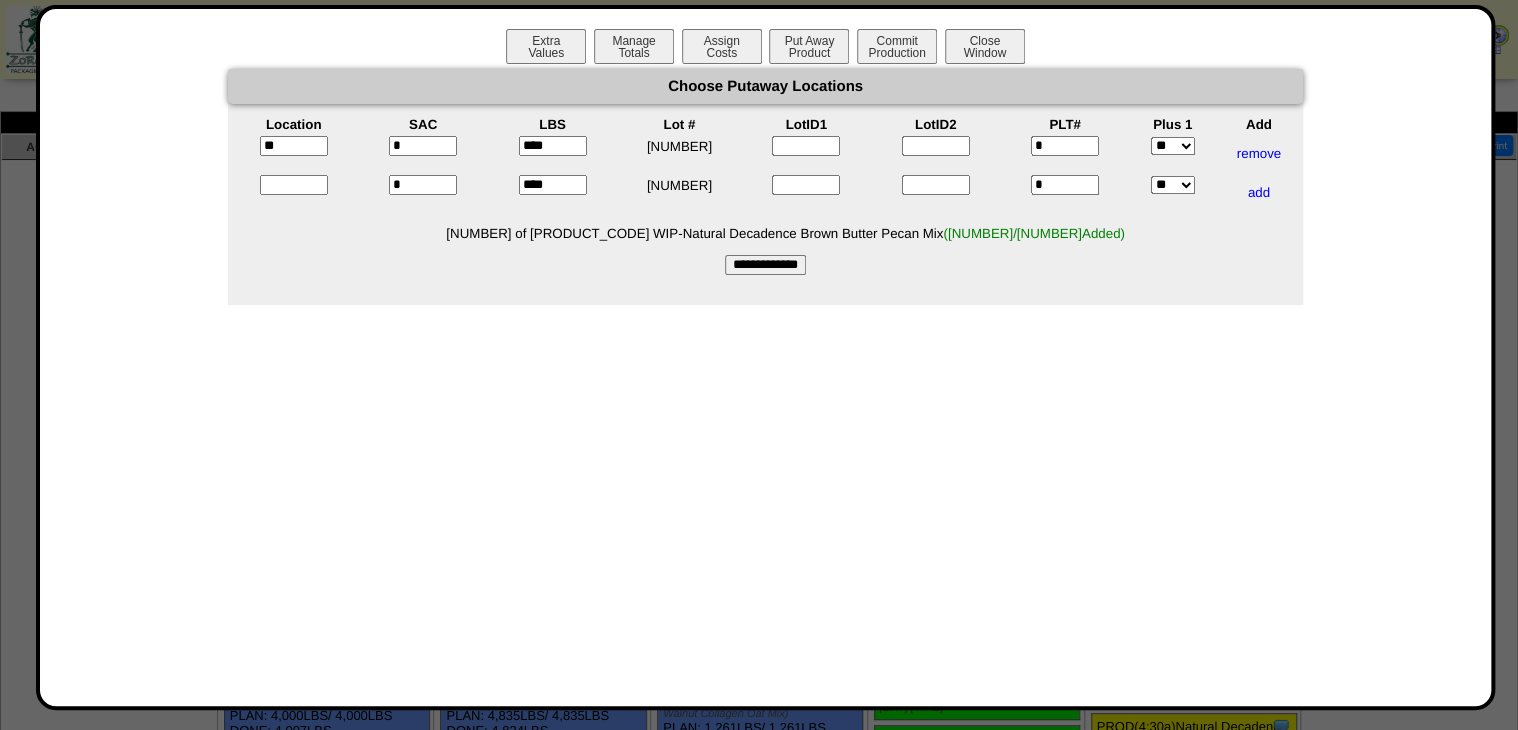 type on "*****" 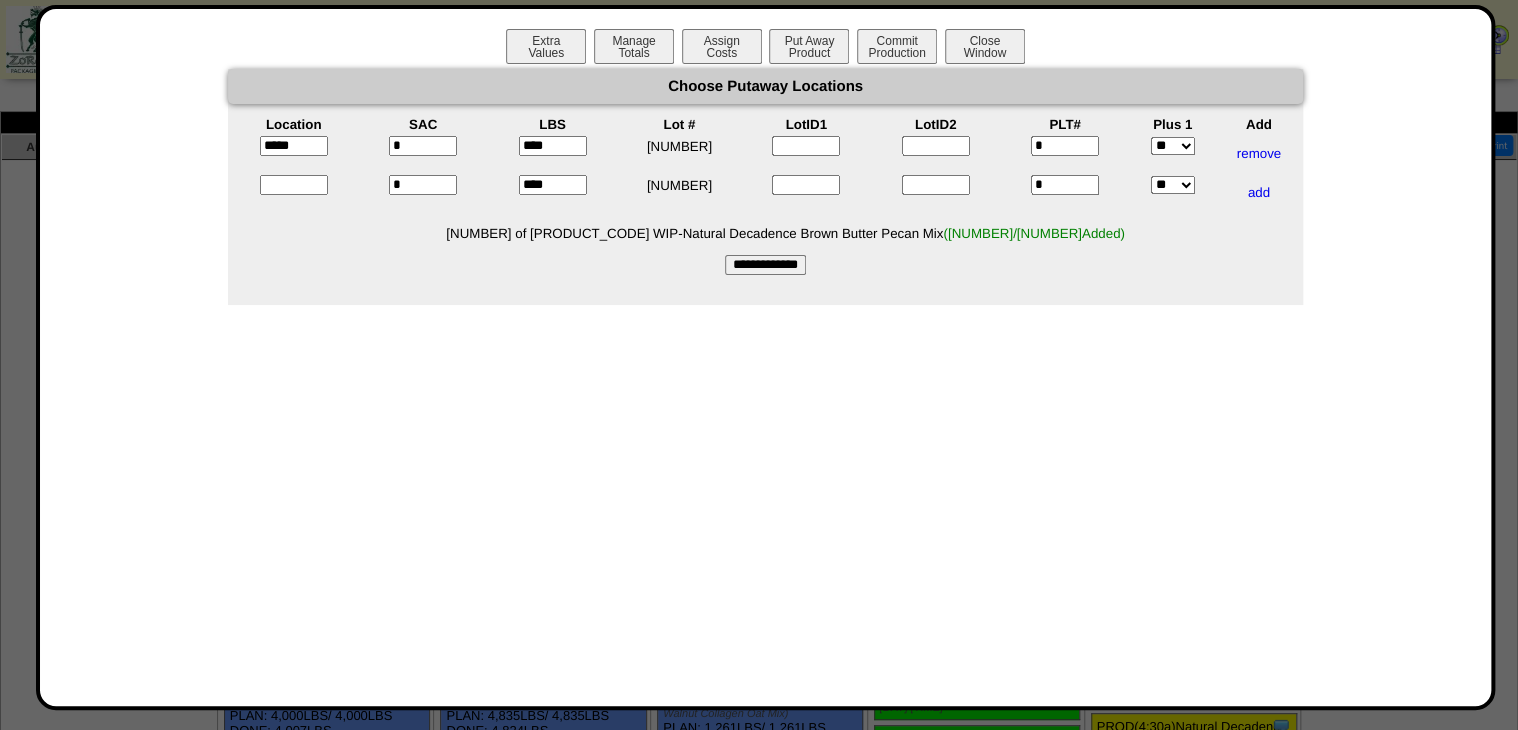 click at bounding box center [294, 185] 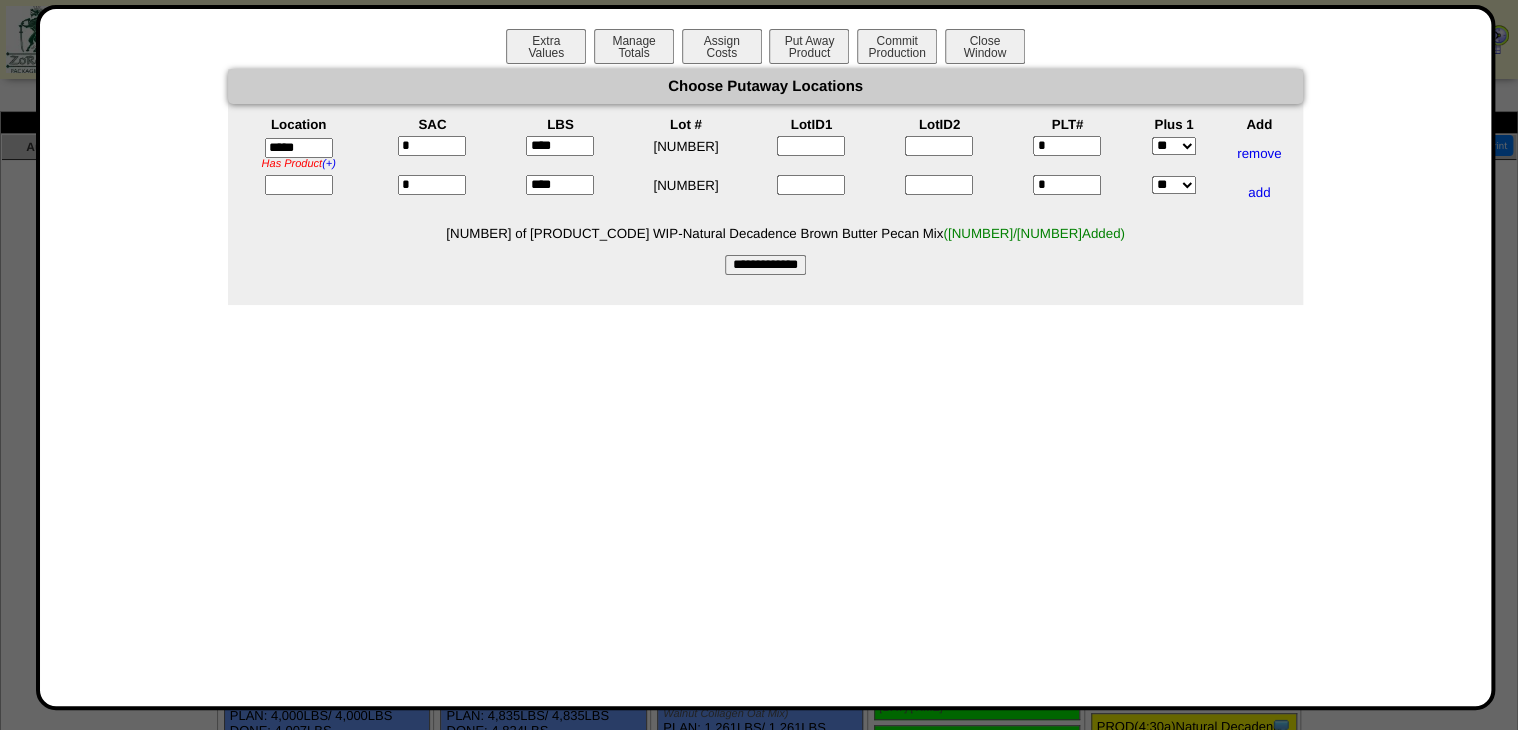 type on "*****" 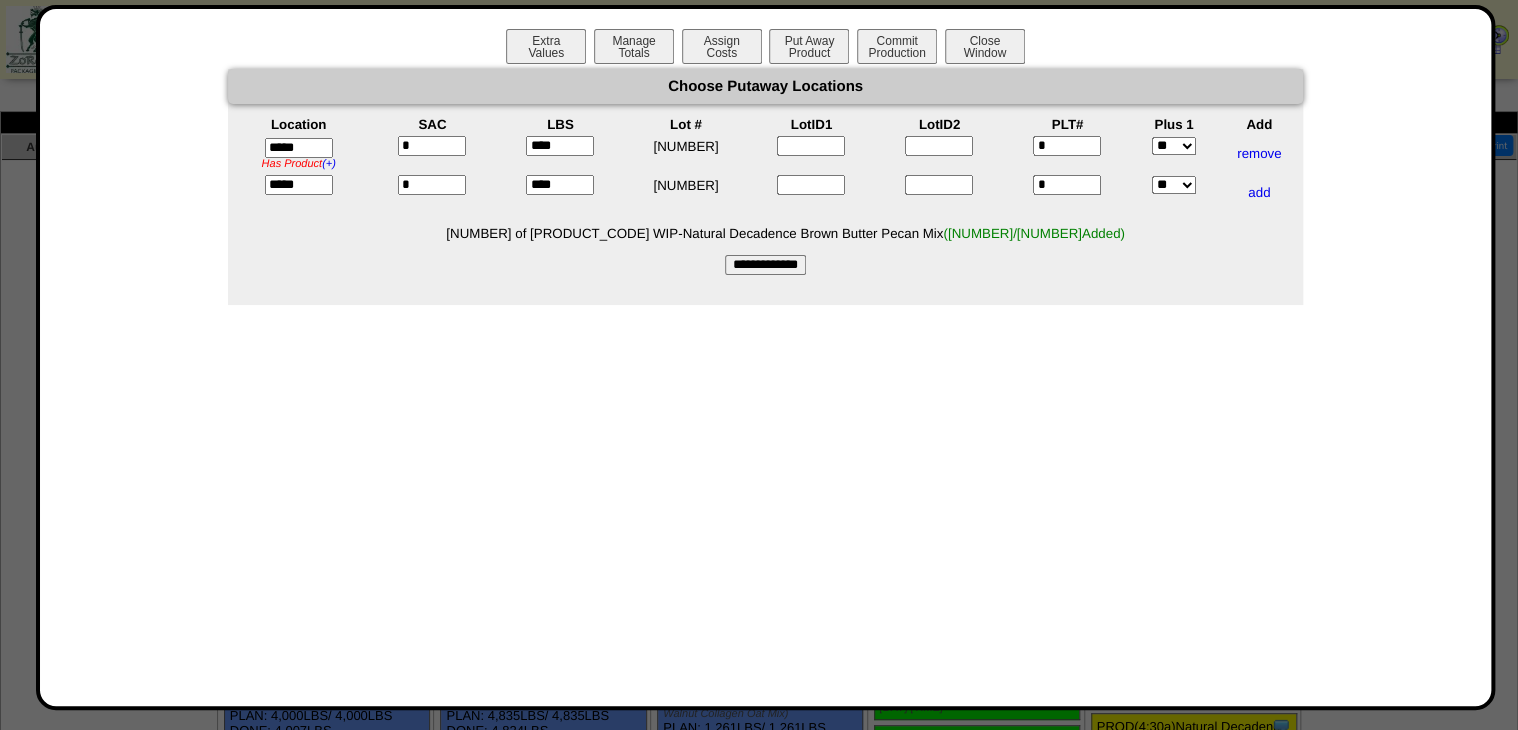 click on "**********" at bounding box center (765, 265) 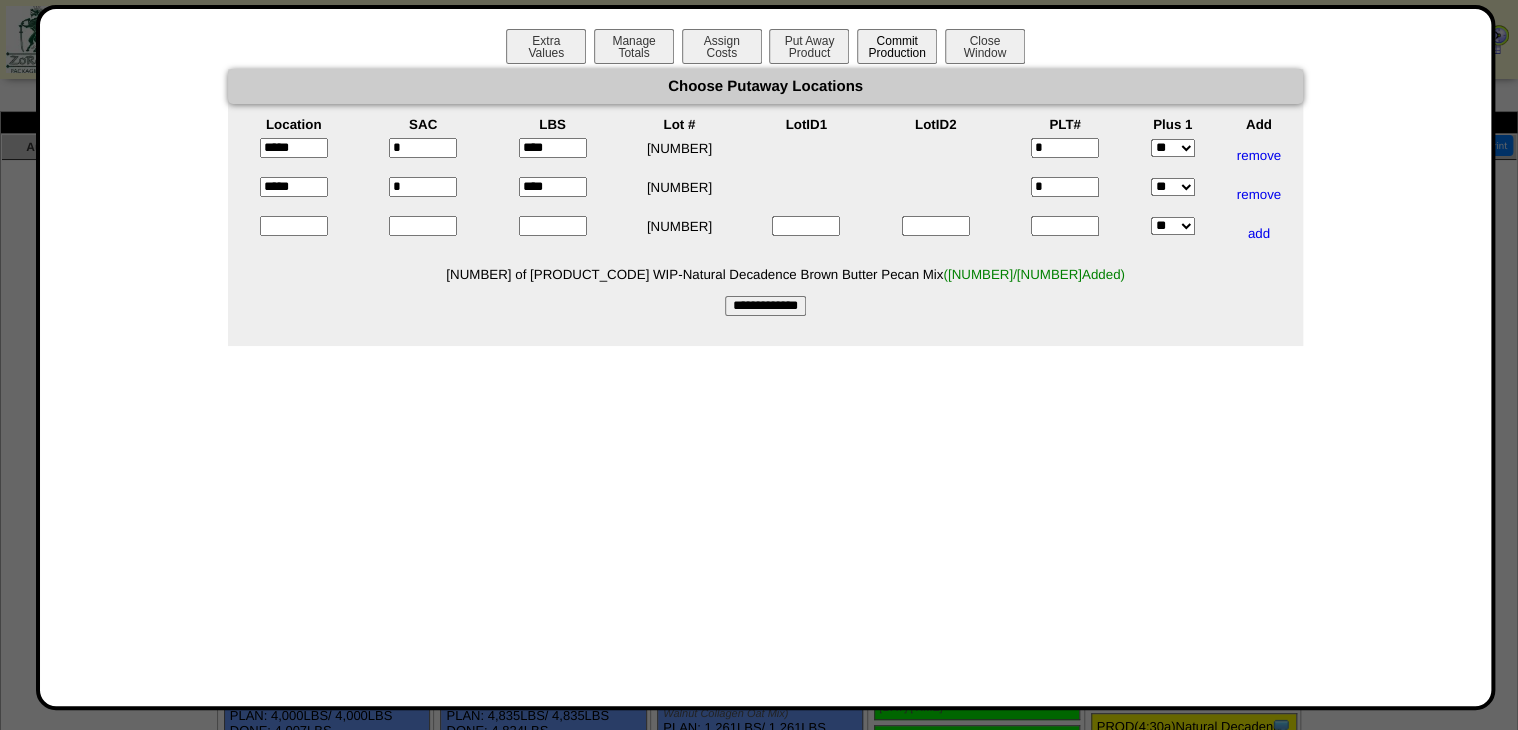 click on "Commit Production" at bounding box center [897, 46] 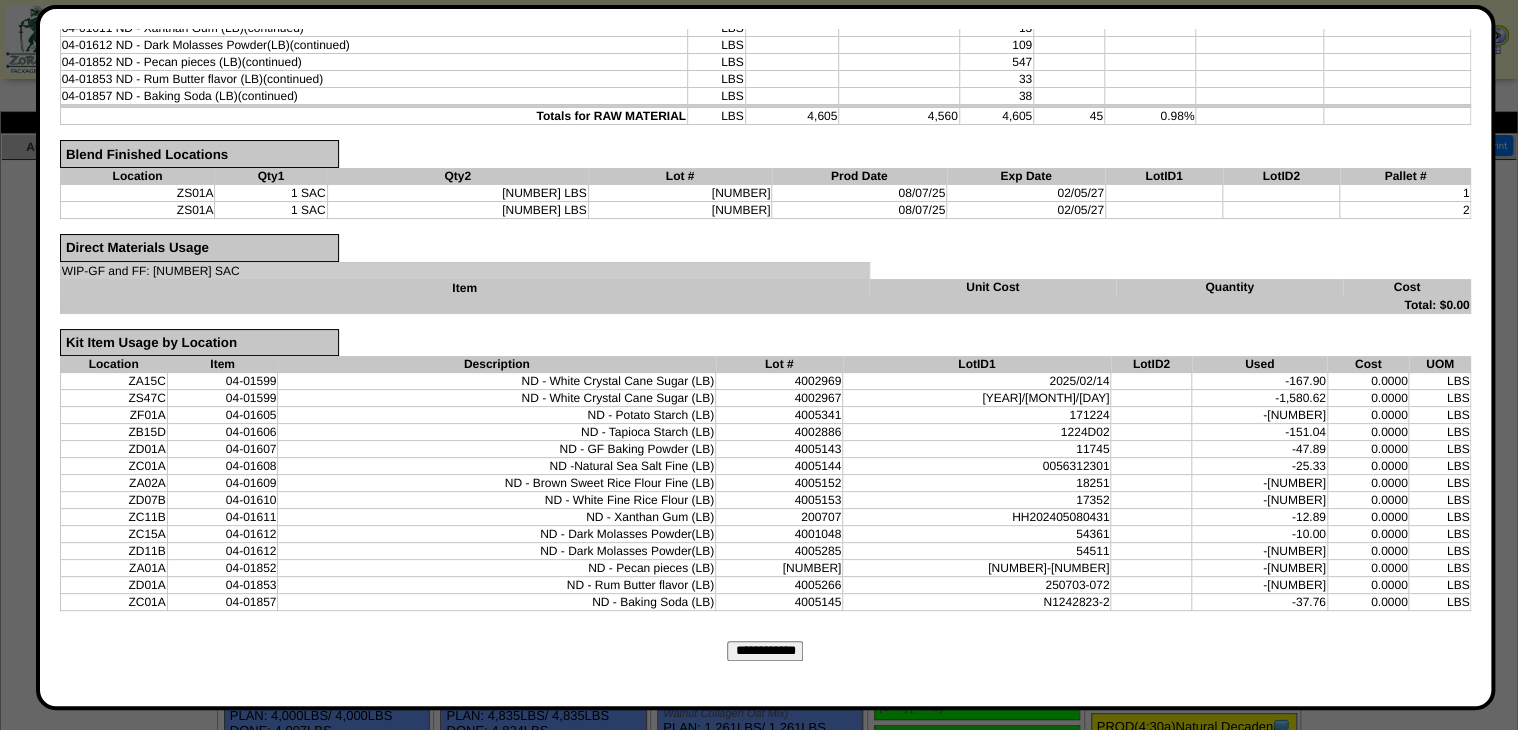 scroll, scrollTop: 544, scrollLeft: 0, axis: vertical 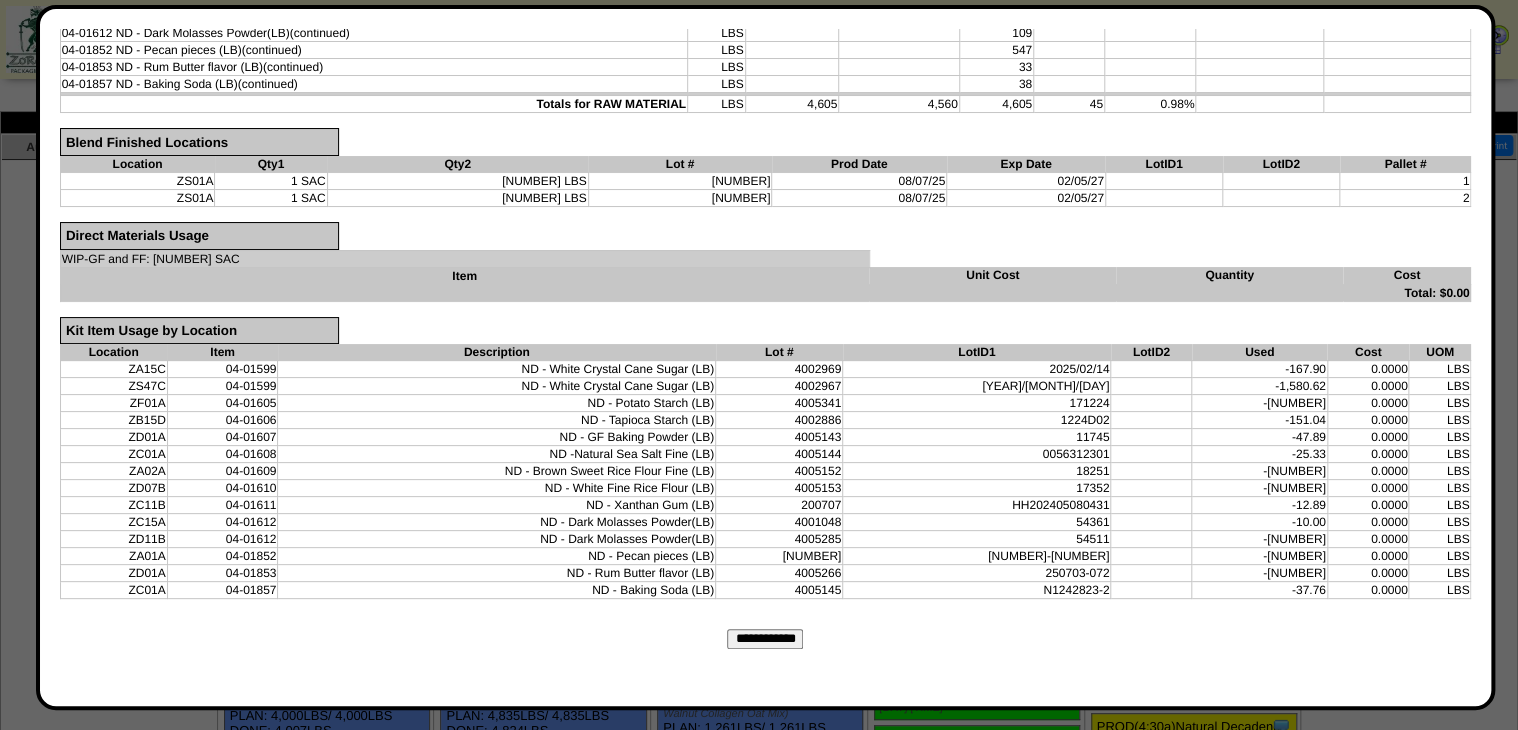 click on "**********" at bounding box center [765, 639] 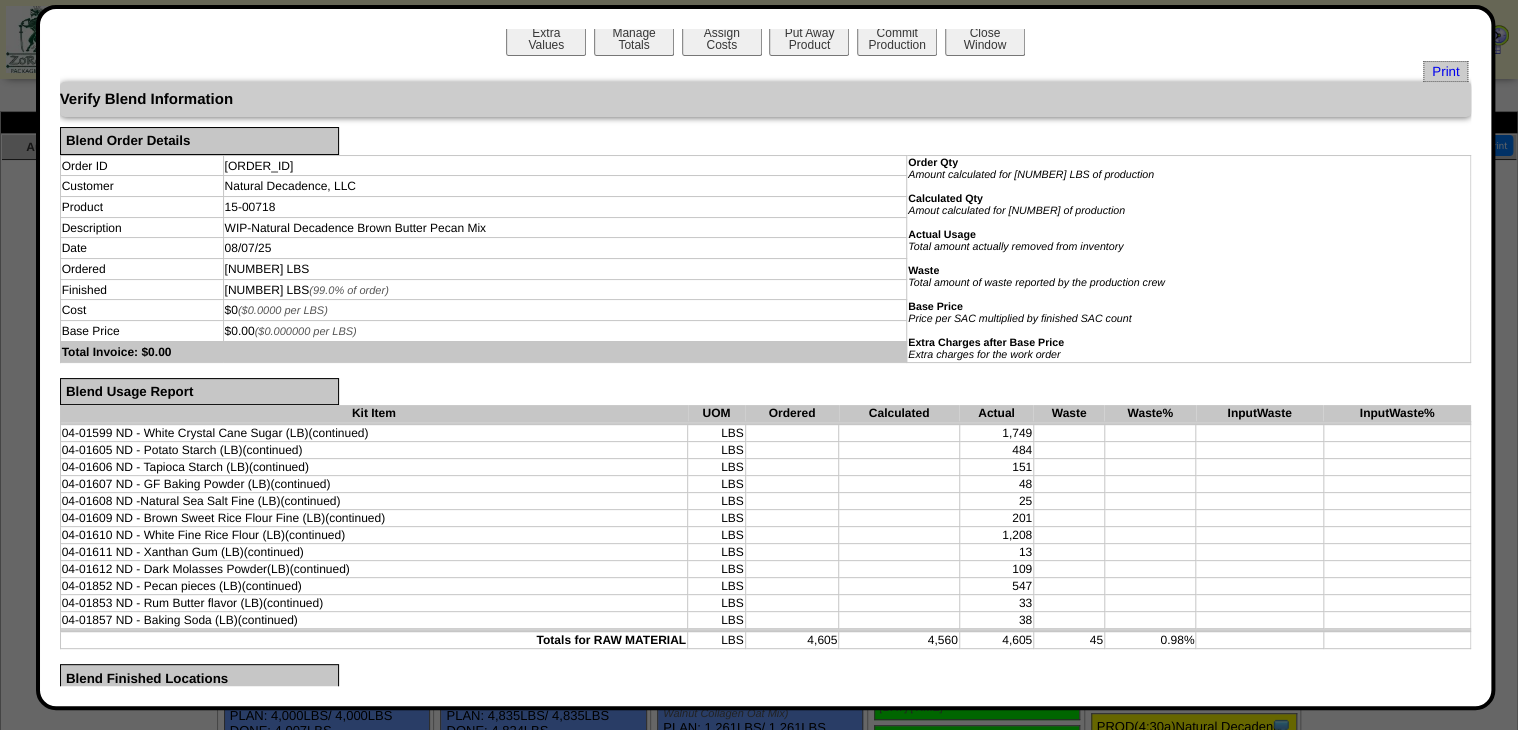 scroll, scrollTop: 0, scrollLeft: 0, axis: both 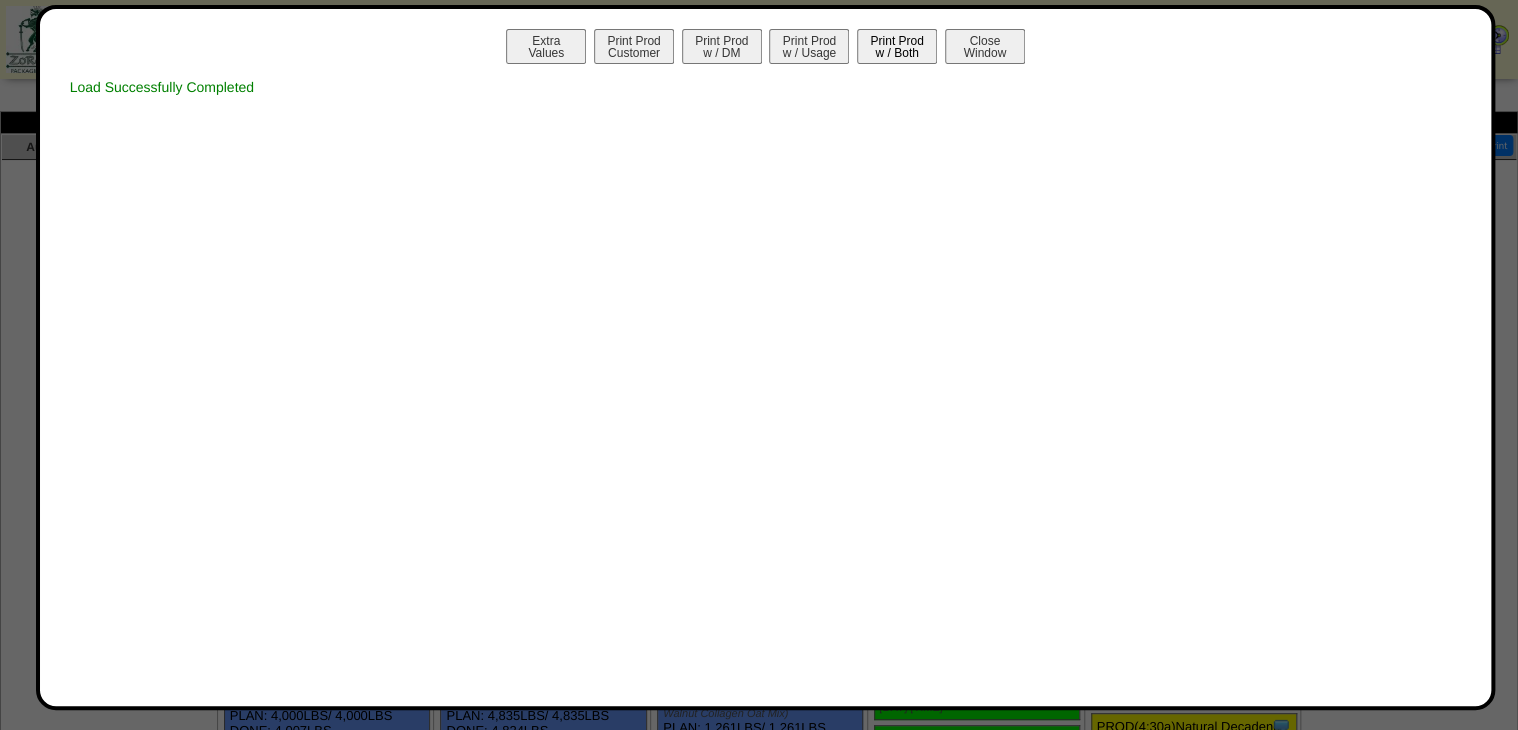drag, startPoint x: 894, startPoint y: 21, endPoint x: 904, endPoint y: 39, distance: 20.59126 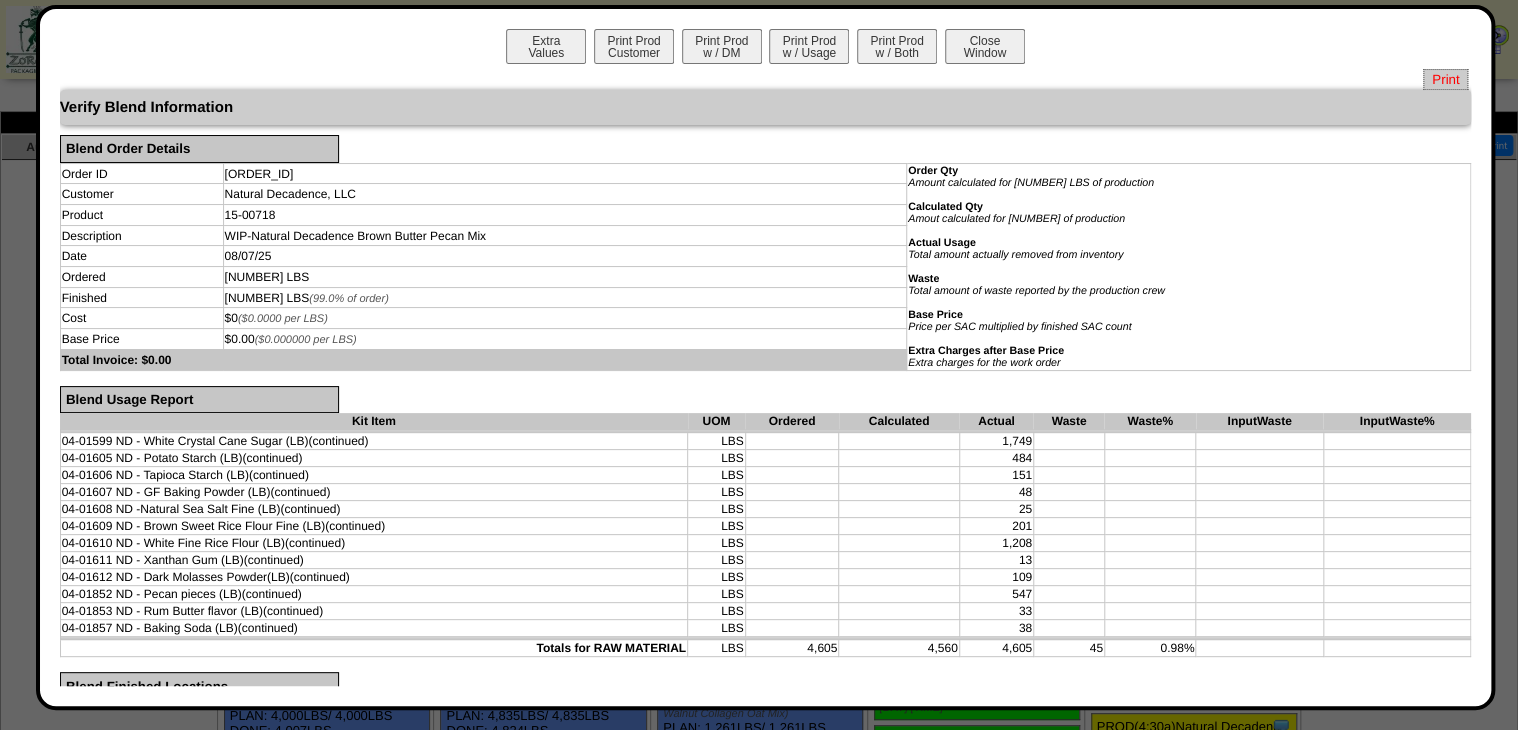 click on "Print" at bounding box center (1445, 79) 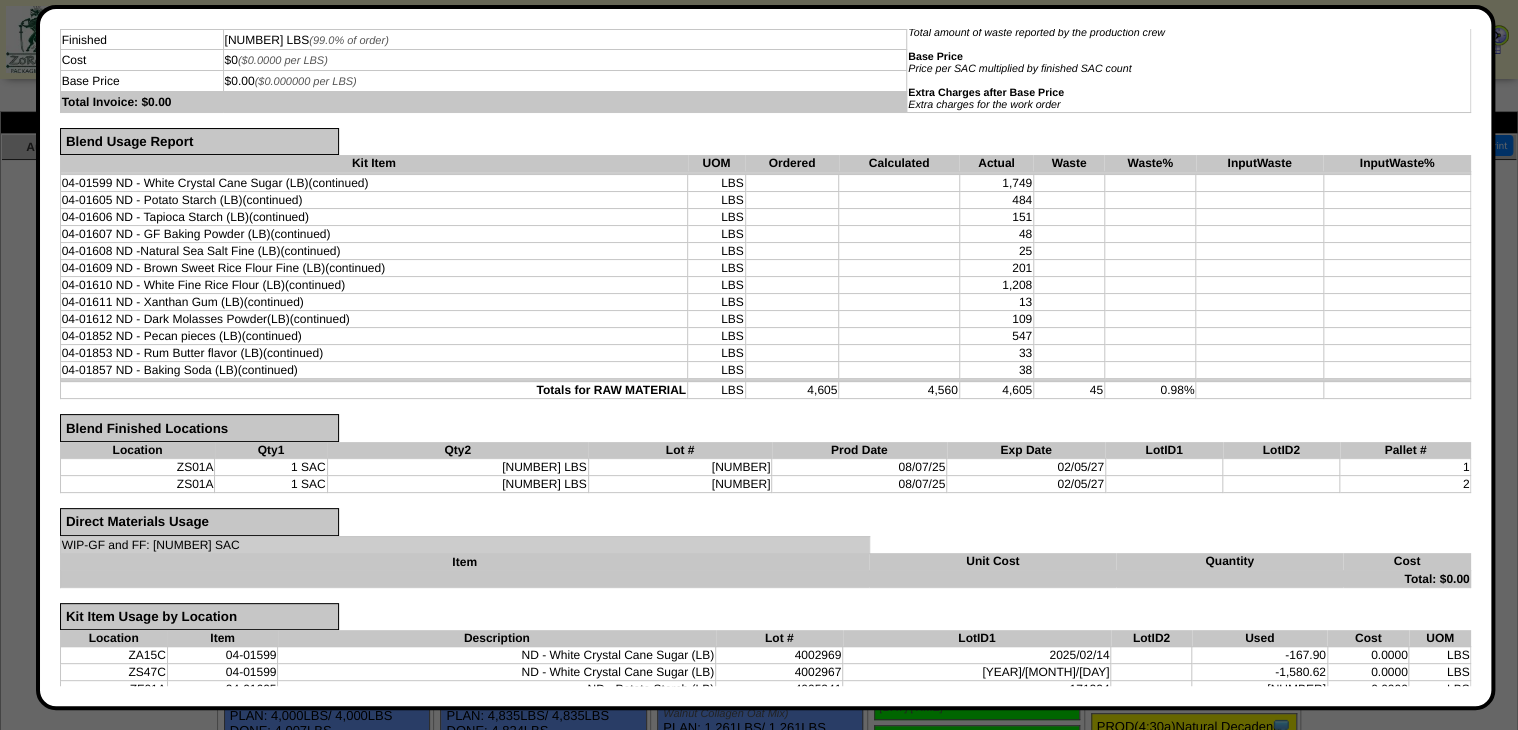 scroll, scrollTop: 400, scrollLeft: 0, axis: vertical 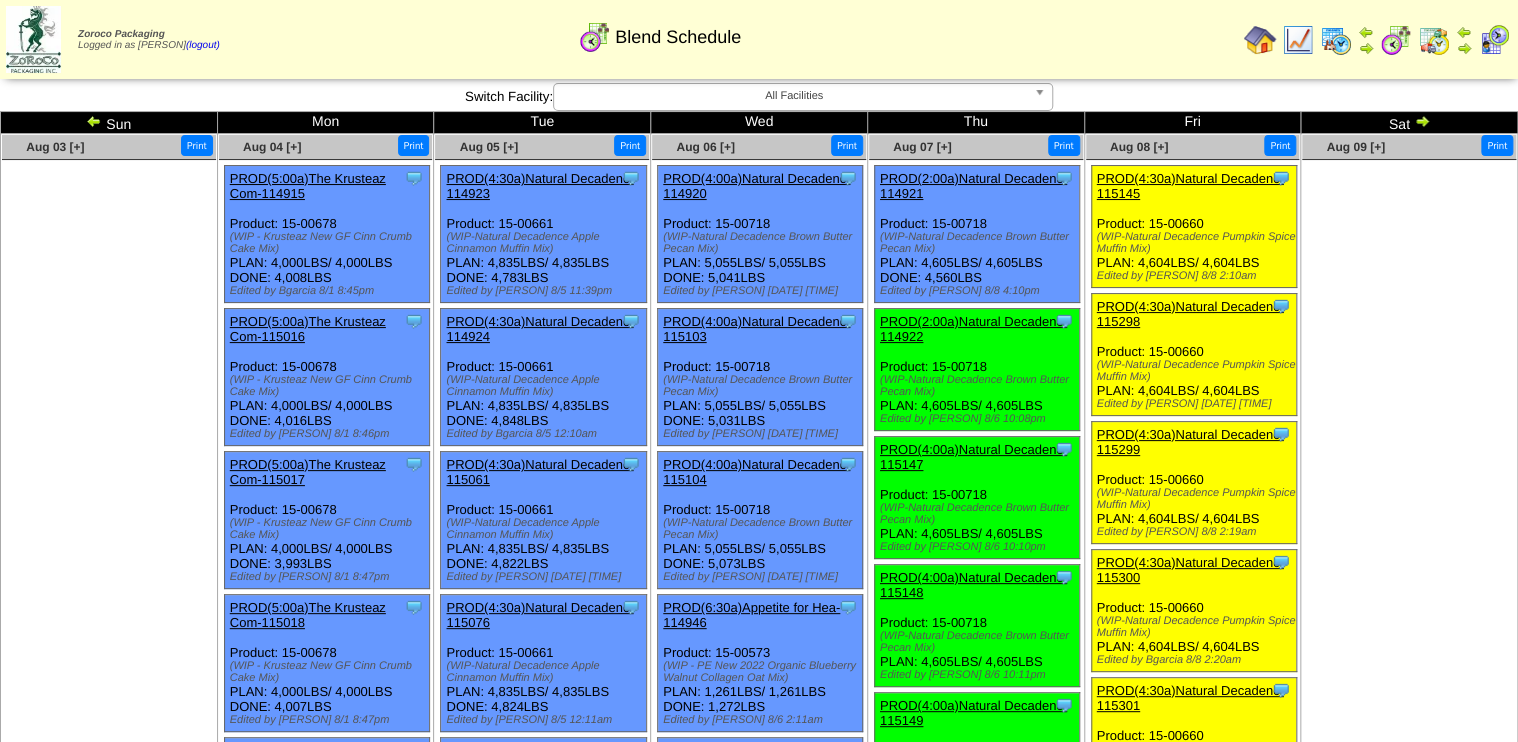 click on "PROD([TIME])[PRODUCT_NAME]-[ID]" at bounding box center [973, 329] 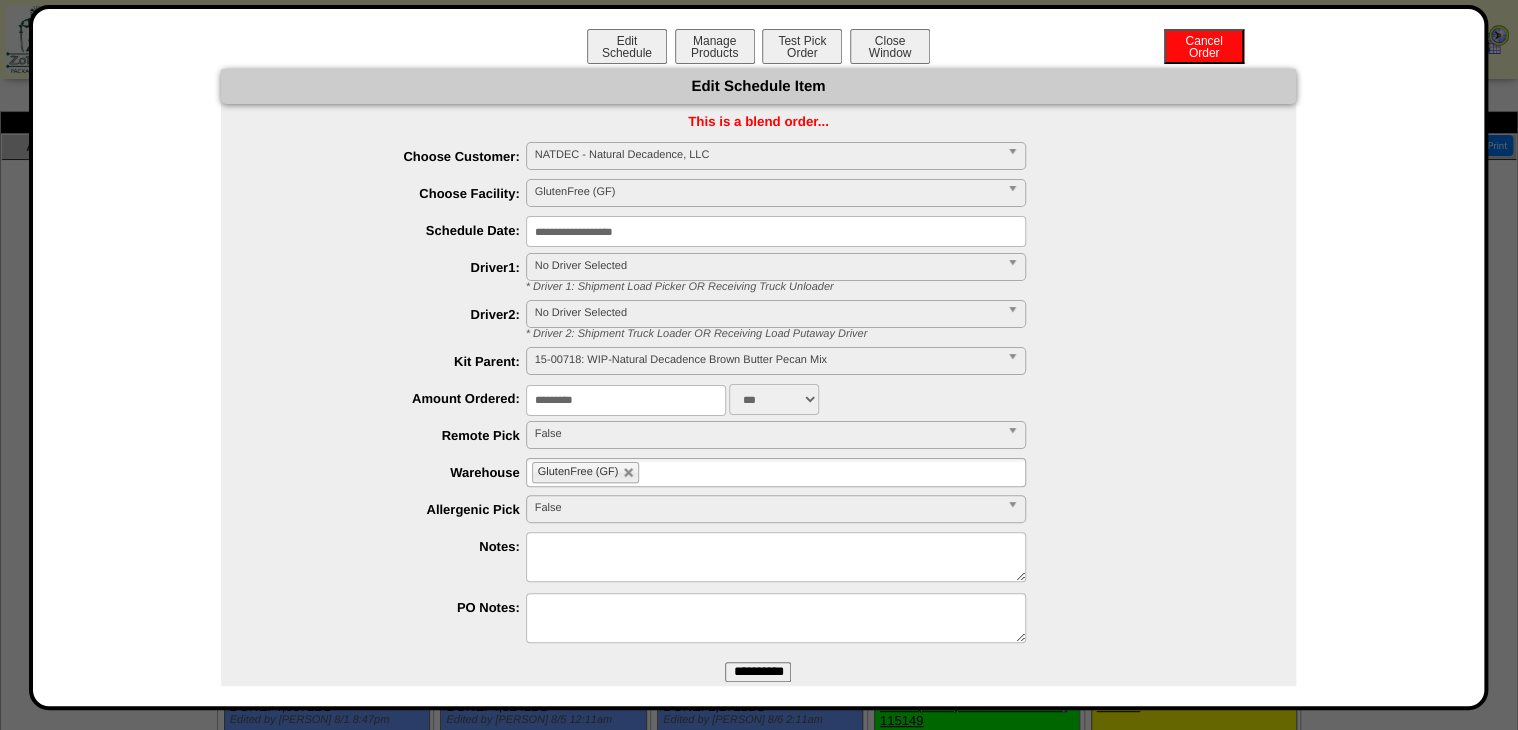 drag, startPoint x: 730, startPoint y: 76, endPoint x: 731, endPoint y: 66, distance: 10.049875 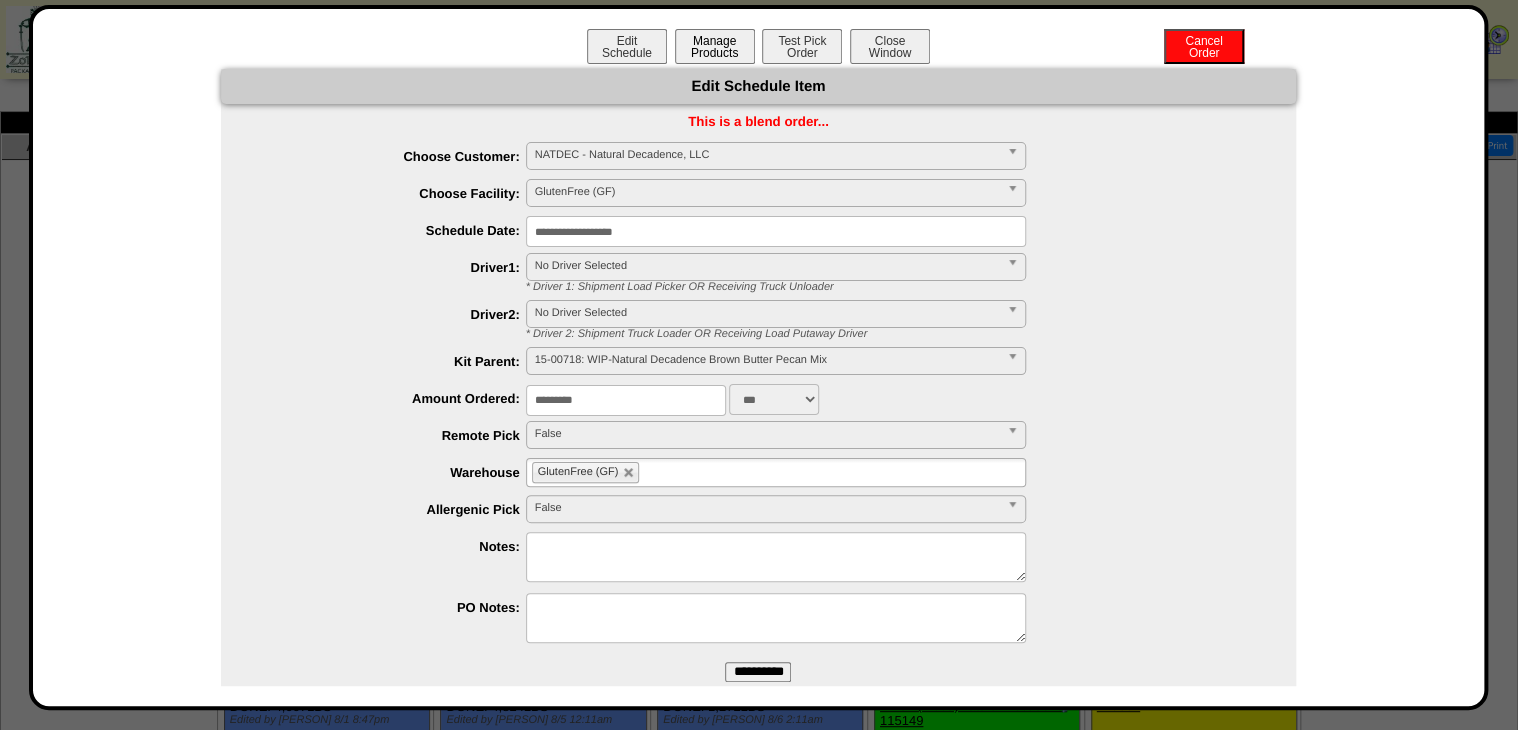 click on "Manage Products" at bounding box center [715, 46] 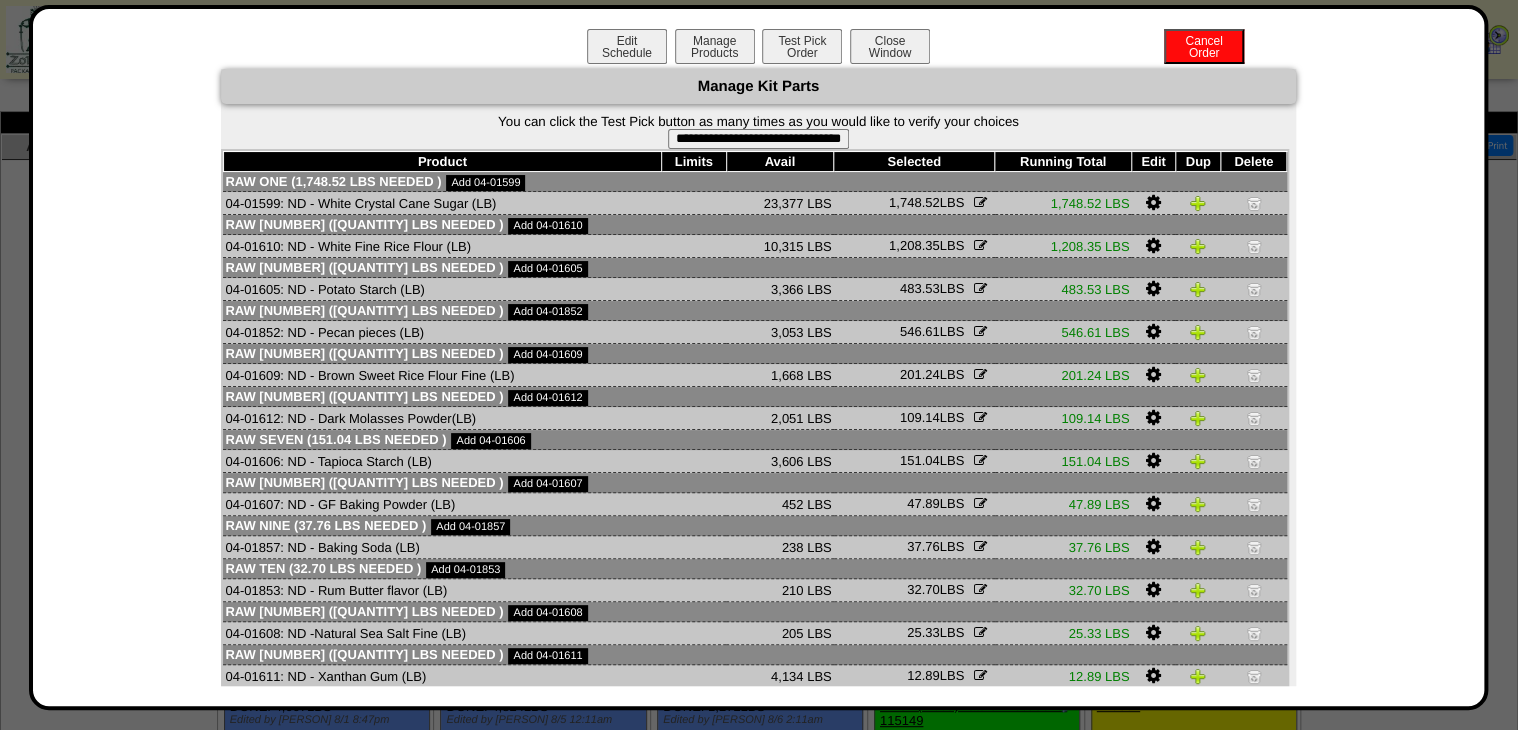 click on "**********" at bounding box center (758, 139) 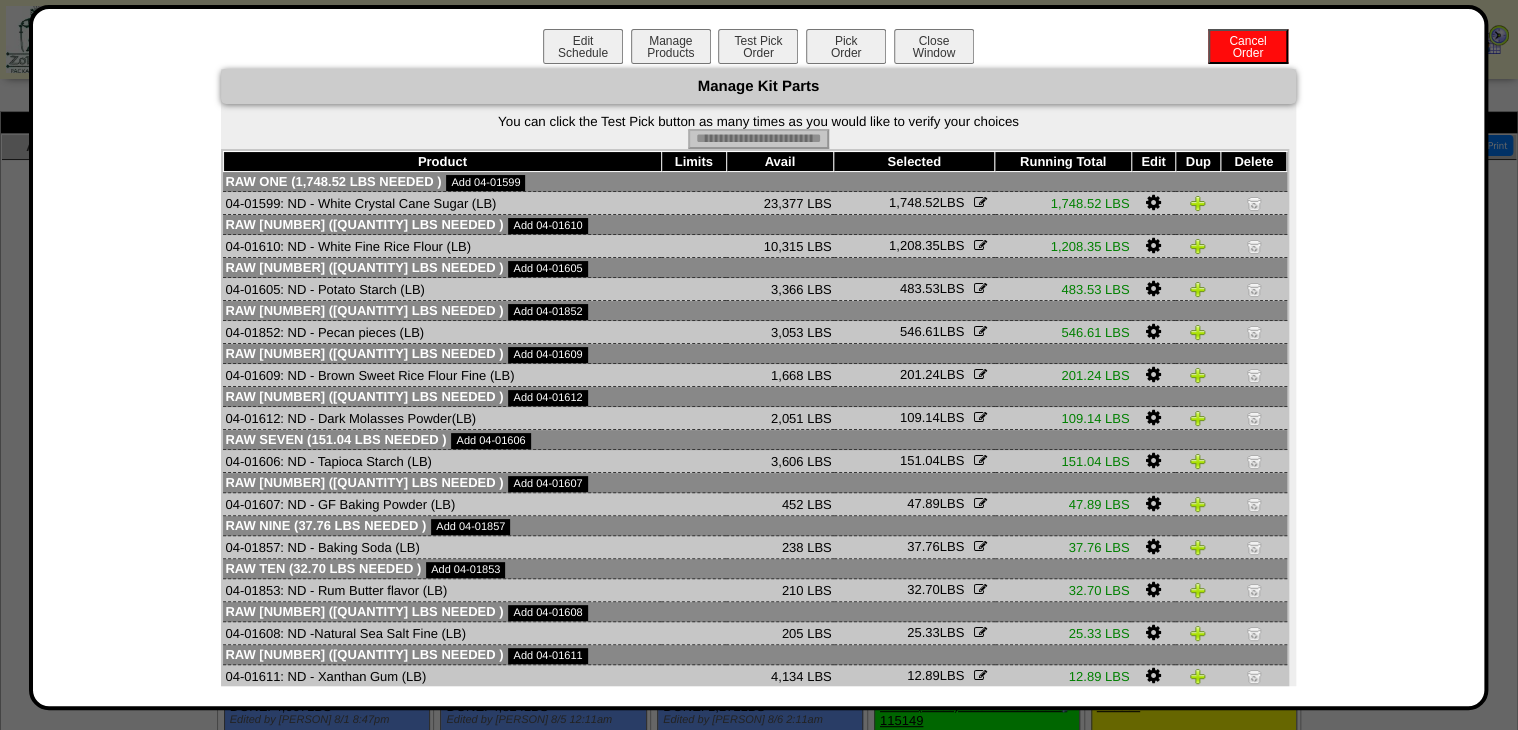 click on "Pick Order" at bounding box center (846, 46) 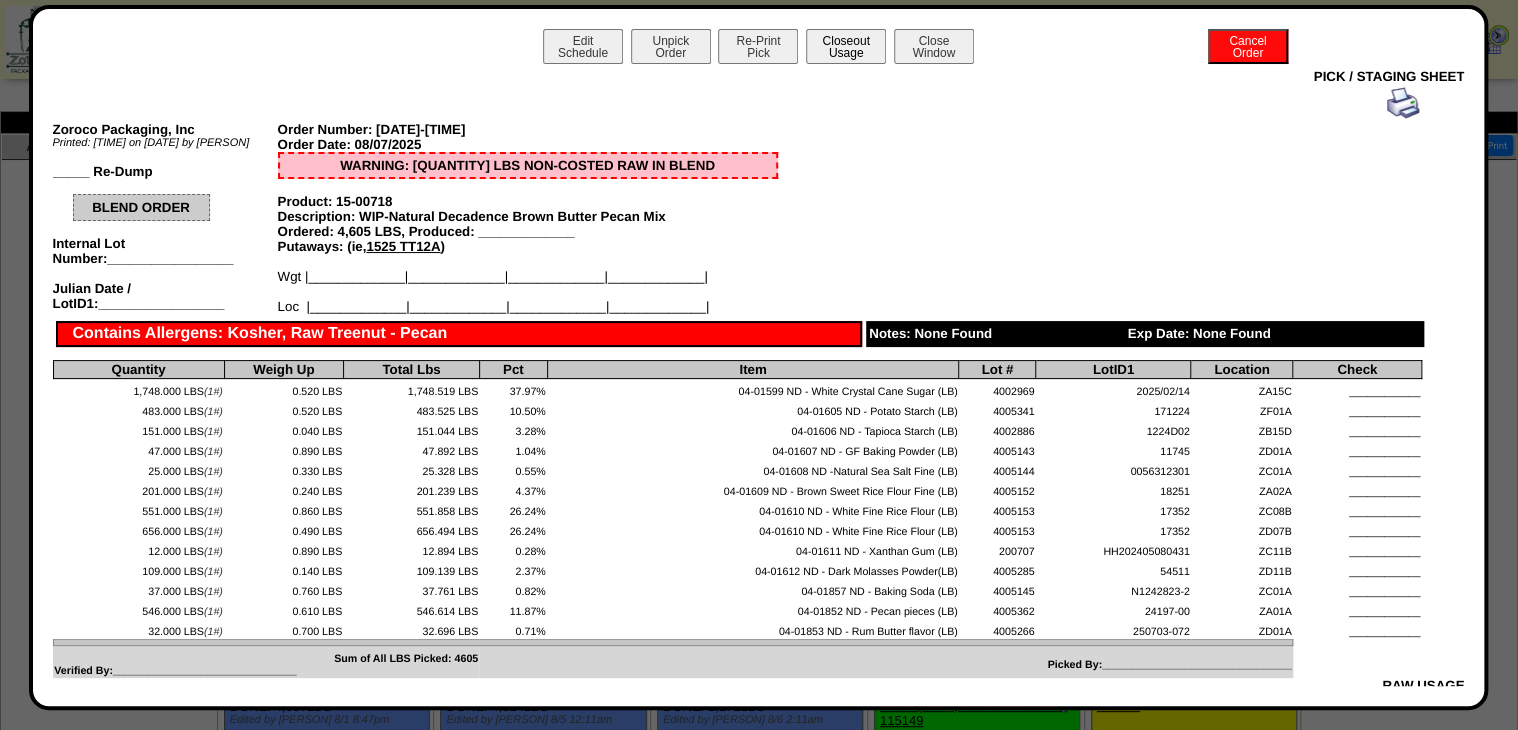click on "Closeout Usage" at bounding box center [846, 46] 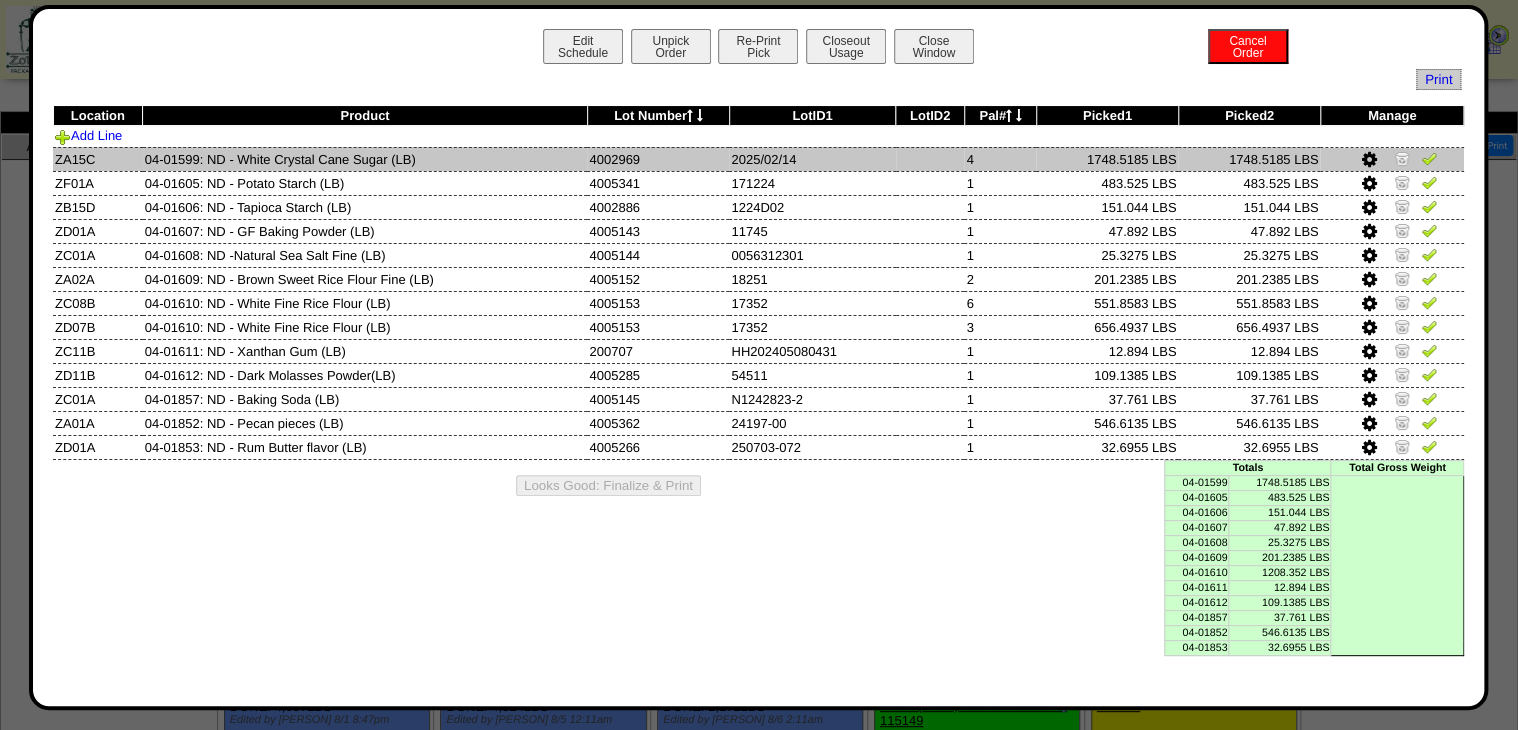 click at bounding box center (1370, 161) 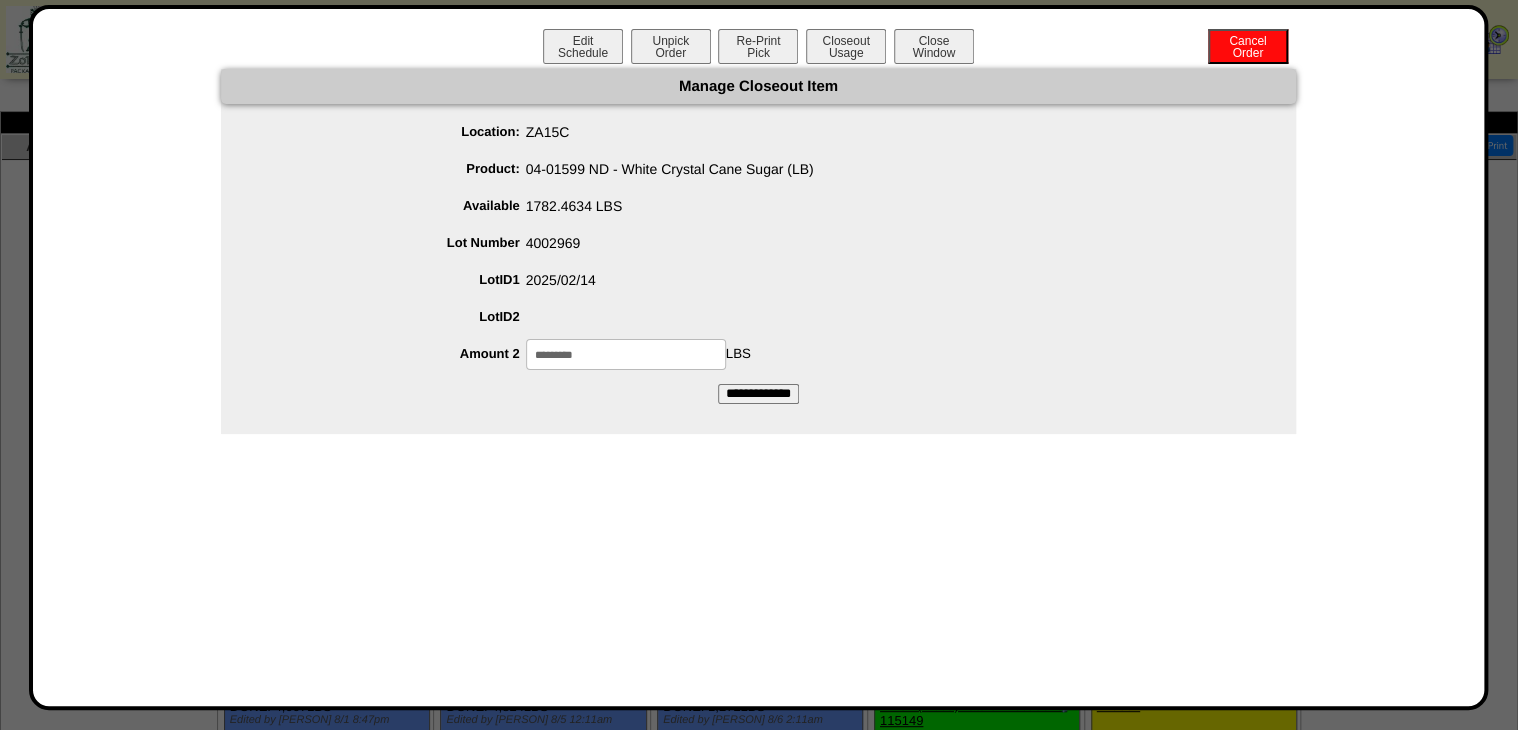 click on "*********" at bounding box center [626, 354] 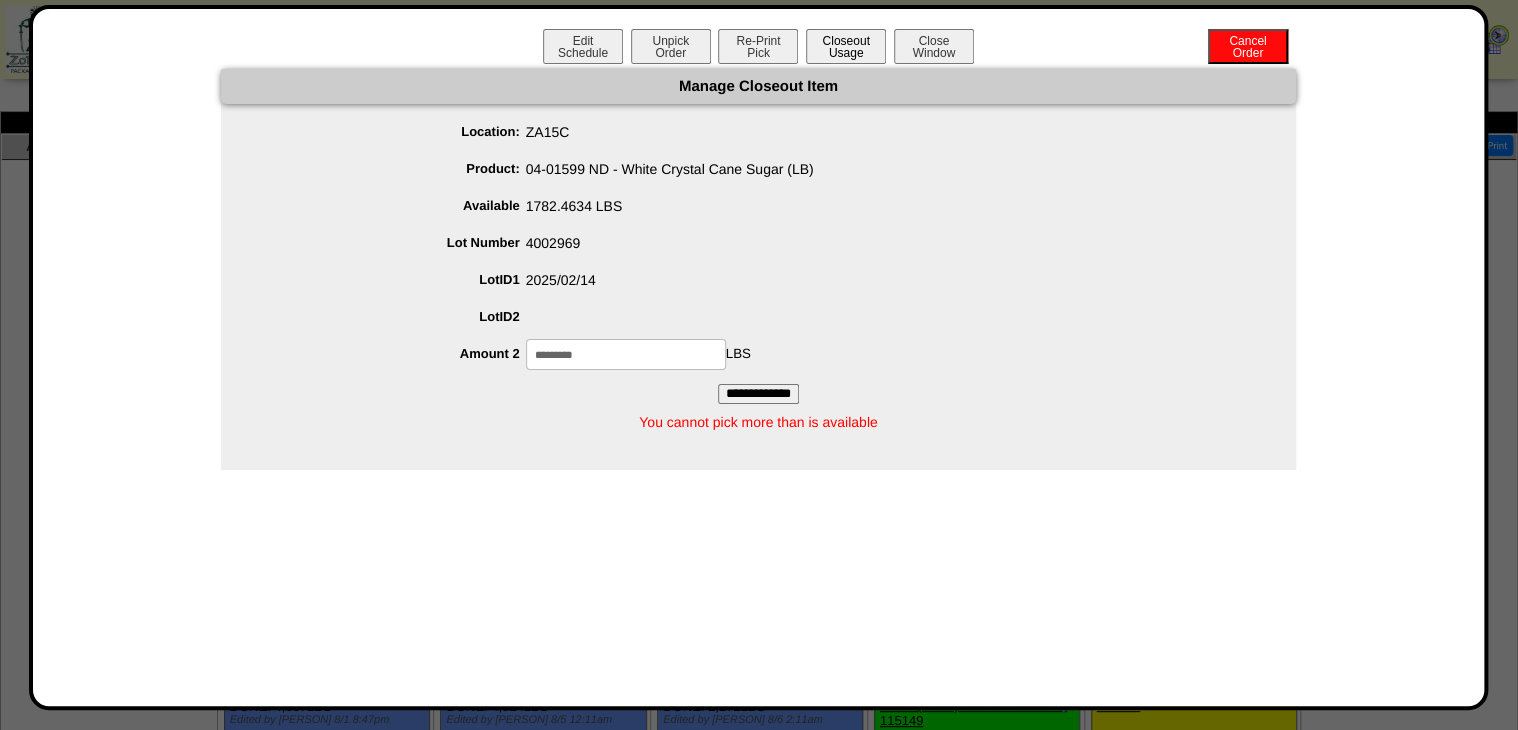 click on "Closeout Usage" at bounding box center [846, 46] 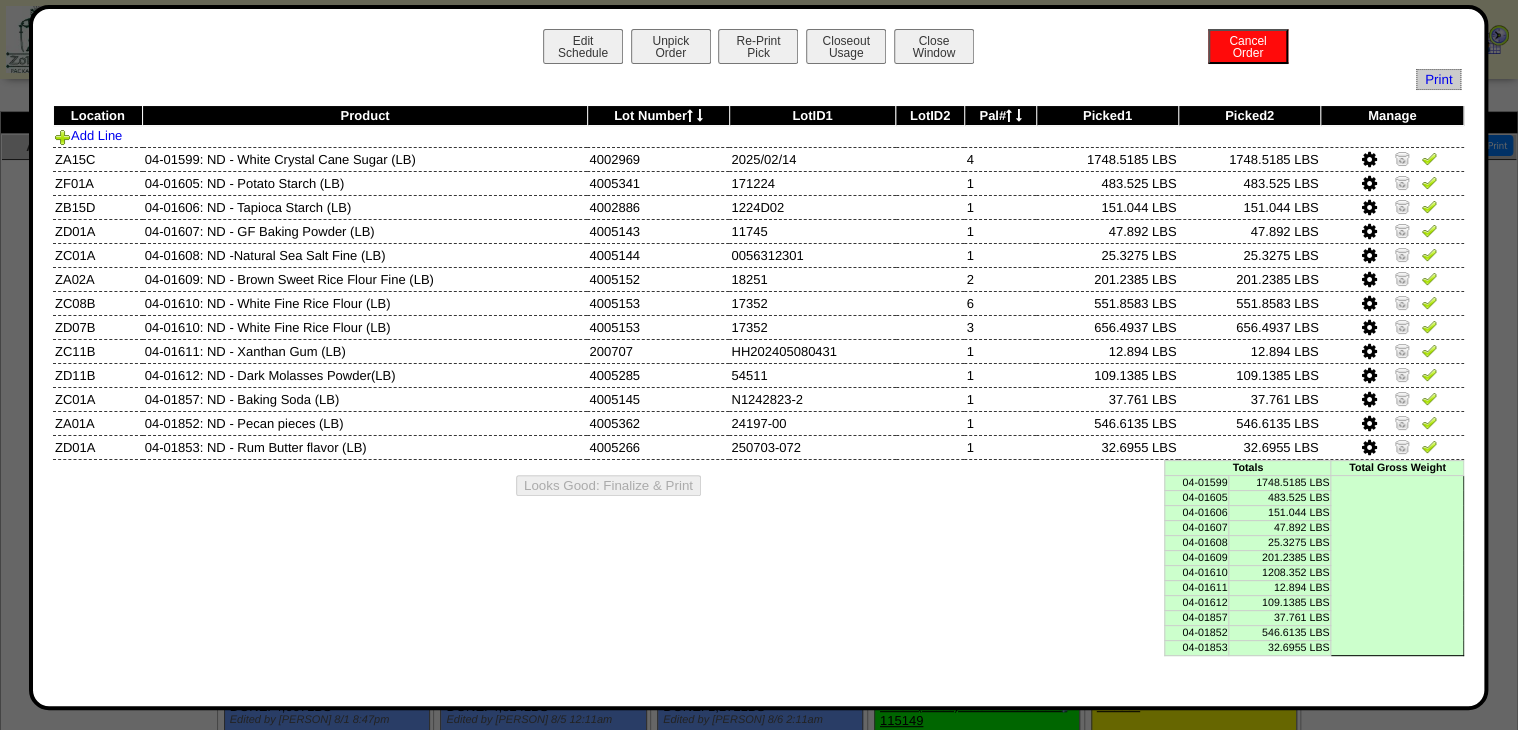 click at bounding box center [1368, 160] 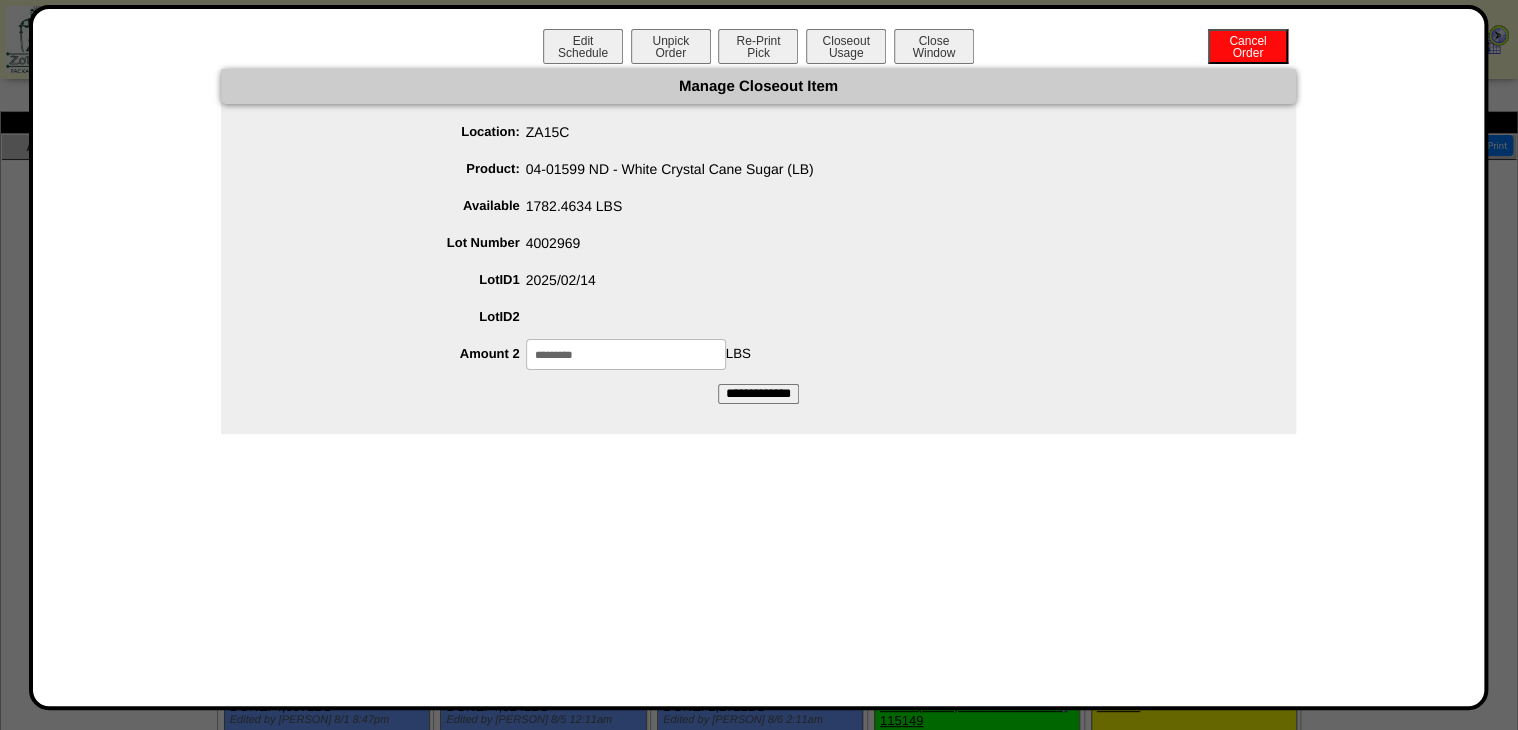 drag, startPoint x: 612, startPoint y: 358, endPoint x: 430, endPoint y: 393, distance: 185.33484 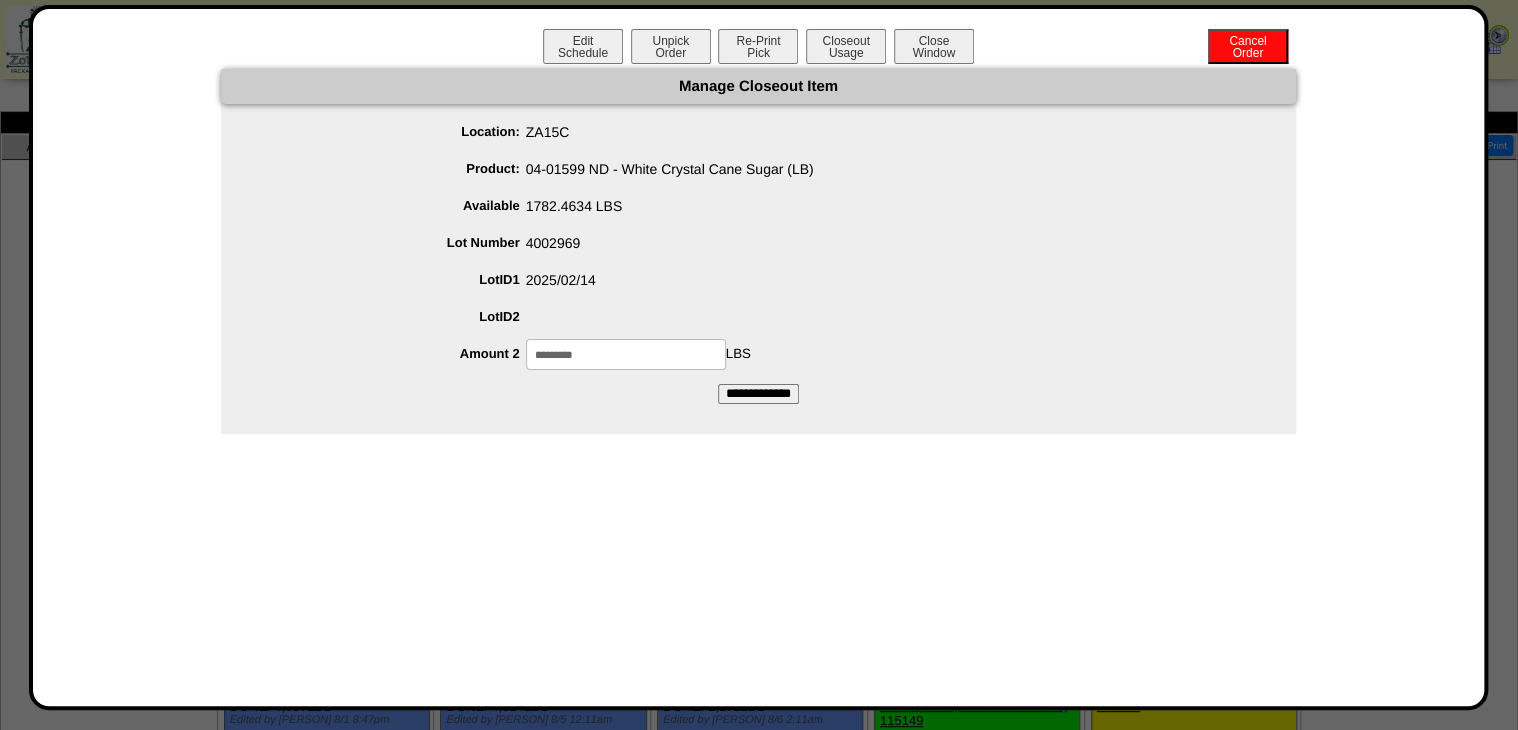 type on "*********" 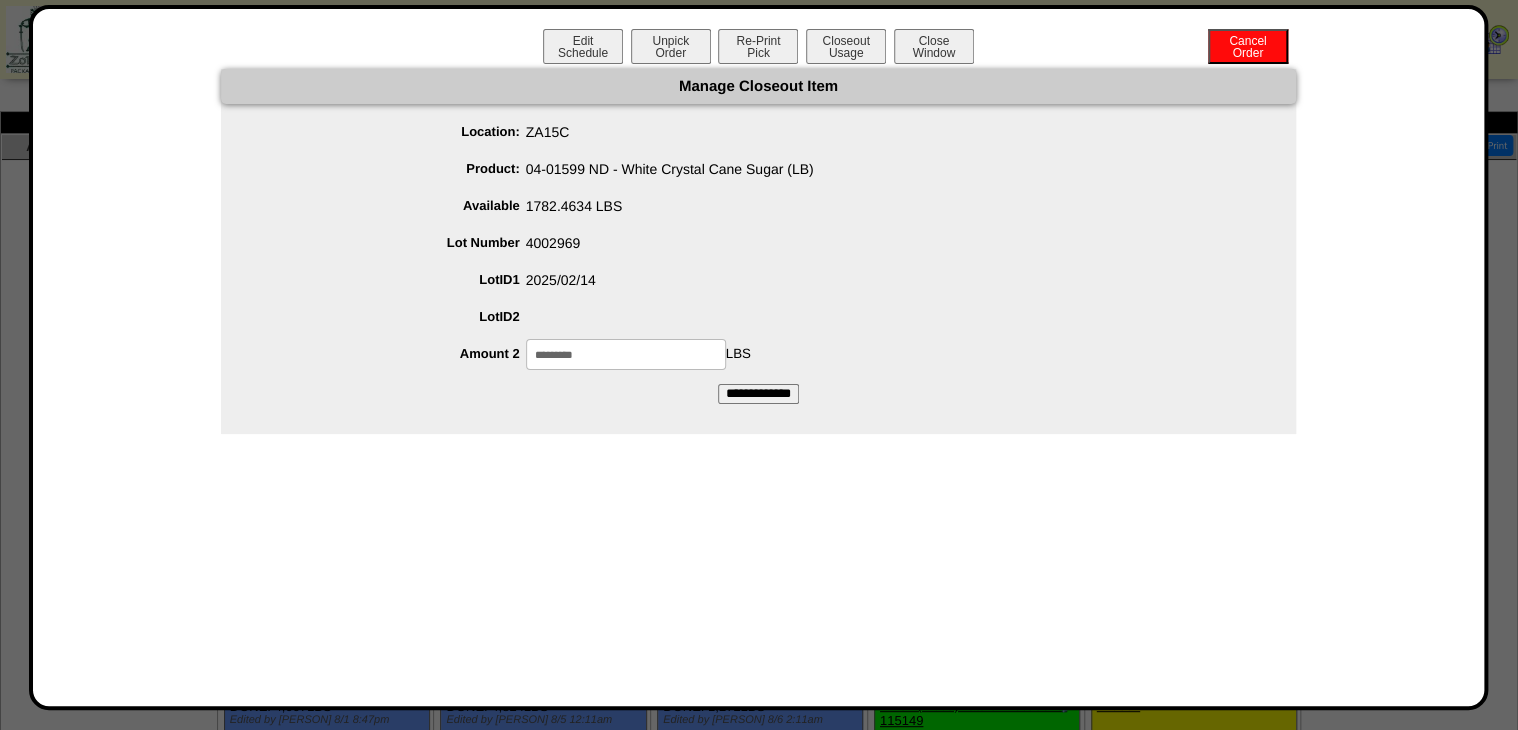 click on "**********" at bounding box center (758, 394) 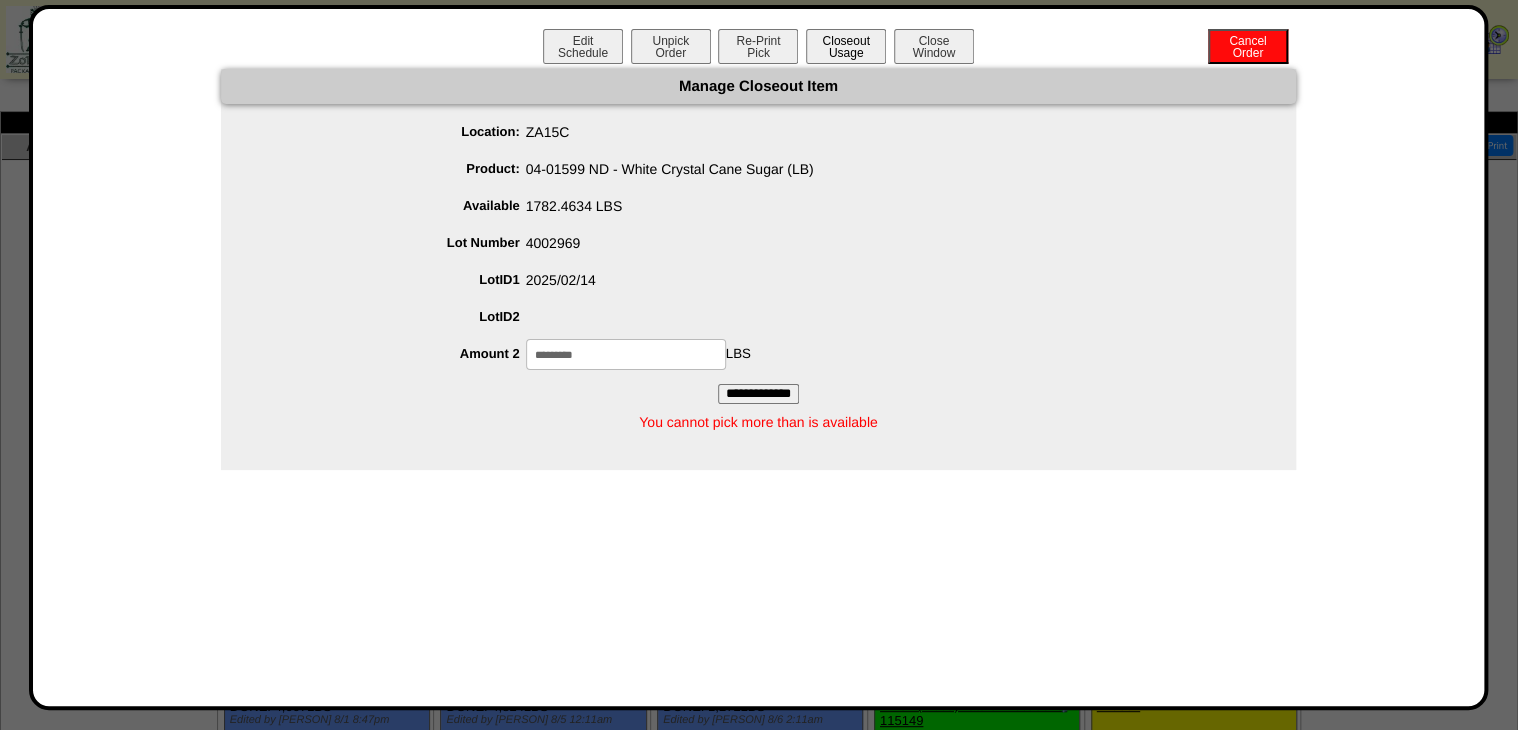 click on "Closeout Usage" at bounding box center (846, 46) 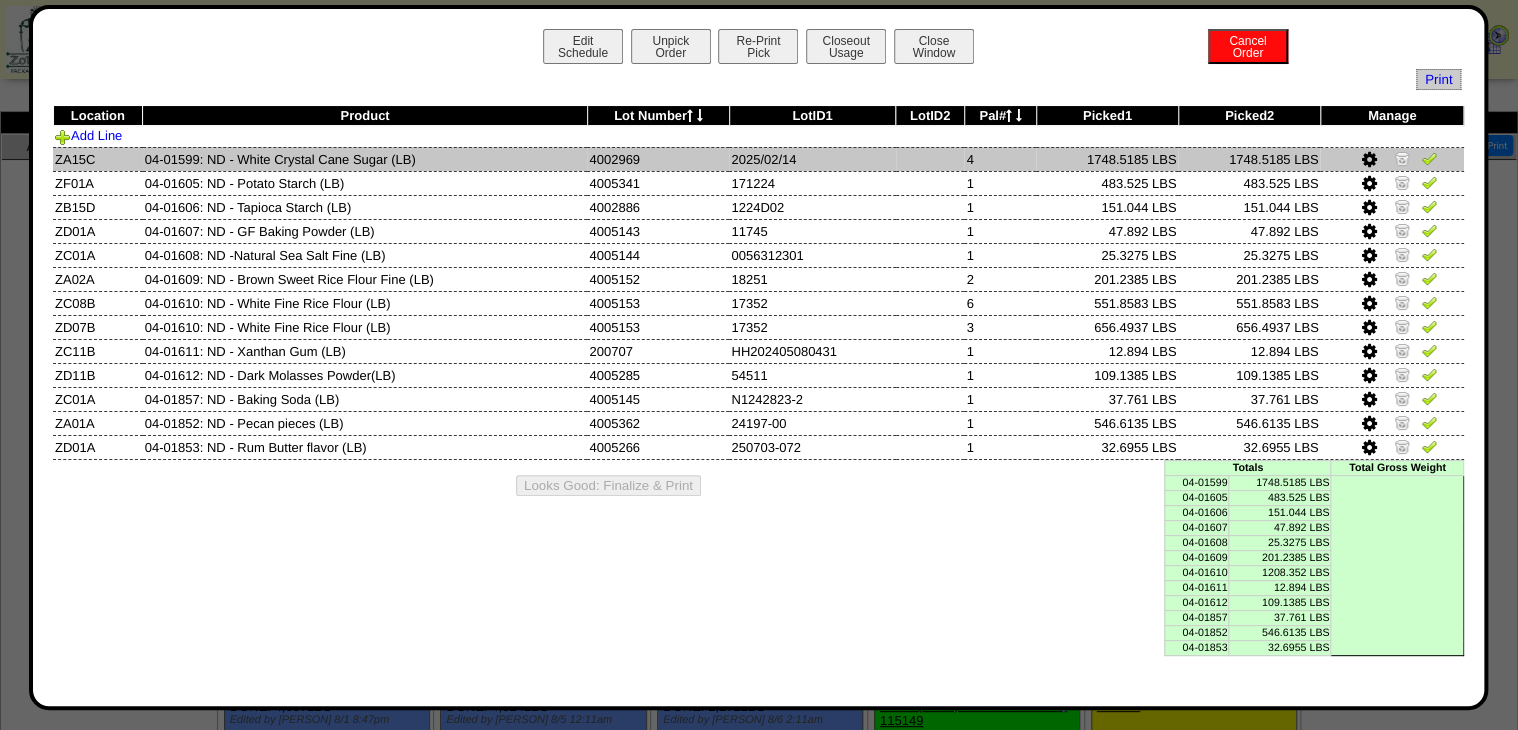 click at bounding box center (1429, 158) 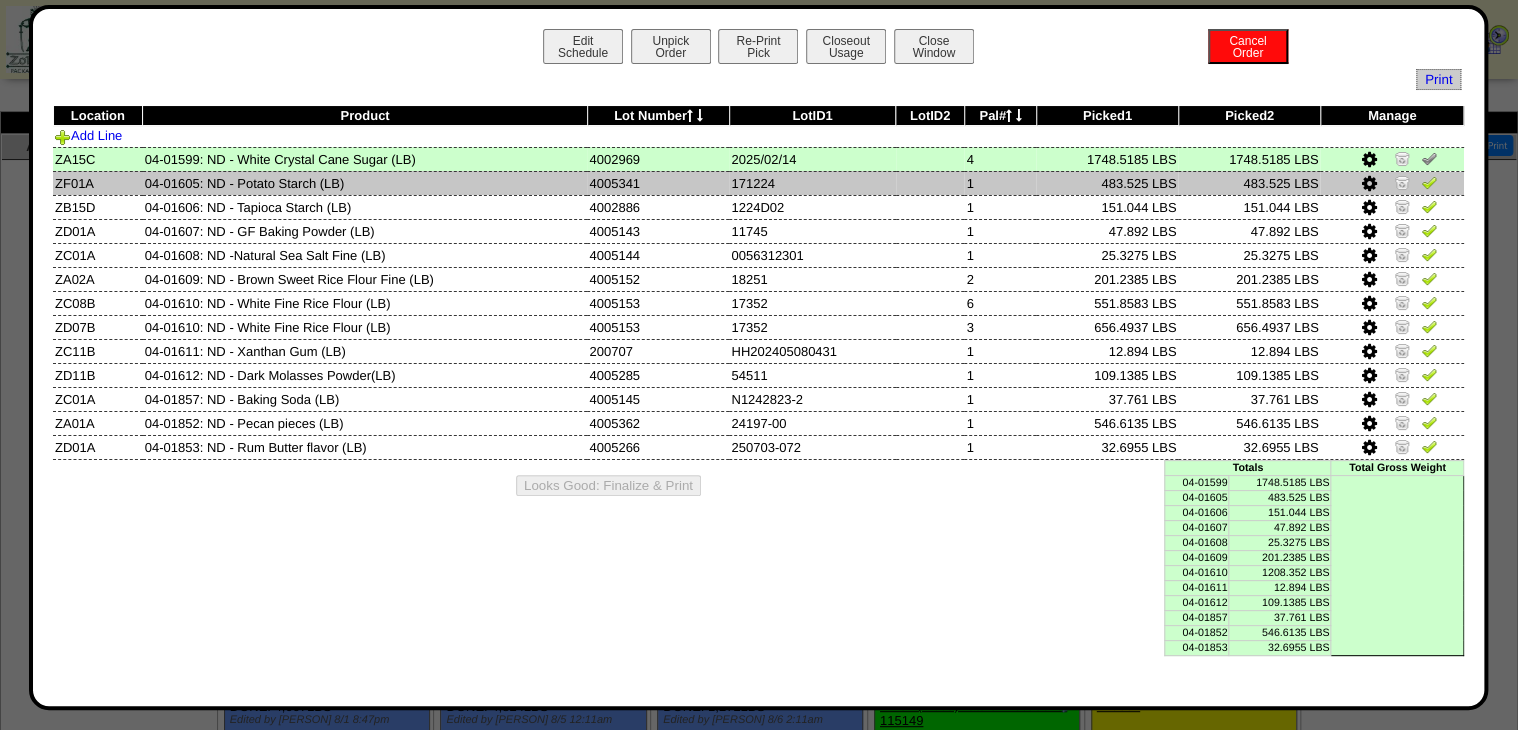 click at bounding box center [1429, 182] 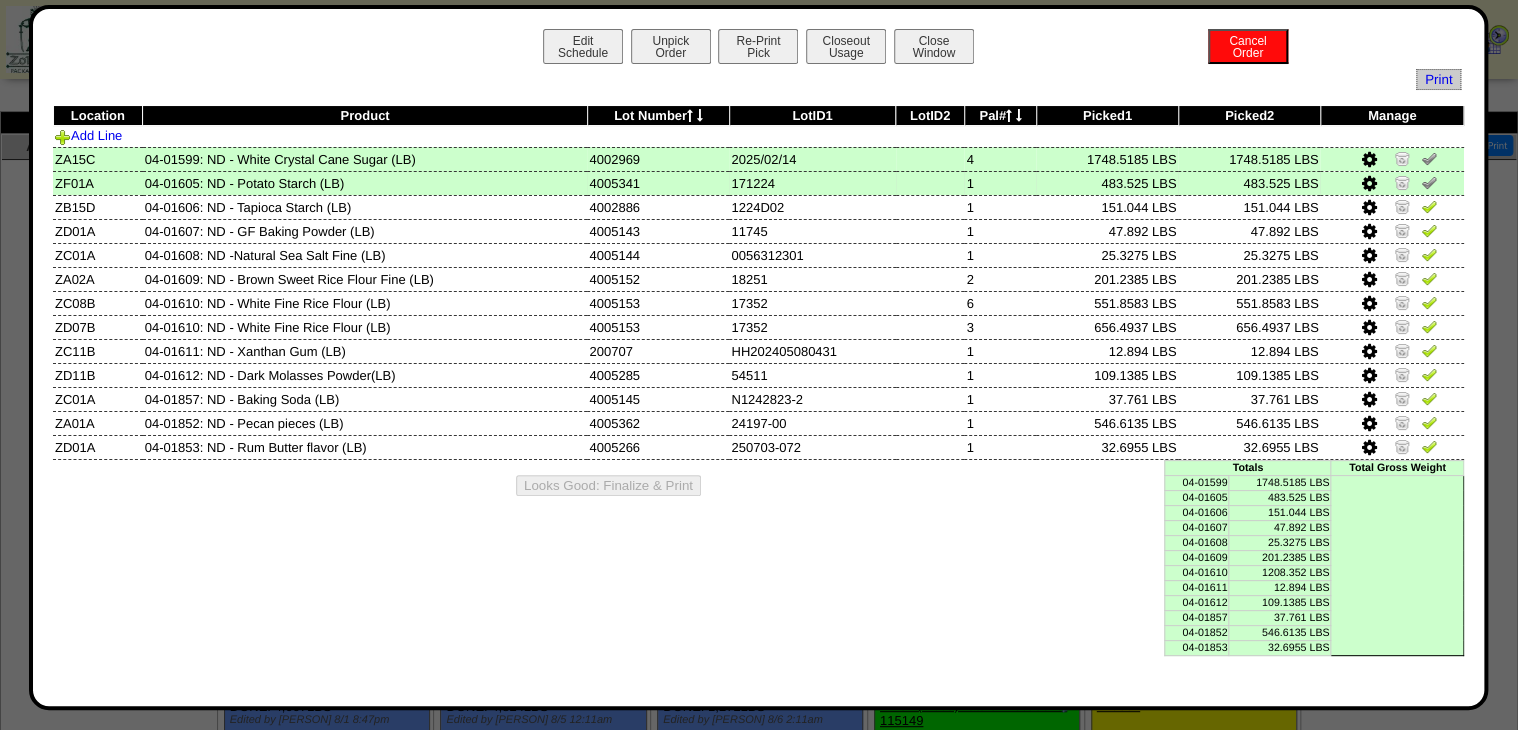 click at bounding box center (1368, 184) 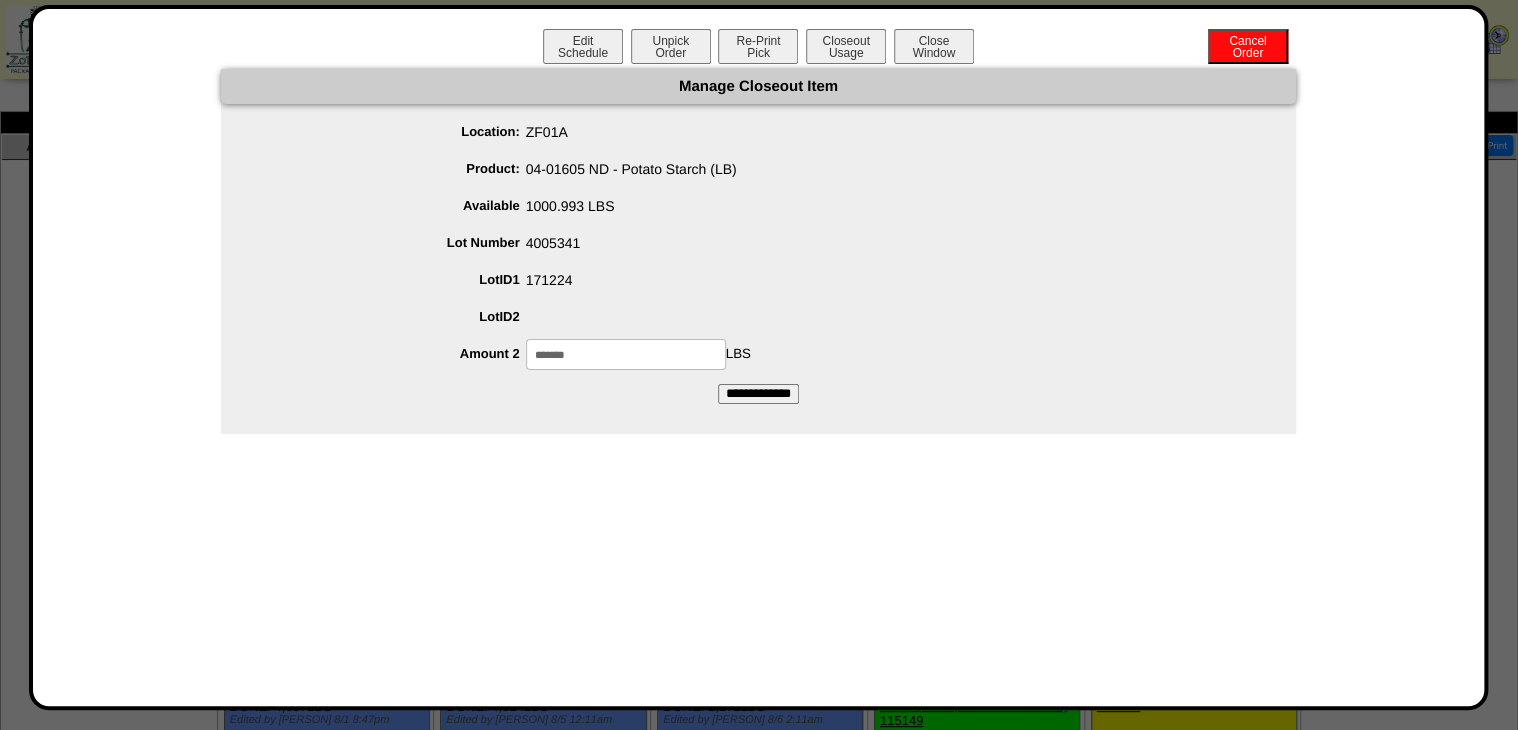 click on "*******" at bounding box center (626, 354) 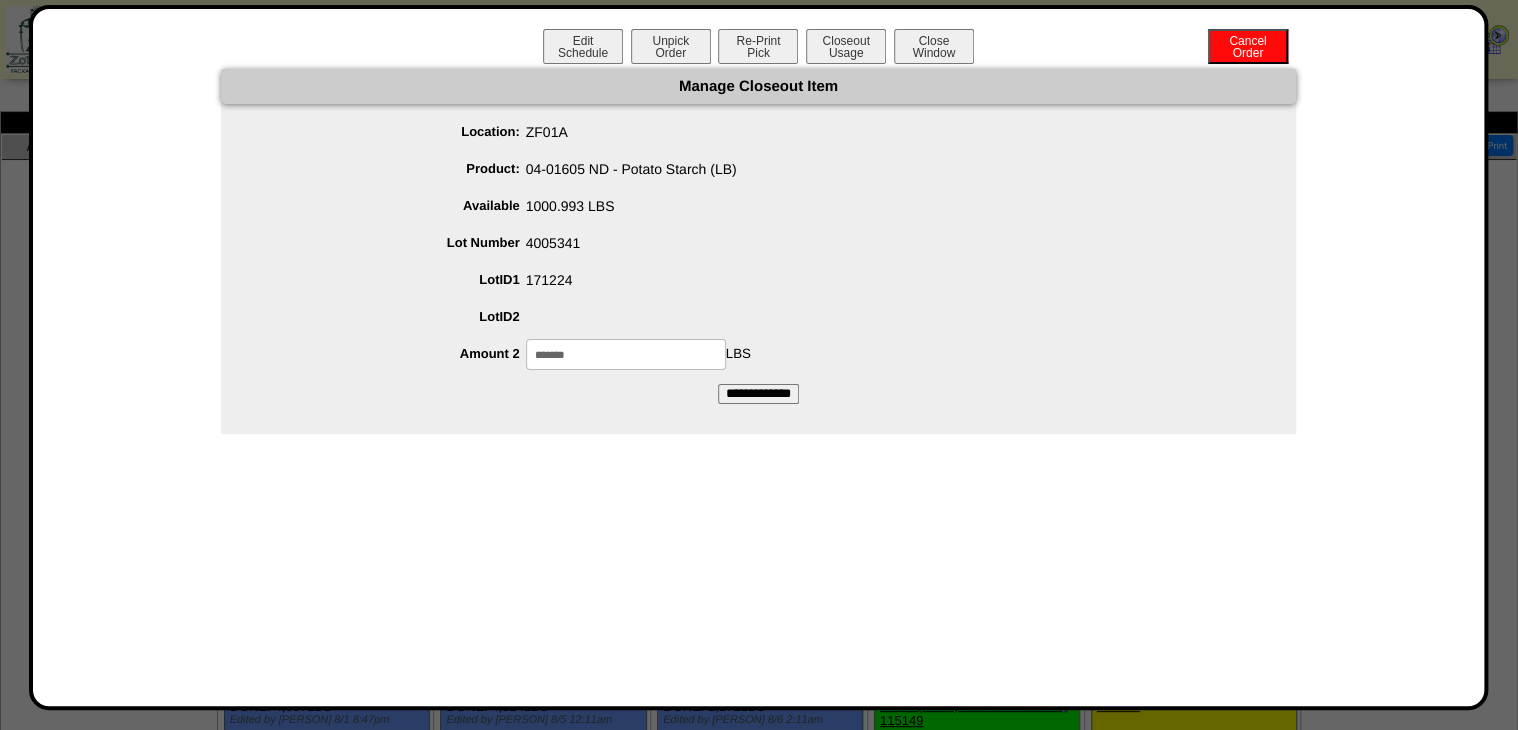 type on "*******" 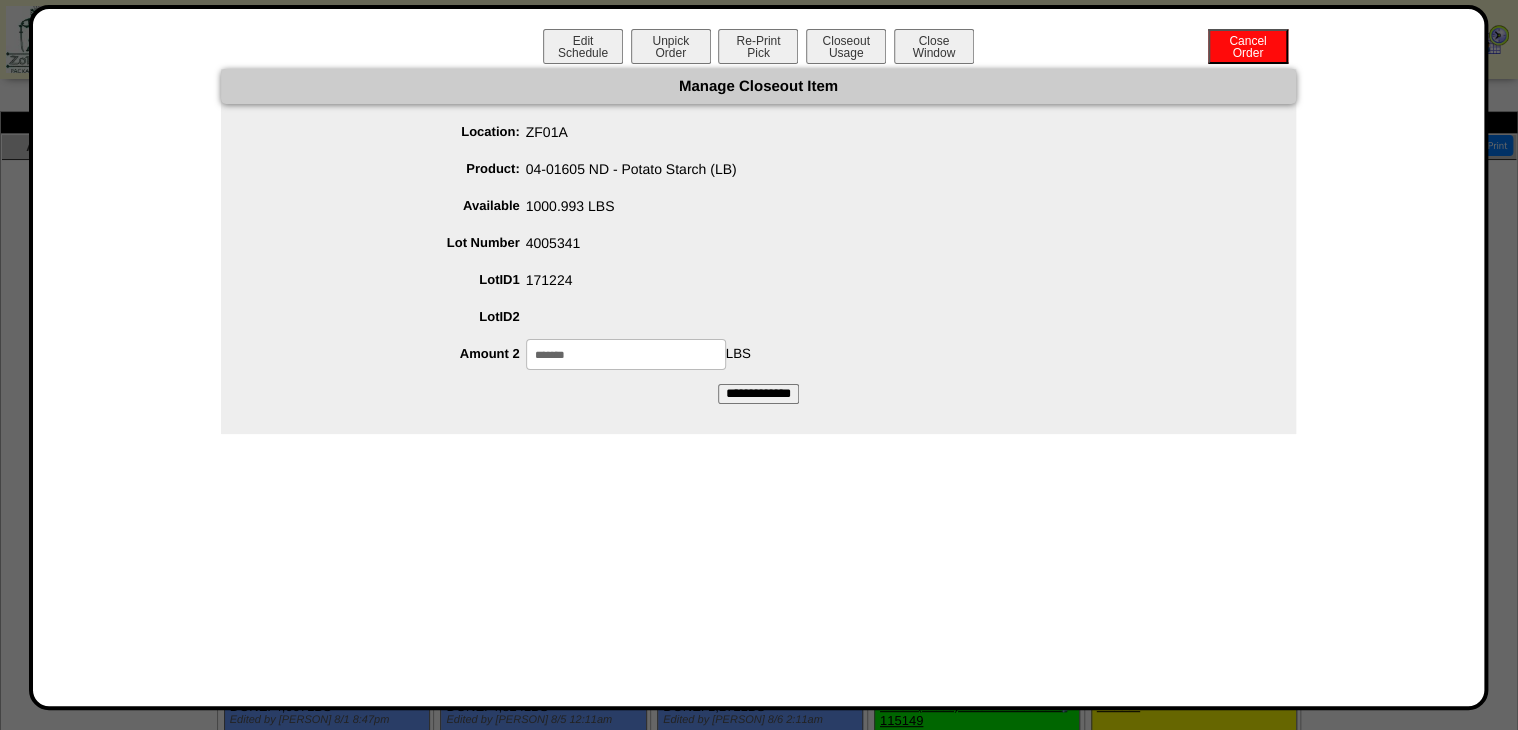 click on "**********" at bounding box center [758, 394] 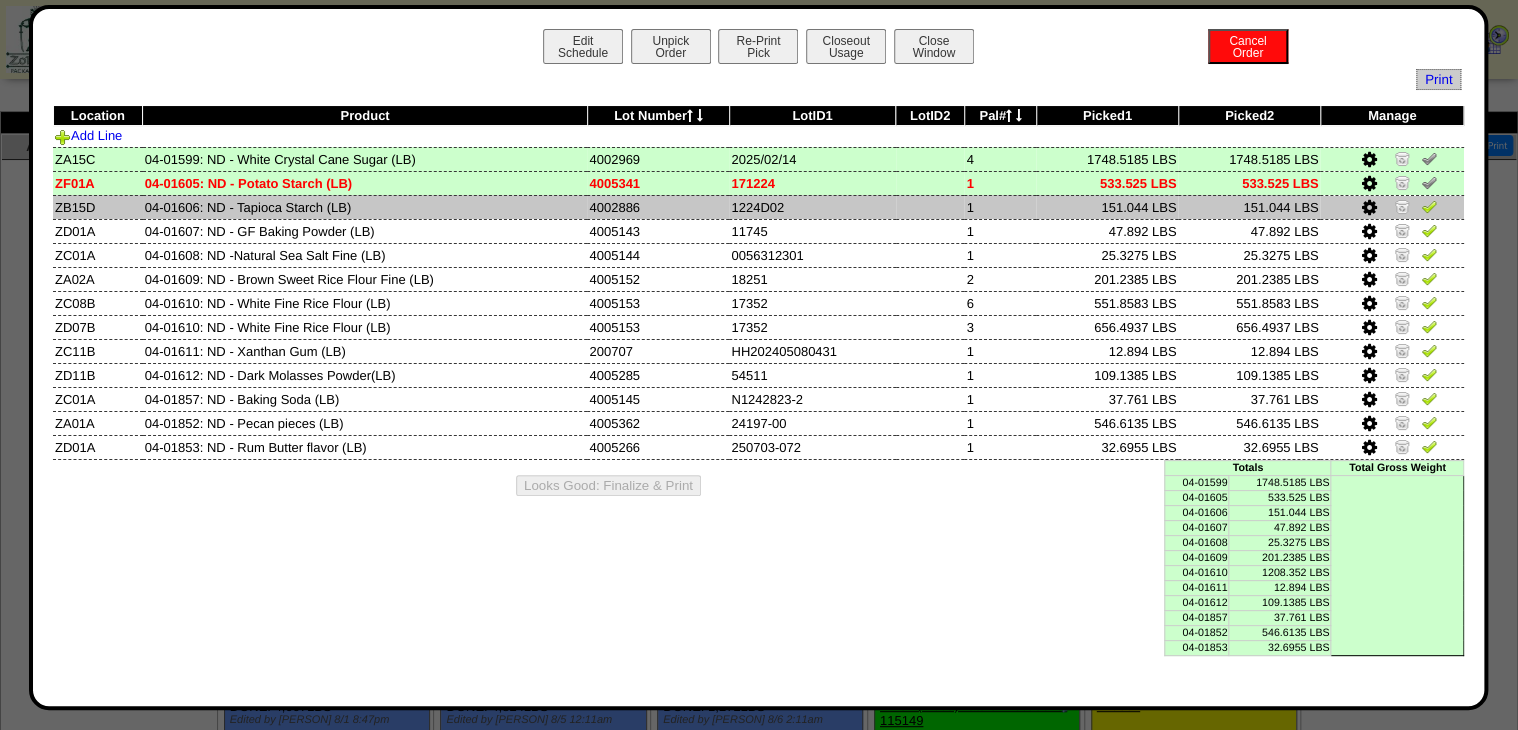 drag, startPoint x: 1432, startPoint y: 207, endPoint x: 1434, endPoint y: 217, distance: 10.198039 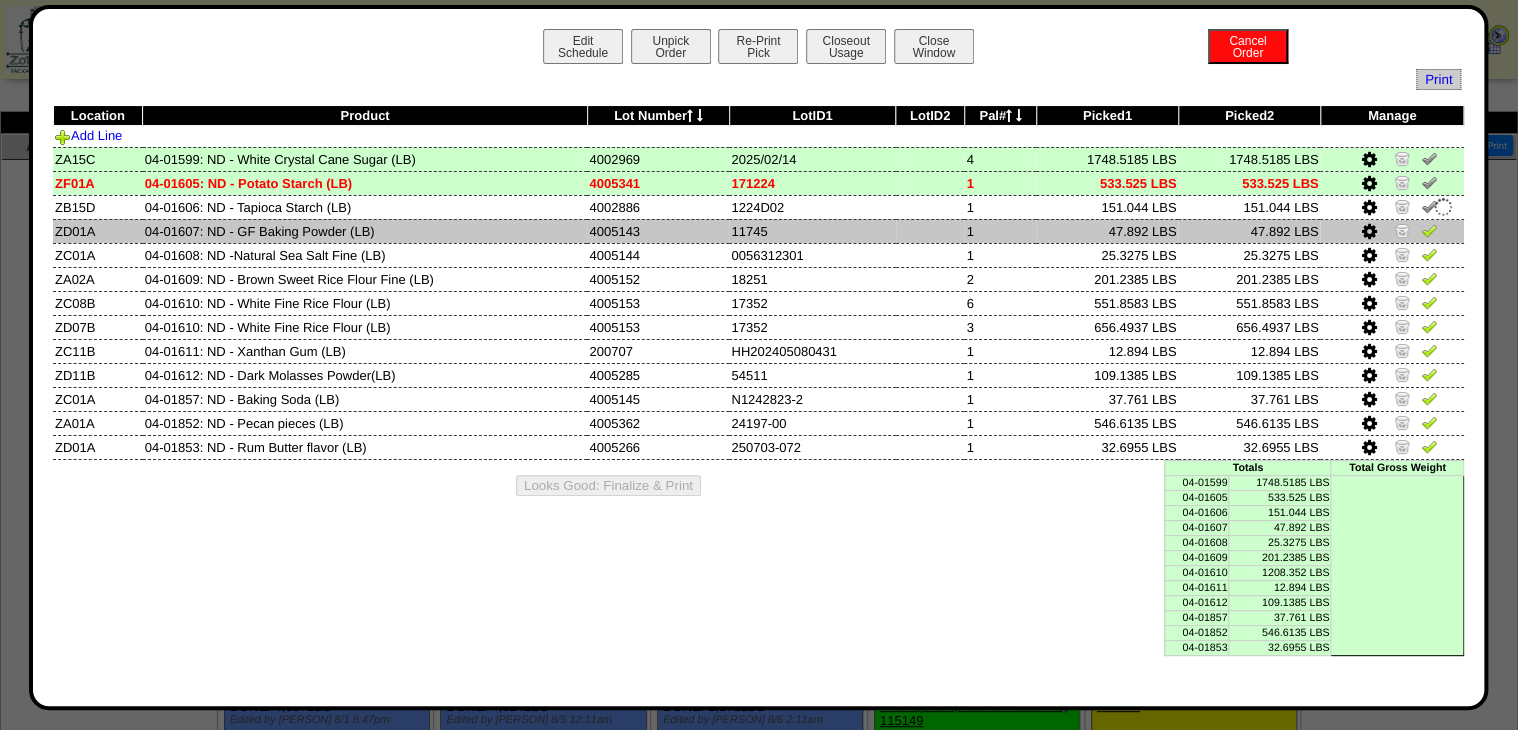 click at bounding box center [1429, 230] 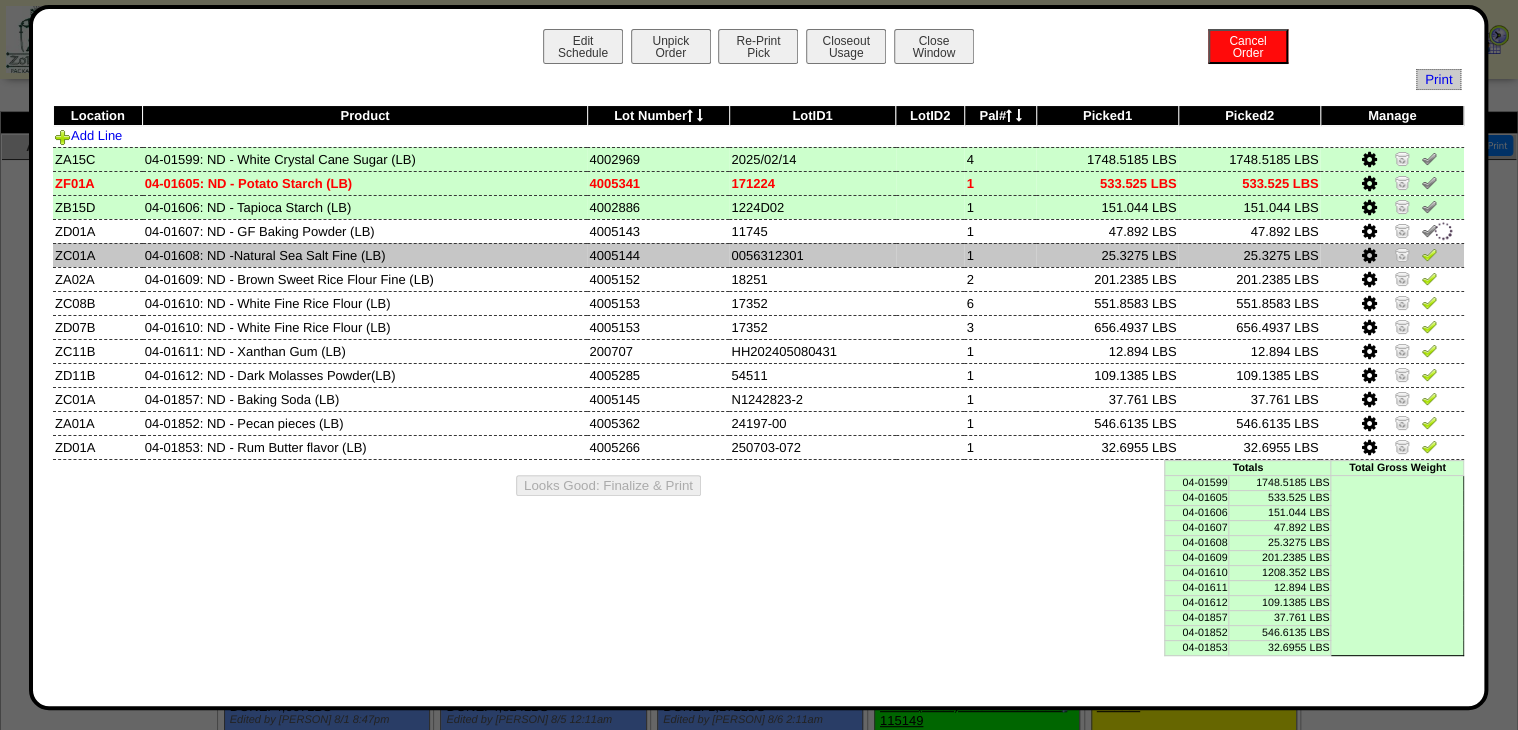 click at bounding box center [1429, 254] 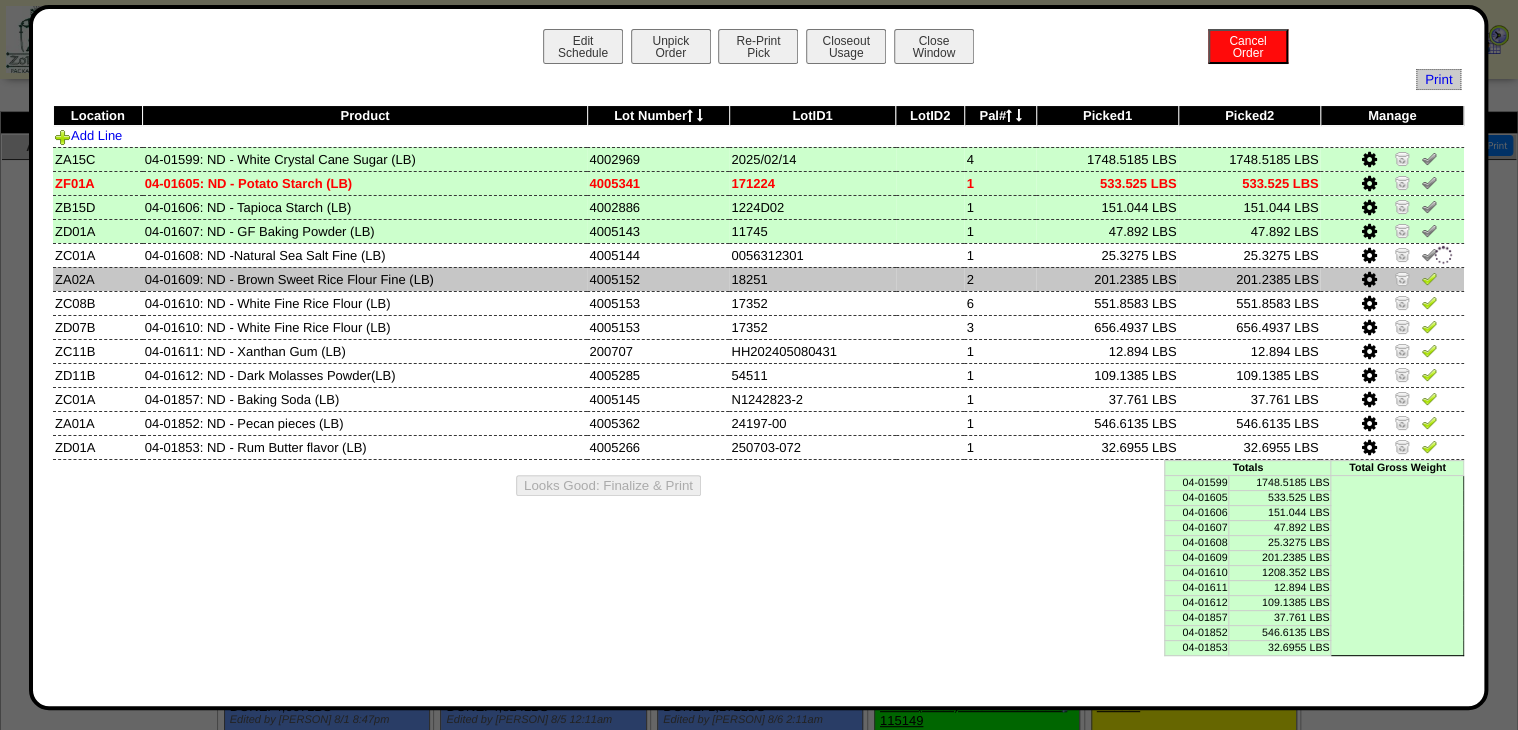click at bounding box center (1429, 278) 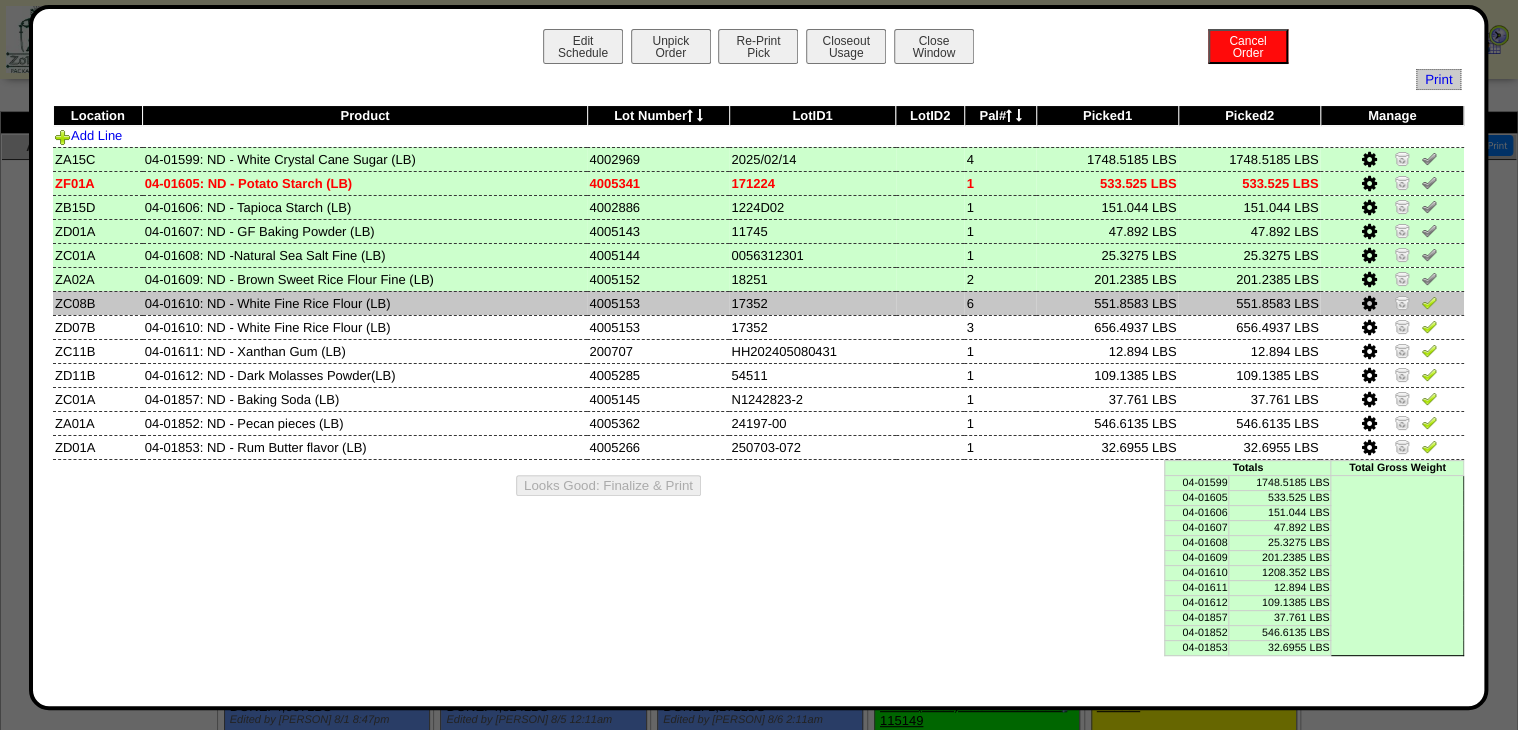 click at bounding box center (1429, 302) 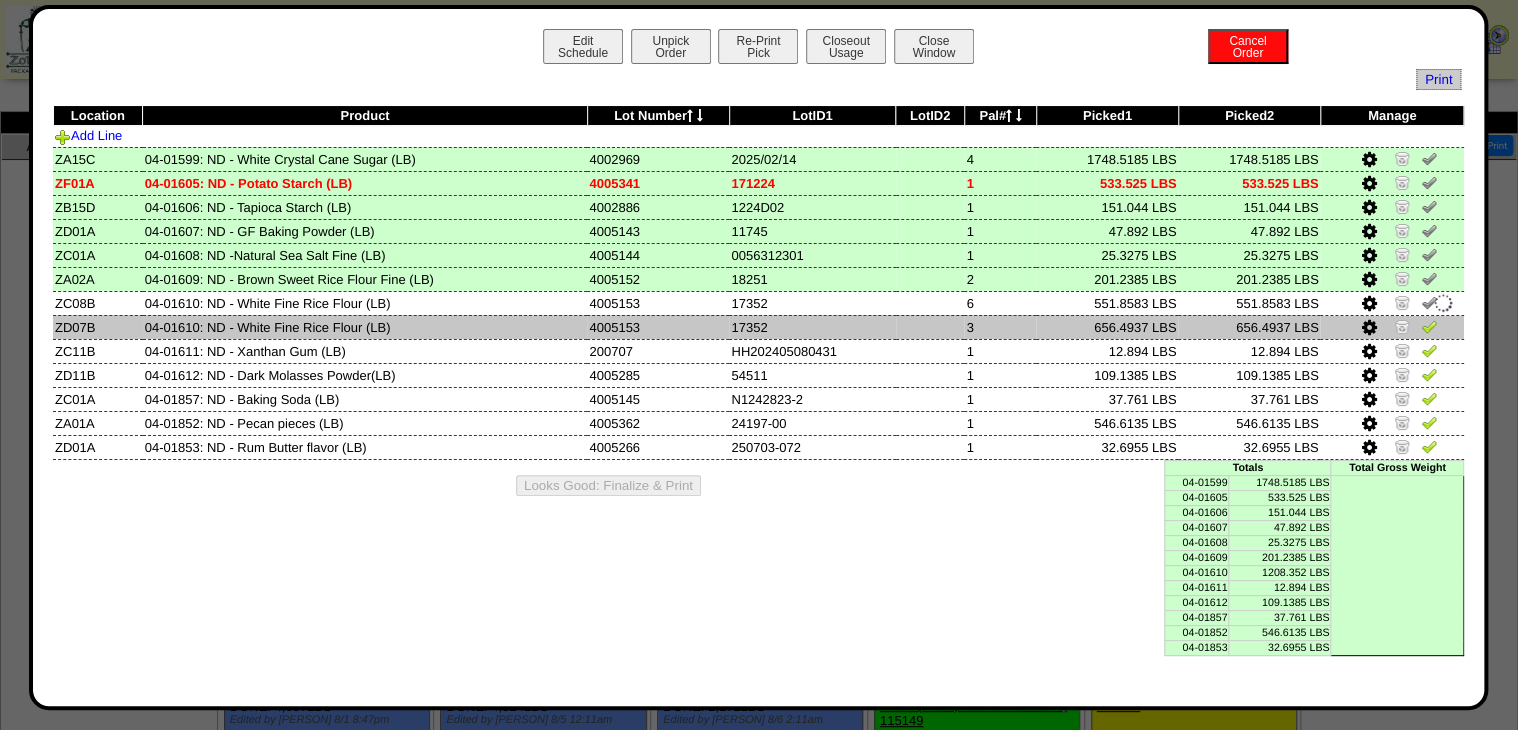 click at bounding box center [1429, 326] 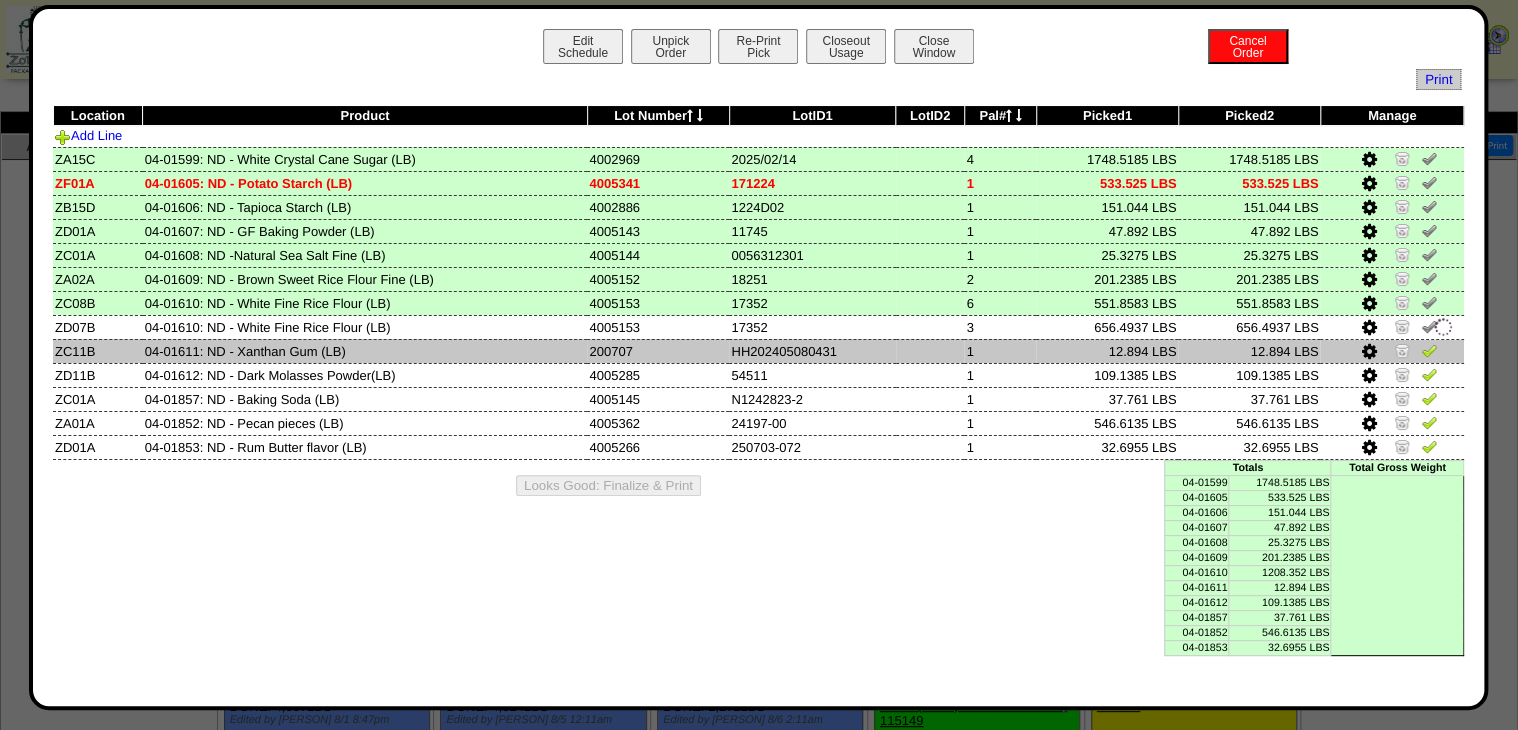 click at bounding box center (1429, 350) 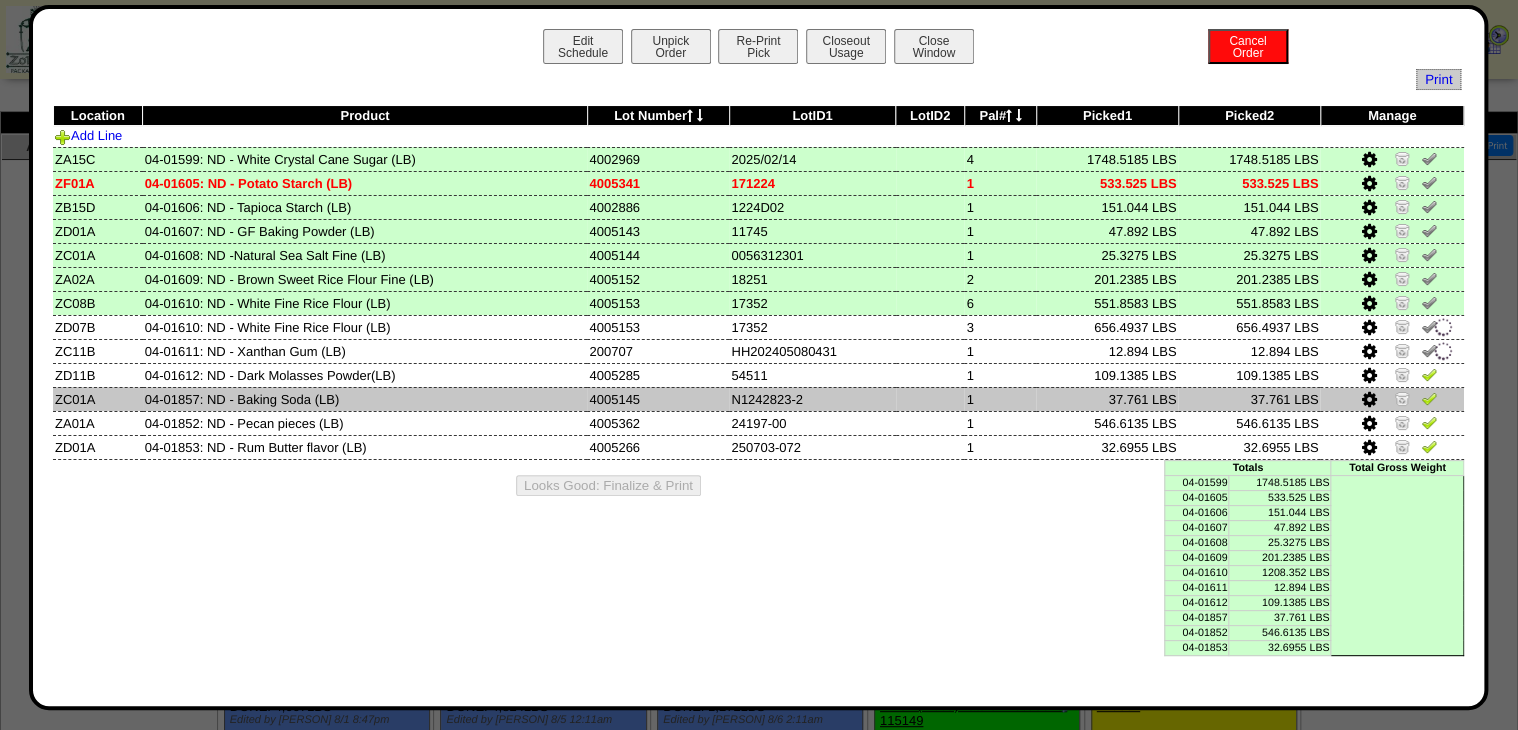 drag, startPoint x: 1432, startPoint y: 380, endPoint x: 1436, endPoint y: 400, distance: 20.396078 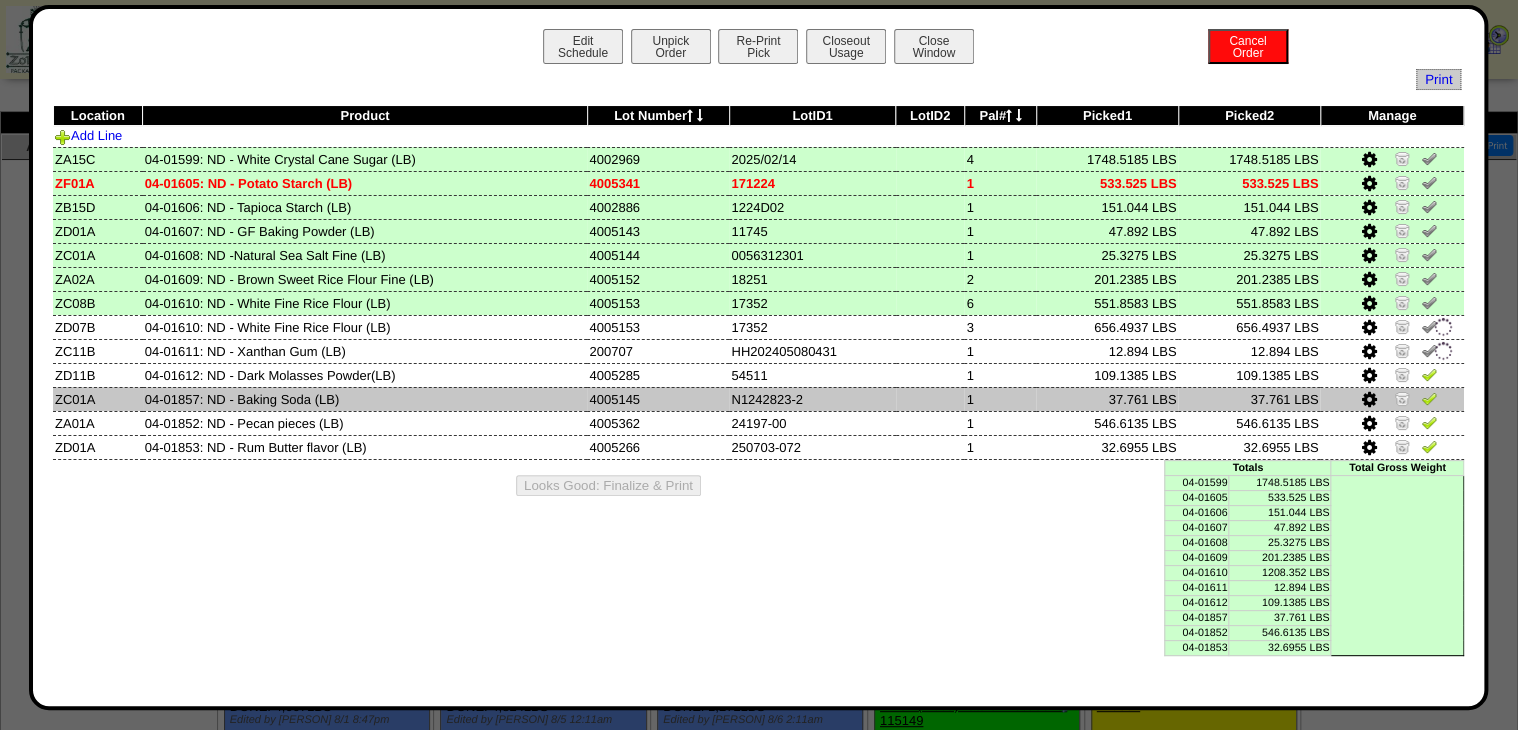 click at bounding box center [1429, 374] 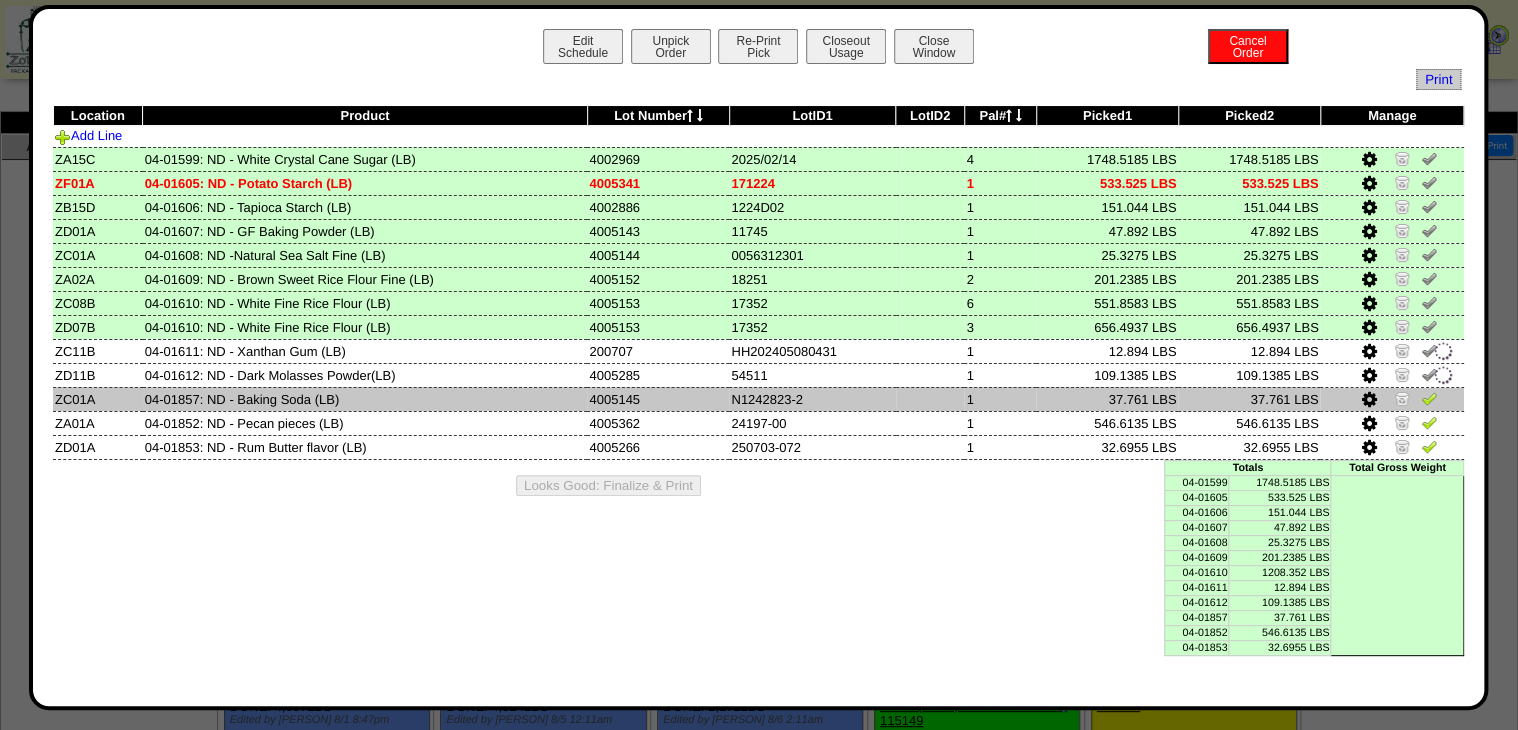 click at bounding box center (1391, 399) 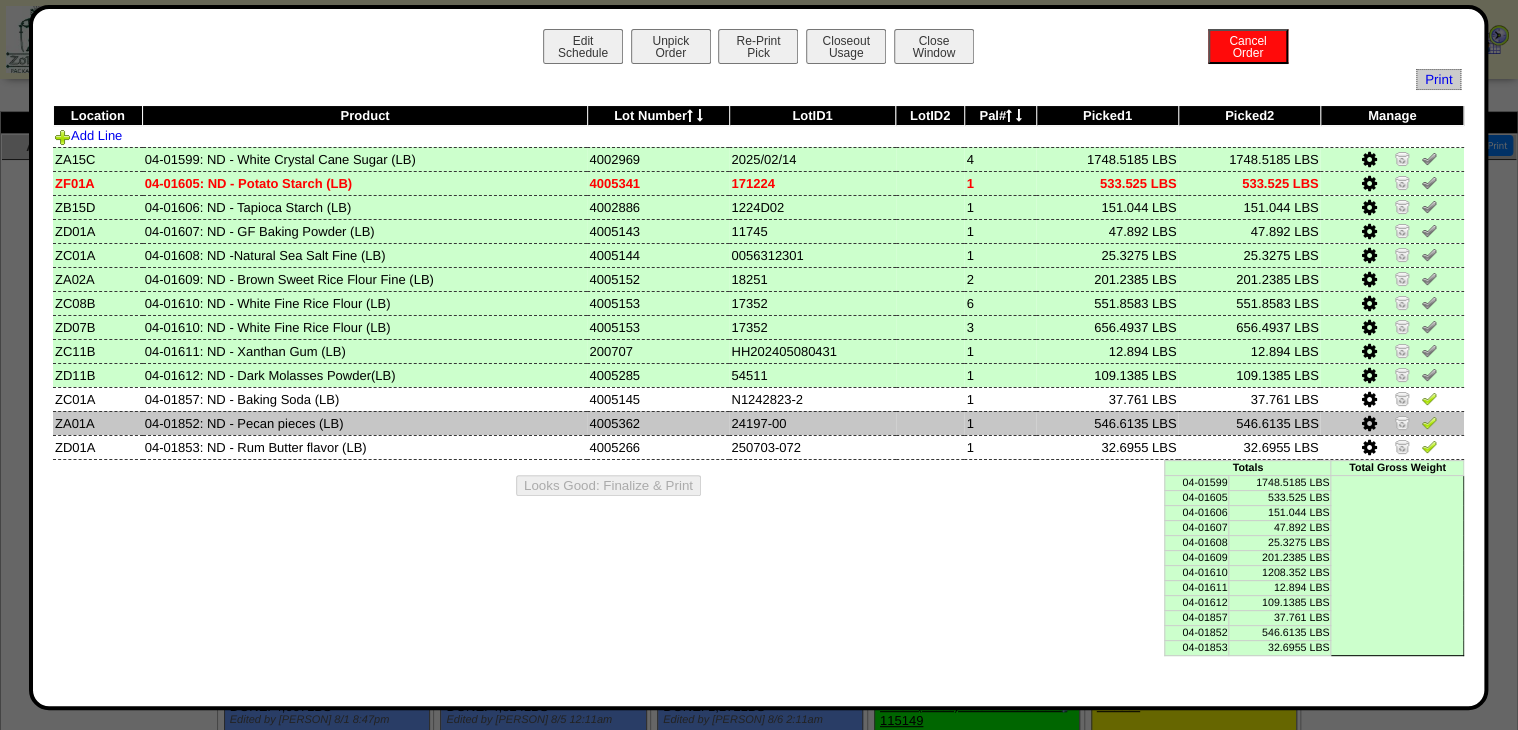 click at bounding box center [1391, 423] 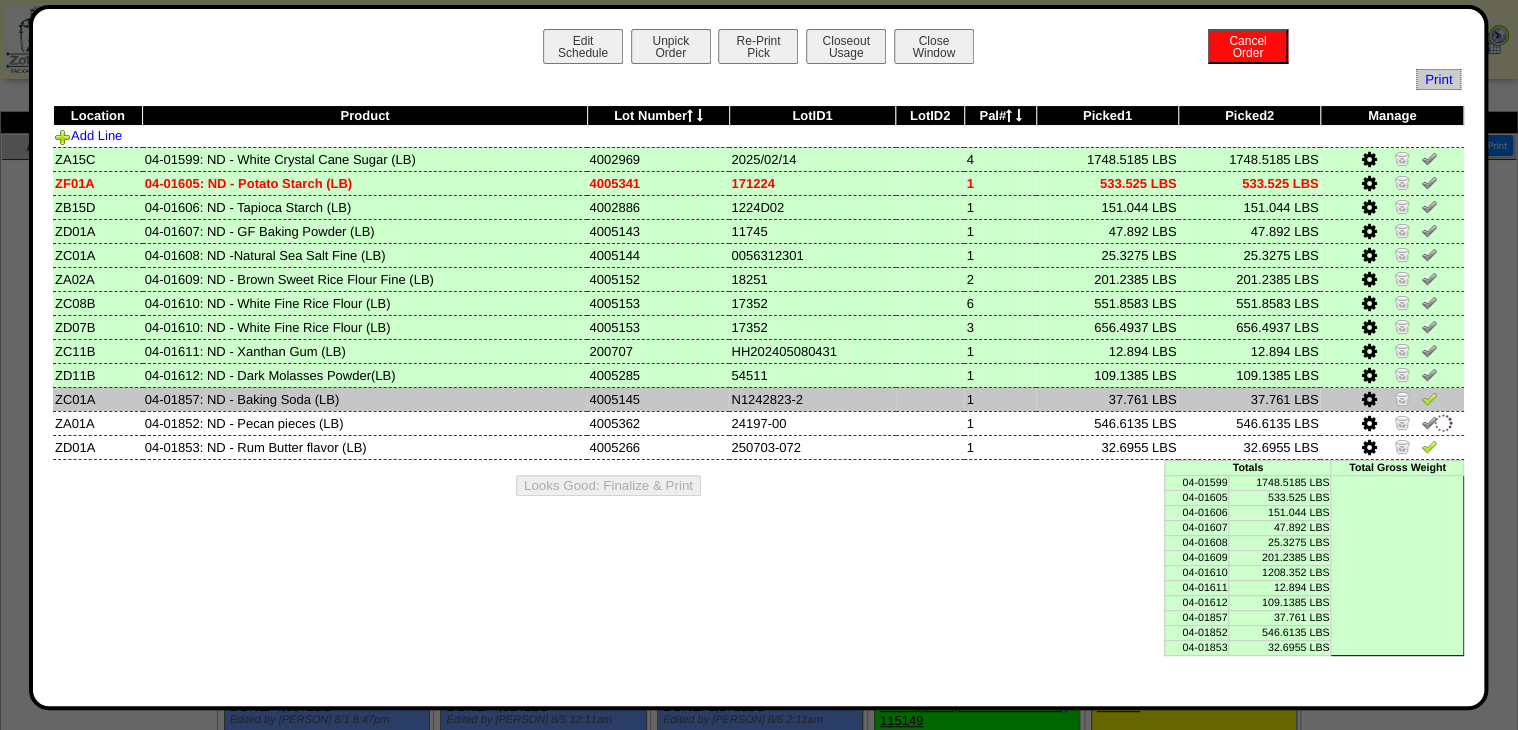click at bounding box center [1429, 398] 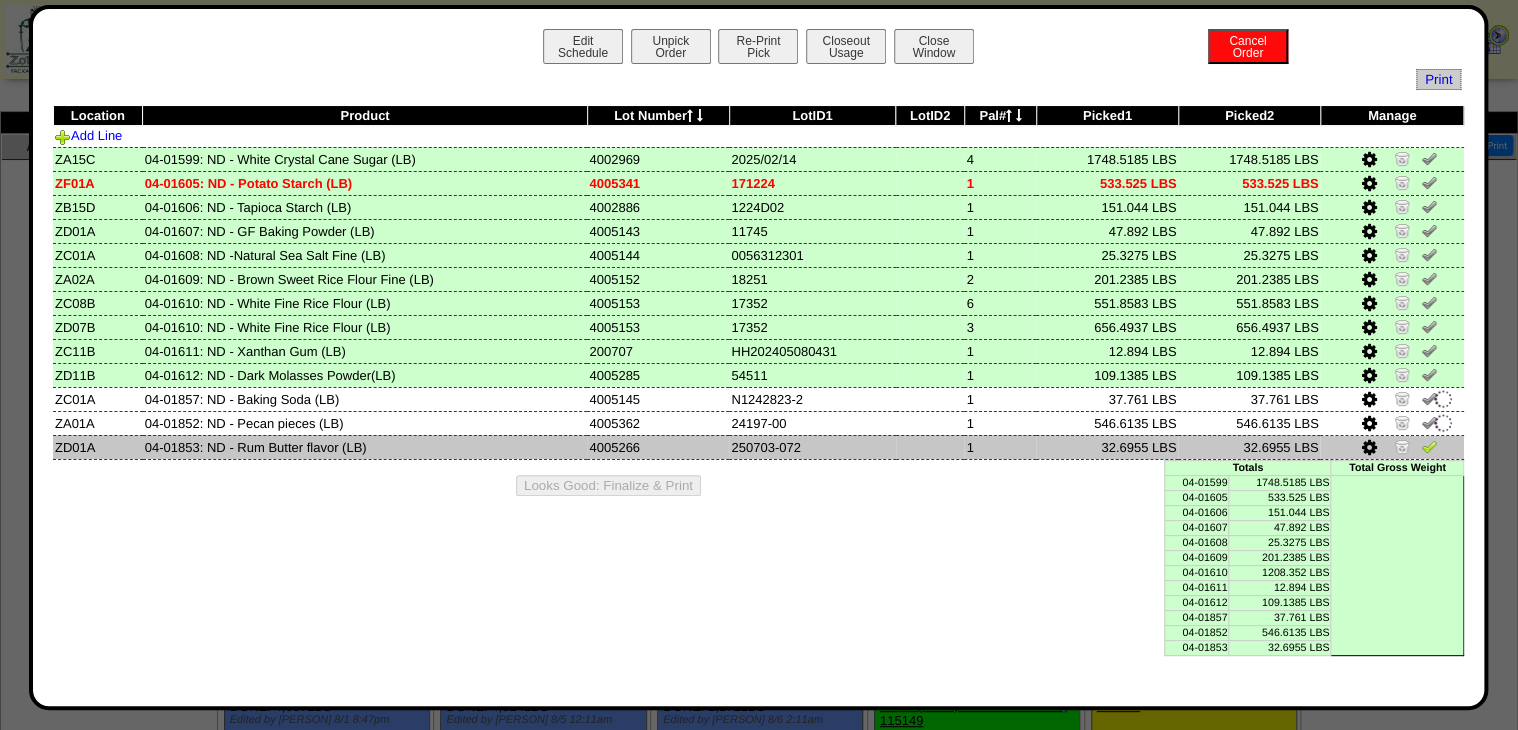 click at bounding box center (1429, 449) 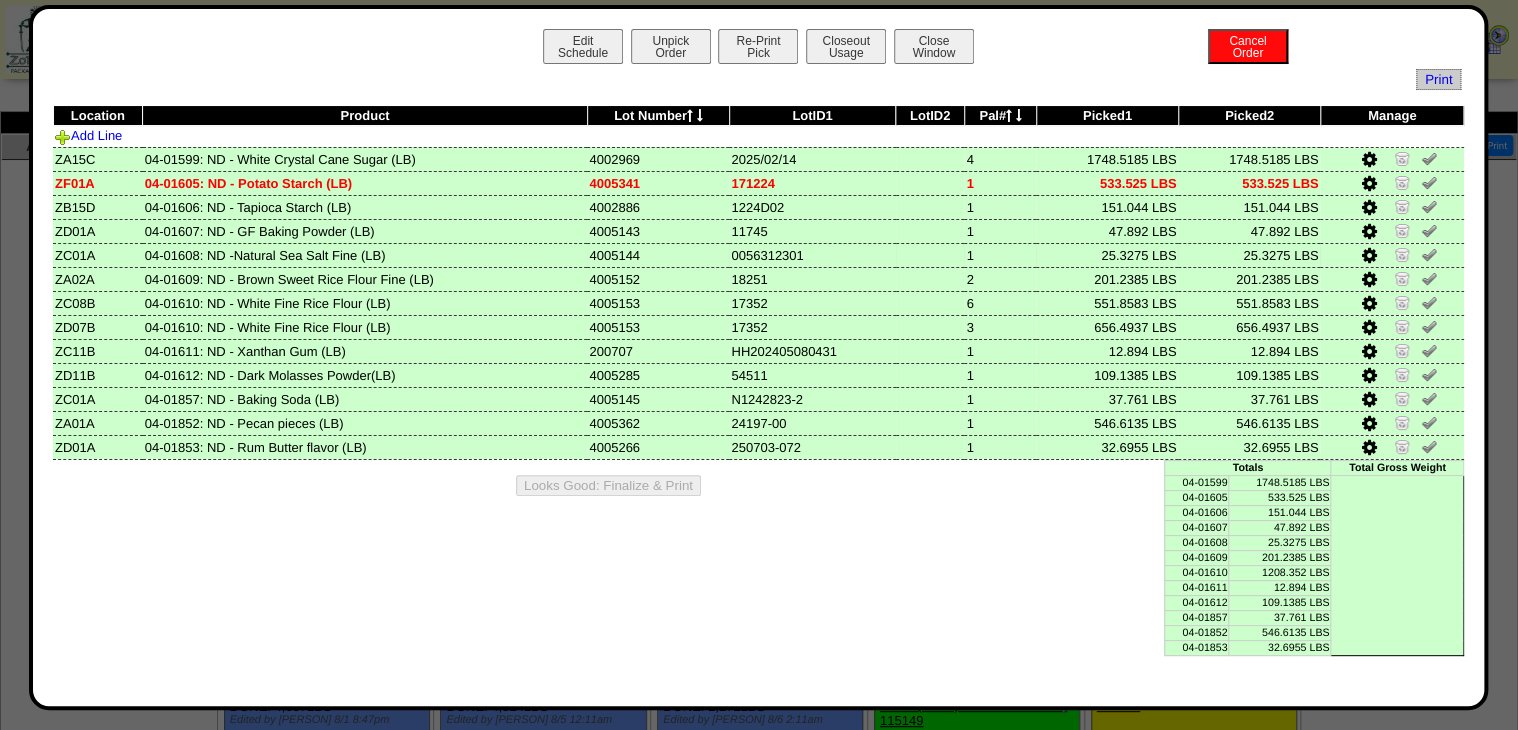 click at bounding box center (1368, 256) 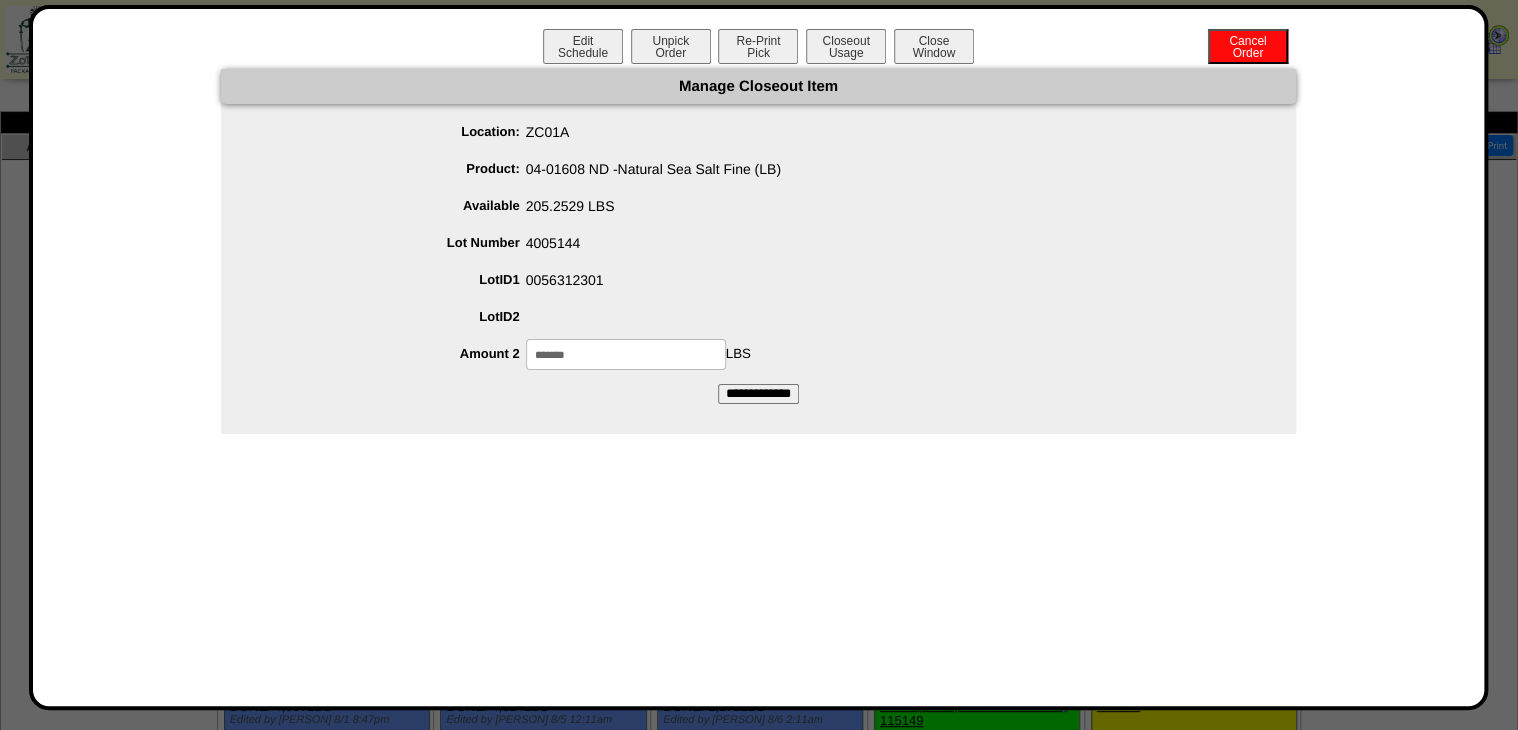 click on "Edit Schedule
Unpick Order
Re-Print Pick
Closeout Usage
Cancel Order
Close Window
Manage Closeout Item
Location:
ZC01A
Product:
04-01608 ND -Natural Sea Salt Fine (LB)
Available
205.2529 LBS
Lot Number  LBS" at bounding box center [759, 357] 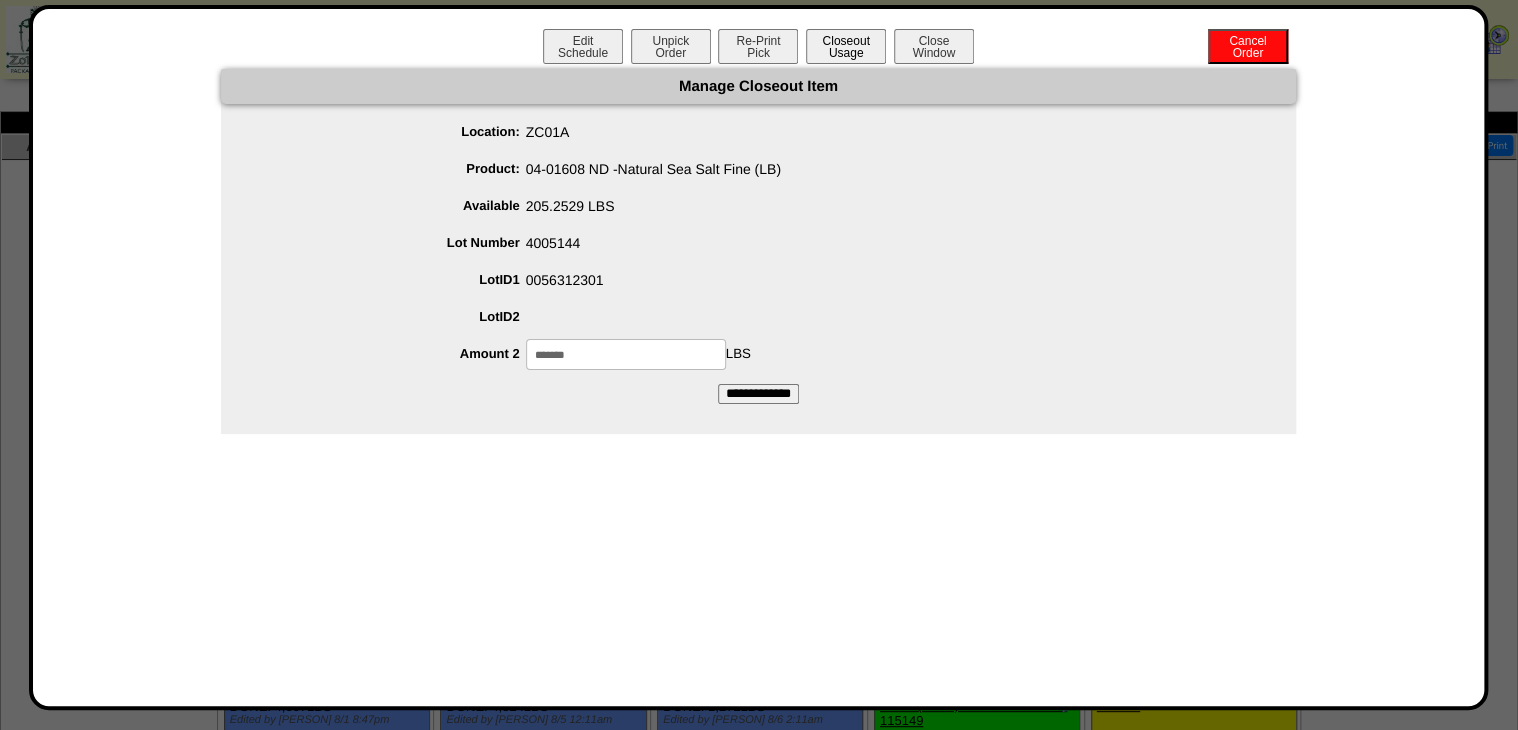 click on "Closeout Usage" at bounding box center (846, 46) 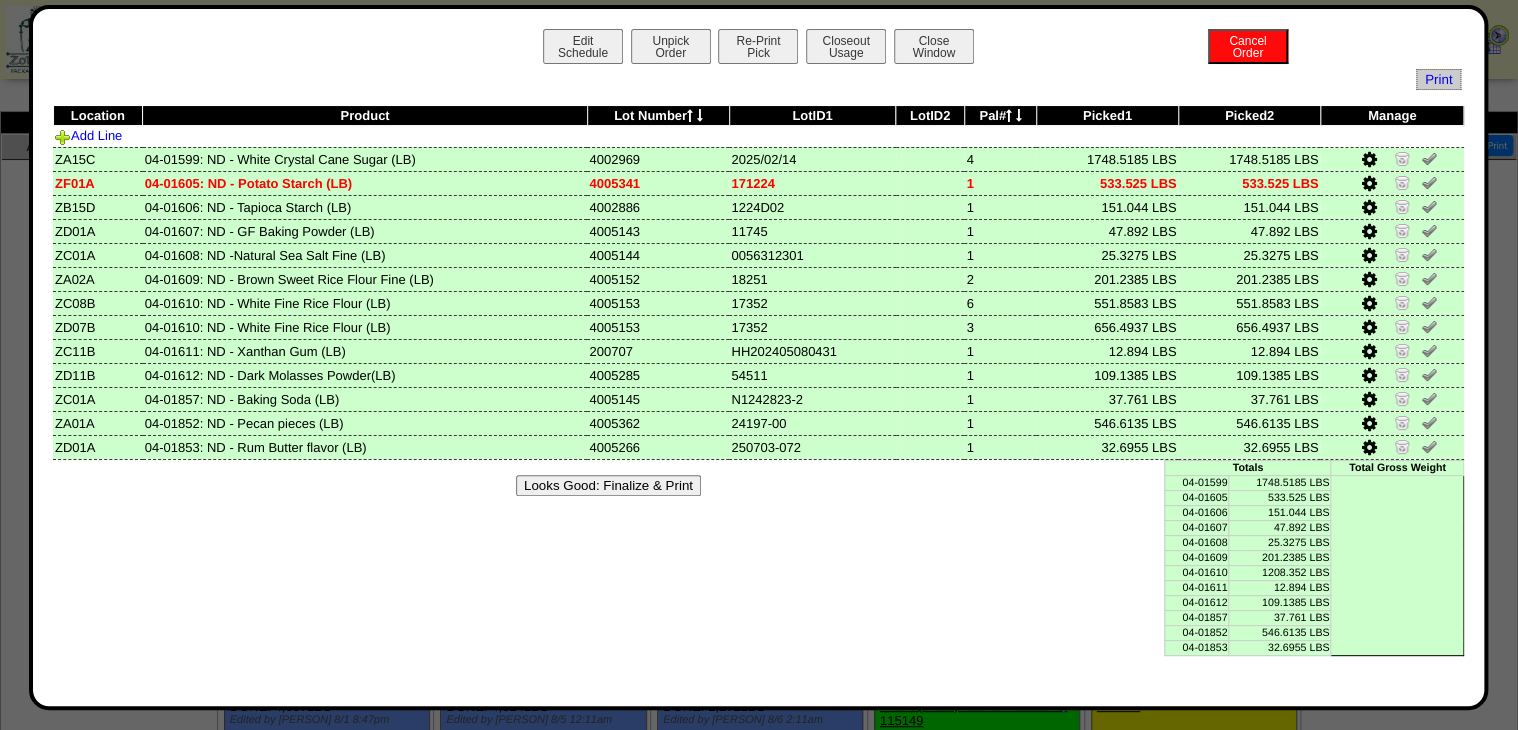 click on "Looks Good: Finalize & Print" at bounding box center [608, 485] 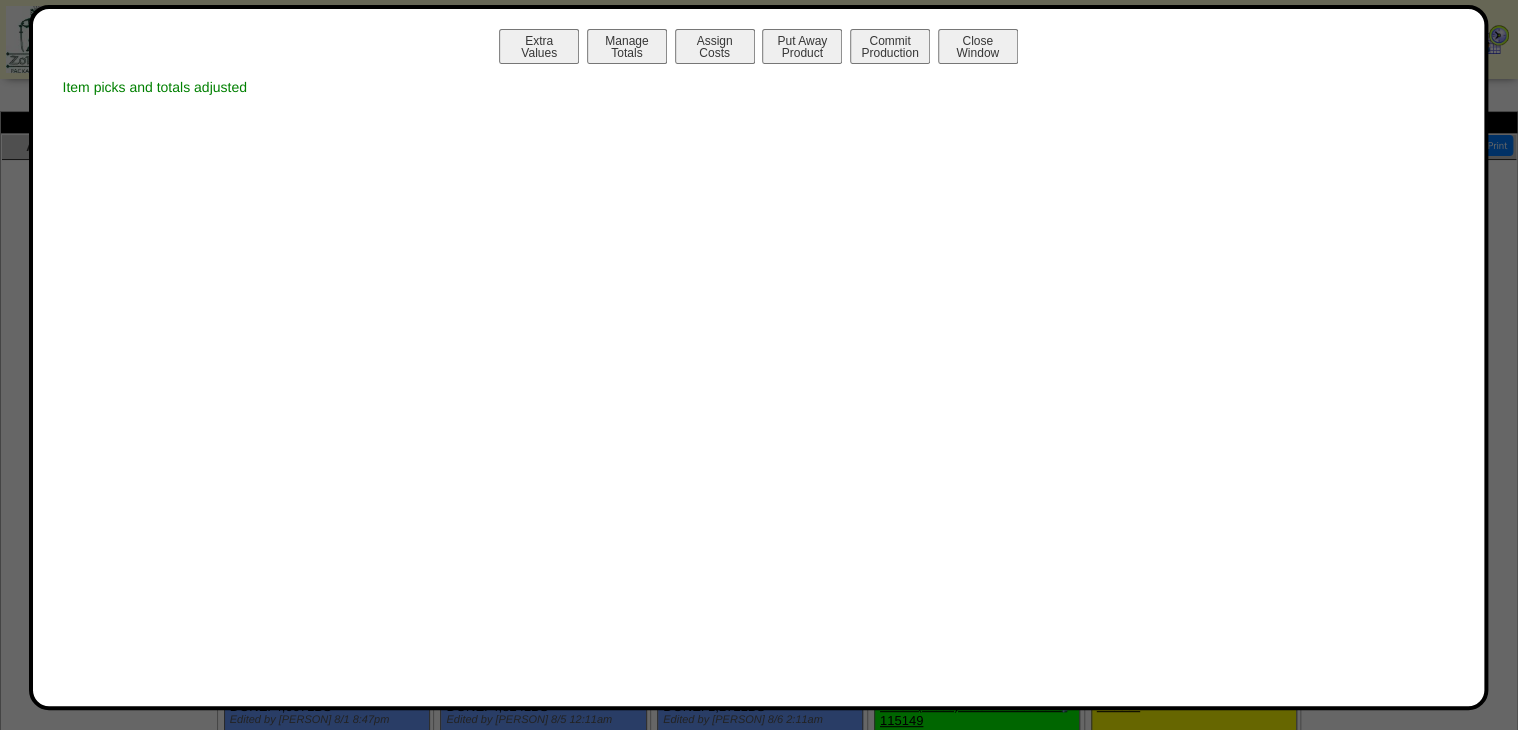 click on "Manage Totals" at bounding box center (627, 46) 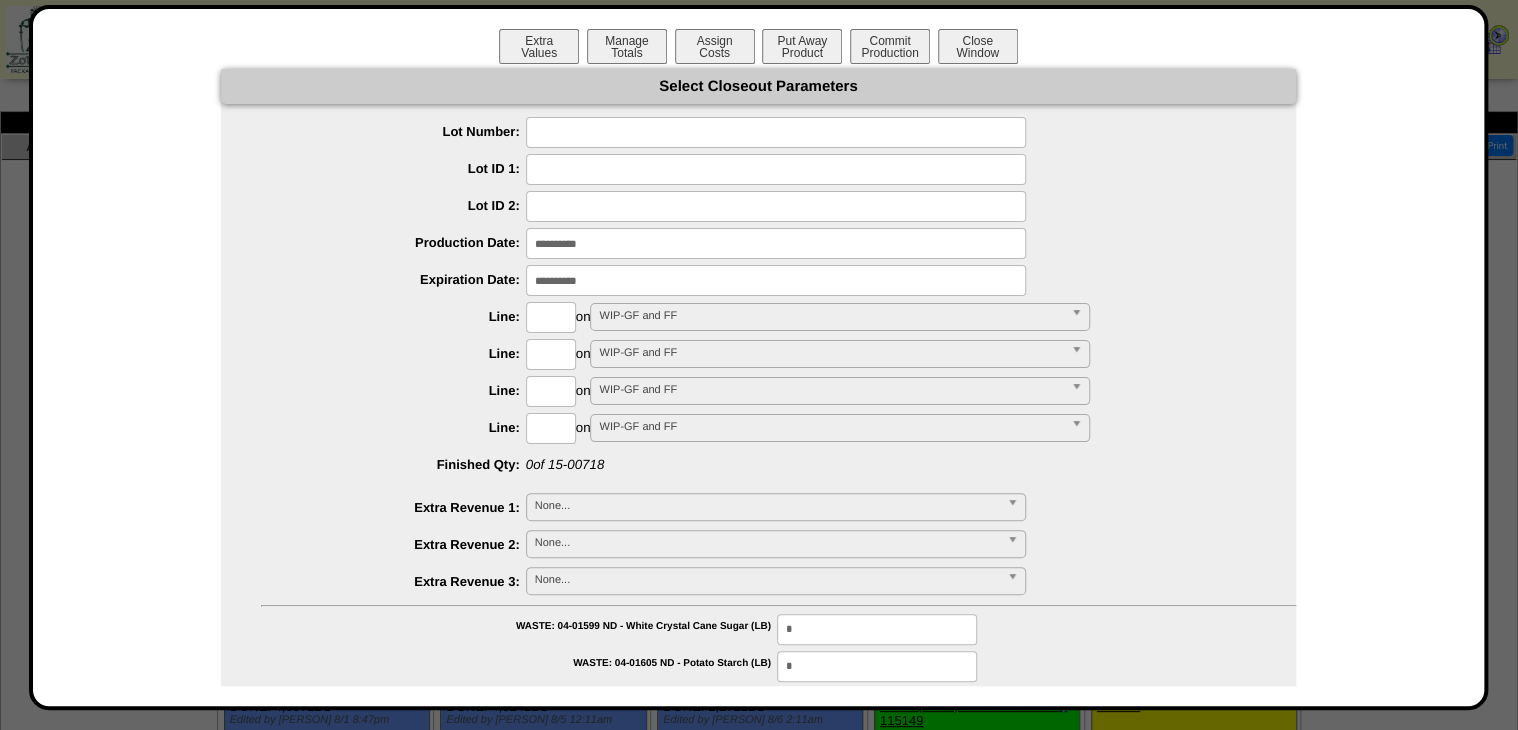 click at bounding box center [776, 132] 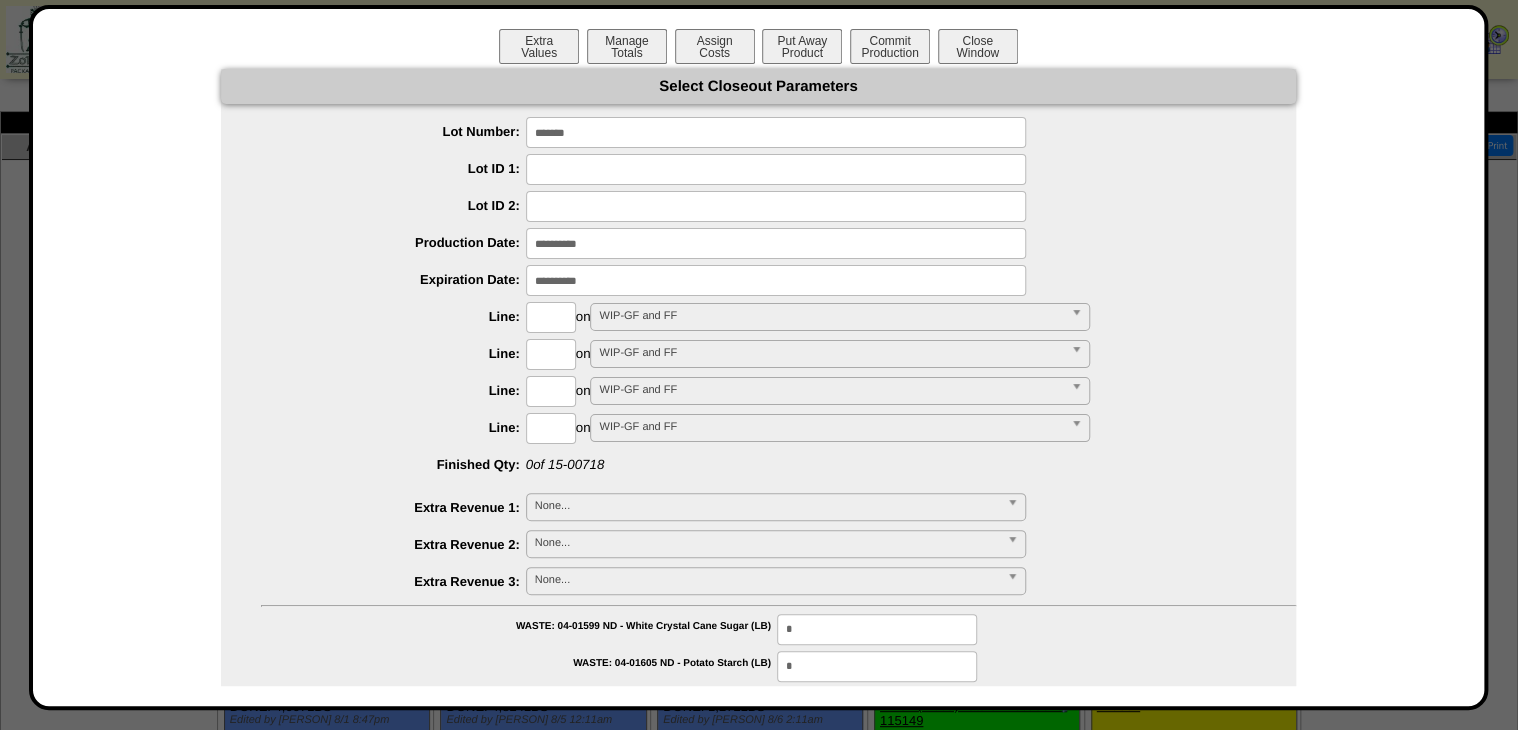 type on "*******" 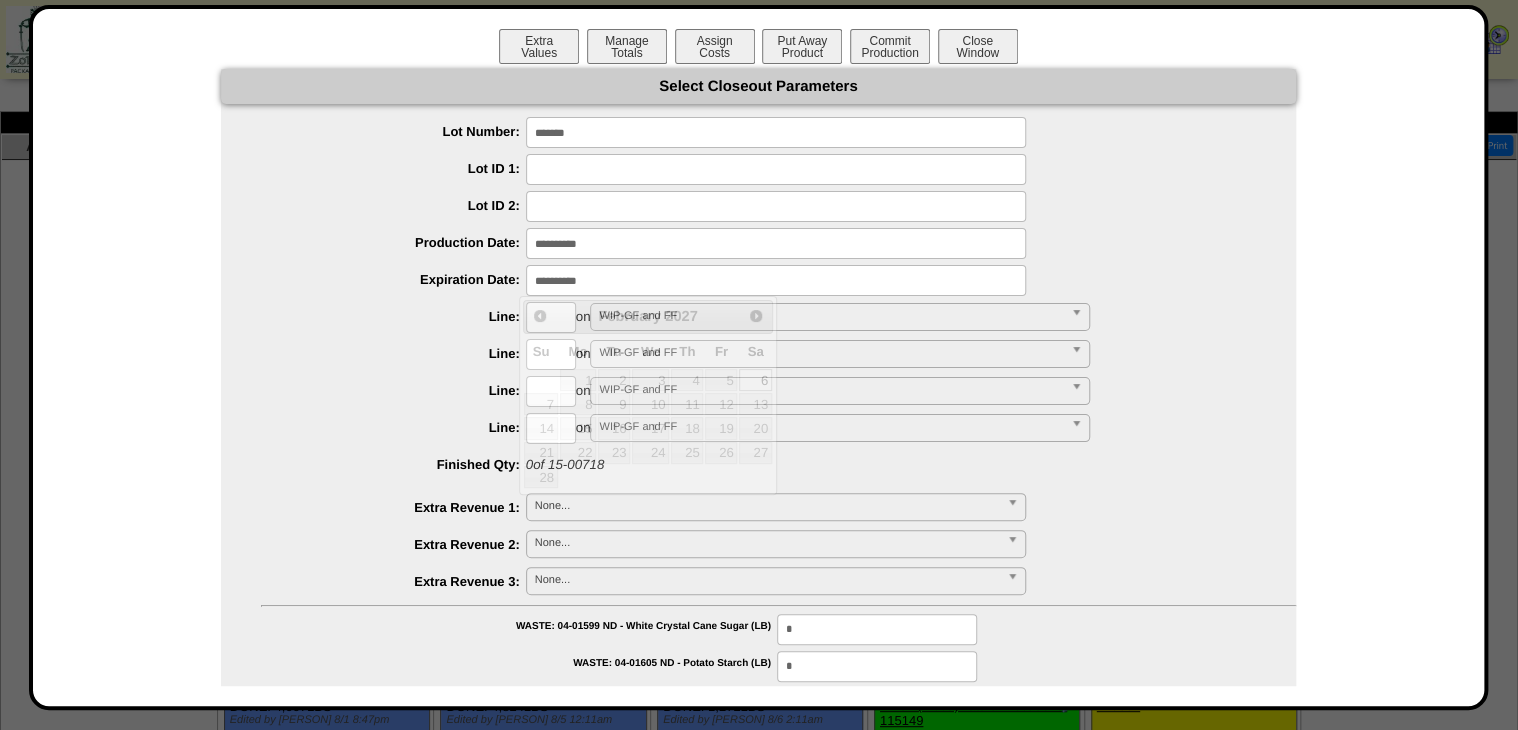 click at bounding box center [776, 280] 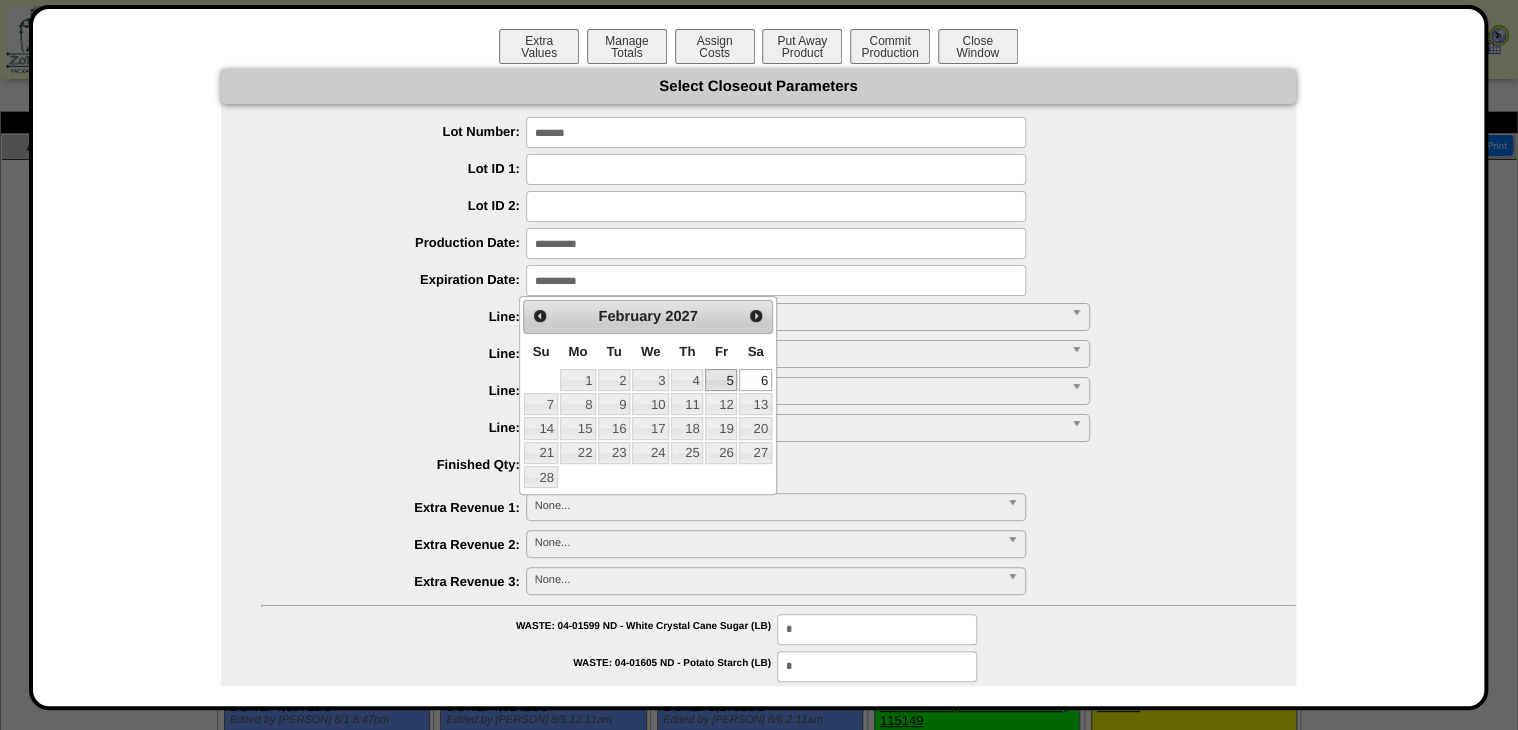 click on "5" at bounding box center (721, 380) 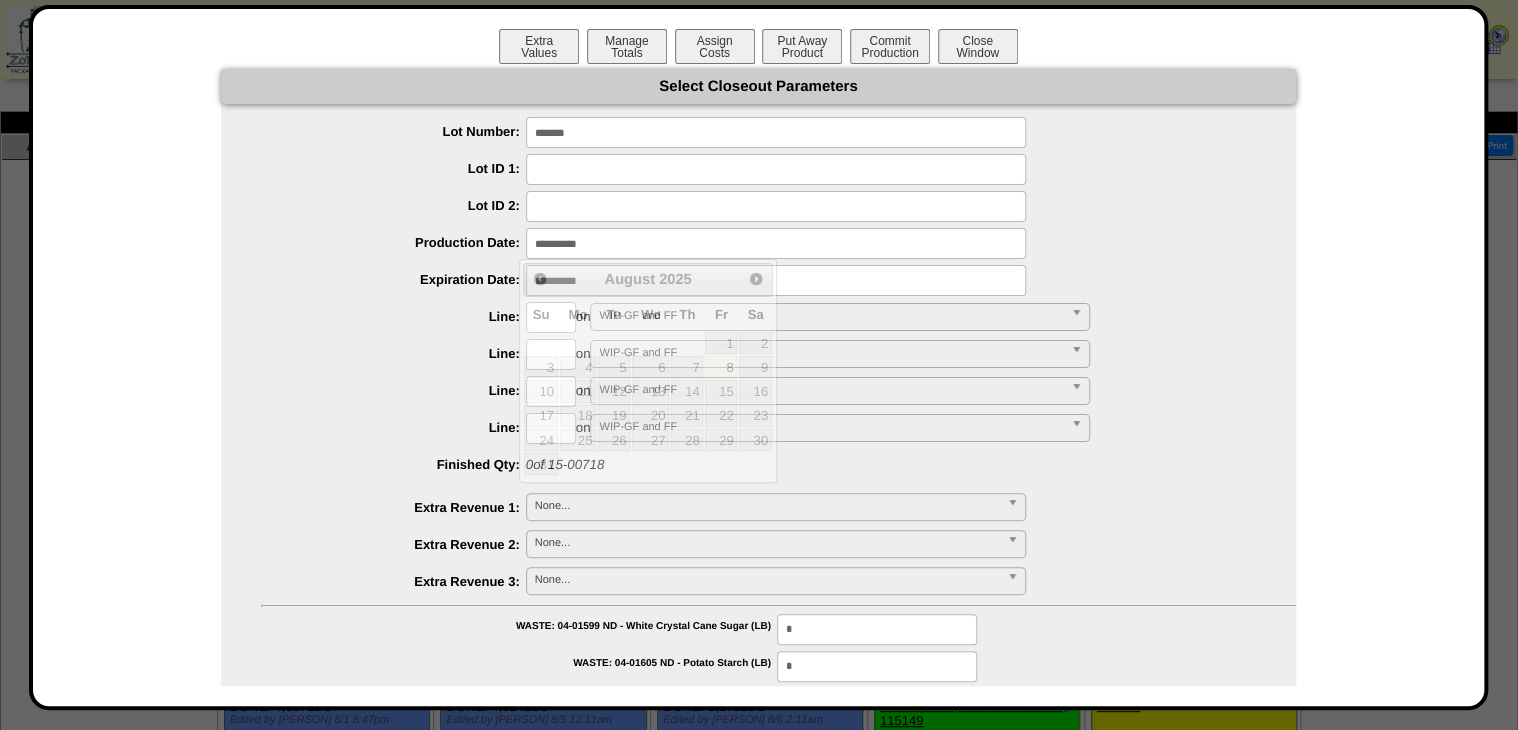click at bounding box center (776, 243) 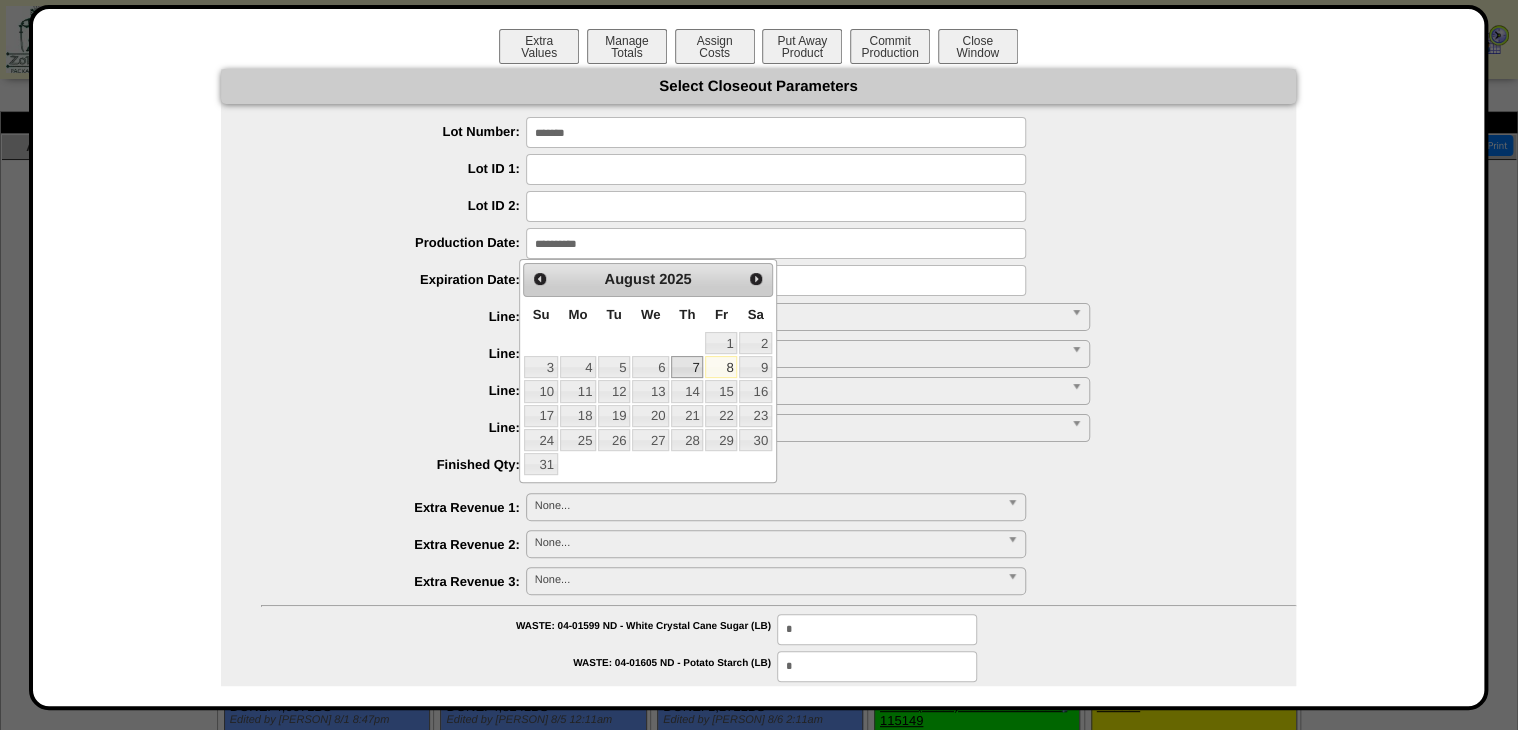 click on "7" at bounding box center [687, 367] 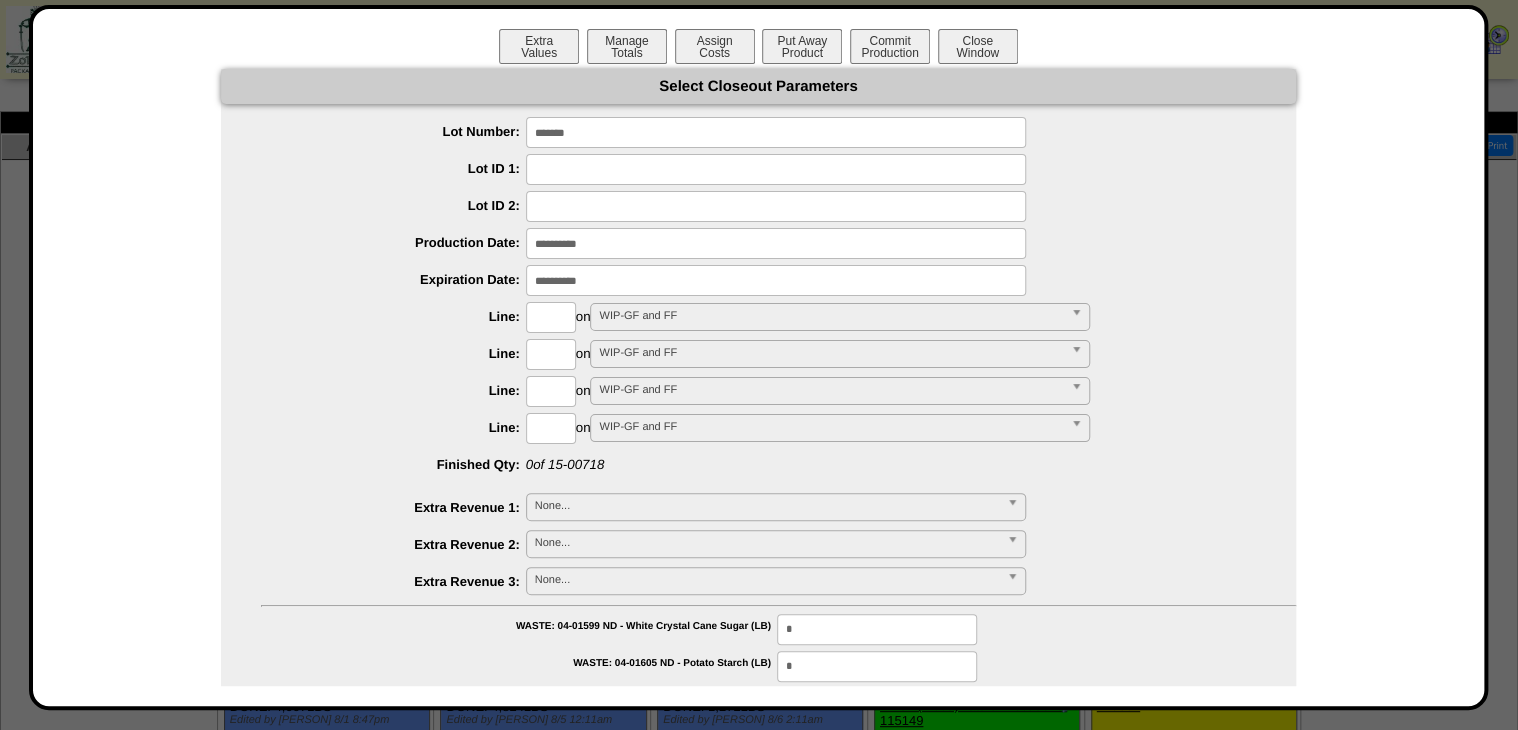 click at bounding box center (551, 317) 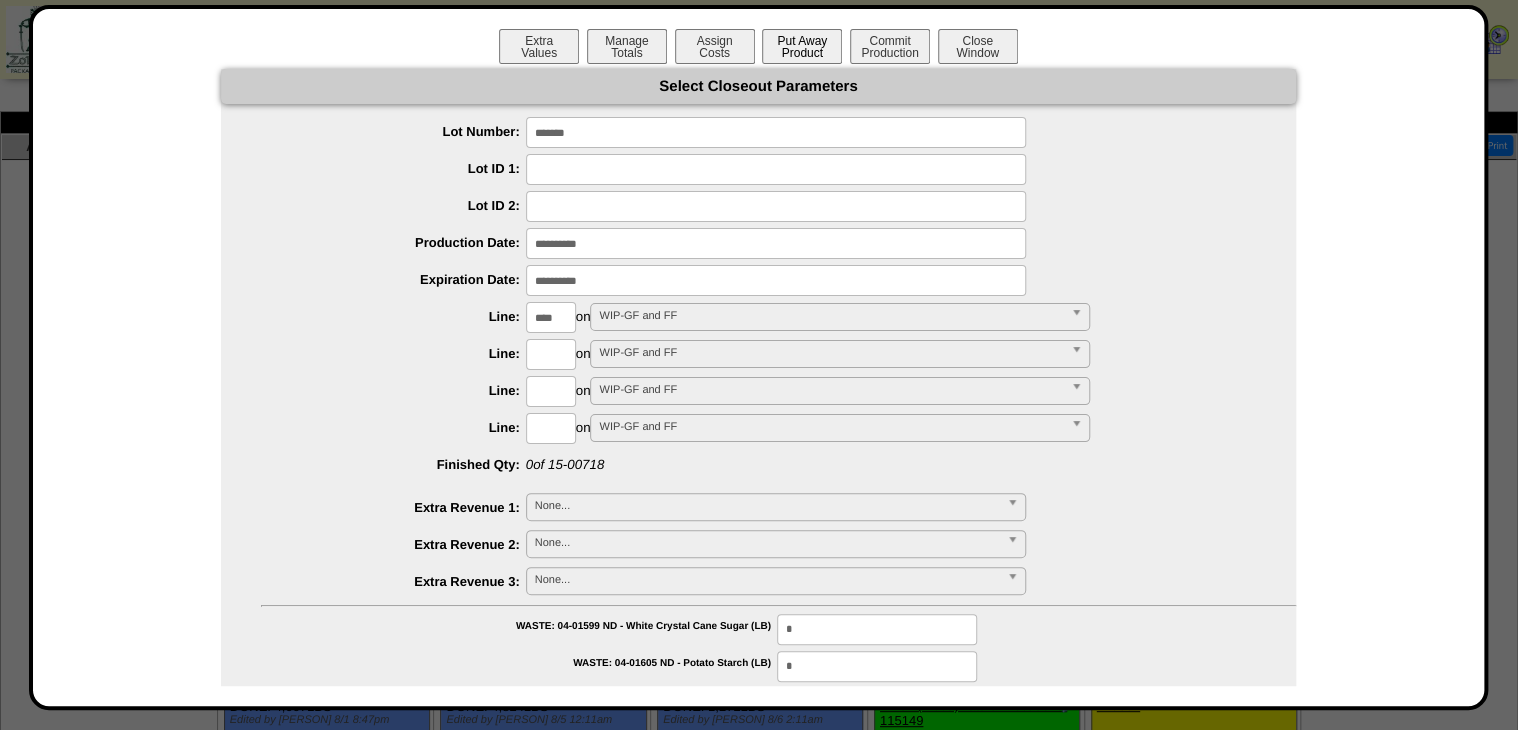 type on "****" 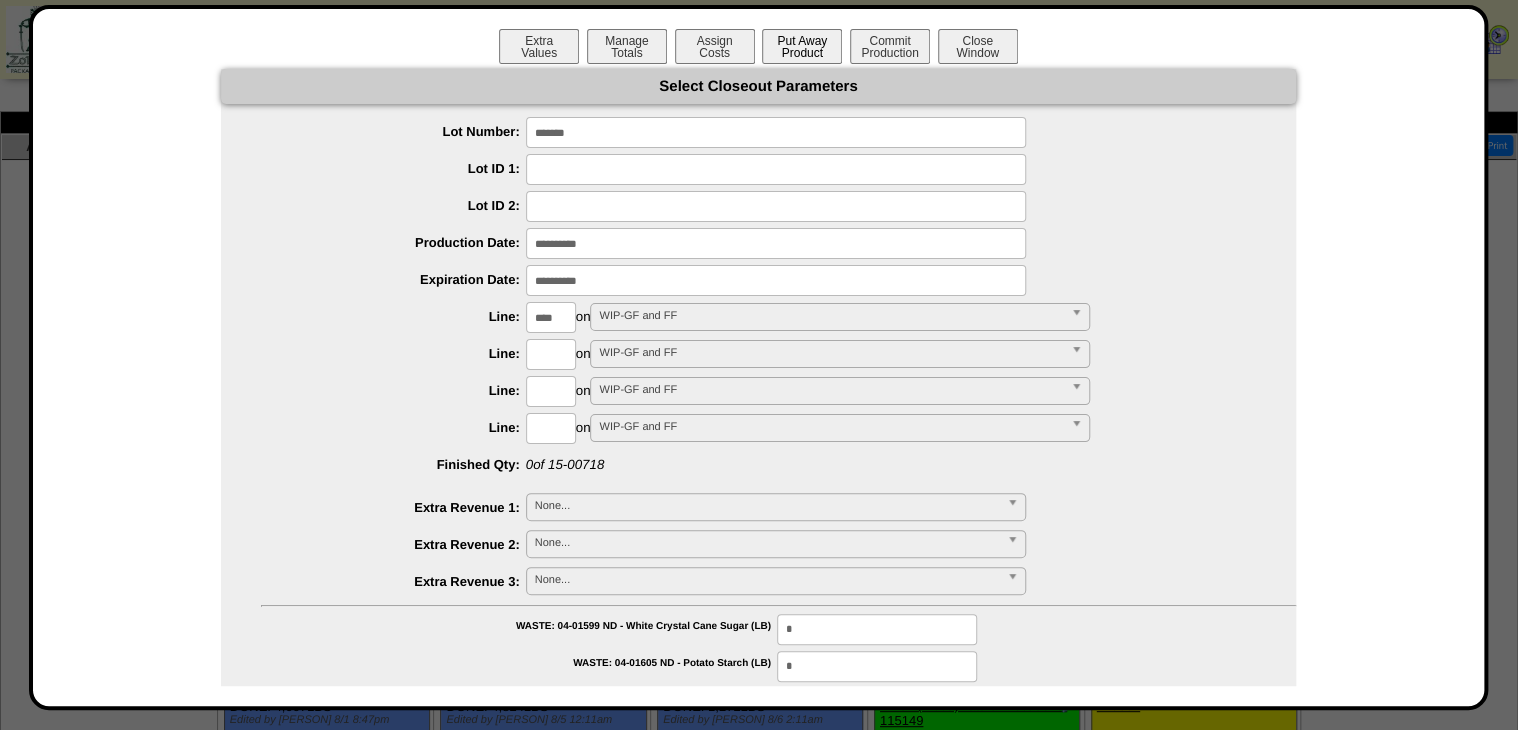 click on "**********" at bounding box center [758, 1084] 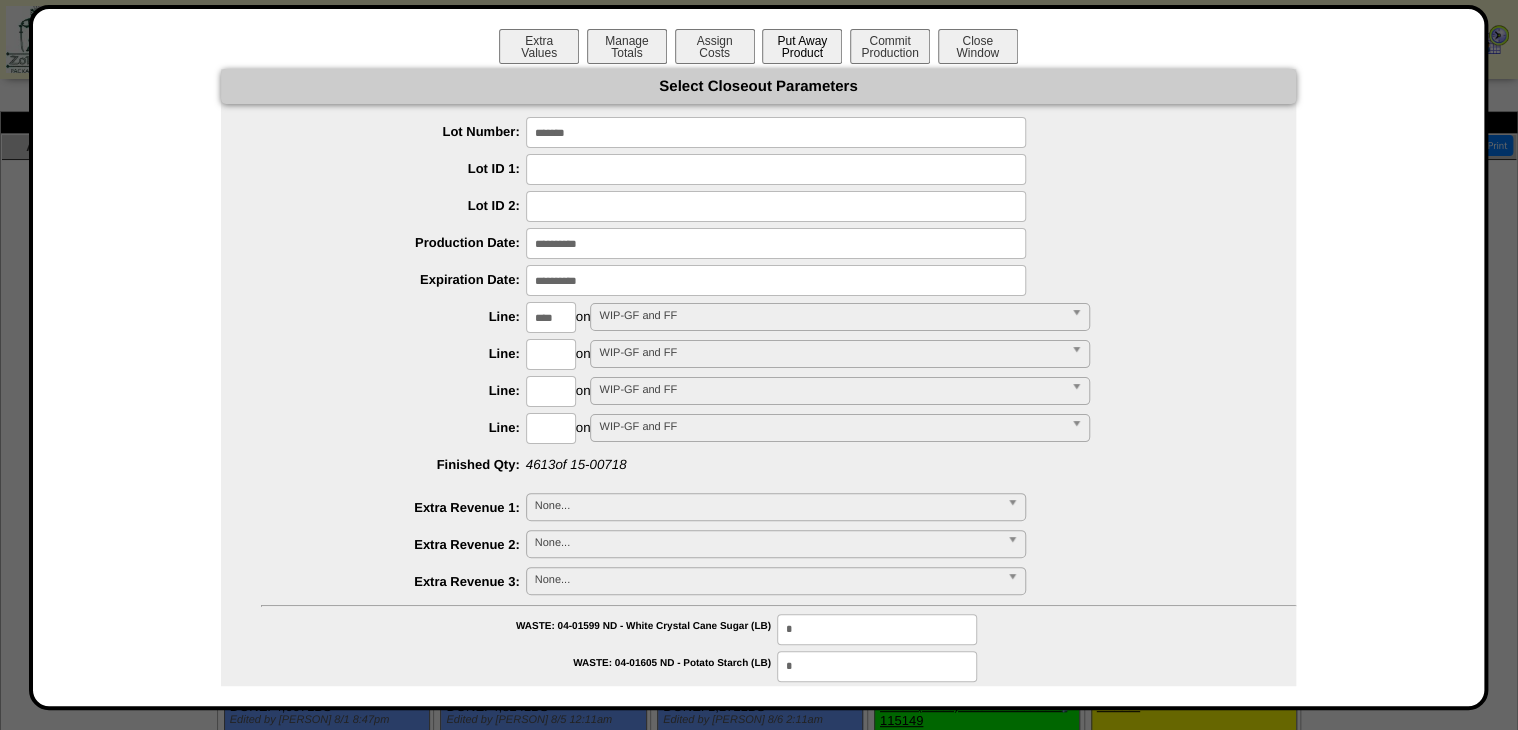 click on "Put Away Product" at bounding box center (802, 46) 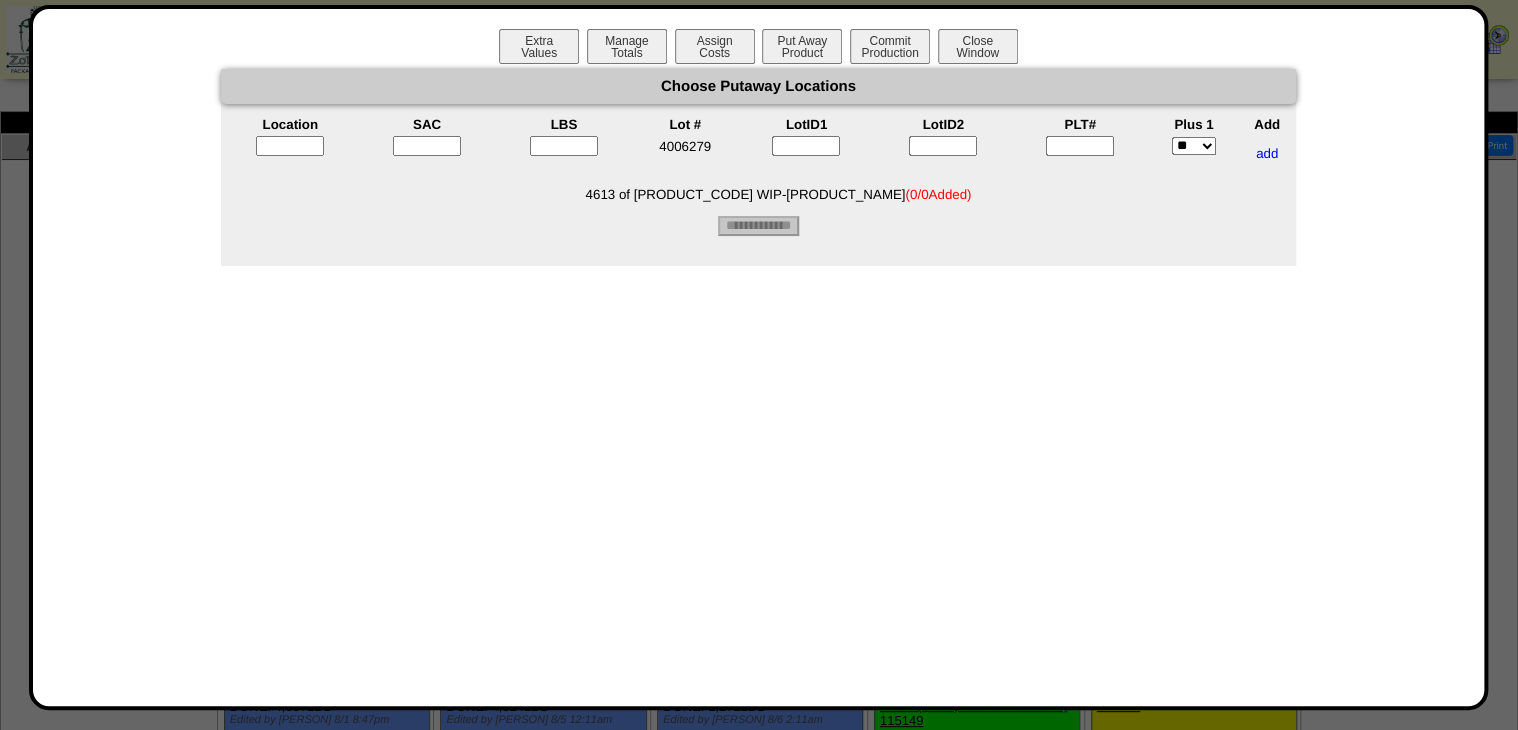 type 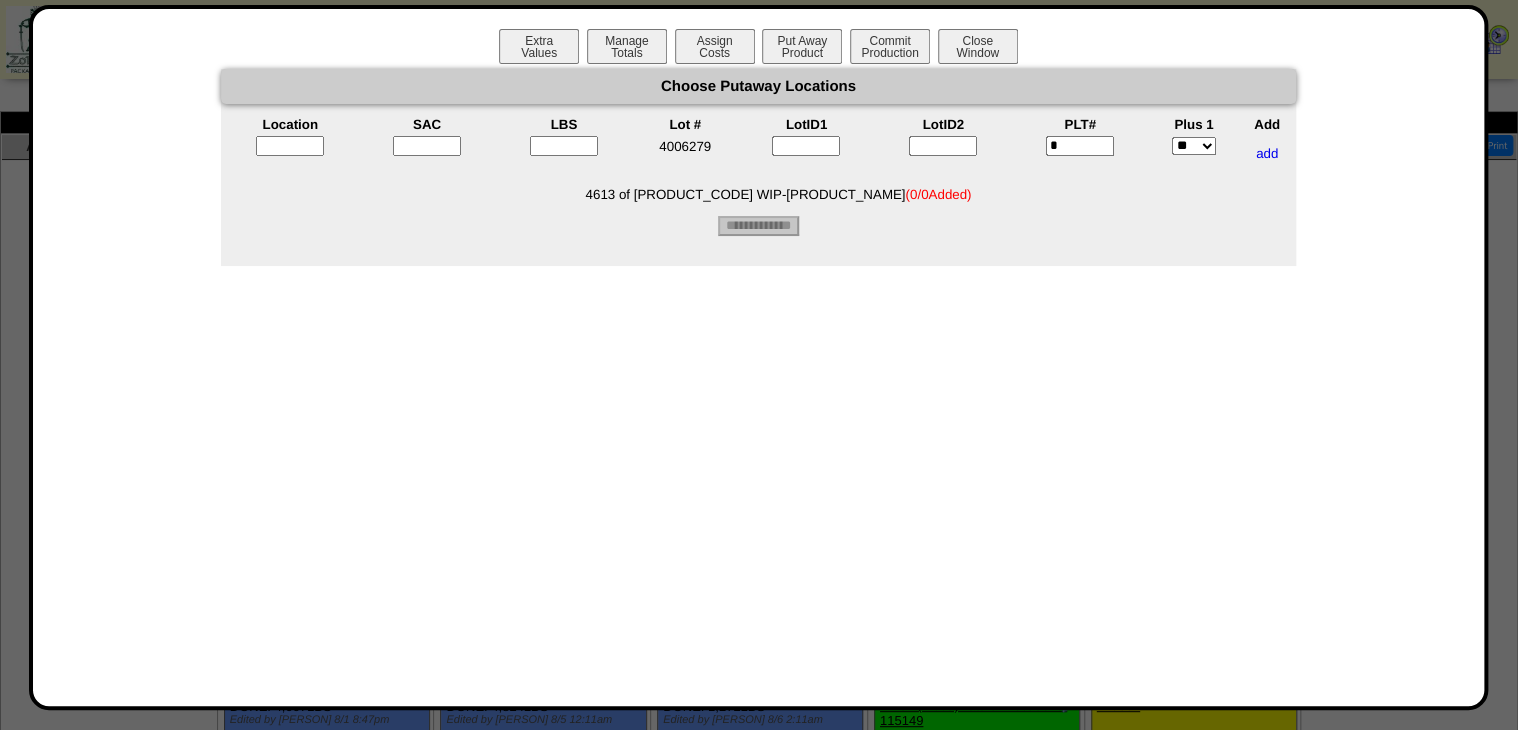 type on "*" 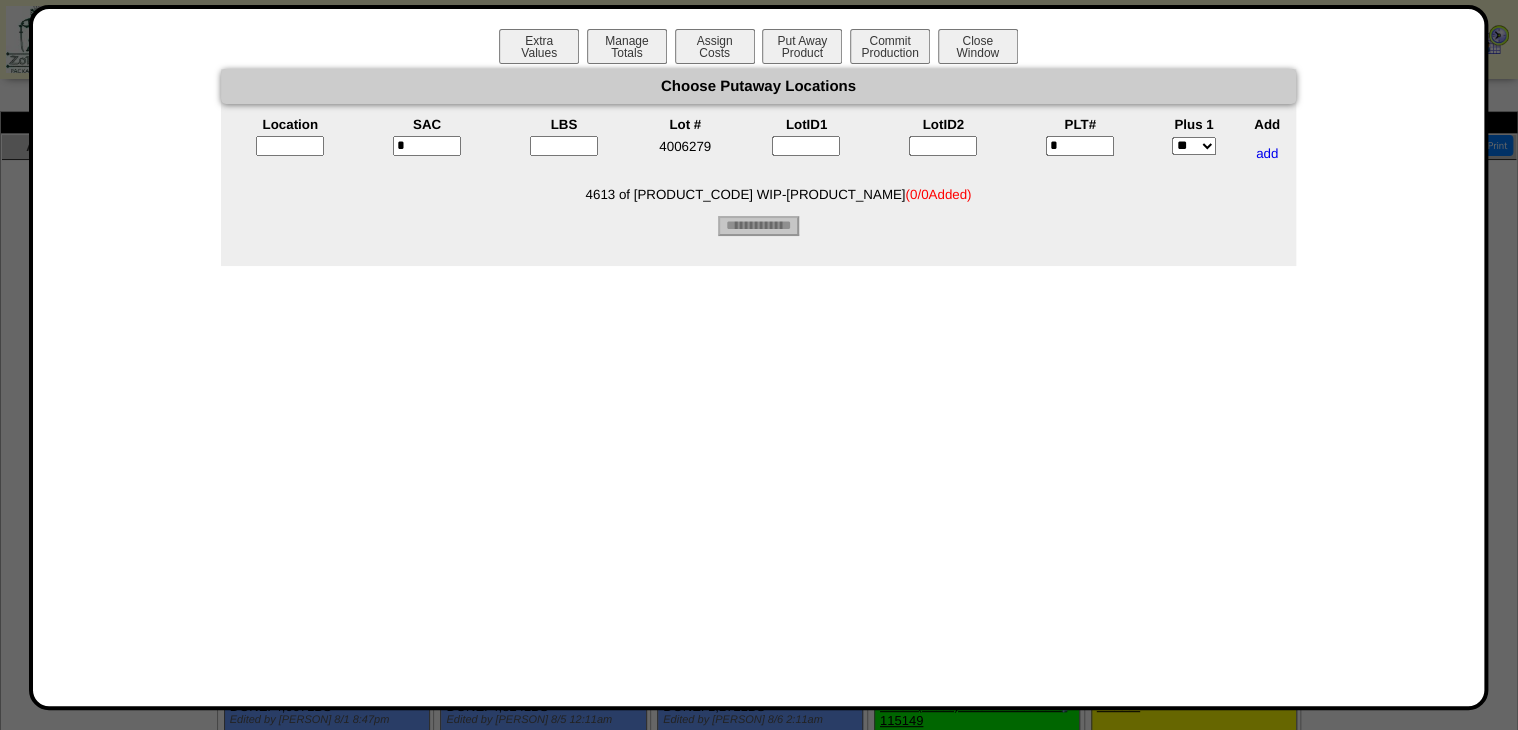 type on "*" 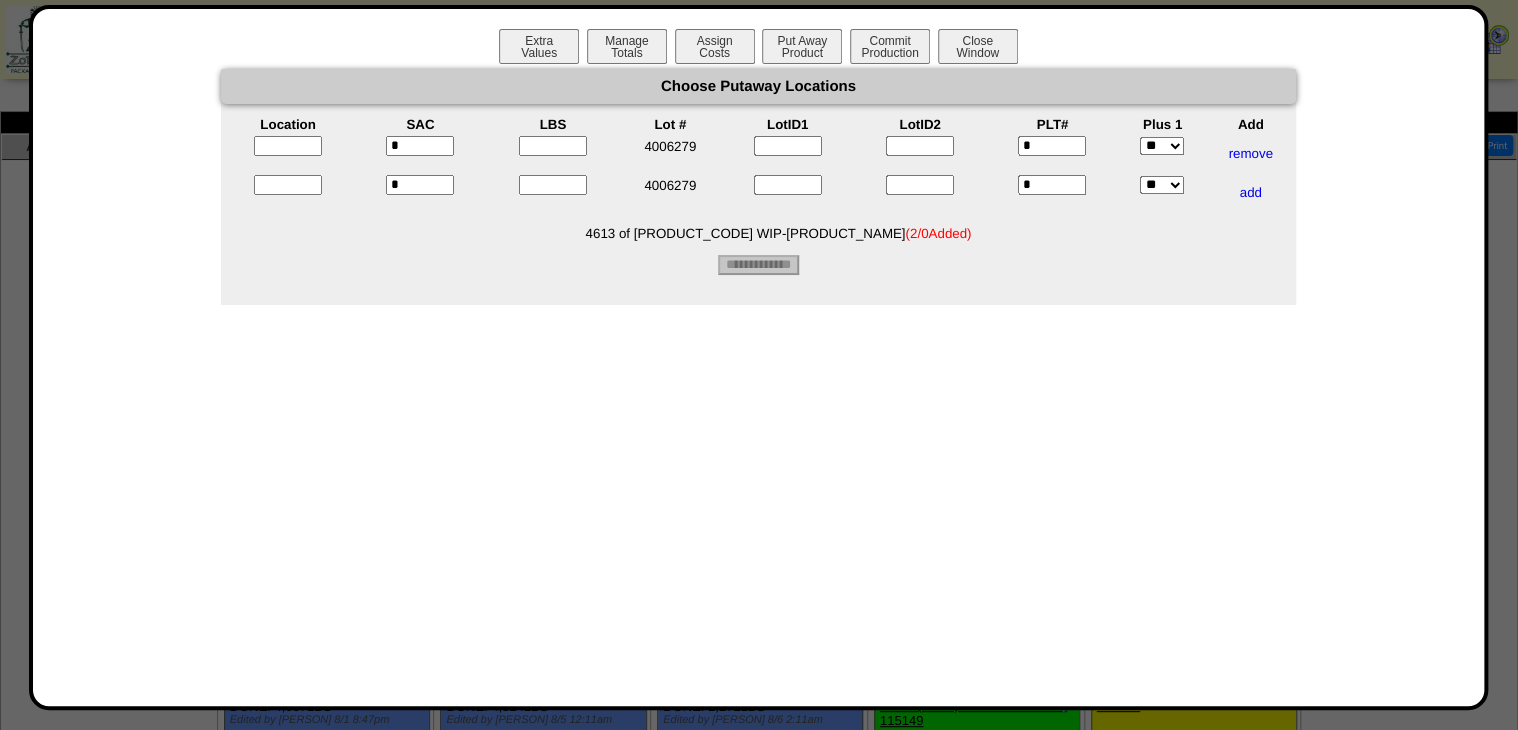 click at bounding box center [553, 146] 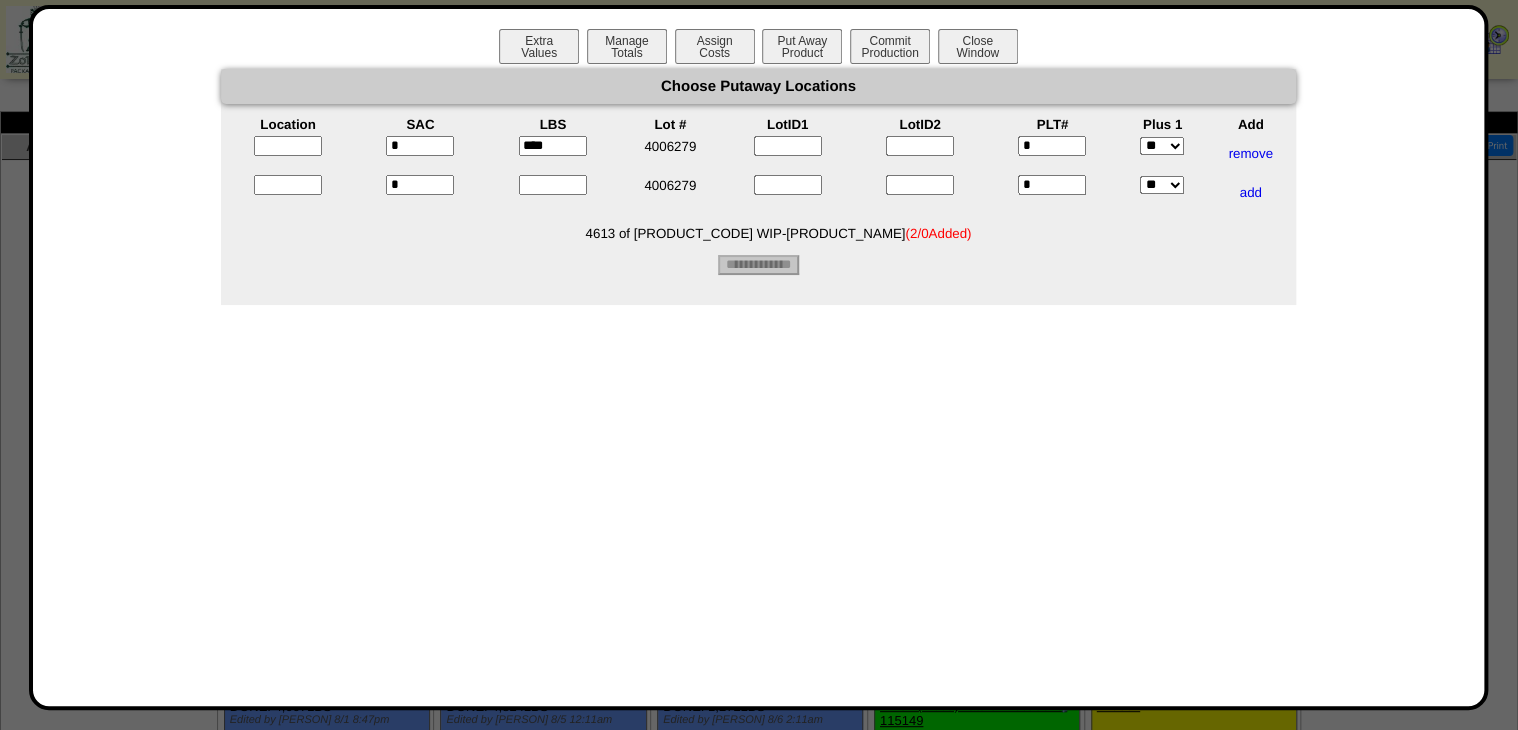 type on "****" 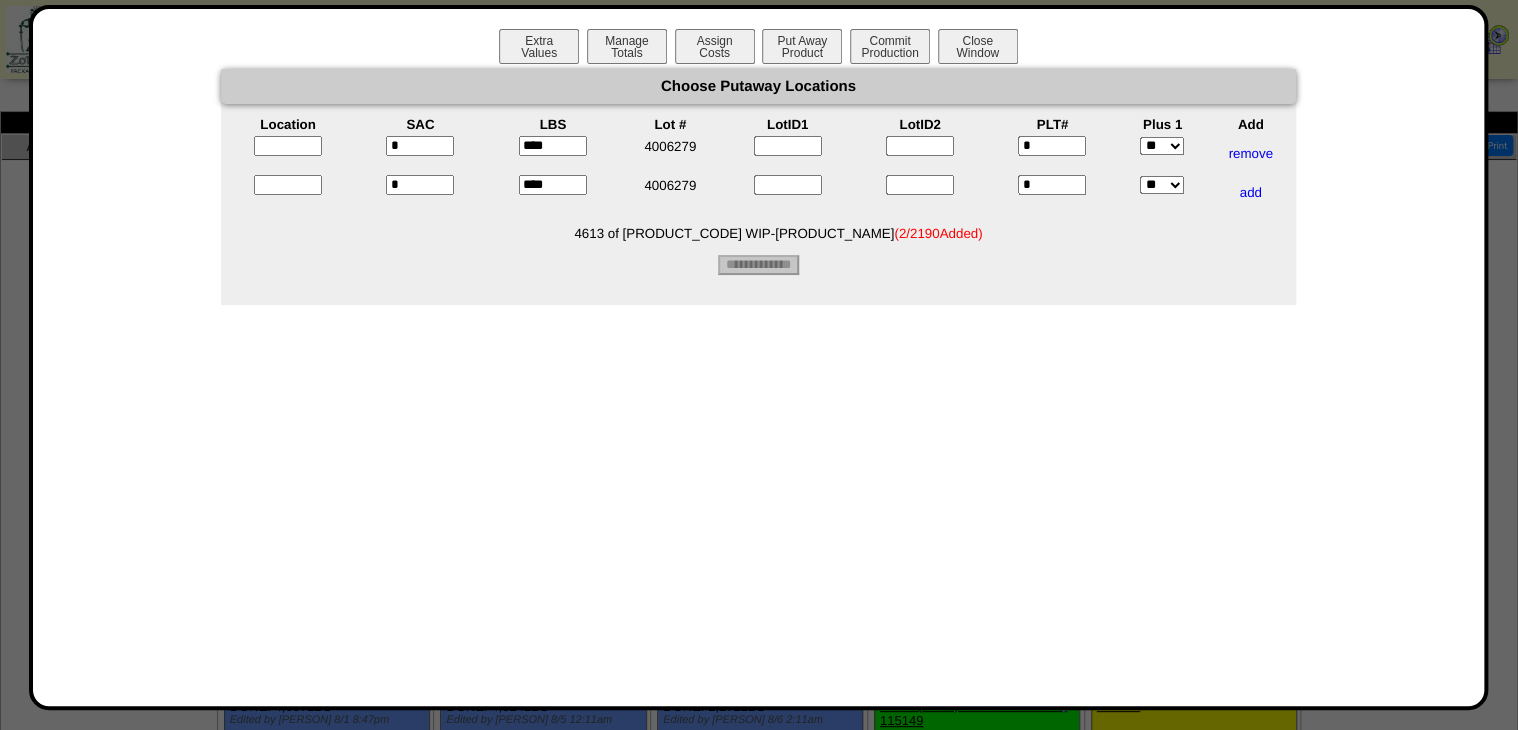 type on "****" 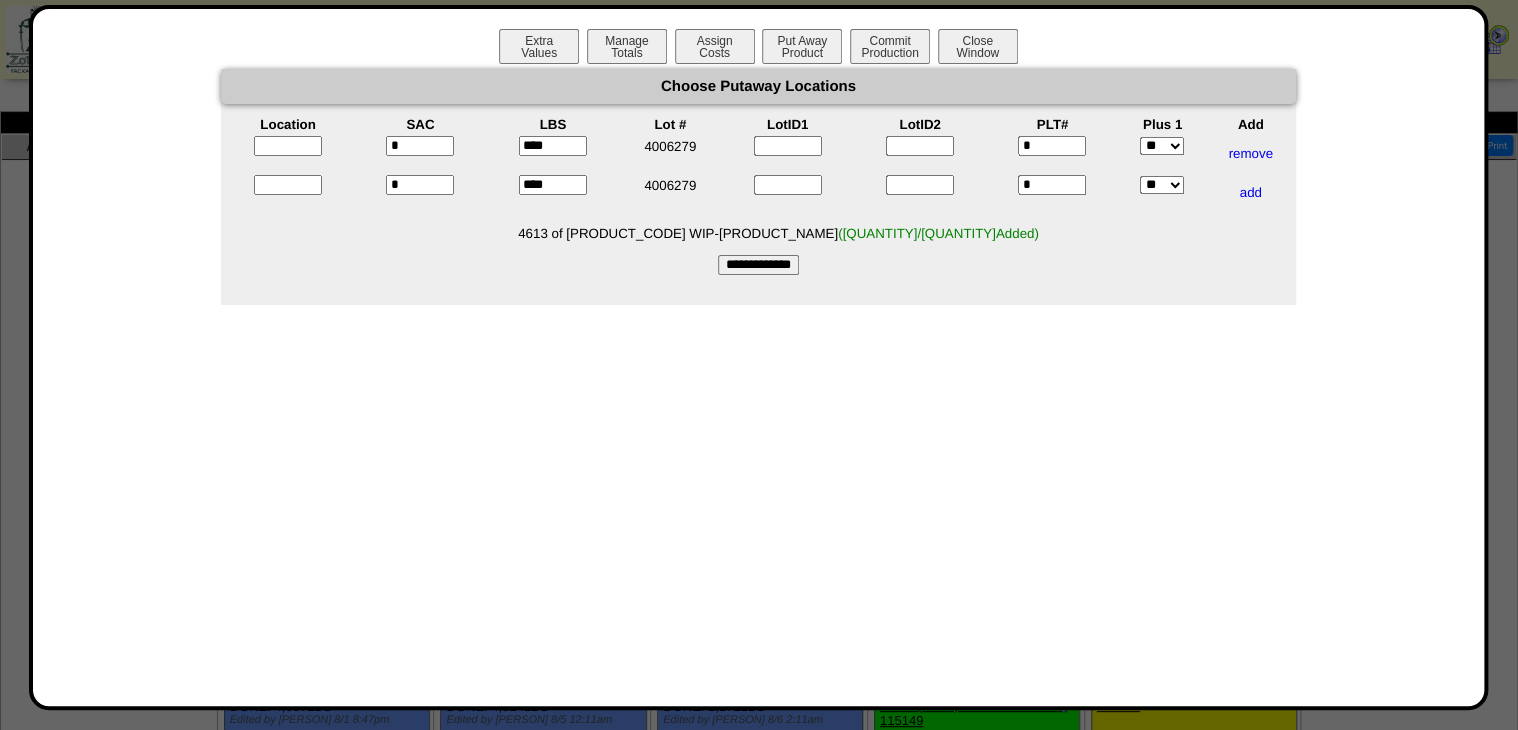 click at bounding box center [288, 146] 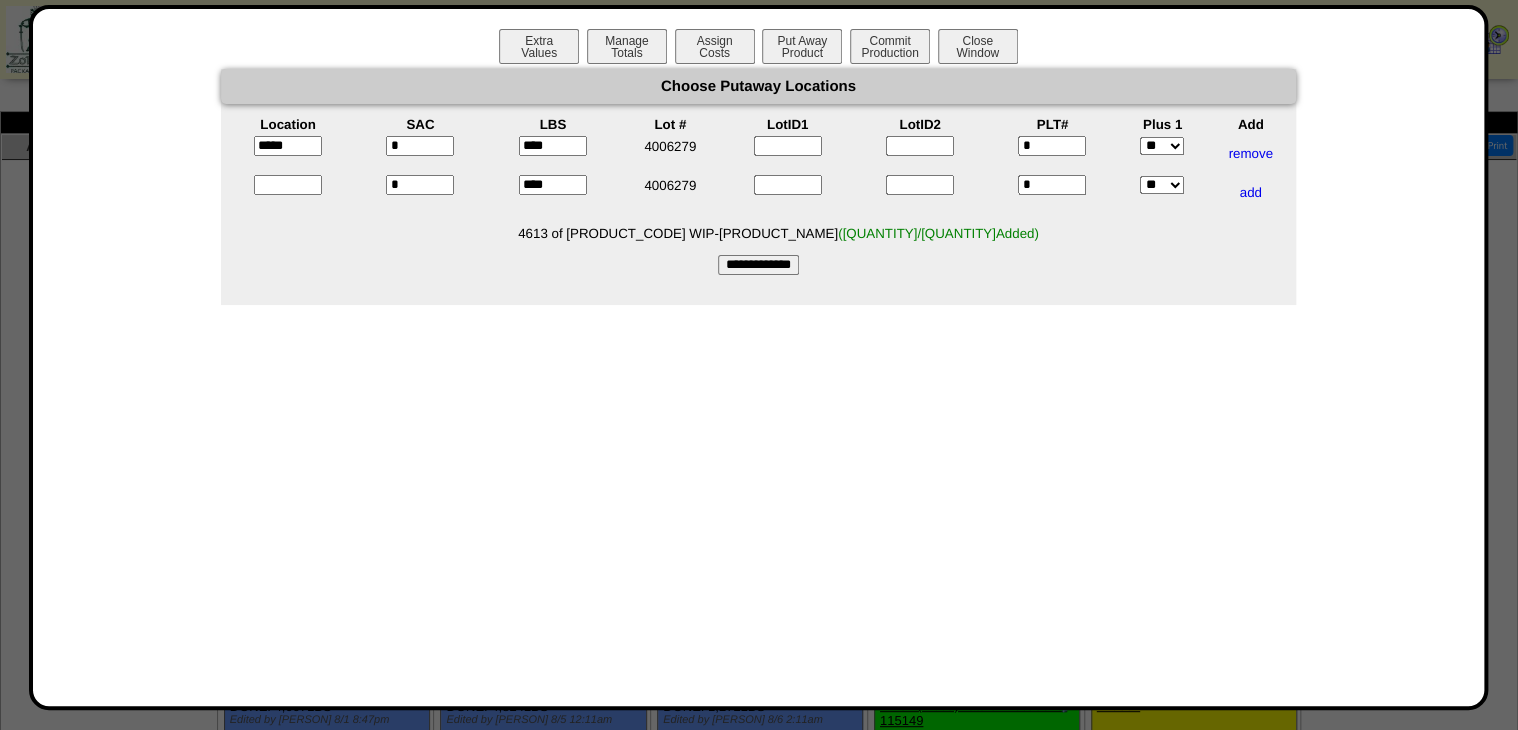 click at bounding box center (288, 185) 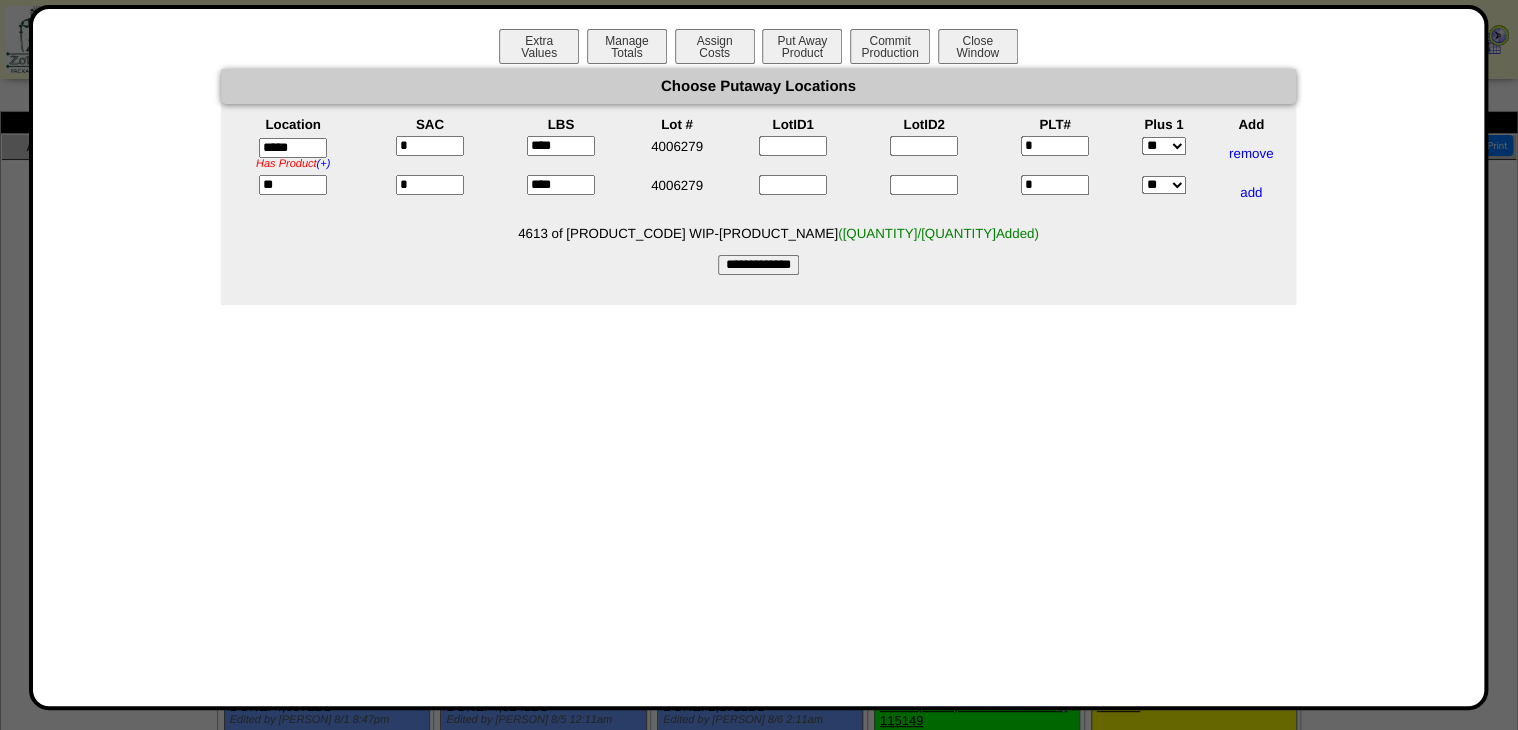 type on "*****" 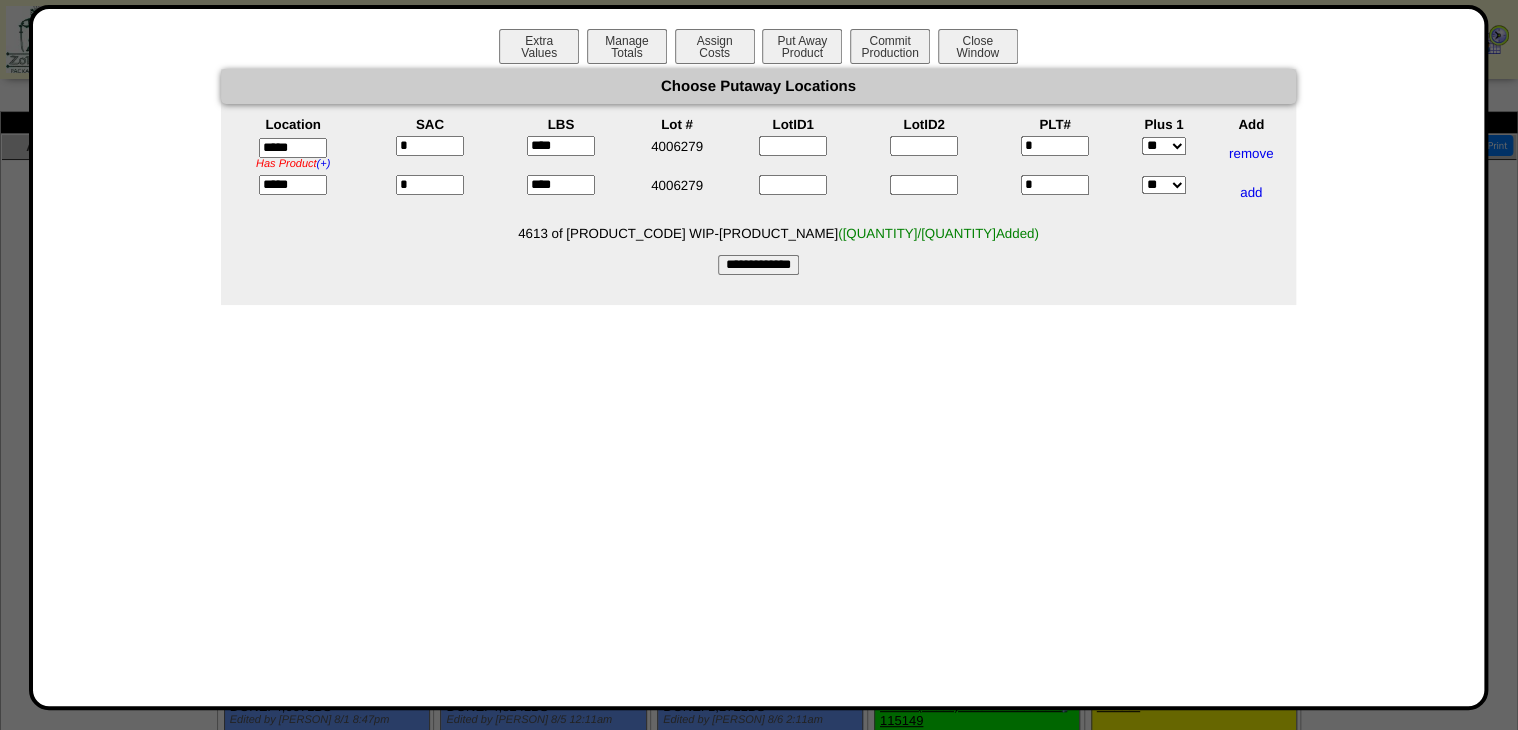 click on "**********" at bounding box center (758, 265) 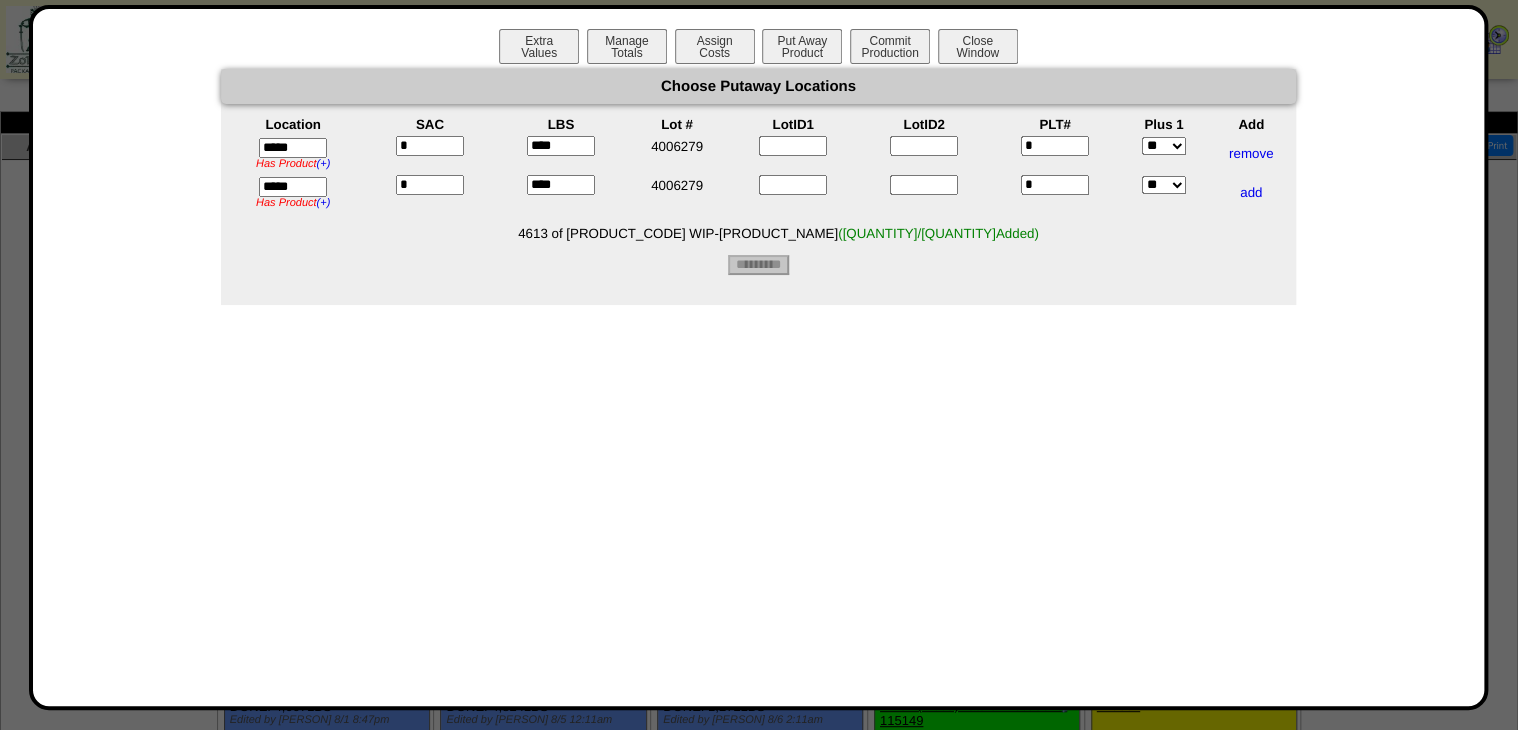 type on "*********" 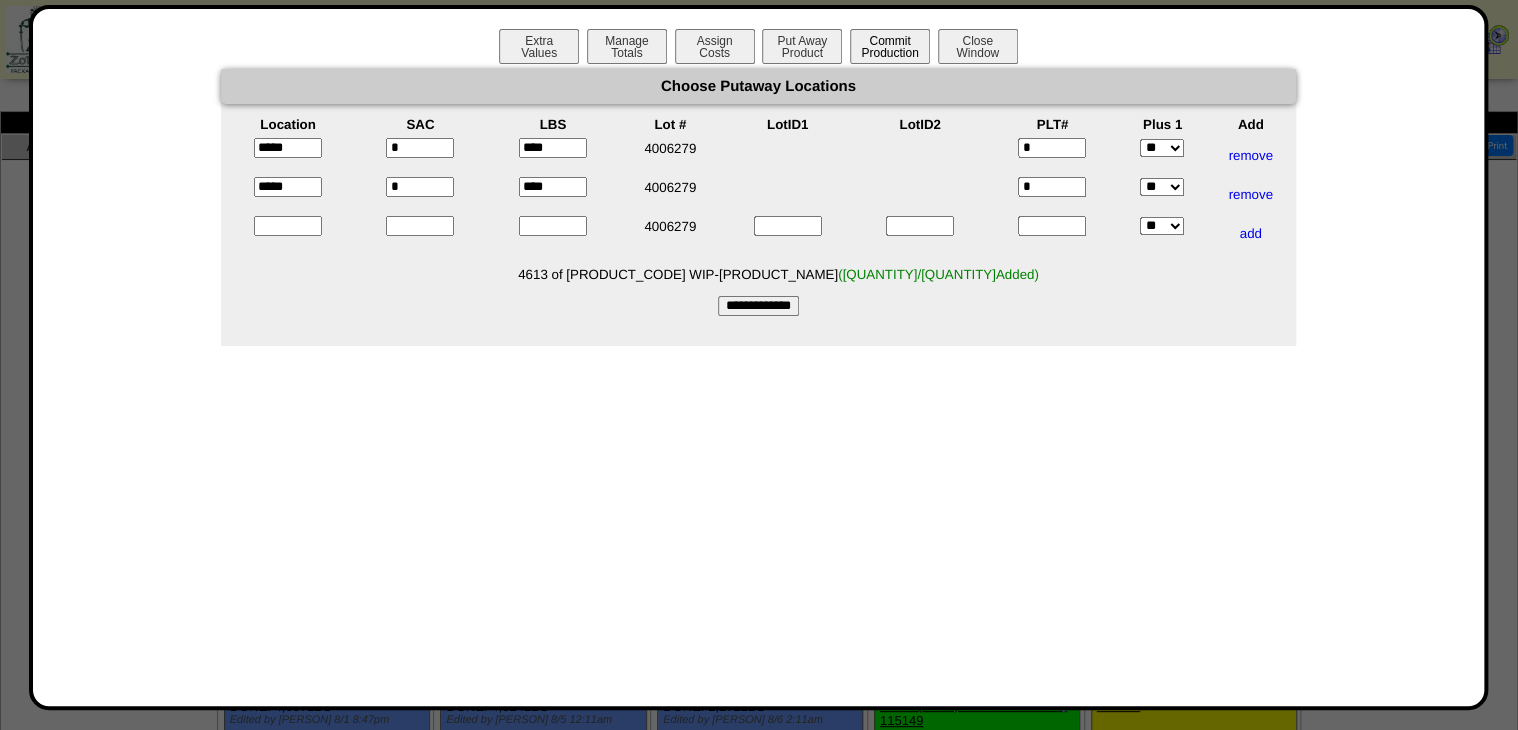 click on "Commit Production" at bounding box center [890, 46] 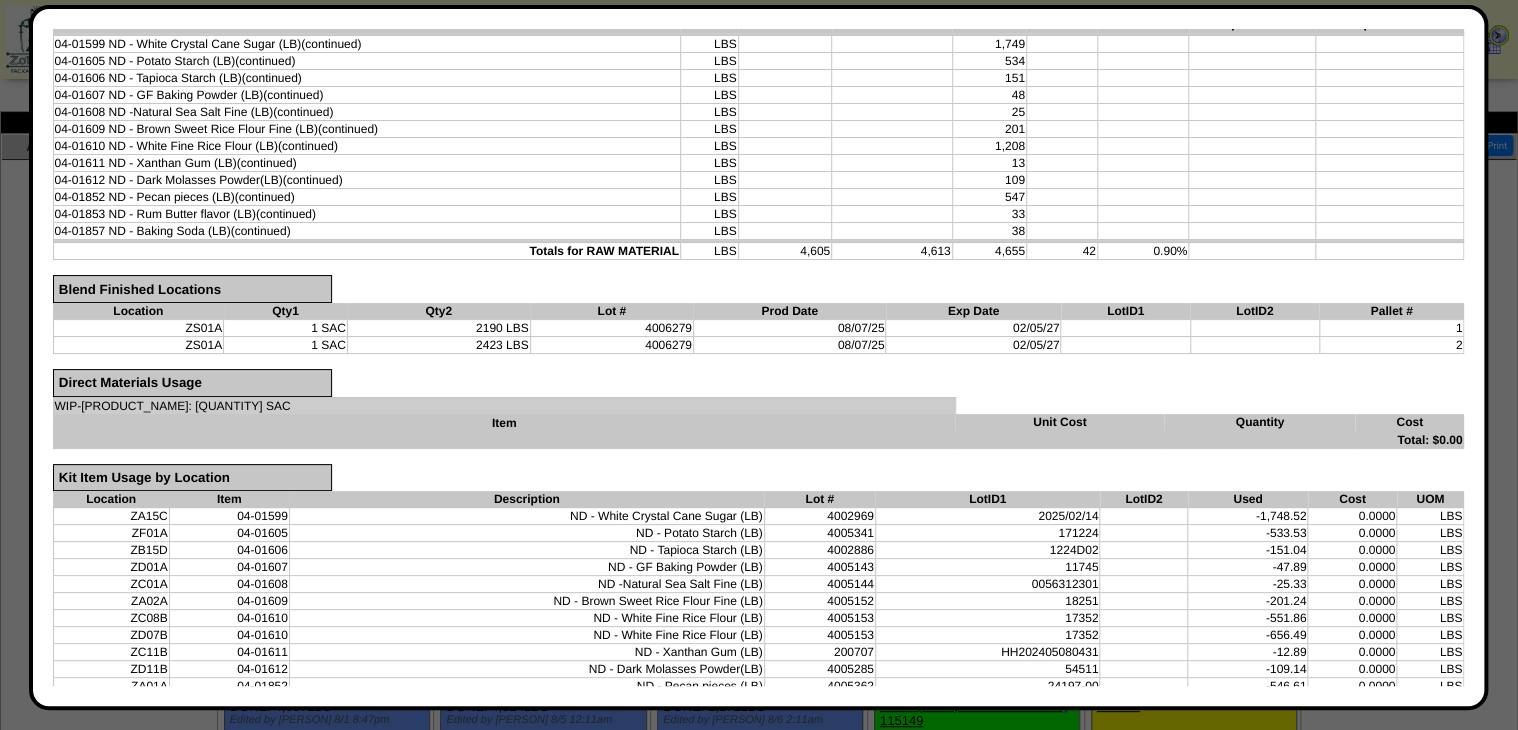 scroll, scrollTop: 527, scrollLeft: 0, axis: vertical 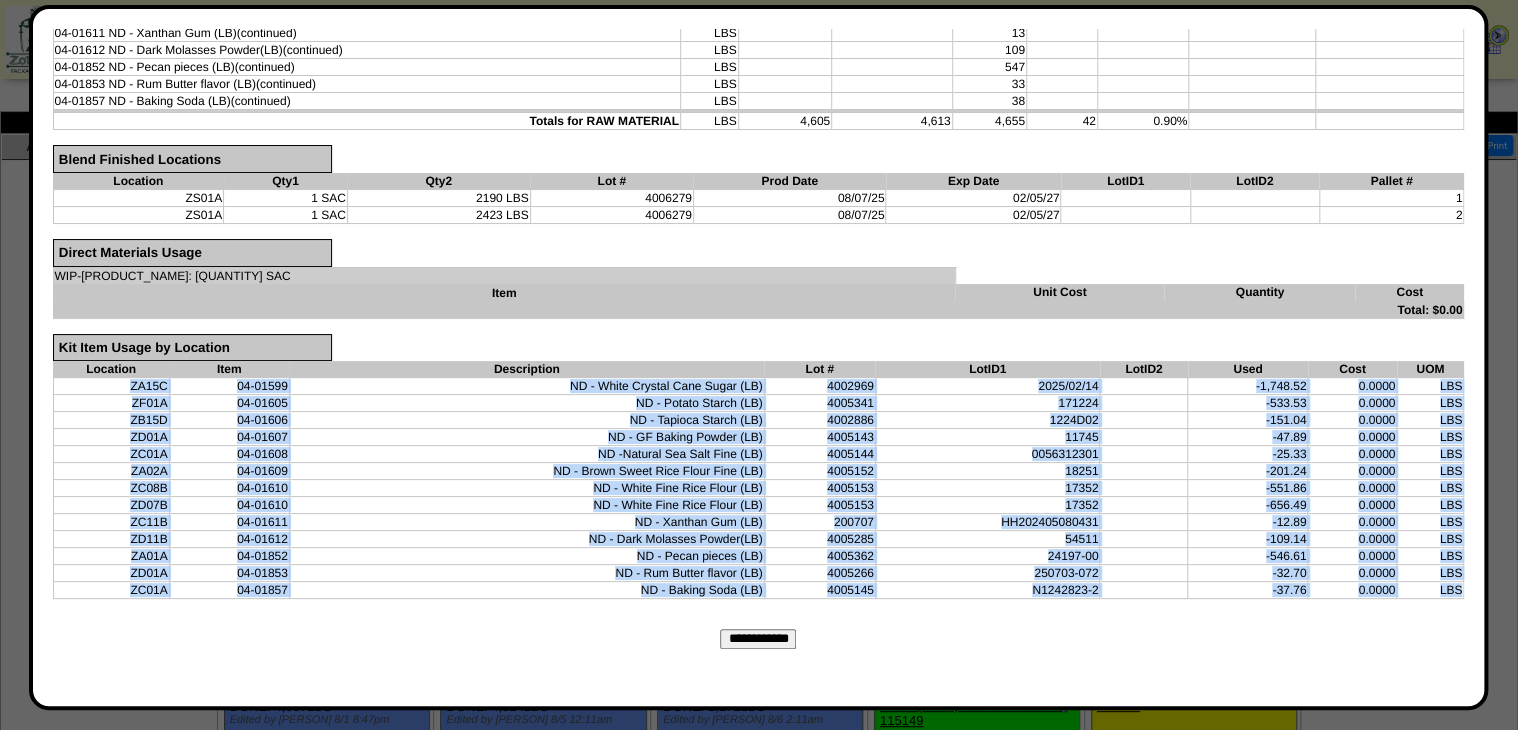 drag, startPoint x: 1449, startPoint y: 580, endPoint x: 112, endPoint y: 377, distance: 1352.3232 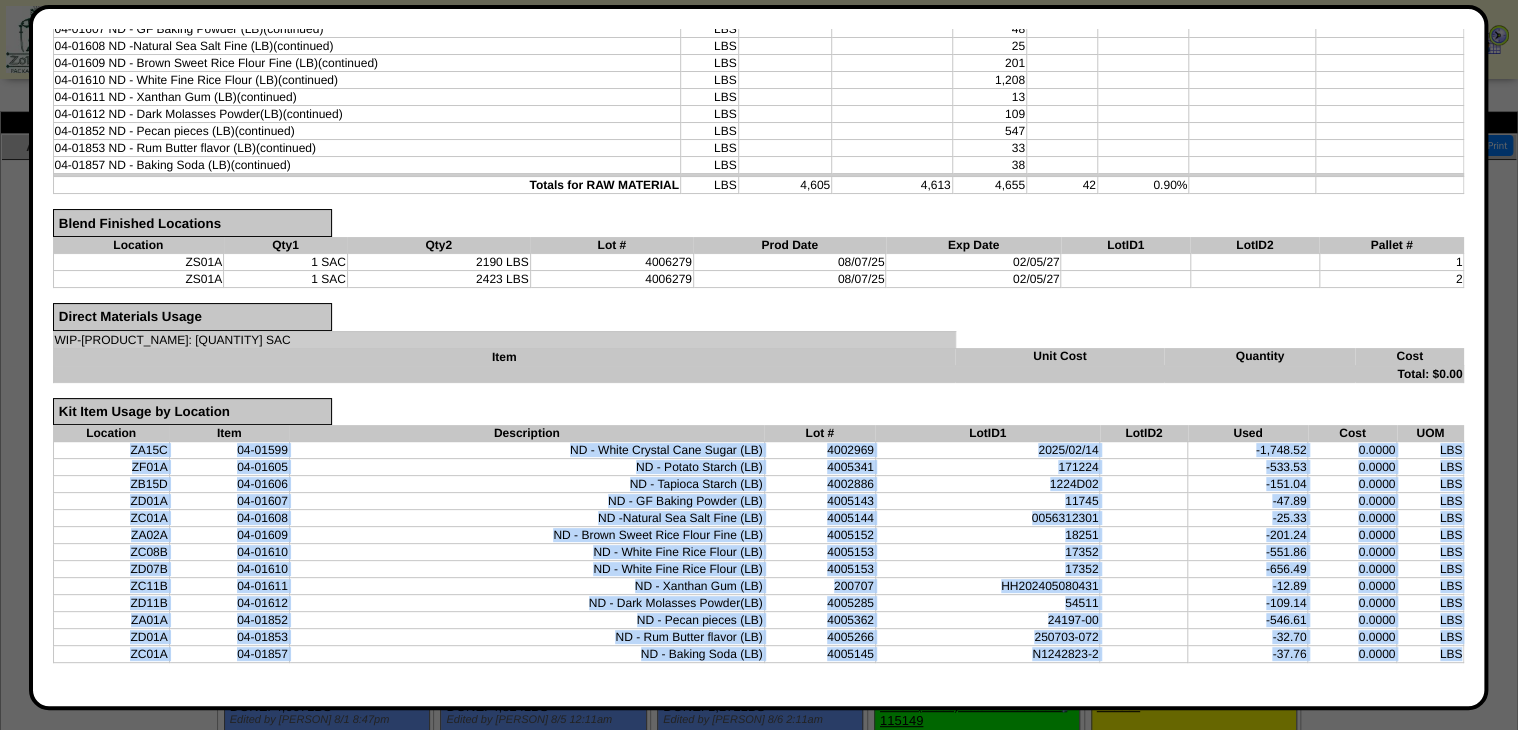 click on "250703-072" at bounding box center (987, 637) 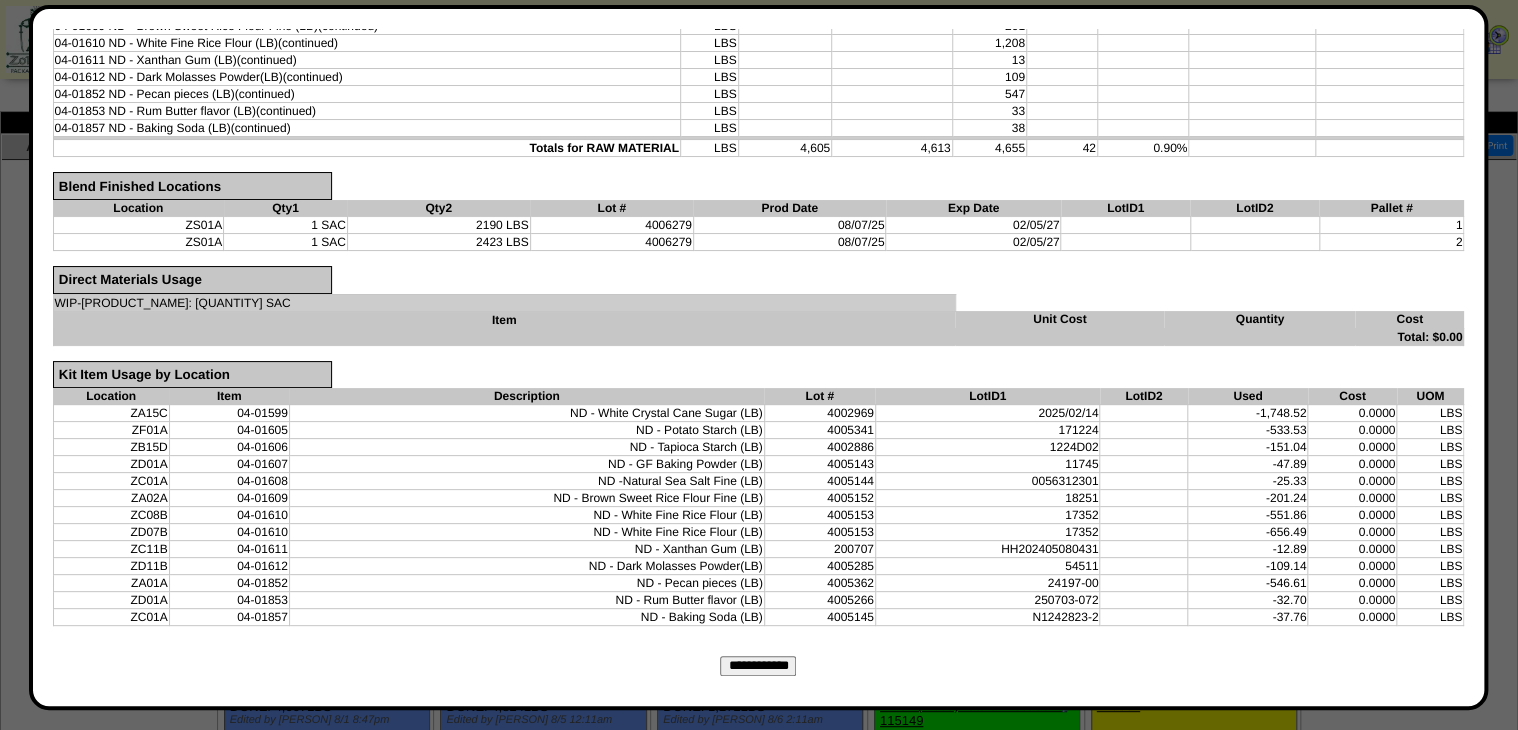 scroll, scrollTop: 527, scrollLeft: 0, axis: vertical 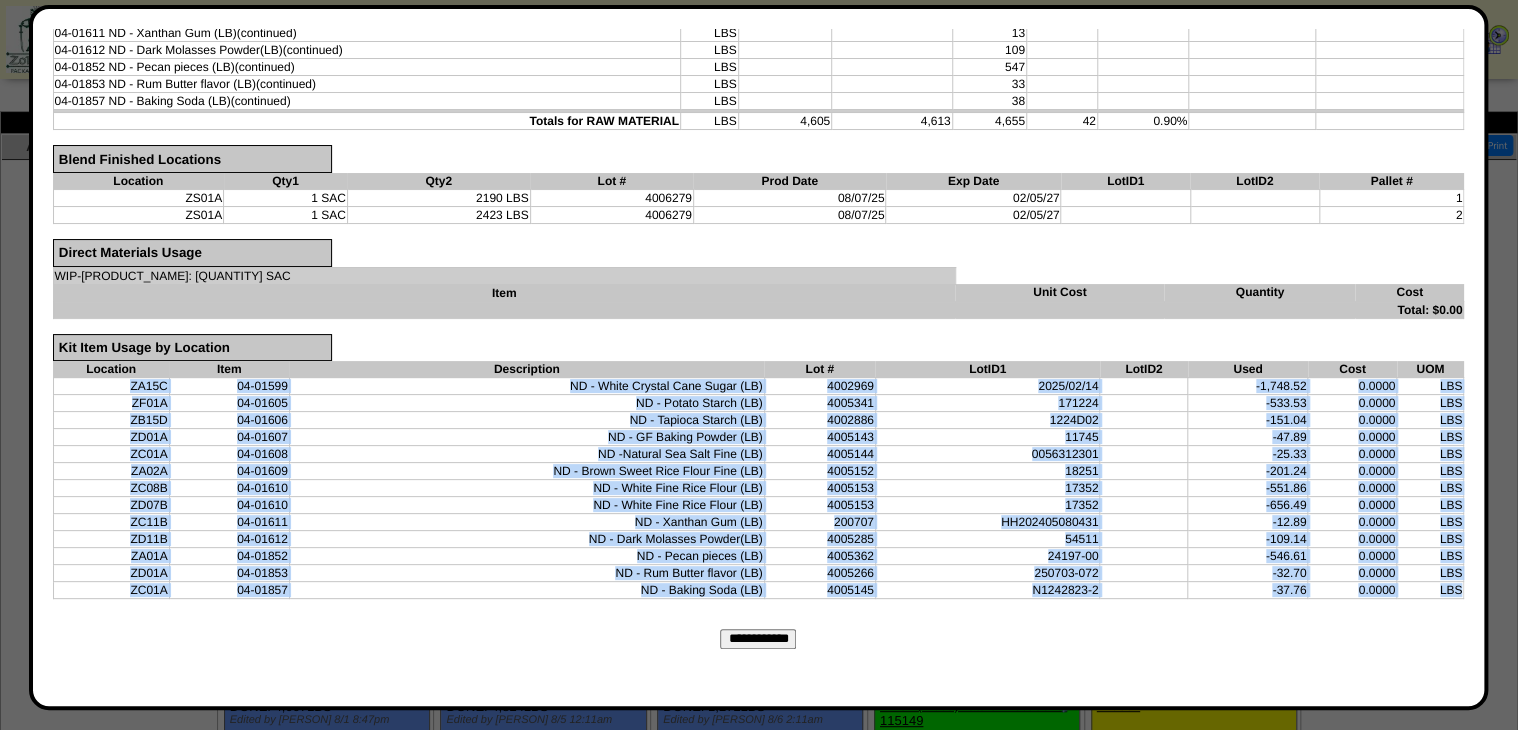 drag, startPoint x: 1450, startPoint y: 576, endPoint x: 121, endPoint y: 386, distance: 1342.513 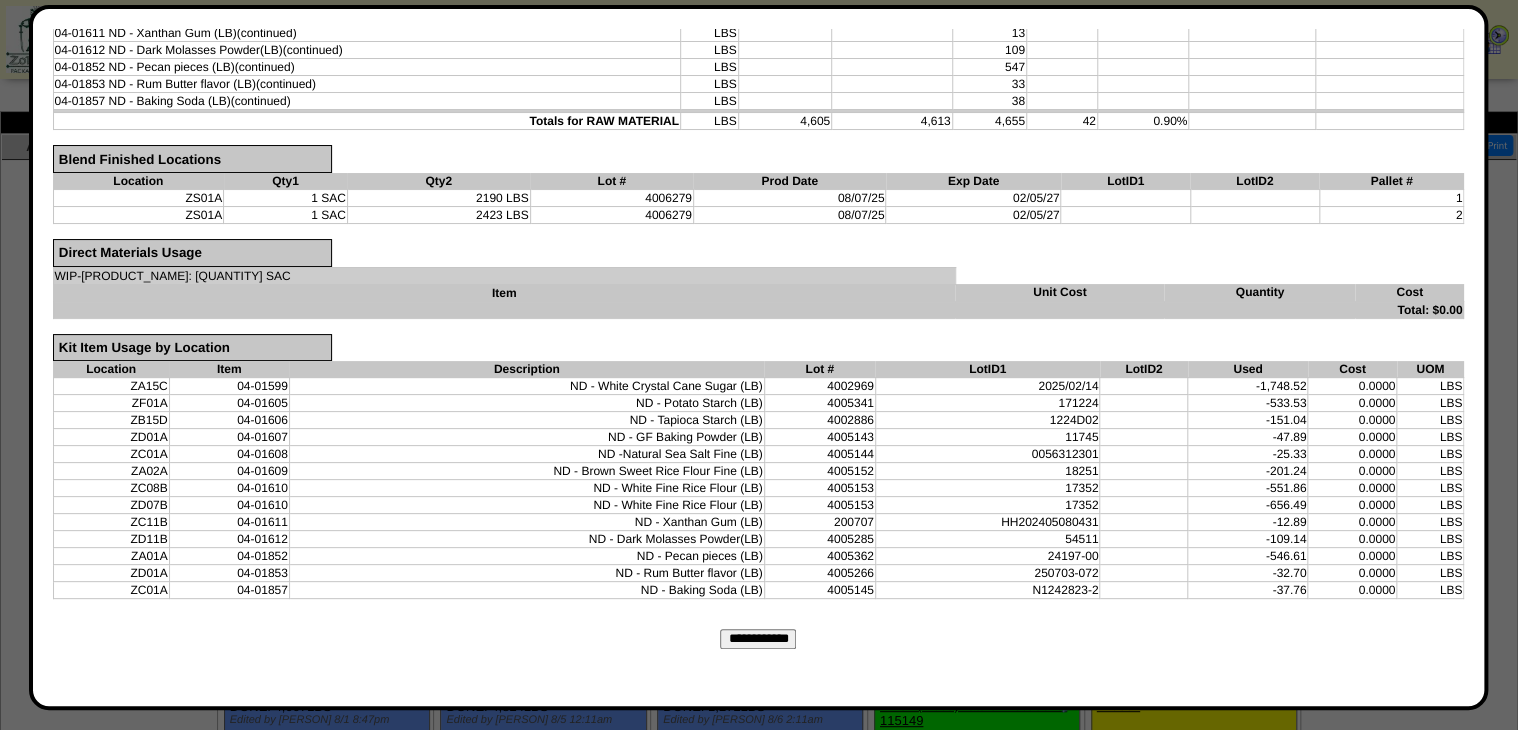 click on "Verify Blend Information
Blend Order Details
Order ID 20250807-114922
Order Qty
Amount calculated for 4605 LBS of production
Calculated Qty
Amout calculated for 4613  of production
Actual Usage
Total amount actually removed from inventory
Waste
Total amount of waste reported by the production crew Base Price" at bounding box center [759, 128] 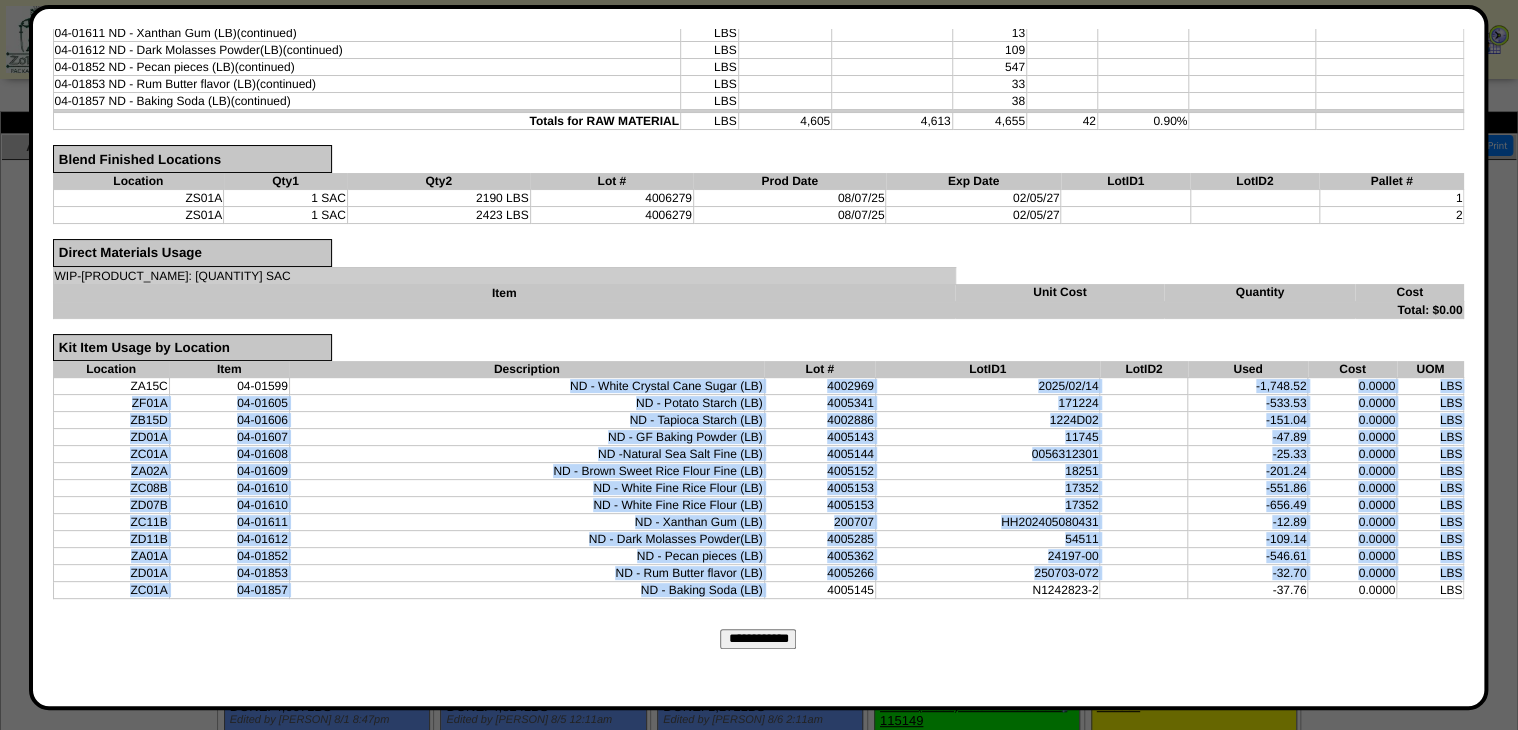 drag, startPoint x: 760, startPoint y: 573, endPoint x: 563, endPoint y: 374, distance: 280.01785 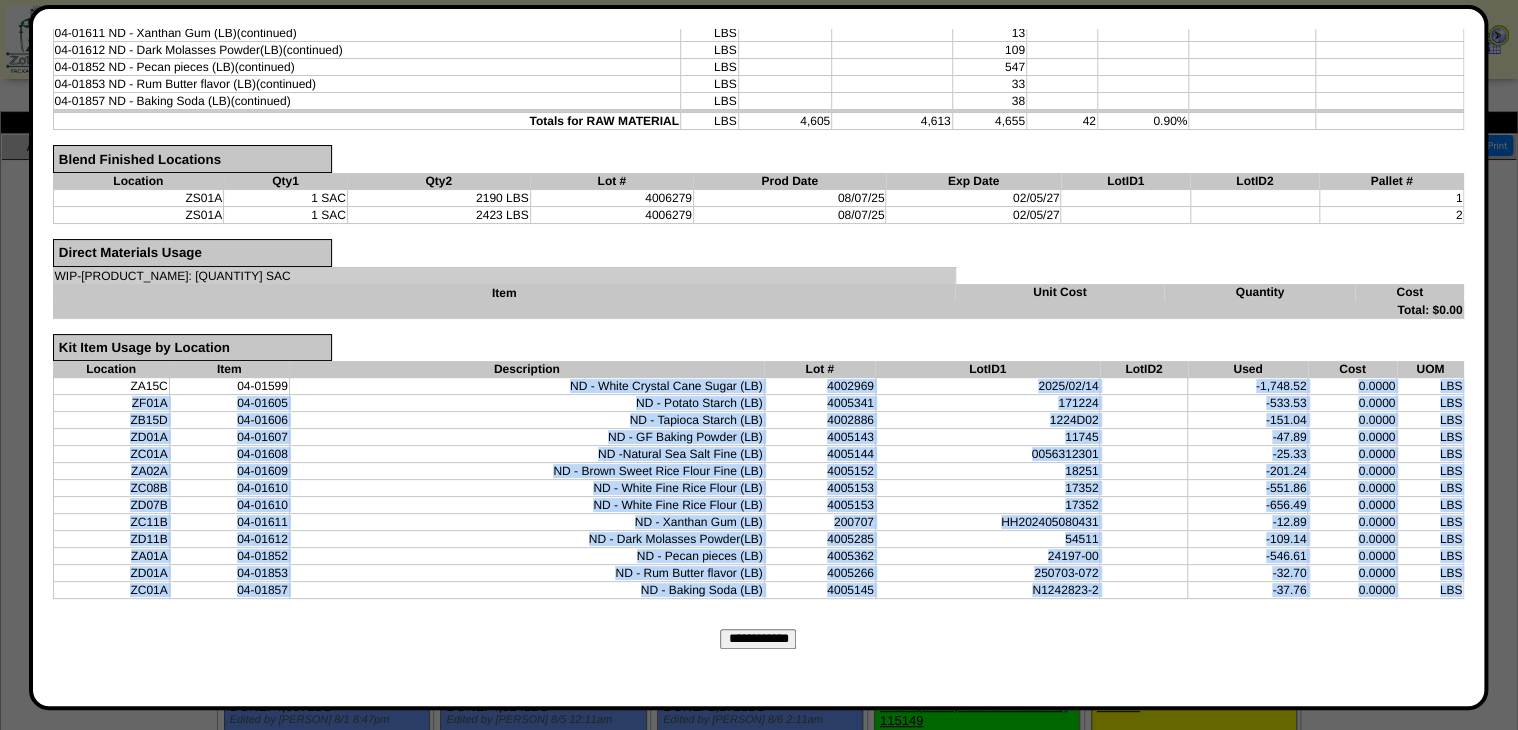 drag, startPoint x: 564, startPoint y: 380, endPoint x: 1447, endPoint y: 576, distance: 904.4916 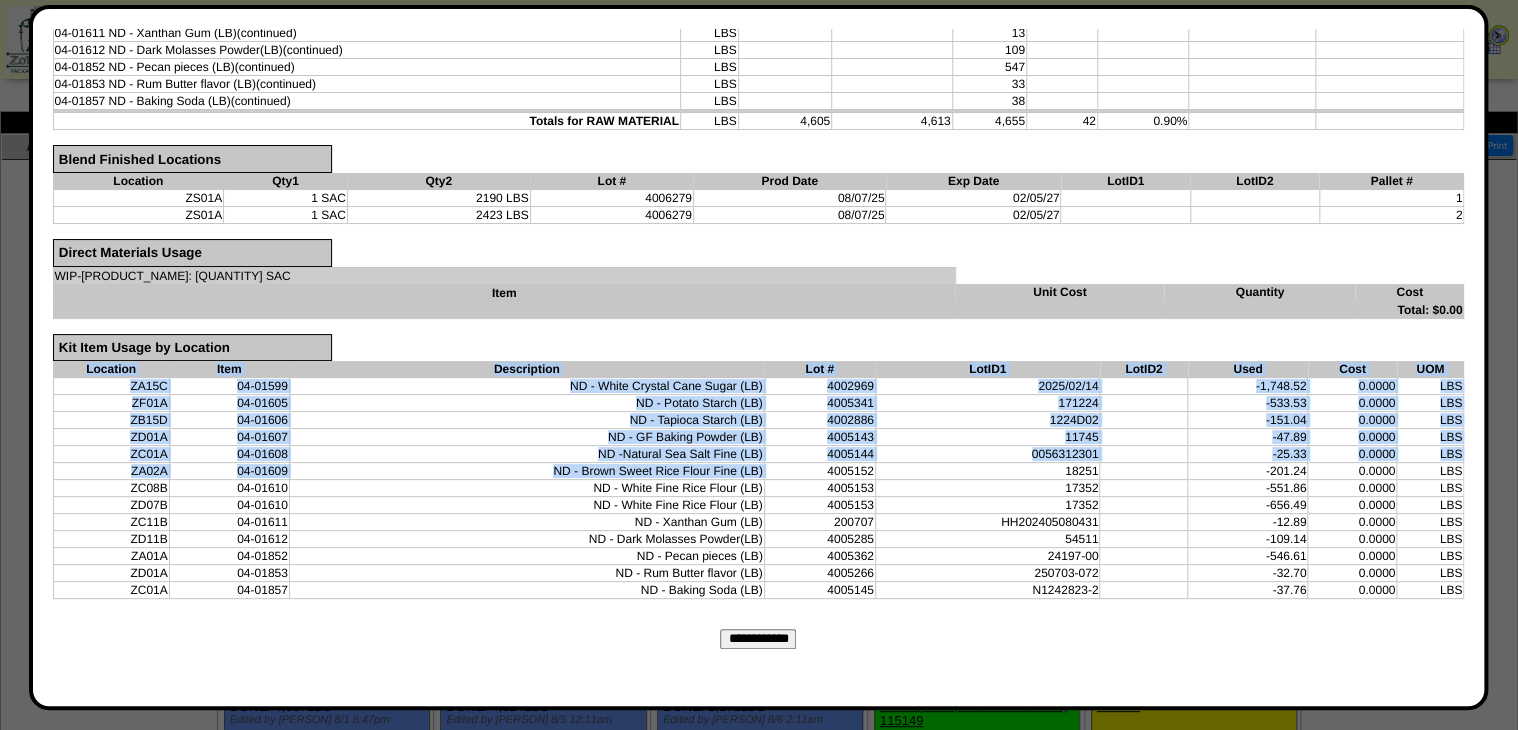 drag, startPoint x: 809, startPoint y: 460, endPoint x: 1456, endPoint y: 576, distance: 657.3165 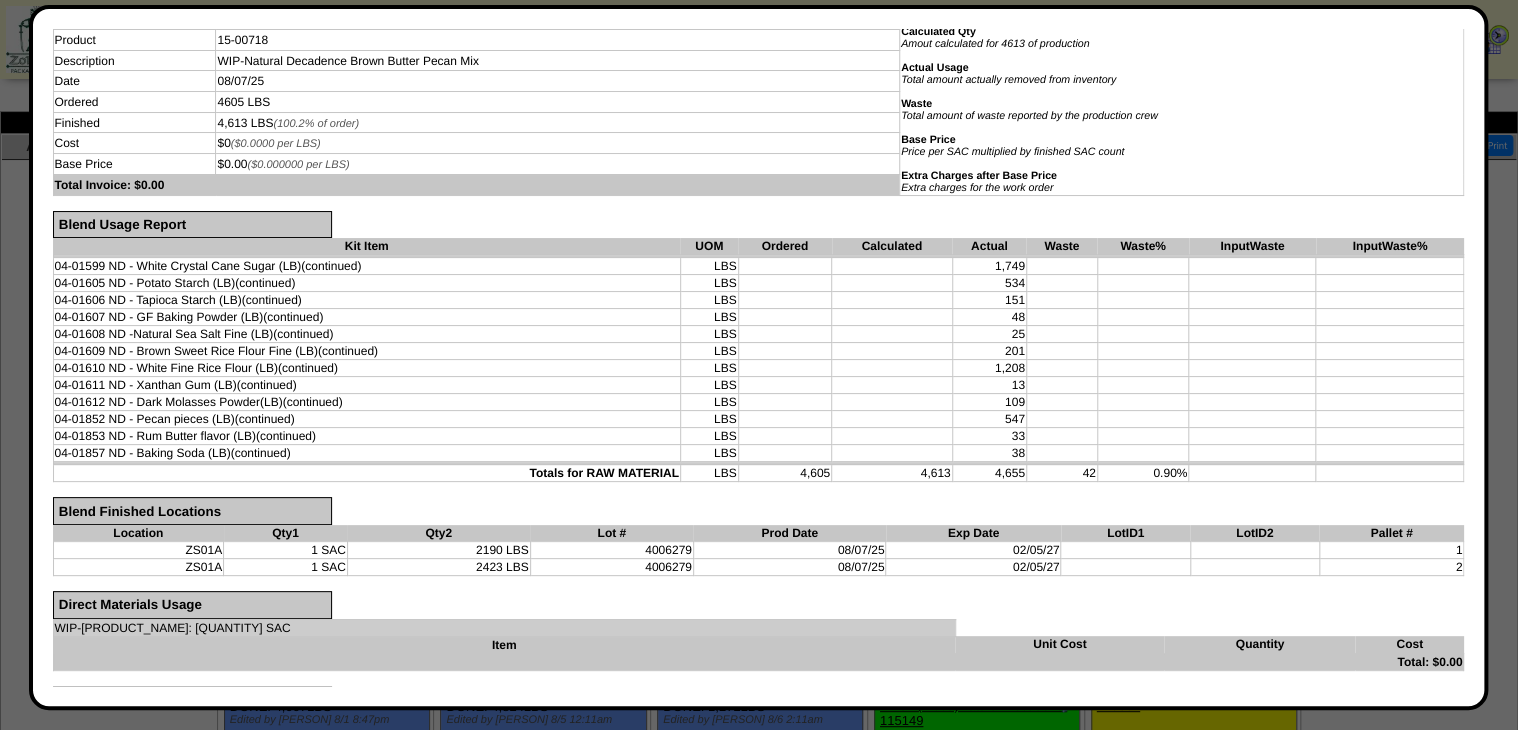 scroll, scrollTop: 0, scrollLeft: 0, axis: both 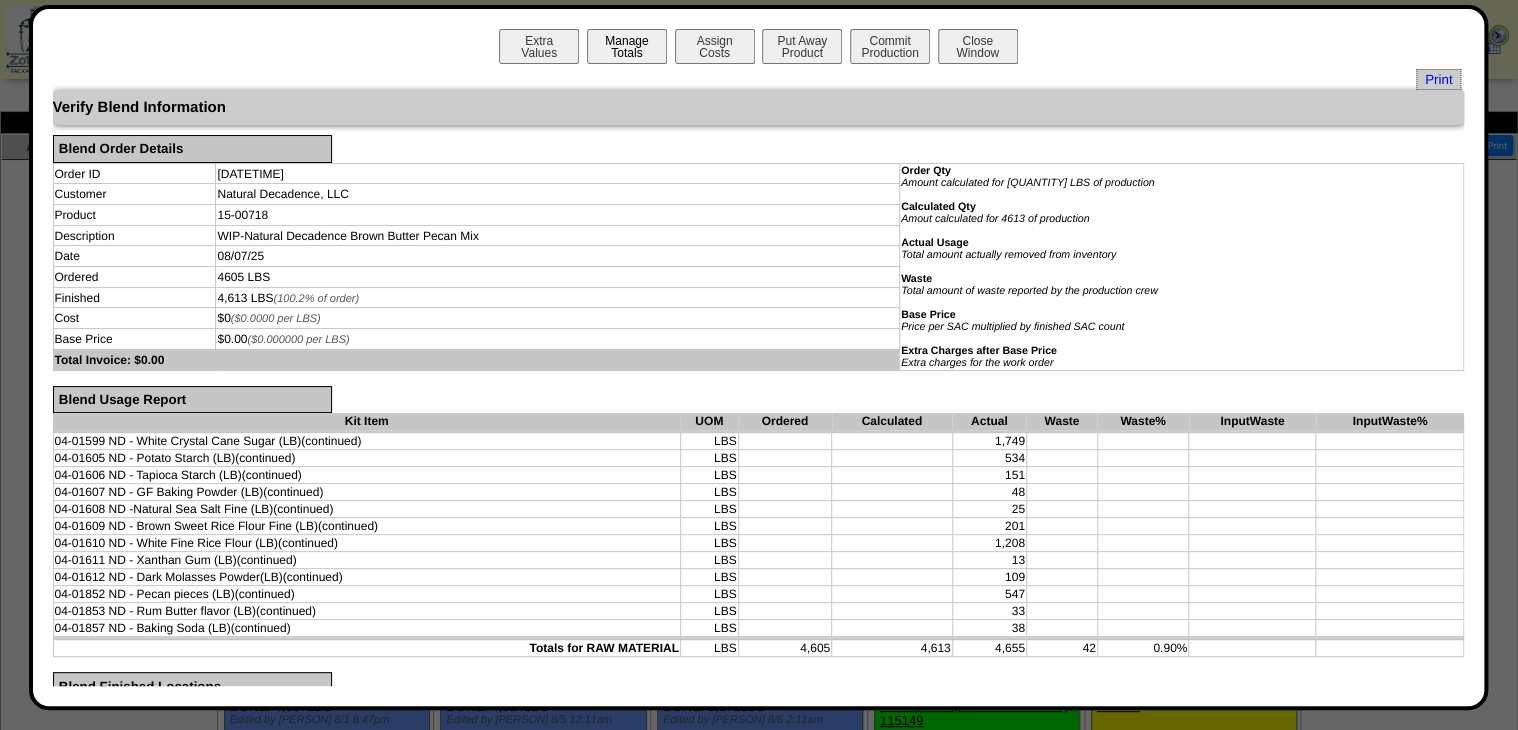 click on "Manage Totals" at bounding box center (627, 46) 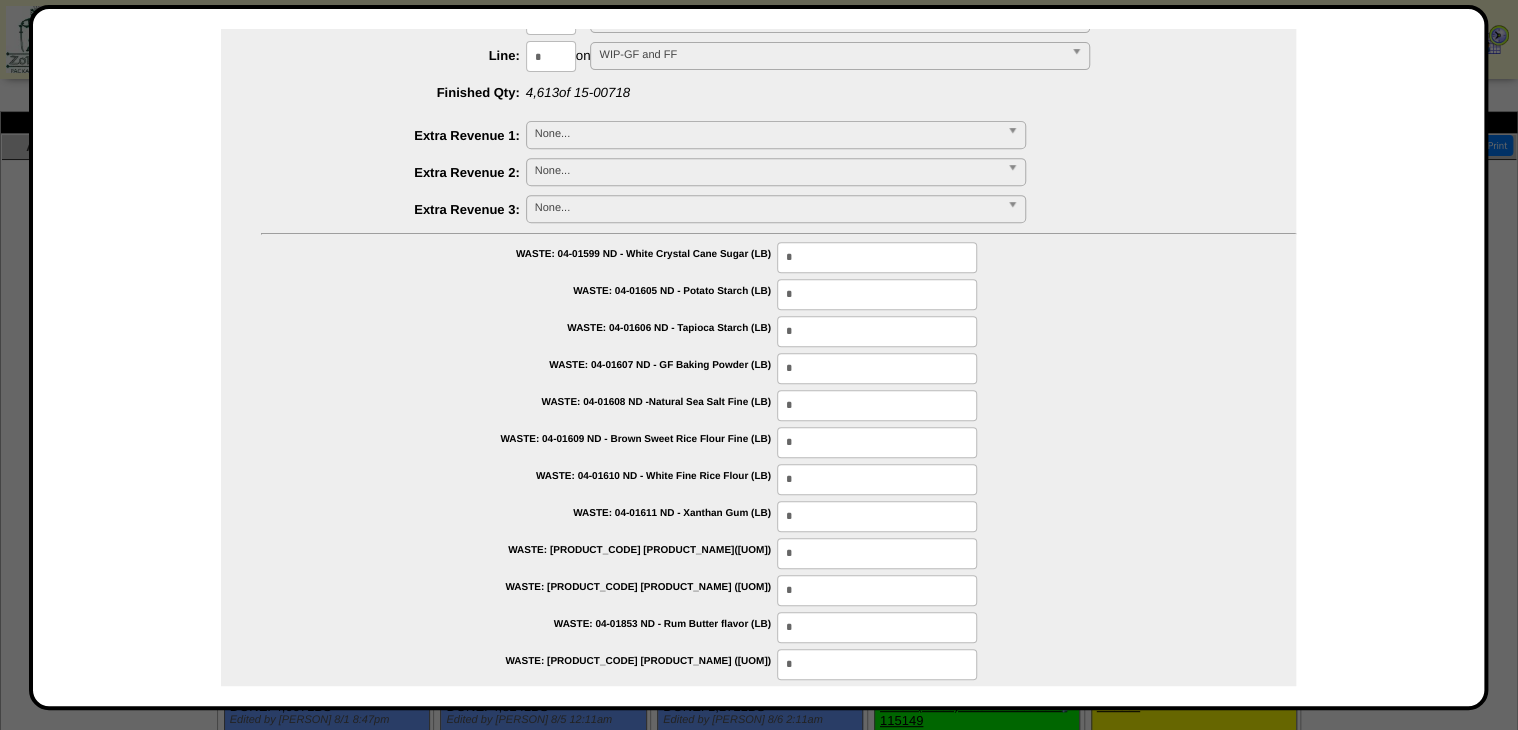 scroll, scrollTop: 400, scrollLeft: 0, axis: vertical 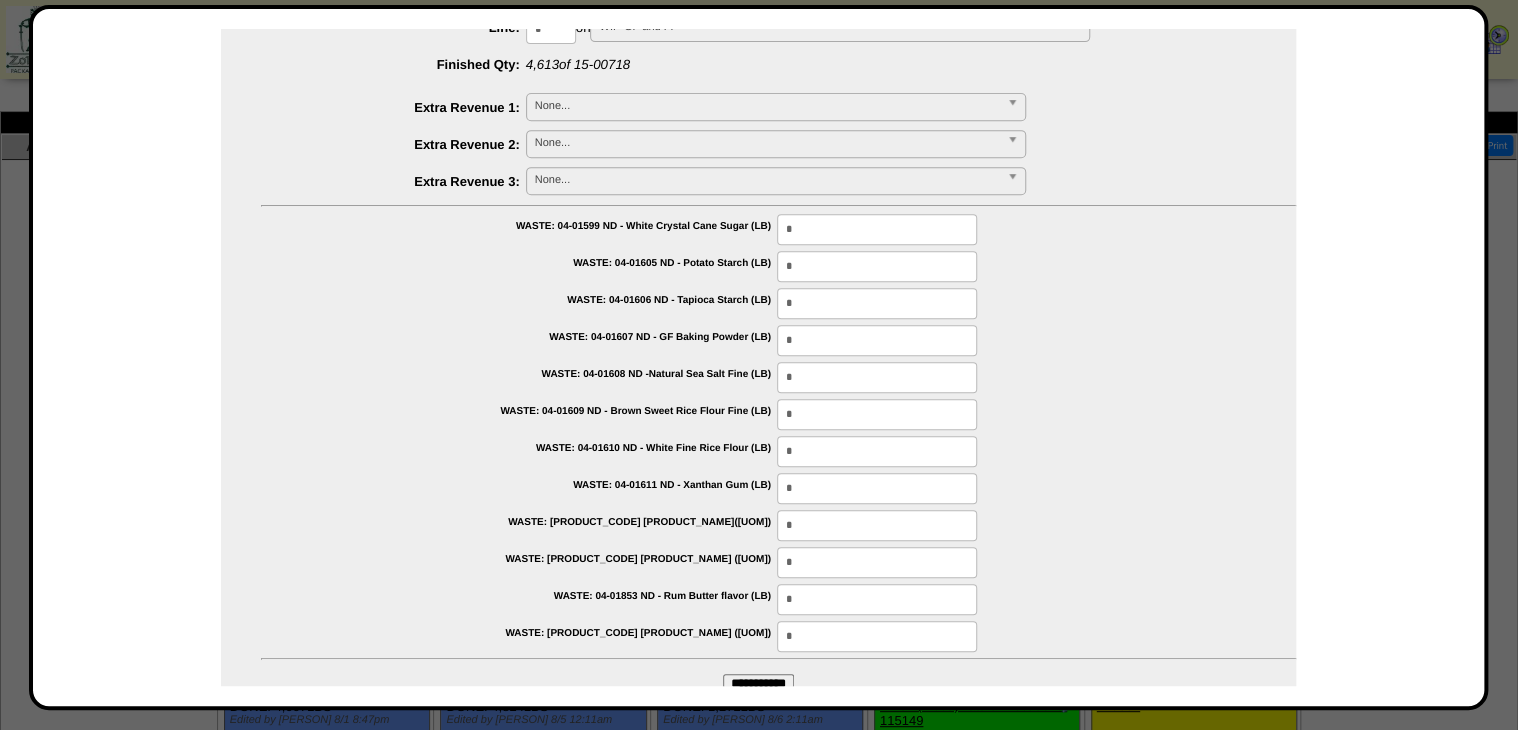 drag, startPoint x: 800, startPoint y: 265, endPoint x: 691, endPoint y: 281, distance: 110.16805 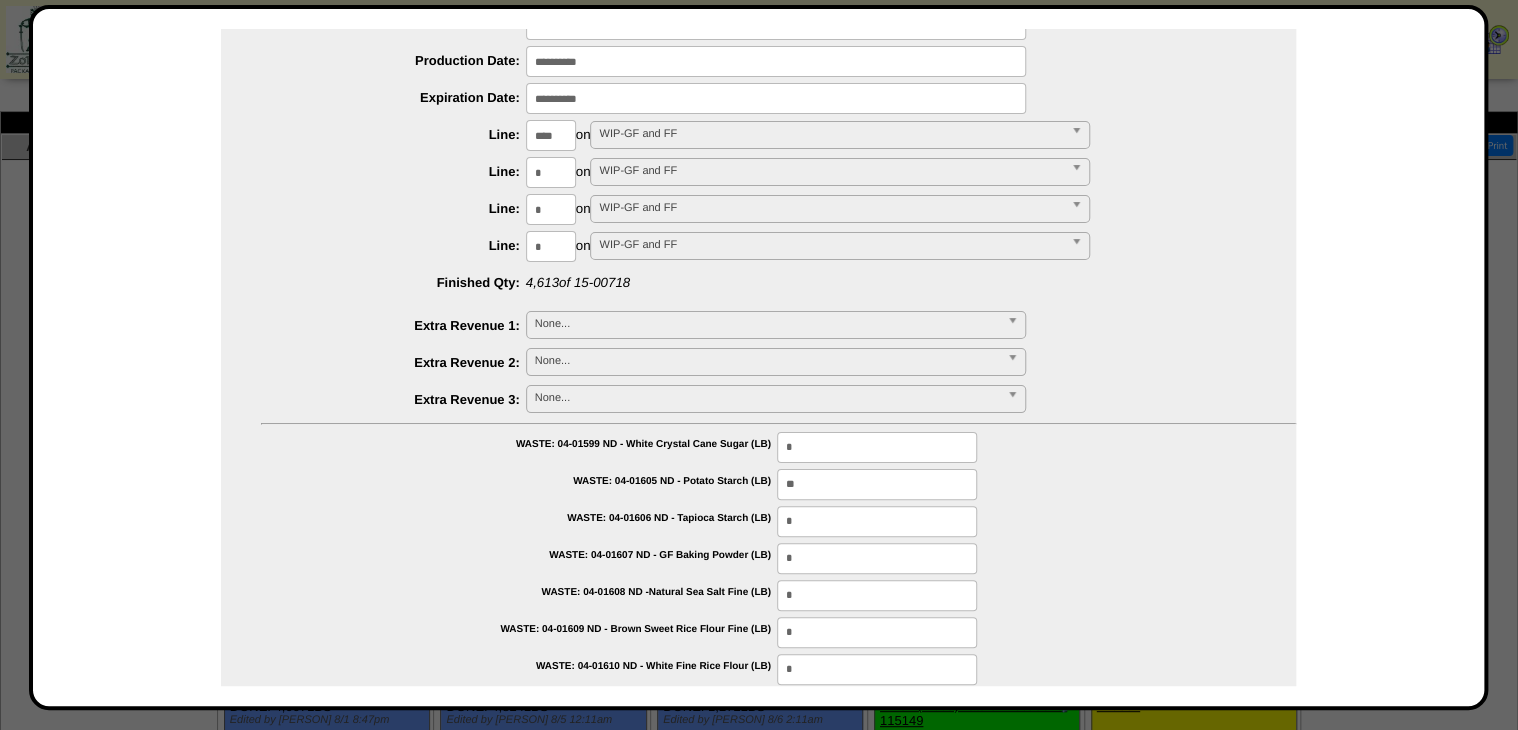 scroll, scrollTop: 160, scrollLeft: 0, axis: vertical 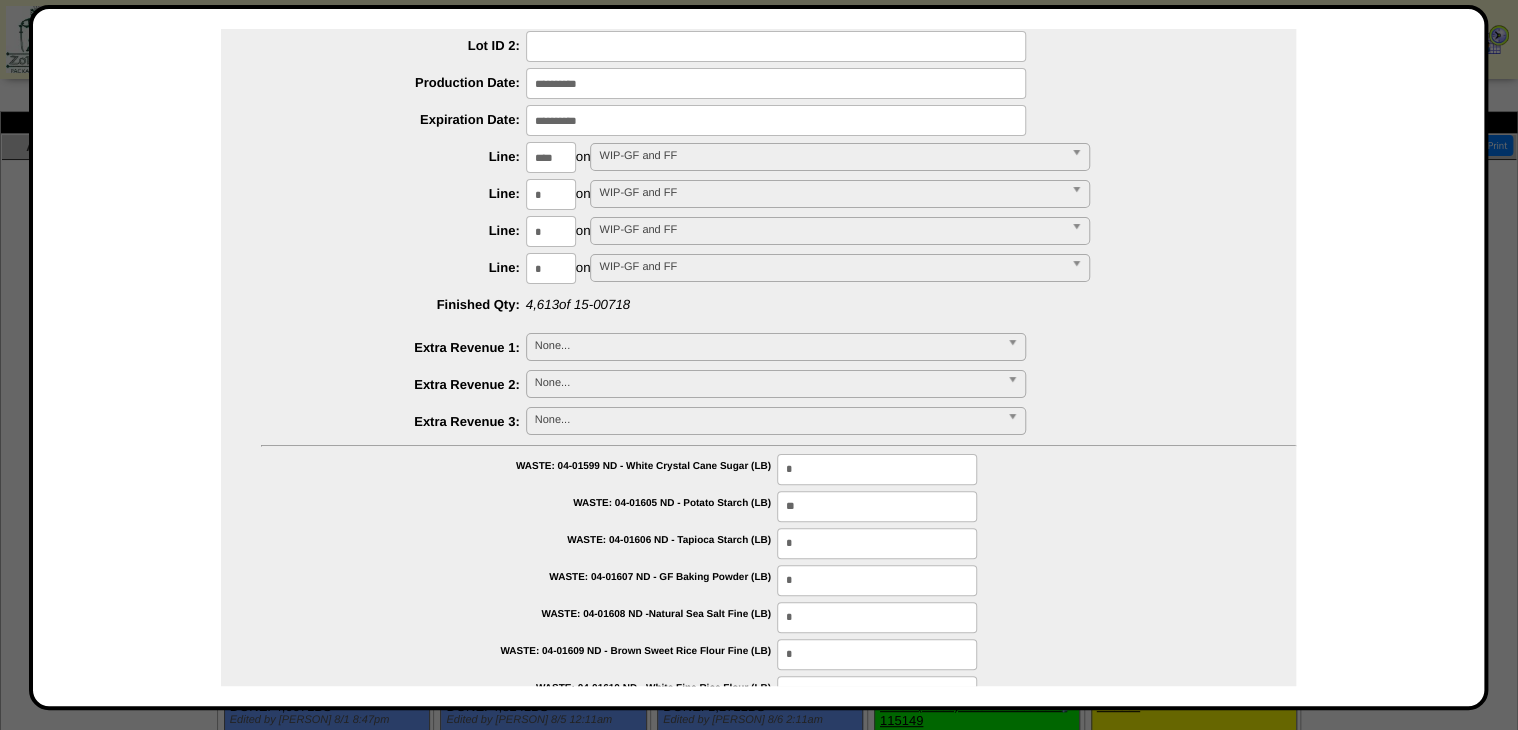 type on "**" 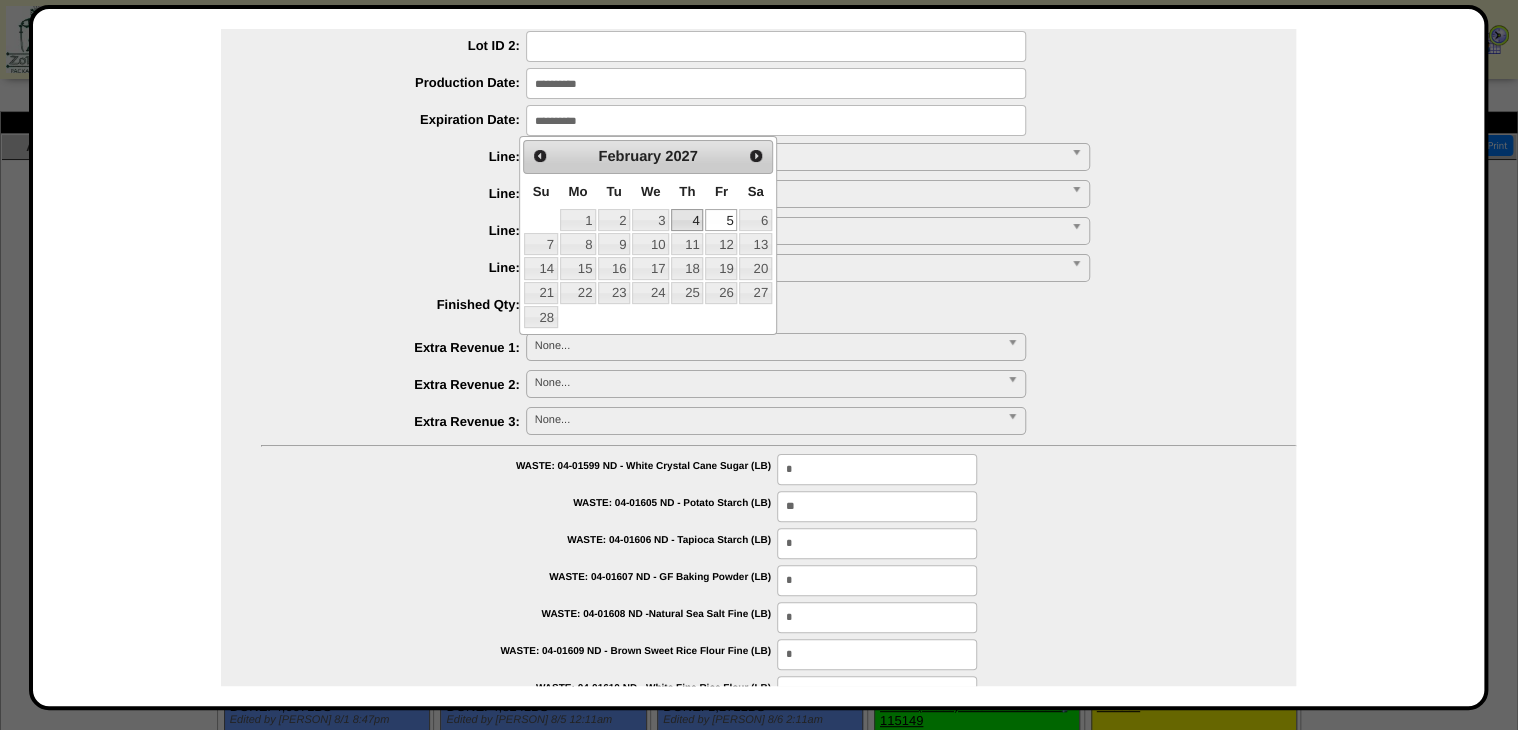 click on "4" at bounding box center [687, 220] 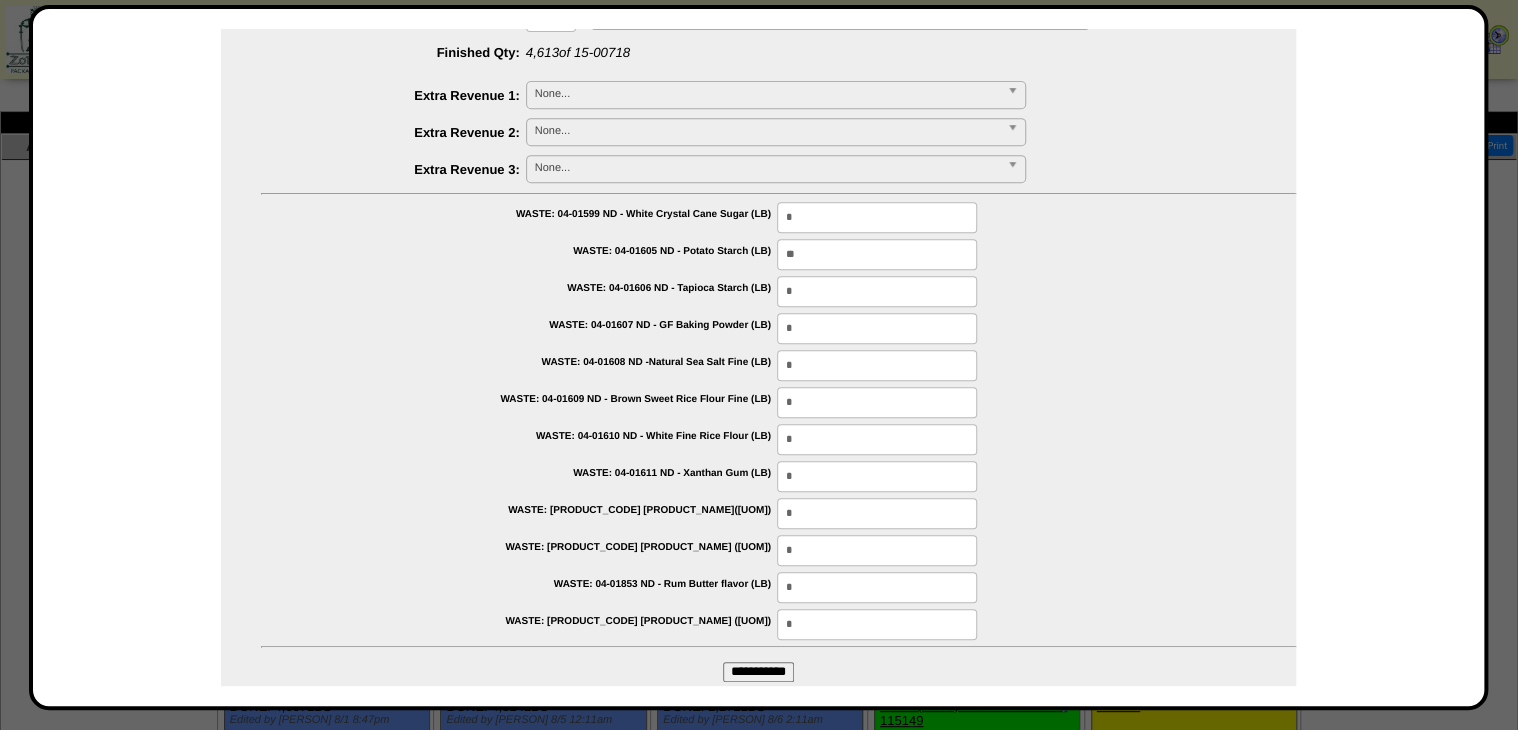 scroll, scrollTop: 437, scrollLeft: 0, axis: vertical 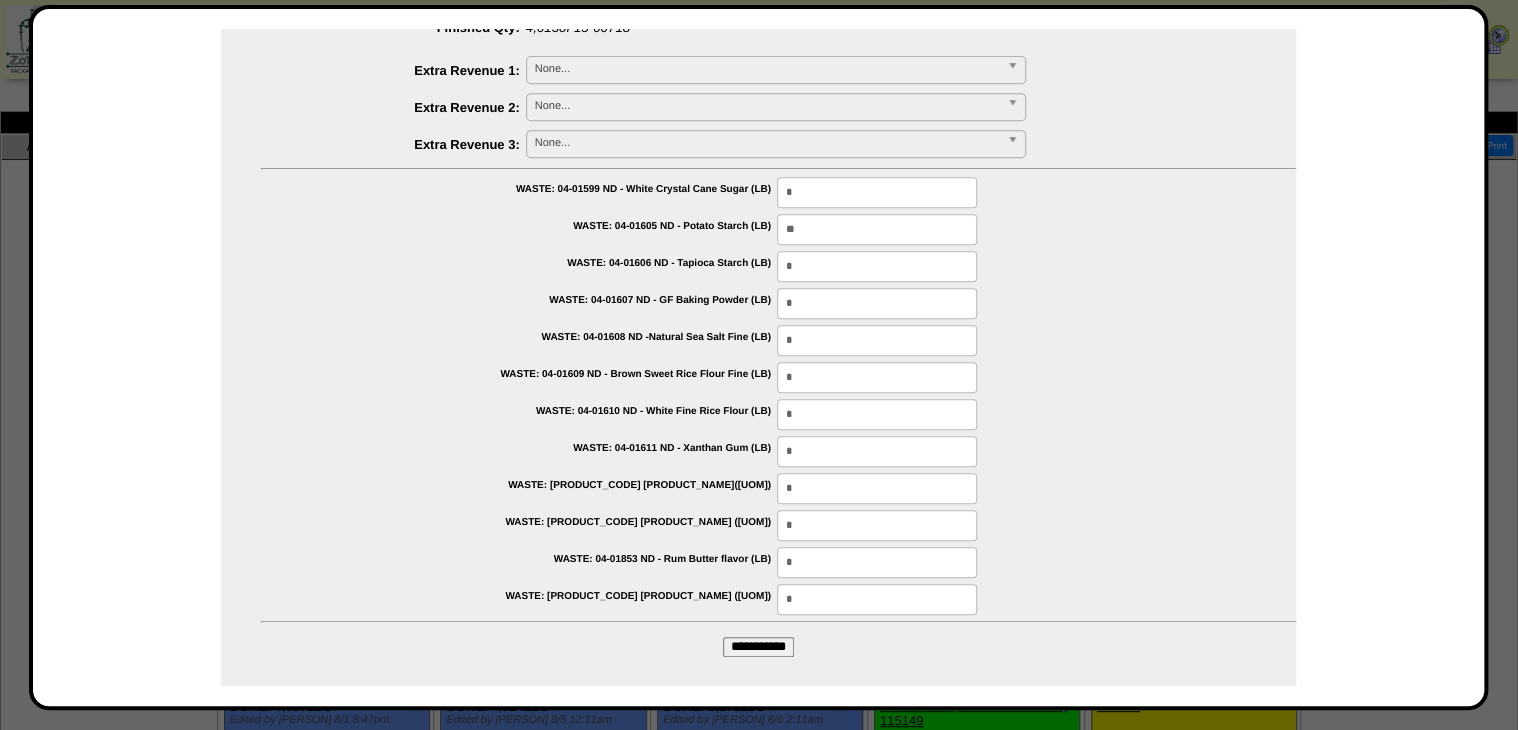 click on "**********" at bounding box center (758, 647) 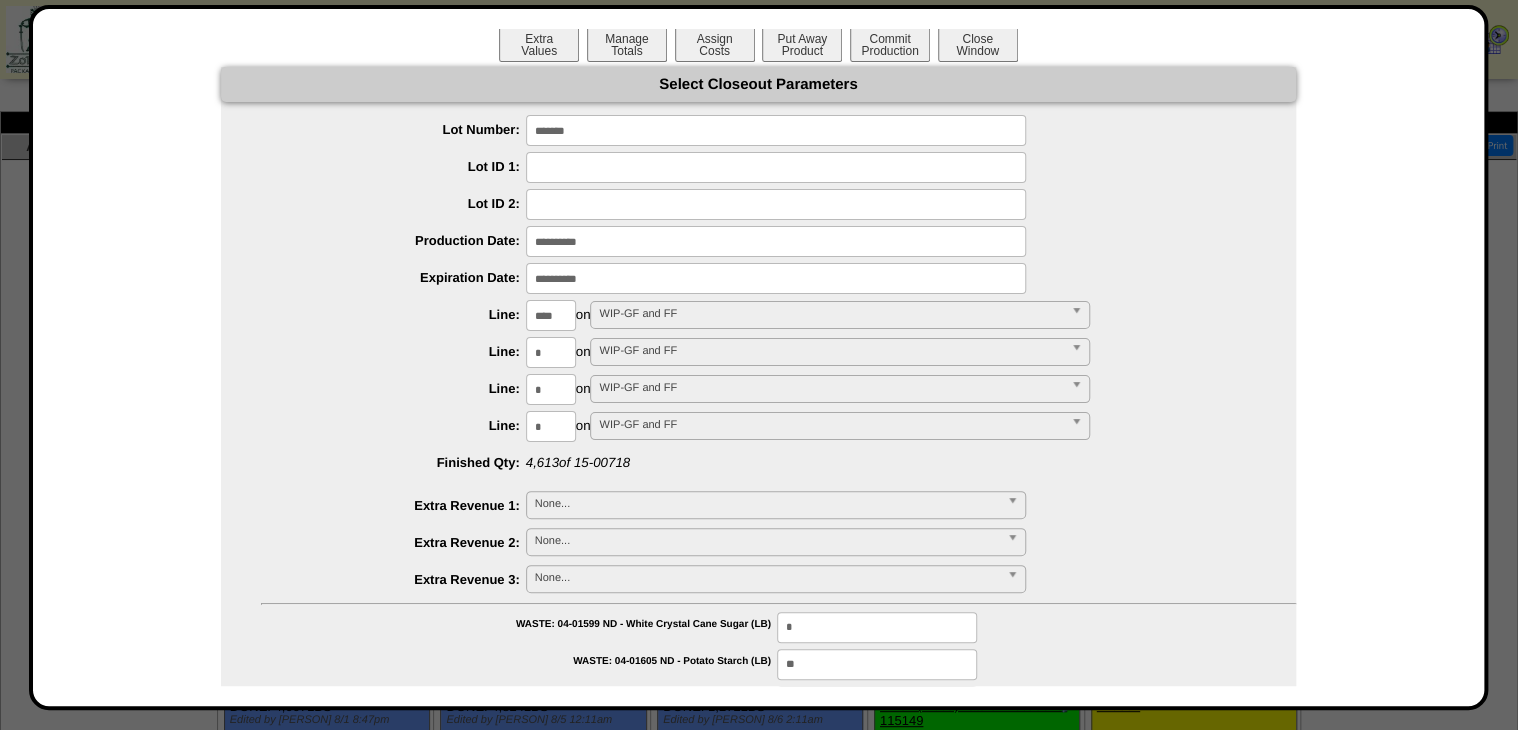 scroll, scrollTop: 0, scrollLeft: 0, axis: both 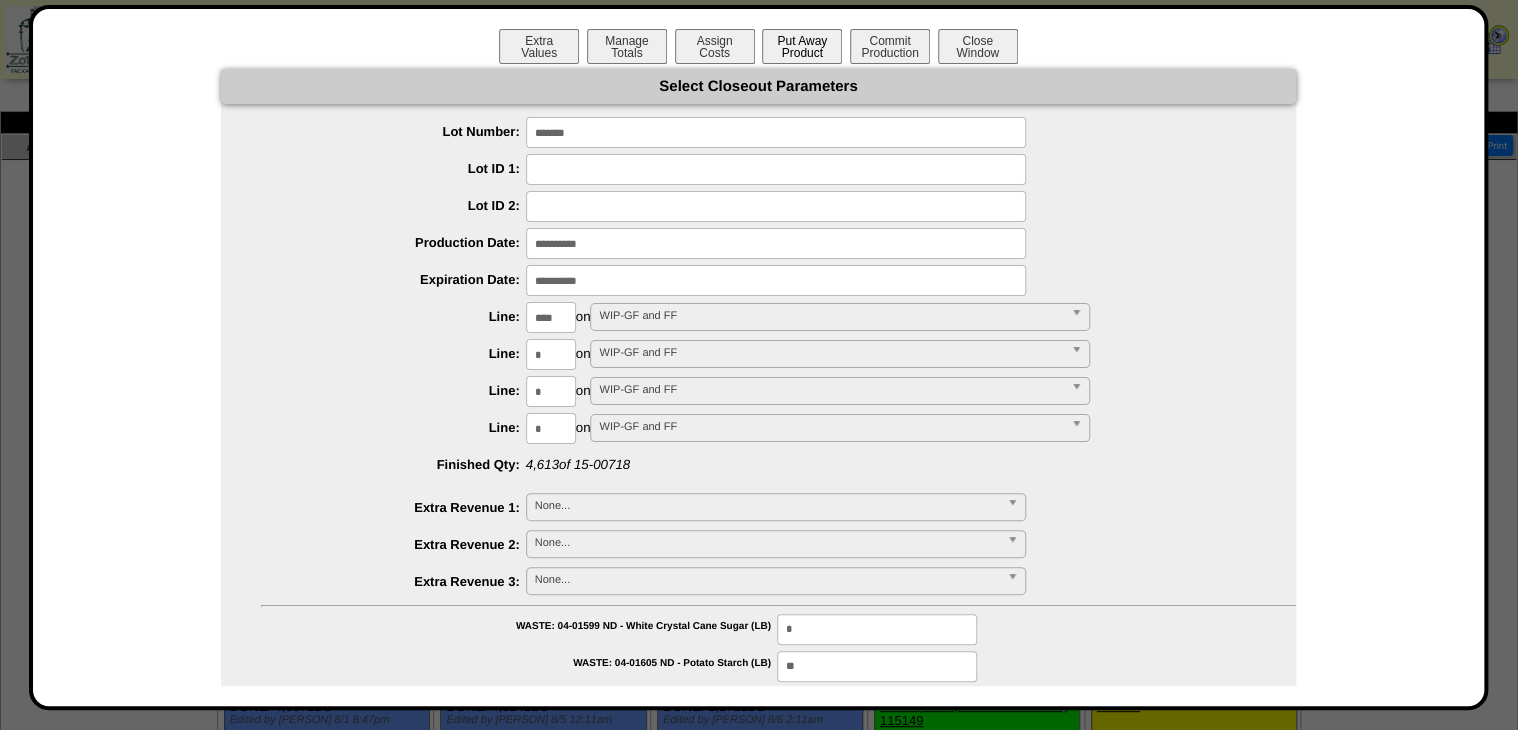 click on "Put Away Product" at bounding box center [802, 46] 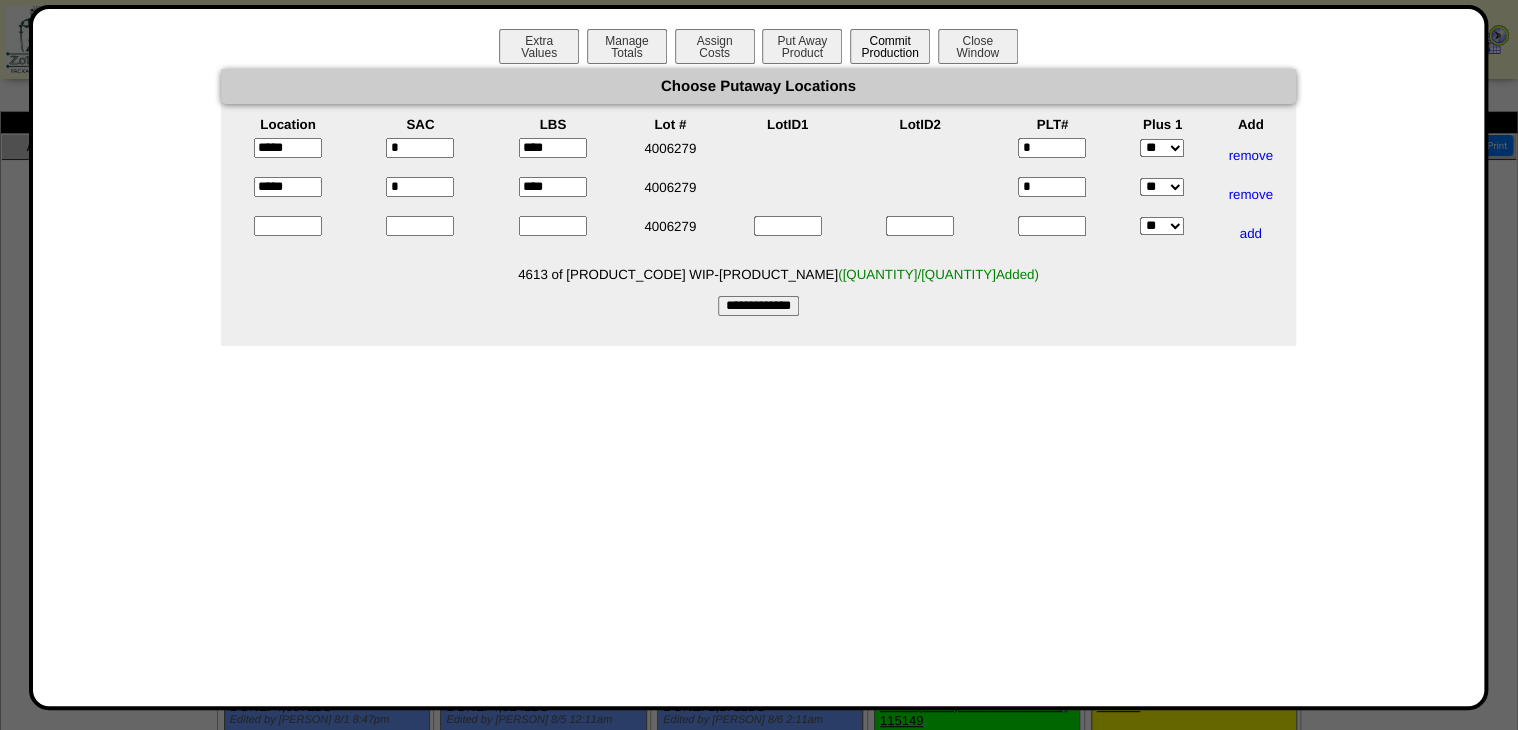 click on "Commit Production" at bounding box center [890, 46] 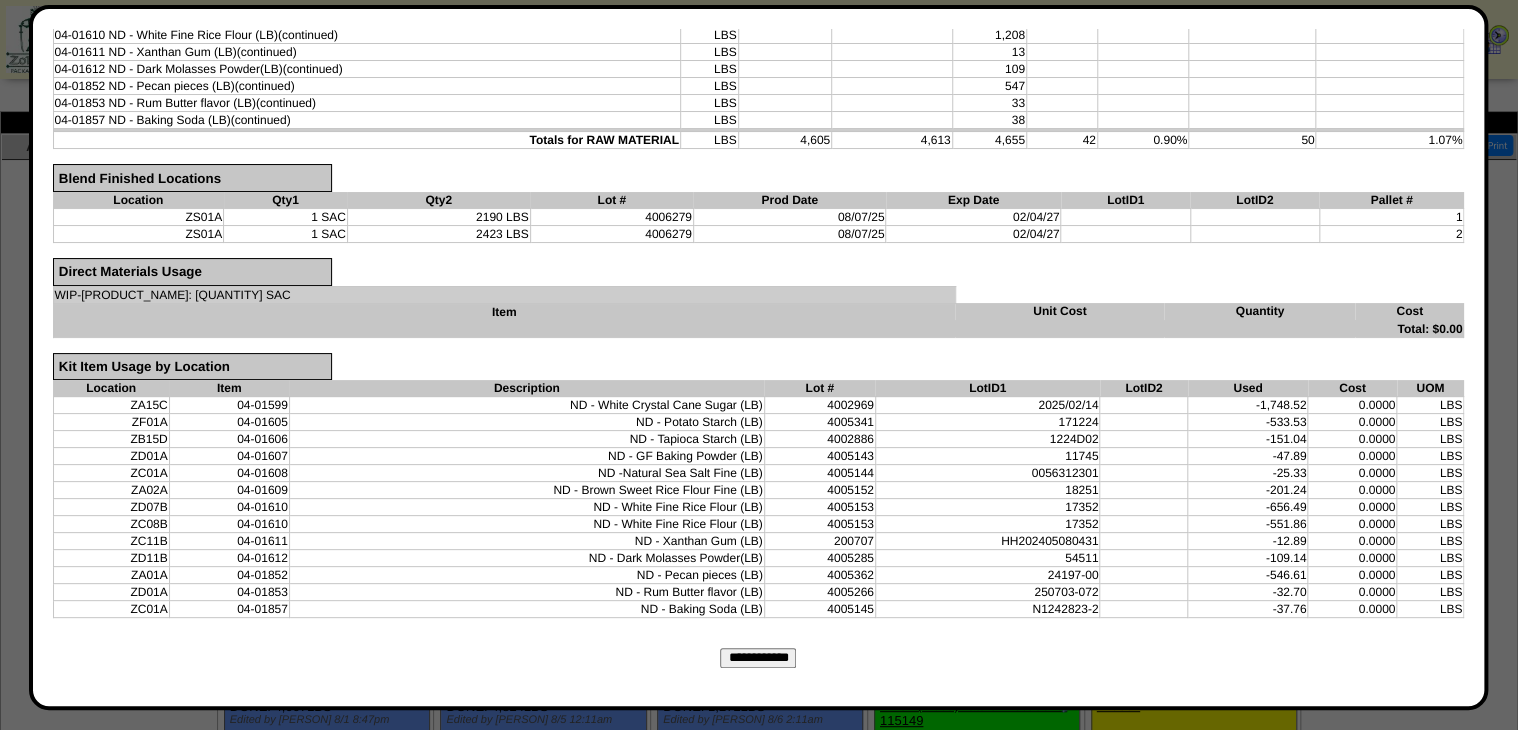 scroll, scrollTop: 527, scrollLeft: 0, axis: vertical 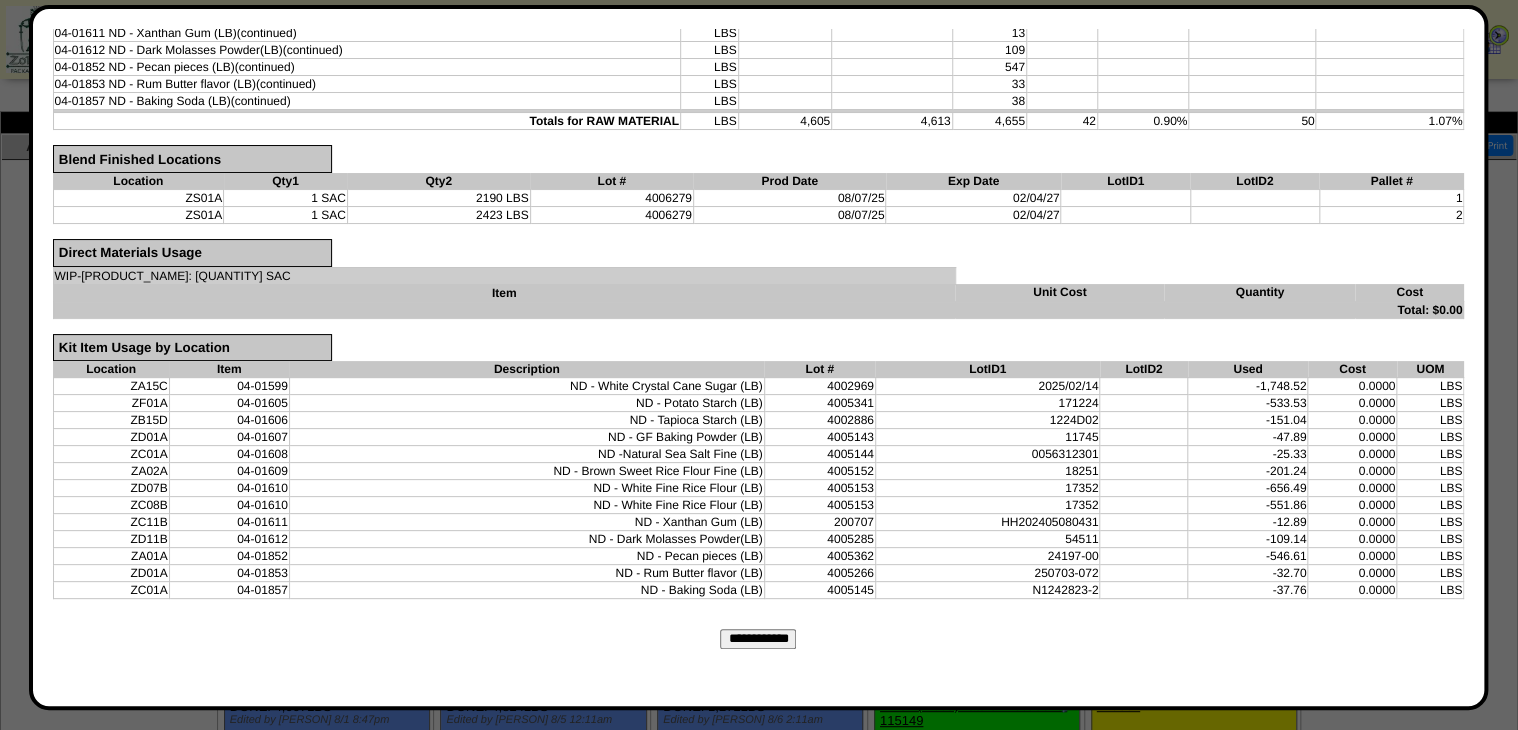 click on "**********" at bounding box center [758, 639] 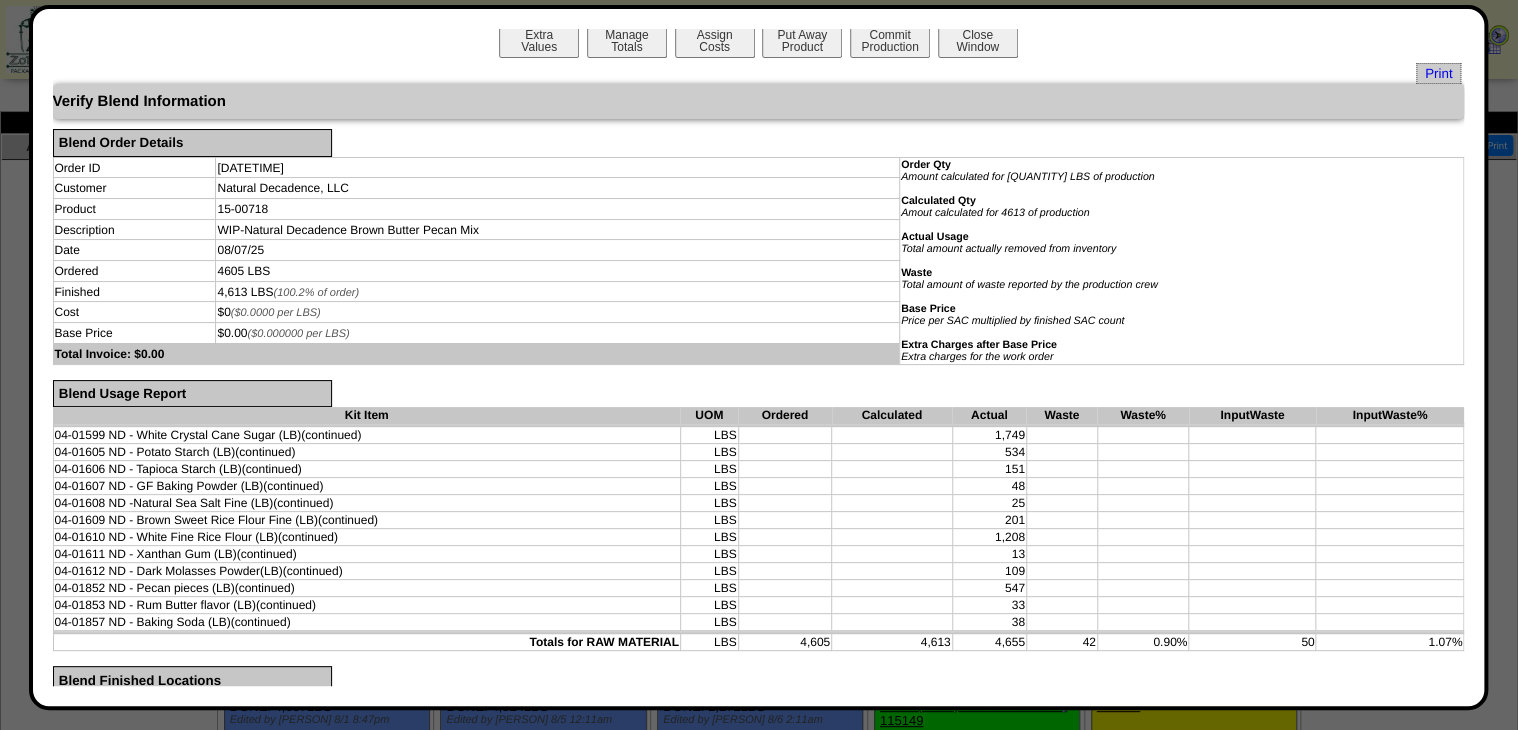 scroll, scrollTop: 0, scrollLeft: 0, axis: both 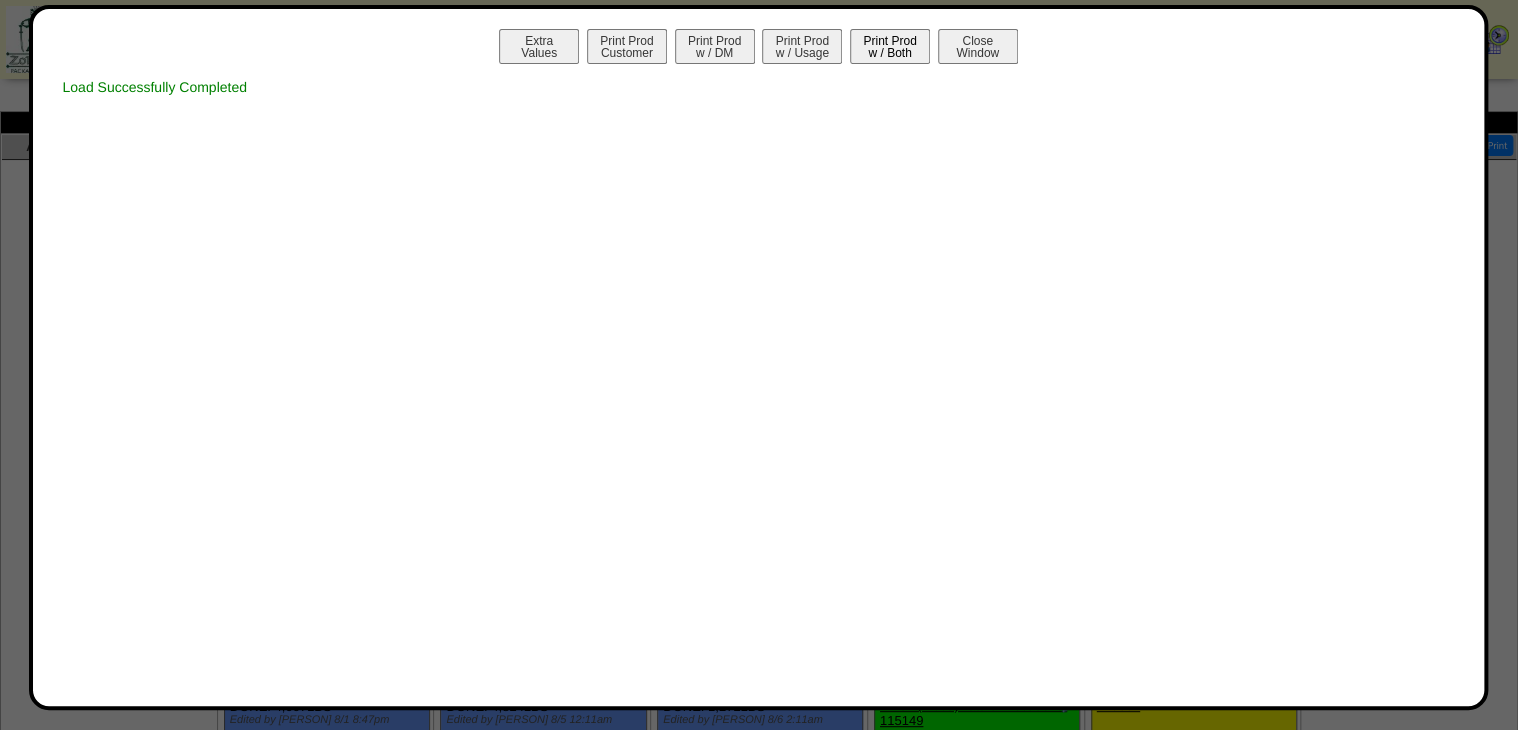 click on "Print Prod w / Both" at bounding box center (890, 46) 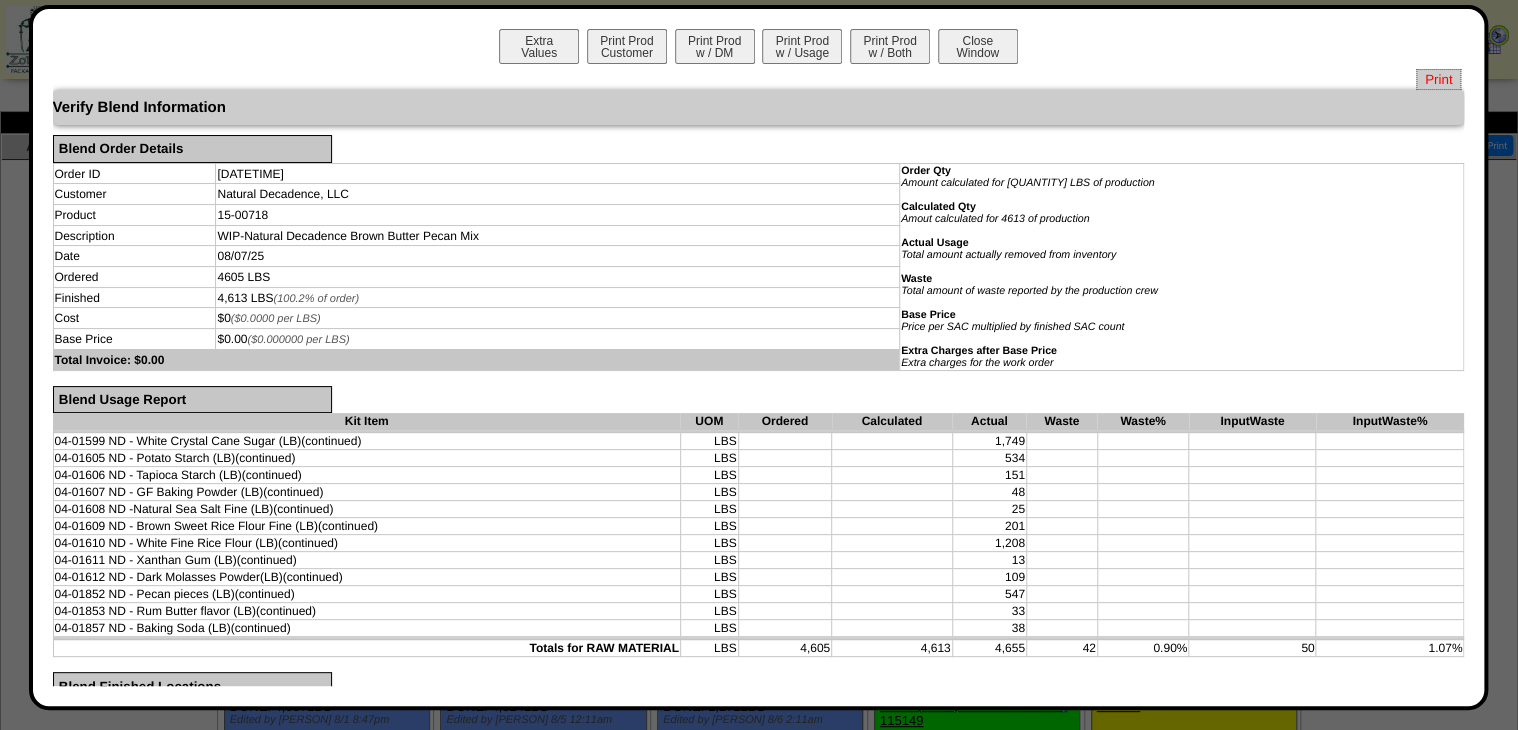 click on "Print" at bounding box center (1438, 79) 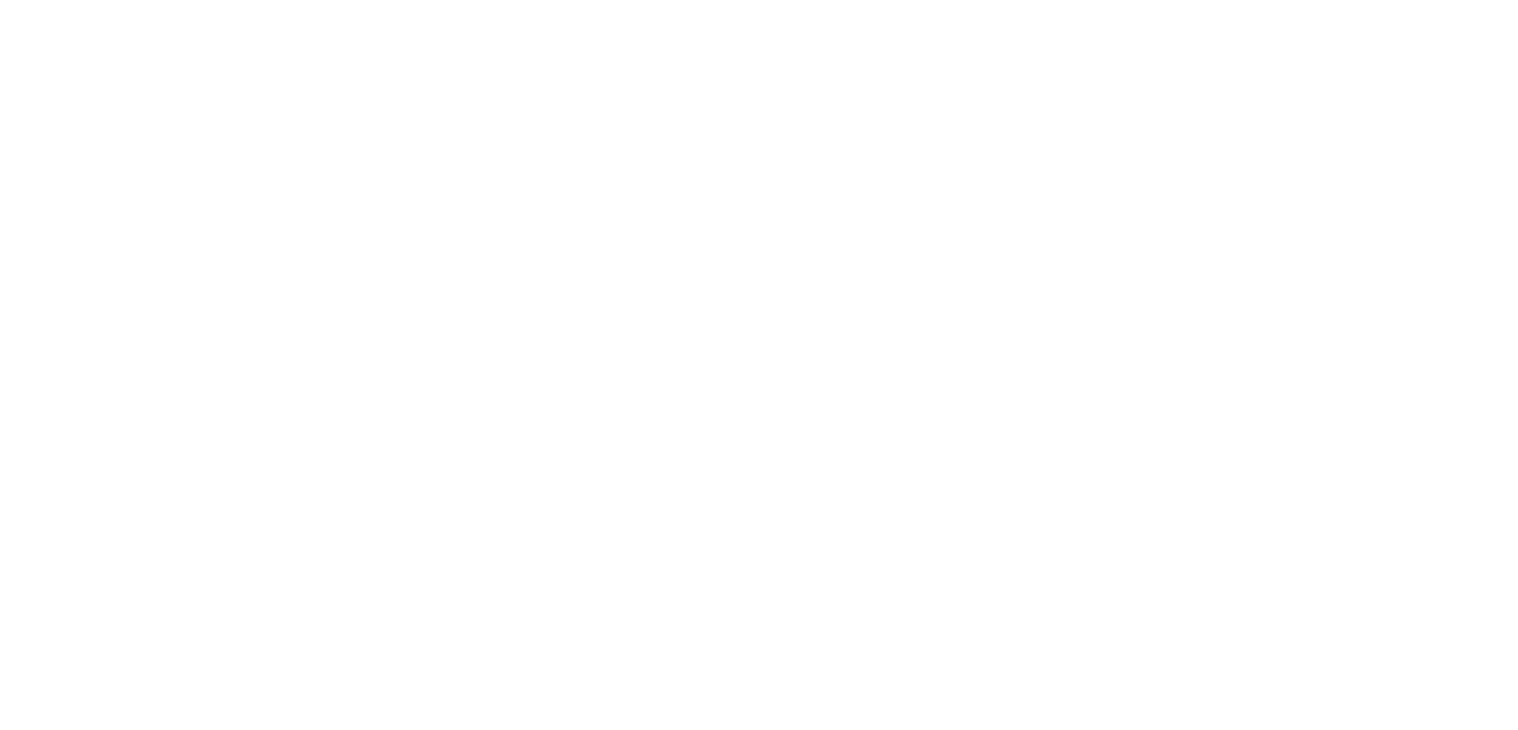 scroll, scrollTop: 0, scrollLeft: 0, axis: both 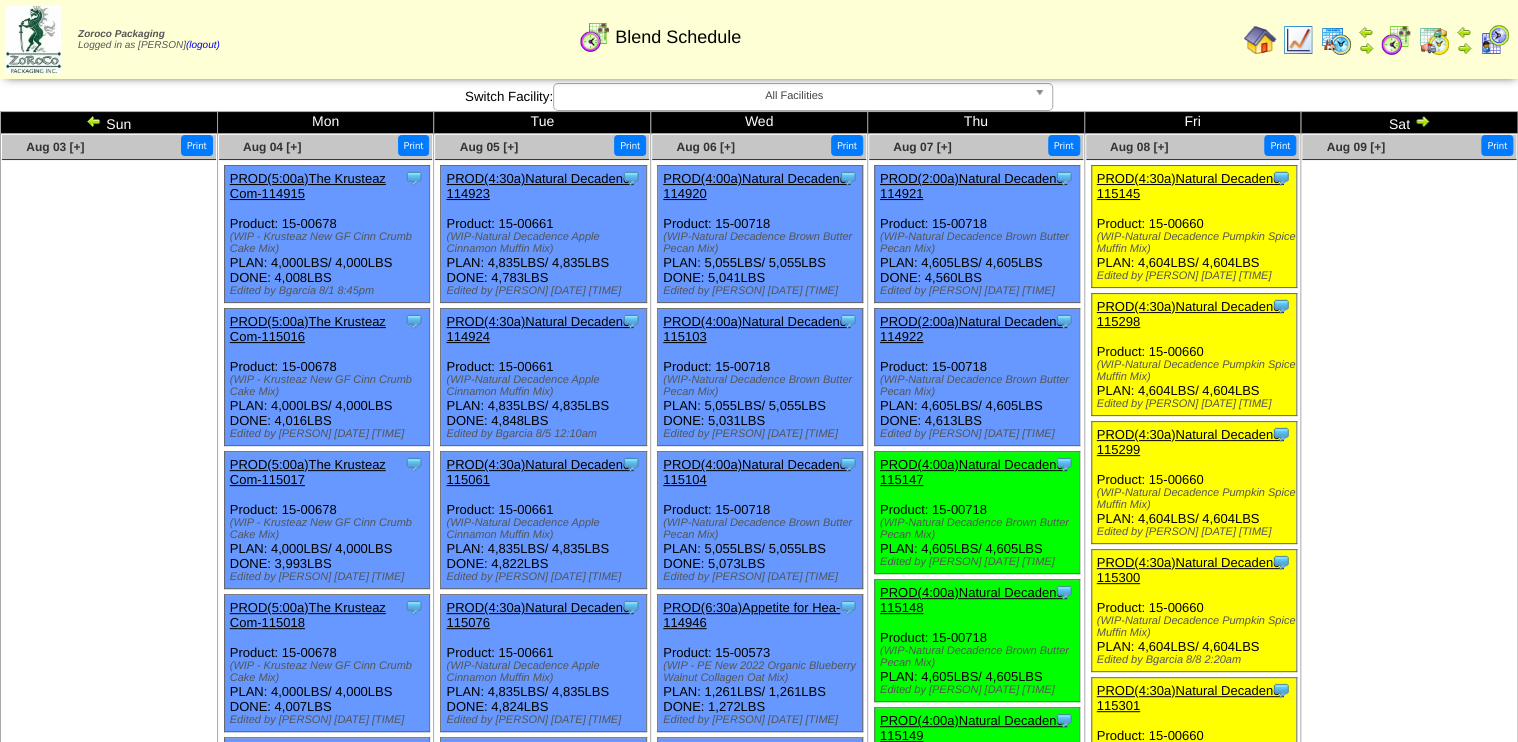 click on "PROD([TIME])Natural Decadenc-[NUMBER]" at bounding box center [973, 472] 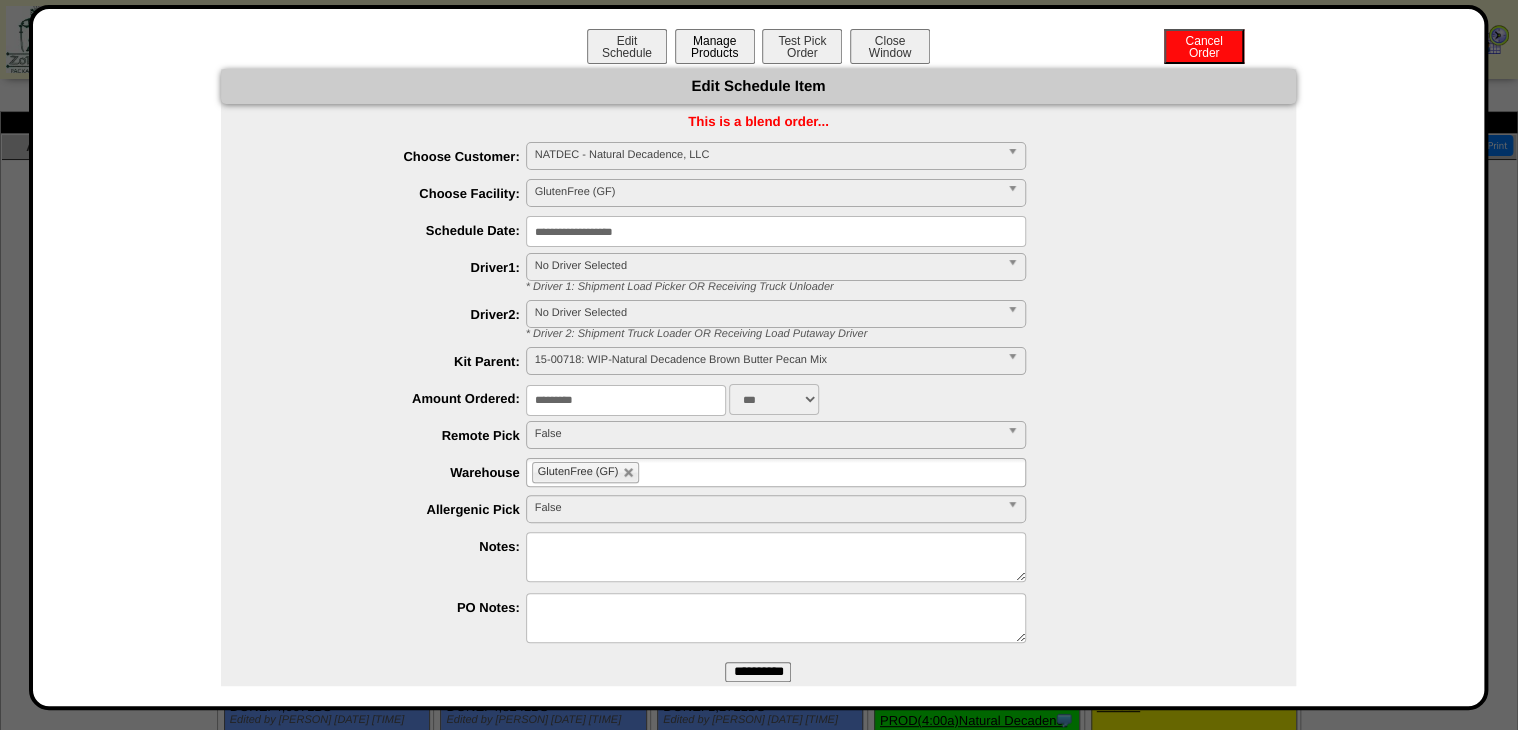 click on "Manage Products" at bounding box center [715, 46] 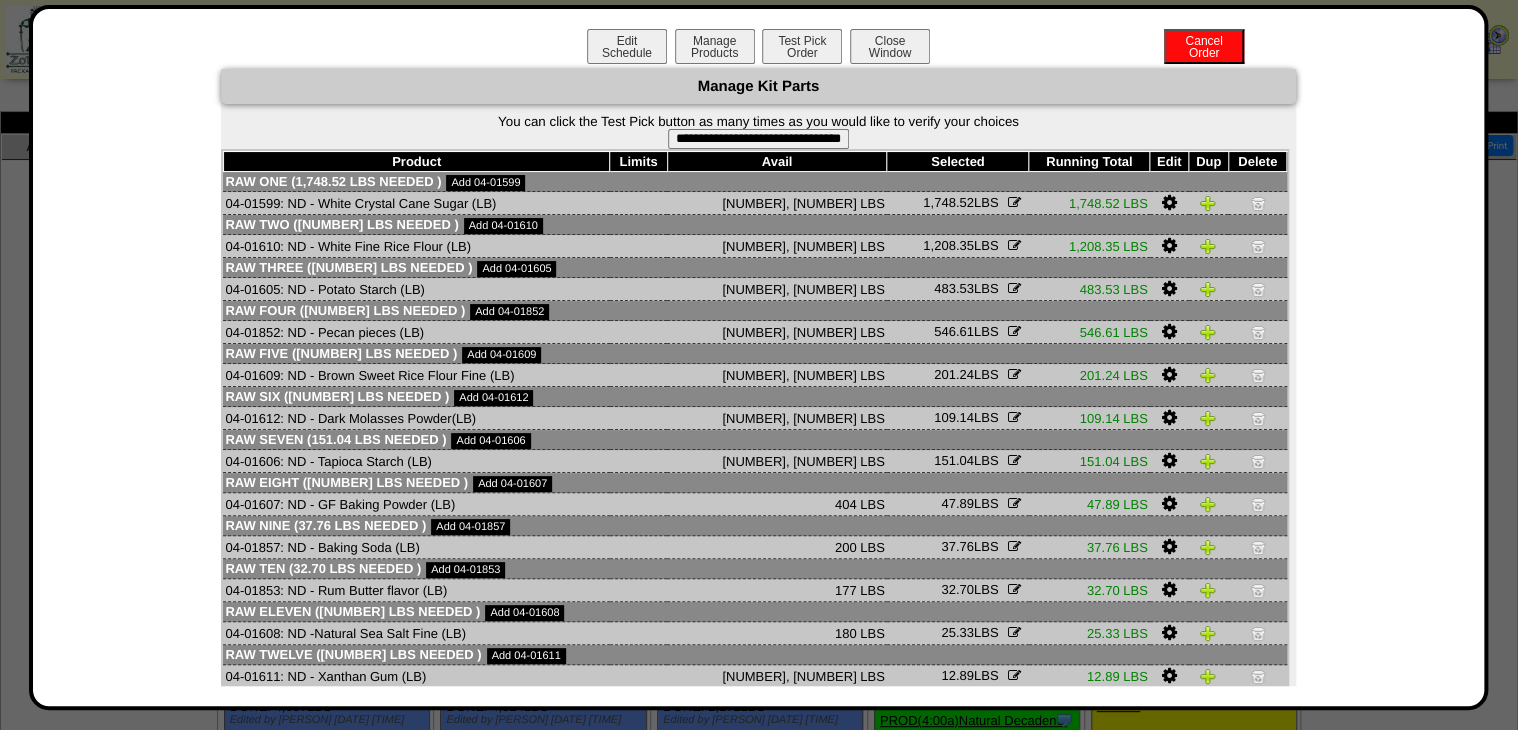click on "**********" at bounding box center [758, 139] 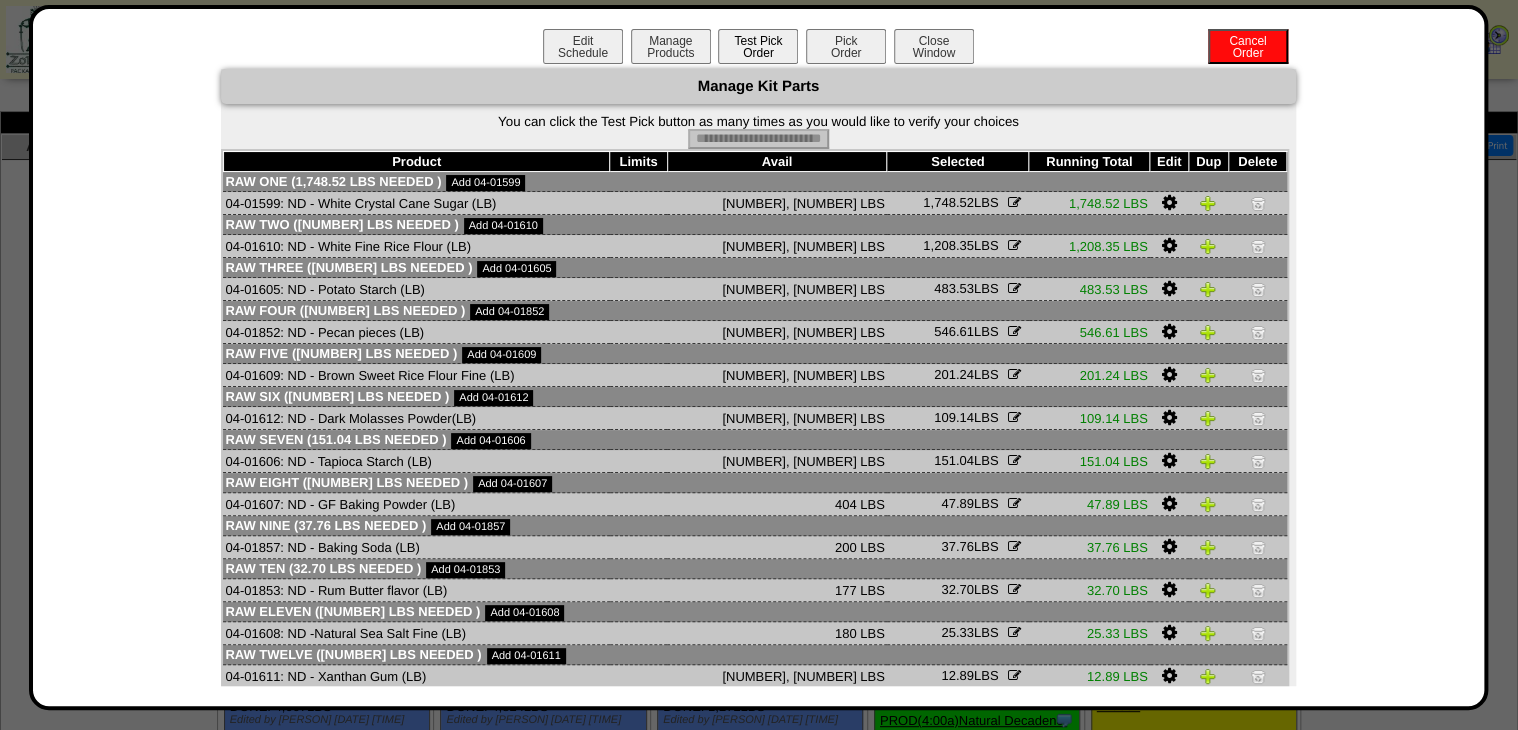 click on "Pick Order" at bounding box center (846, 46) 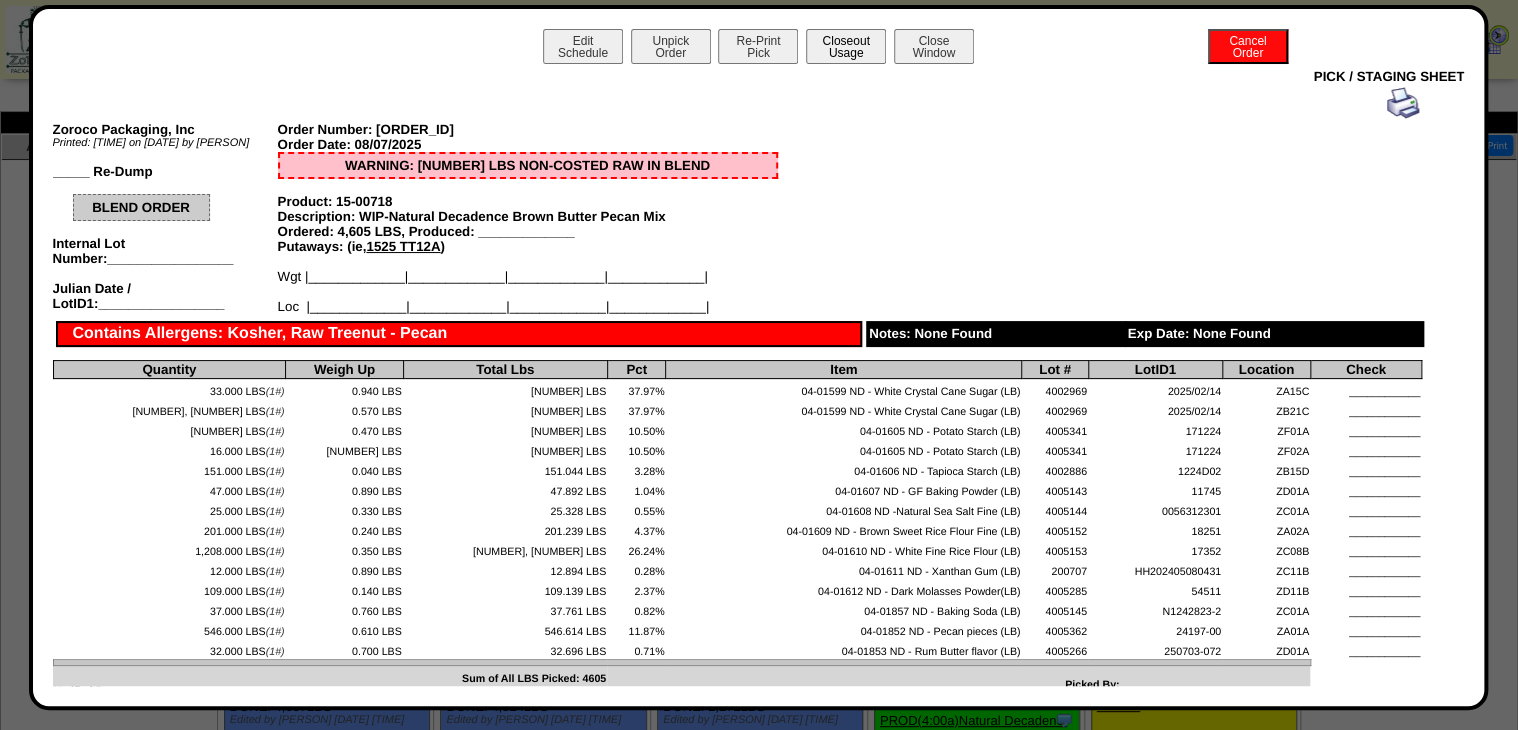 click on "Closeout Usage" at bounding box center (846, 46) 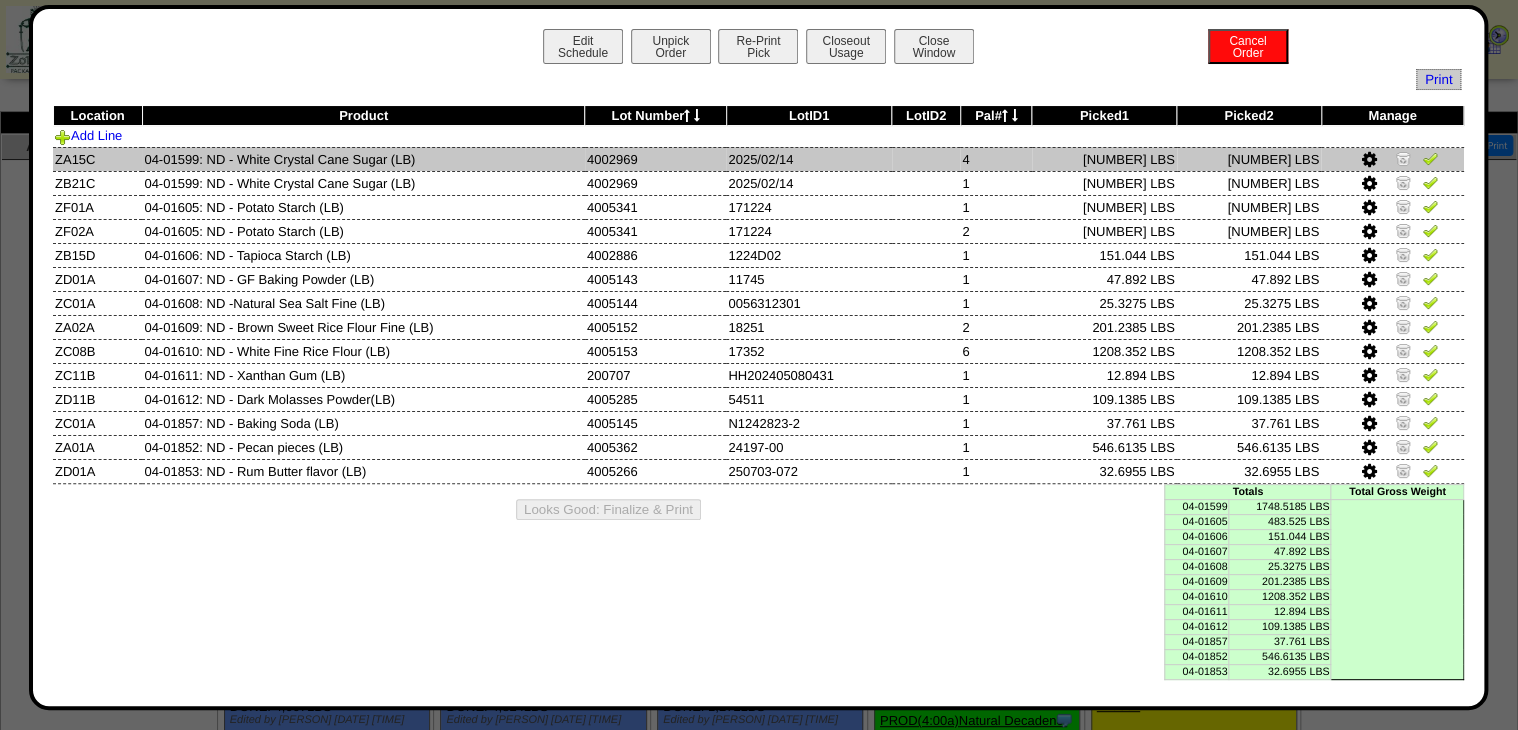 click at bounding box center [1430, 158] 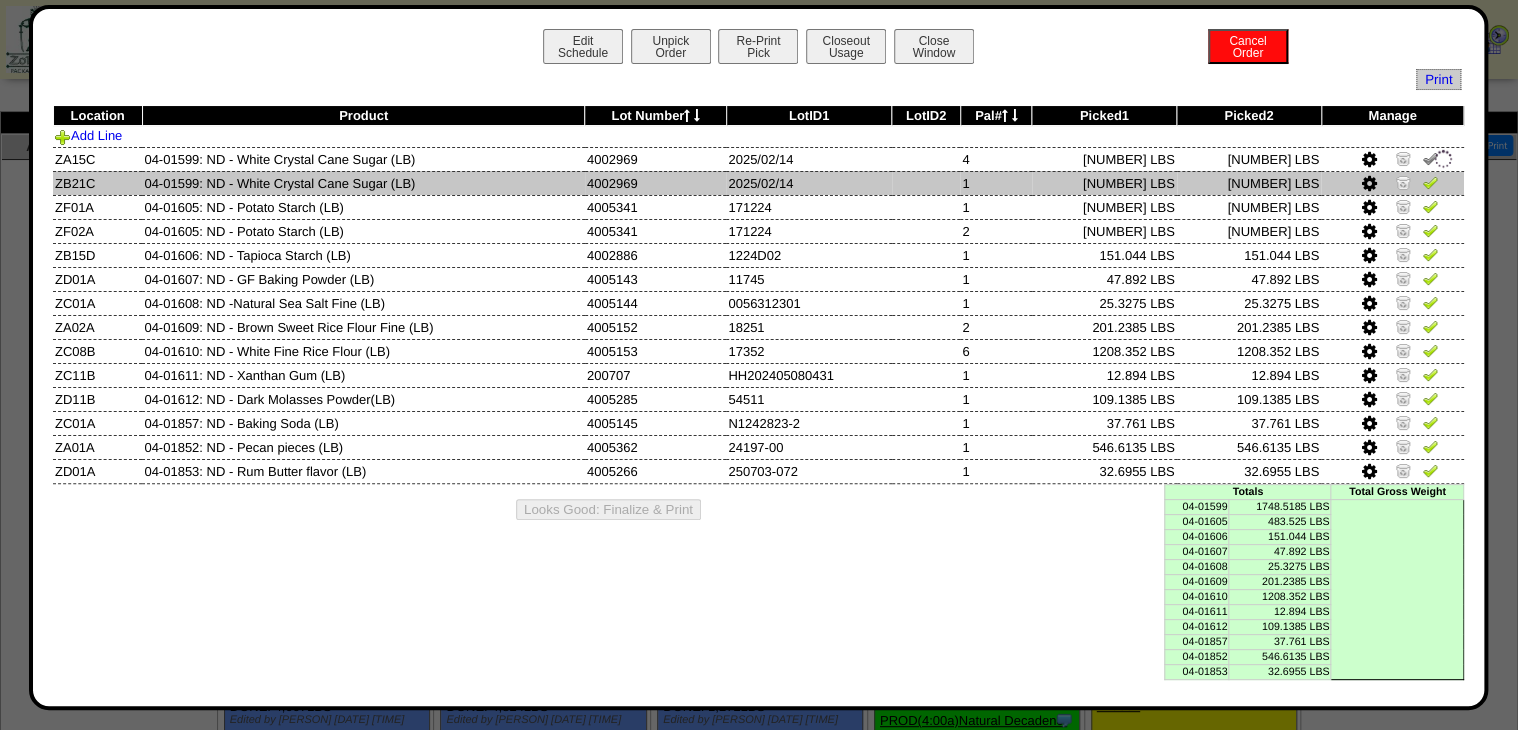 click at bounding box center [1430, 182] 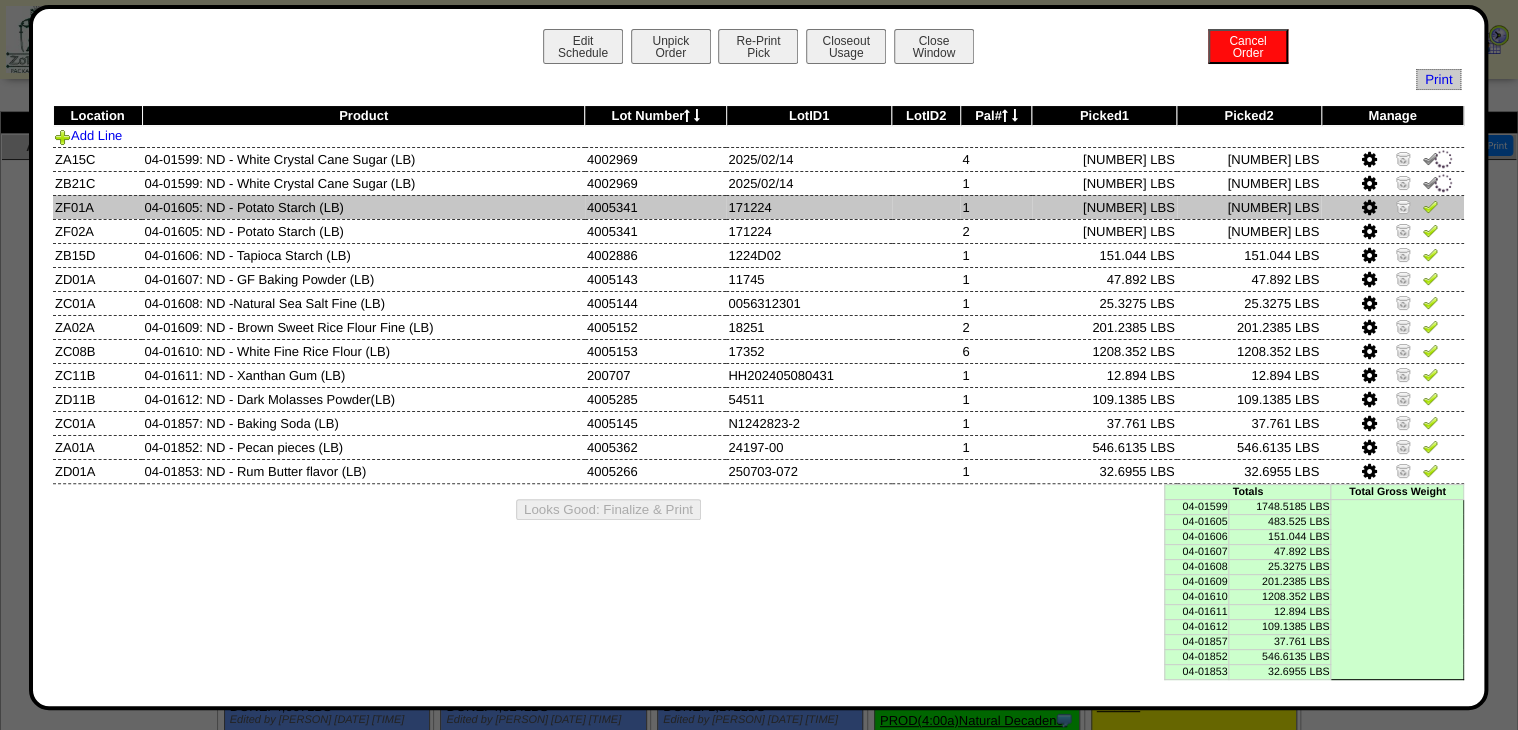 click at bounding box center (1430, 206) 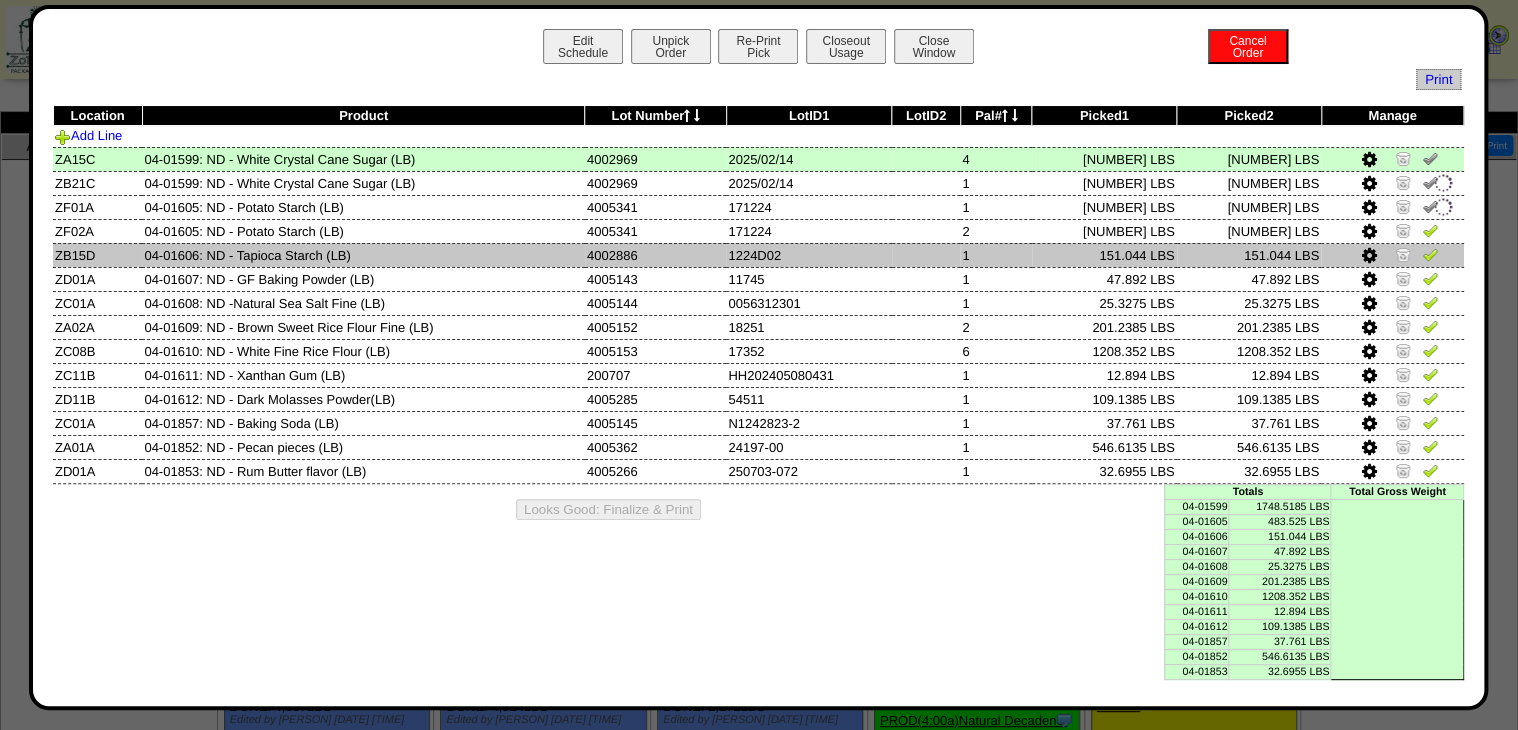 click at bounding box center [1430, 254] 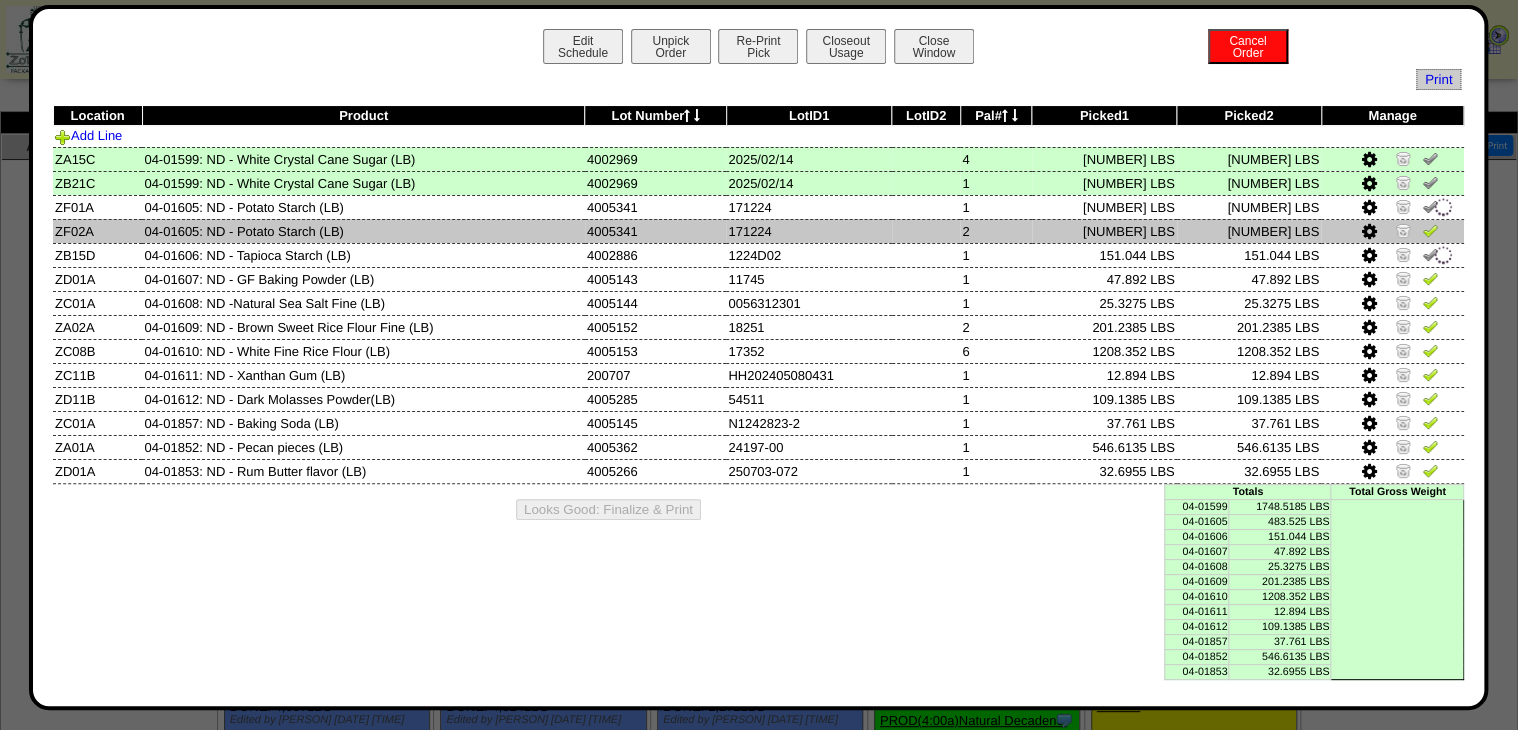 click at bounding box center (1430, 230) 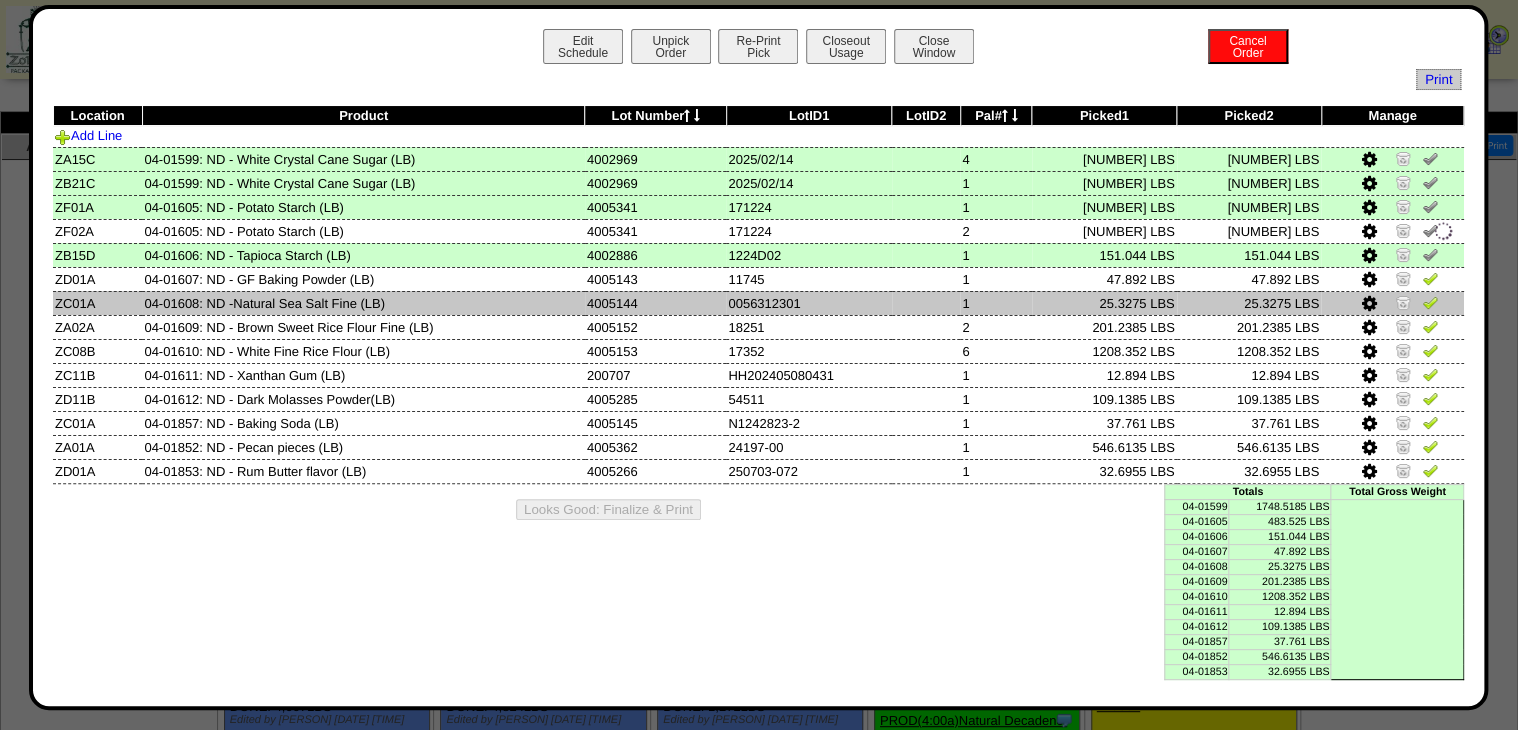 drag, startPoint x: 1426, startPoint y: 285, endPoint x: 1429, endPoint y: 310, distance: 25.179358 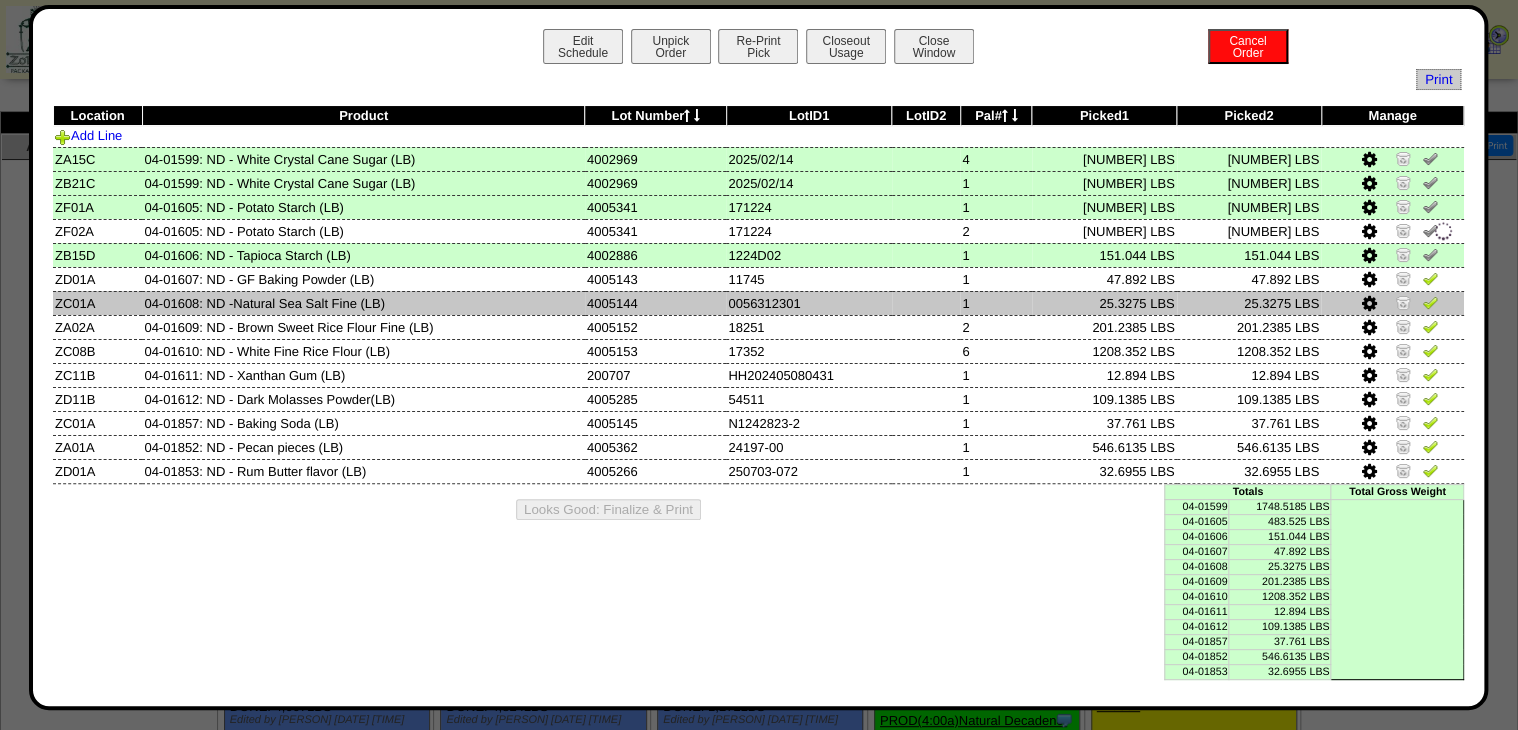click at bounding box center (1430, 278) 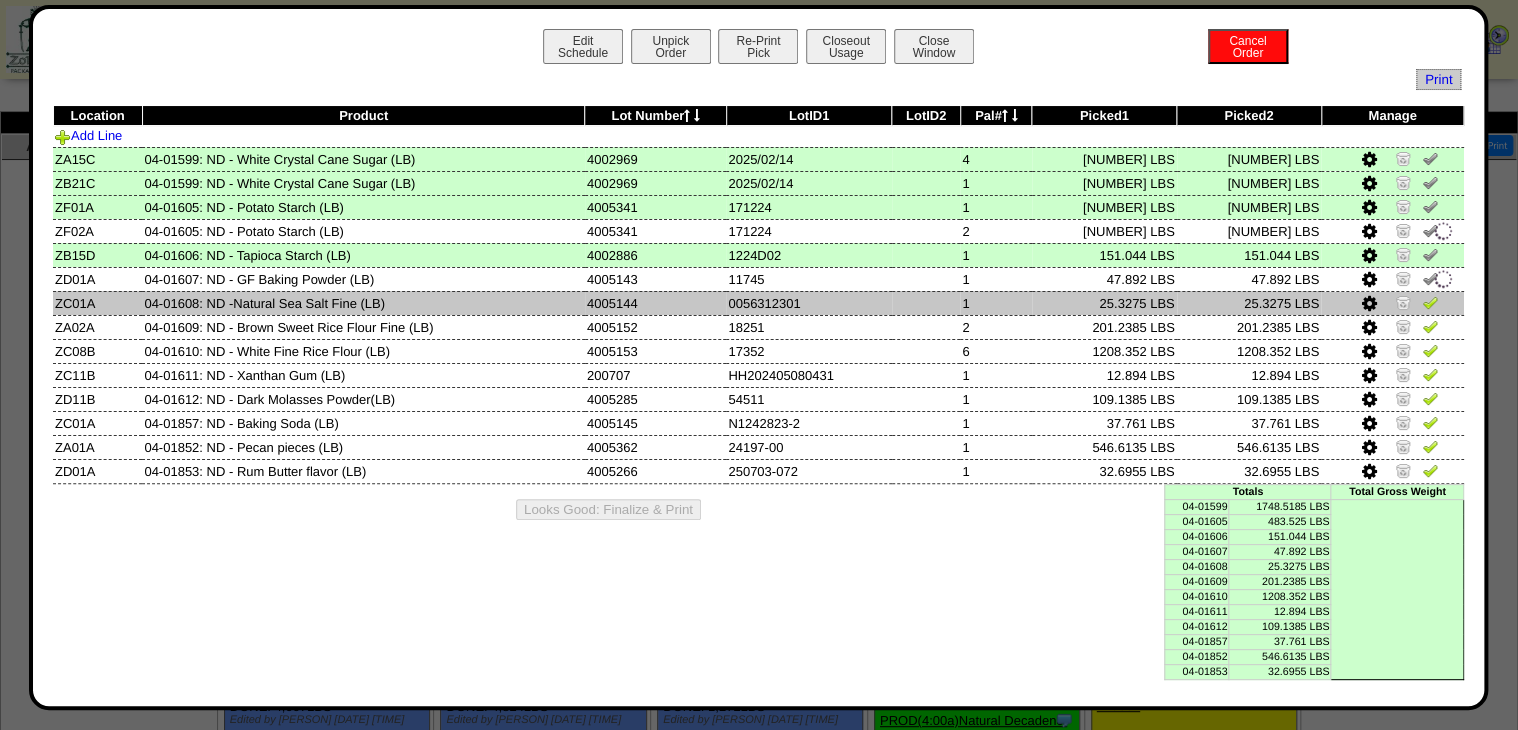 click at bounding box center [1430, 302] 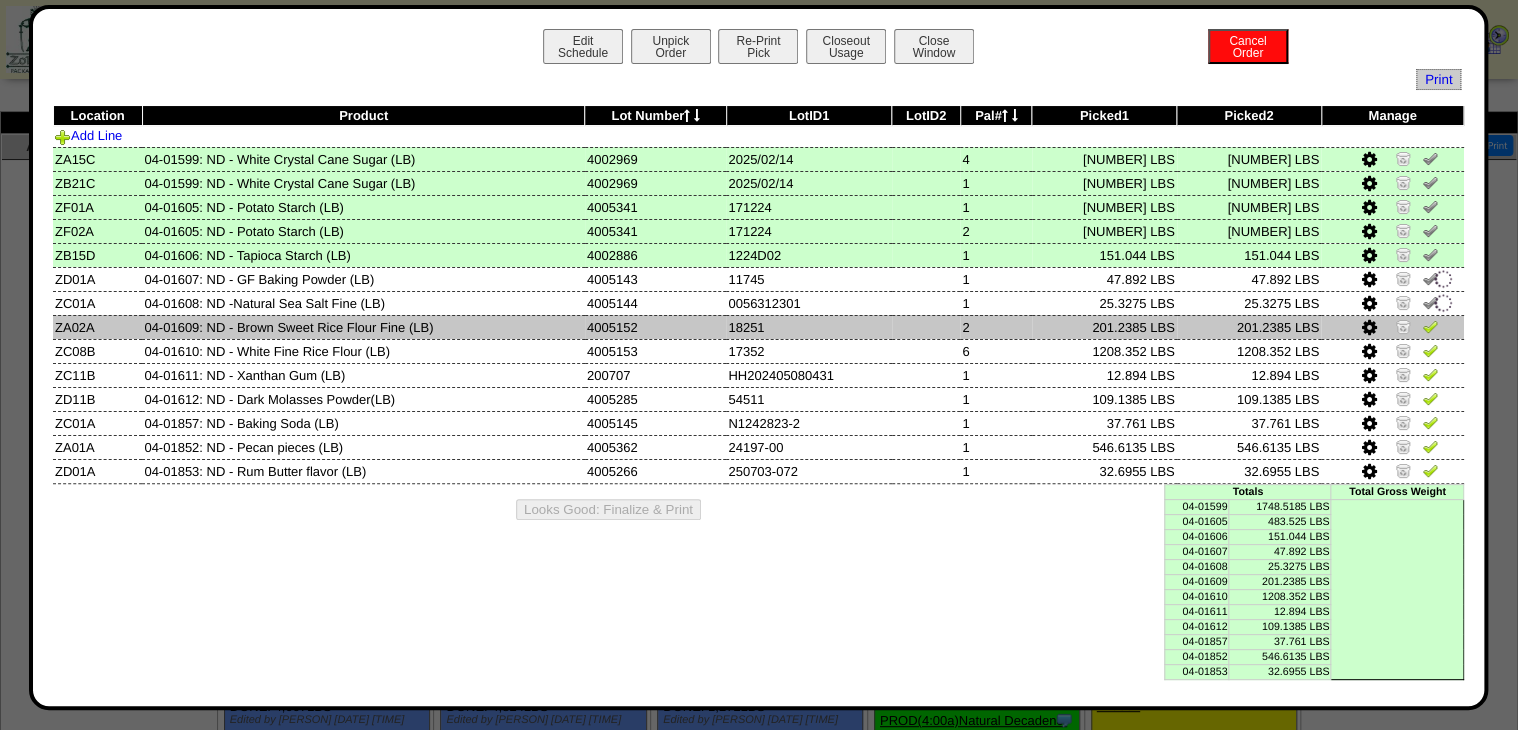 click at bounding box center (1430, 326) 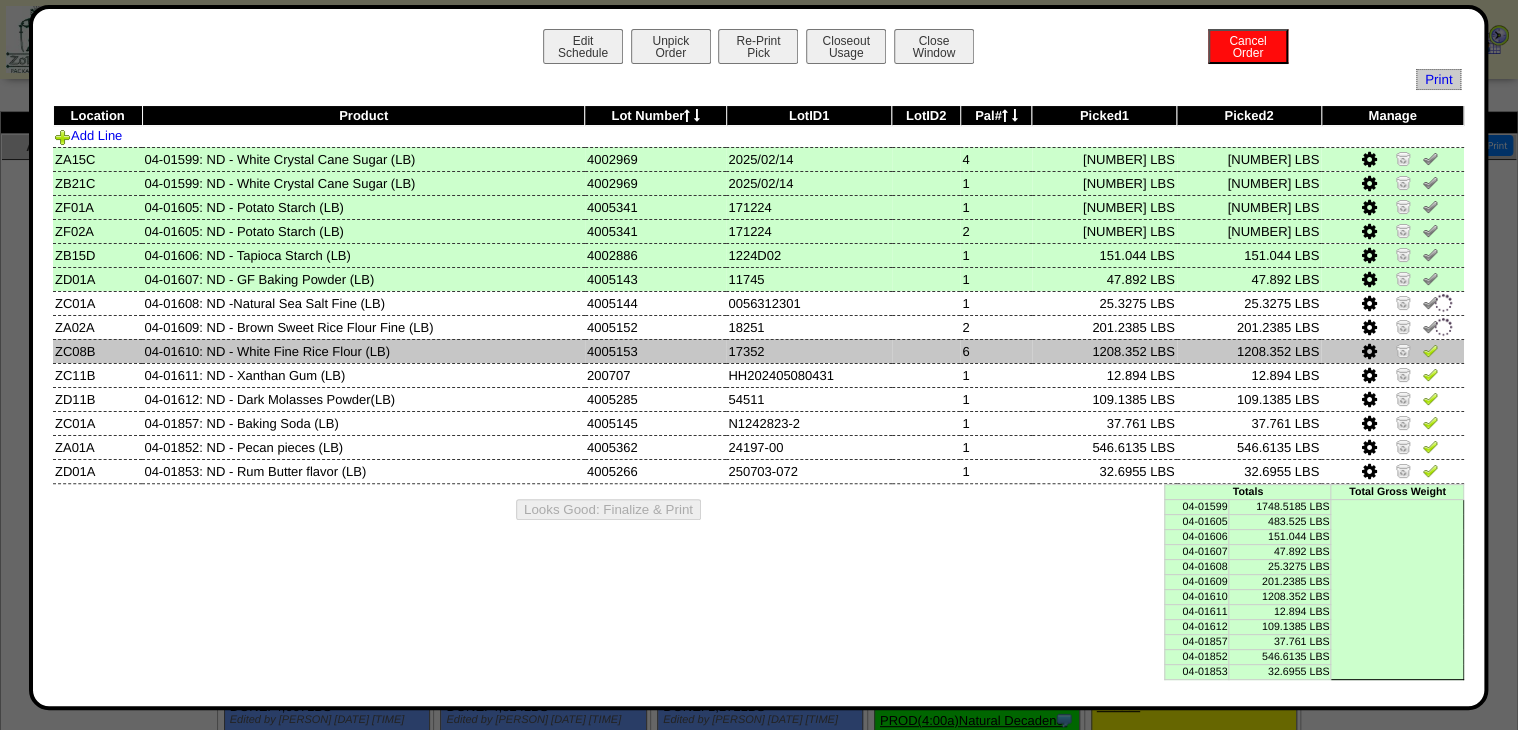click at bounding box center (1430, 350) 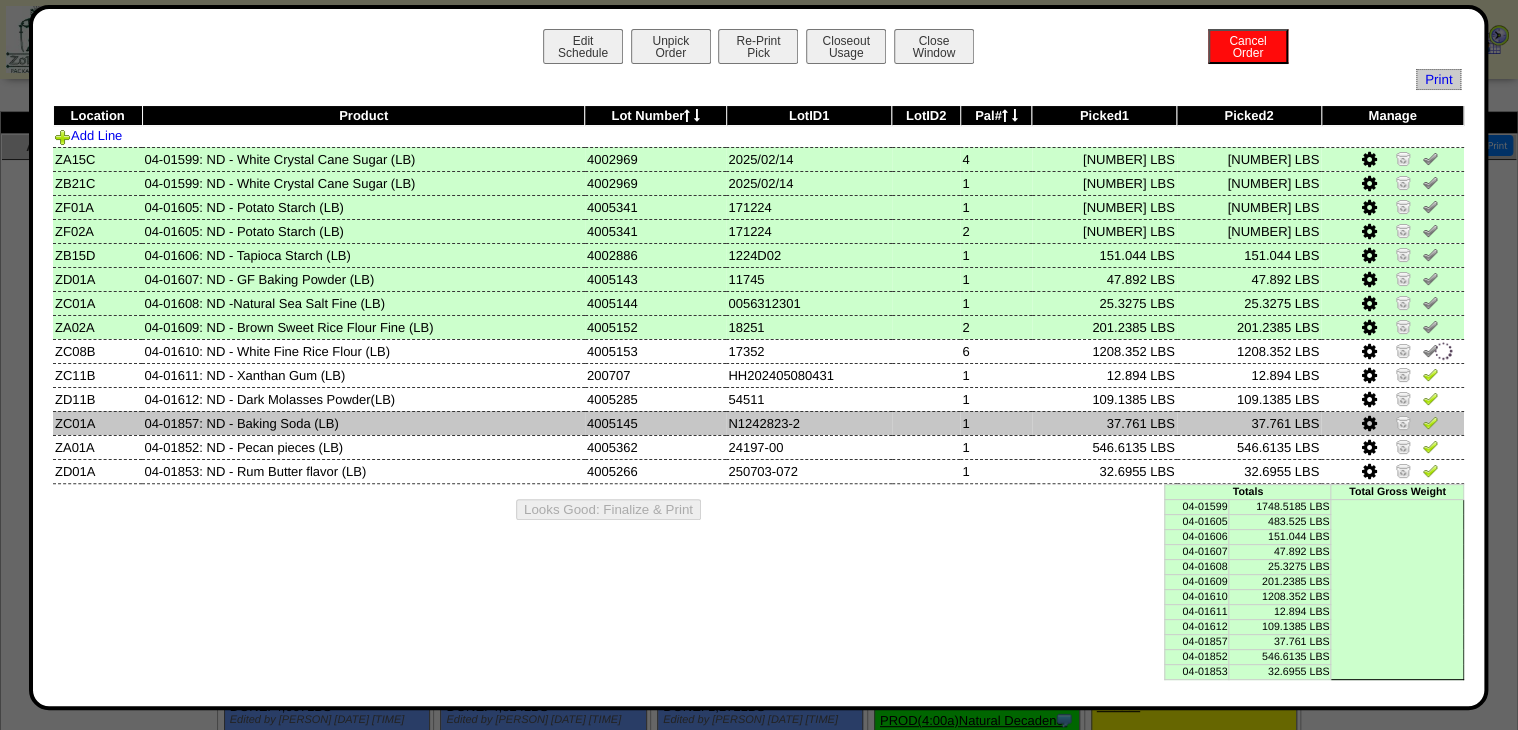 drag, startPoint x: 1432, startPoint y: 375, endPoint x: 1432, endPoint y: 413, distance: 38 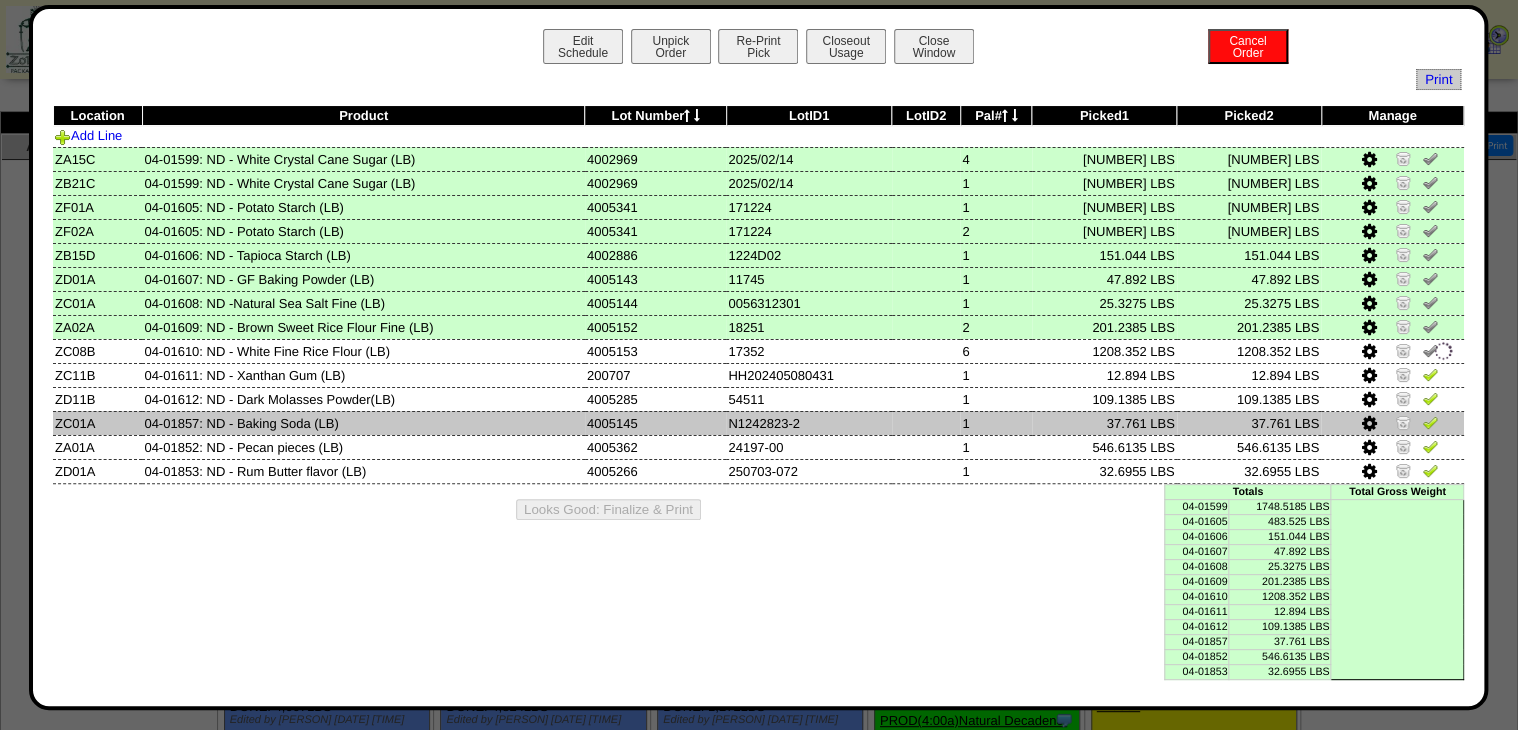 click at bounding box center (1430, 374) 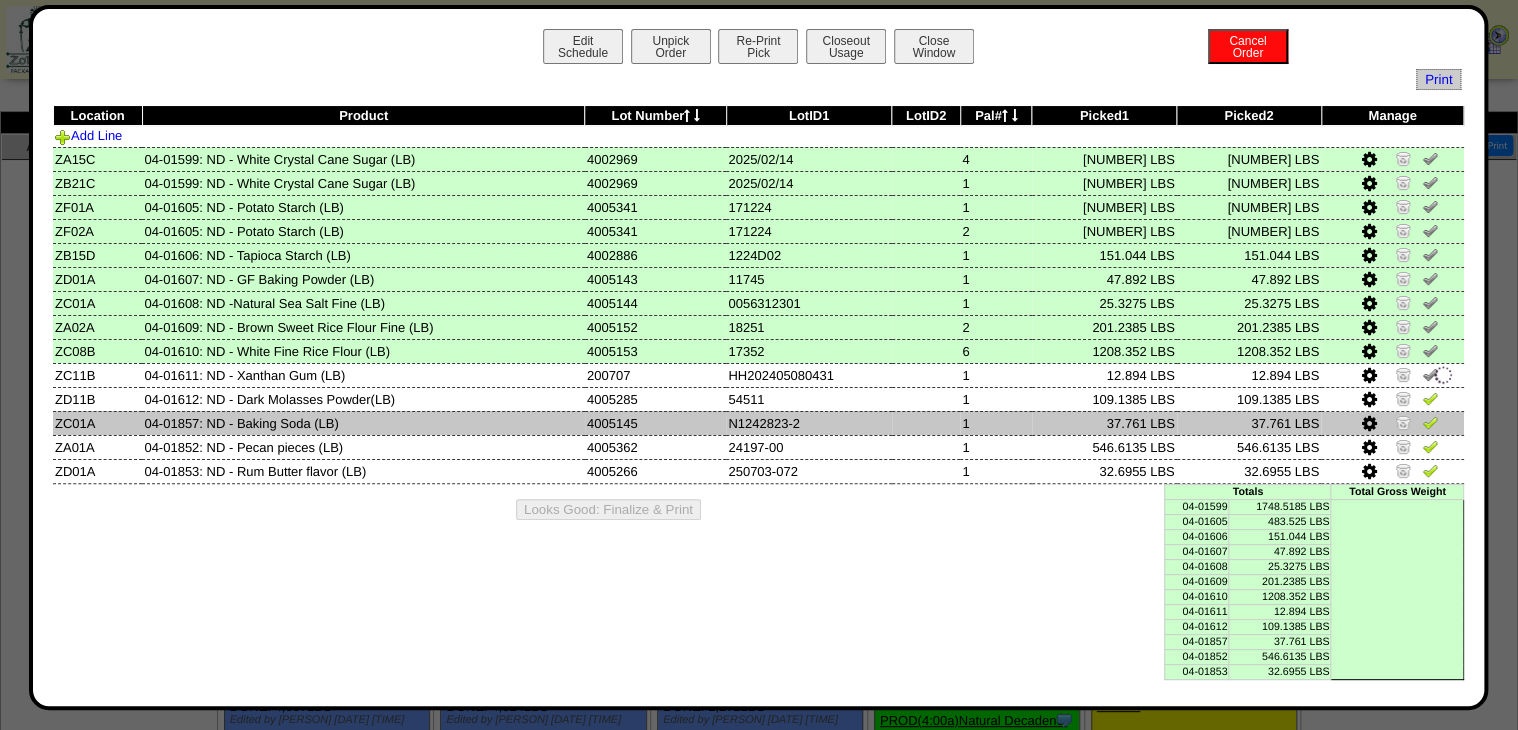 click at bounding box center [1392, 423] 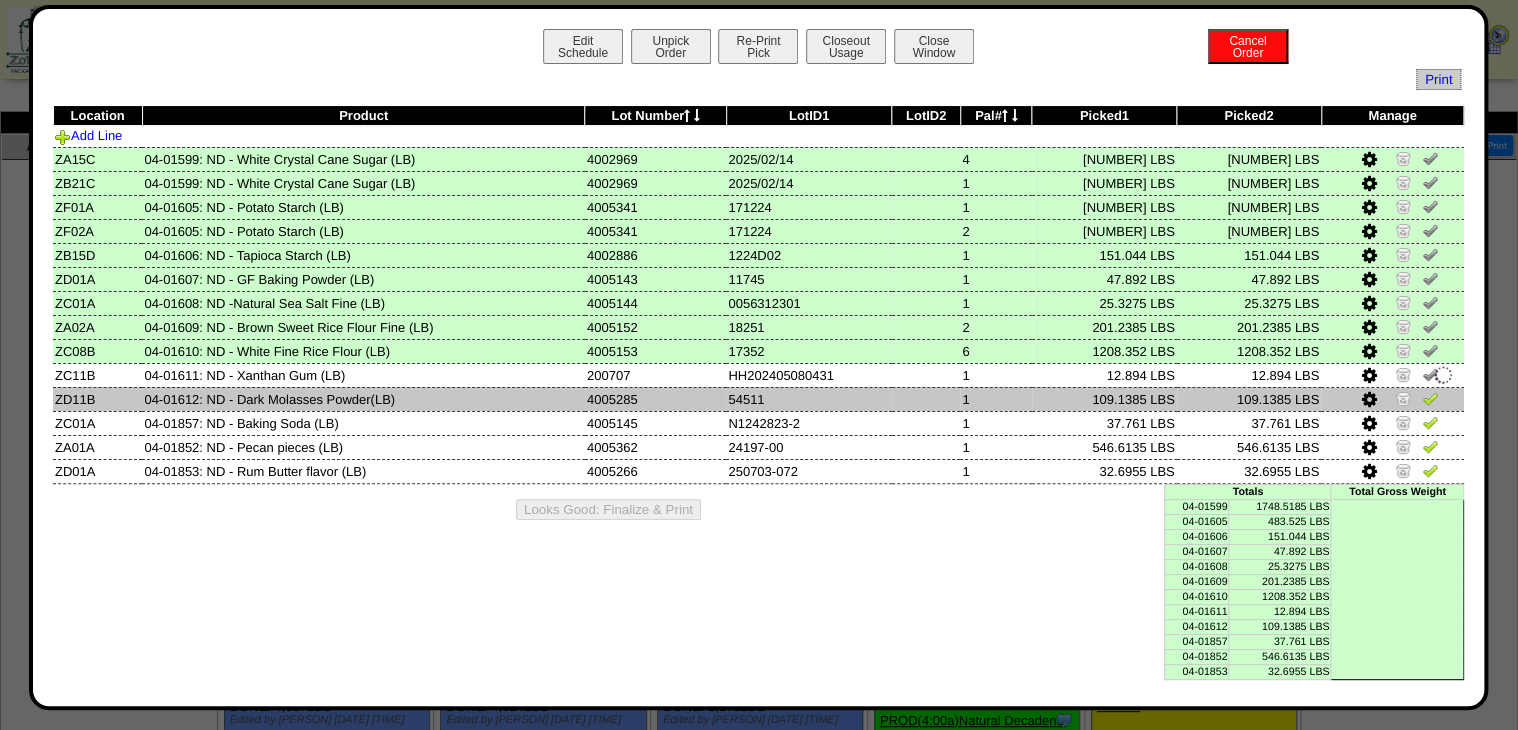 click at bounding box center [1430, 398] 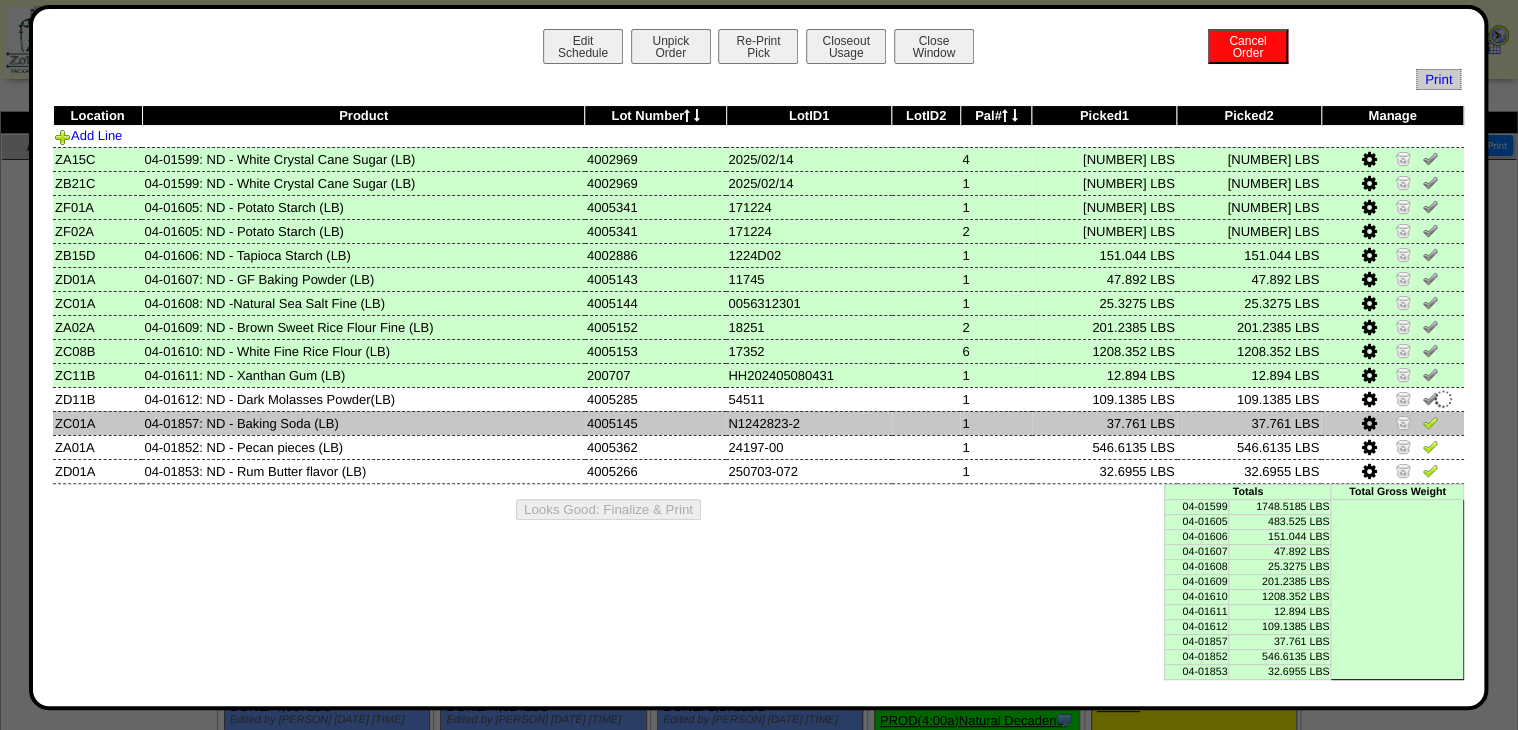 click at bounding box center (1430, 422) 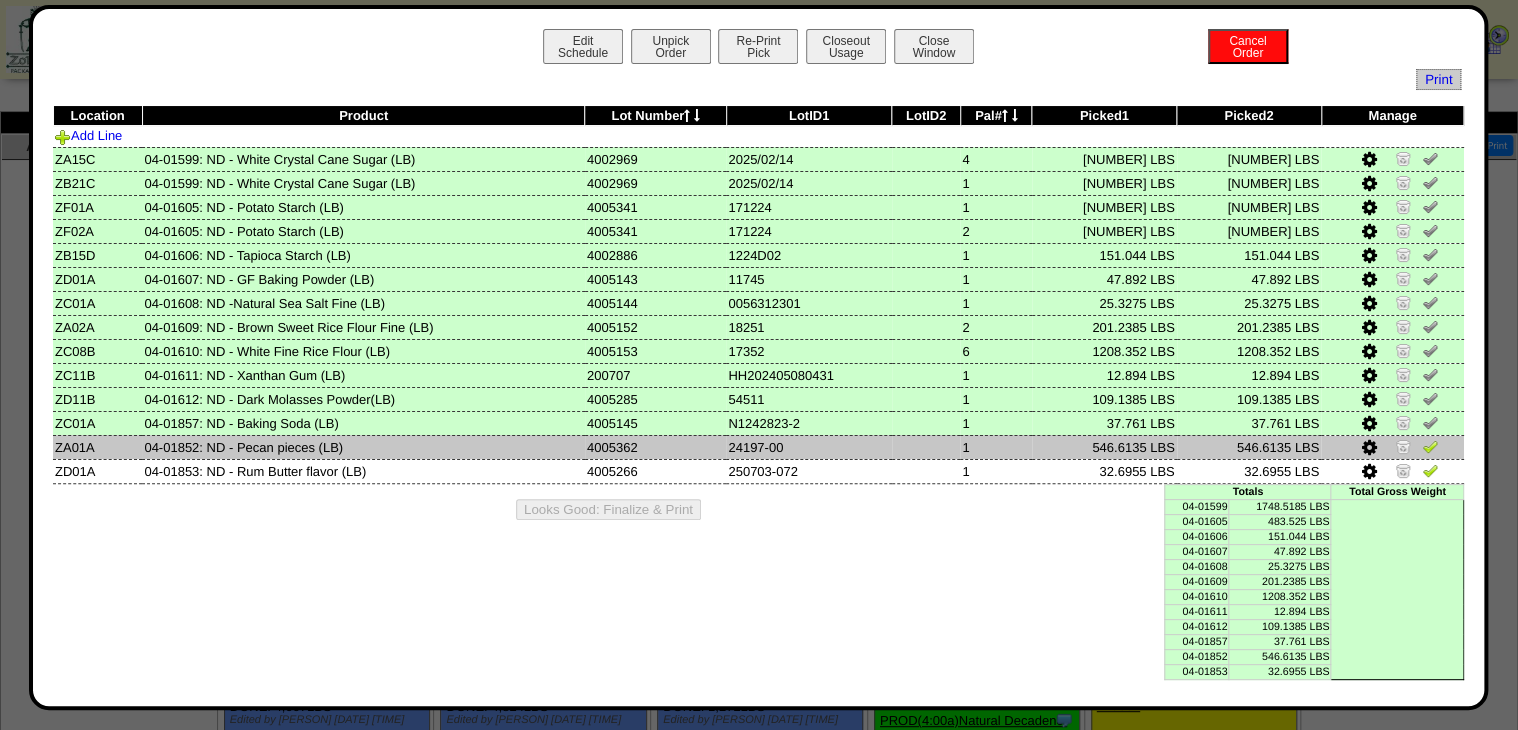 click at bounding box center (1430, 446) 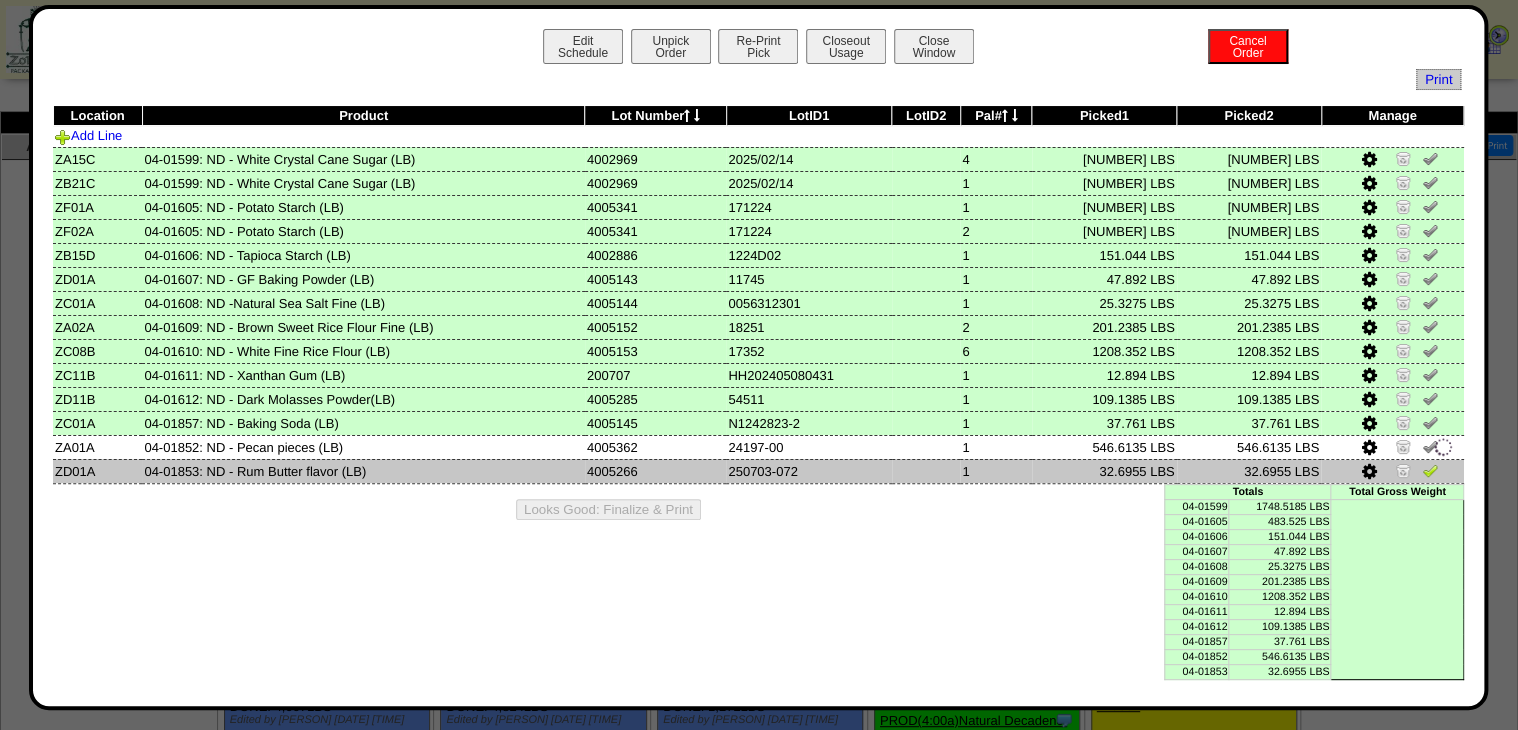 click at bounding box center (1430, 470) 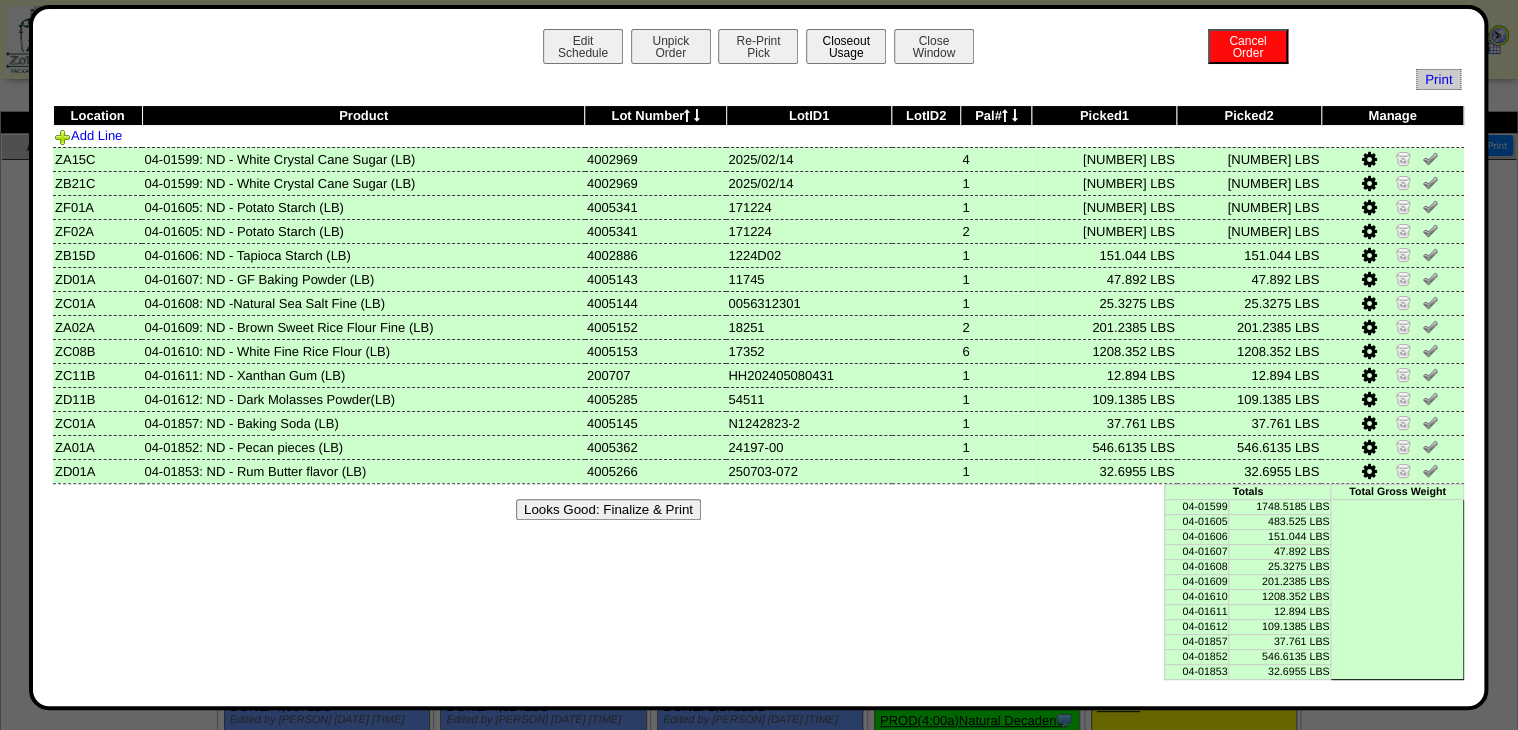 click on "Closeout Usage" at bounding box center [846, 46] 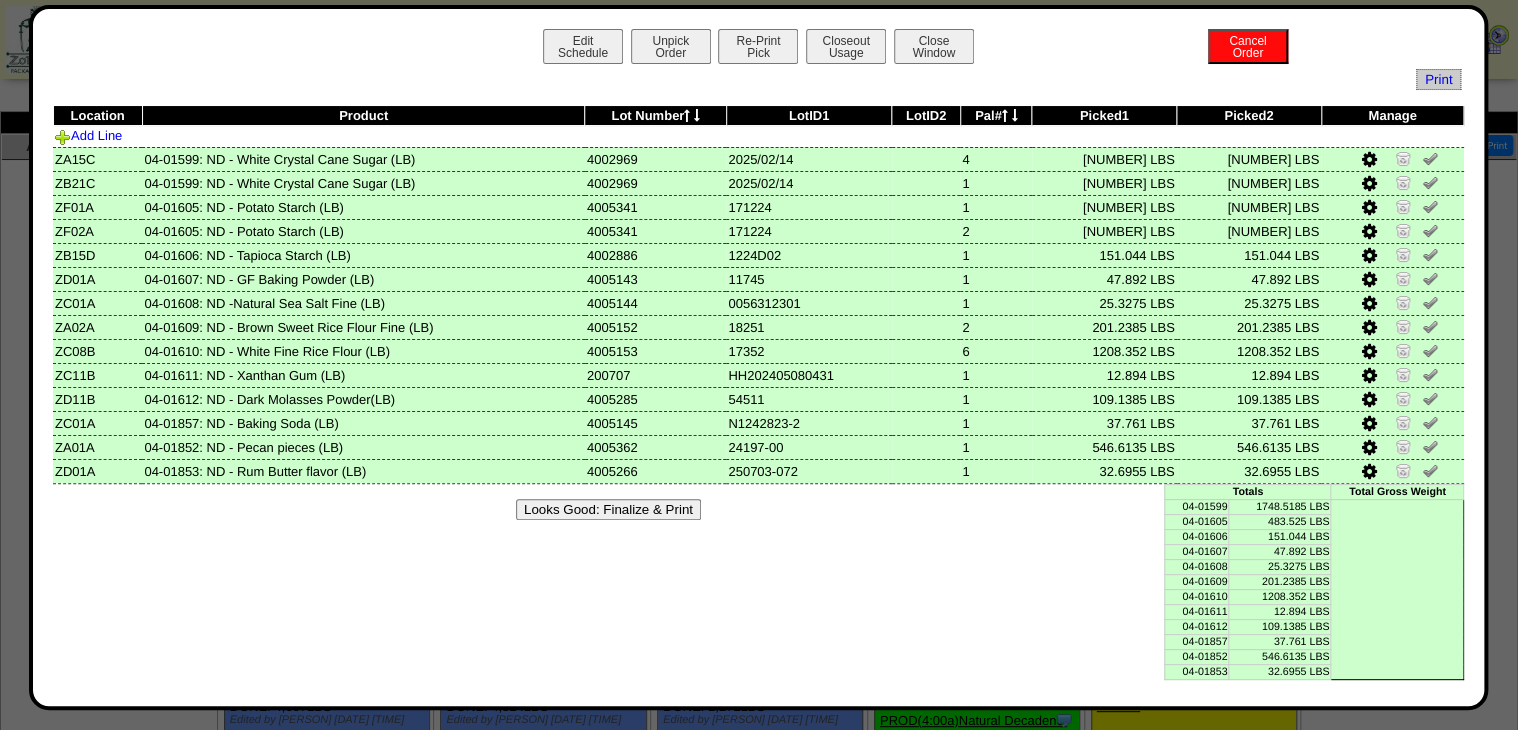 click at bounding box center [1369, 184] 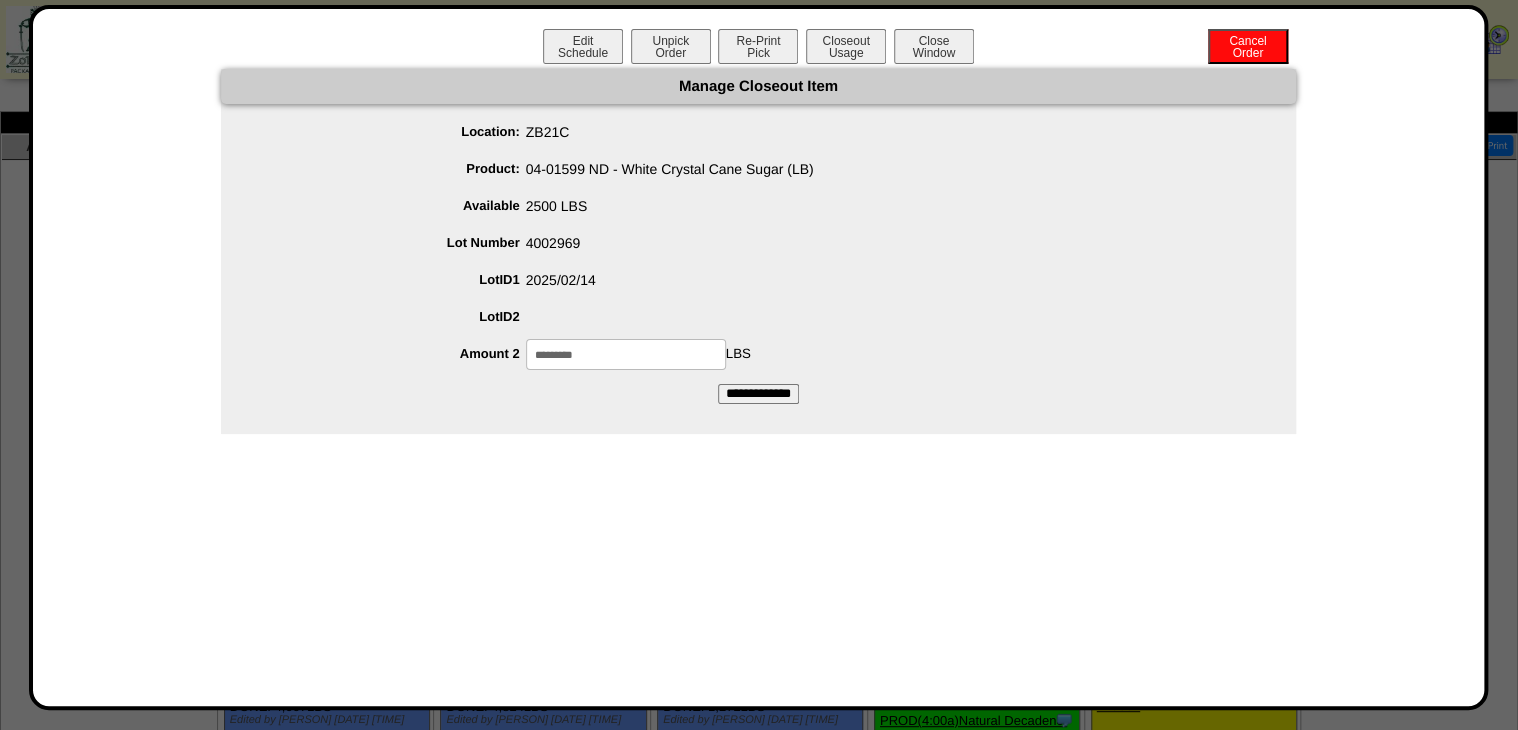 click on "*********" at bounding box center [626, 354] 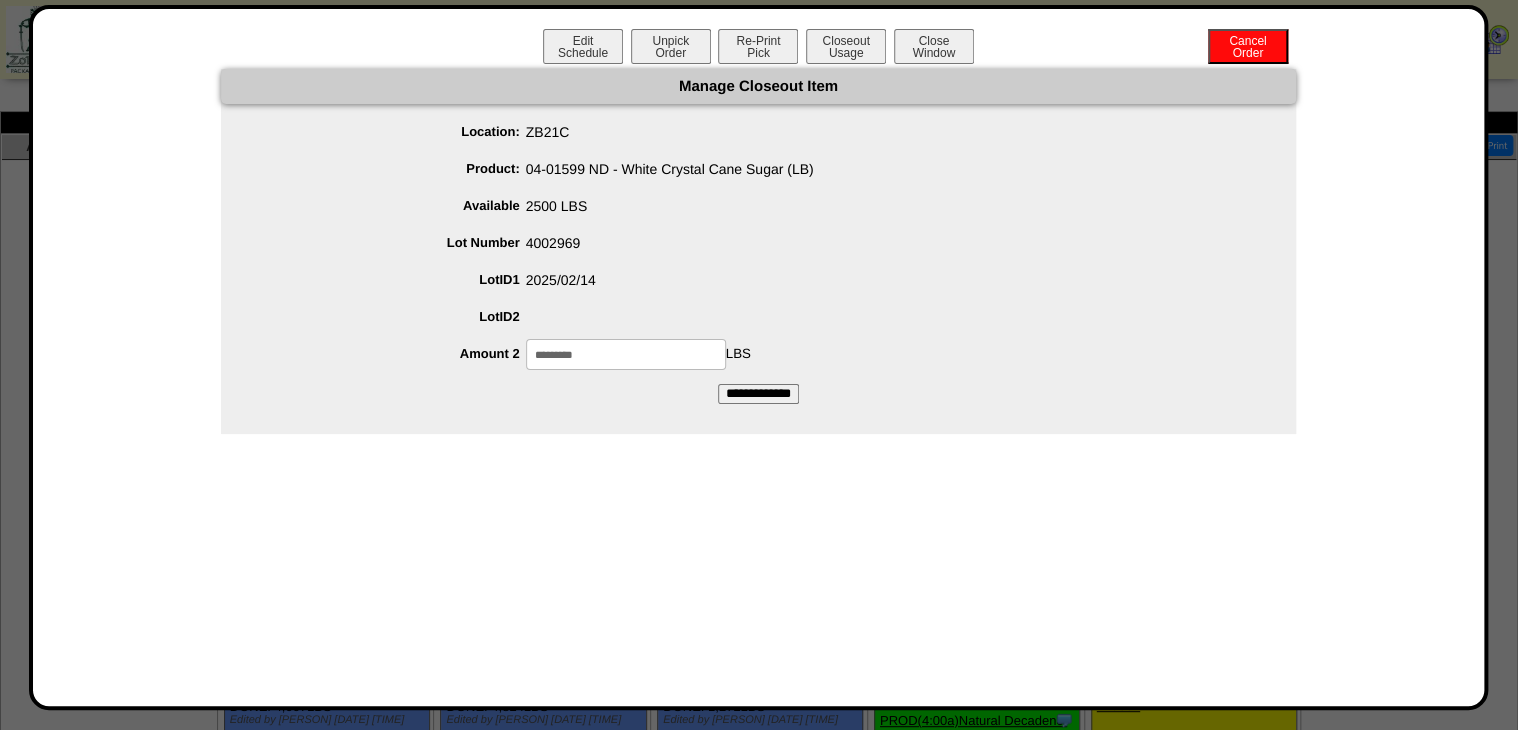 type on "*********" 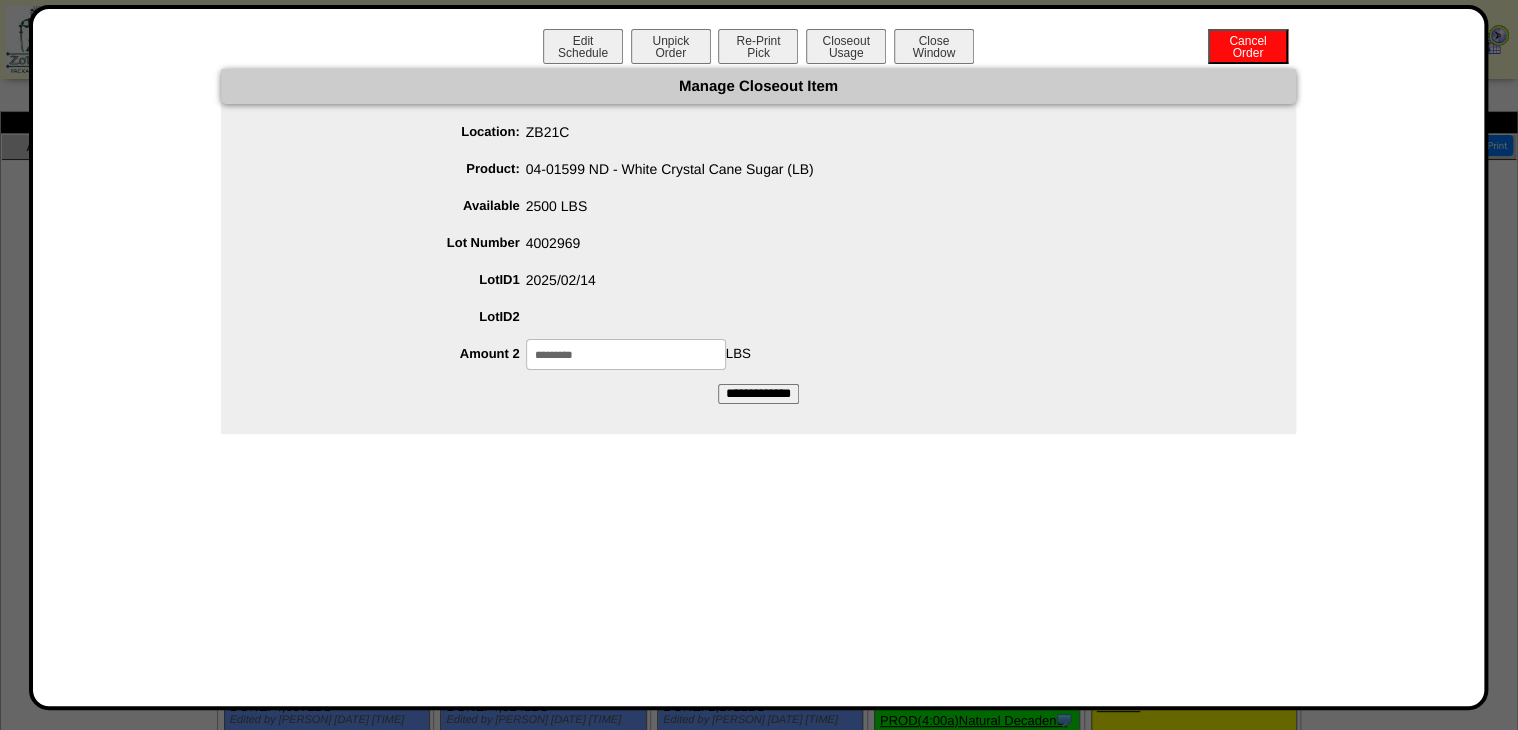 click on "**********" at bounding box center [758, 394] 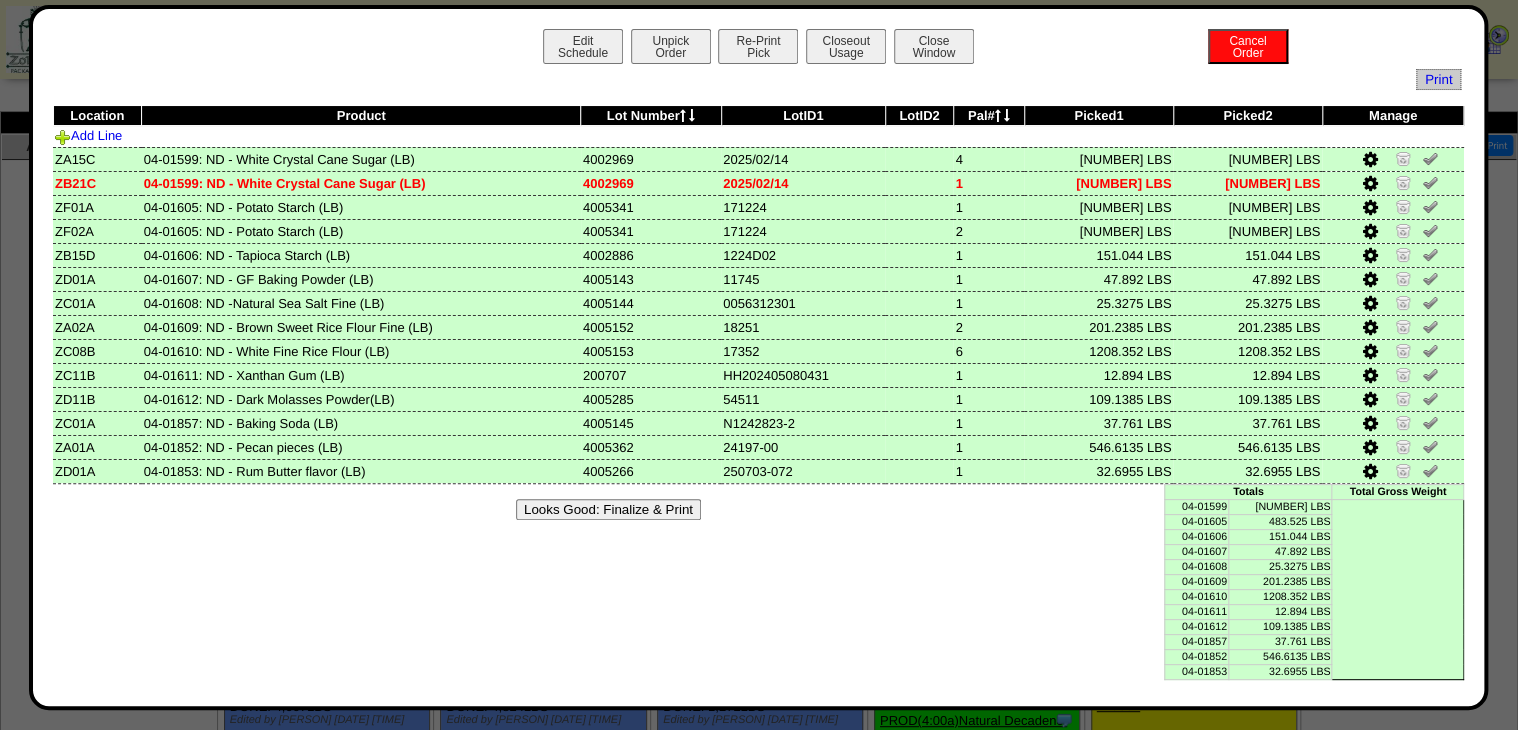 click on "Looks Good: Finalize & Print" at bounding box center (608, 509) 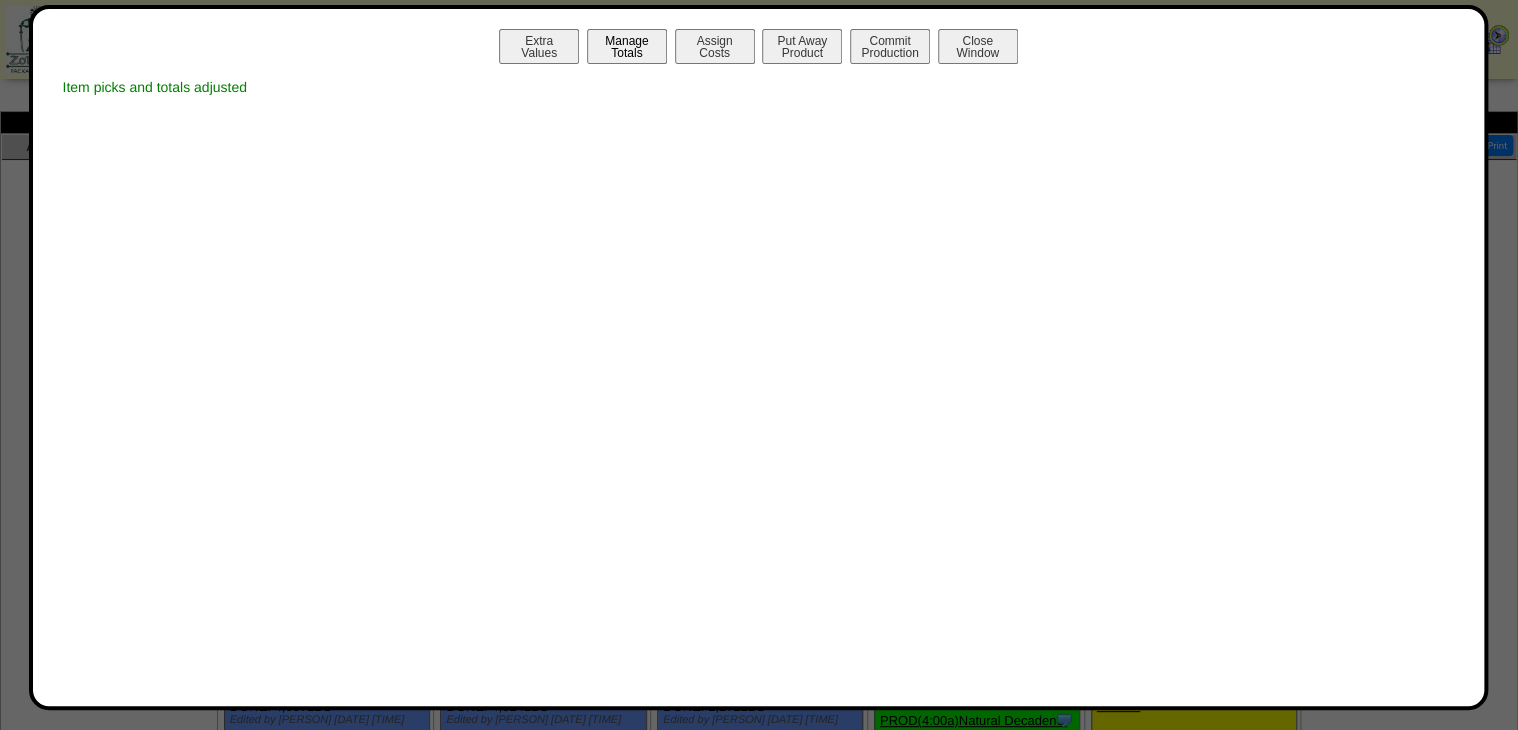 click on "Manage Totals" at bounding box center [627, 46] 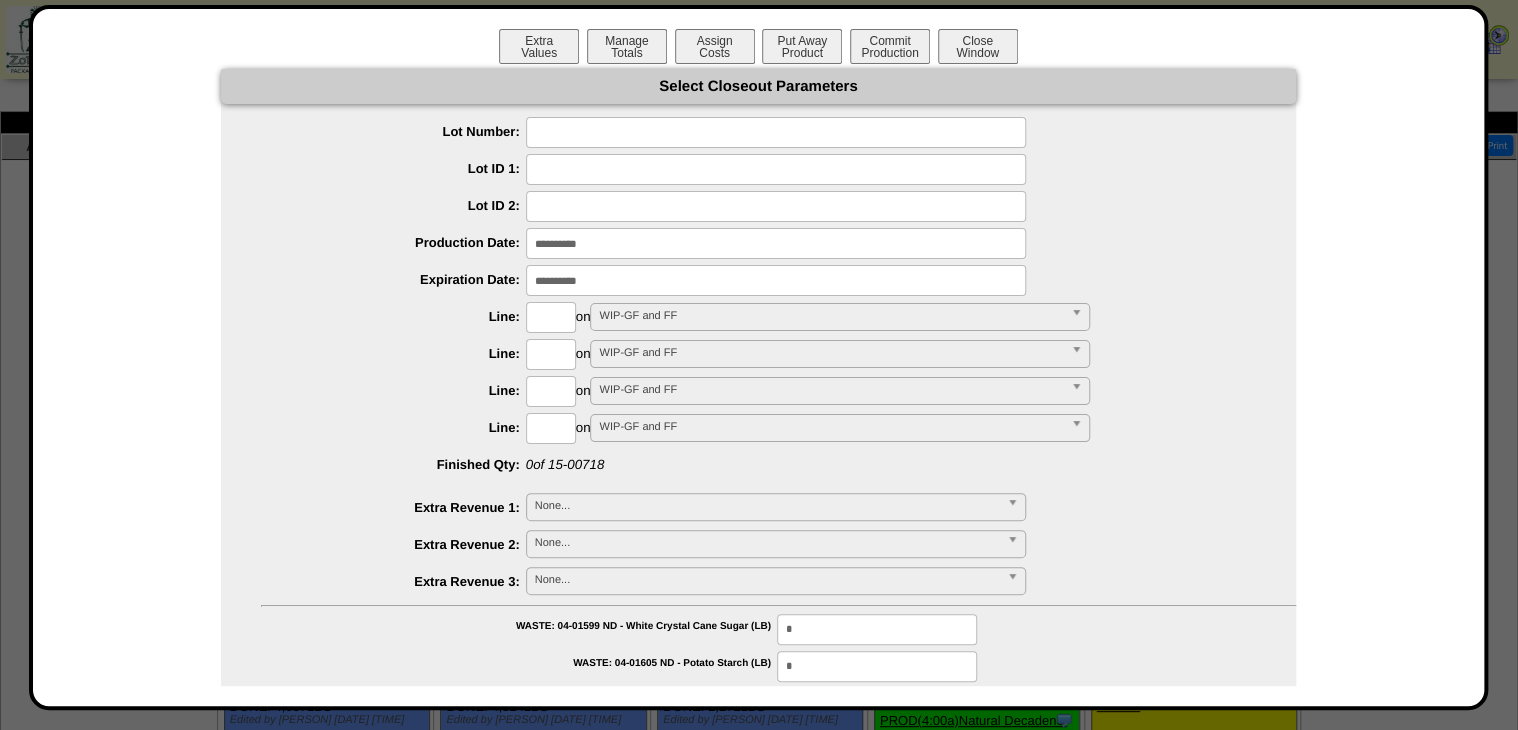 click at bounding box center [776, 132] 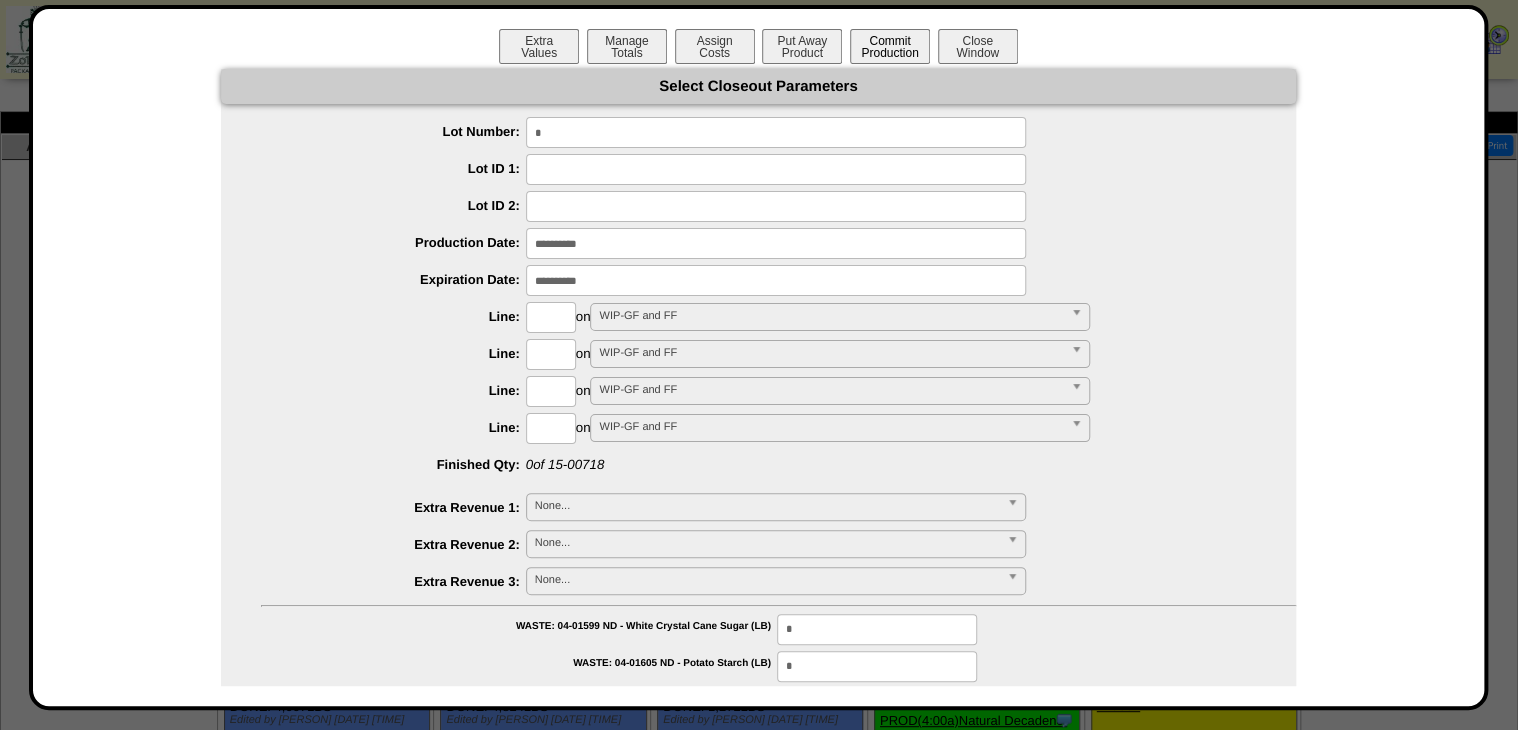 type on "*" 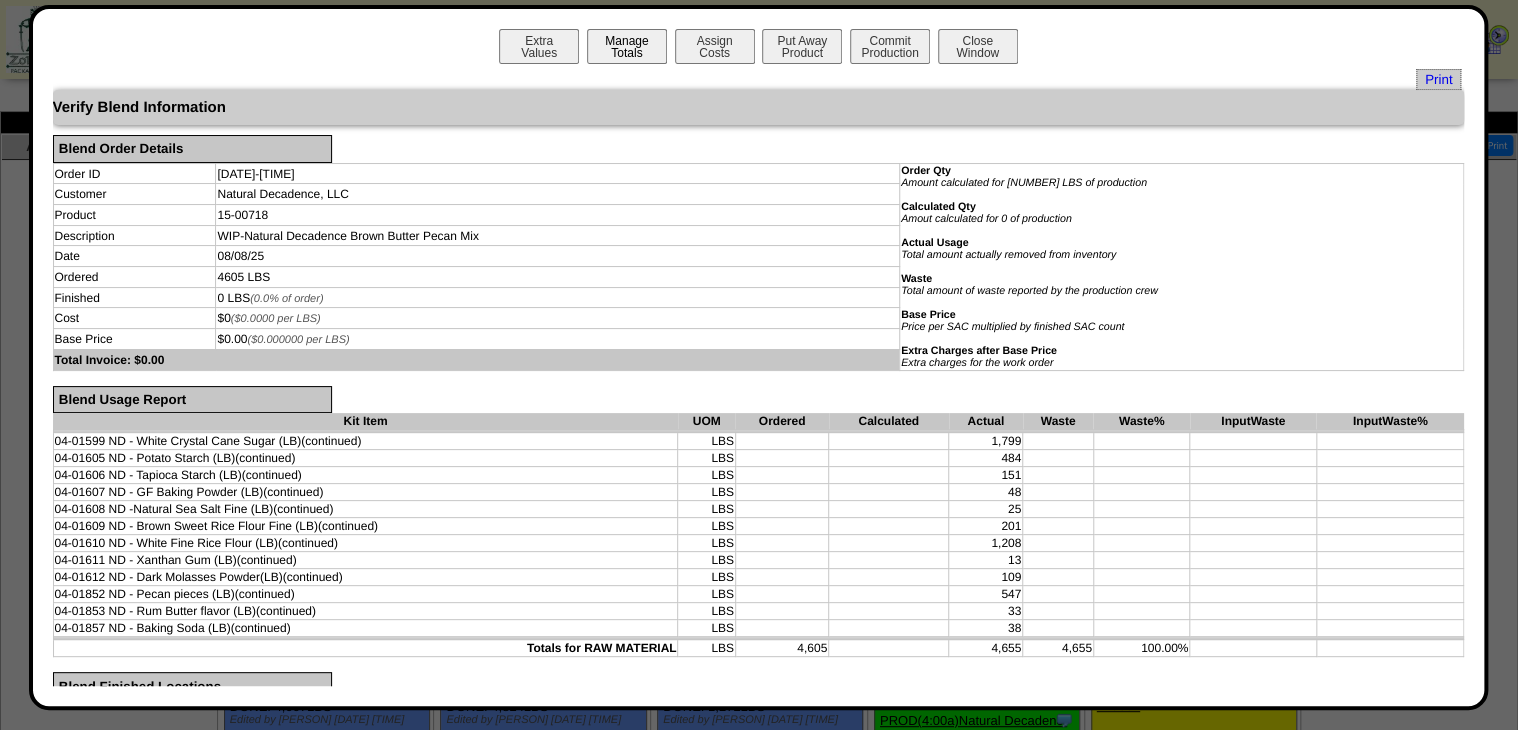 click on "Manage Totals" at bounding box center (627, 46) 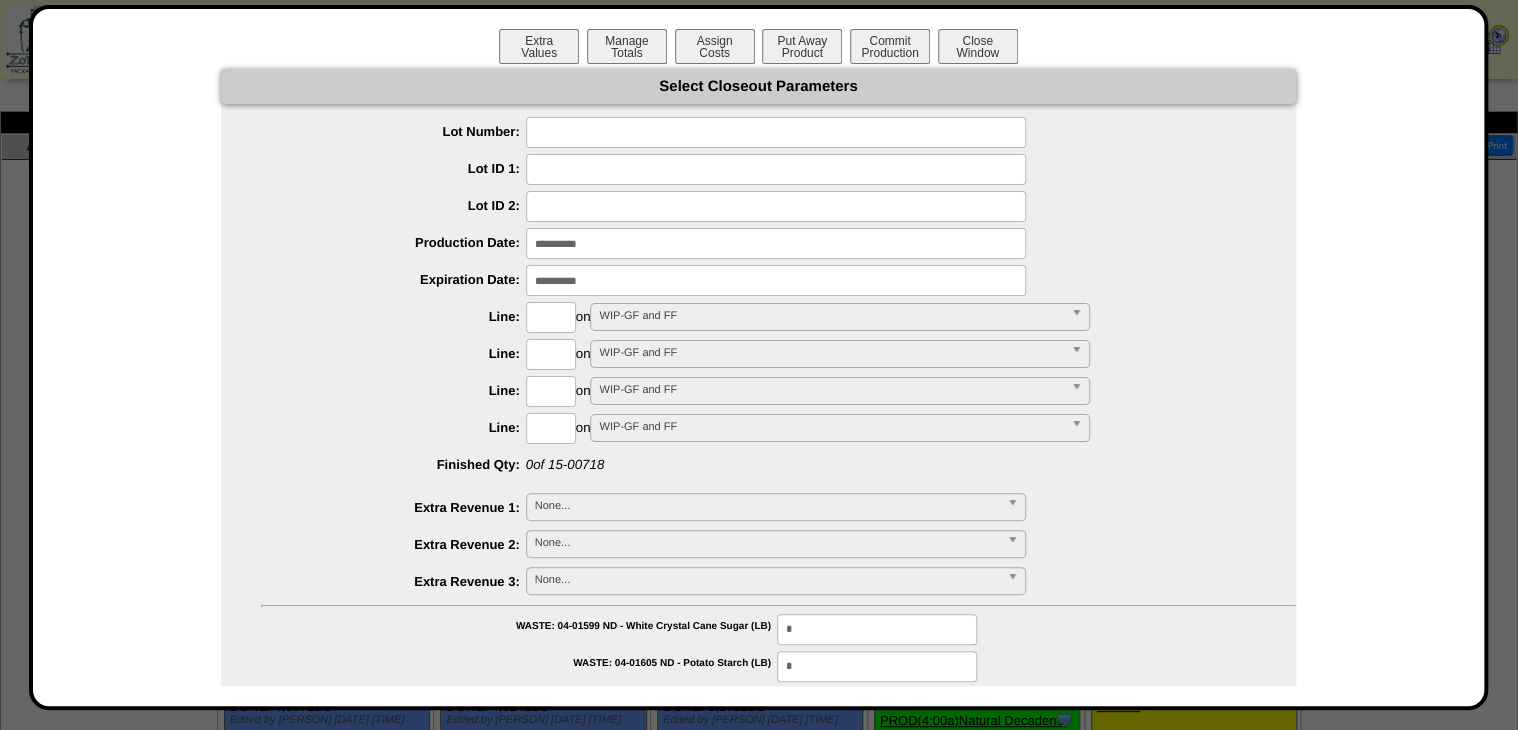 click at bounding box center (776, 132) 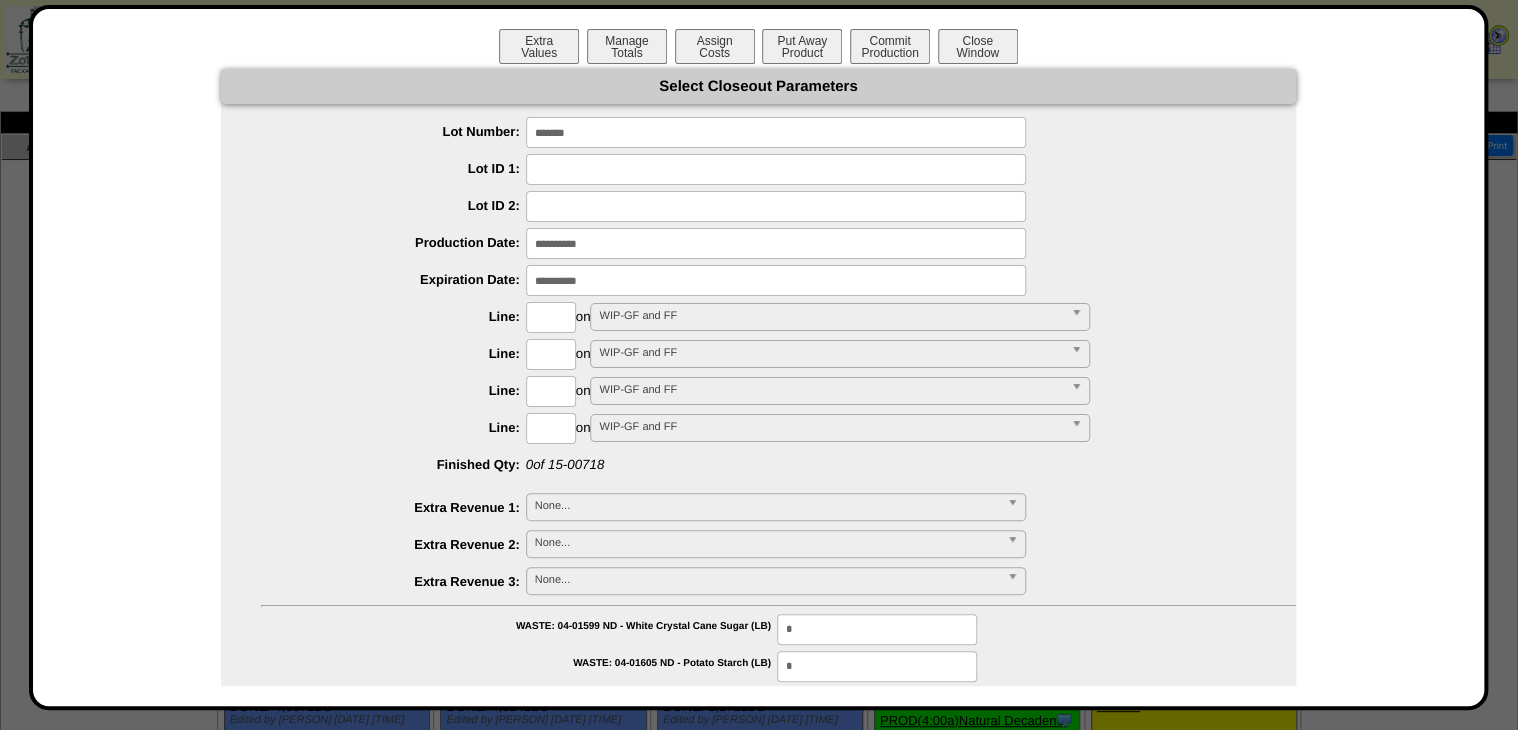 type on "*******" 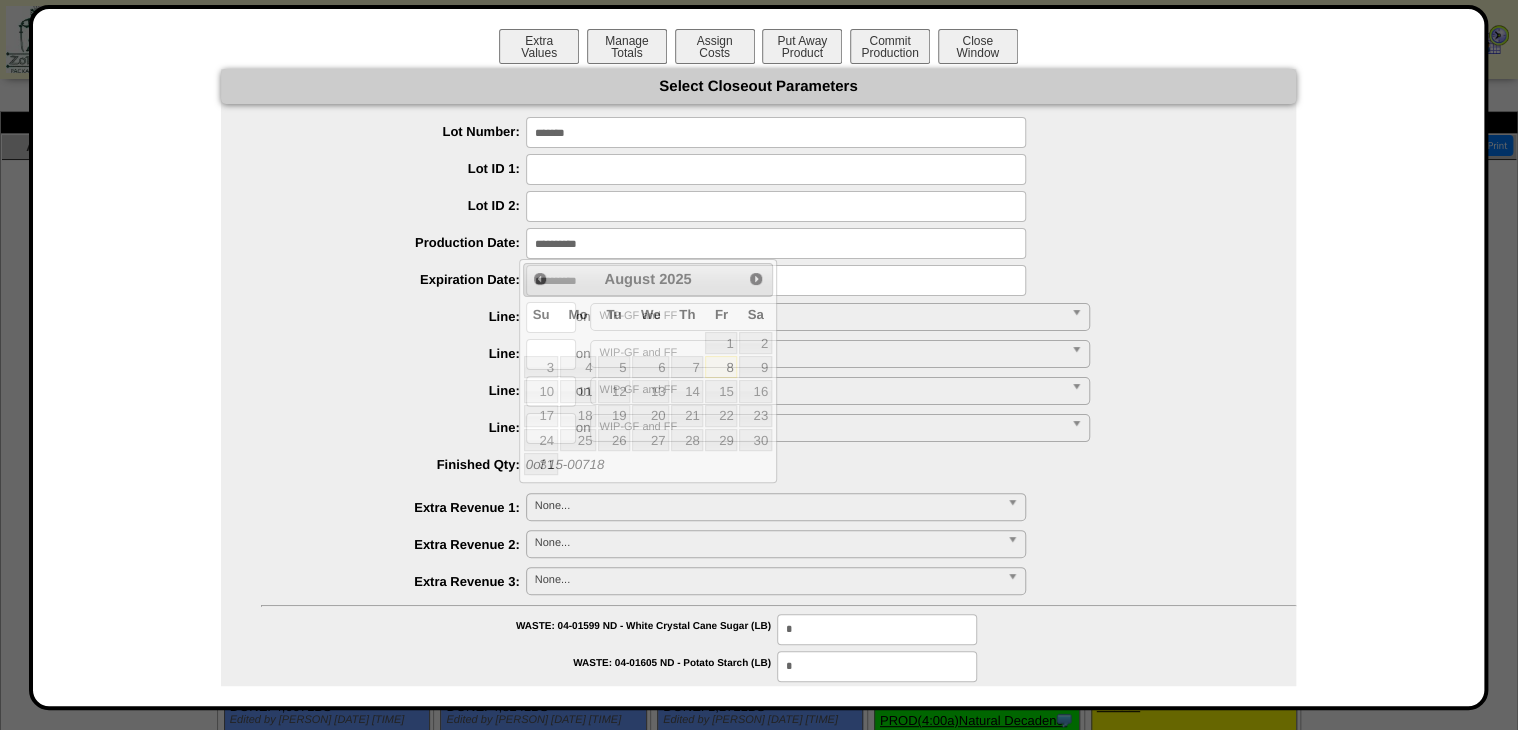 click at bounding box center [776, 243] 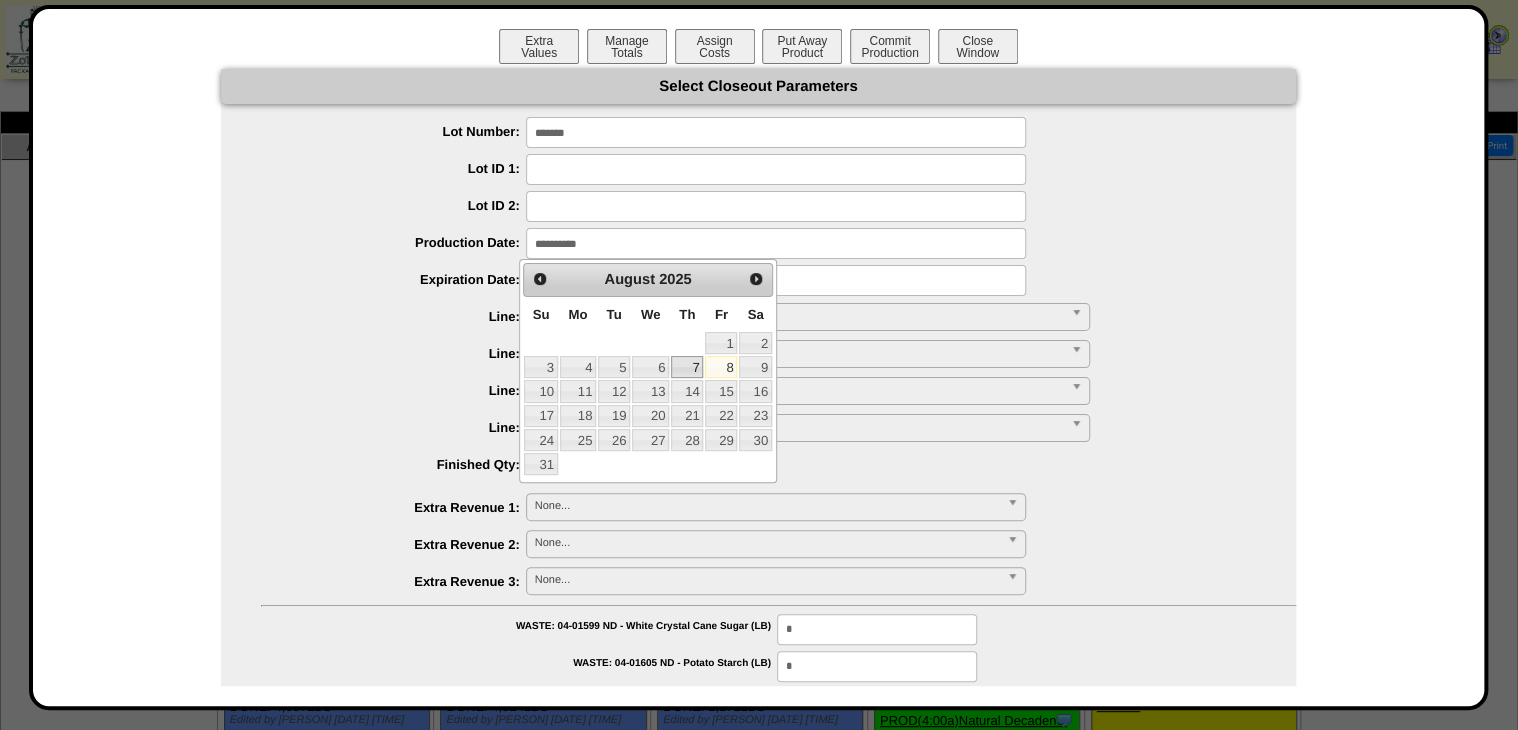 click on "7" at bounding box center (687, 367) 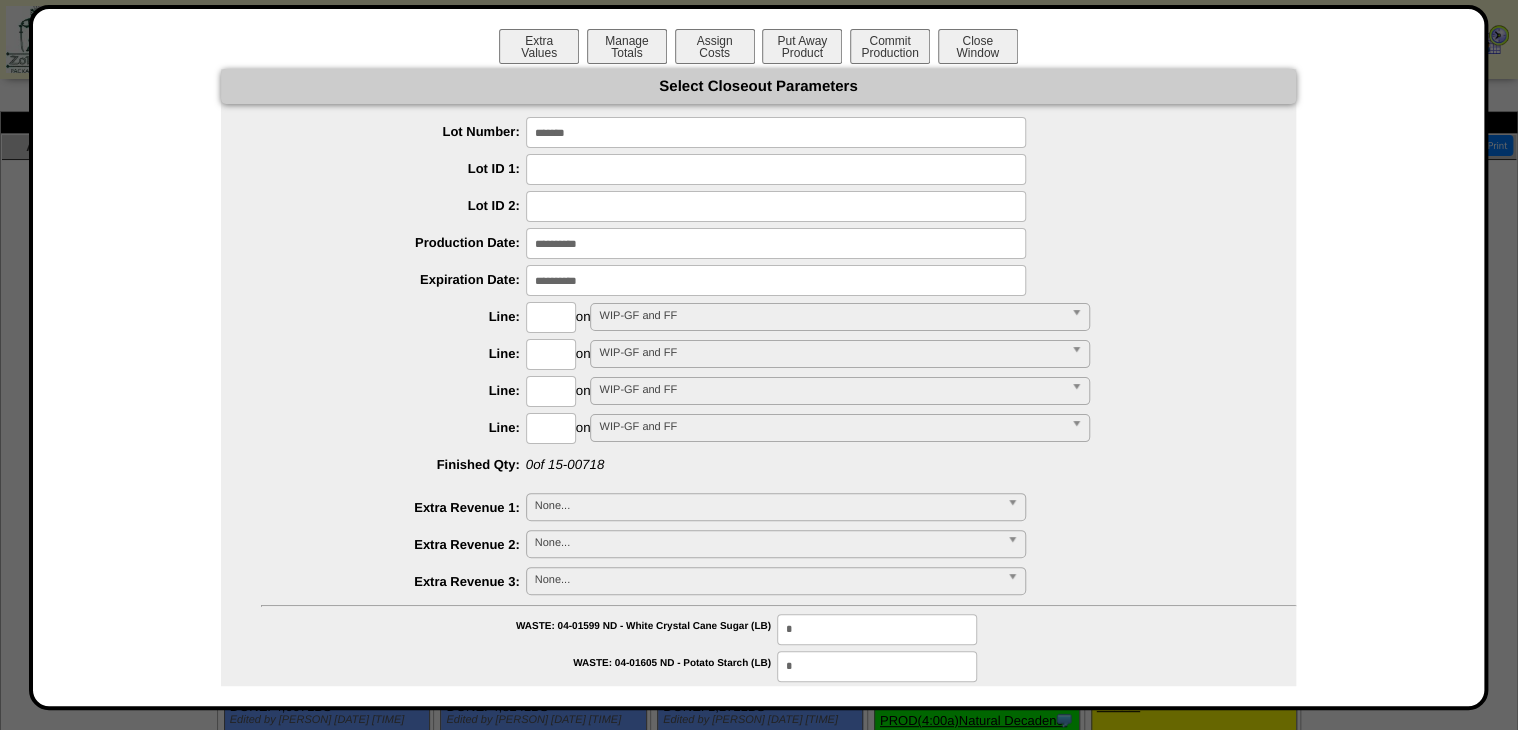 click at bounding box center (776, 280) 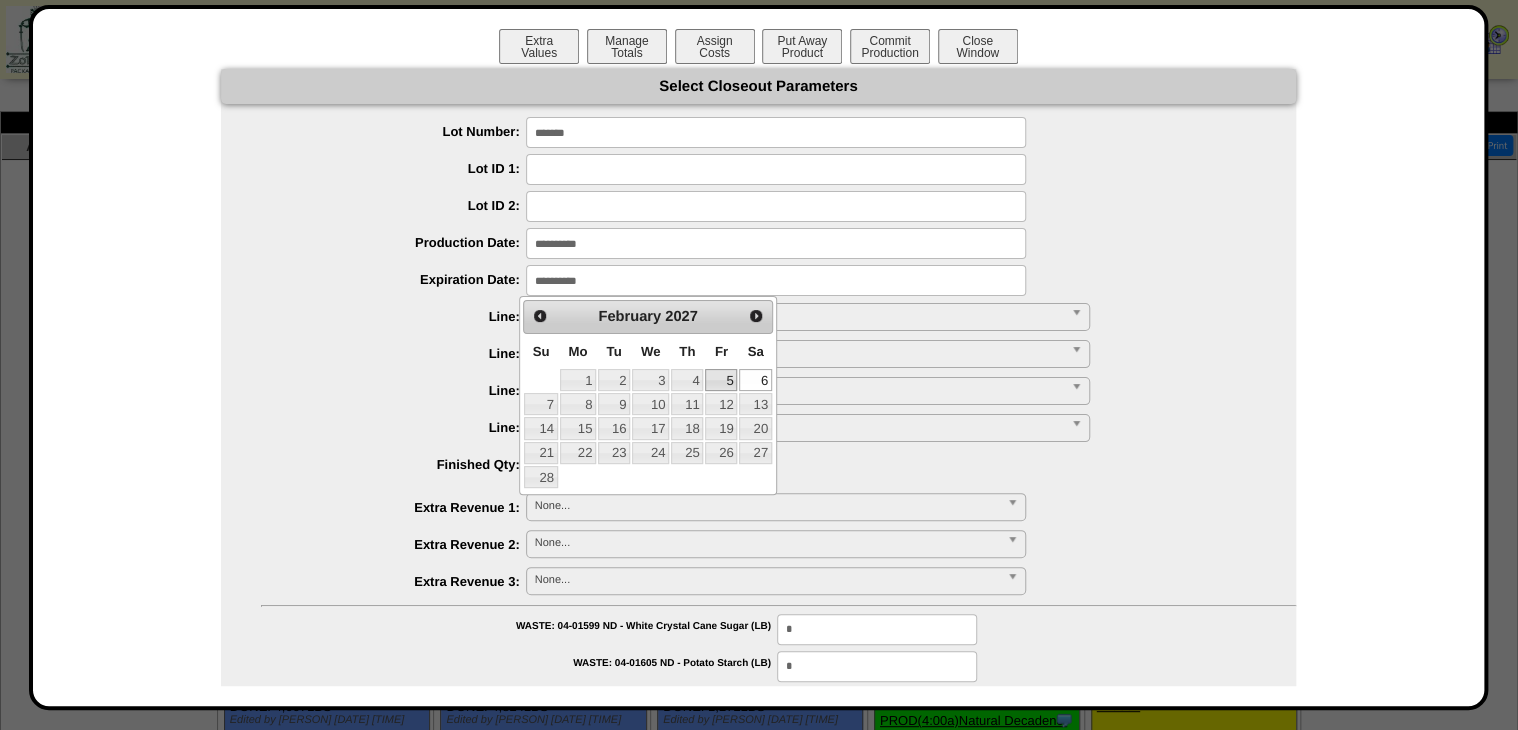 click on "5" at bounding box center (721, 380) 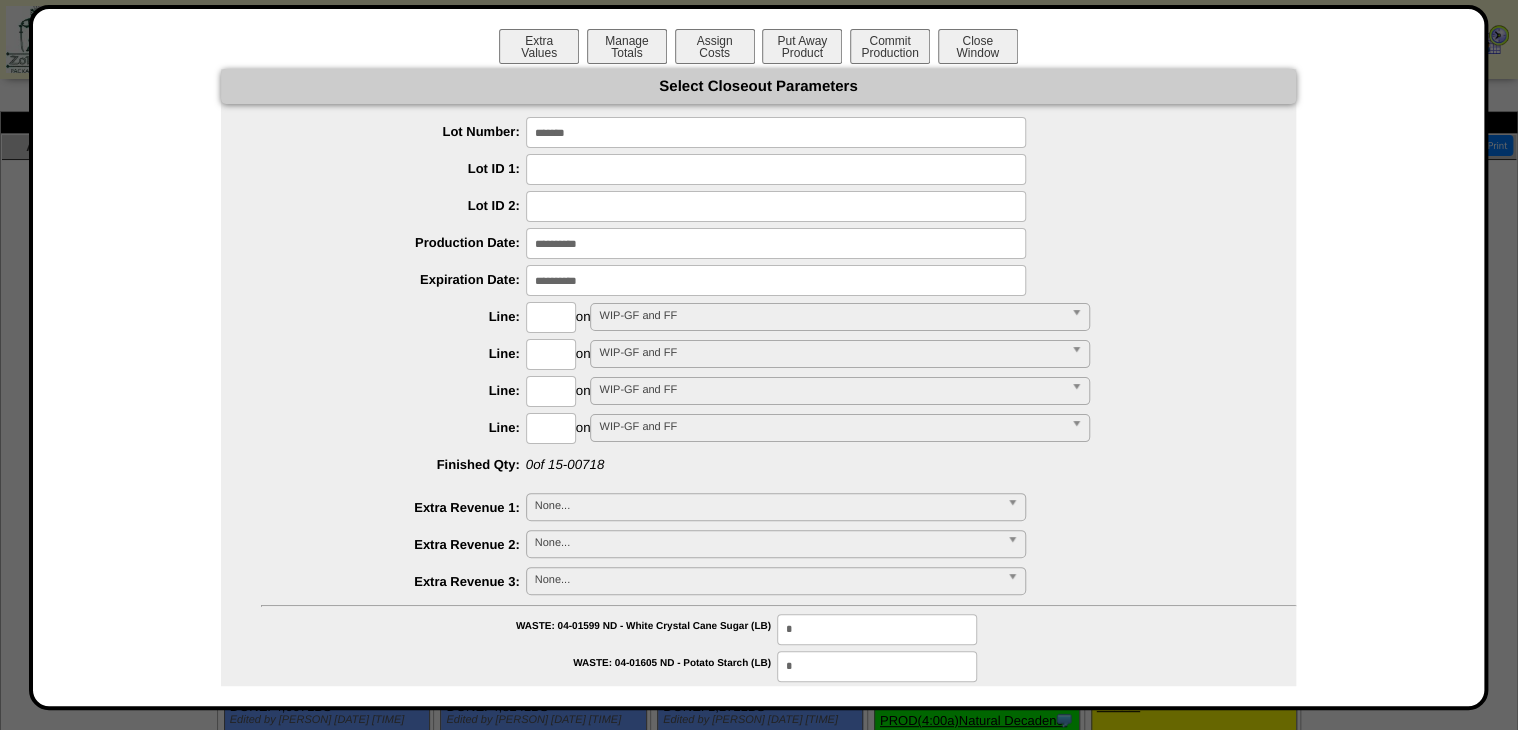 click at bounding box center [551, 317] 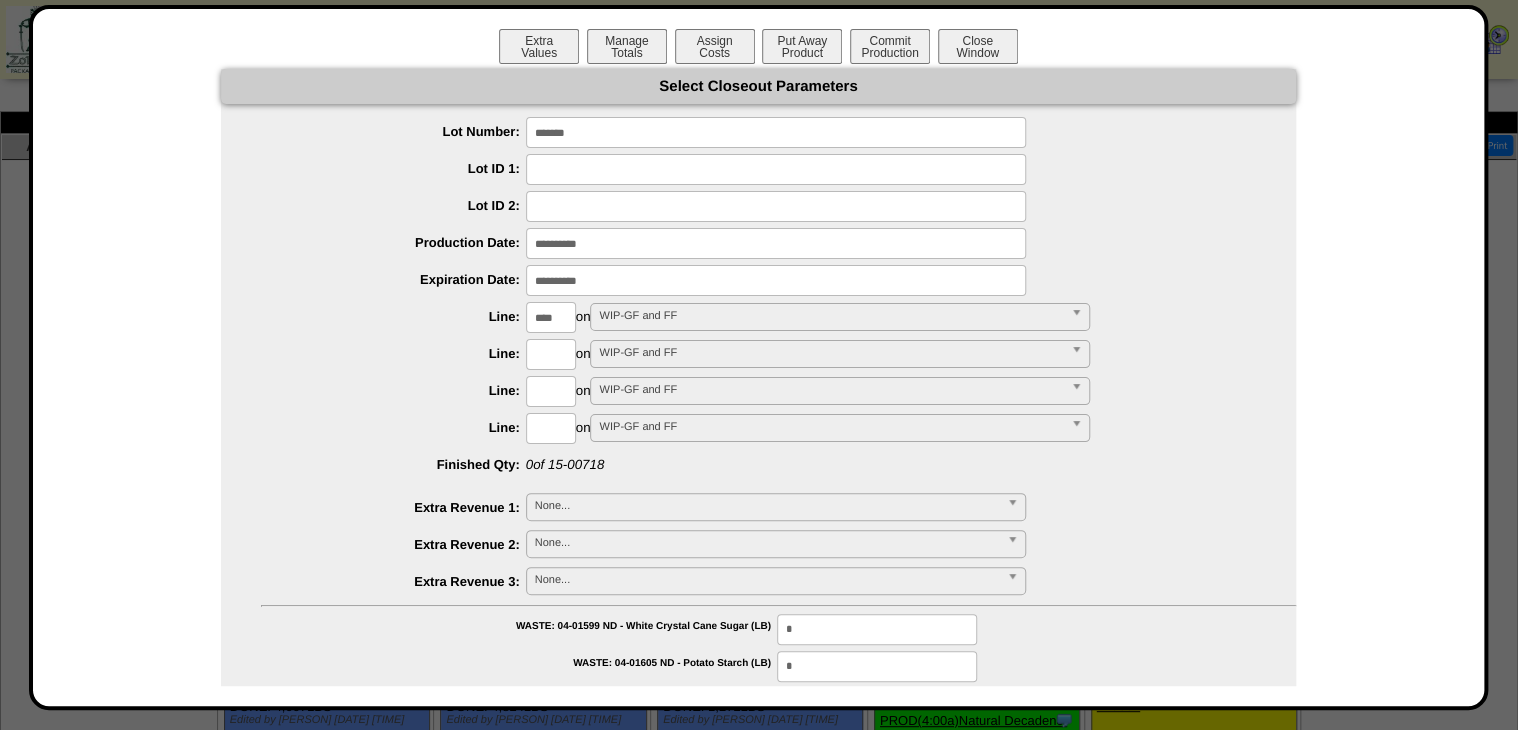 type on "****" 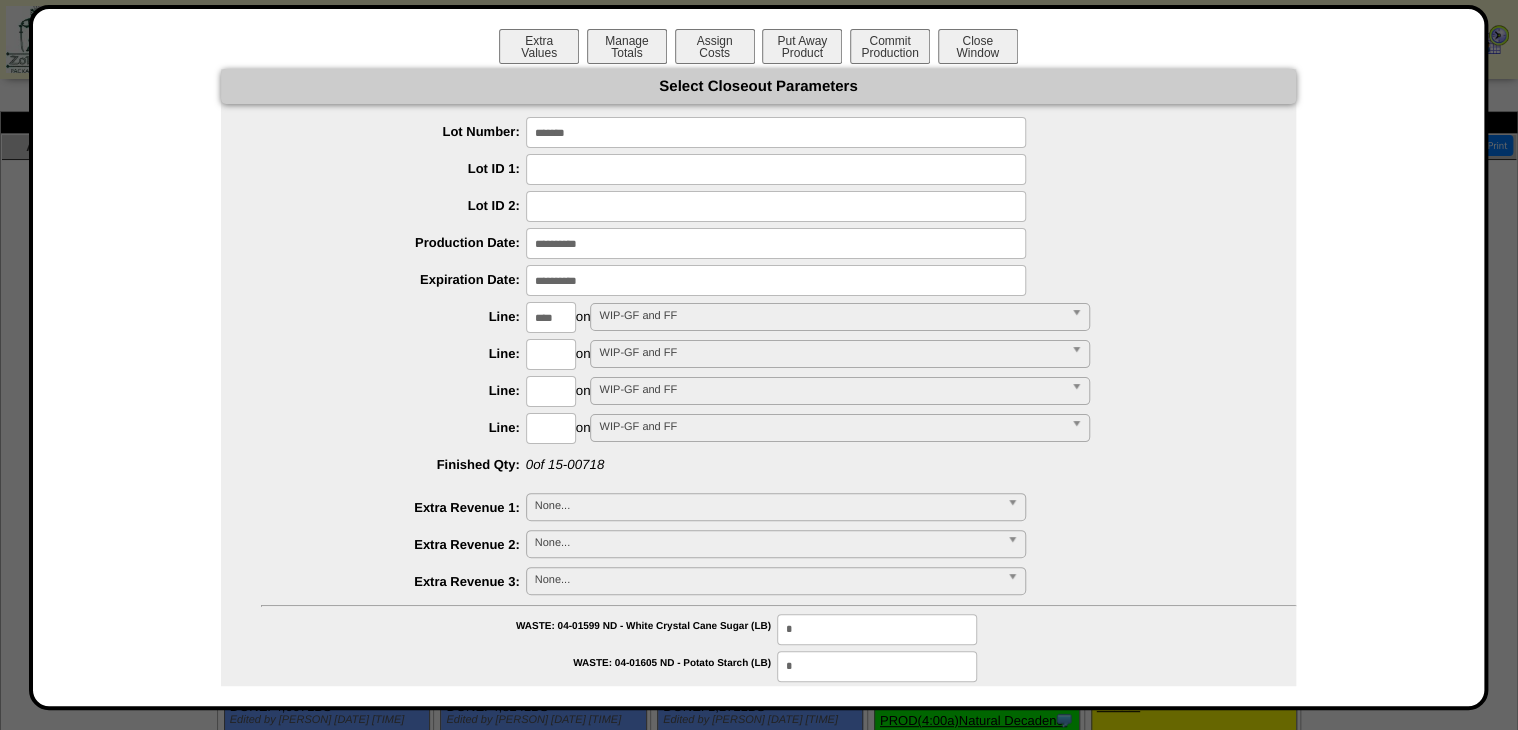 click on "**********" at bounding box center (758, 1084) 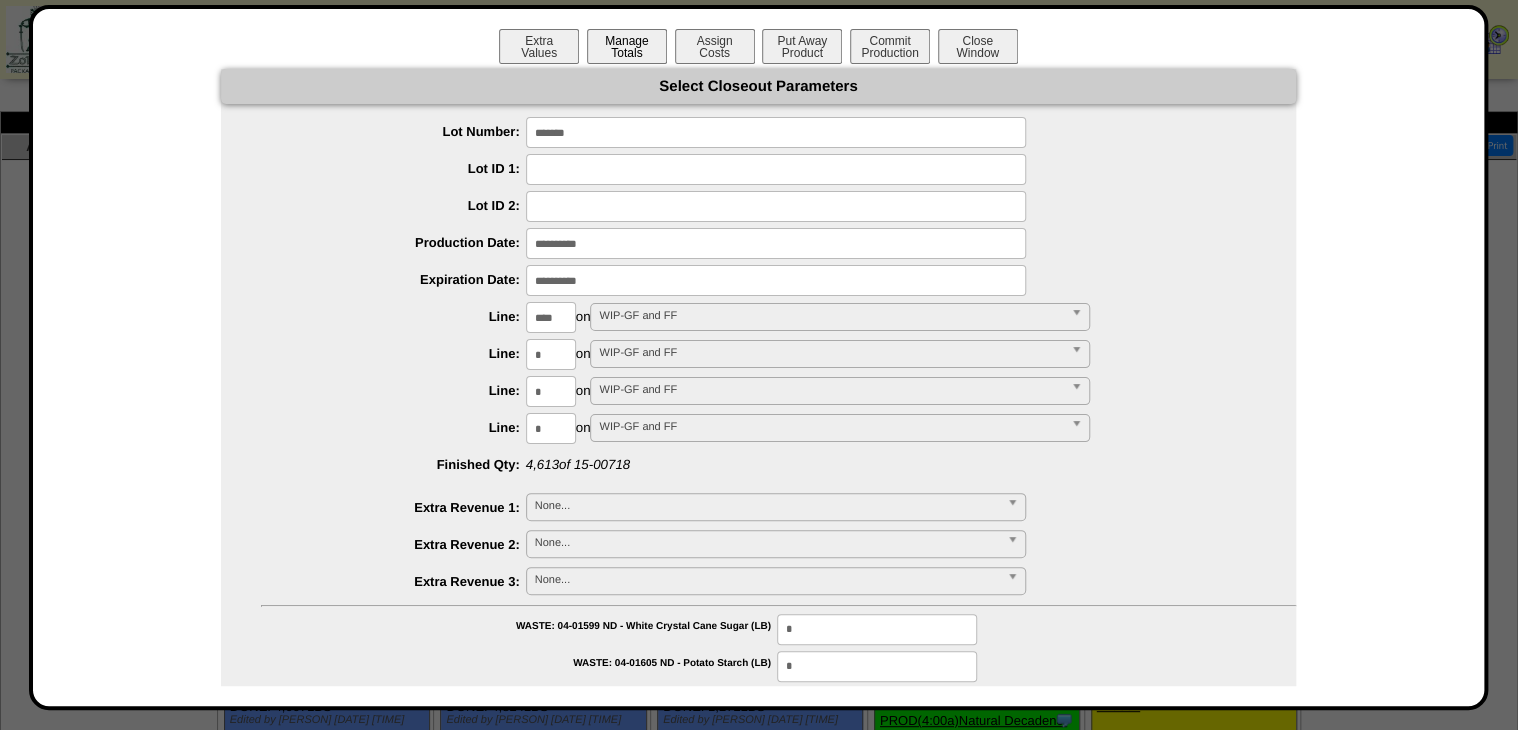click on "Manage Totals" at bounding box center [627, 46] 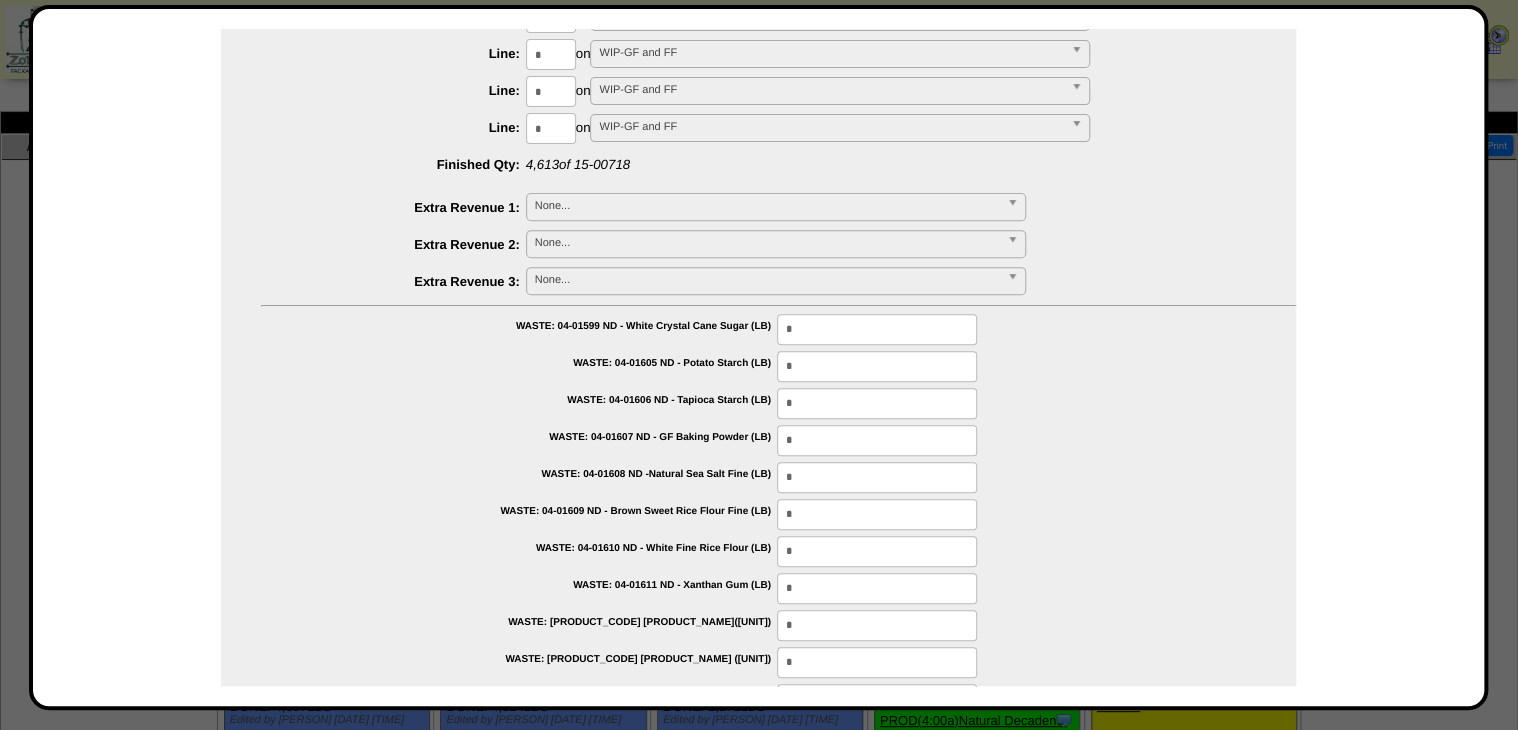 scroll, scrollTop: 320, scrollLeft: 0, axis: vertical 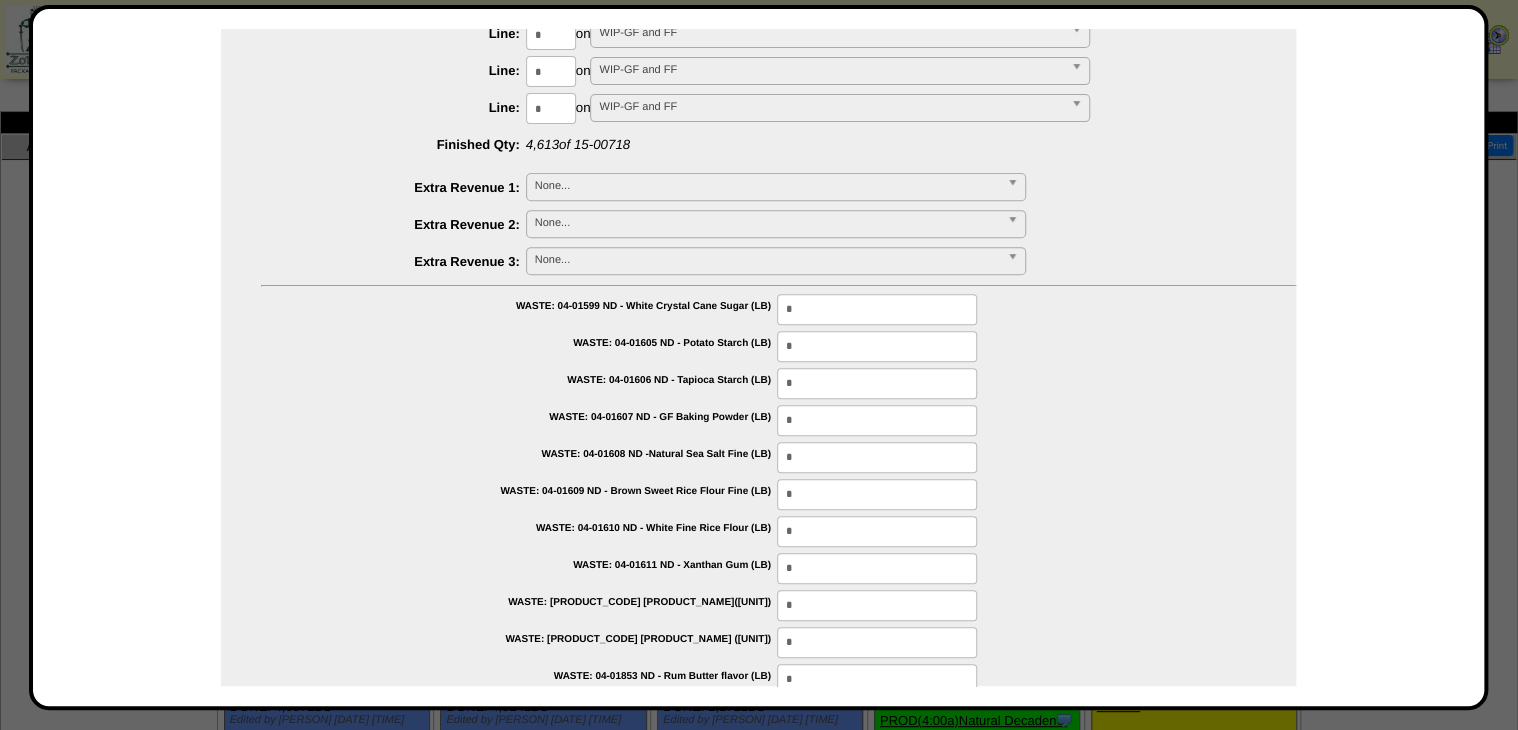 drag, startPoint x: 812, startPoint y: 311, endPoint x: 679, endPoint y: 366, distance: 143.92358 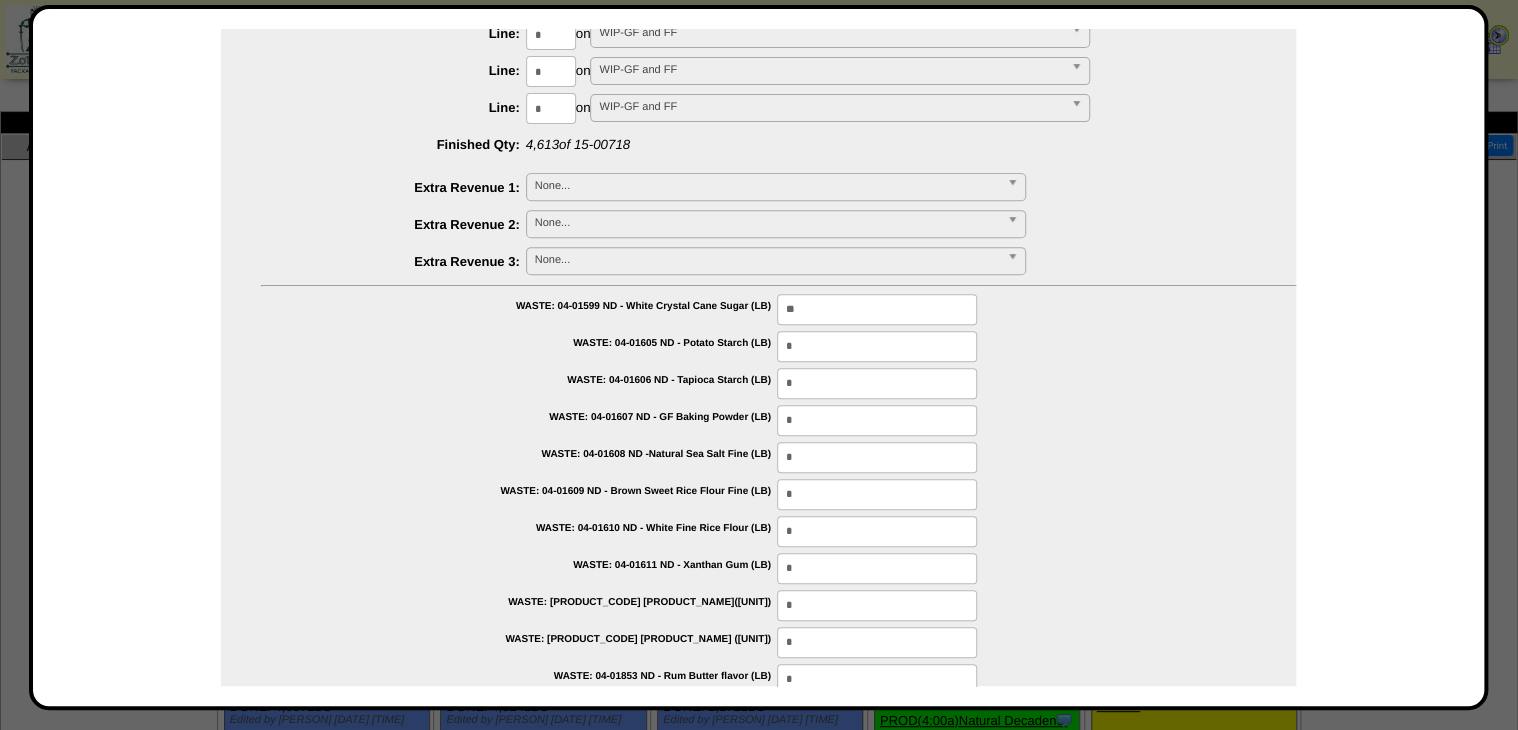 drag, startPoint x: 688, startPoint y: 336, endPoint x: 676, endPoint y: 339, distance: 12.369317 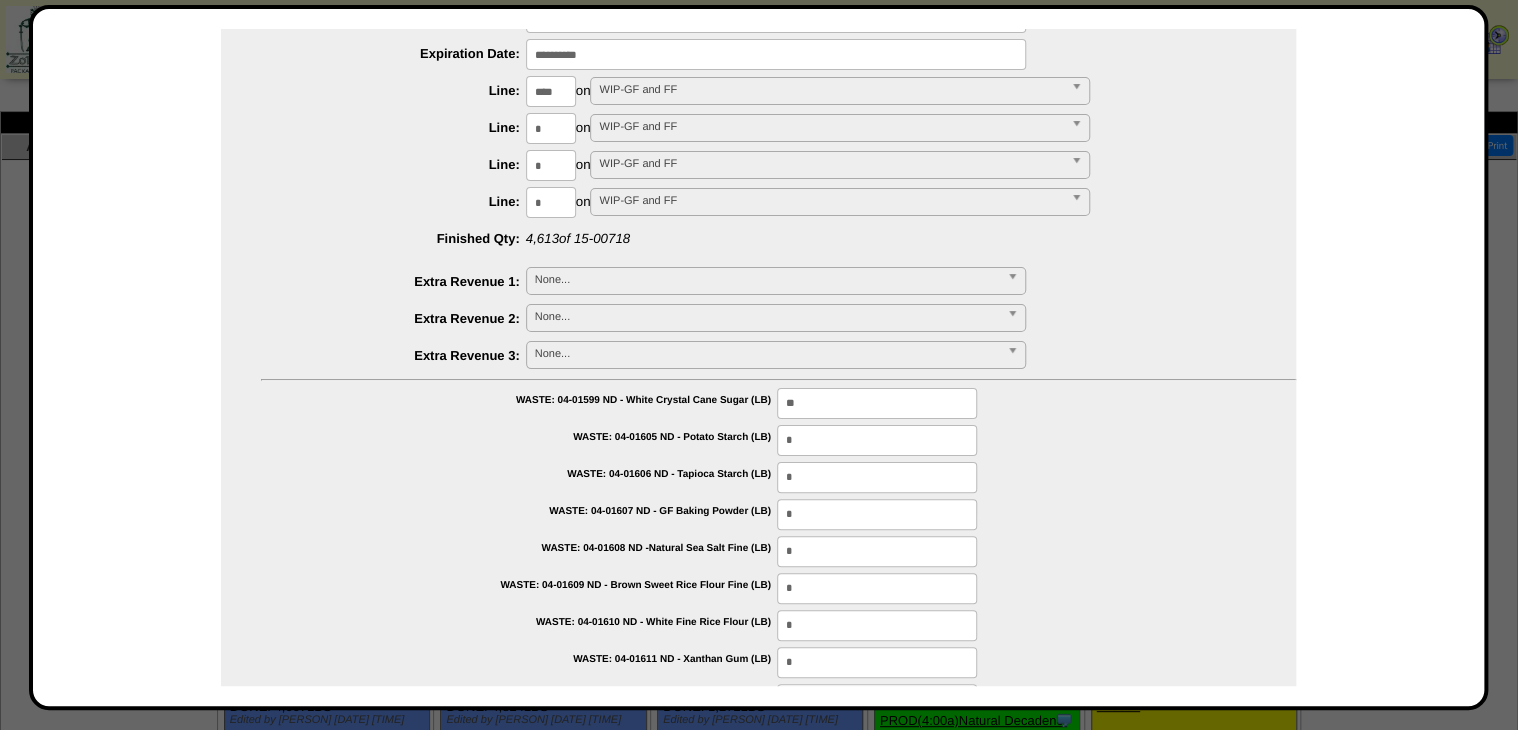 scroll, scrollTop: 0, scrollLeft: 0, axis: both 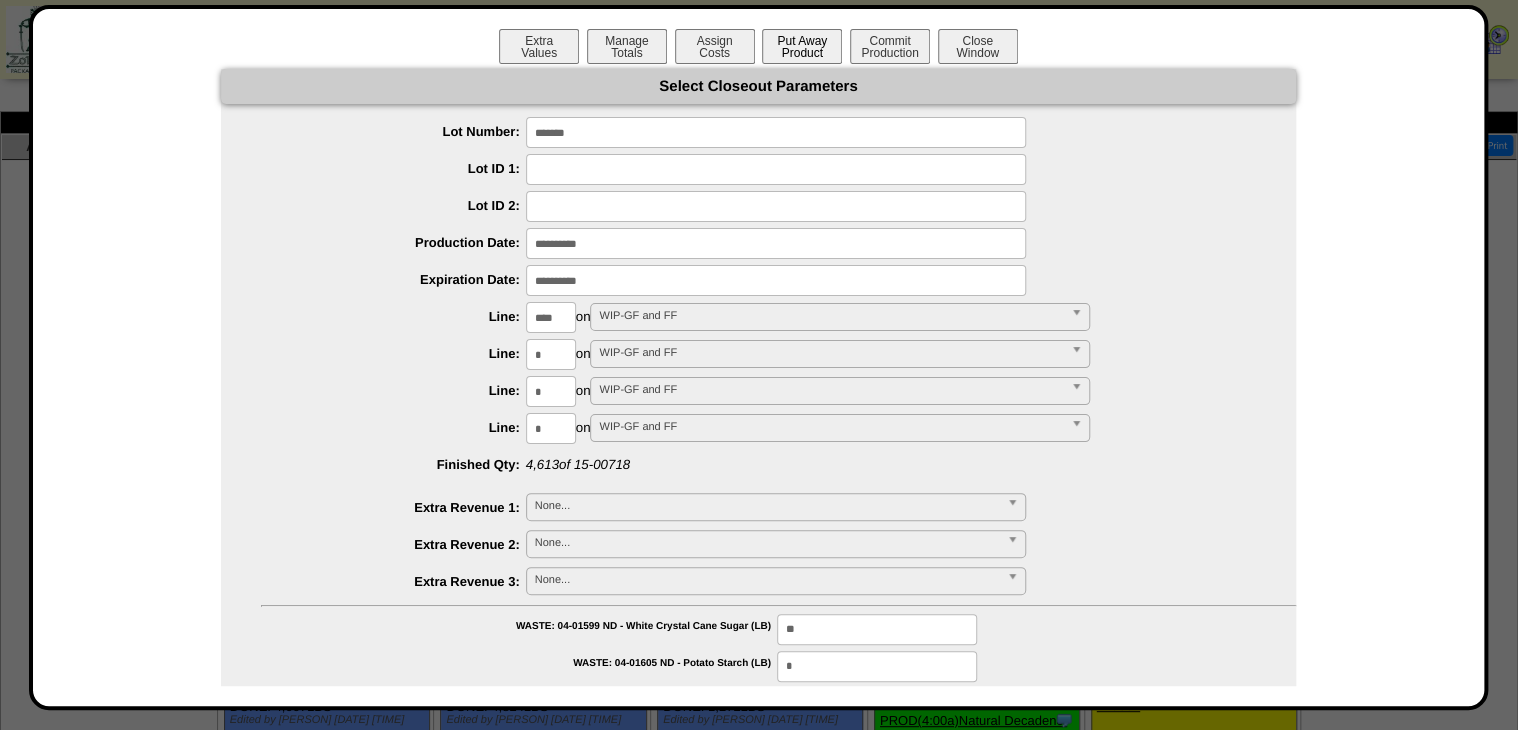 click on "Put Away Product" at bounding box center (802, 46) 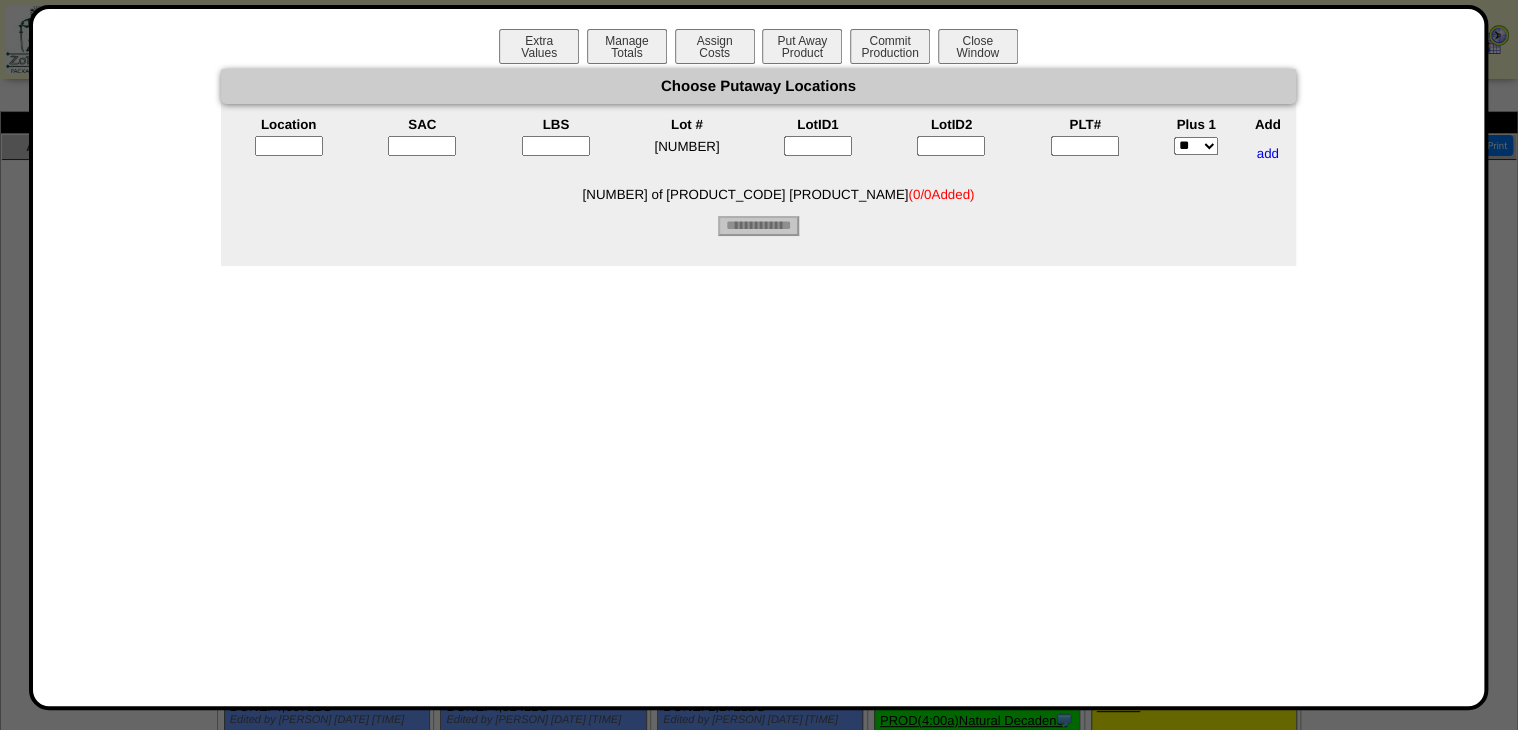 click at bounding box center [1085, 146] 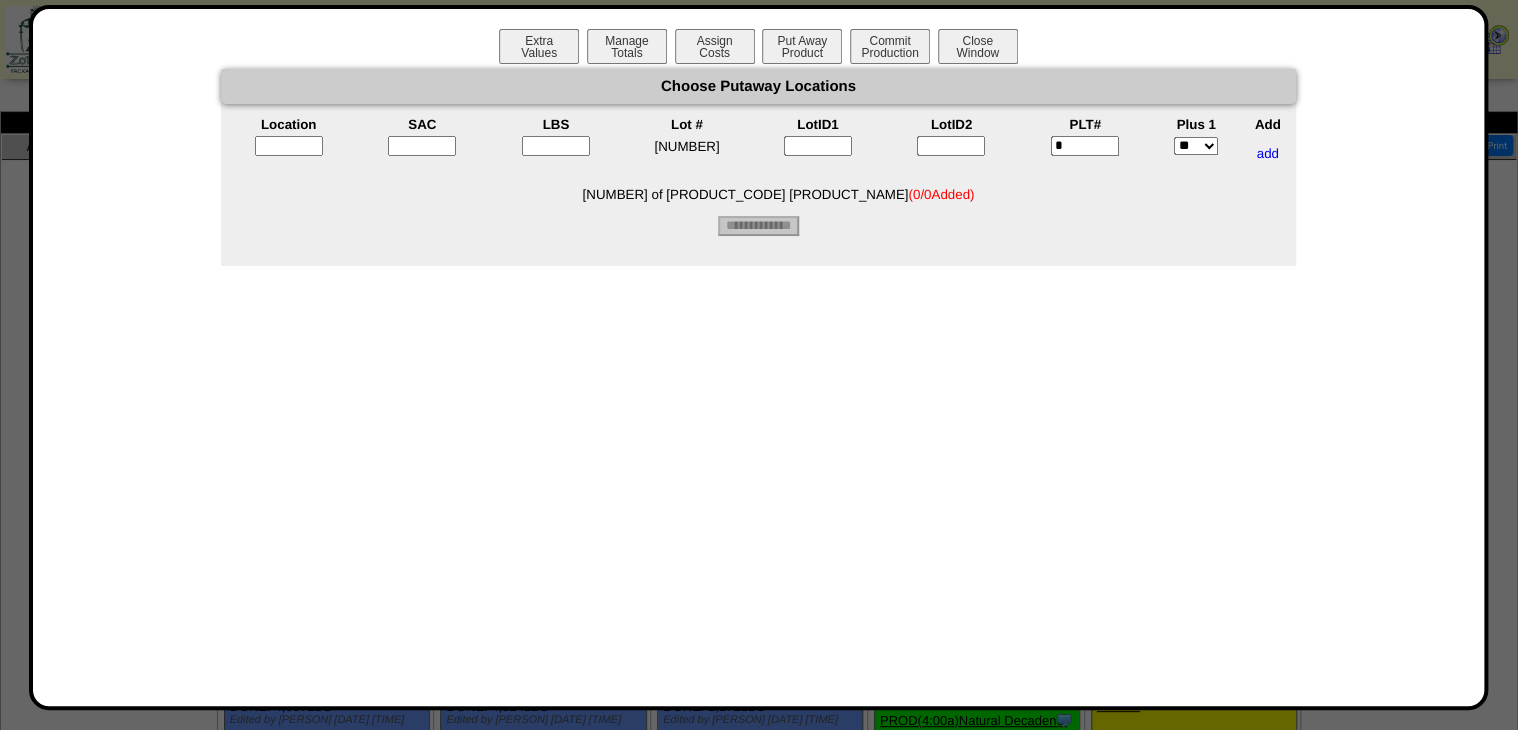 type on "*" 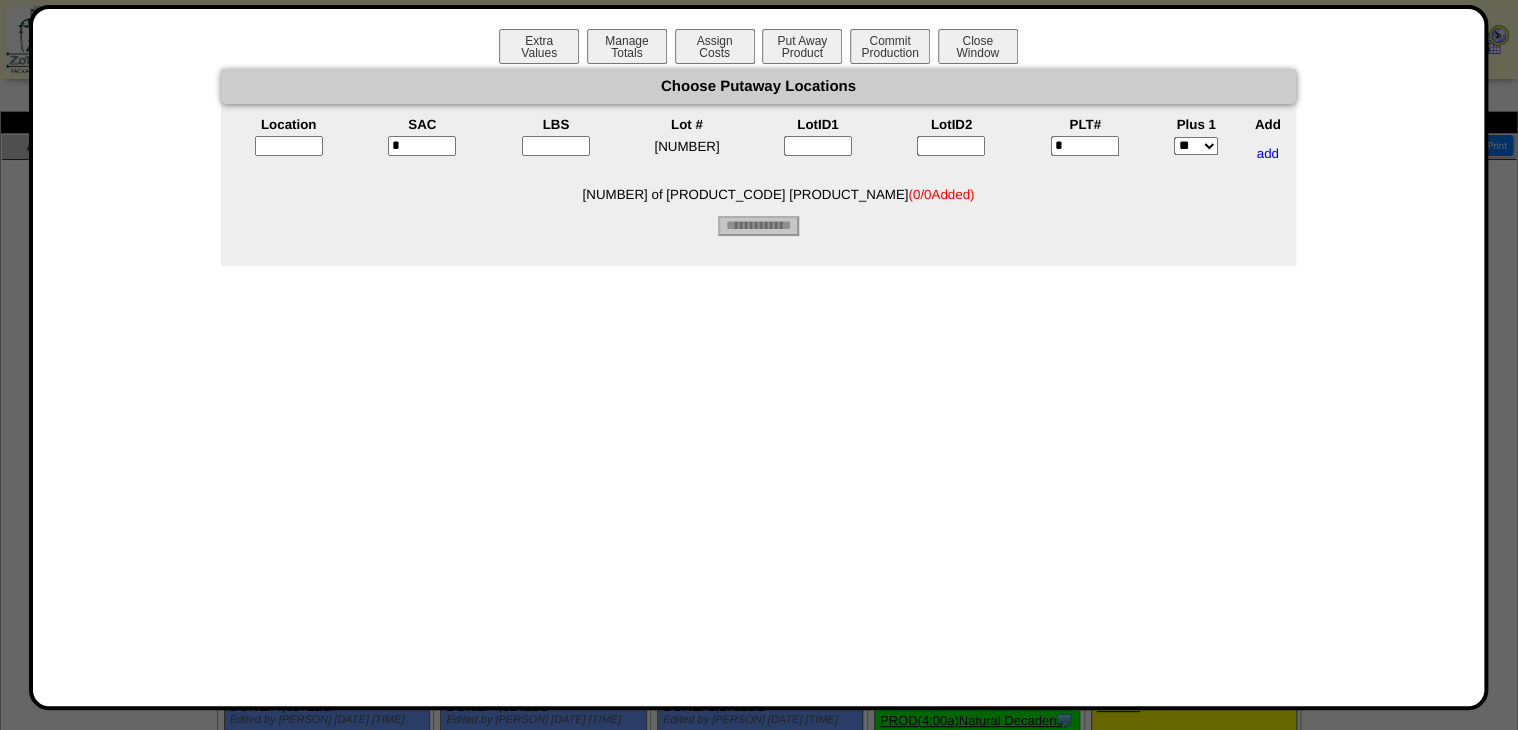 type on "*" 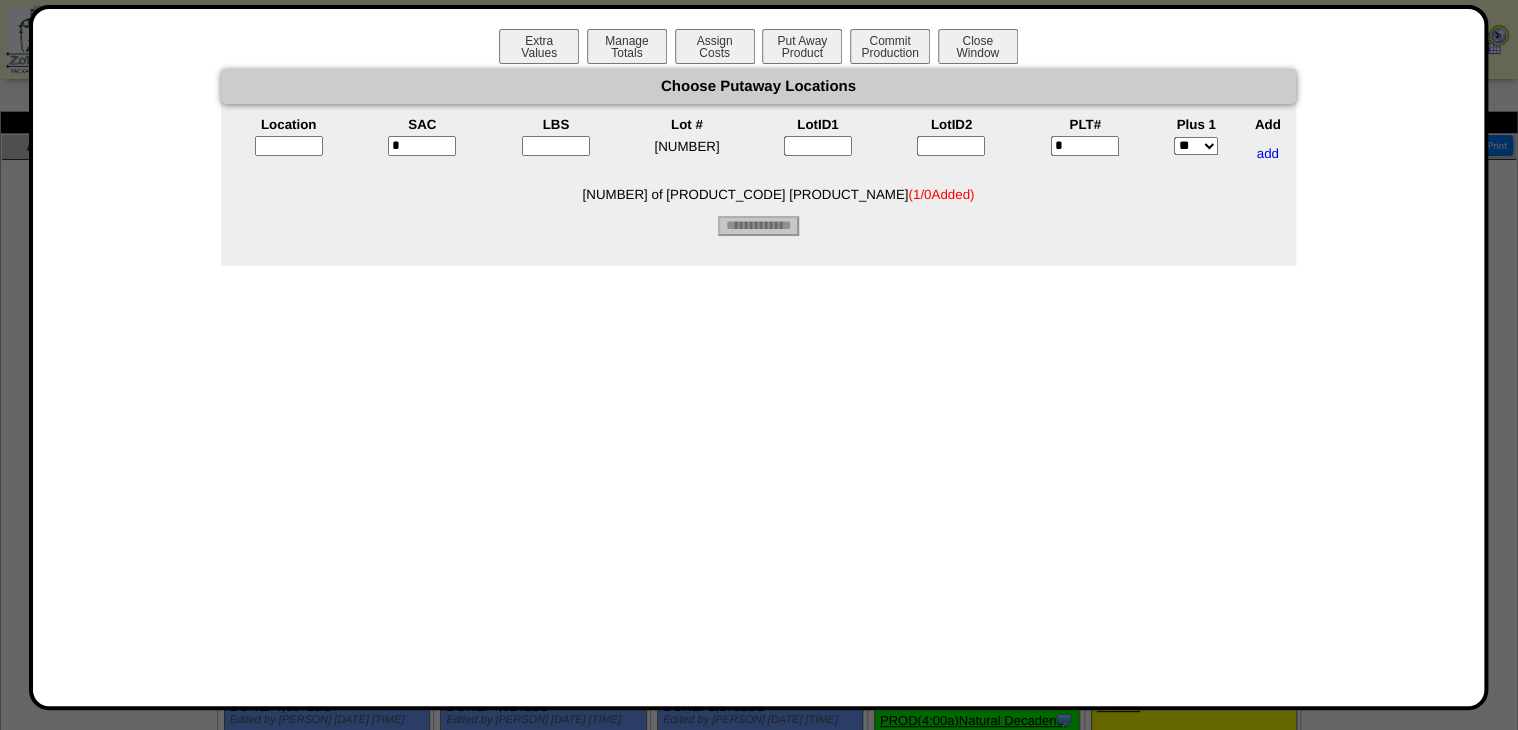 click at bounding box center [556, 146] 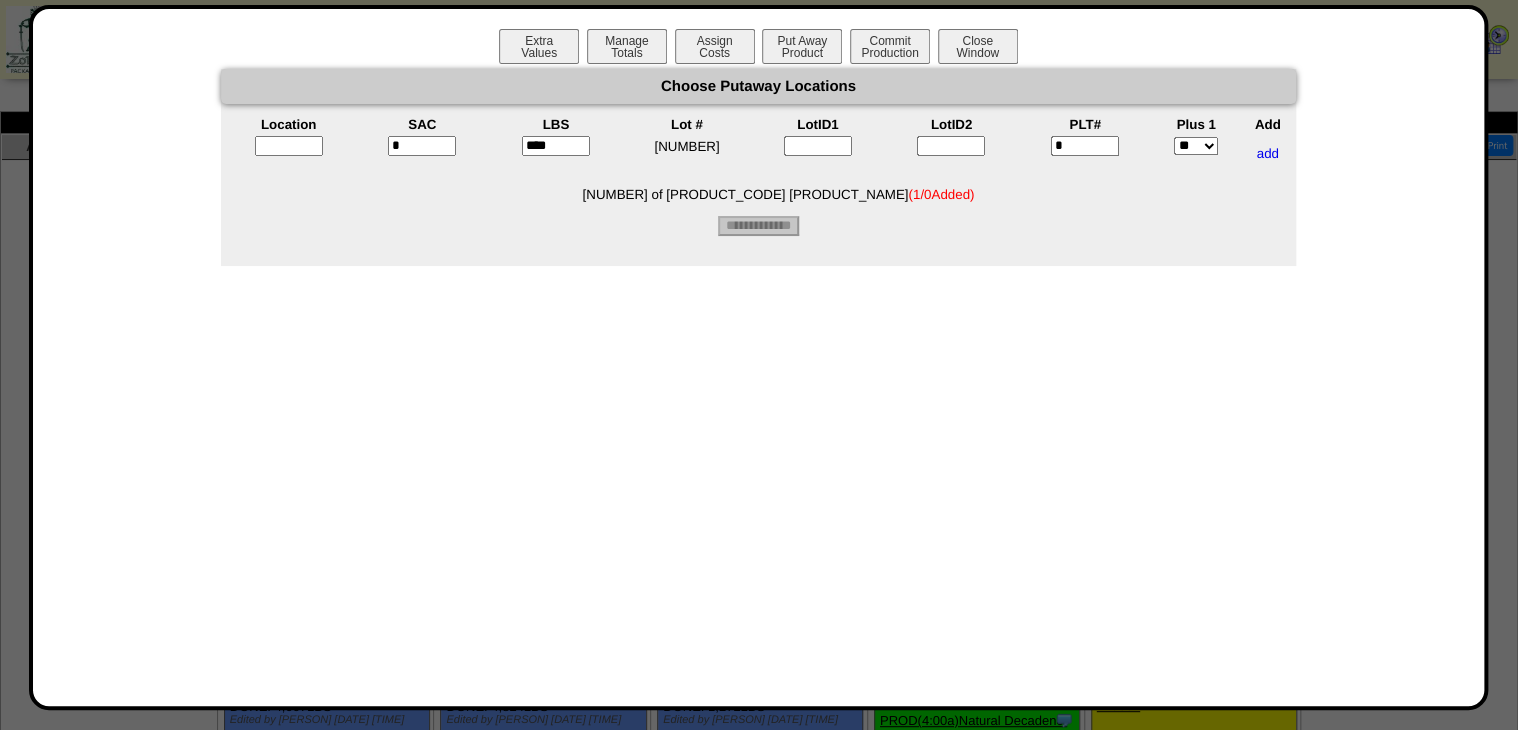 type on "****" 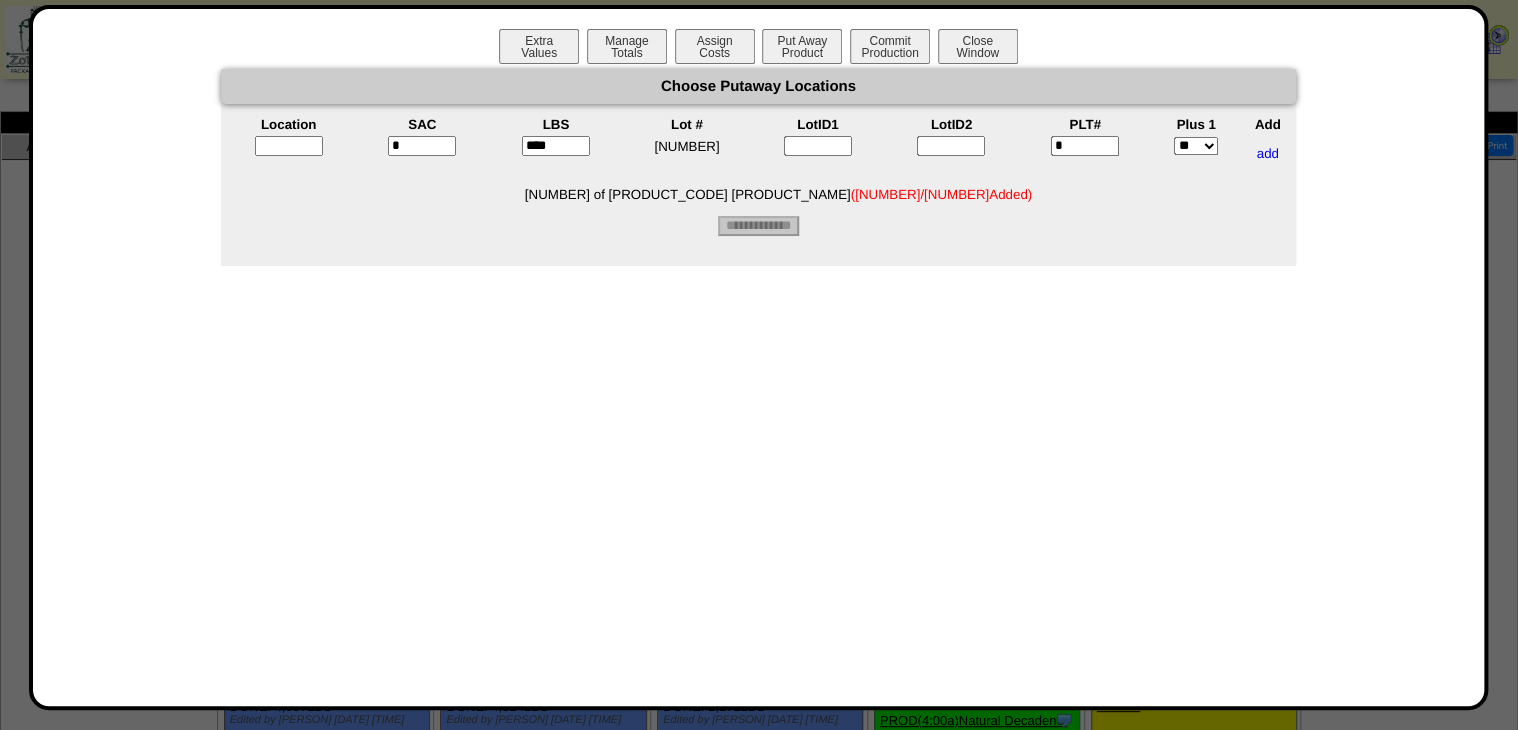 type on "*****" 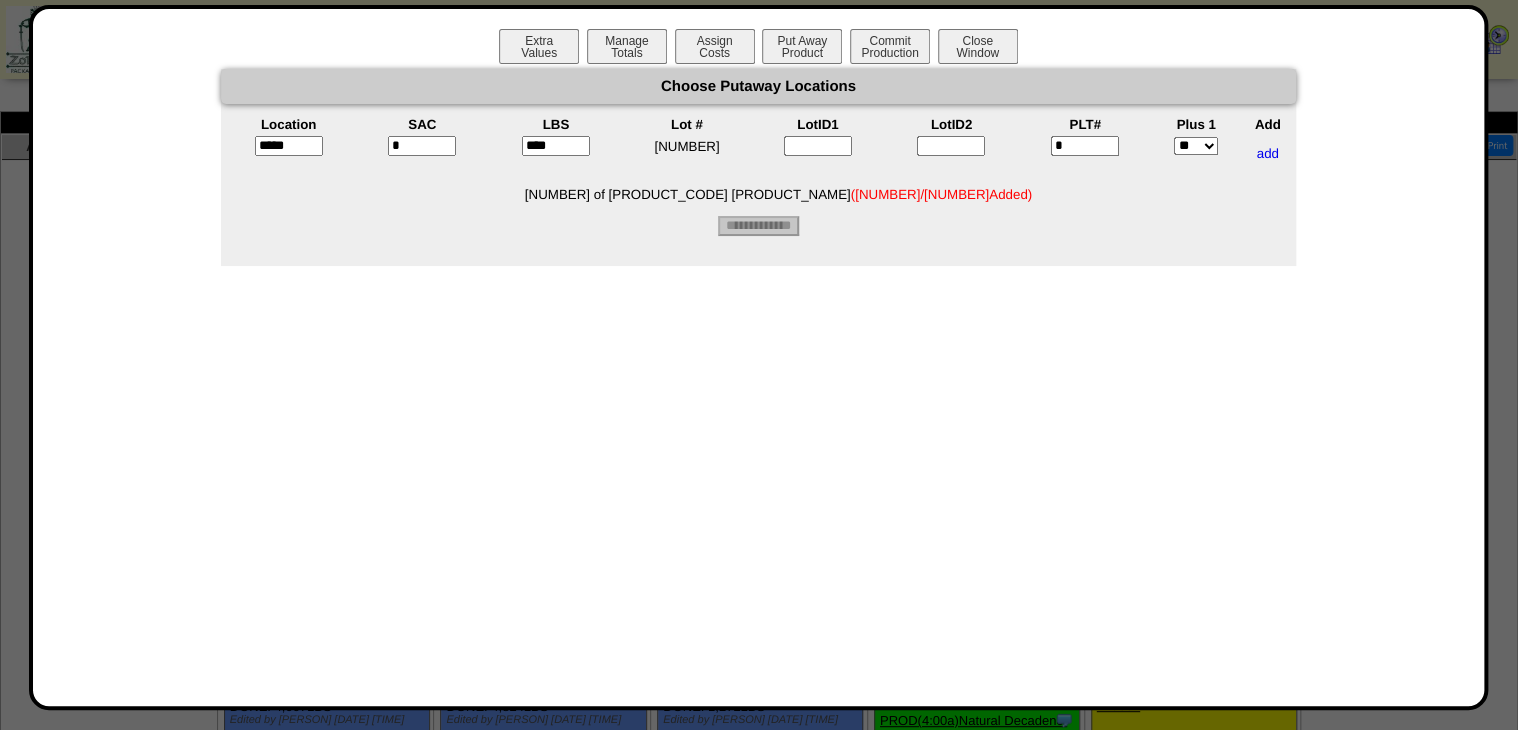 drag, startPoint x: 1053, startPoint y: 146, endPoint x: 1041, endPoint y: 188, distance: 43.68066 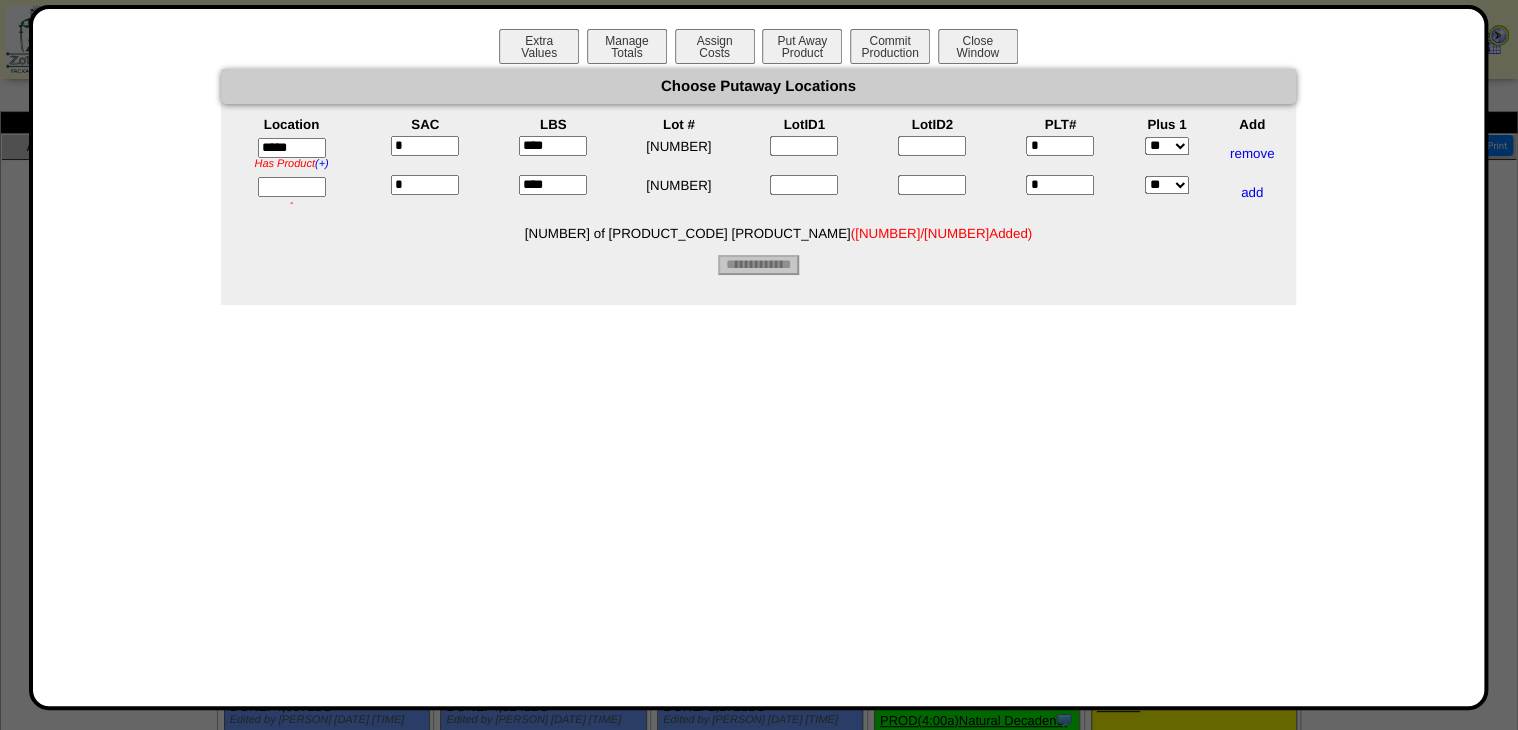 click on "***** Has Product   (+)  ZS01A has 2 CS of 03-01101 Step One Foods 5001 Anytime Sprinkle (12-1.09oz) ZS01A has 120 LBS of 04-00330 CFI Ranch Seasoning - Foran (LB) ZS01A has 4400 LBS of 04-00353 Simple Mills - Sea Salt Morton (LB) ZS01A has 44.092 LBS of 04-01779 PE - Pea Protein 2.0 (LB) ZS01A has 161177 EA of 09-00120 4 x 2 White Thermal Label (2750ea/roll) ZS01A has 2 SAC of 15-00574 WIP - PE New 2022 Organic Vanilla Pecan Collagen Oat Mix ZS01A has 15 SAC of 15-00577 WIP - PE New 2022 Organic Classic Cinnamon Oat Mix ZS01A has 1 SAC of 15-00643 WIP-RG Chili Bowl Pinto Black Bean and Protein Inclusion ZS01A has 1 SAC of 15-00648 WIP-RollinGreens Stir Fry Rice Bowl Vegetable & Powder Inclusion ZS01A has 10 SAC of 15-00678 WIP - Krusteaz New GF Cinn Crumb Cake Mix ZS01A has 3 SAC of 15-00691 WIP – BRM Vanilla Almond Overnight Protein - Oat Mix
* **** * **" at bounding box center (758, 173) 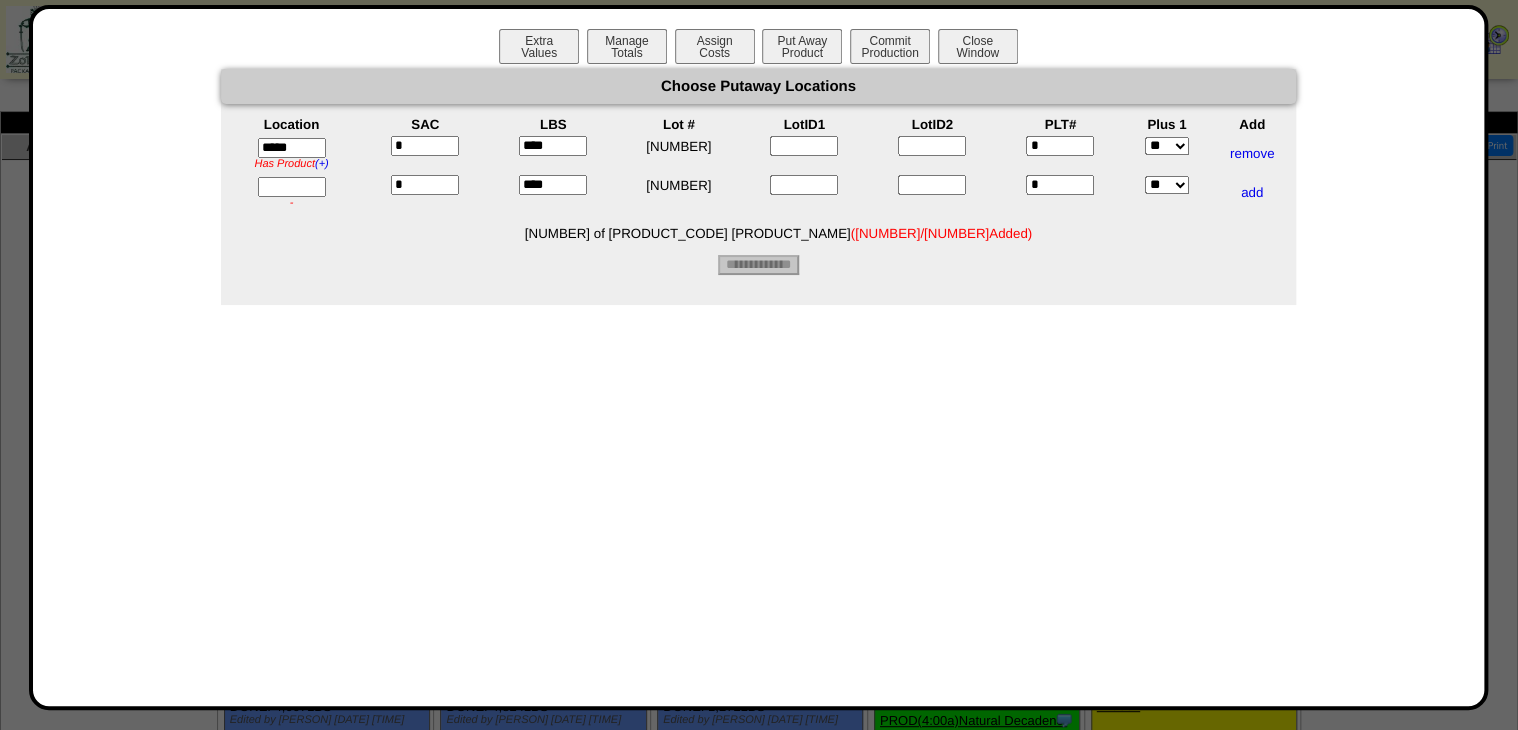 click on "****" at bounding box center [553, 192] 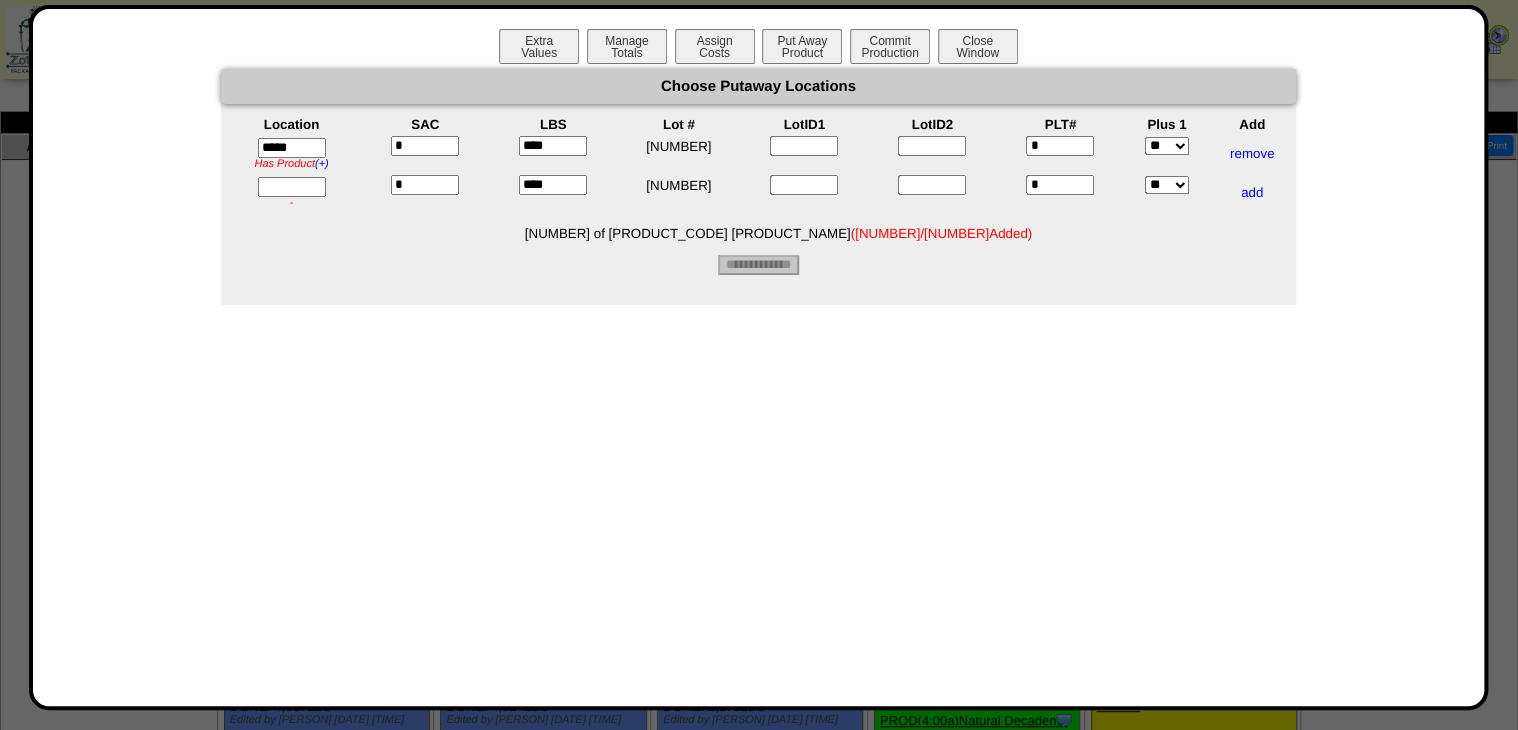 type on "****" 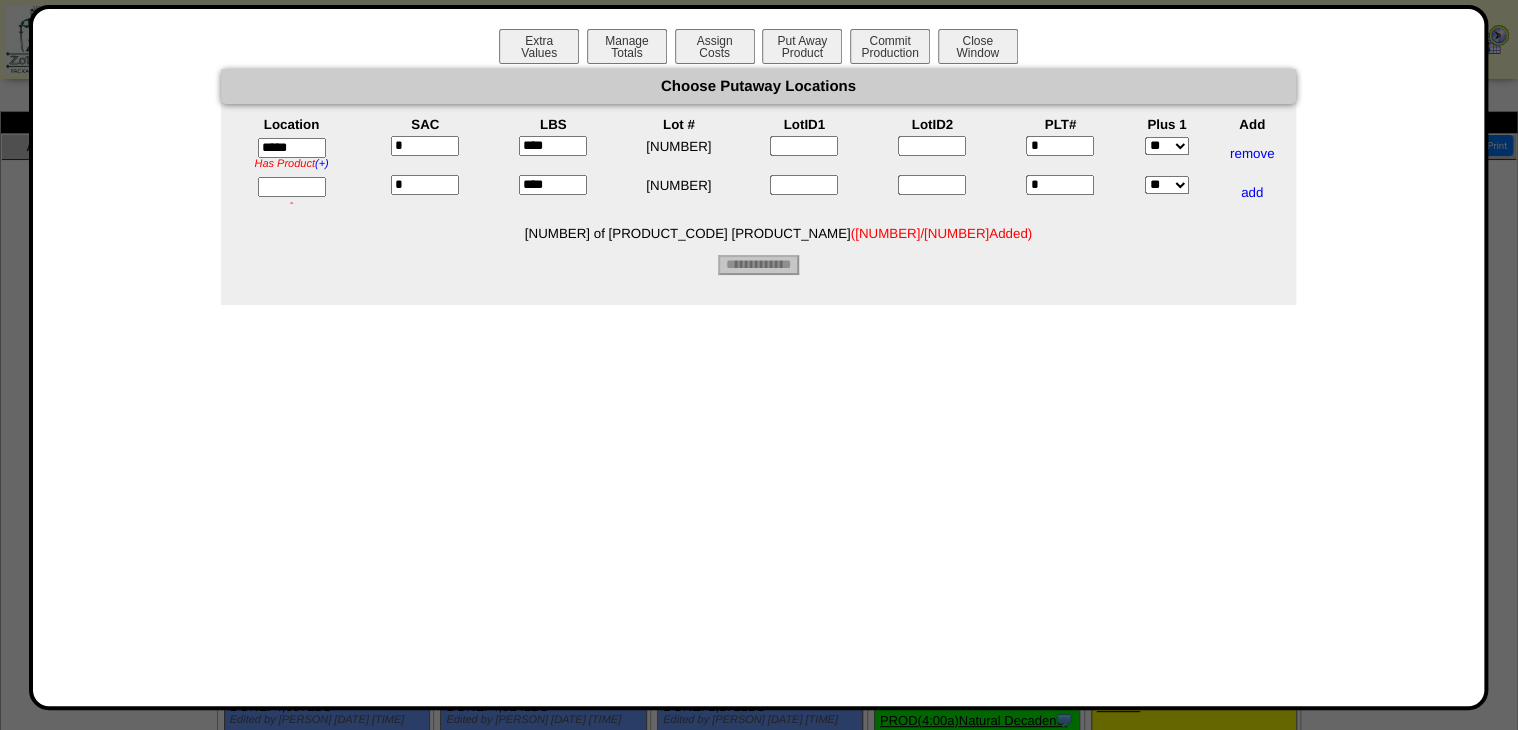 click on "Choose Putaway Locations
Location
SAC
LBS
Lot #
LotID1
LotID2
PLT#
Plus 1
Add
***** Has Product   (+)  ZS01A has 2 CS of 03-01101 Step One Foods 5001 Anytime Sprinkle (12-1.09oz) ZS01A has 120 LBS of 04-00330 CFI Ranch Seasoning - Foran (LB) ZS01A has 4400 LBS of 04-00353 Simple Mills - Sea Salt Morton (LB) ZS01A has 44.092 LBS of 04-01779 PE - Pea Protein 2.0 (LB) ZS01A has 161177 EA of 09-00120 4 x 2 White Thermal Label (2750ea/roll) ZS01A has 10 SAC of 15-00678 WIP - Krusteaz New GF Cinn Crumb Cake Mix * ****" at bounding box center (758, 172) 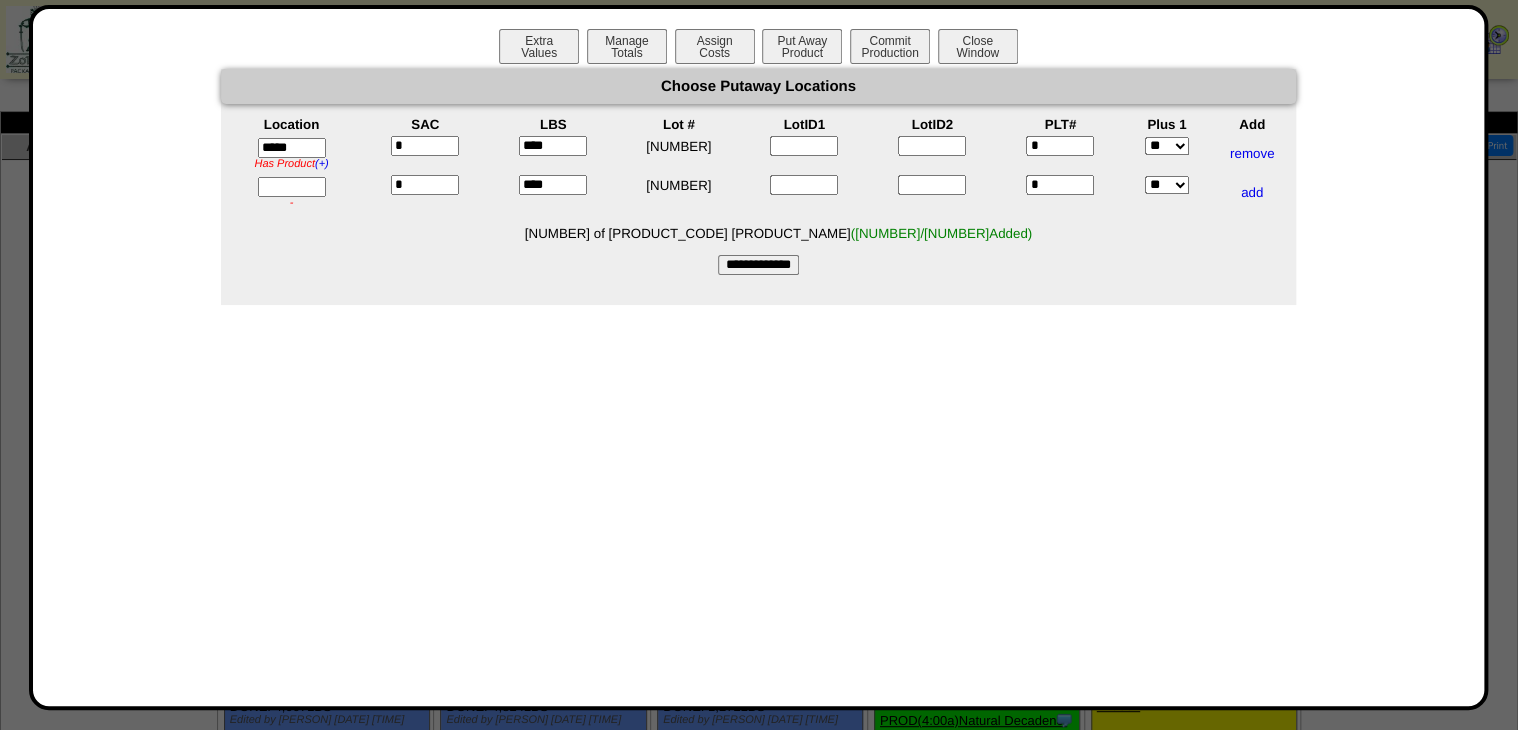 click at bounding box center [292, 187] 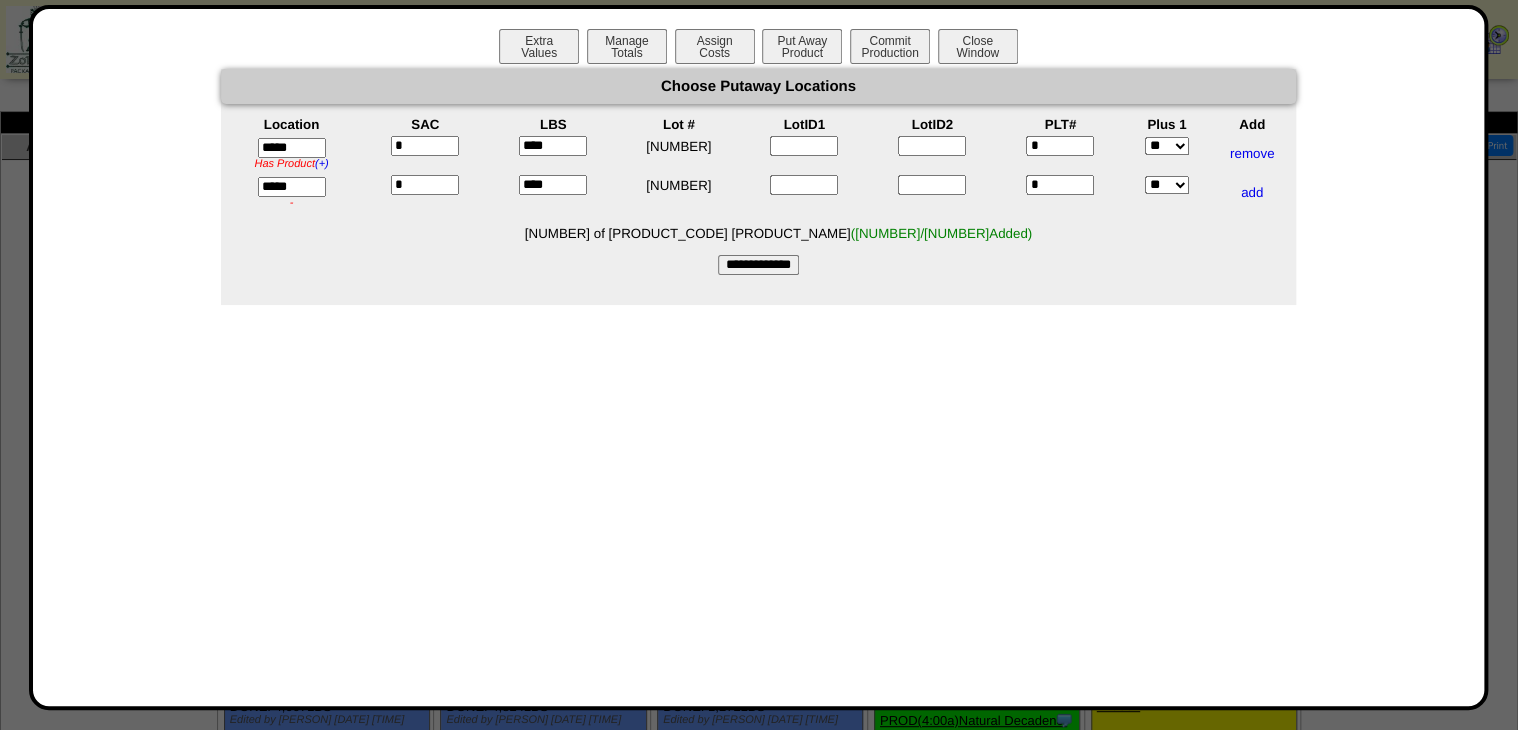 drag, startPoint x: 753, startPoint y: 267, endPoint x: 774, endPoint y: 222, distance: 49.658836 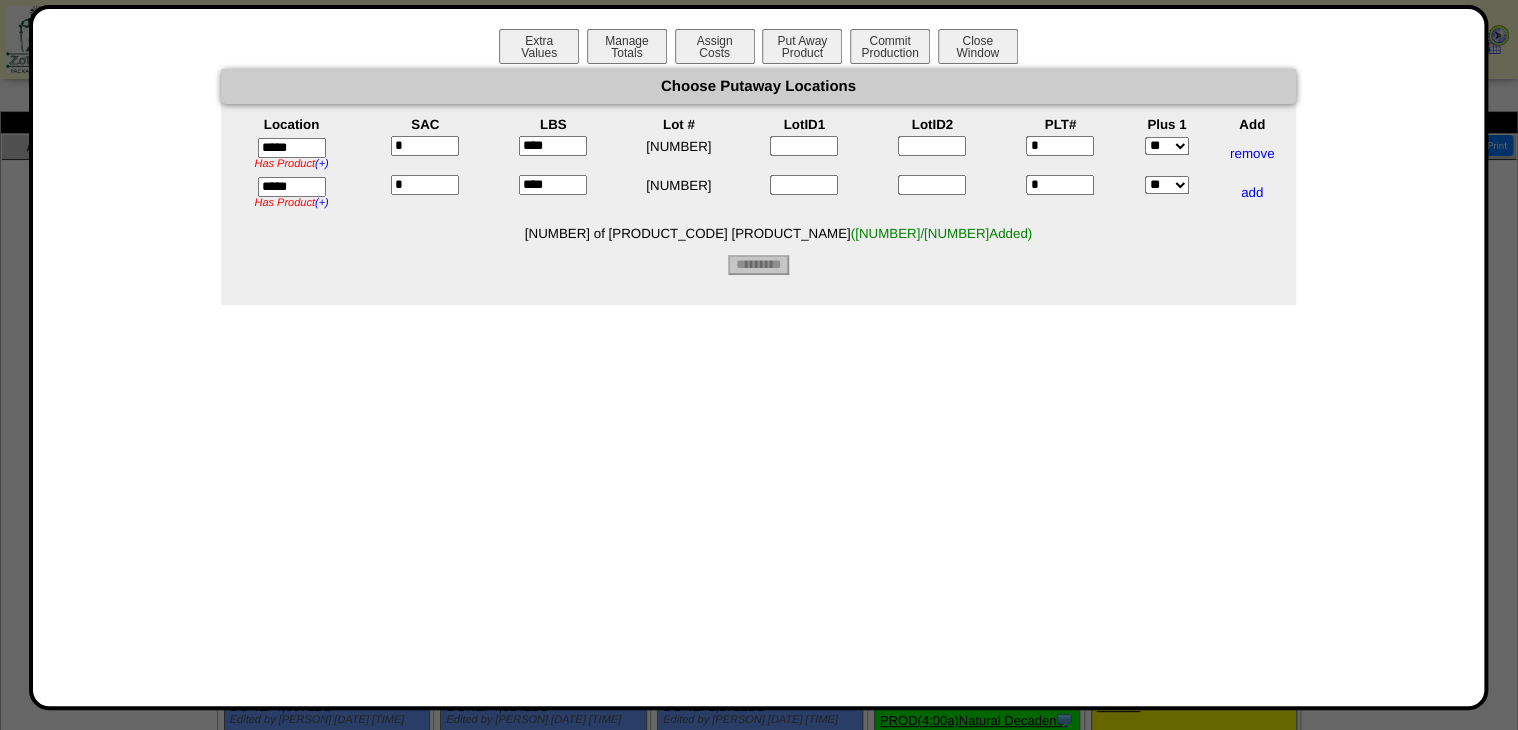 type on "*********" 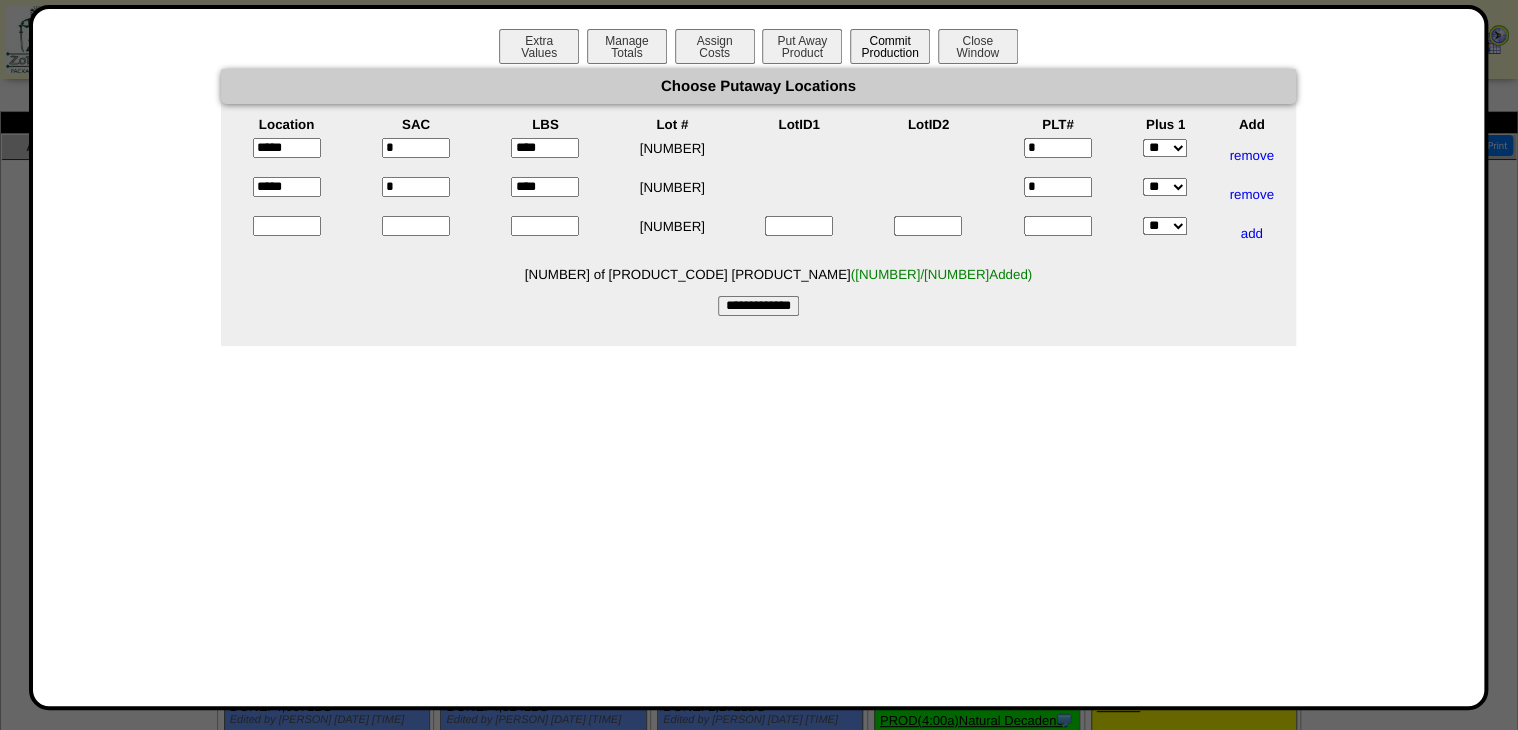 click on "Commit Production" at bounding box center [890, 46] 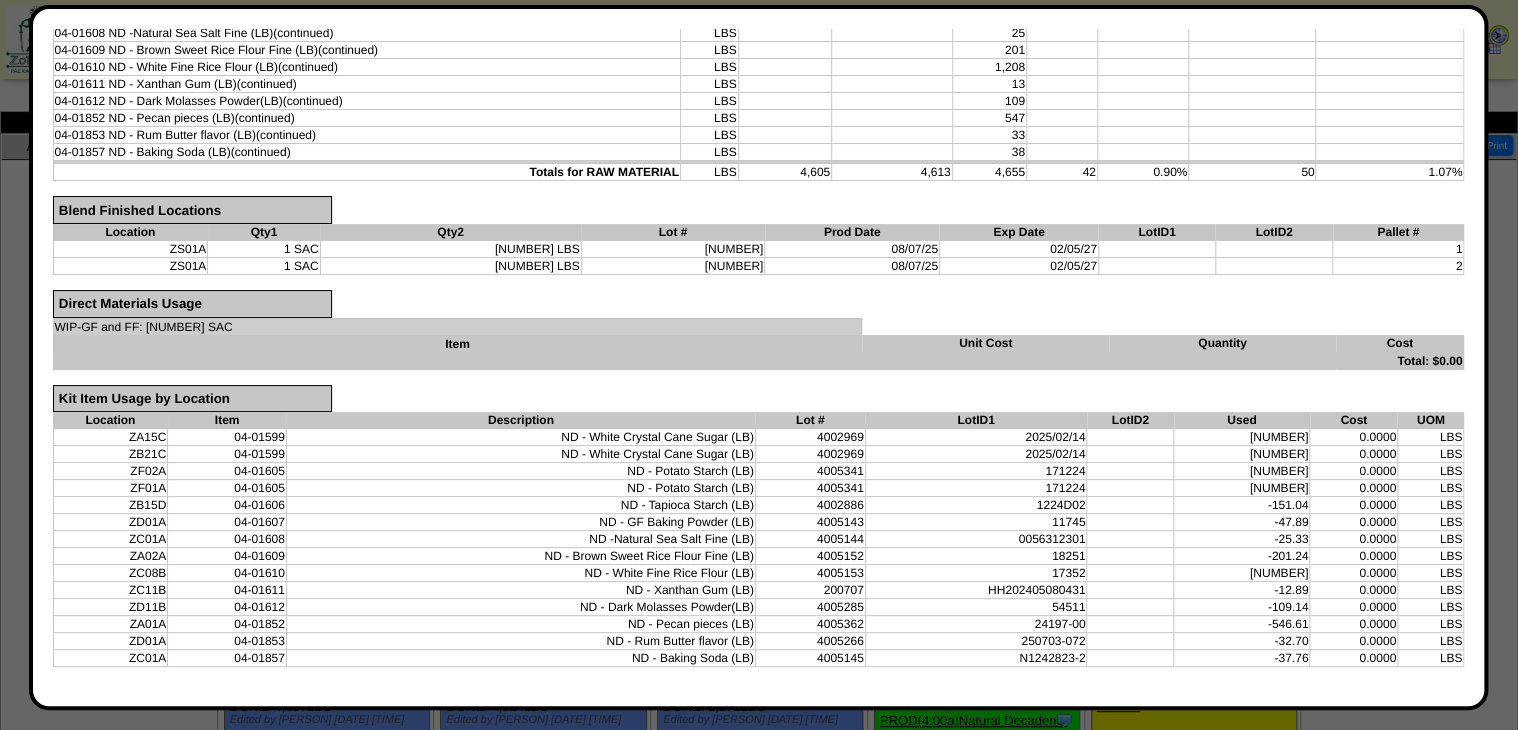 scroll, scrollTop: 544, scrollLeft: 0, axis: vertical 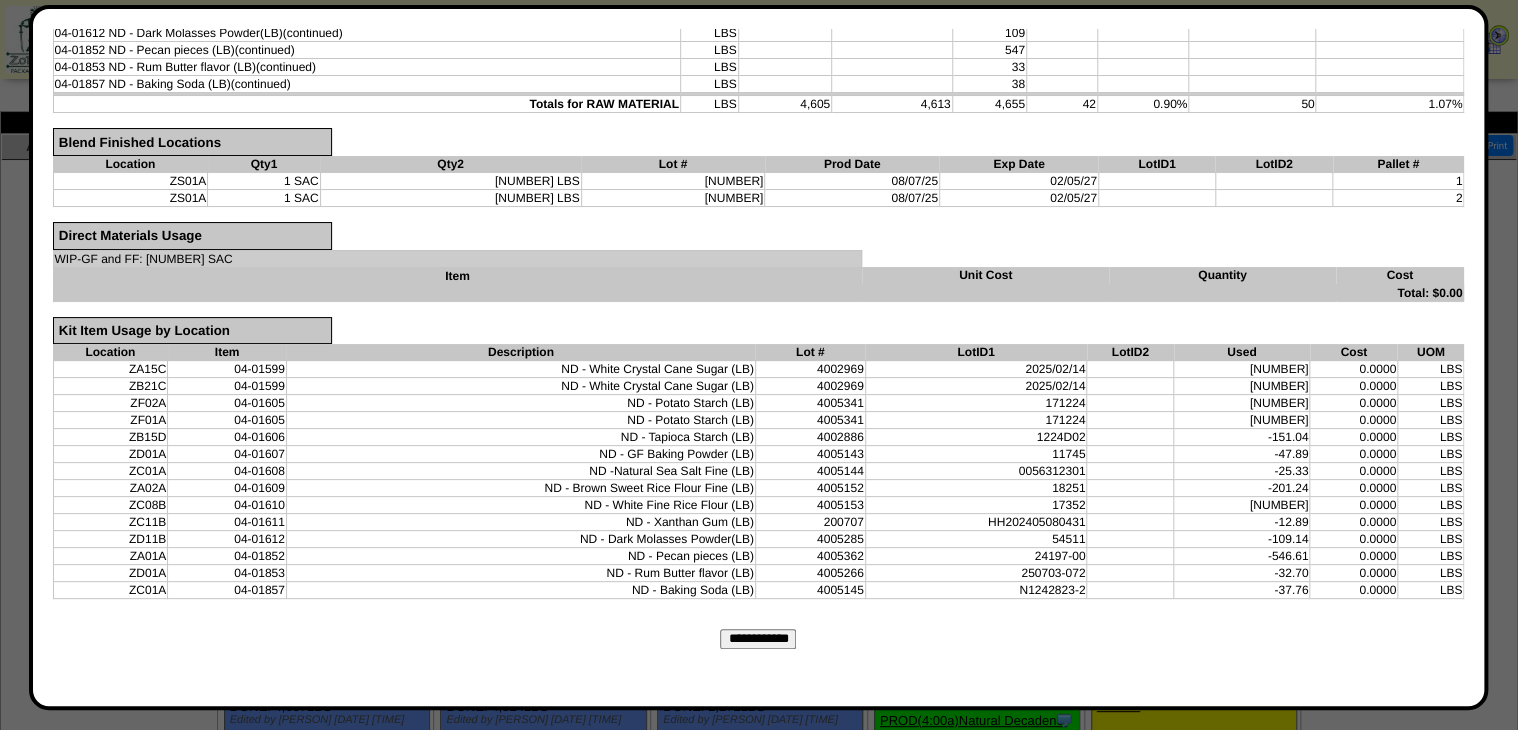 click on "**********" at bounding box center (758, 639) 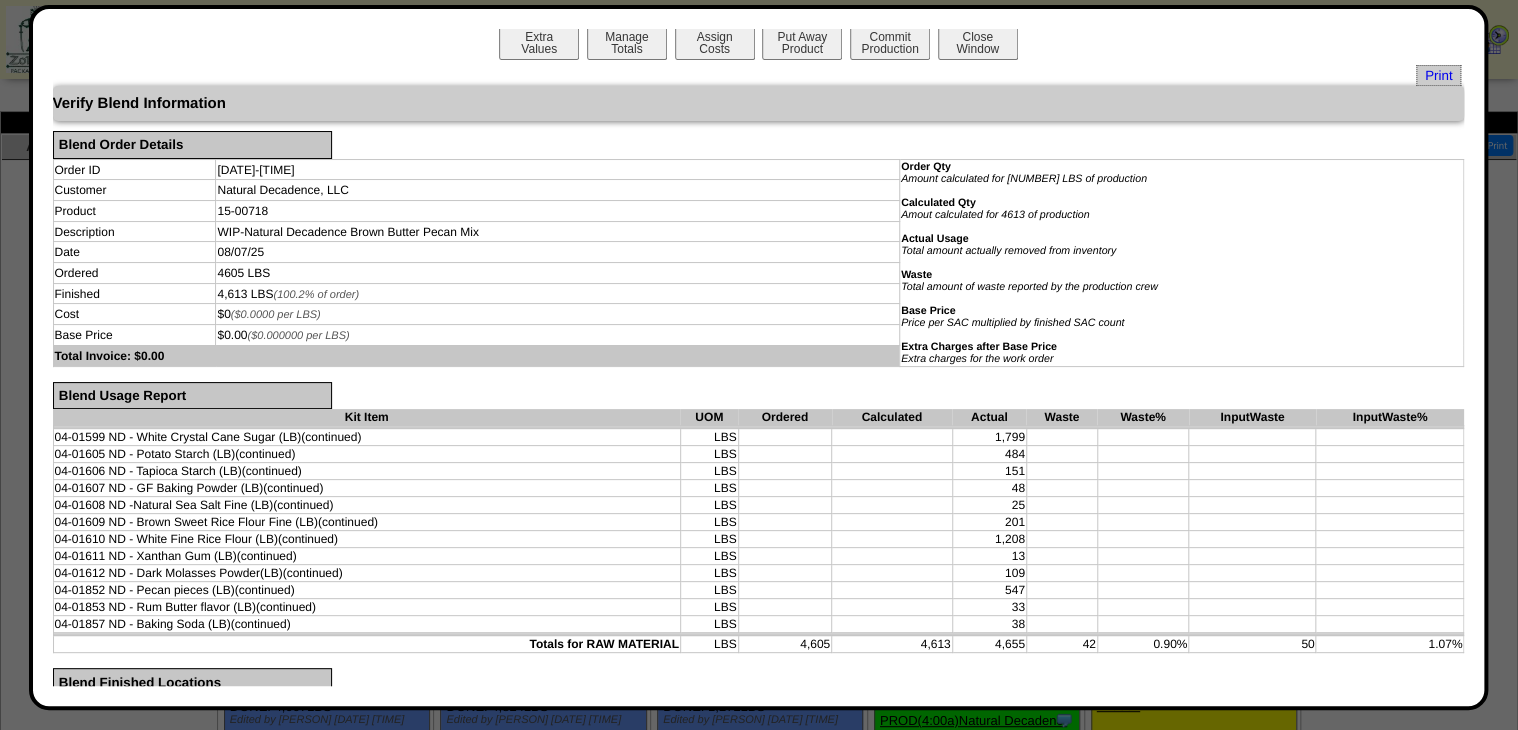 scroll, scrollTop: 0, scrollLeft: 0, axis: both 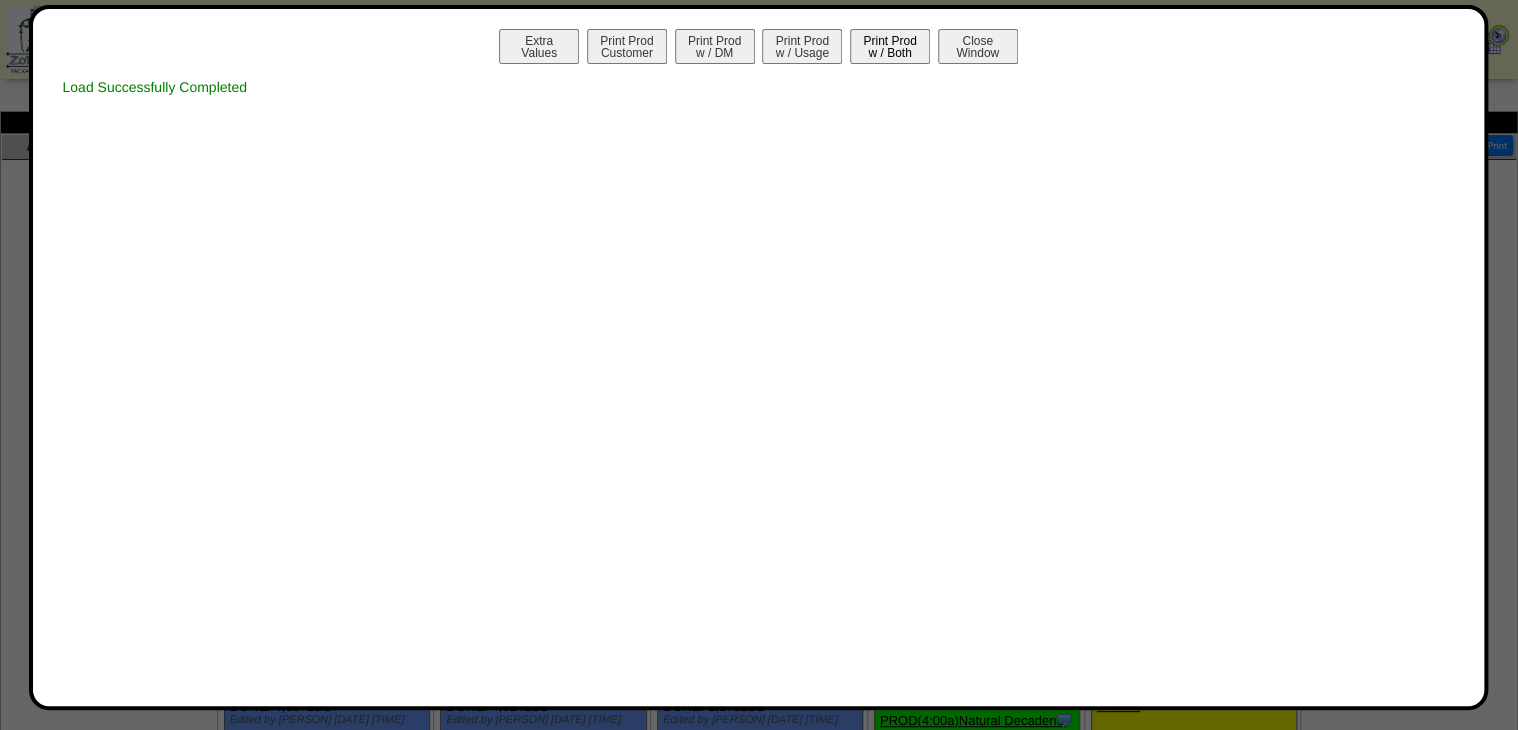 click on "Print Prod w / Both" at bounding box center (890, 46) 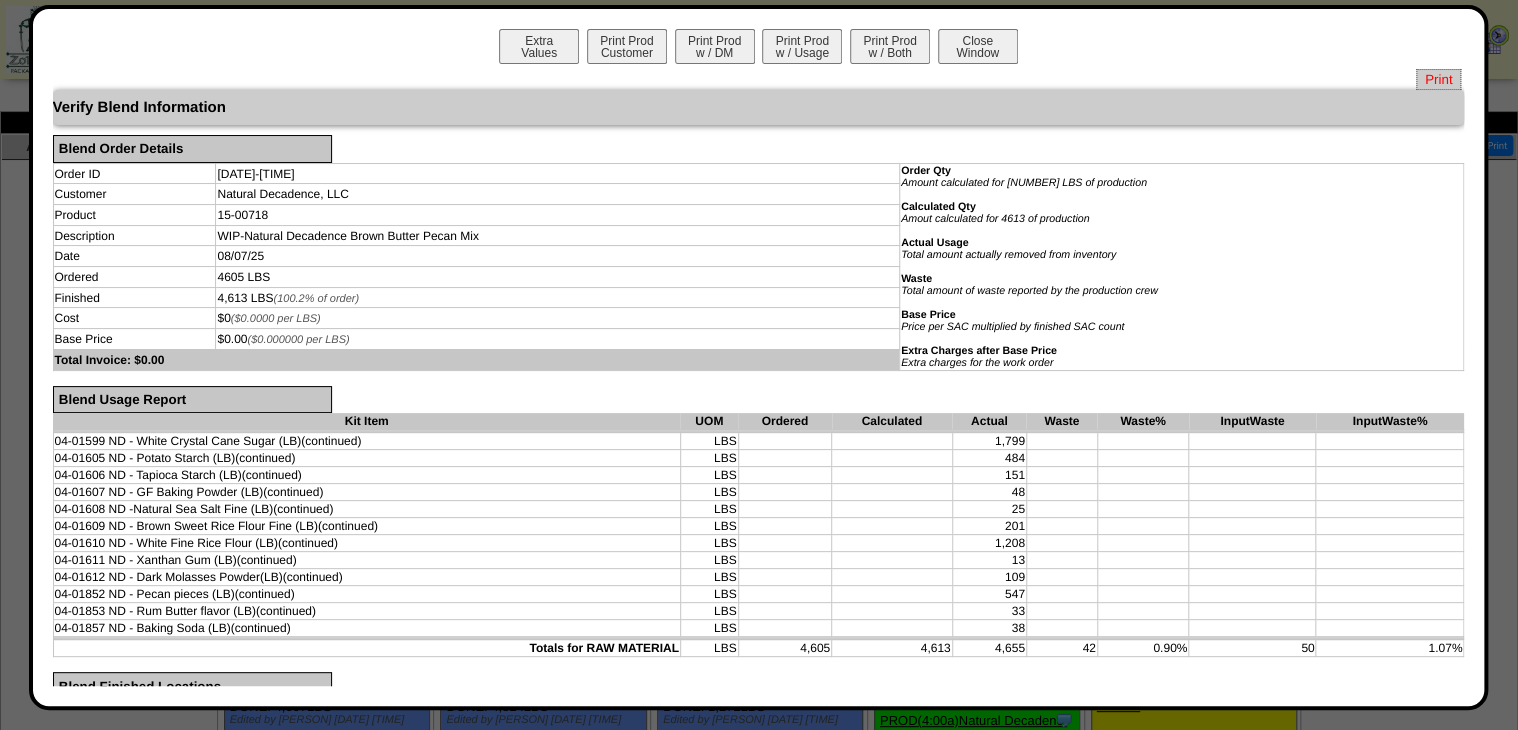 drag, startPoint x: 1420, startPoint y: 86, endPoint x: 1429, endPoint y: 80, distance: 10.816654 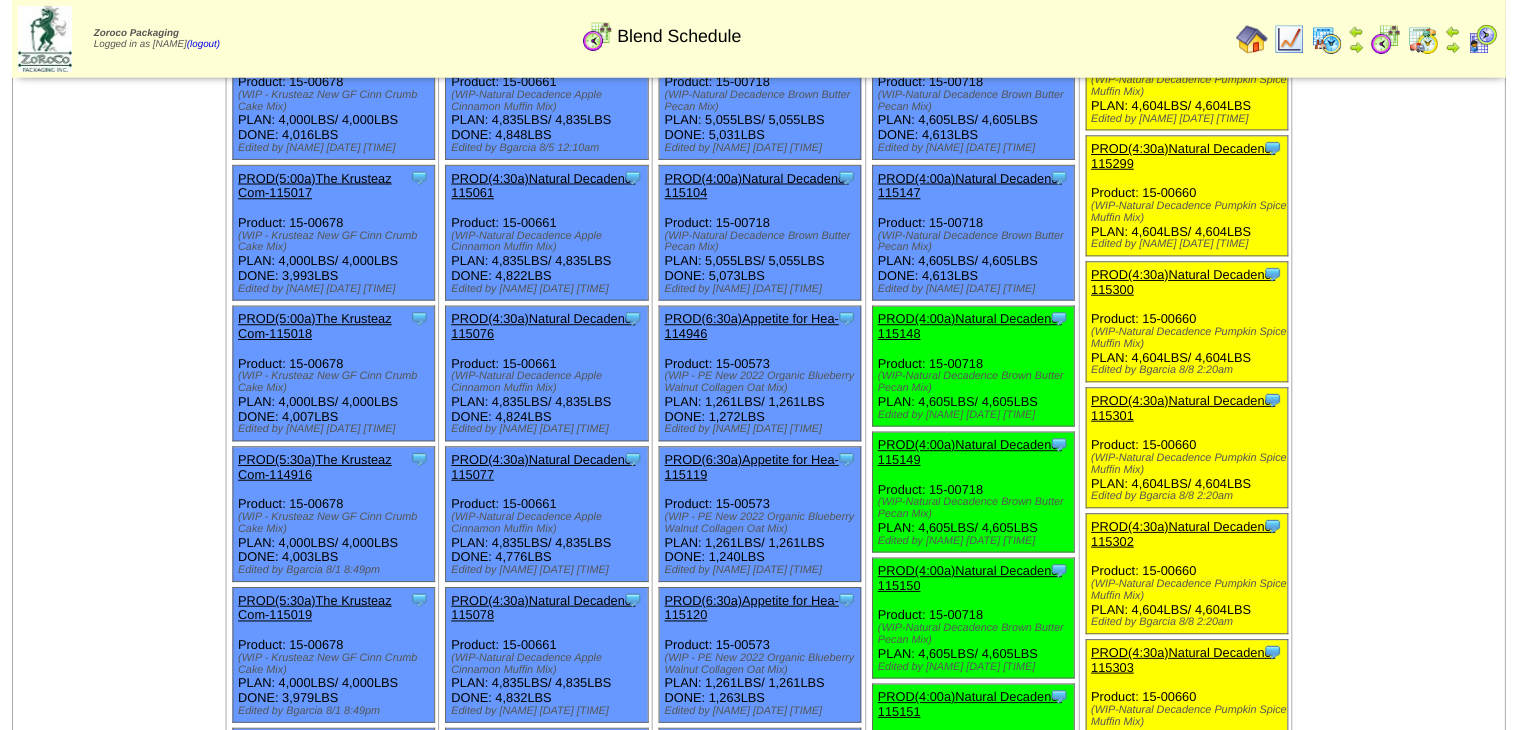 scroll, scrollTop: 320, scrollLeft: 0, axis: vertical 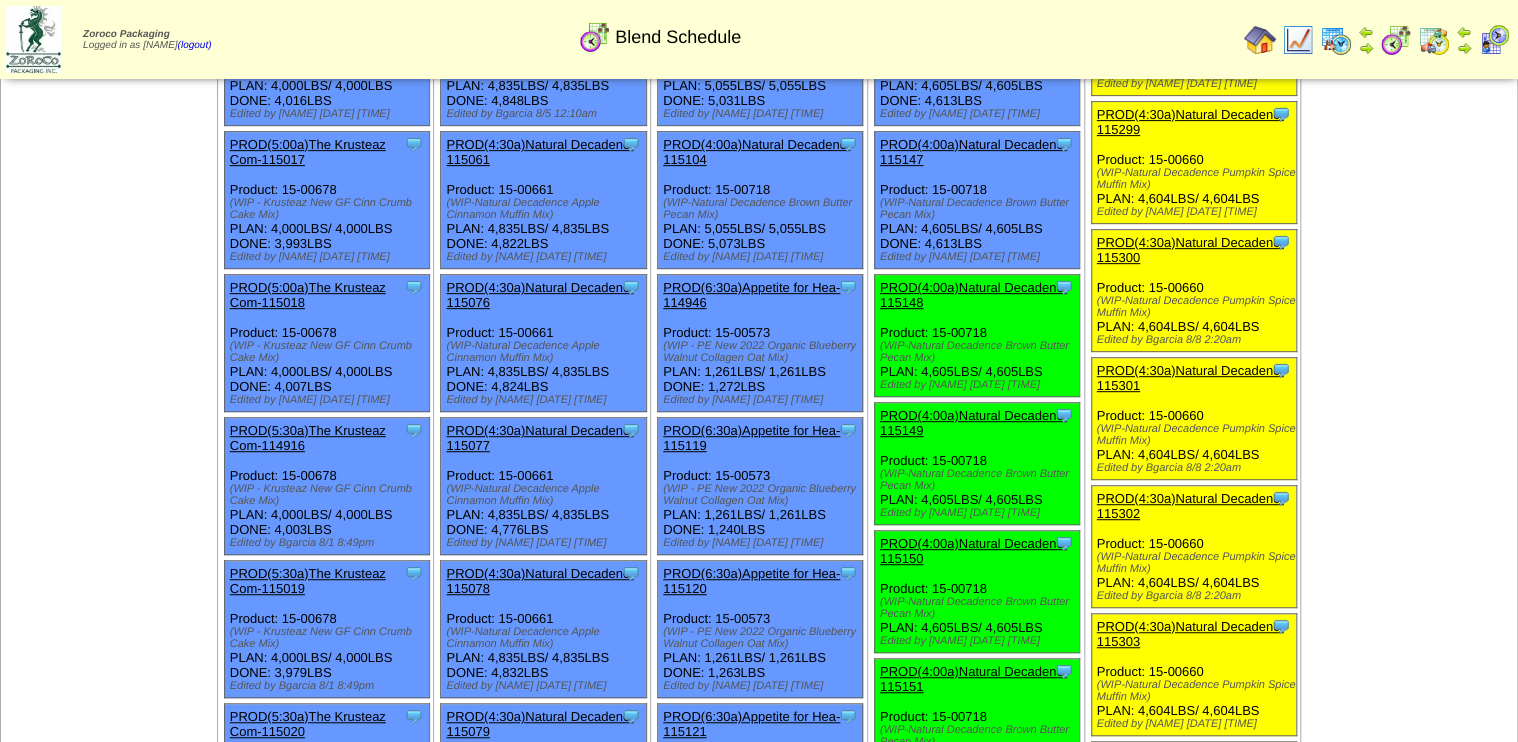 click on "PROD(4:00a)Natural Decadenc-115148" at bounding box center [973, 295] 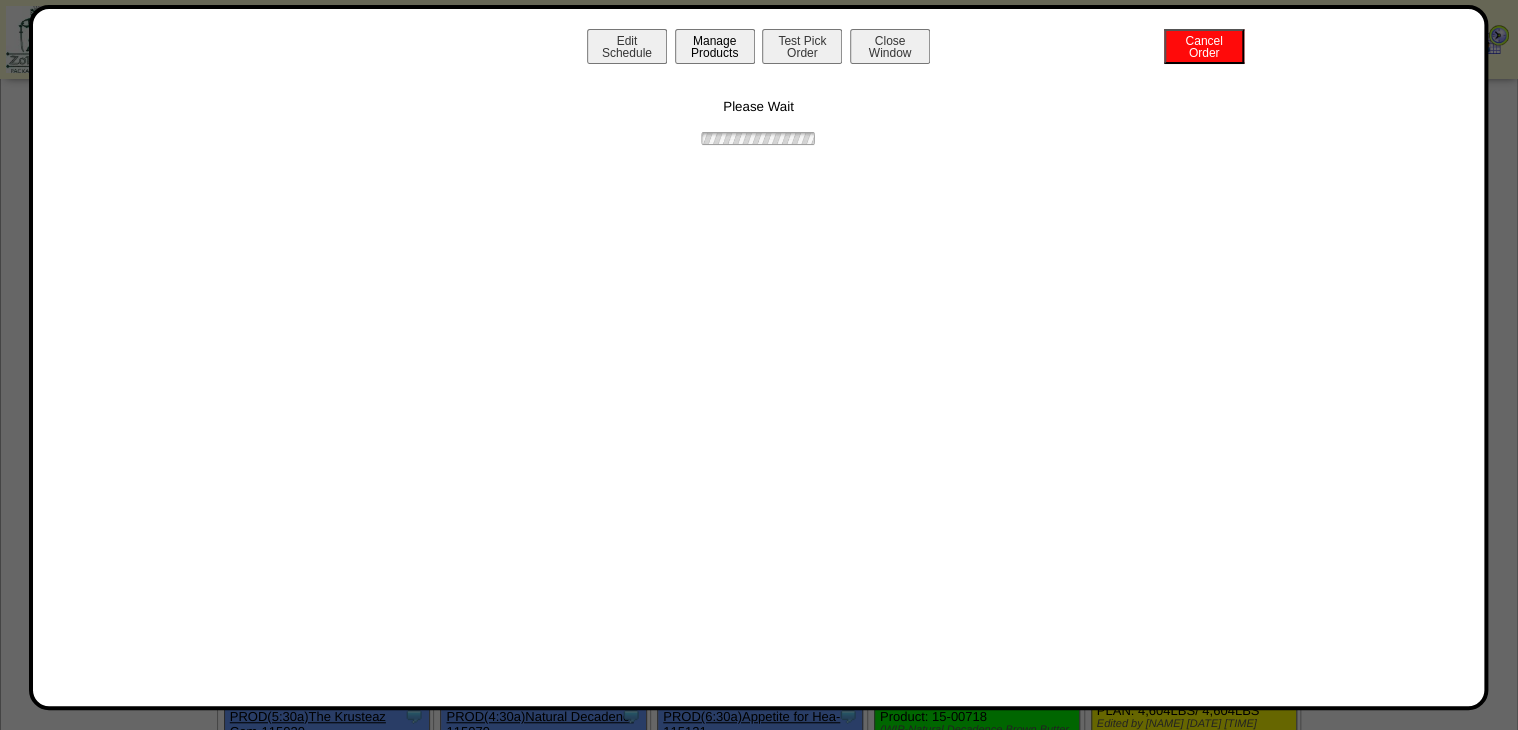 click on "Manage Products" at bounding box center [715, 46] 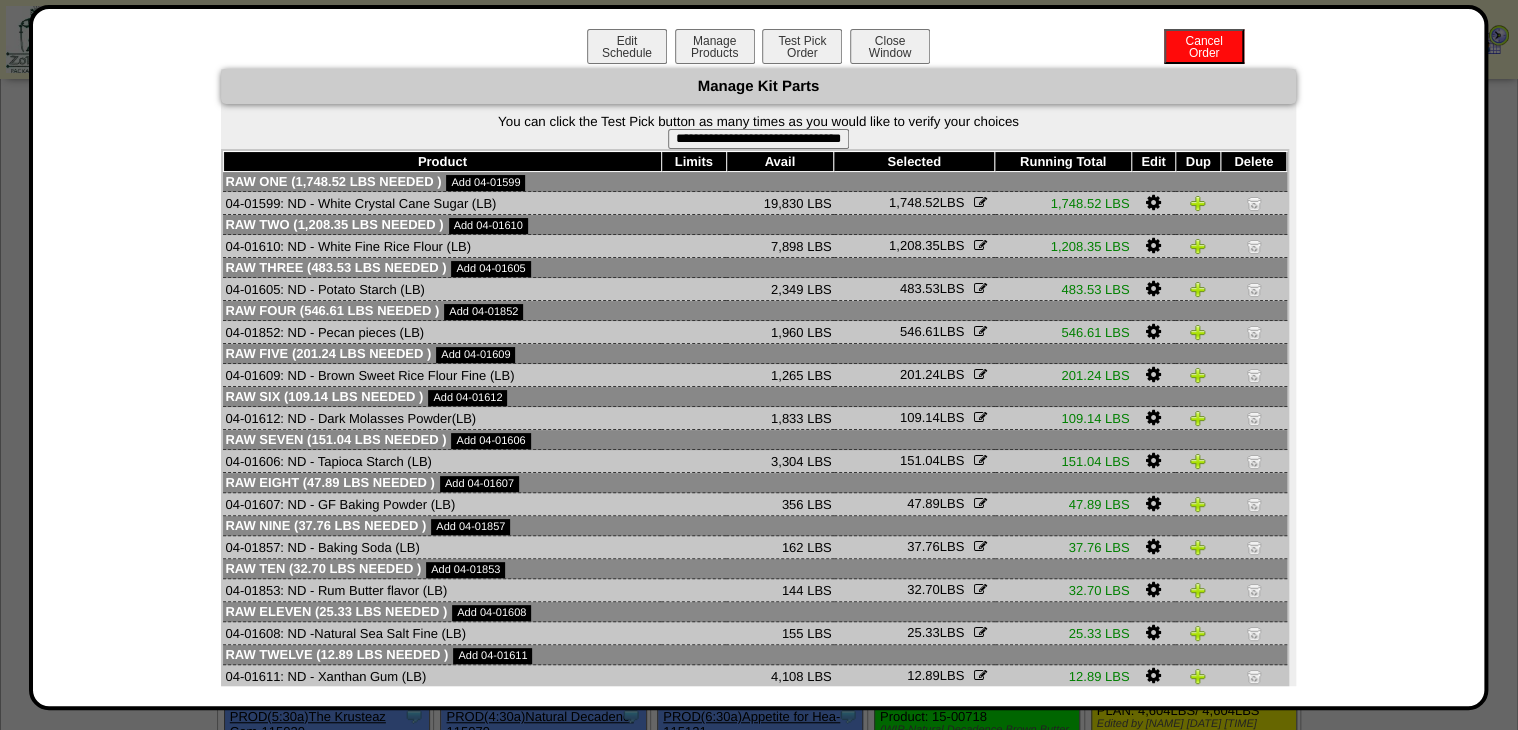 click on "**********" at bounding box center (758, 139) 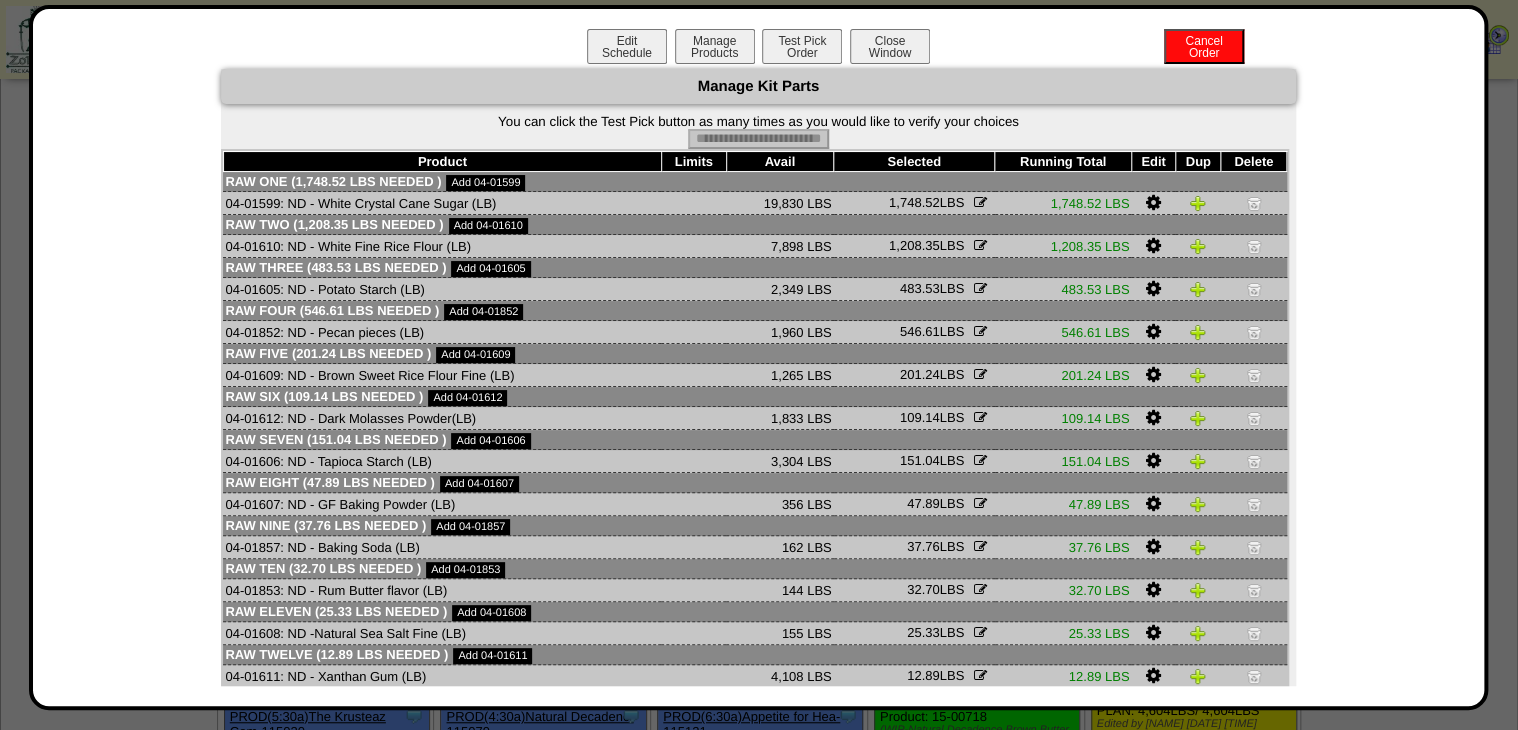 type on "**********" 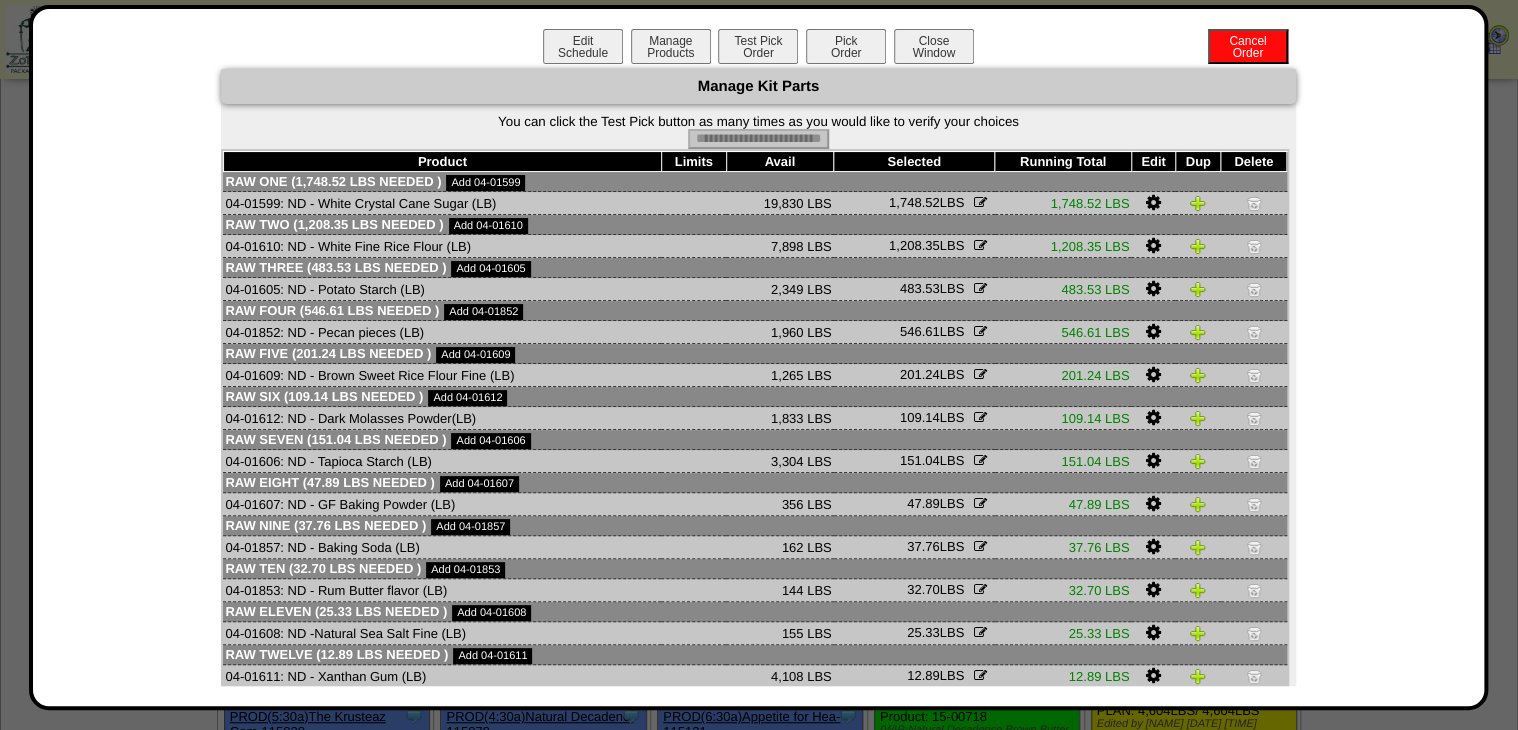 click on "Pick Order" at bounding box center (846, 46) 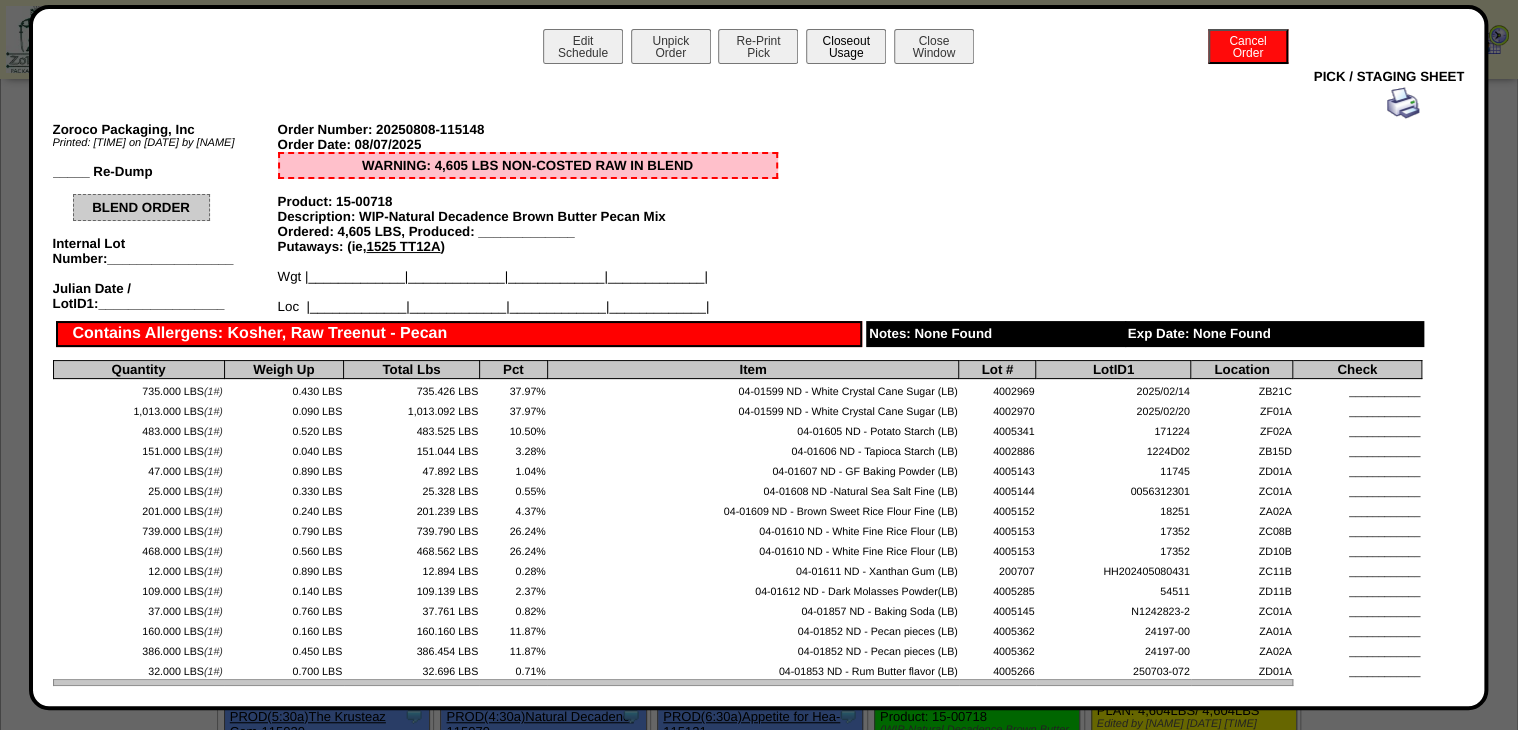 click on "Closeout Usage" at bounding box center [846, 46] 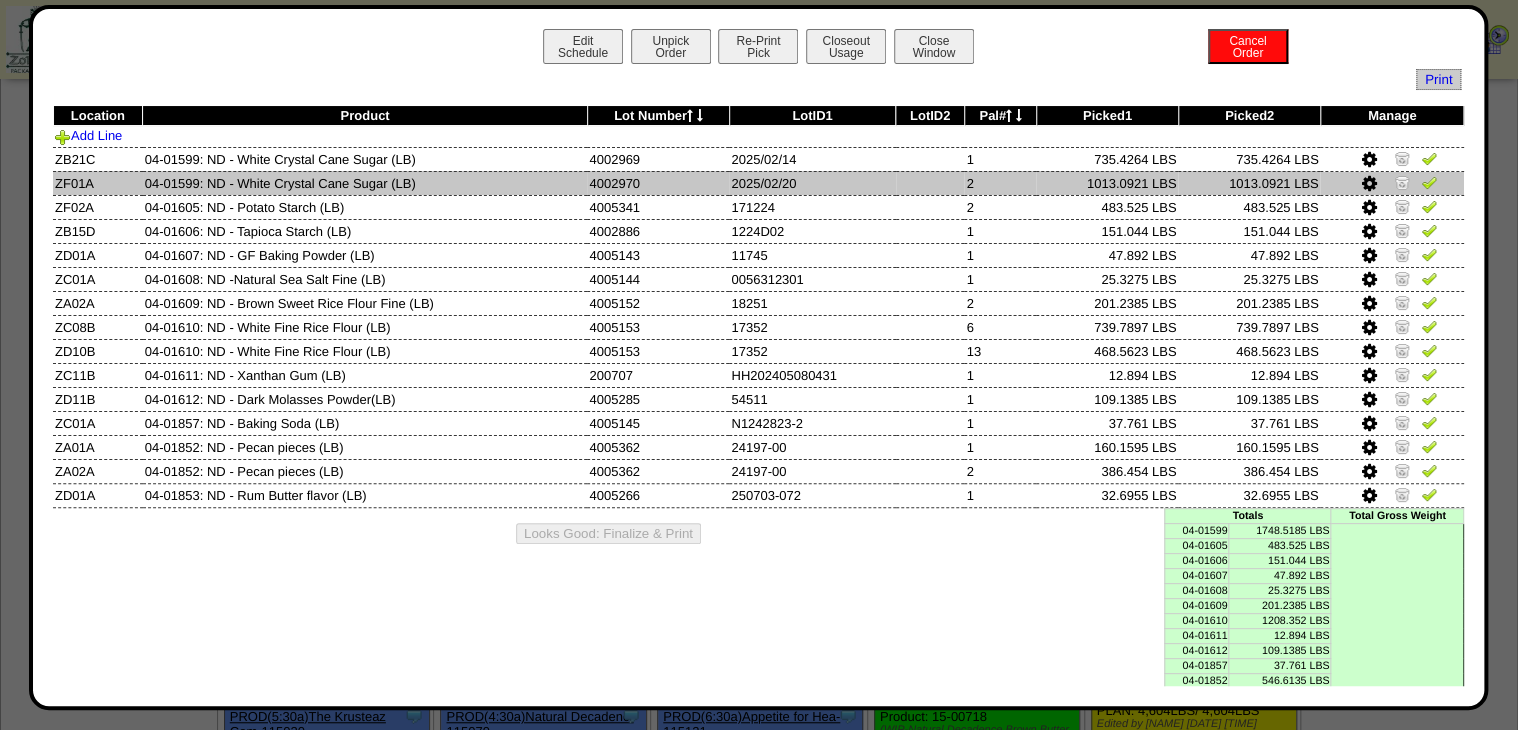 drag, startPoint x: 1416, startPoint y: 159, endPoint x: 1418, endPoint y: 182, distance: 23.086792 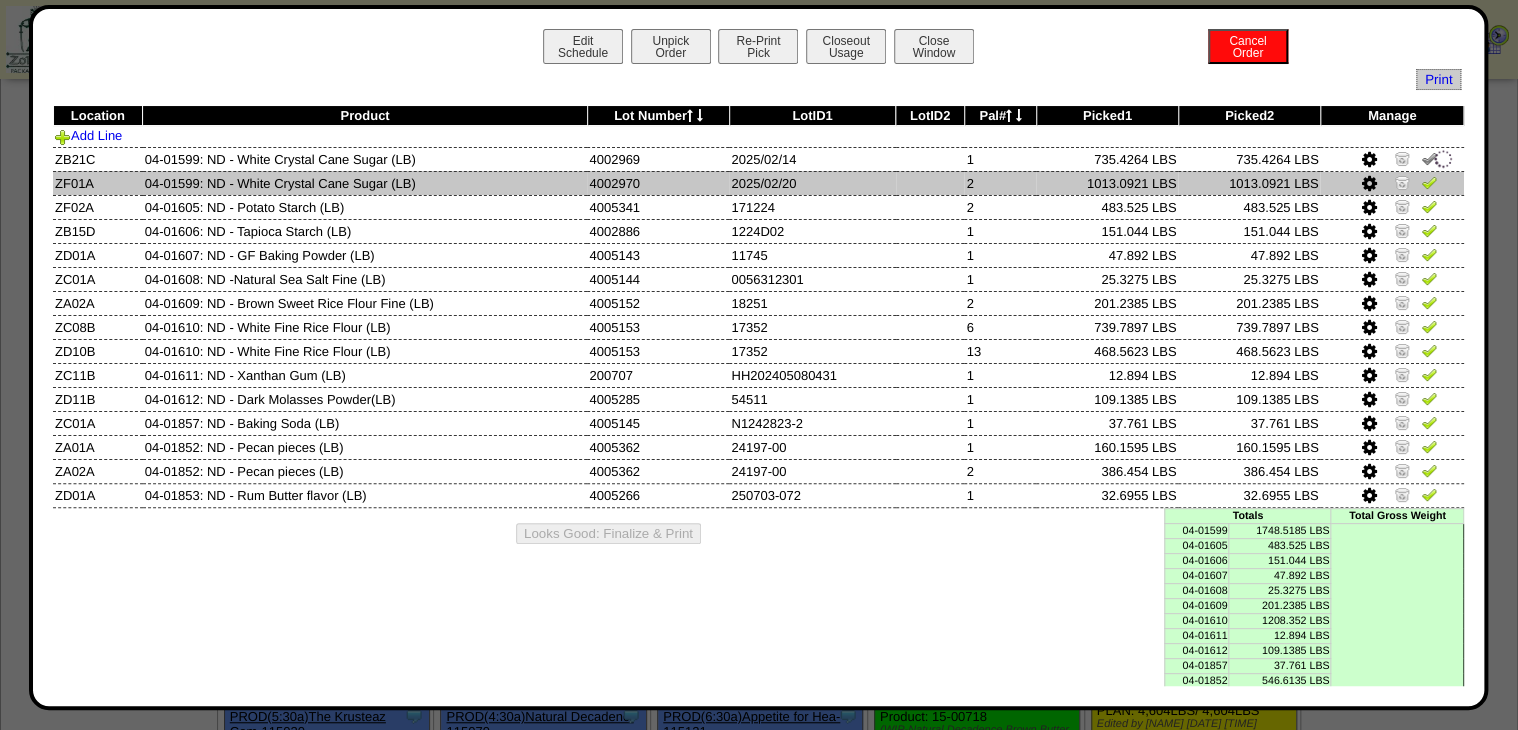 click at bounding box center (1429, 182) 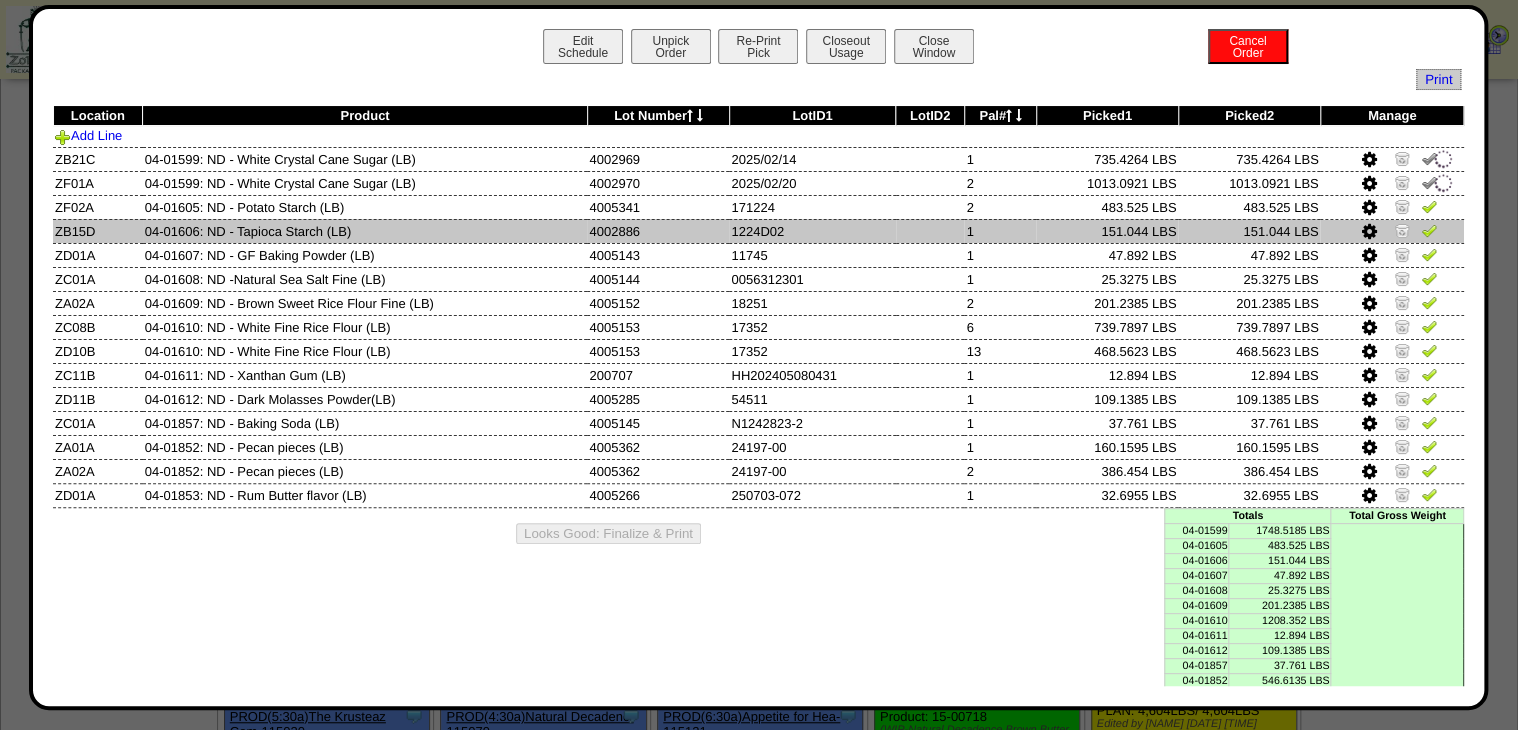 click at bounding box center [1429, 230] 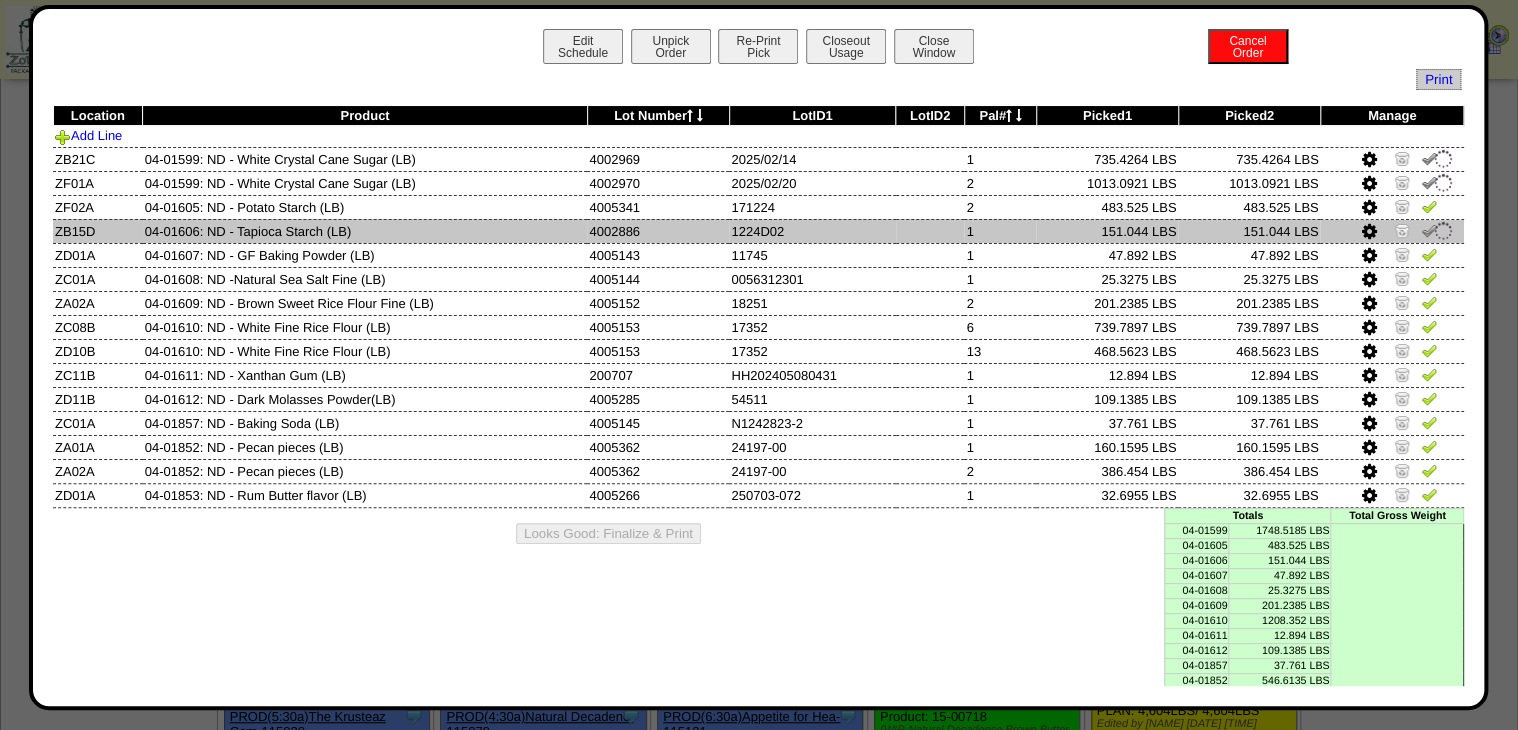 click at bounding box center (1443, 231) 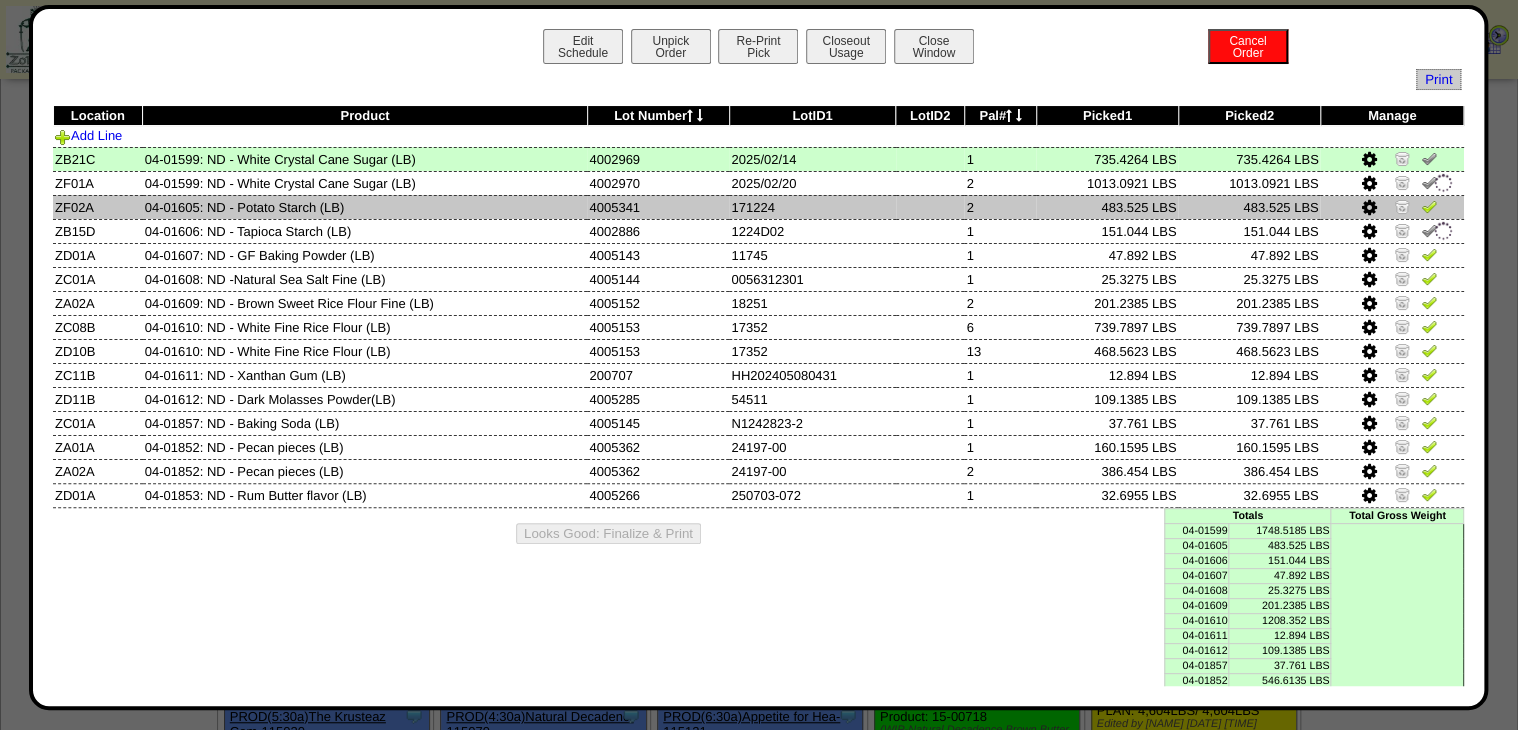 click at bounding box center (1429, 206) 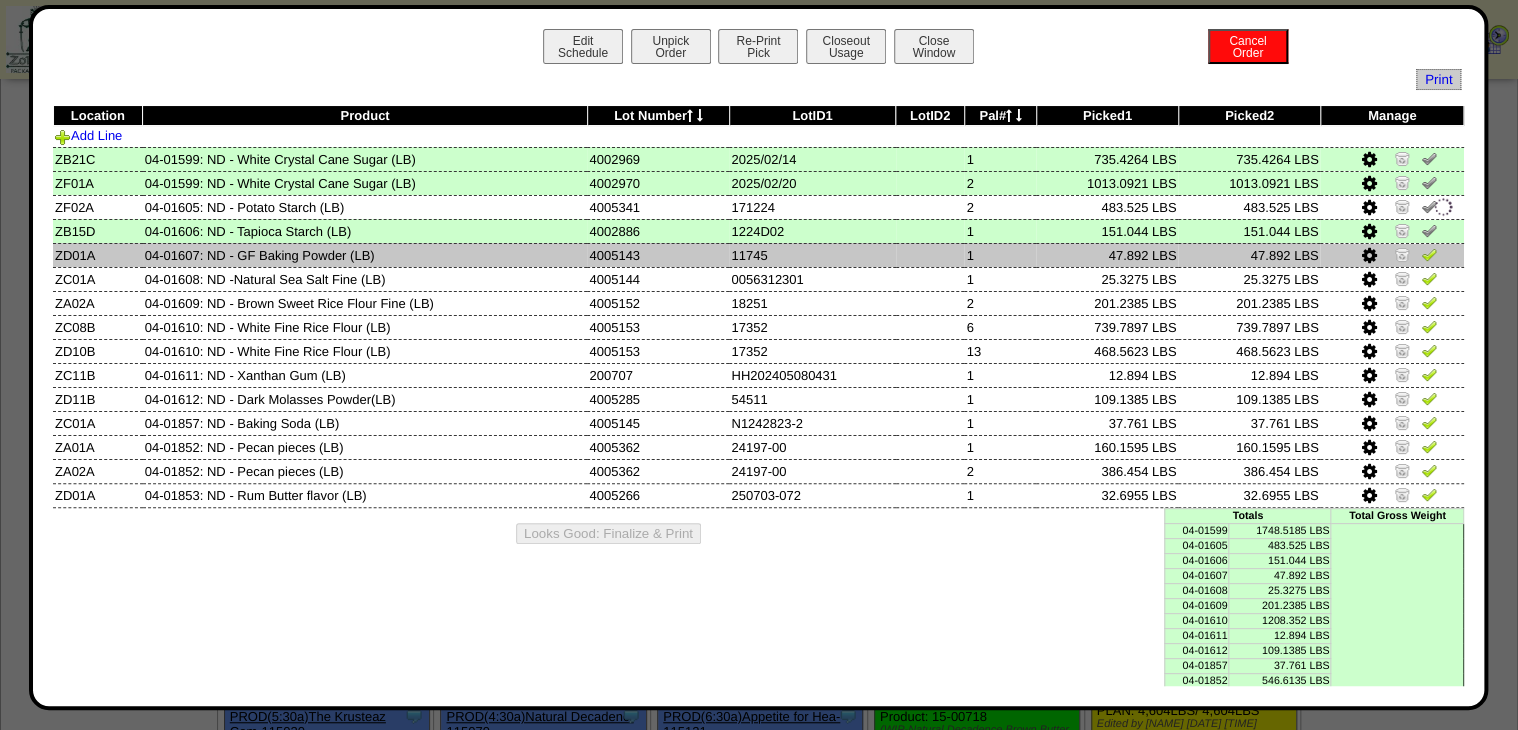 click at bounding box center [1429, 254] 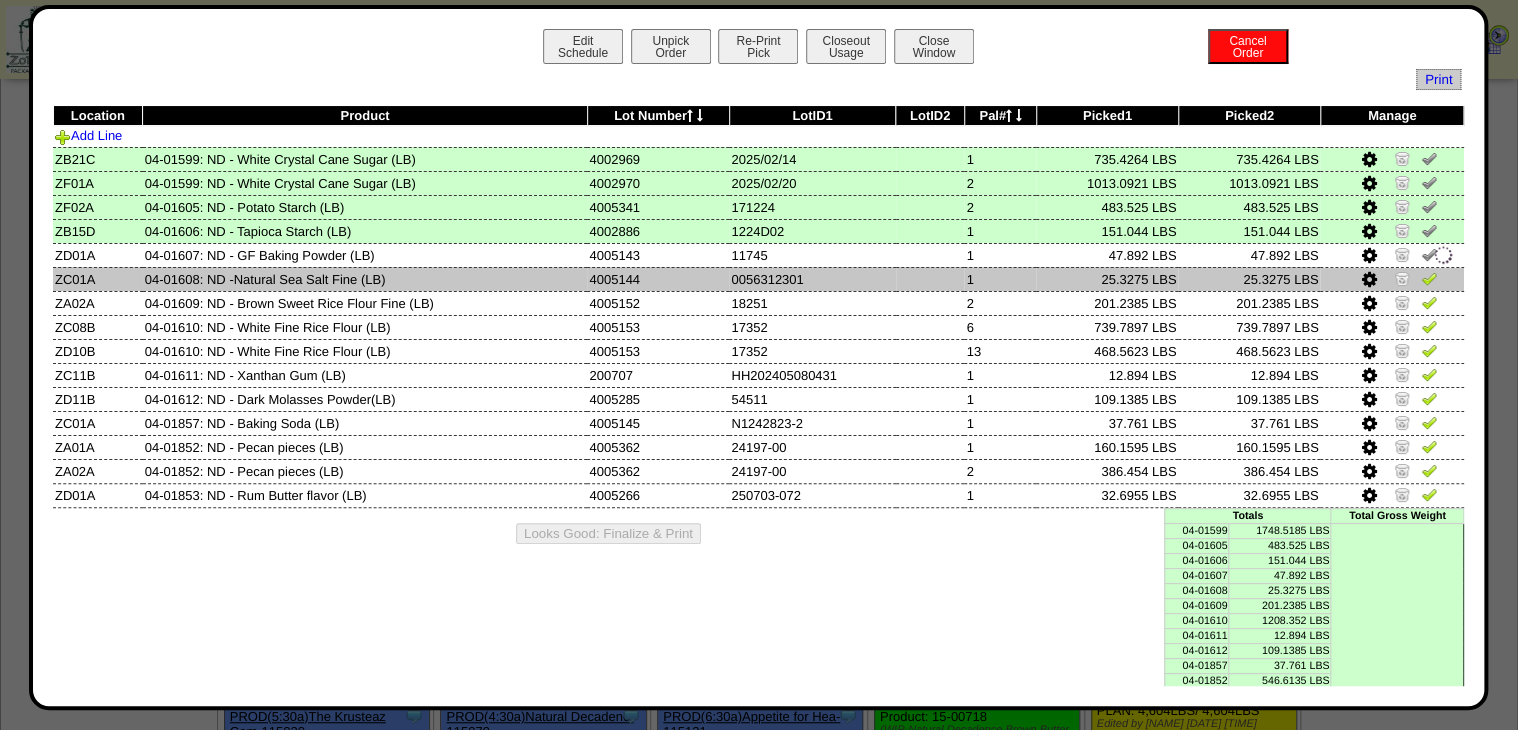 click at bounding box center (1429, 278) 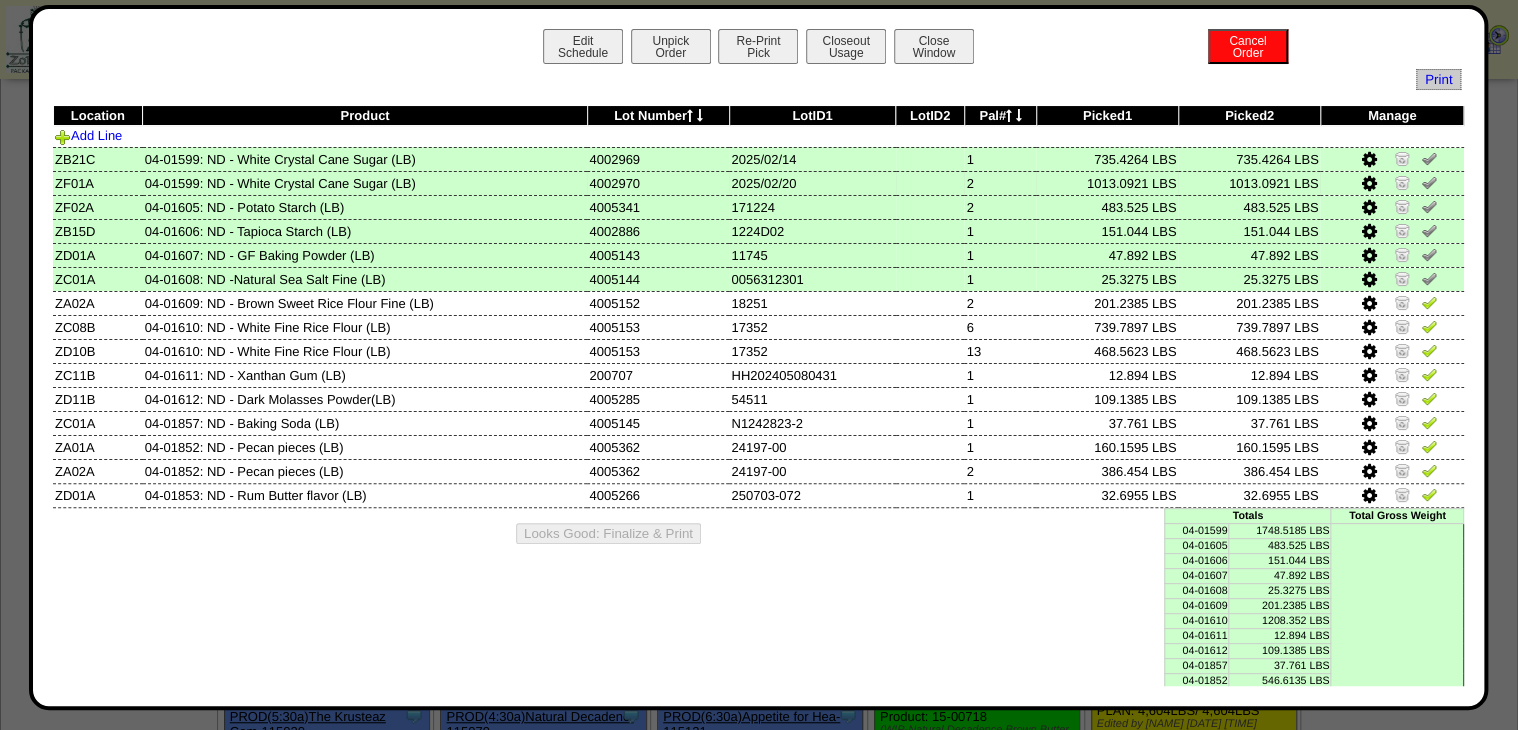 click at bounding box center [1368, 184] 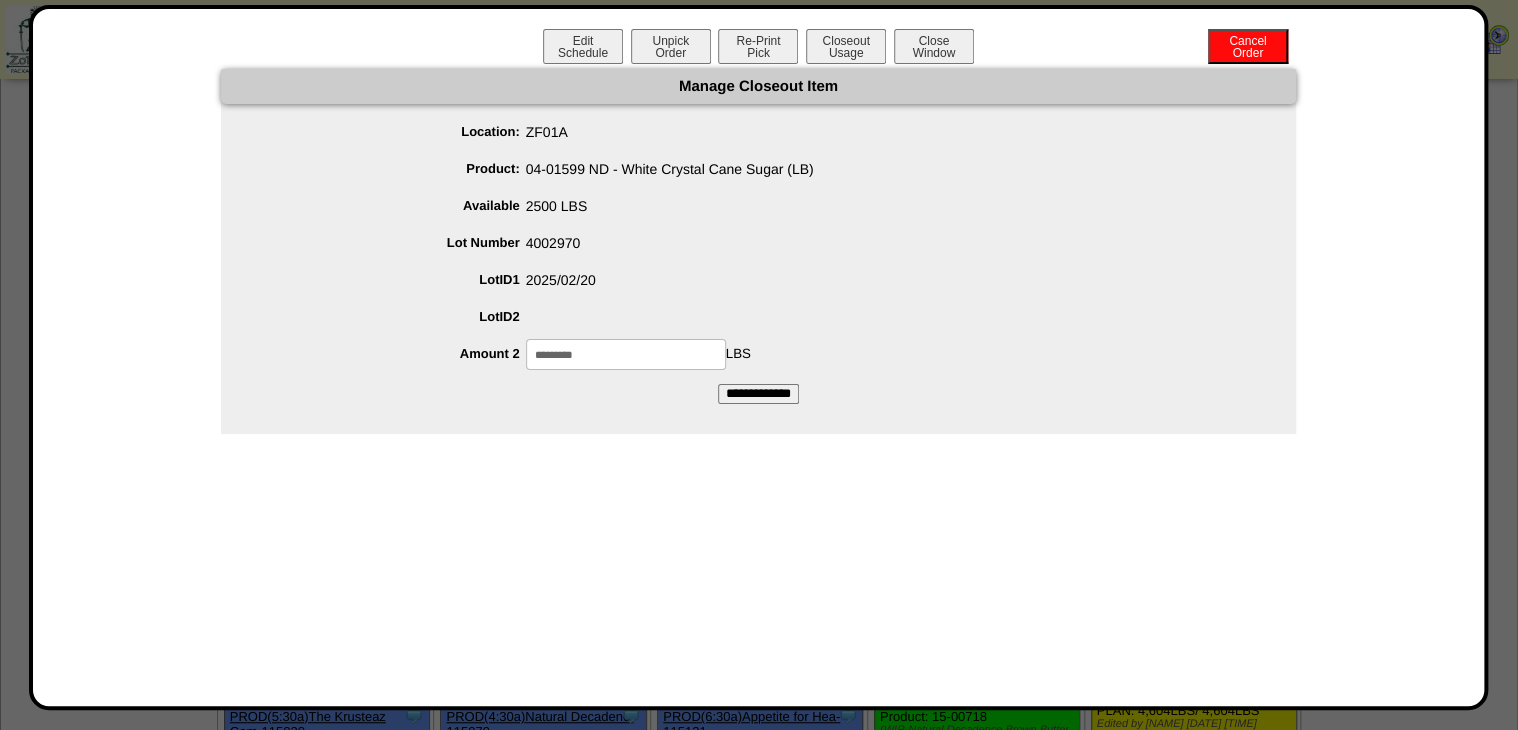 click on "*********" at bounding box center (626, 354) 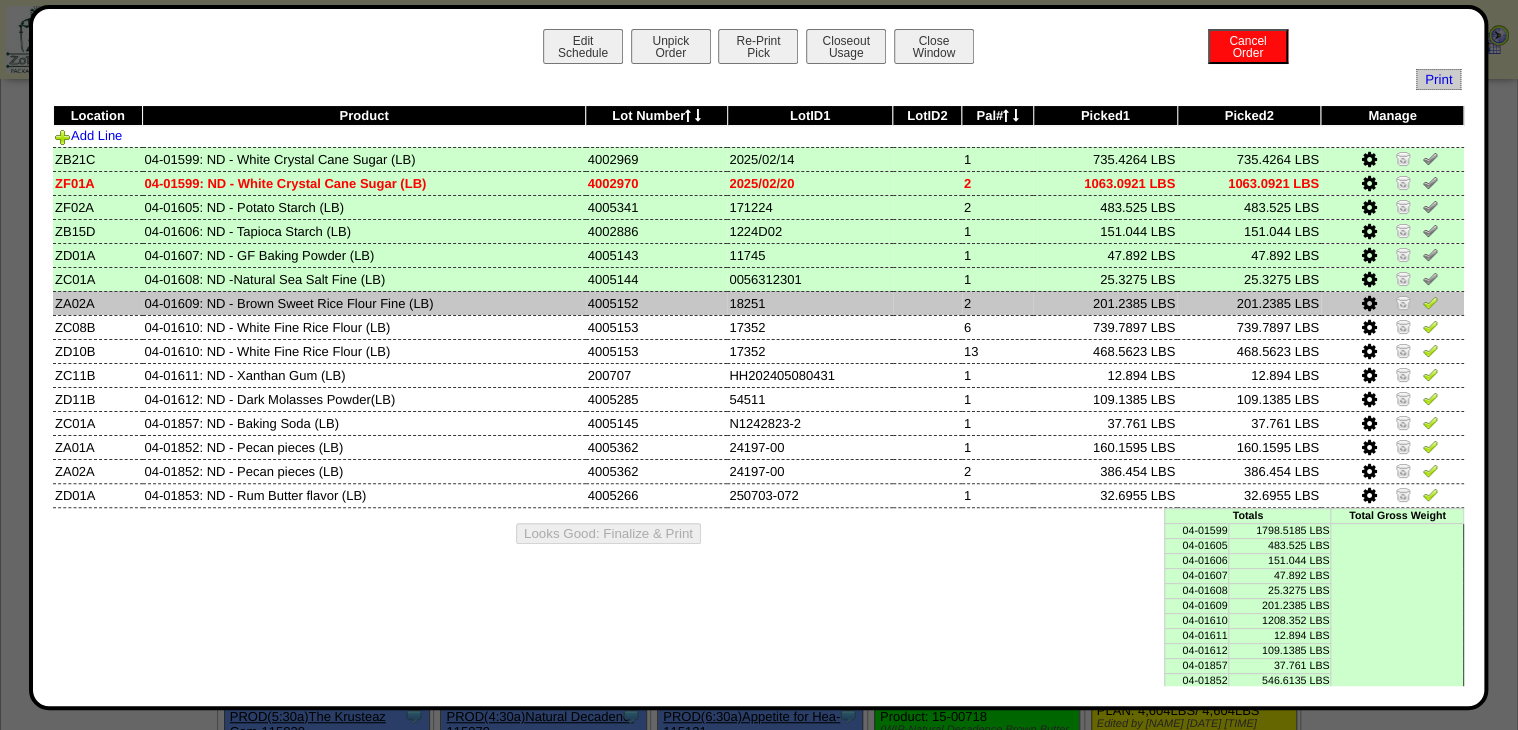 click at bounding box center (1430, 302) 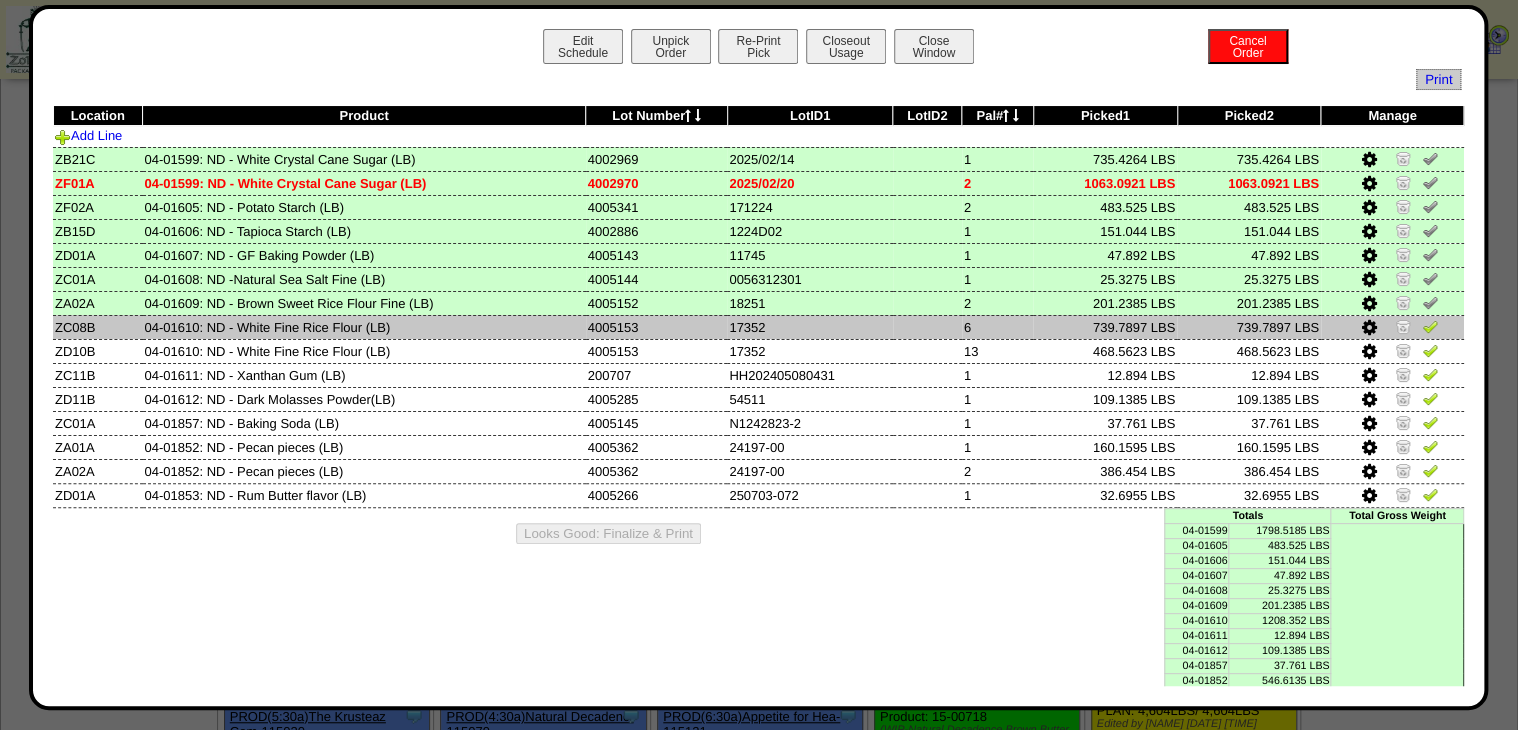 click at bounding box center [1430, 326] 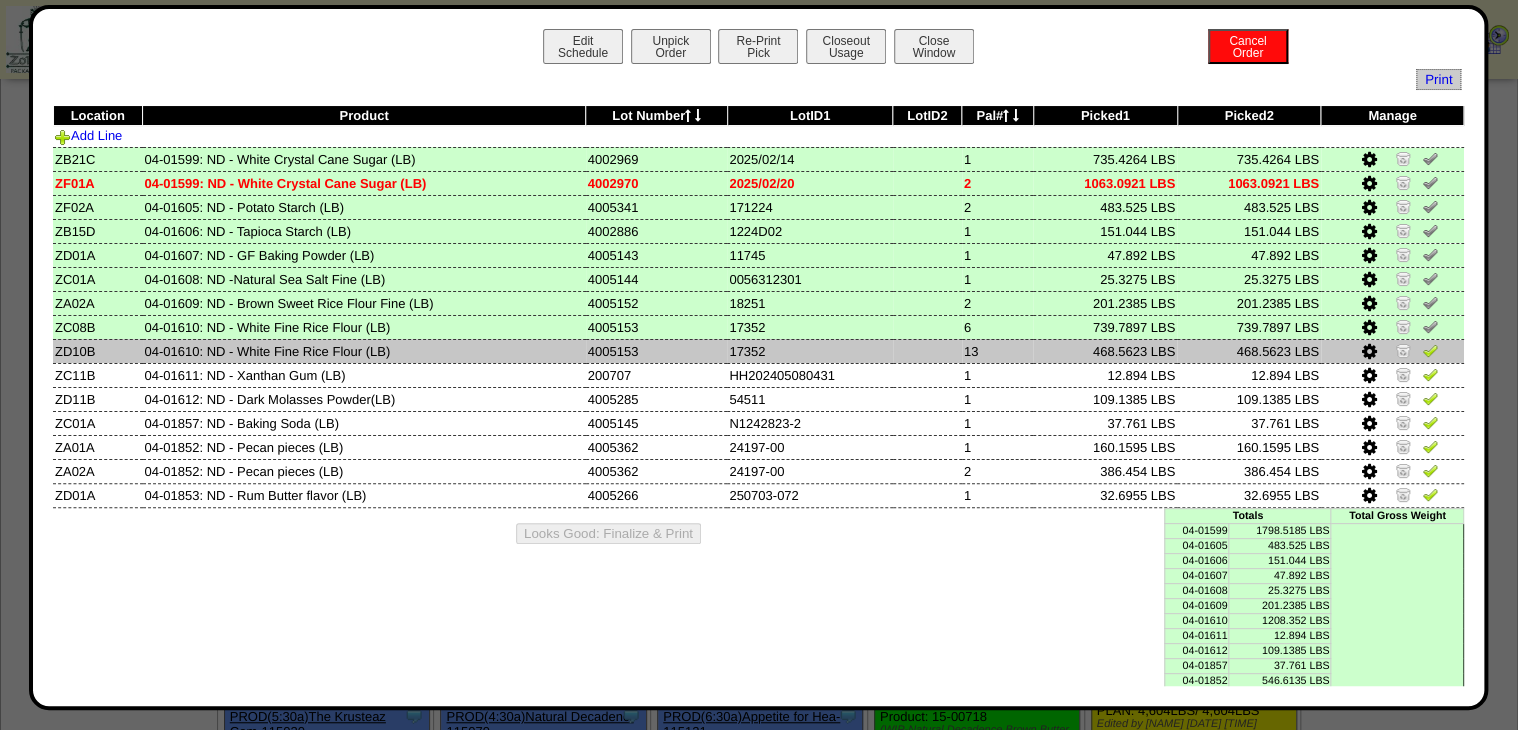click at bounding box center [1430, 350] 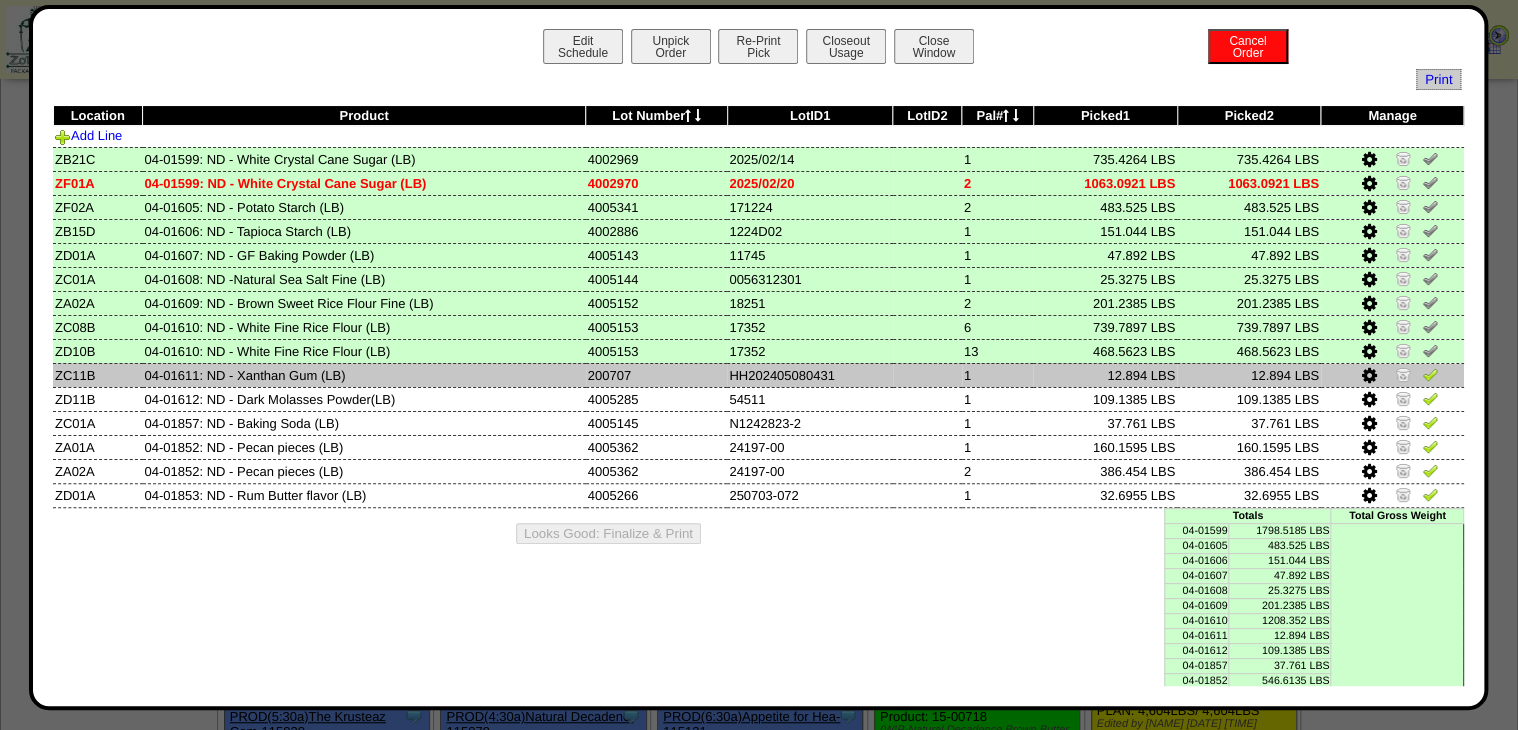 click at bounding box center [1430, 374] 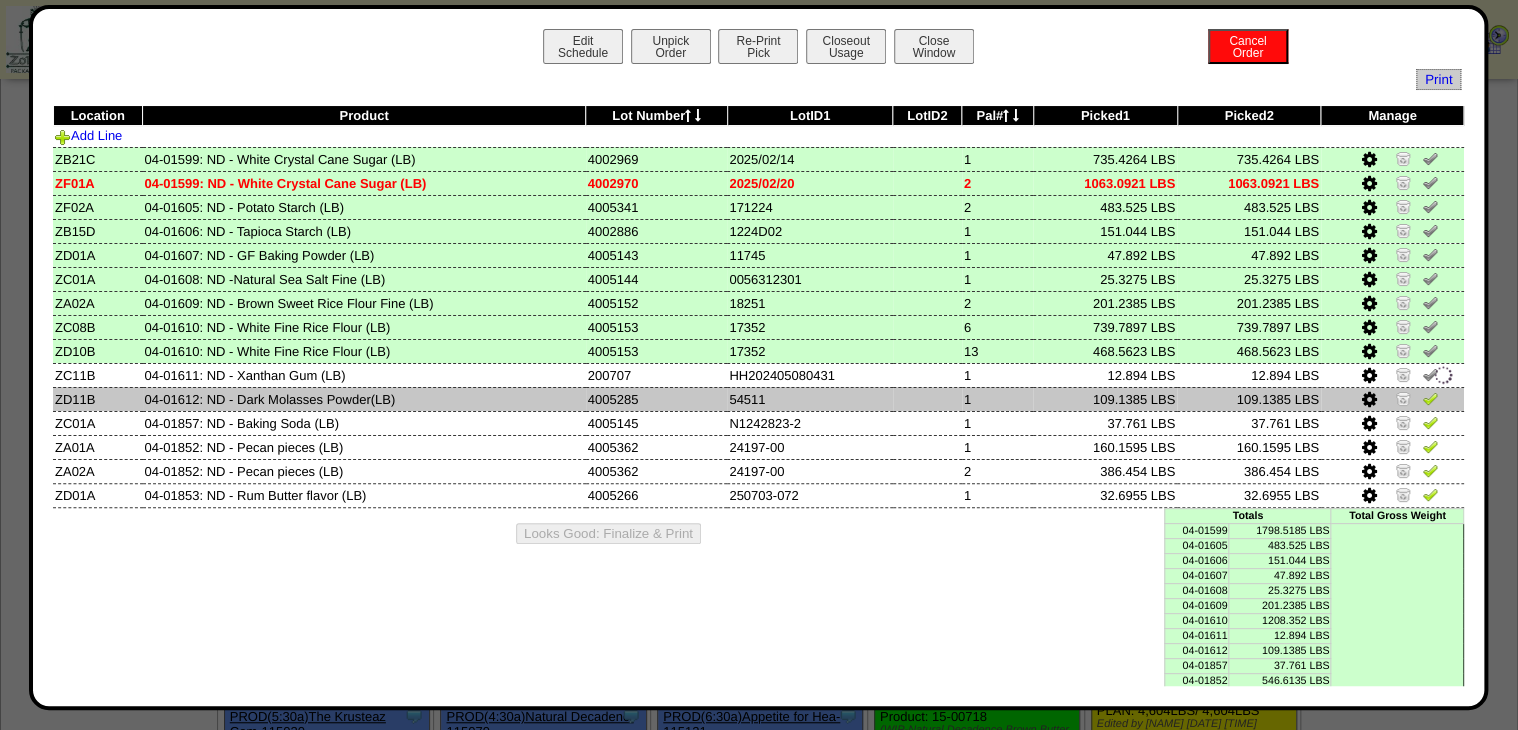 click at bounding box center (1430, 398) 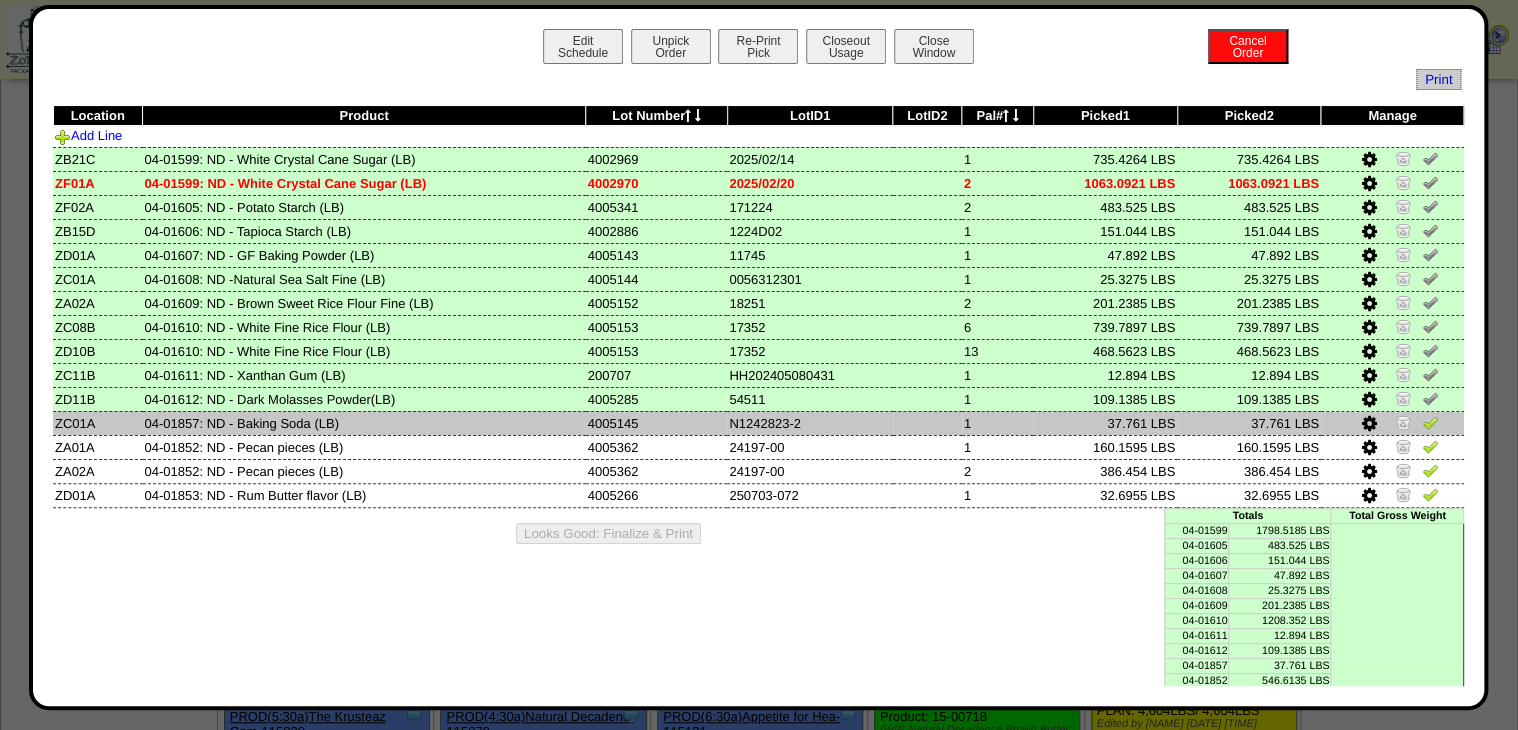 click at bounding box center [1430, 422] 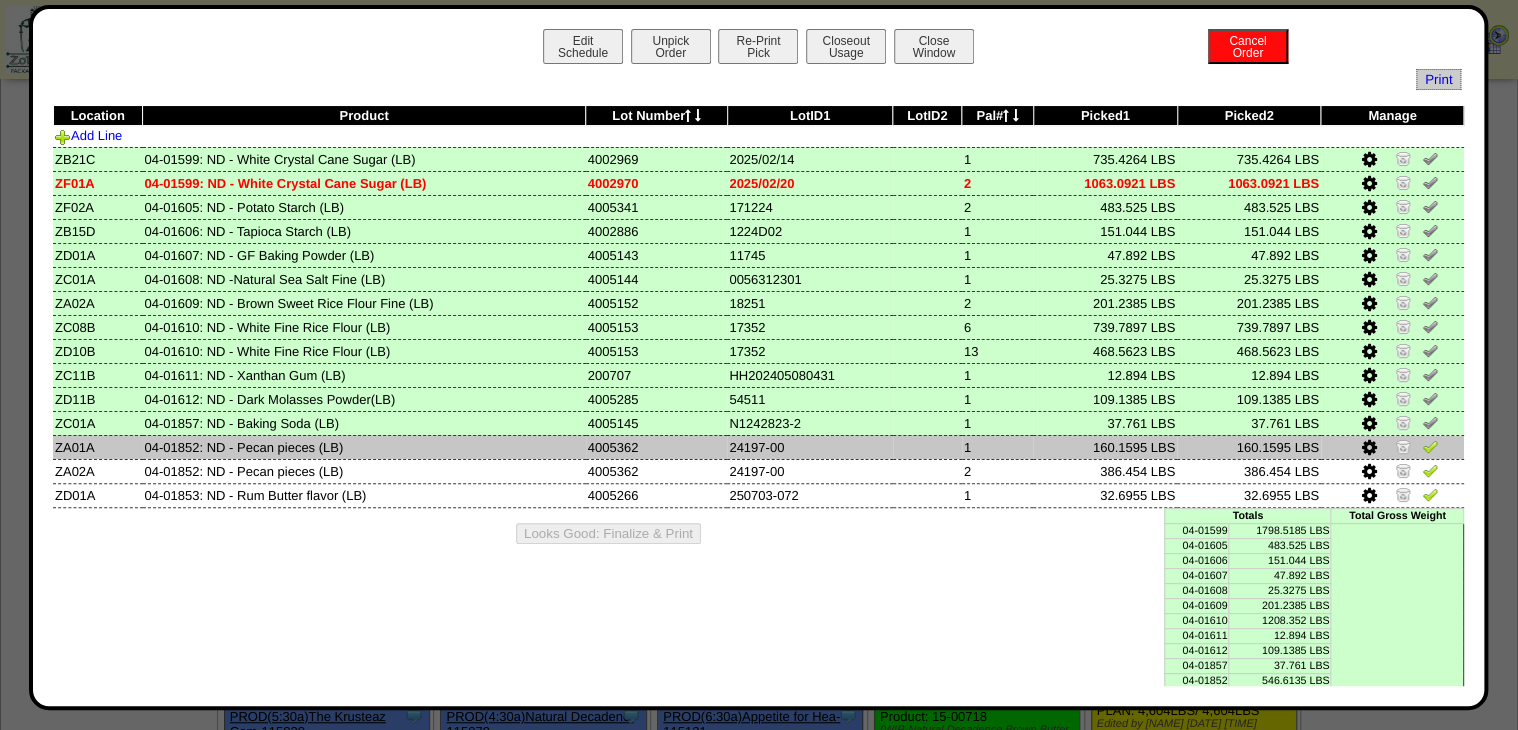 click at bounding box center [1430, 446] 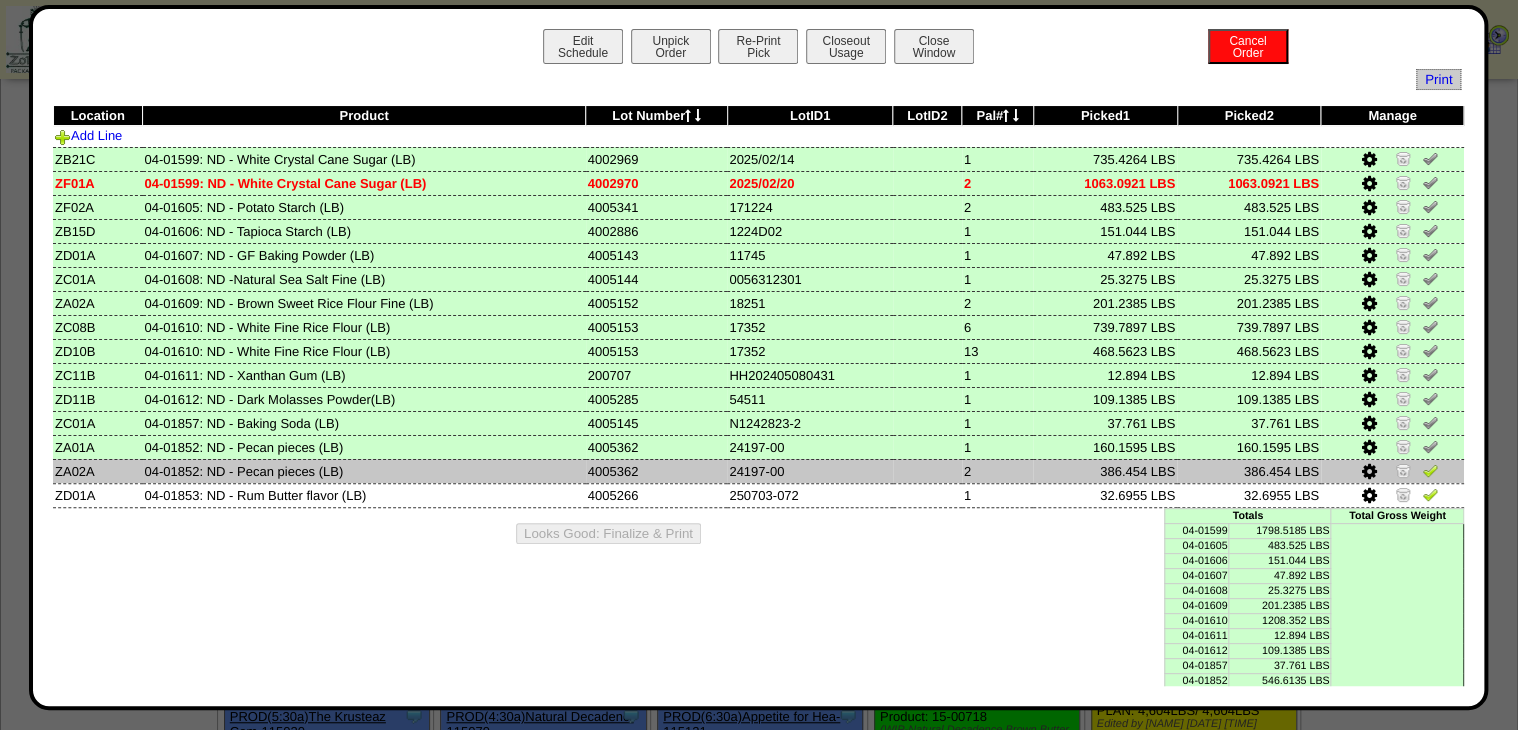 click at bounding box center [1430, 470] 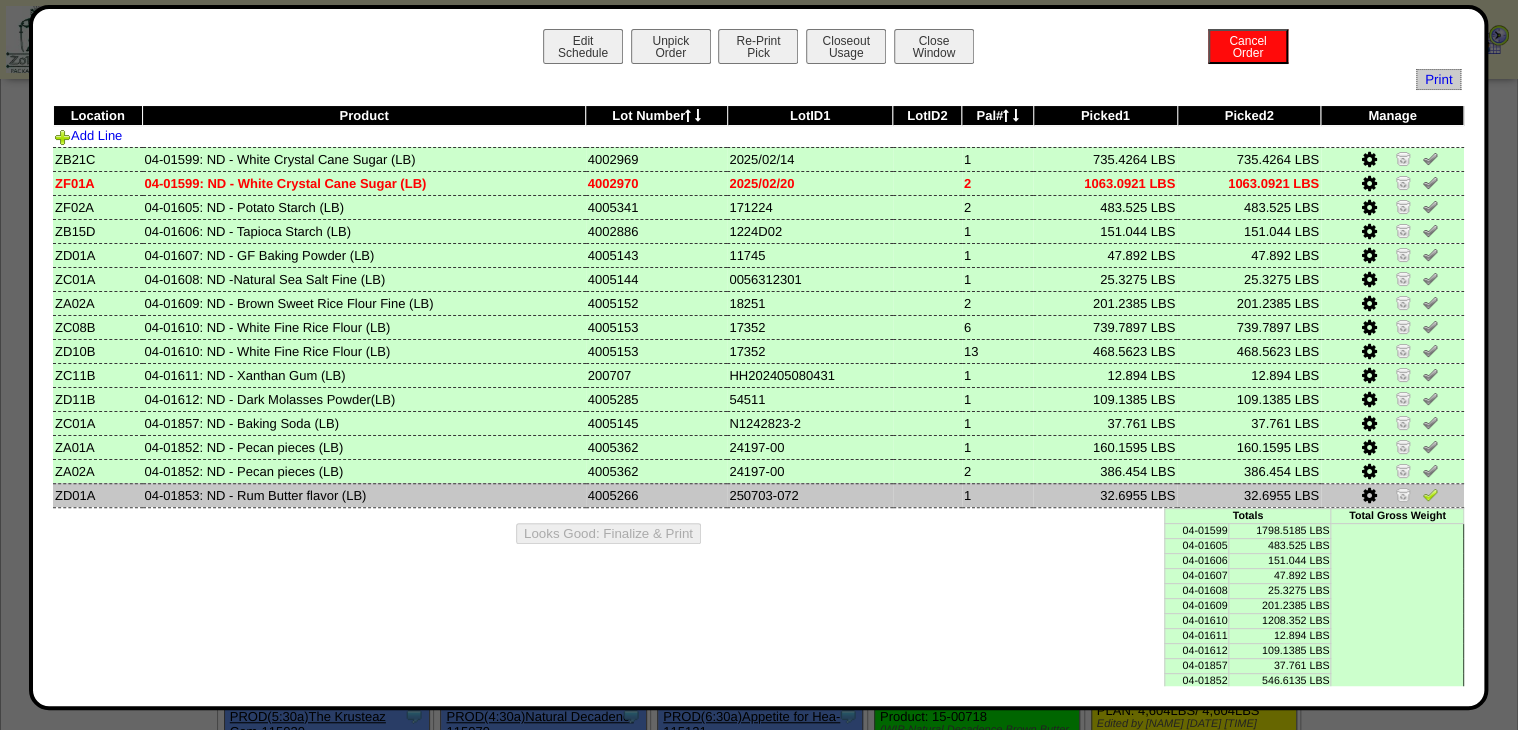 click at bounding box center [1430, 494] 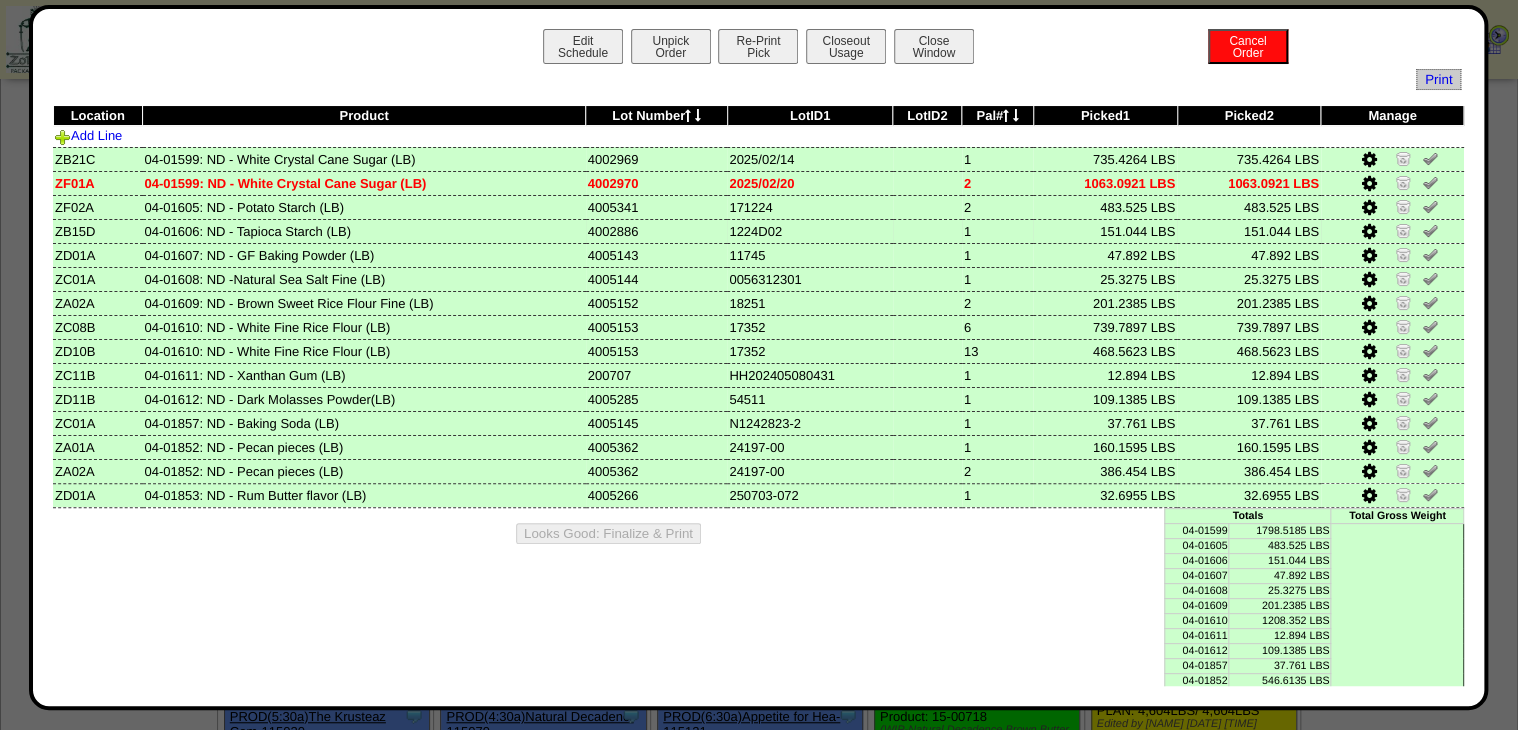 click at bounding box center [1369, 232] 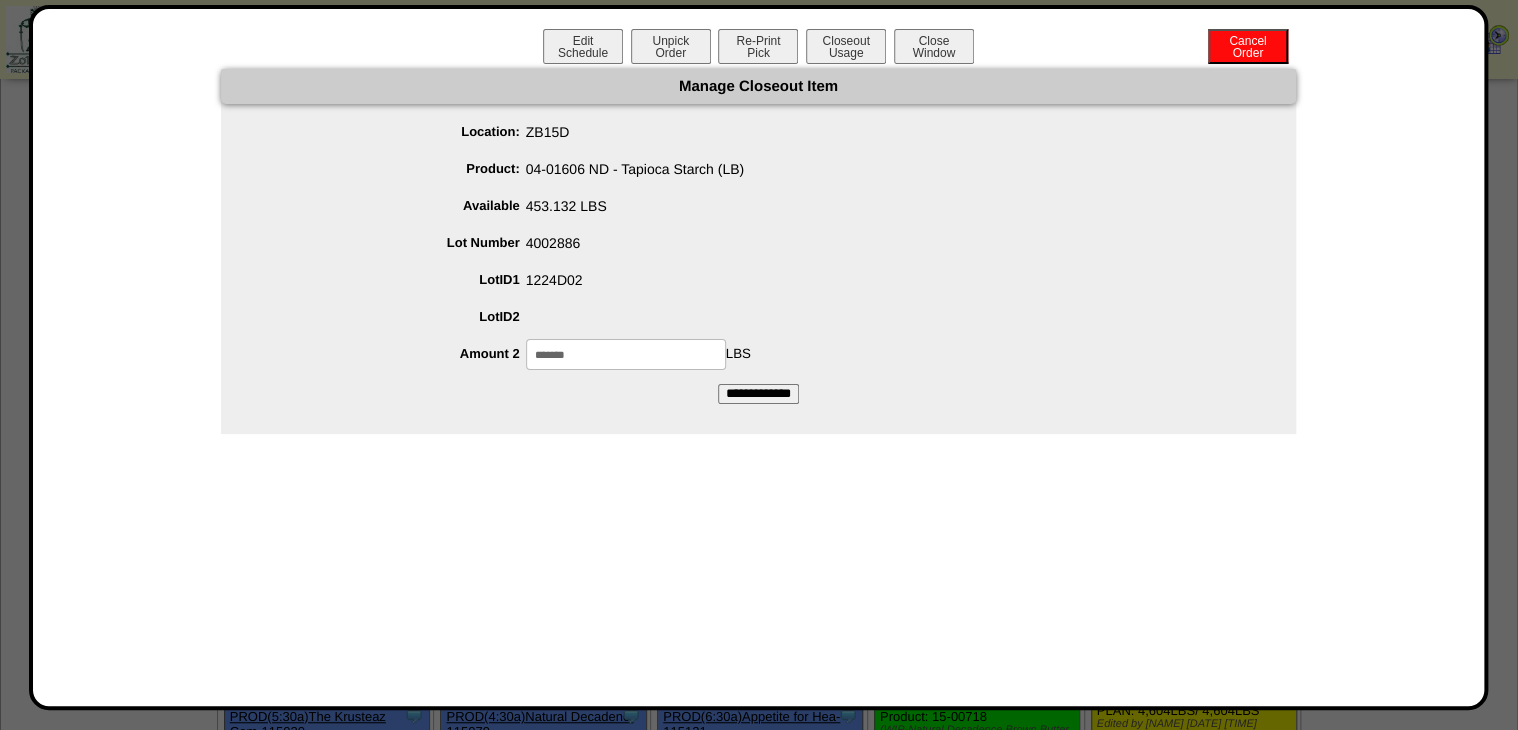 click on "*******" at bounding box center (626, 354) 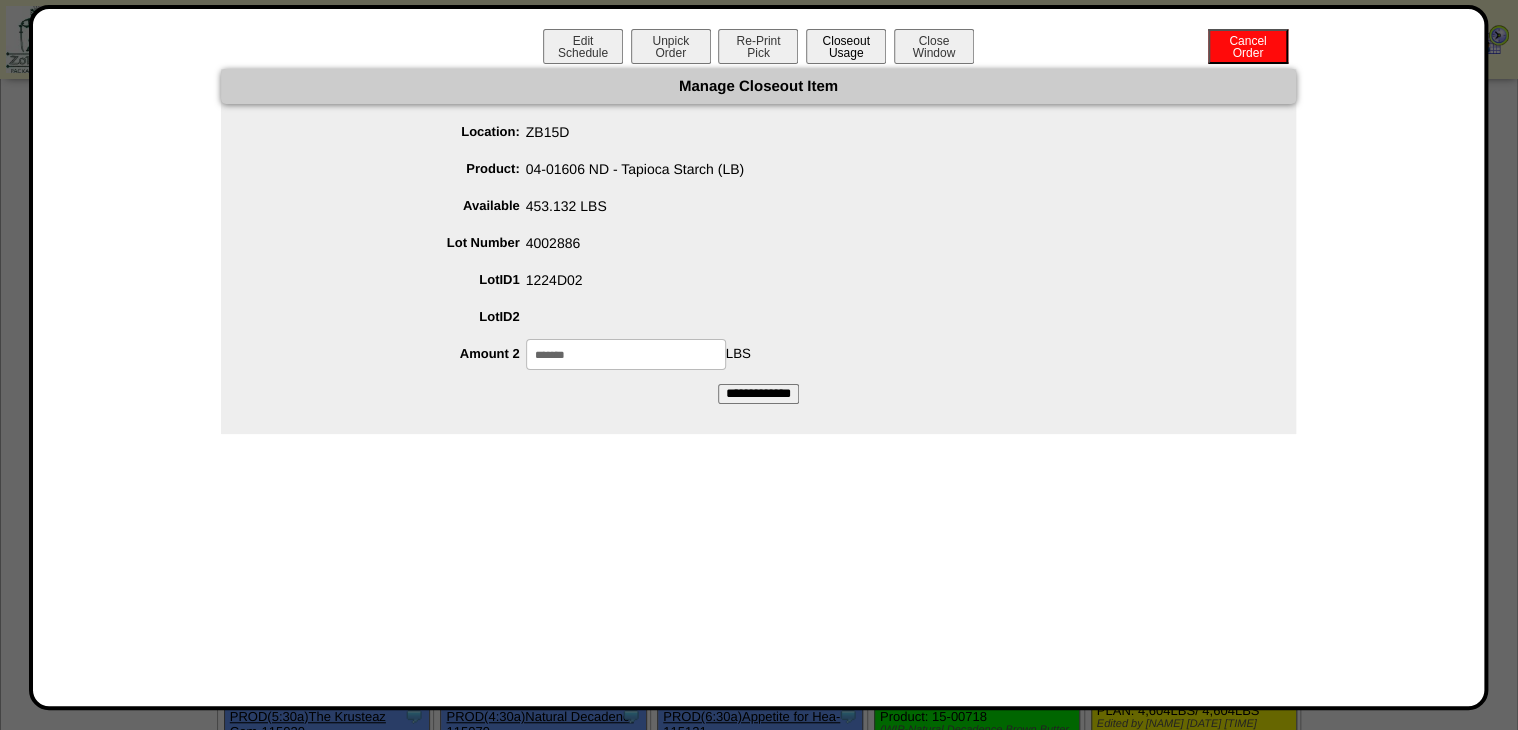 click on "Closeout Usage" at bounding box center (846, 46) 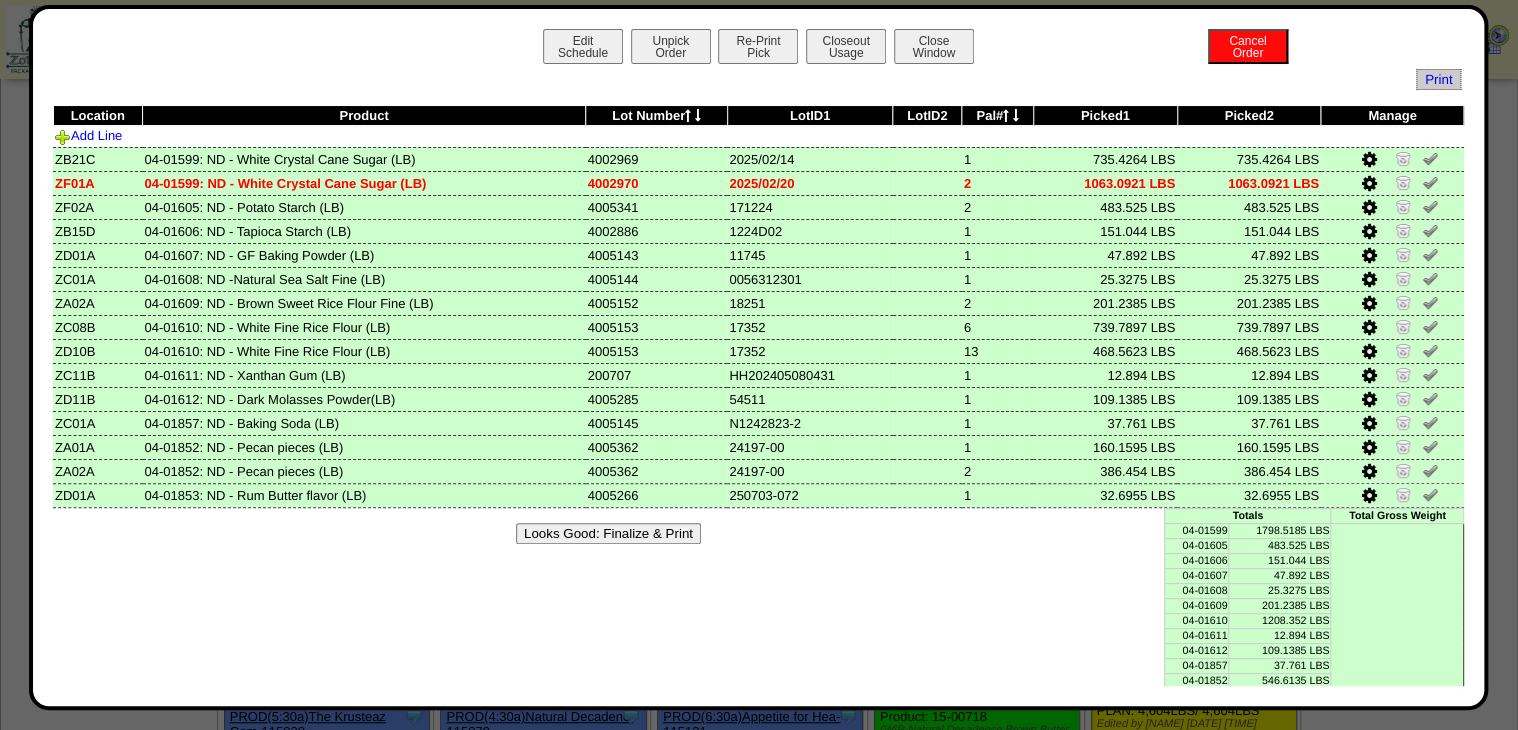 click on "Looks Good: Finalize & Print" at bounding box center (608, 533) 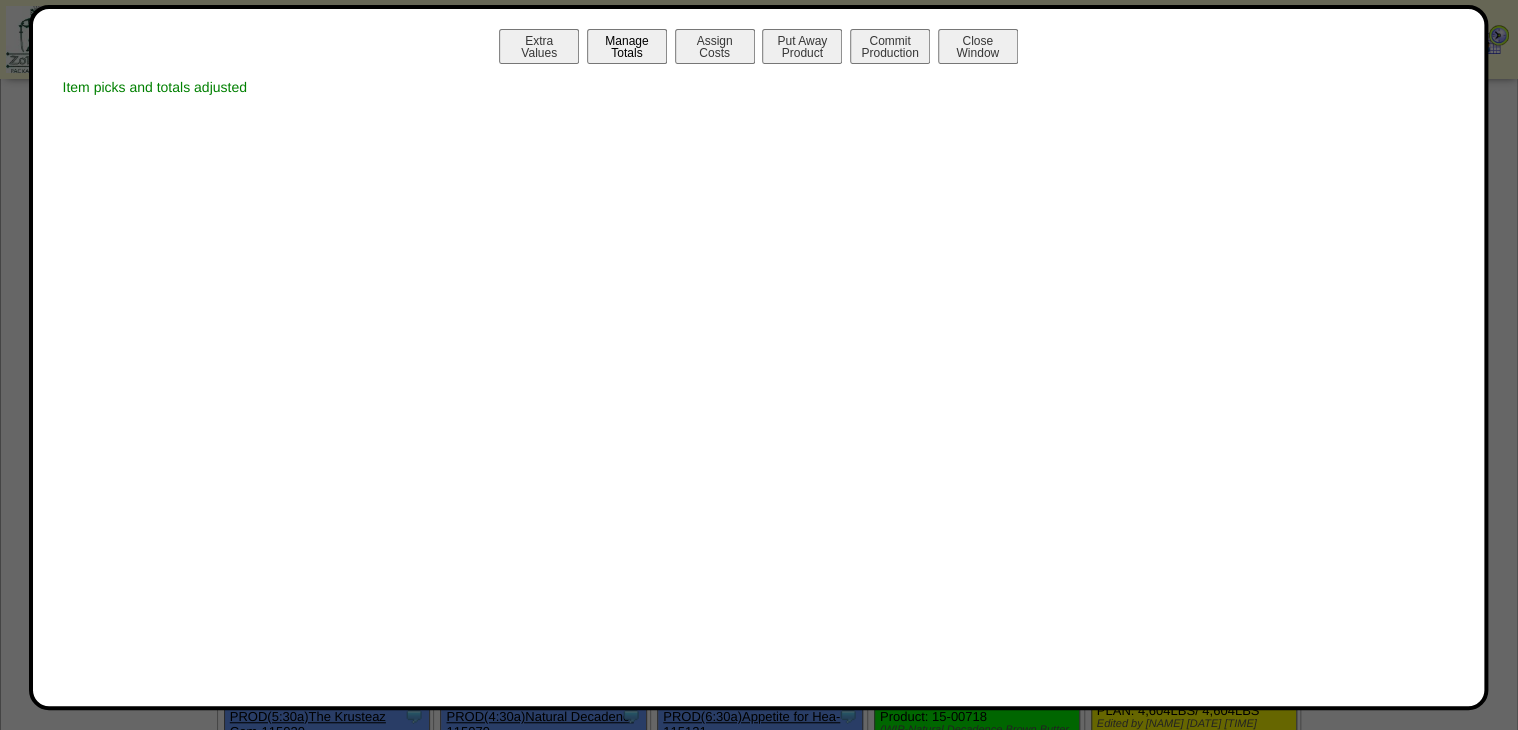 click on "Manage Totals" at bounding box center (627, 46) 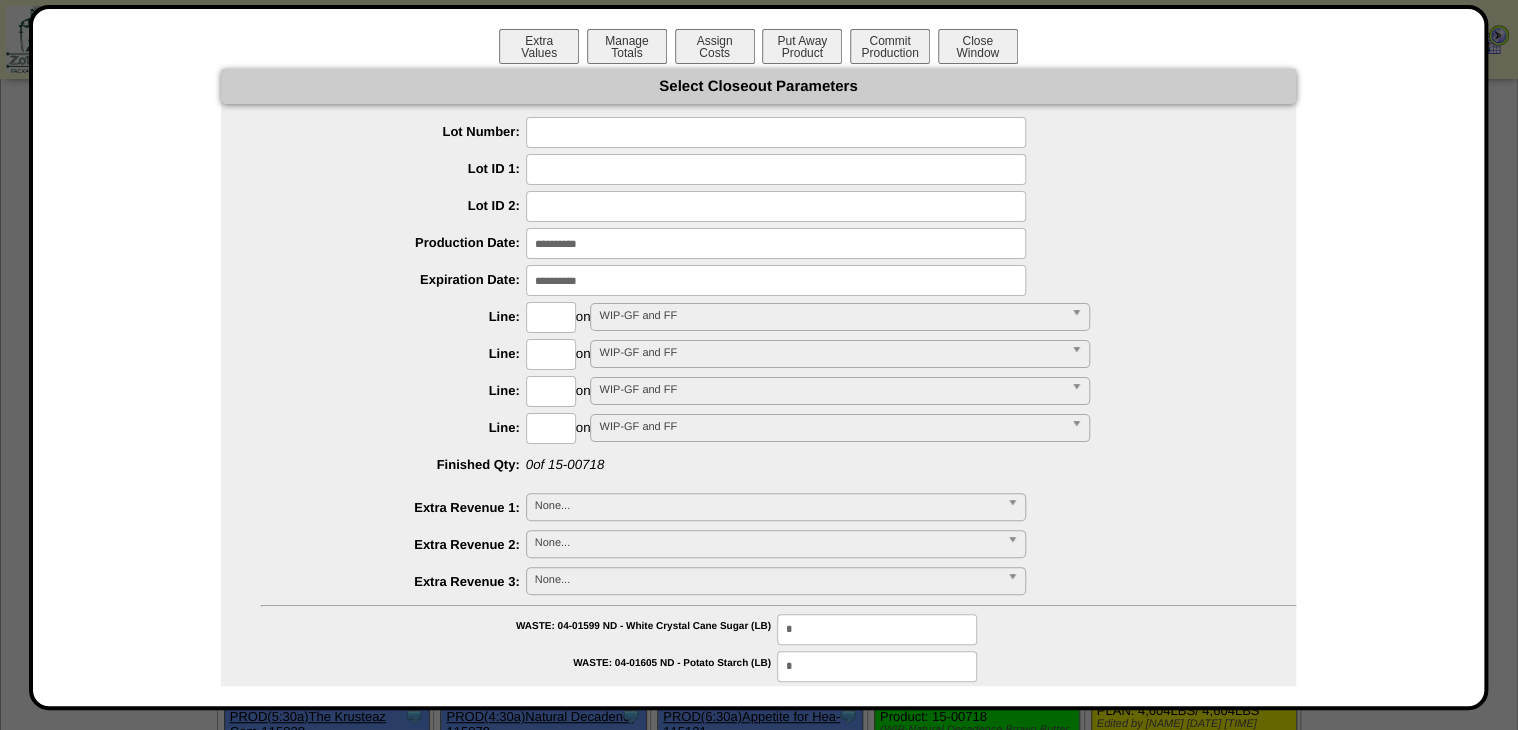 click at bounding box center (776, 132) 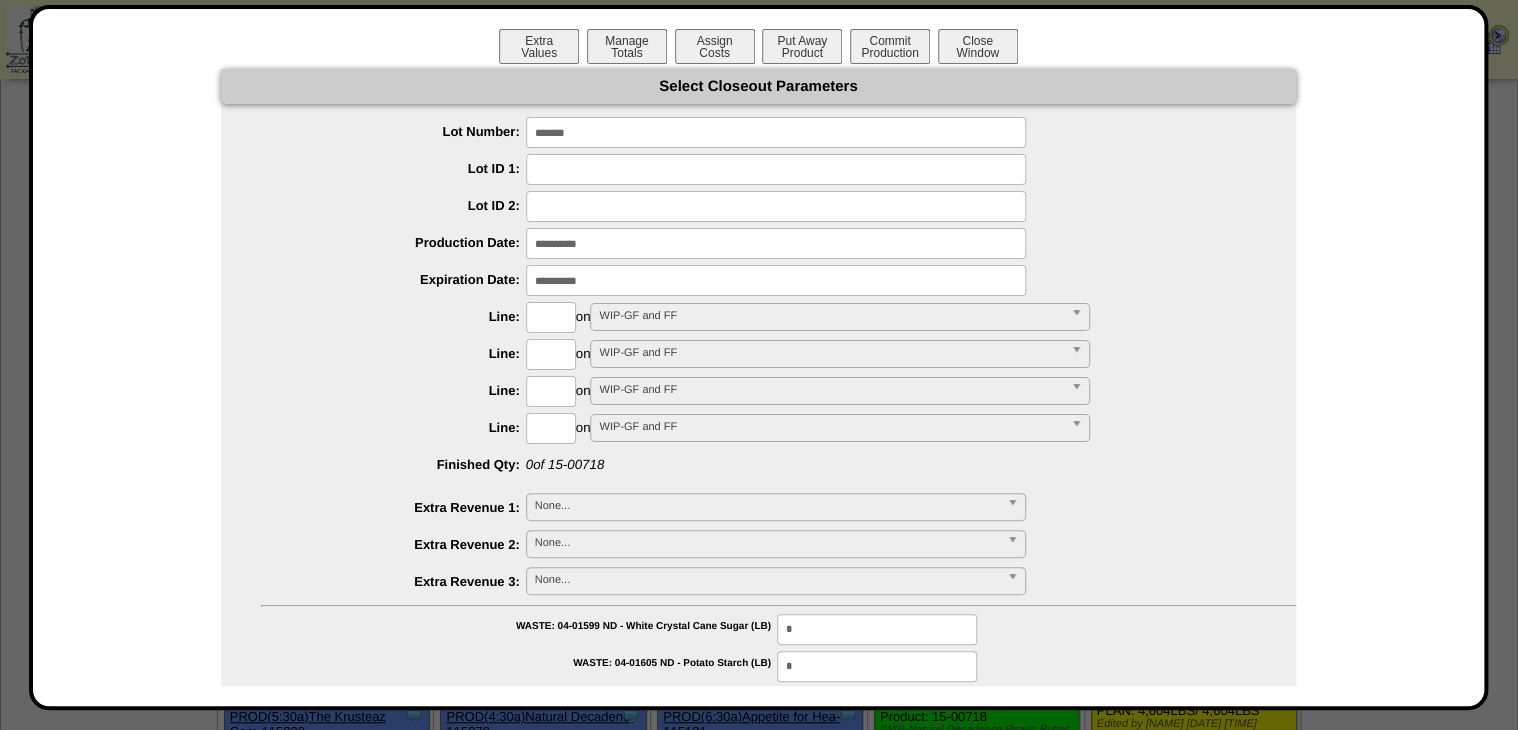 type on "*******" 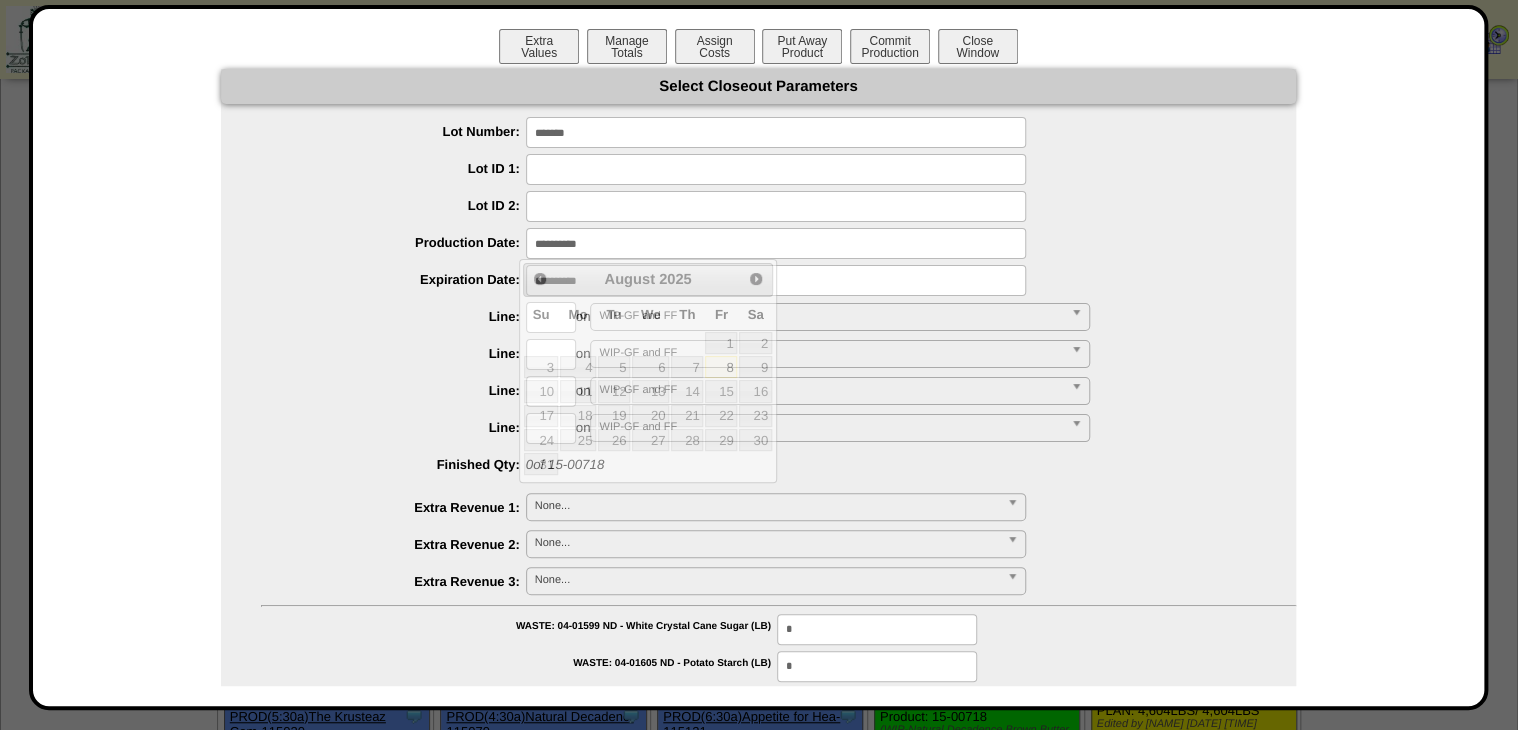 click at bounding box center (776, 243) 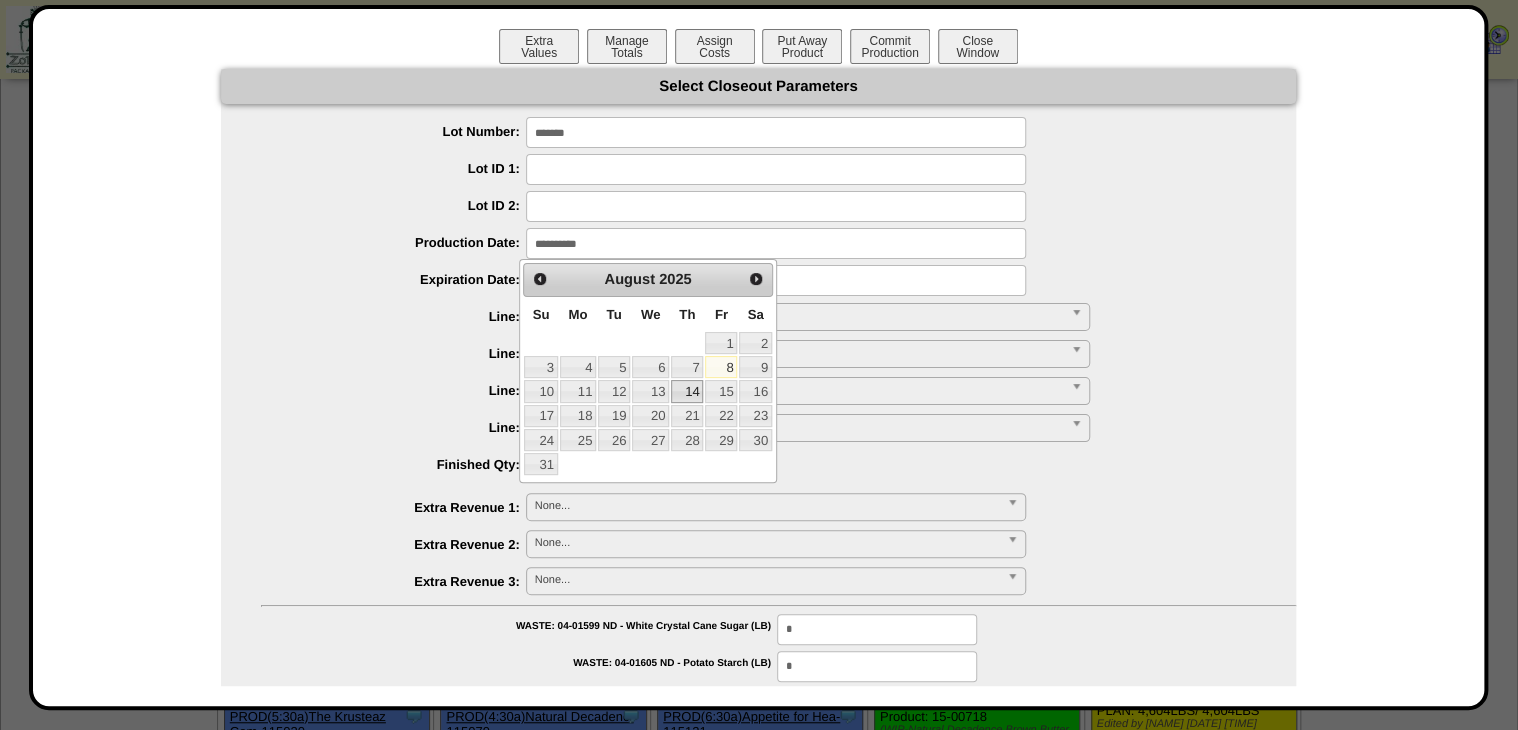 click on "7" at bounding box center (687, 367) 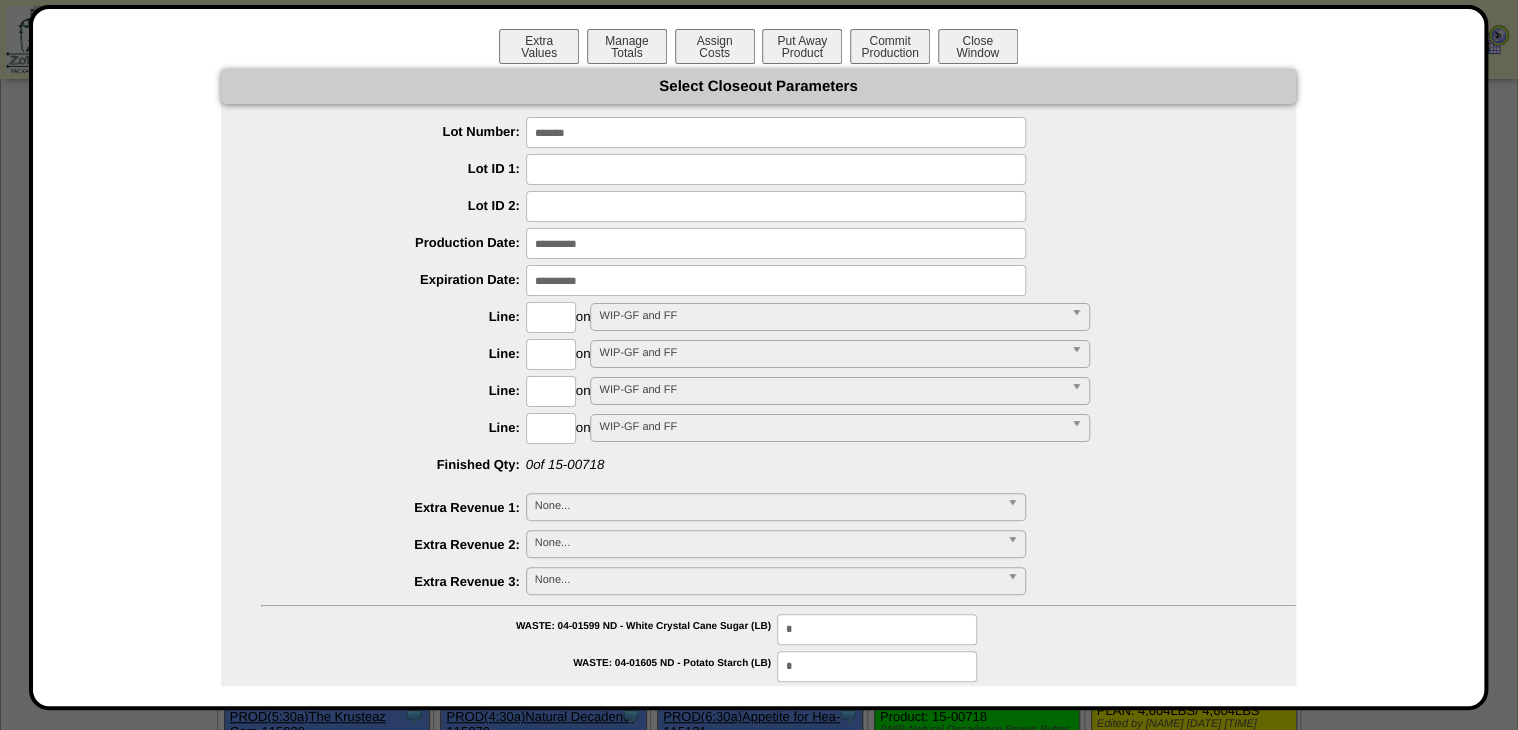 click at bounding box center (776, 280) 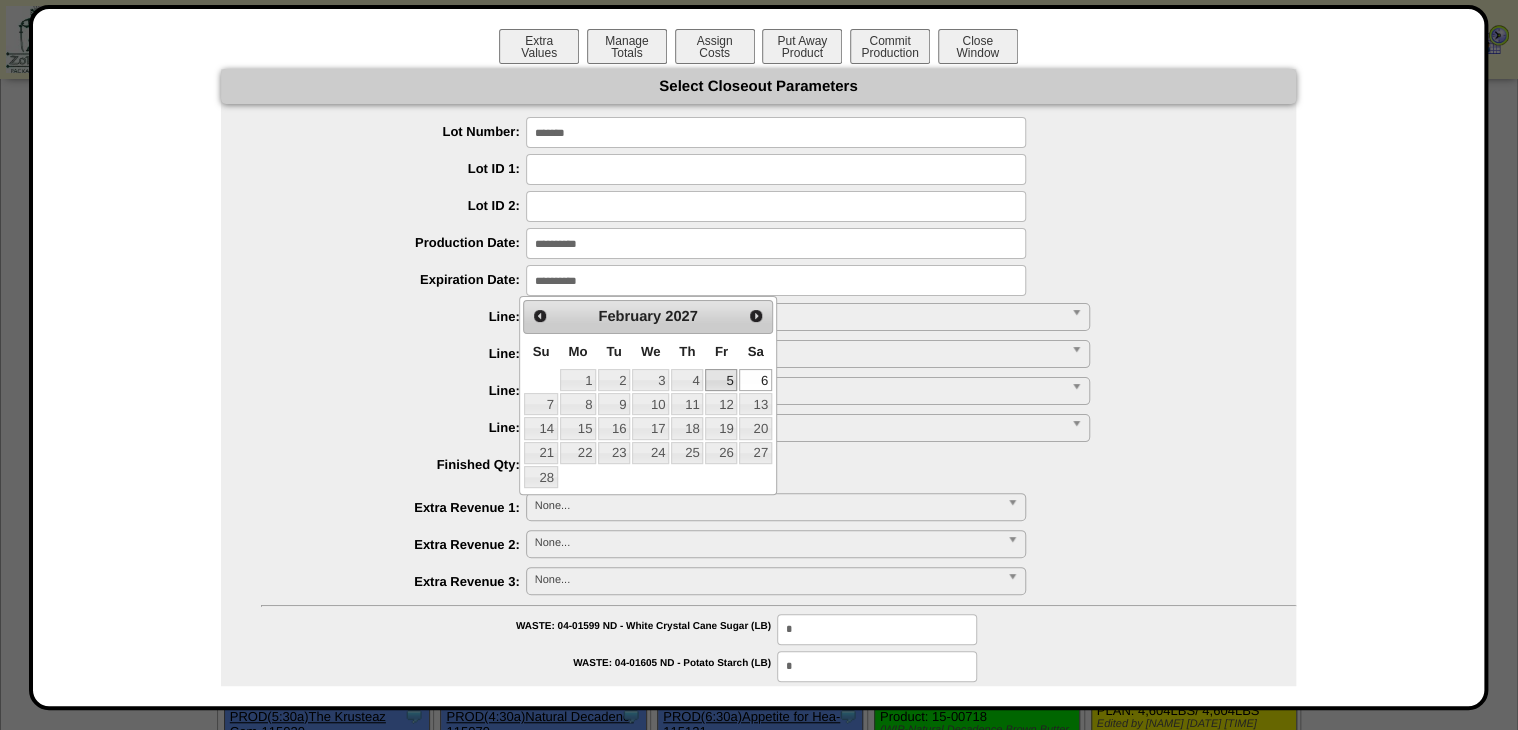 click on "5" at bounding box center [721, 380] 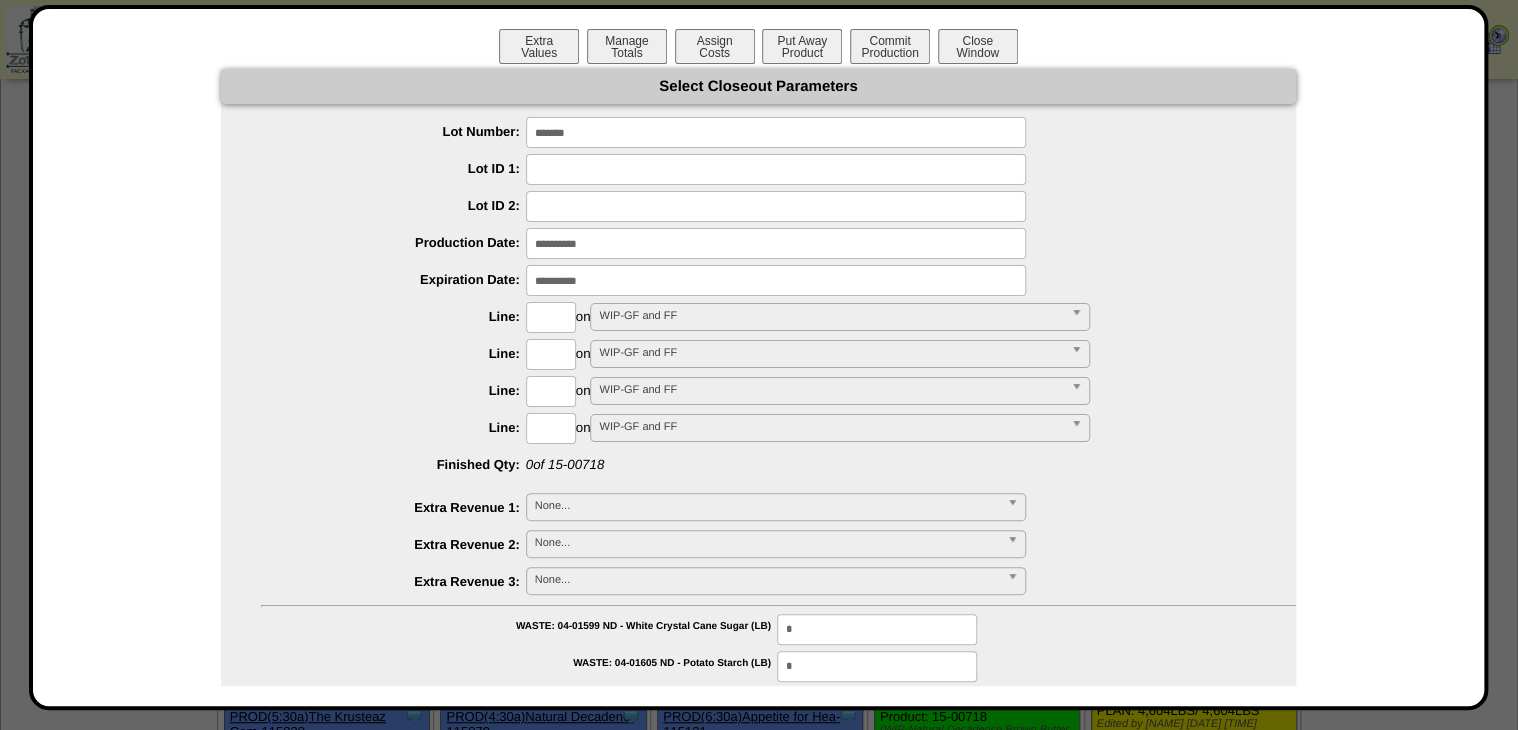 click at bounding box center (551, 317) 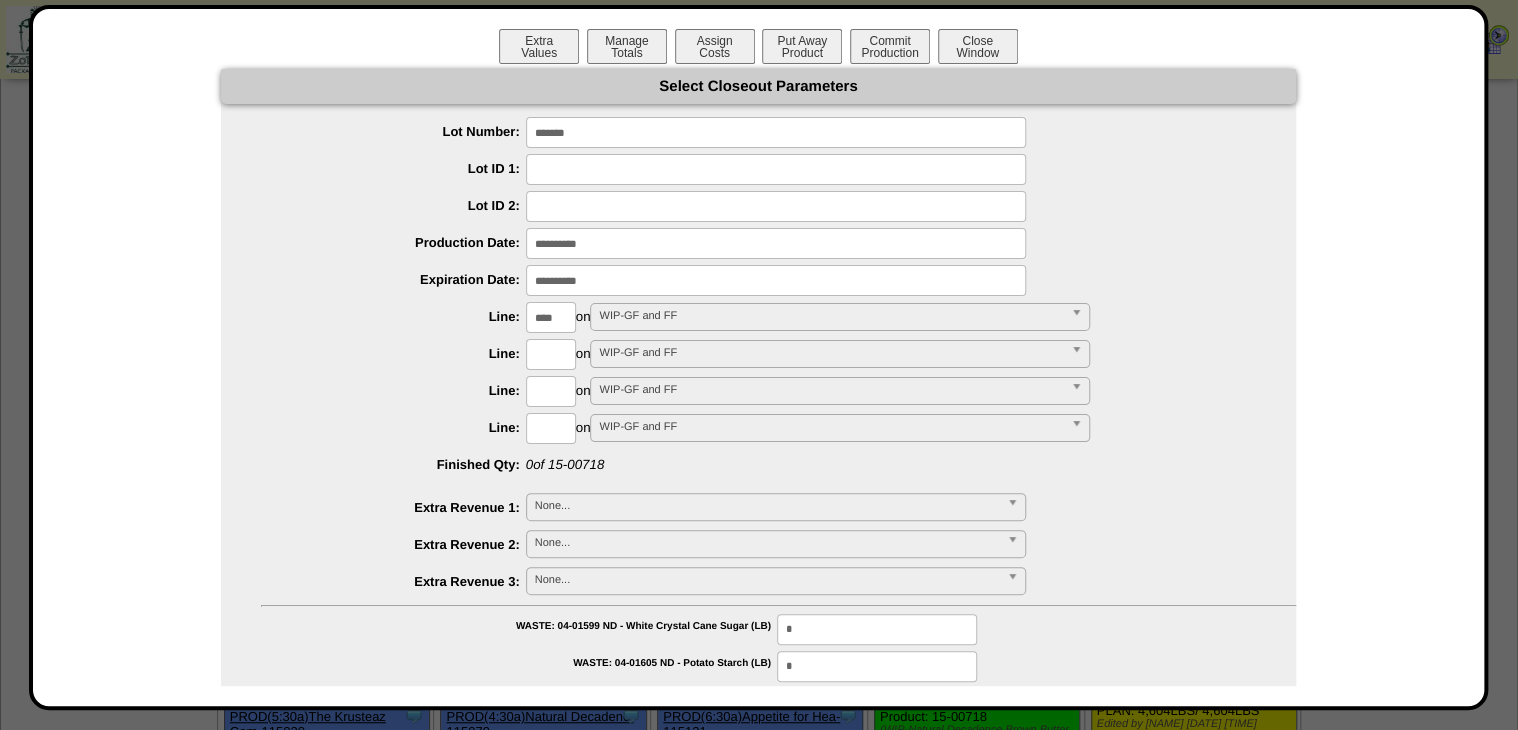 type on "****" 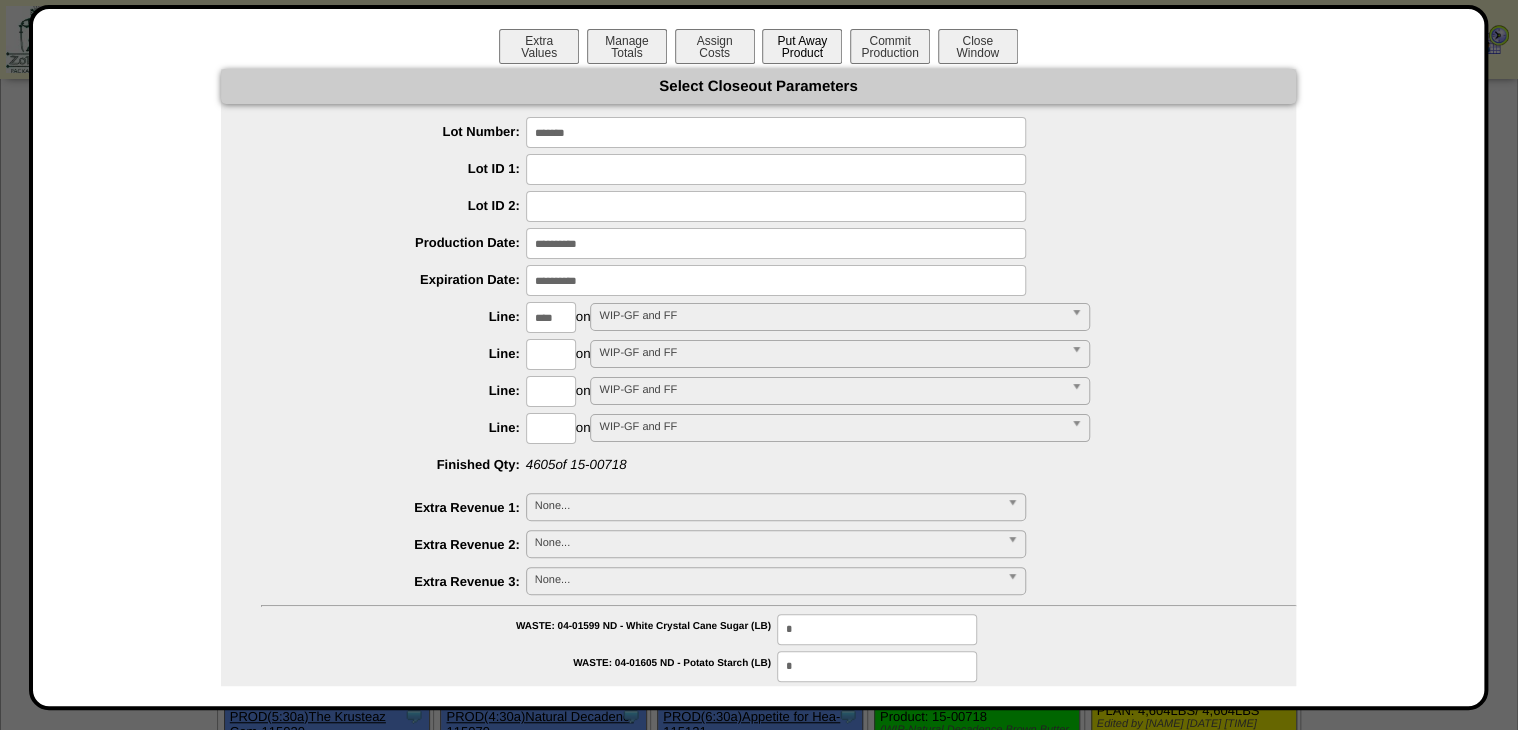 click on "Put Away Product" at bounding box center [802, 46] 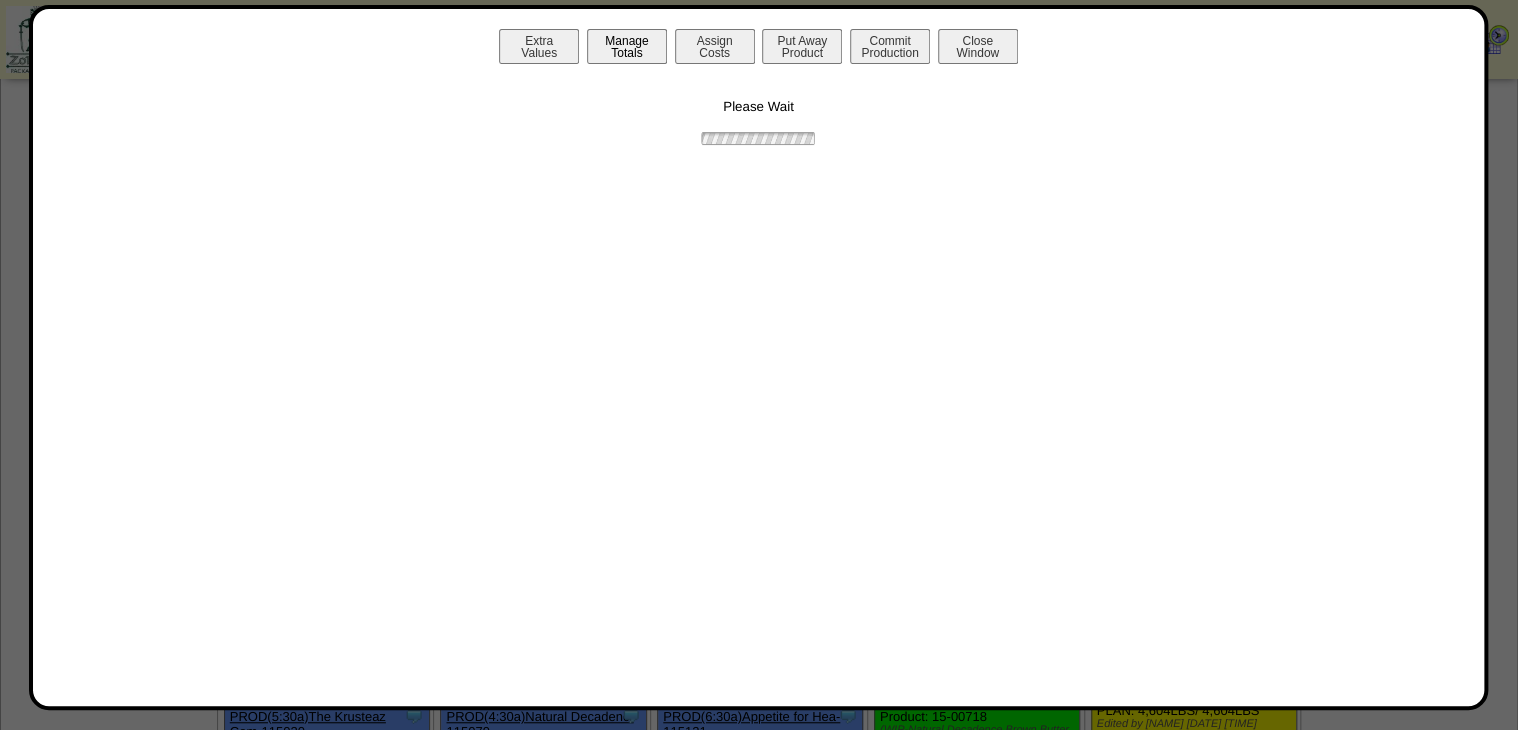 click on "Manage Totals" at bounding box center [627, 46] 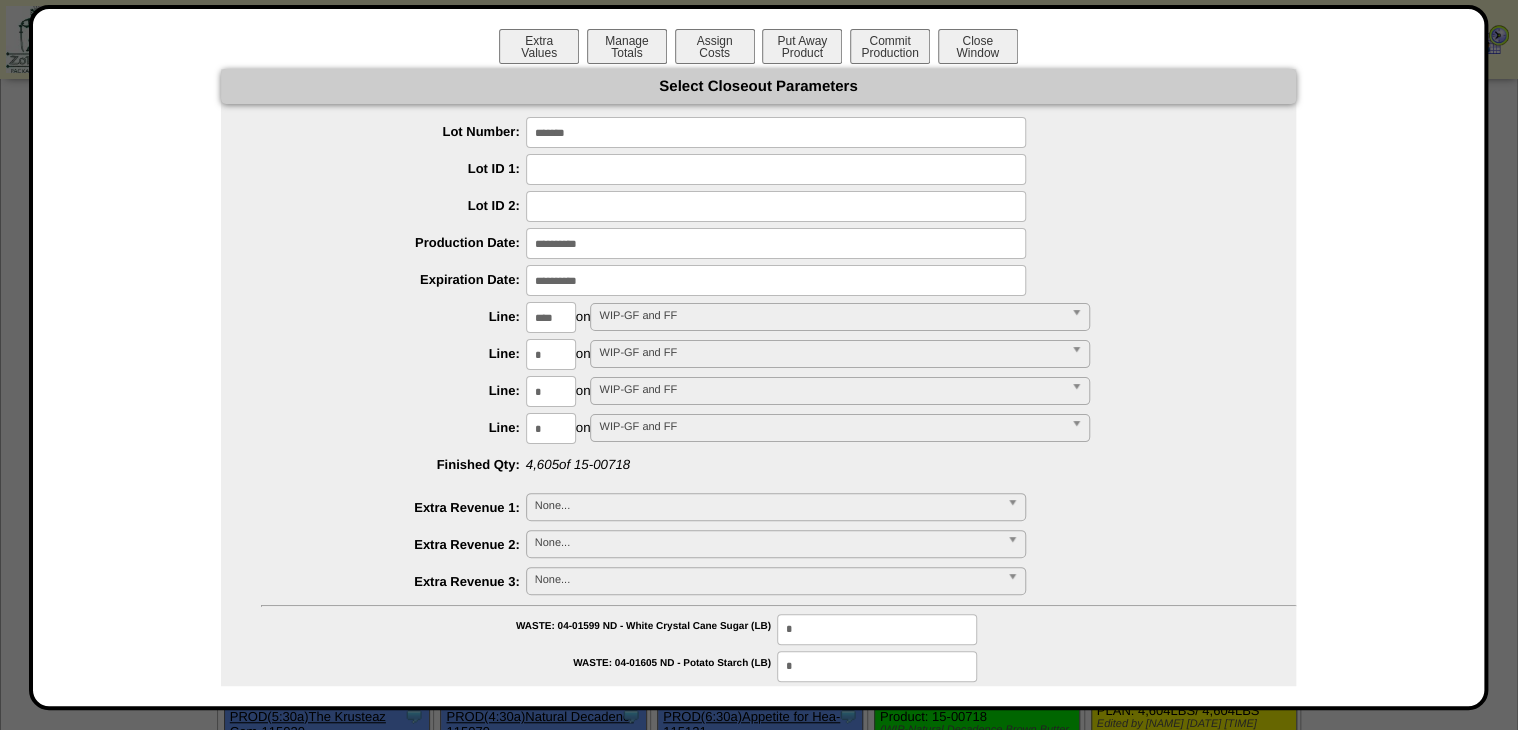 scroll, scrollTop: 437, scrollLeft: 0, axis: vertical 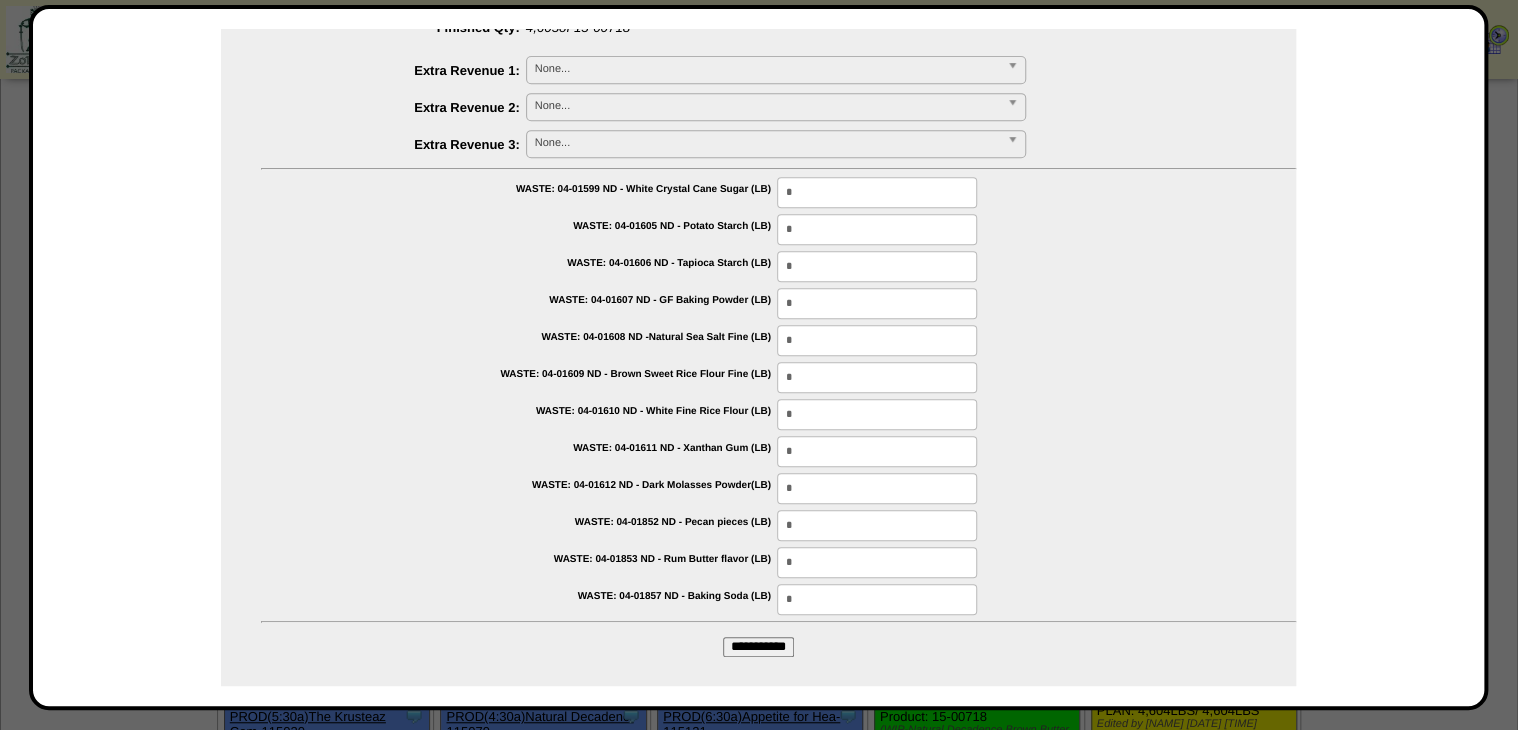 drag, startPoint x: 830, startPoint y: 191, endPoint x: 710, endPoint y: 220, distance: 123.454445 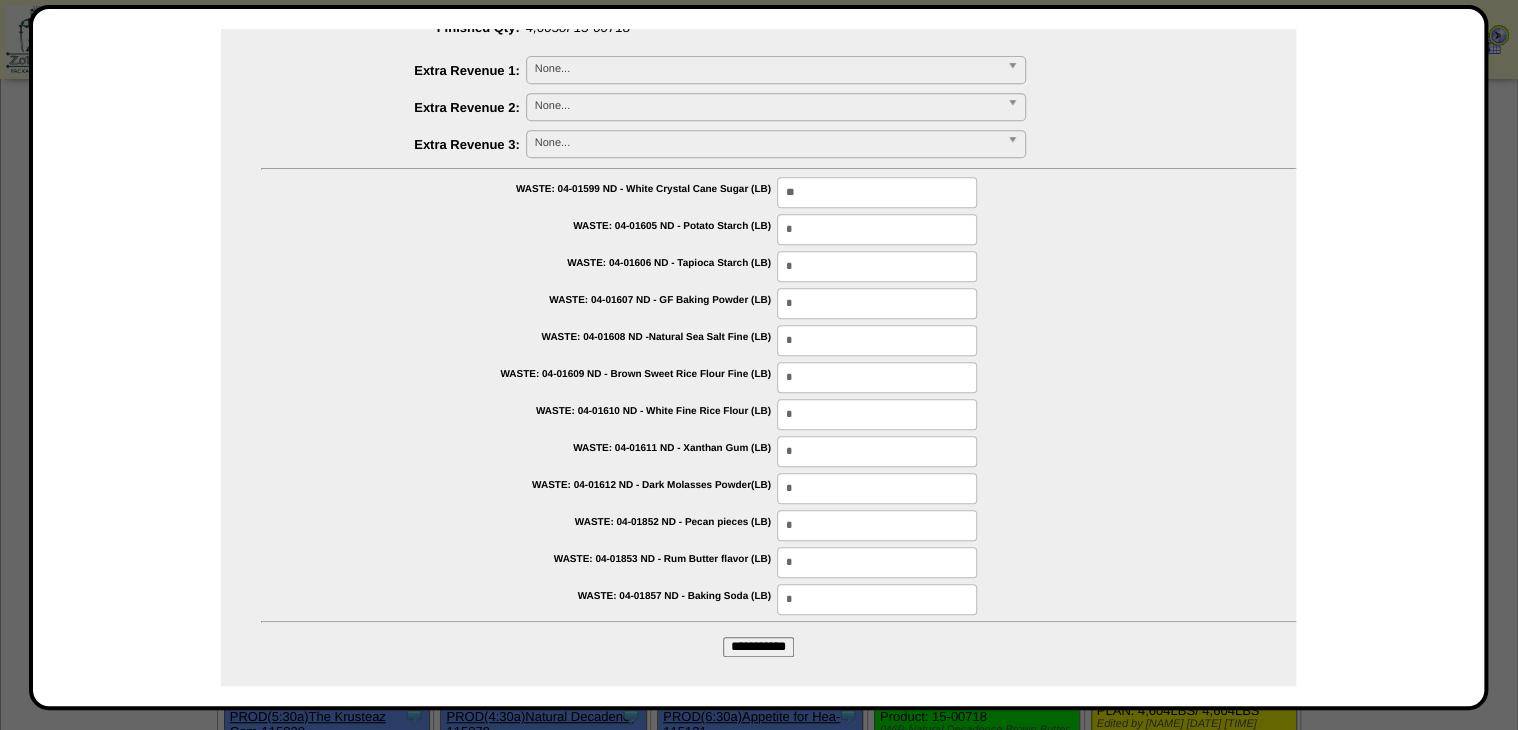 type on "**" 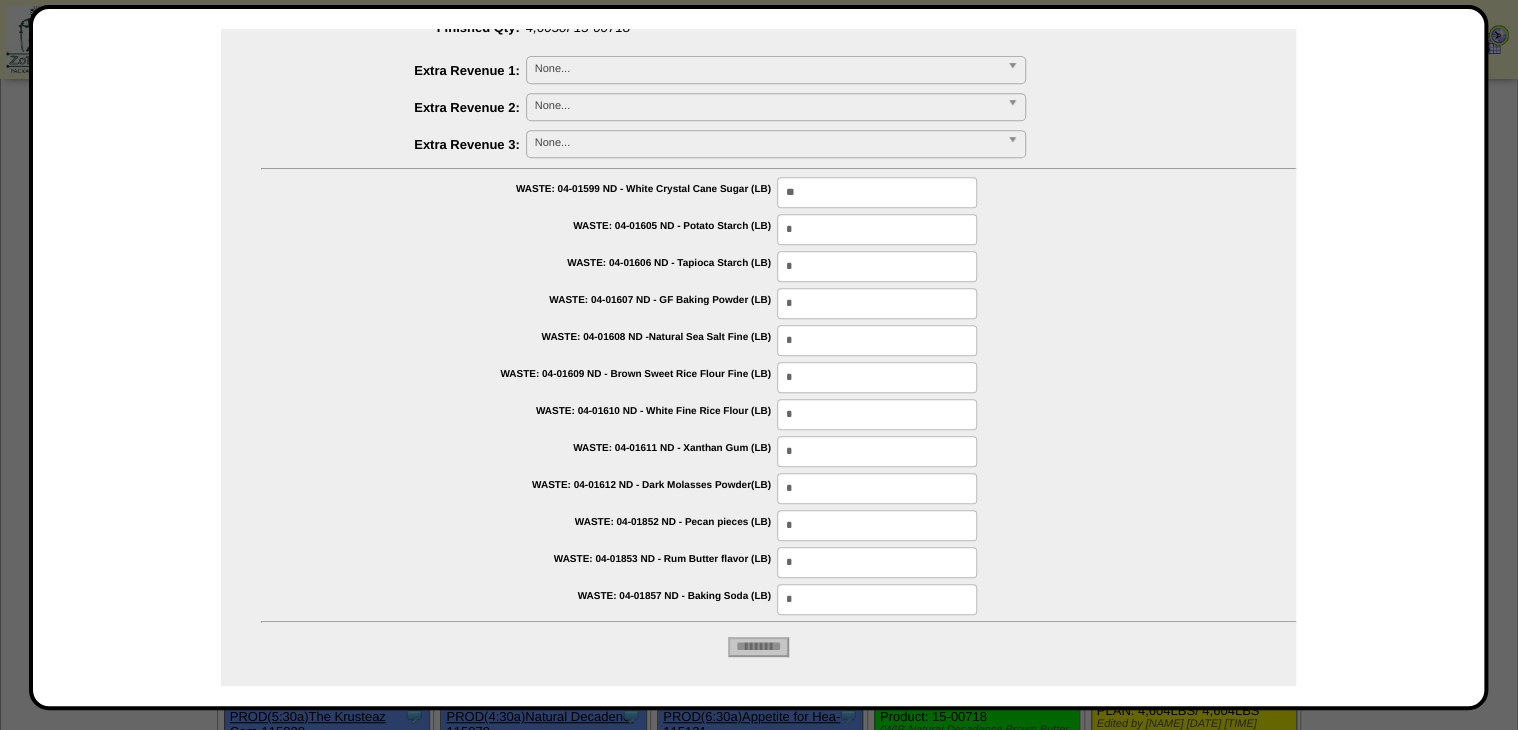 type on "*********" 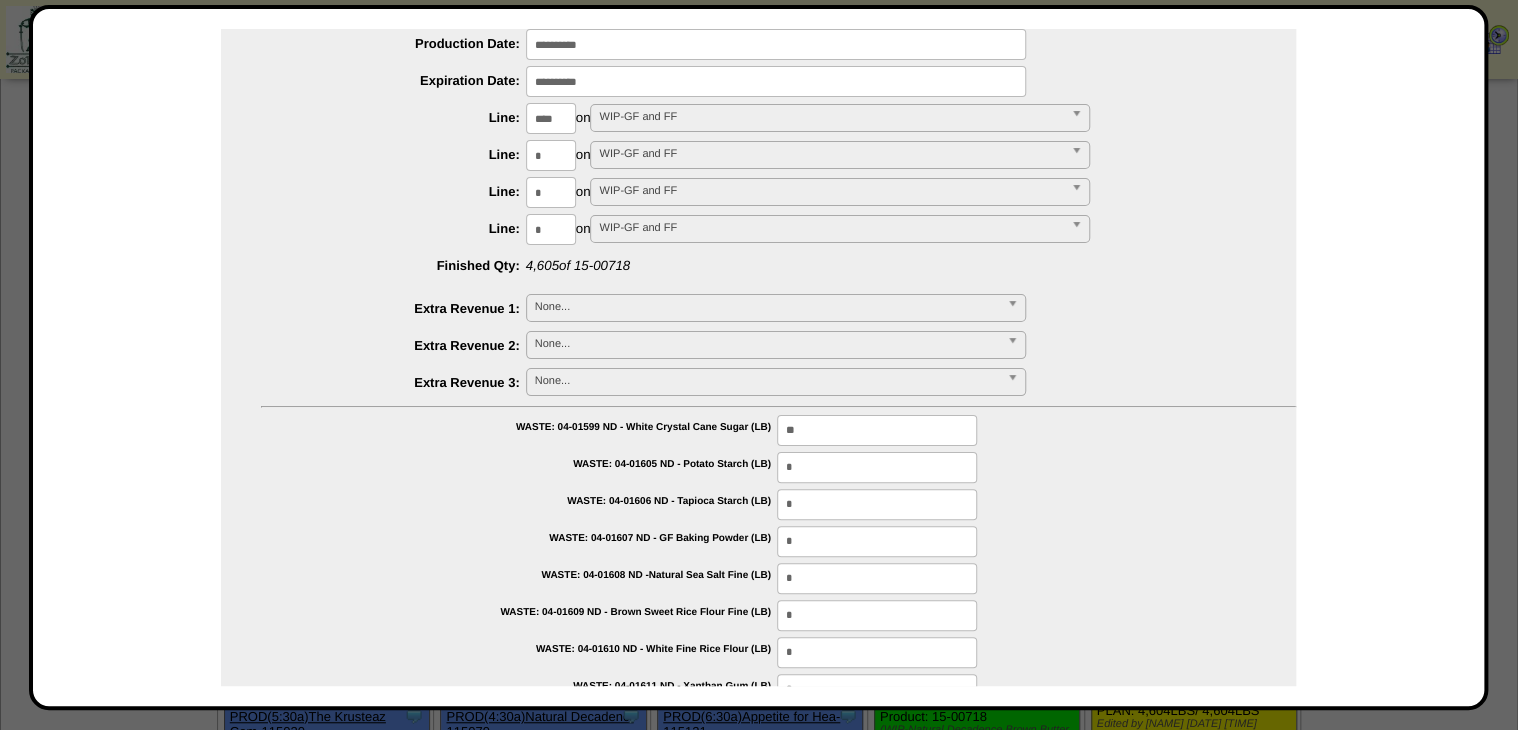 scroll, scrollTop: 0, scrollLeft: 0, axis: both 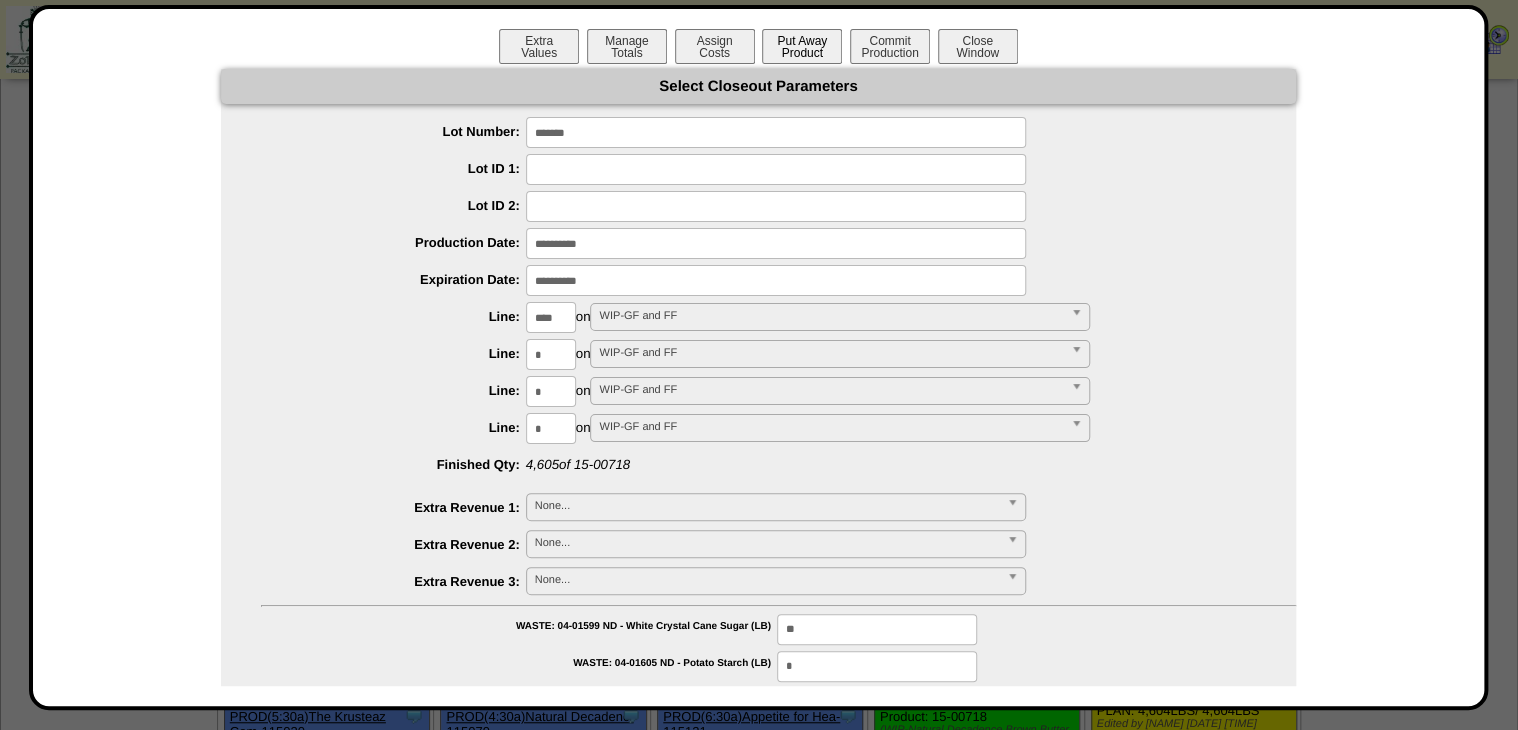 click on "Put Away Product" at bounding box center [802, 46] 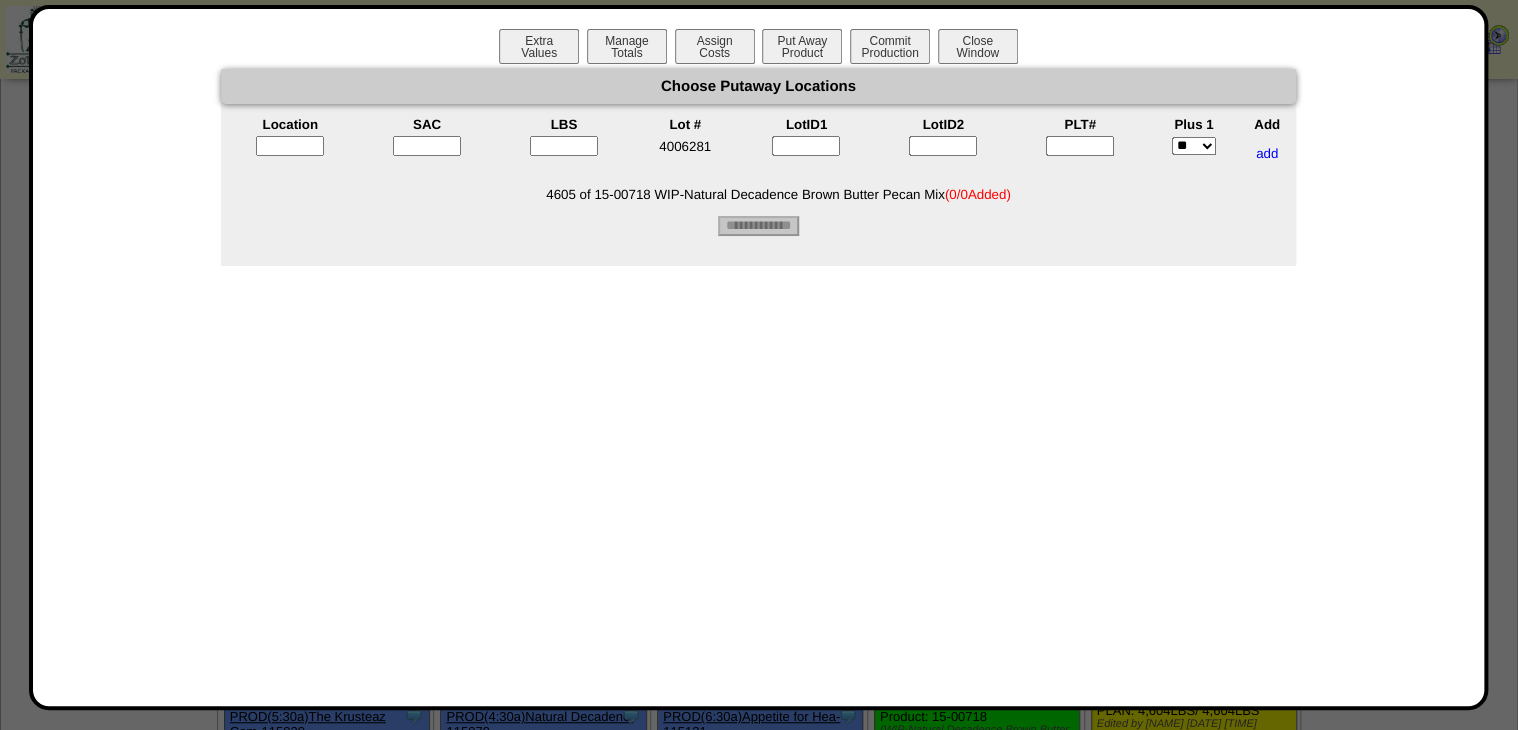 click at bounding box center (1080, 146) 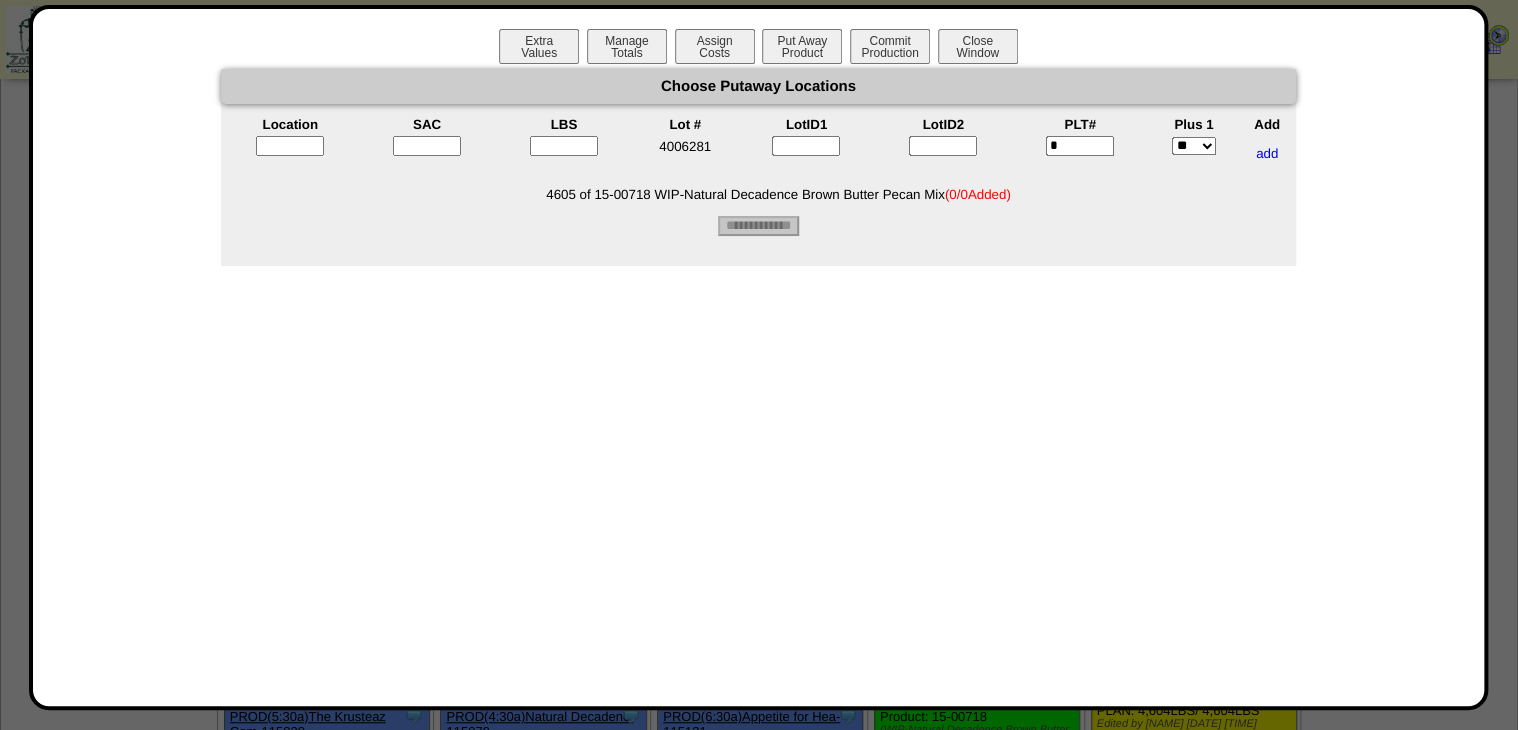 type on "*" 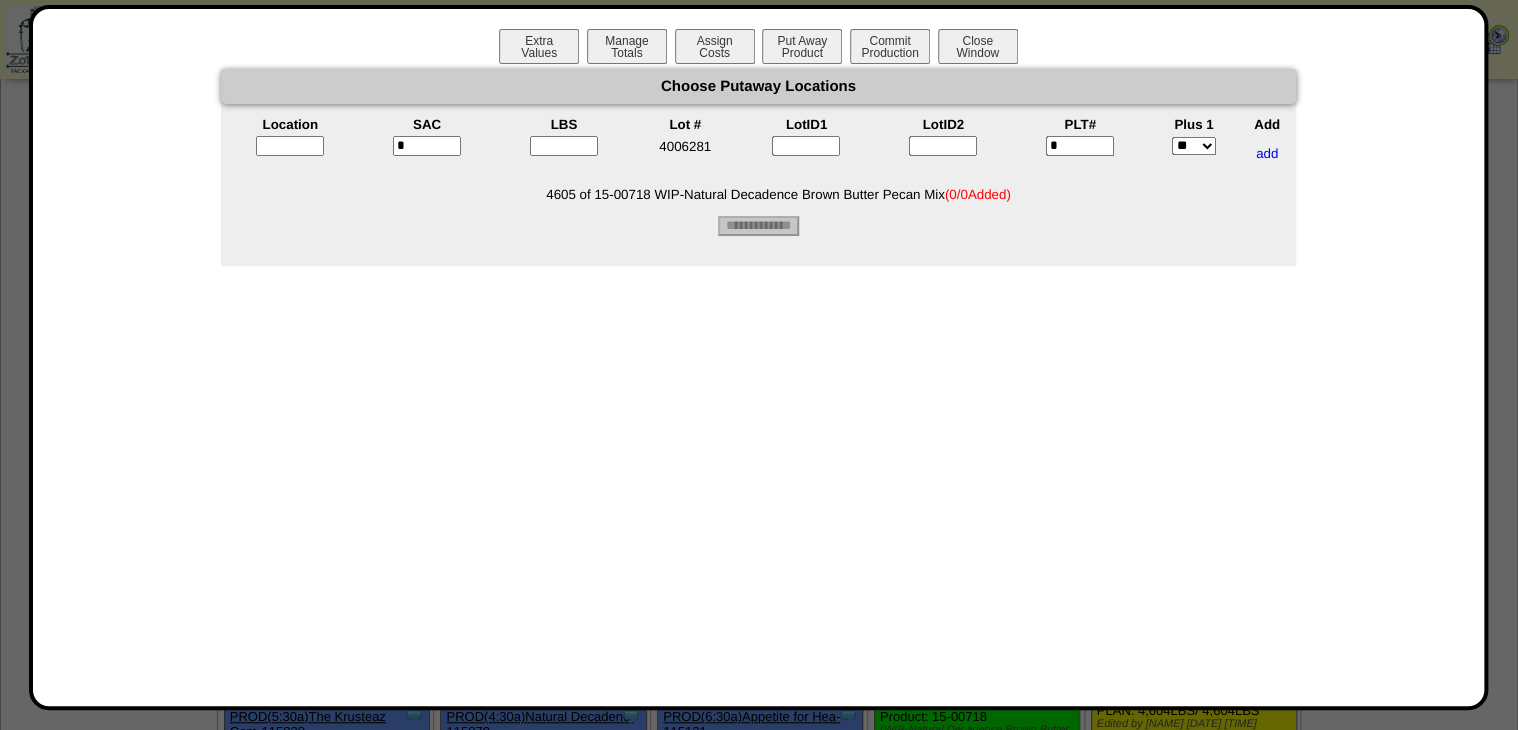 type on "*" 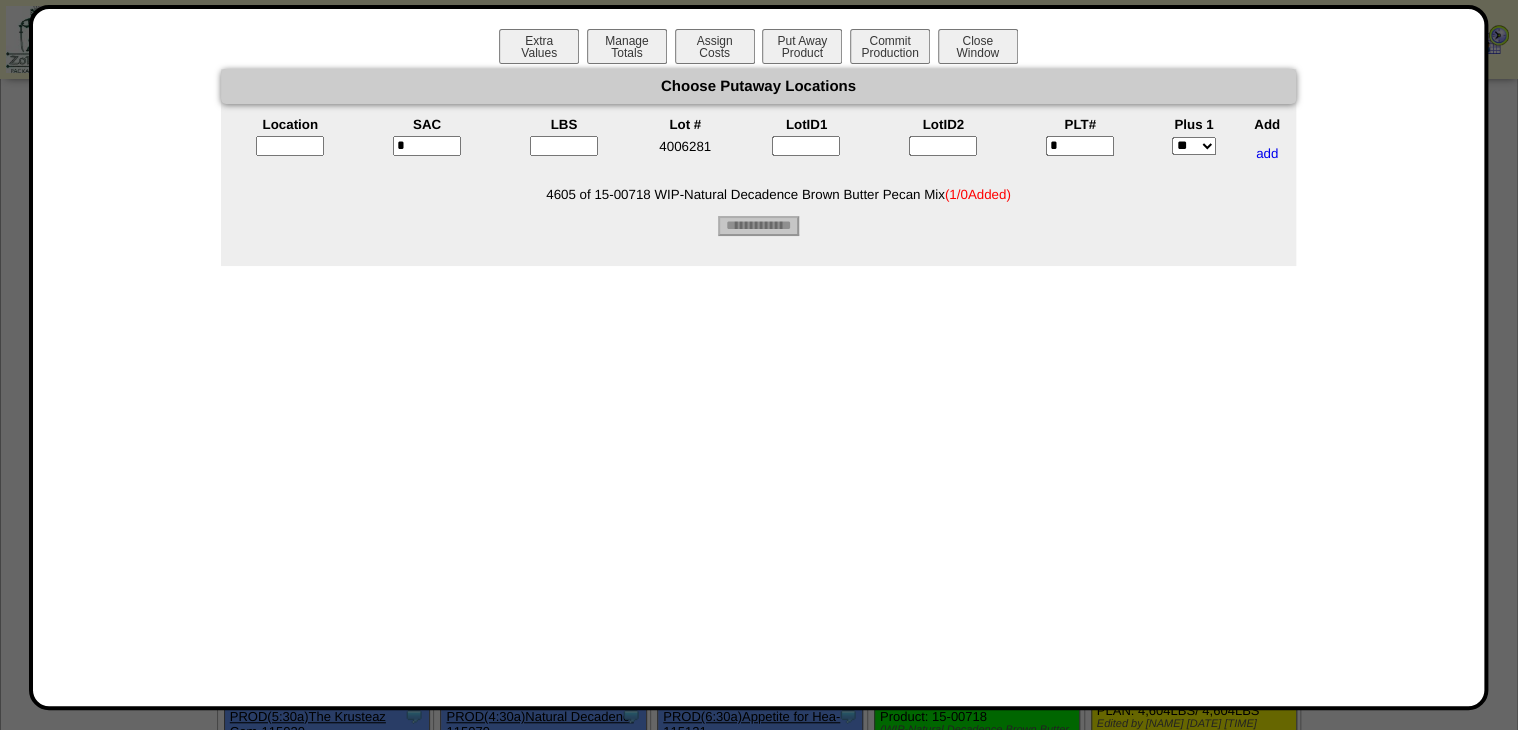 click on "*" at bounding box center (1080, 146) 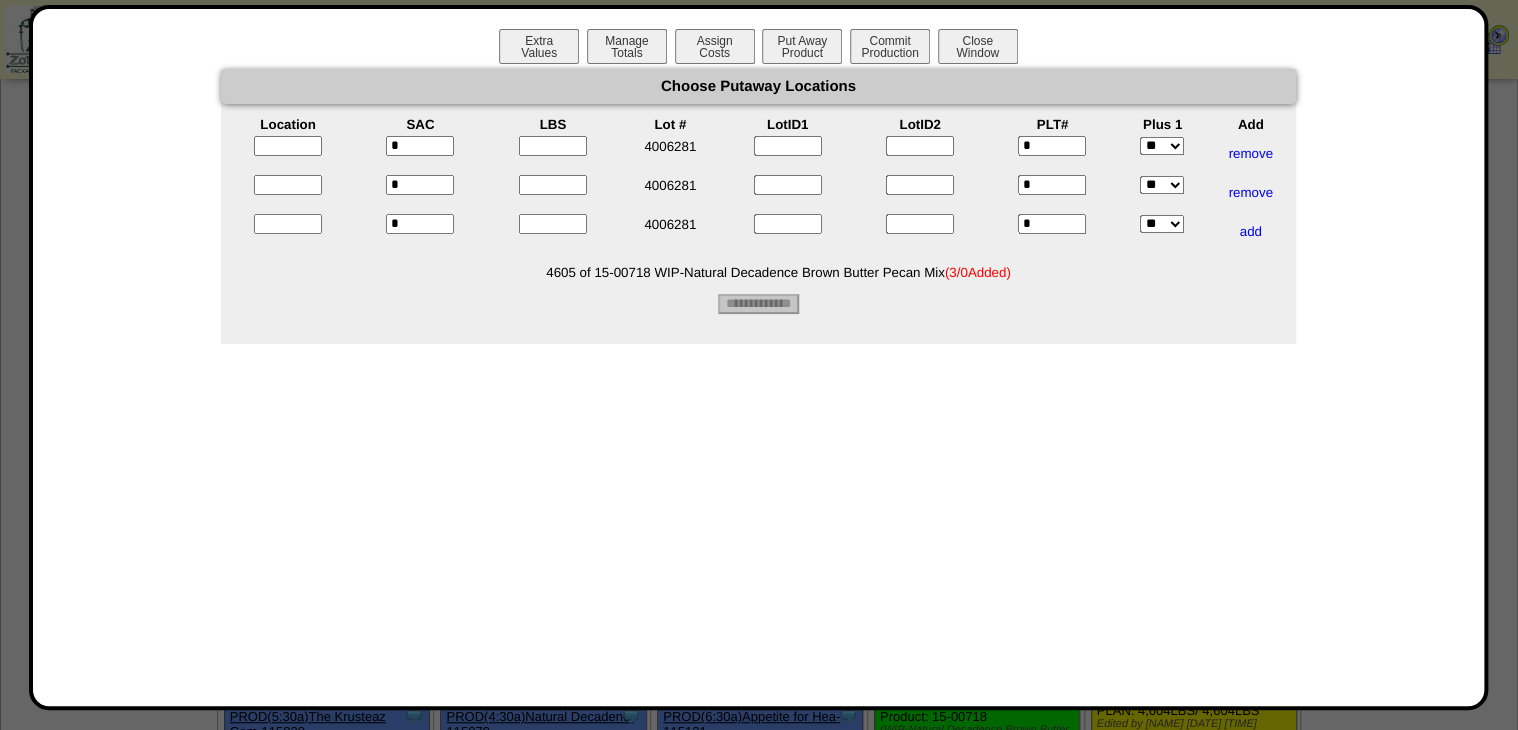 click at bounding box center [553, 146] 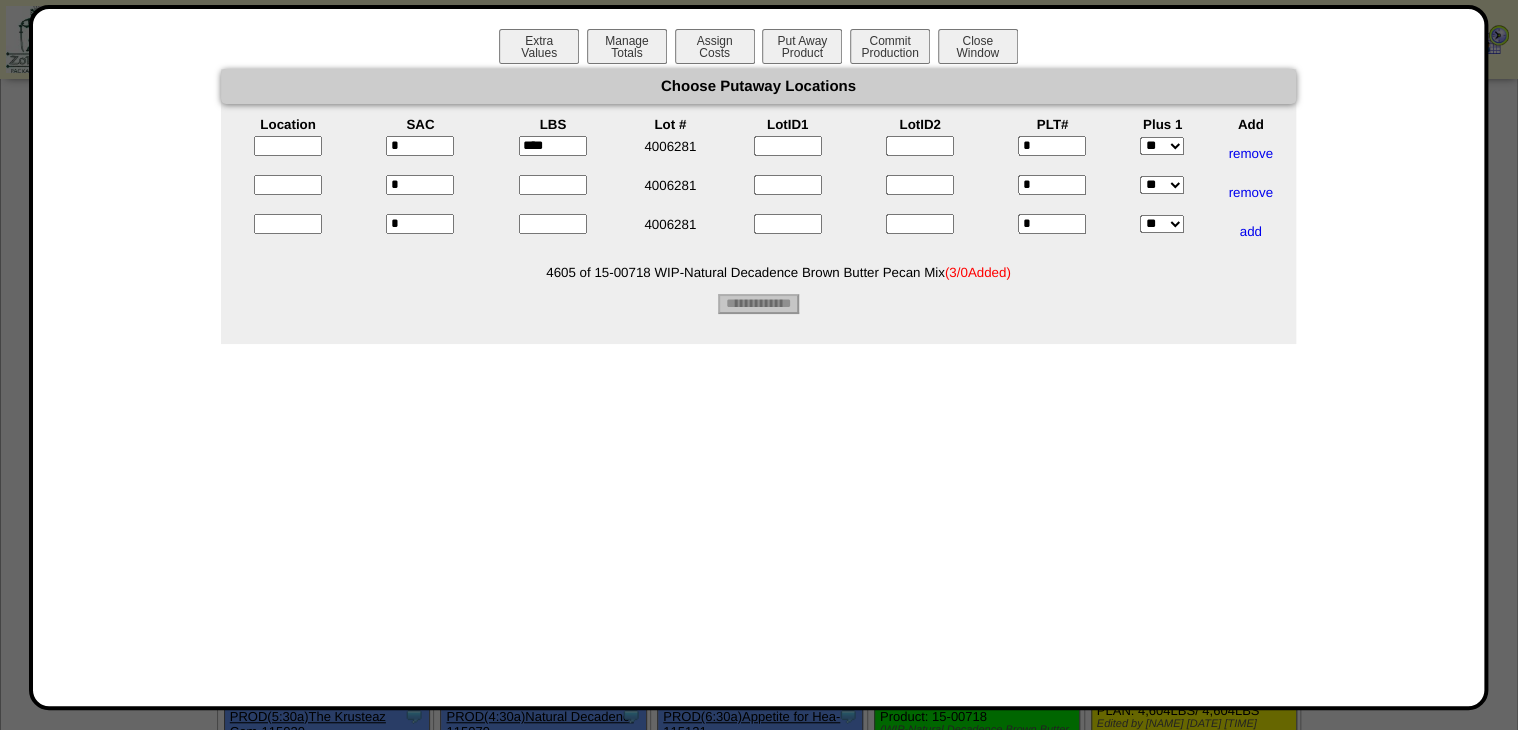 type on "****" 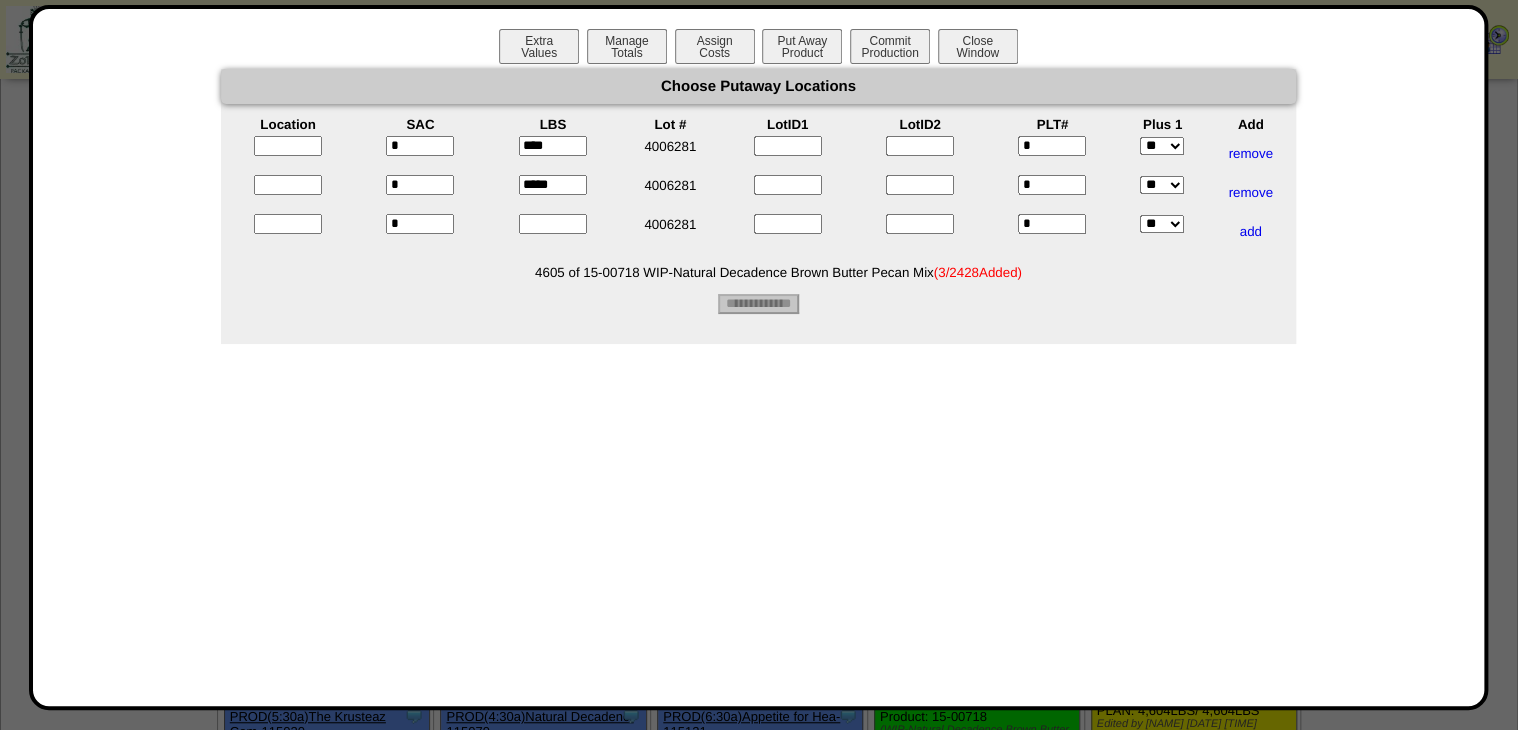 click on "Choose Putaway Locations
Location
SAC
LBS
Lot #
LotID1
LotID2
PLT#
Plus 1
Add
*
****
4006281
* ** *** * *" at bounding box center (758, 191) 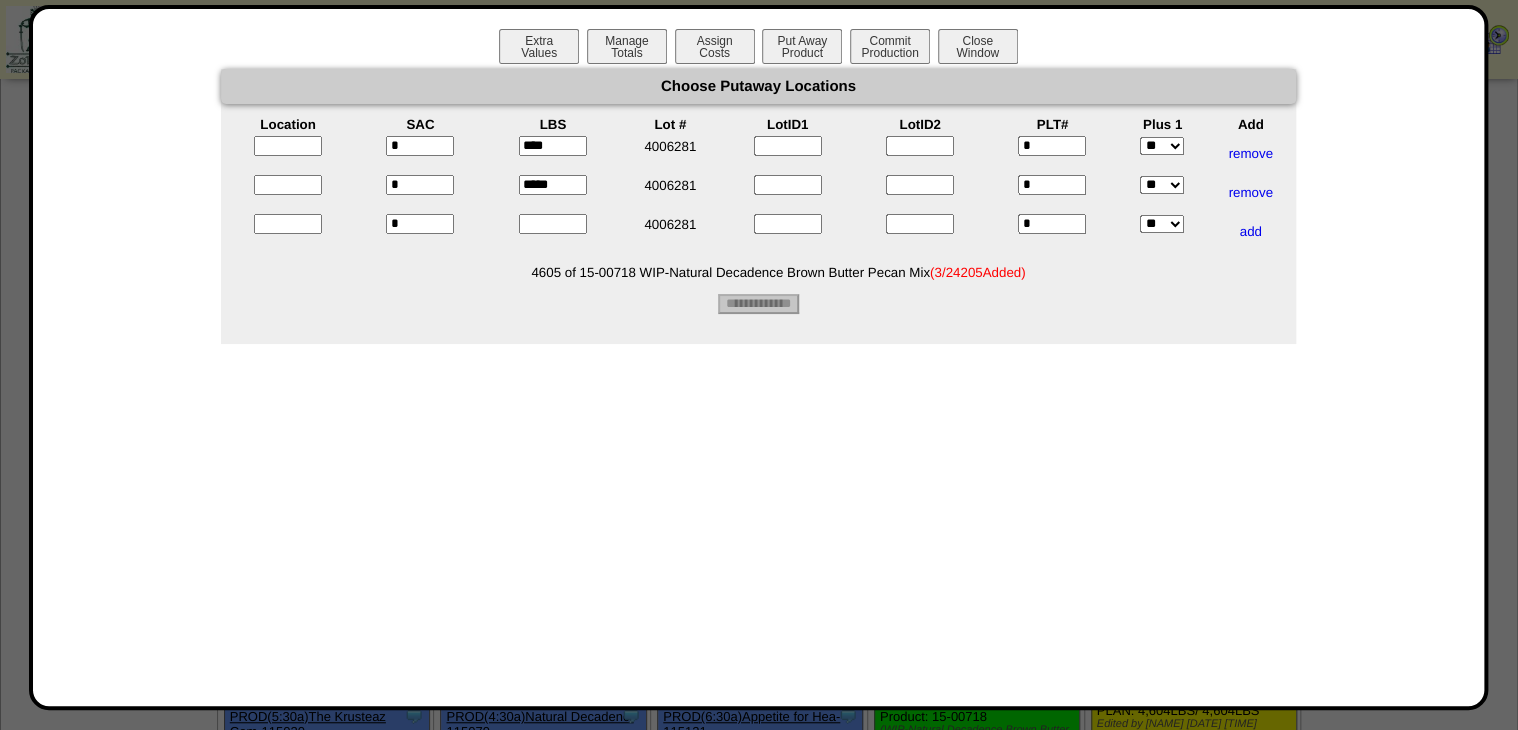 click on "*****" at bounding box center [553, 185] 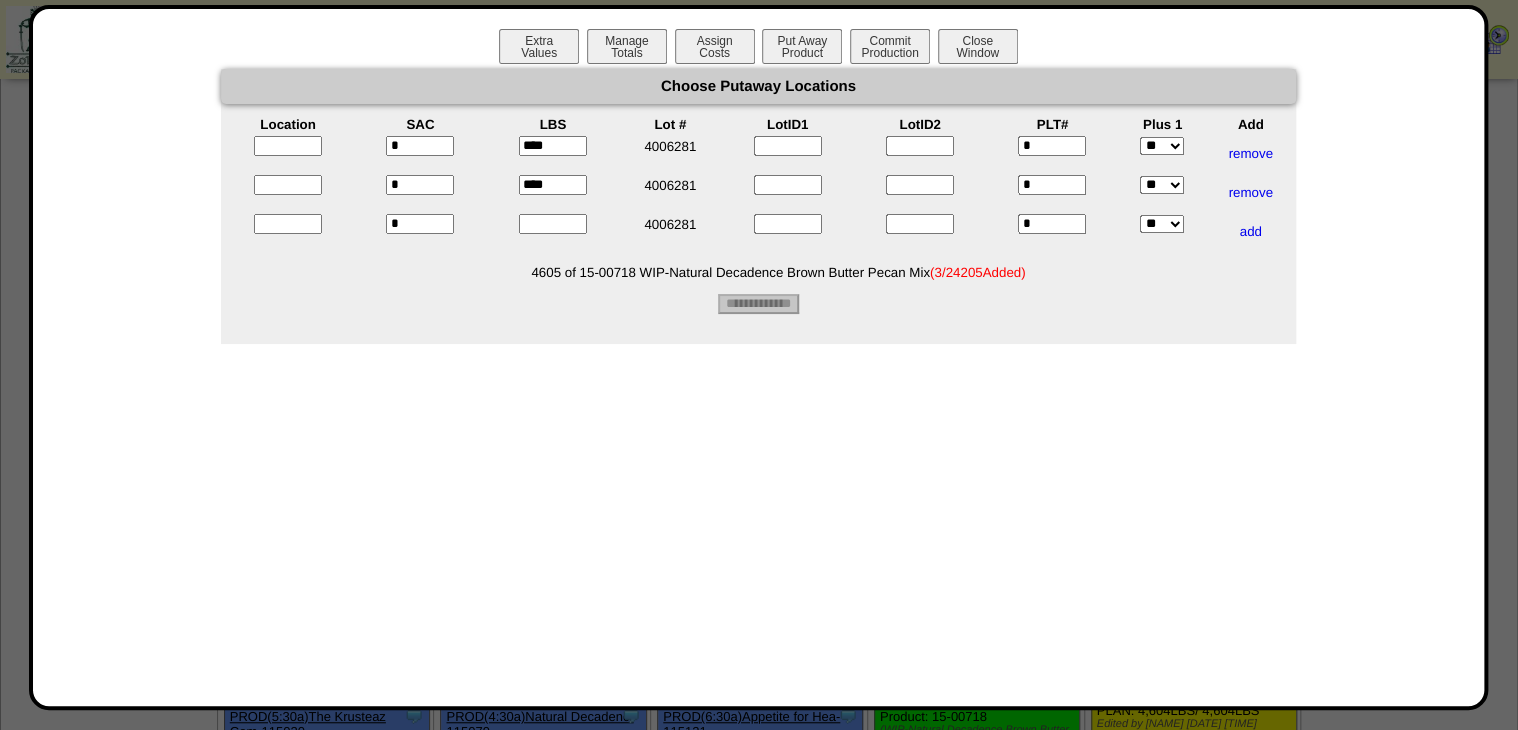type on "****" 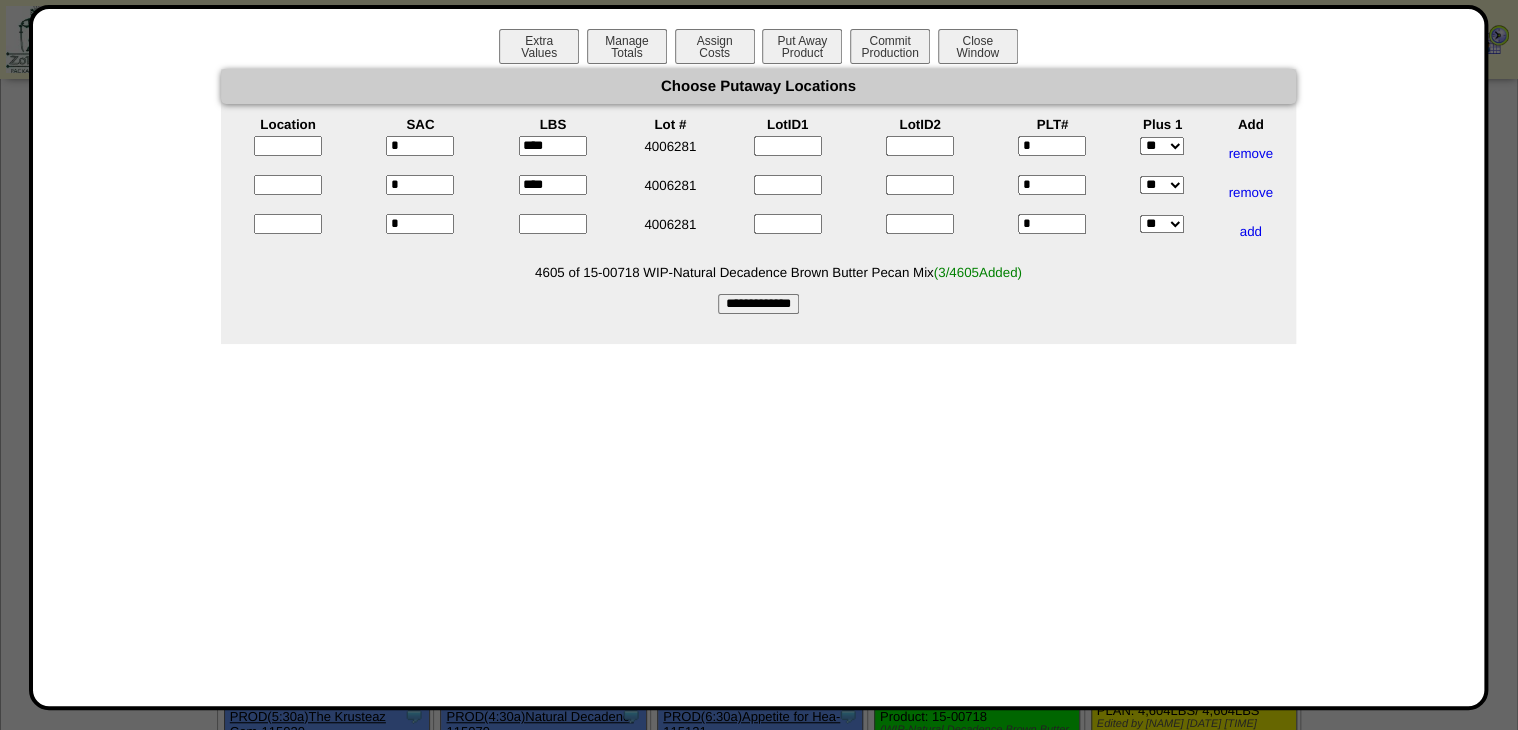 click at bounding box center [288, 146] 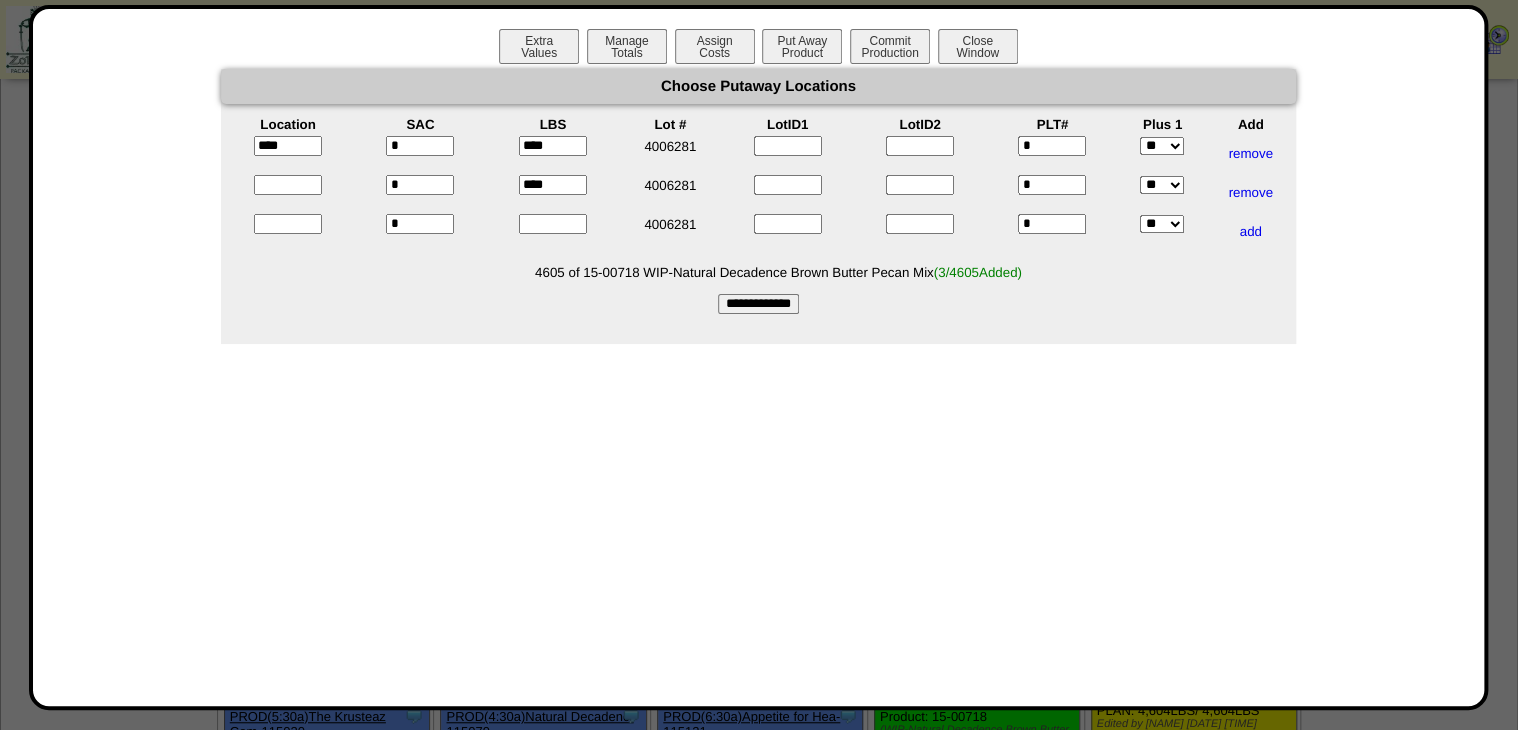 type on "*****" 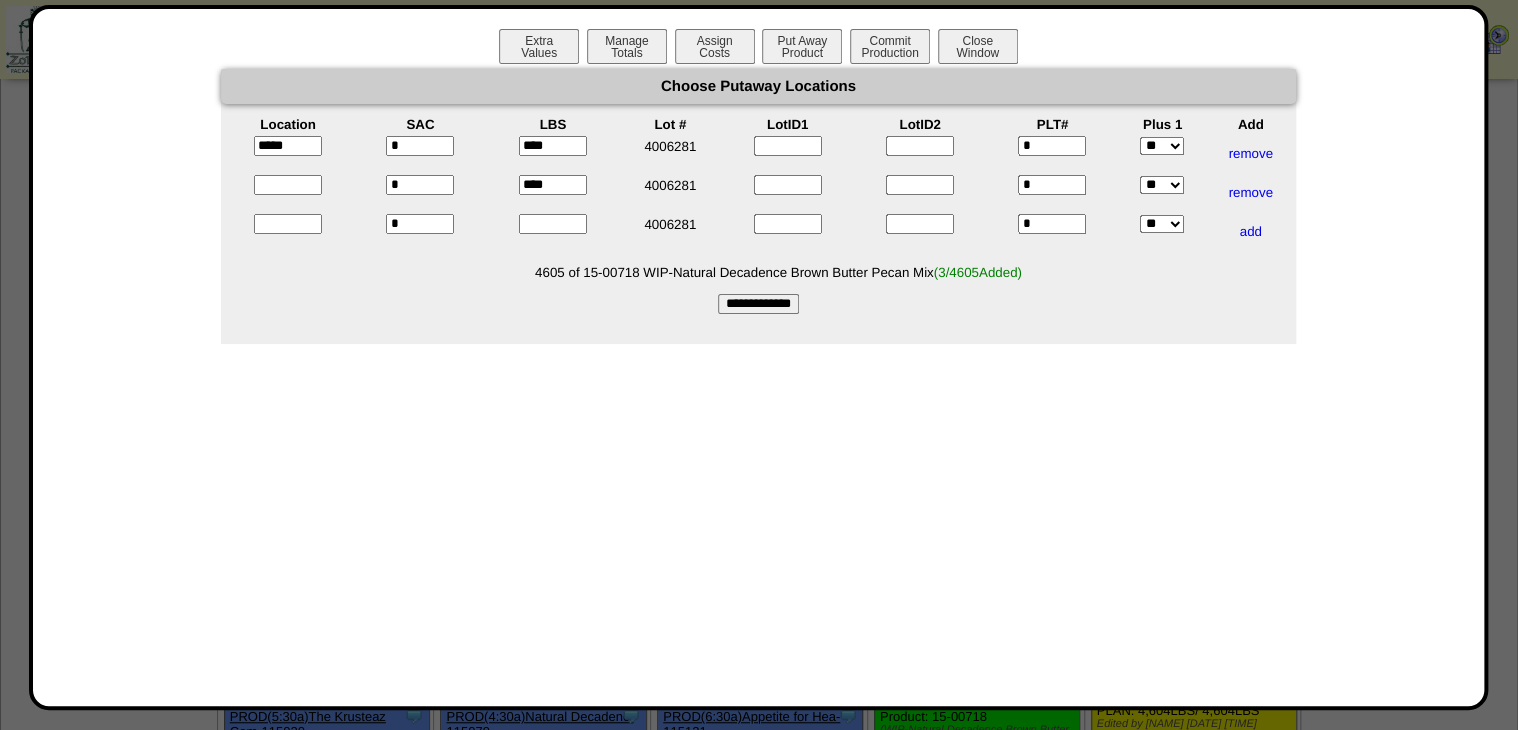 click at bounding box center (288, 185) 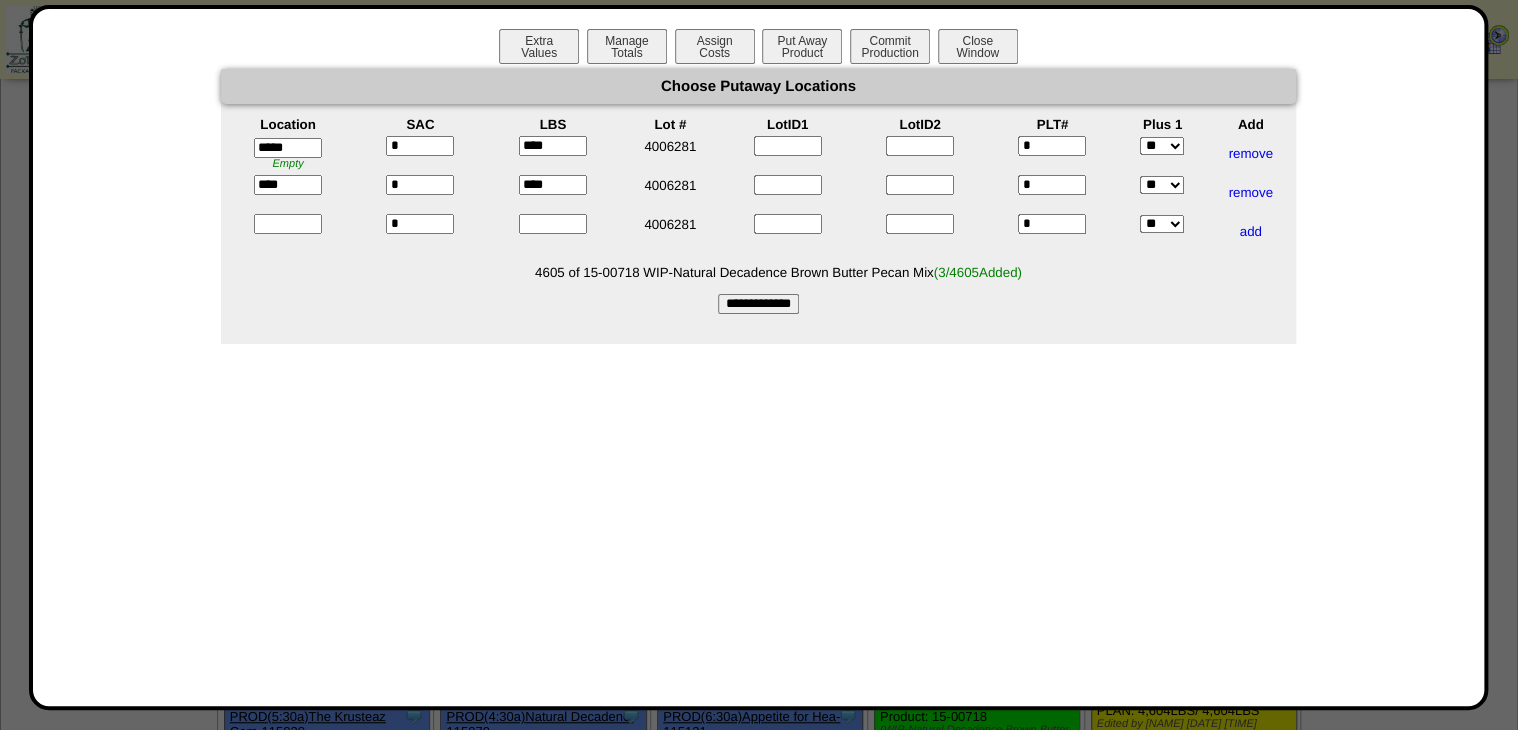 type on "*****" 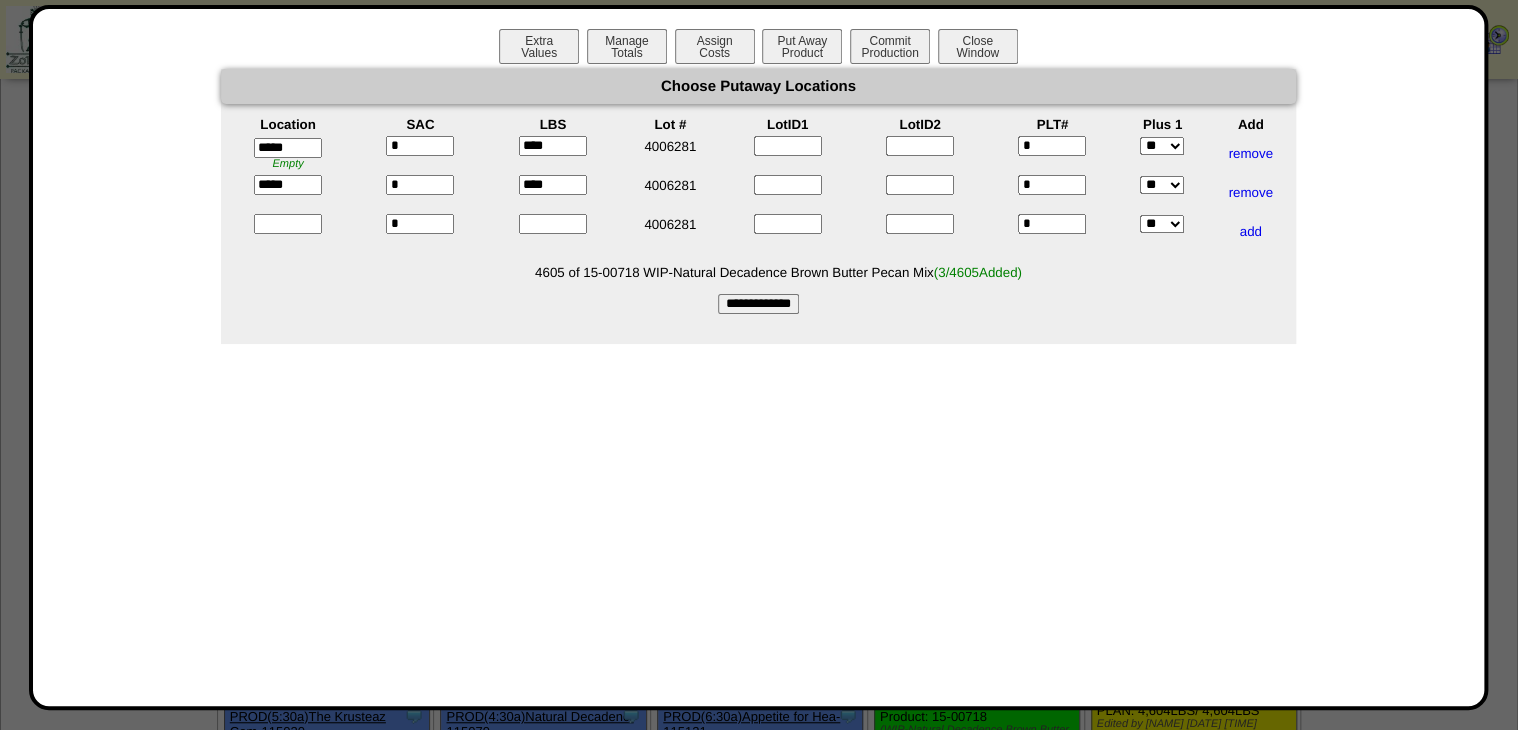 click on "**********" at bounding box center (758, 304) 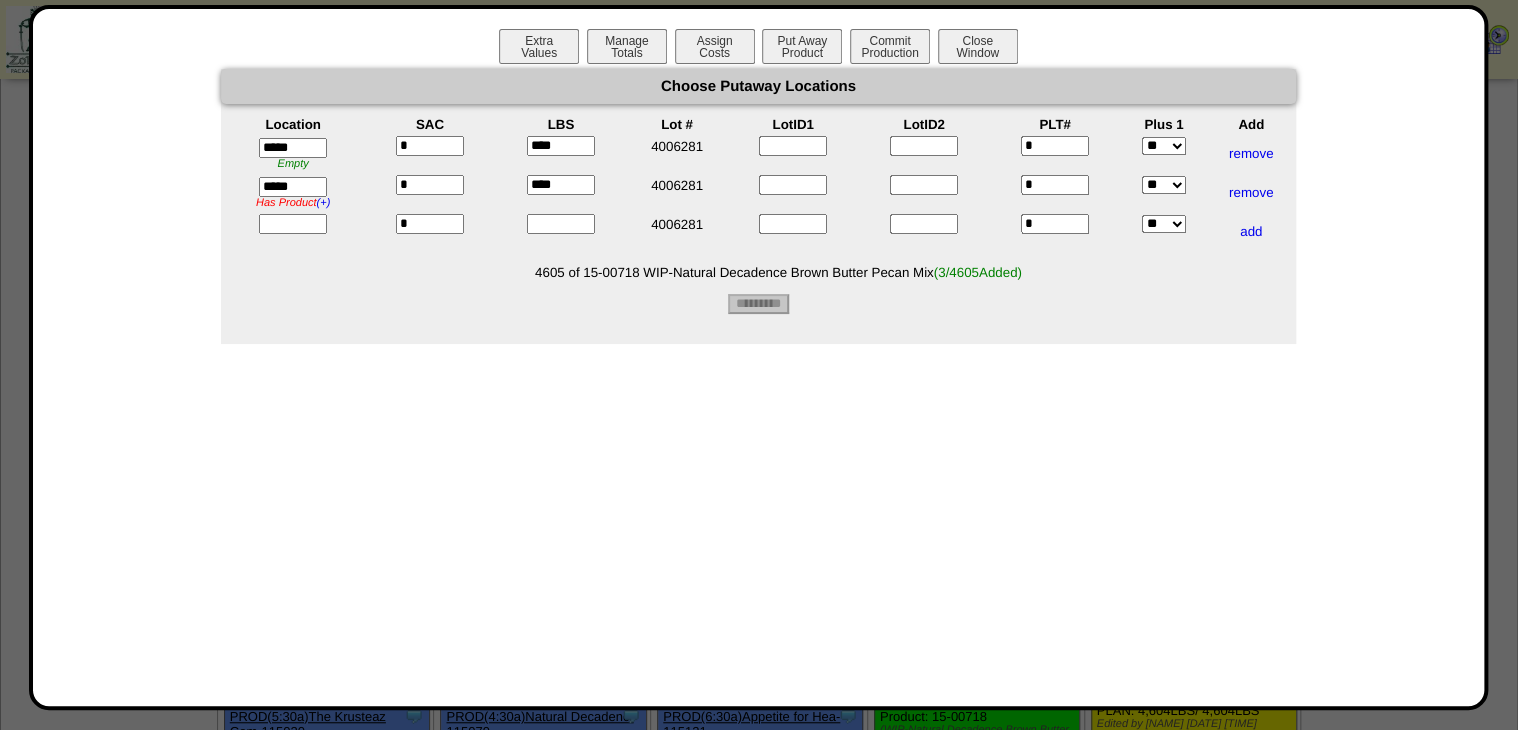type on "*********" 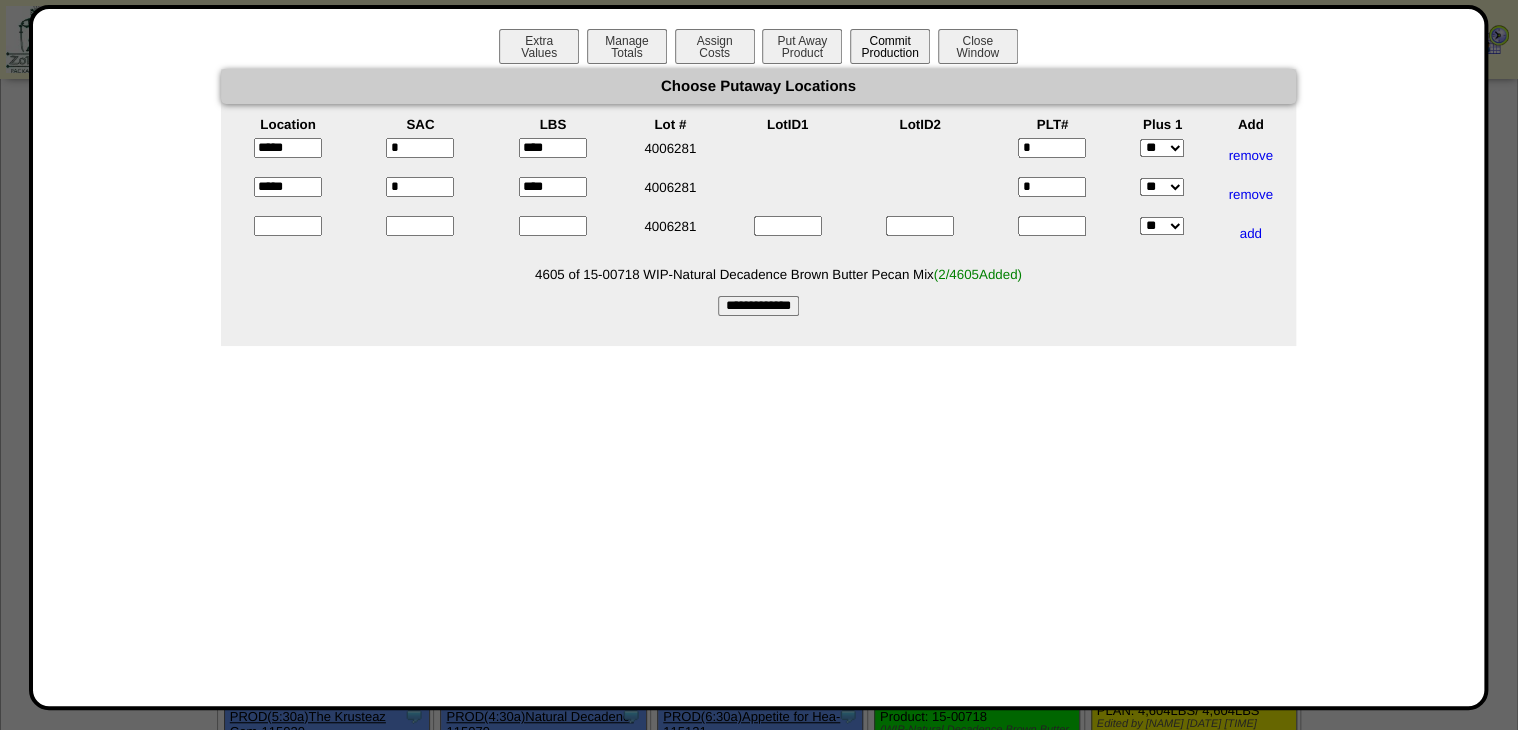 click on "Commit Production" at bounding box center [890, 46] 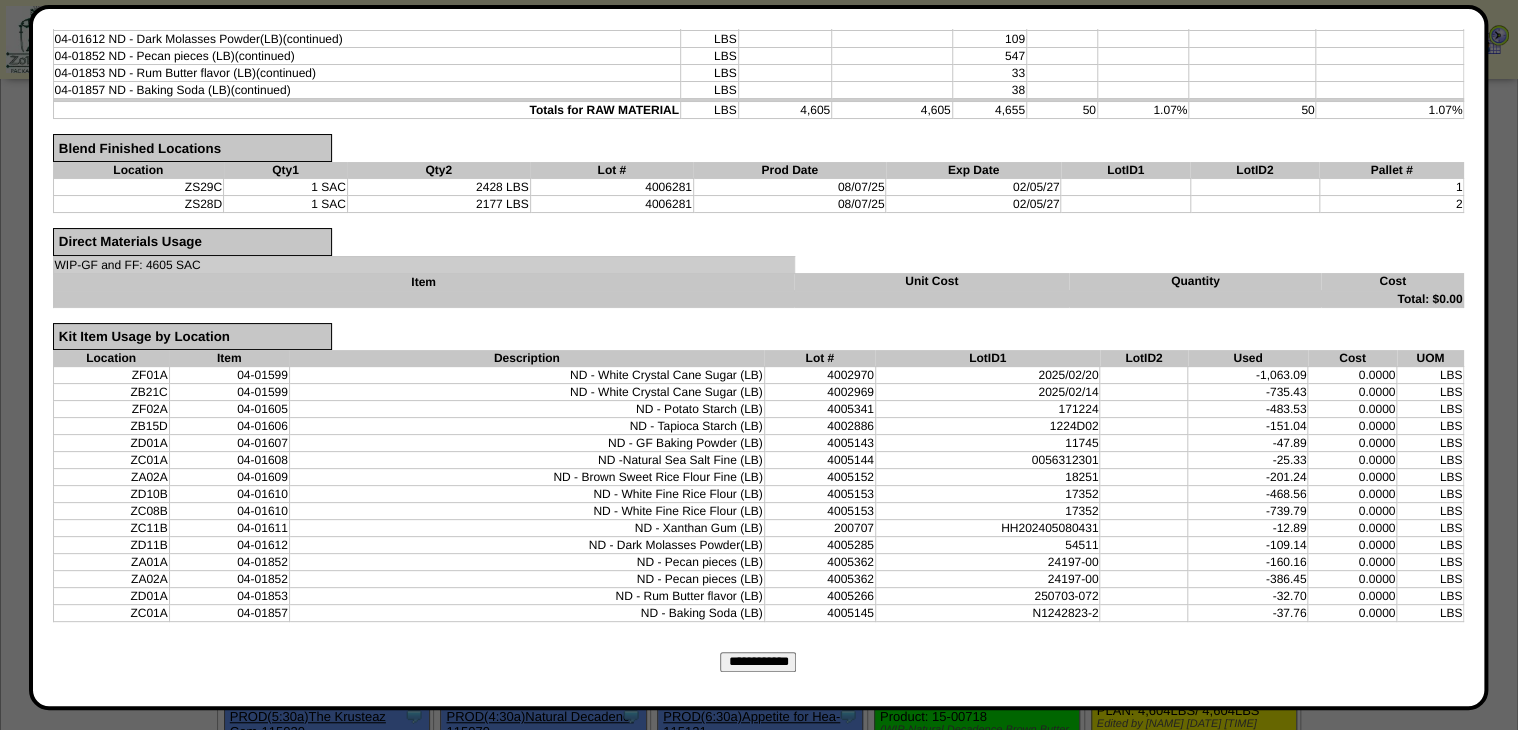 scroll, scrollTop: 560, scrollLeft: 0, axis: vertical 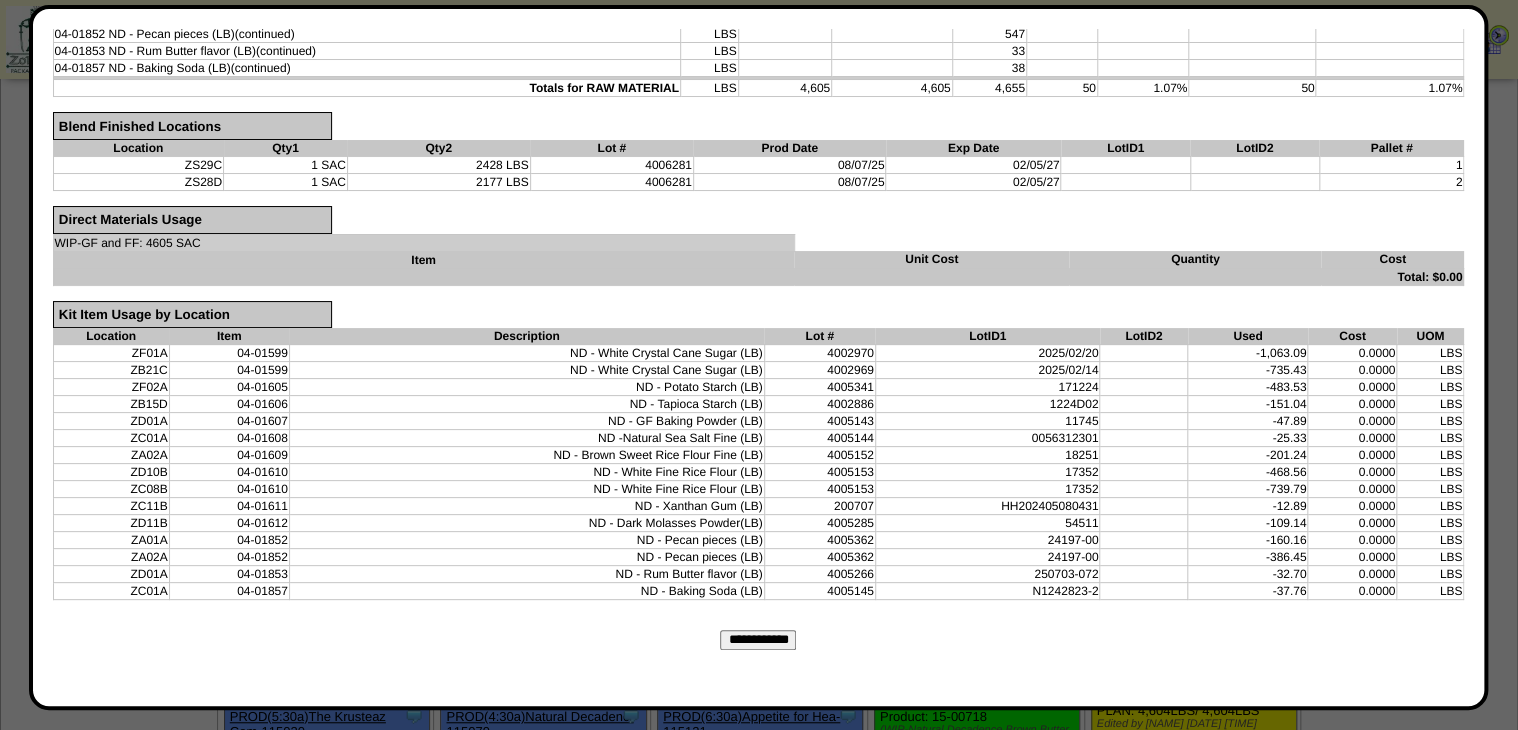 click on "LBS" at bounding box center [1430, 591] 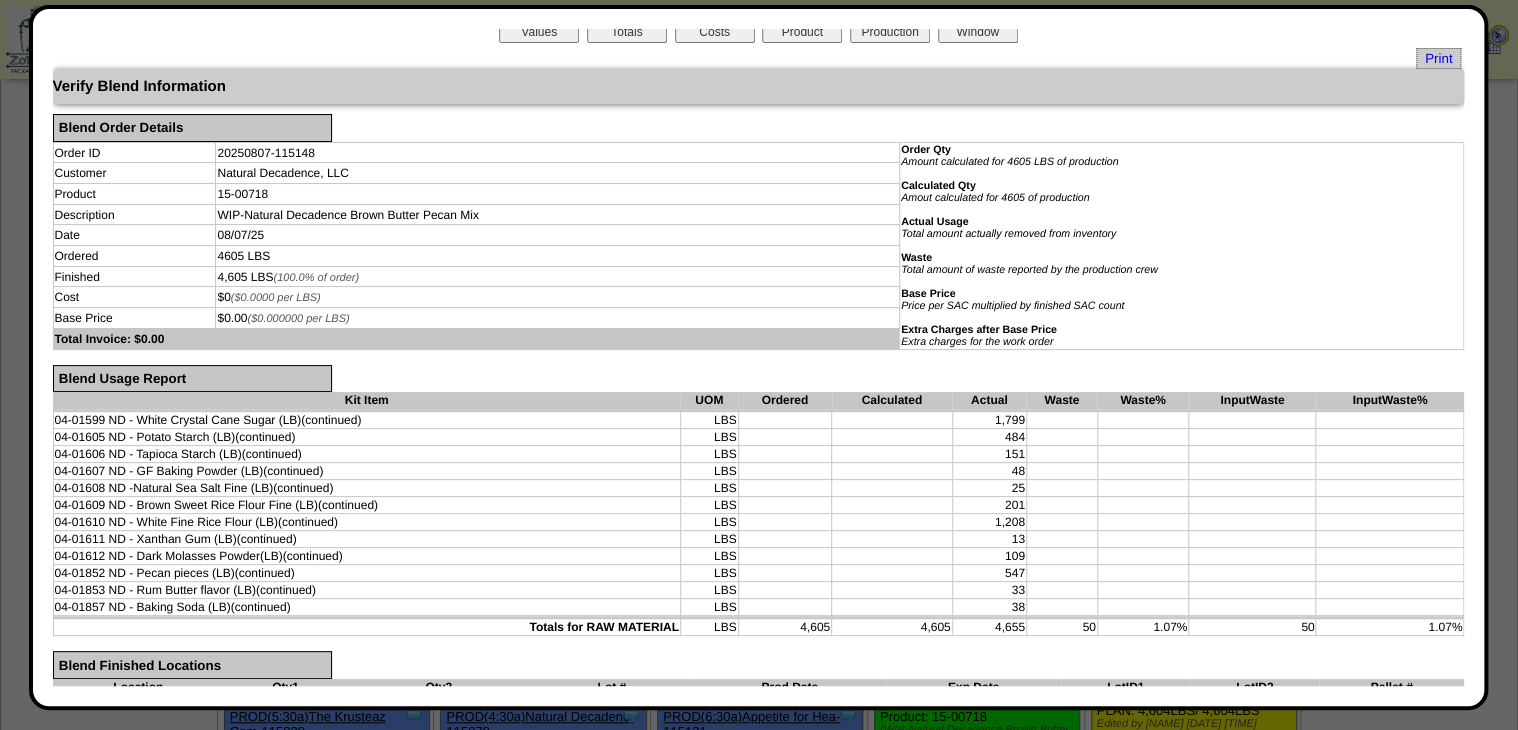 scroll, scrollTop: 0, scrollLeft: 0, axis: both 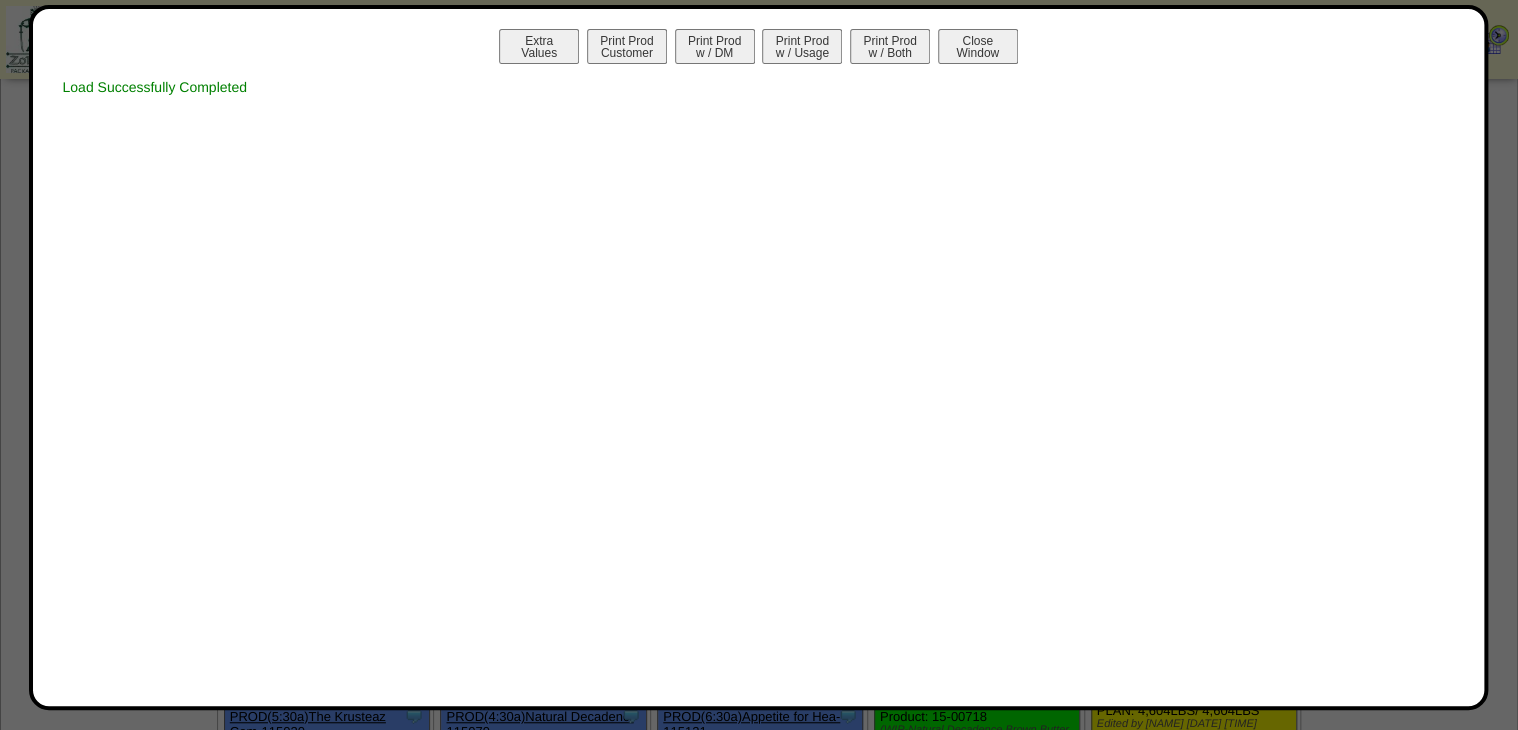 click on "Print Prod w / Both" at bounding box center [890, 46] 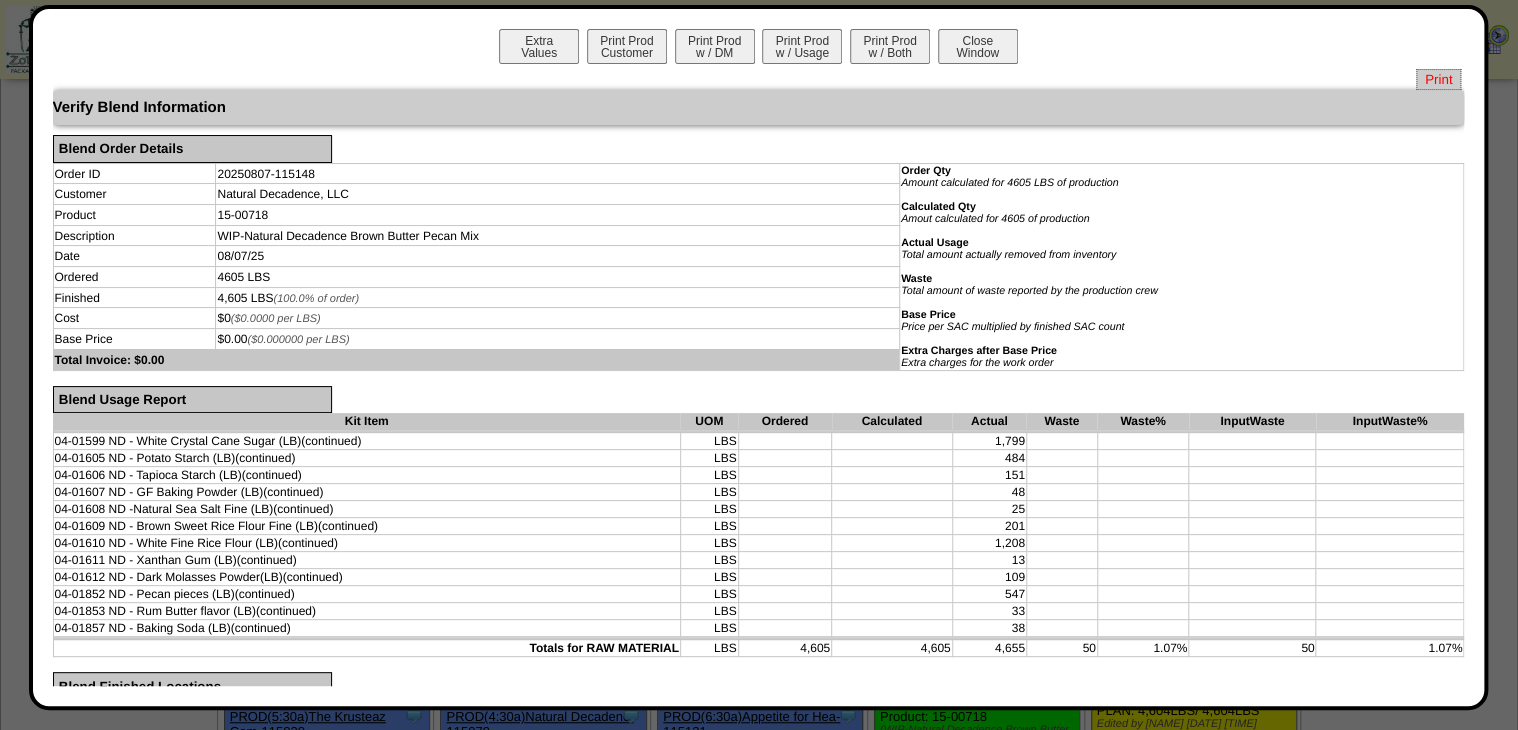 click on "Print" at bounding box center (1438, 79) 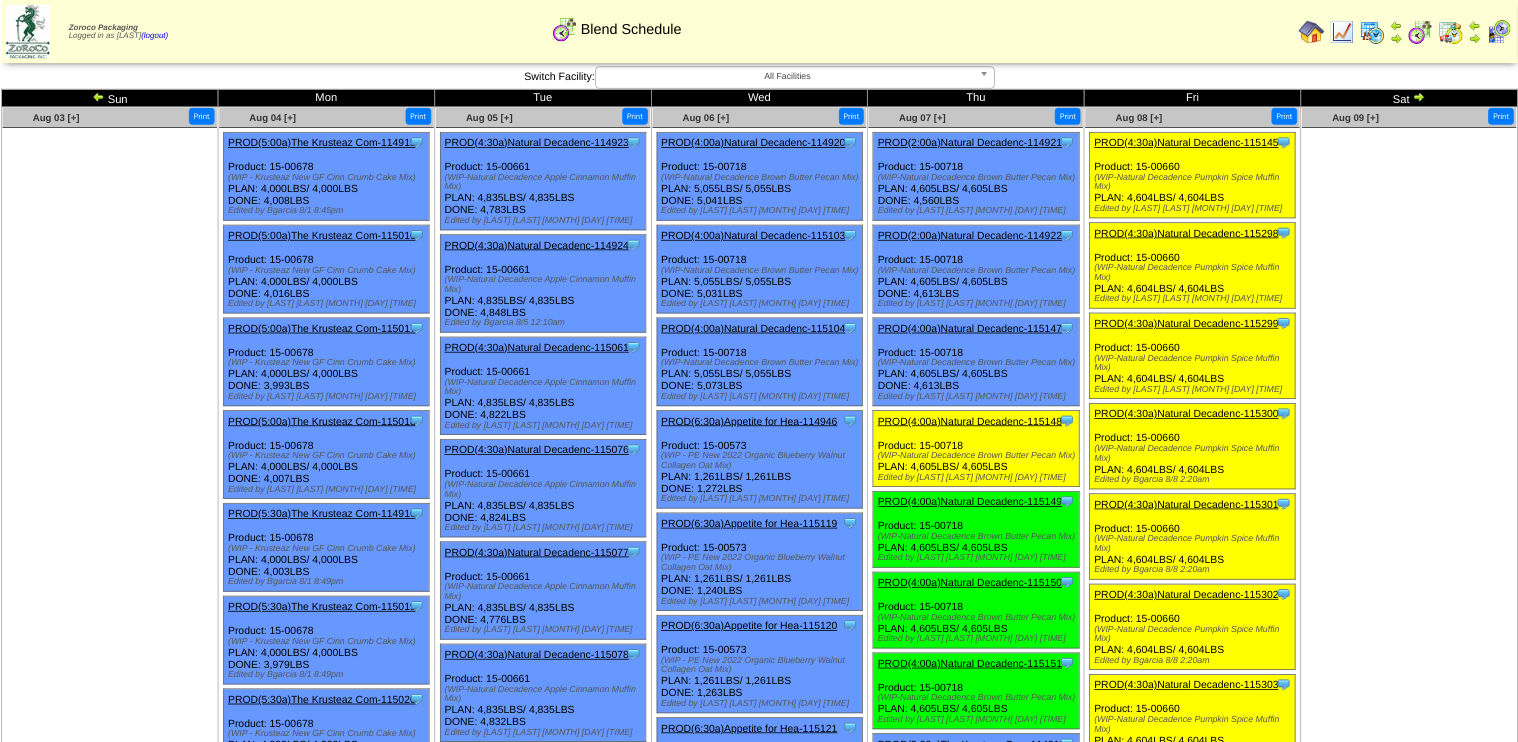 scroll, scrollTop: 0, scrollLeft: 0, axis: both 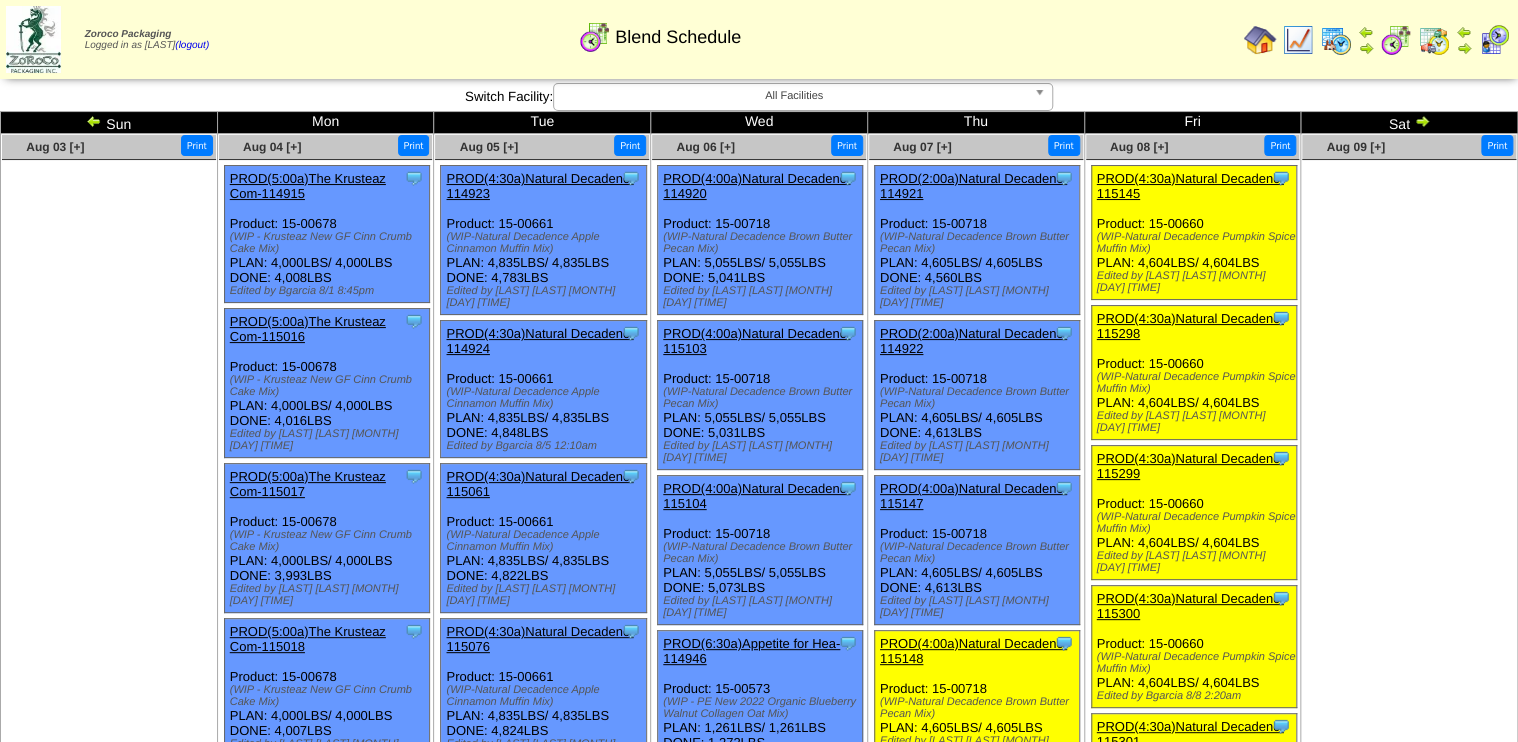 click at bounding box center [1336, 40] 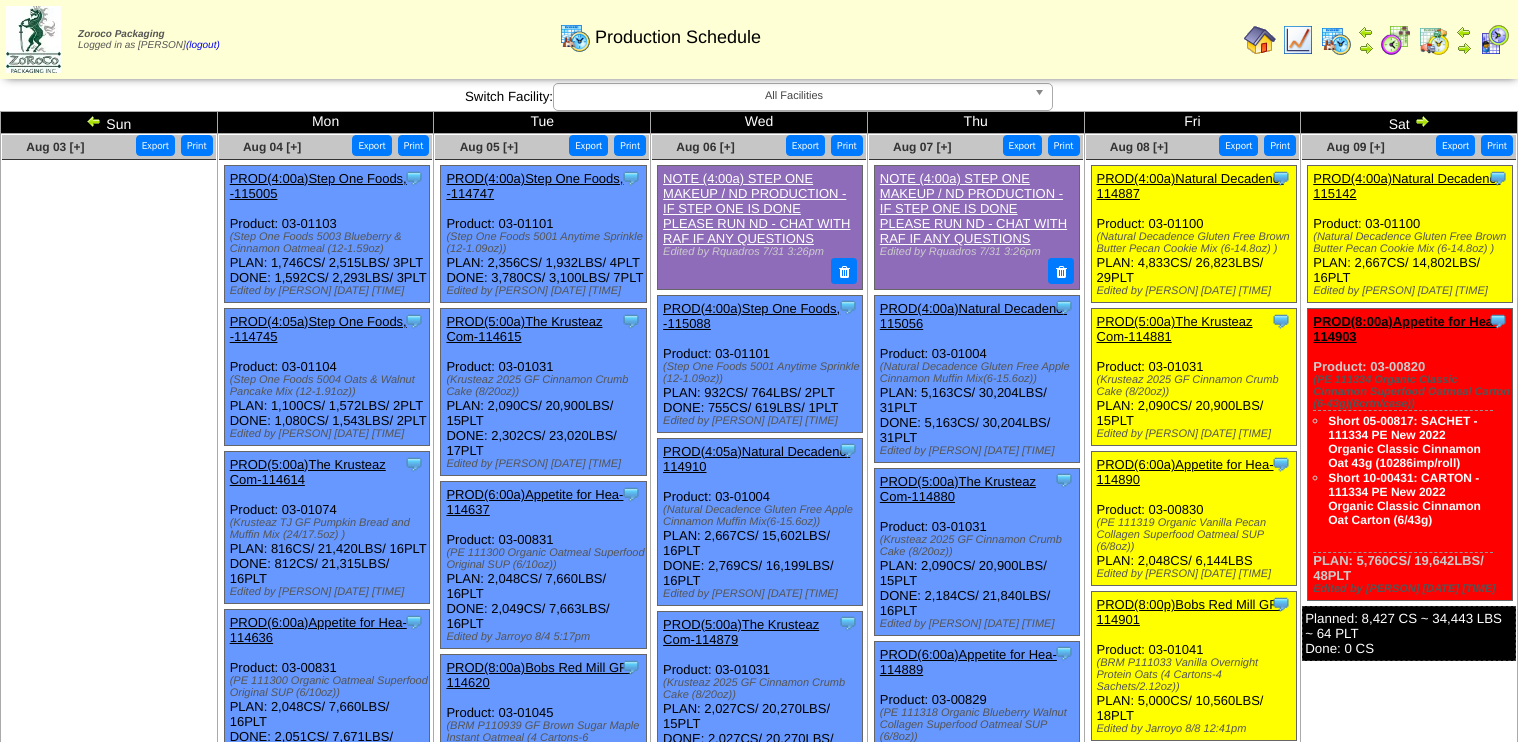 scroll, scrollTop: 0, scrollLeft: 0, axis: both 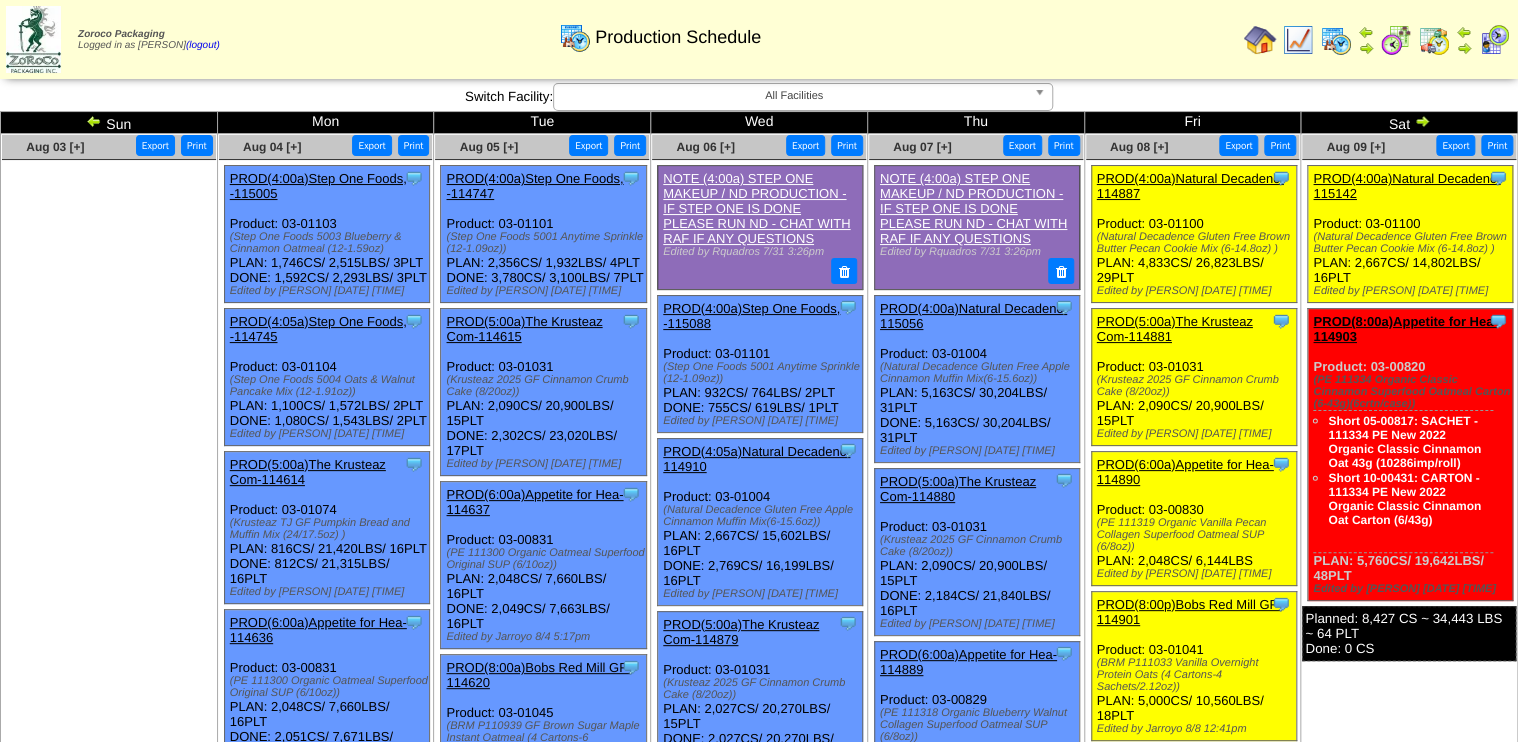 click at bounding box center [1336, 40] 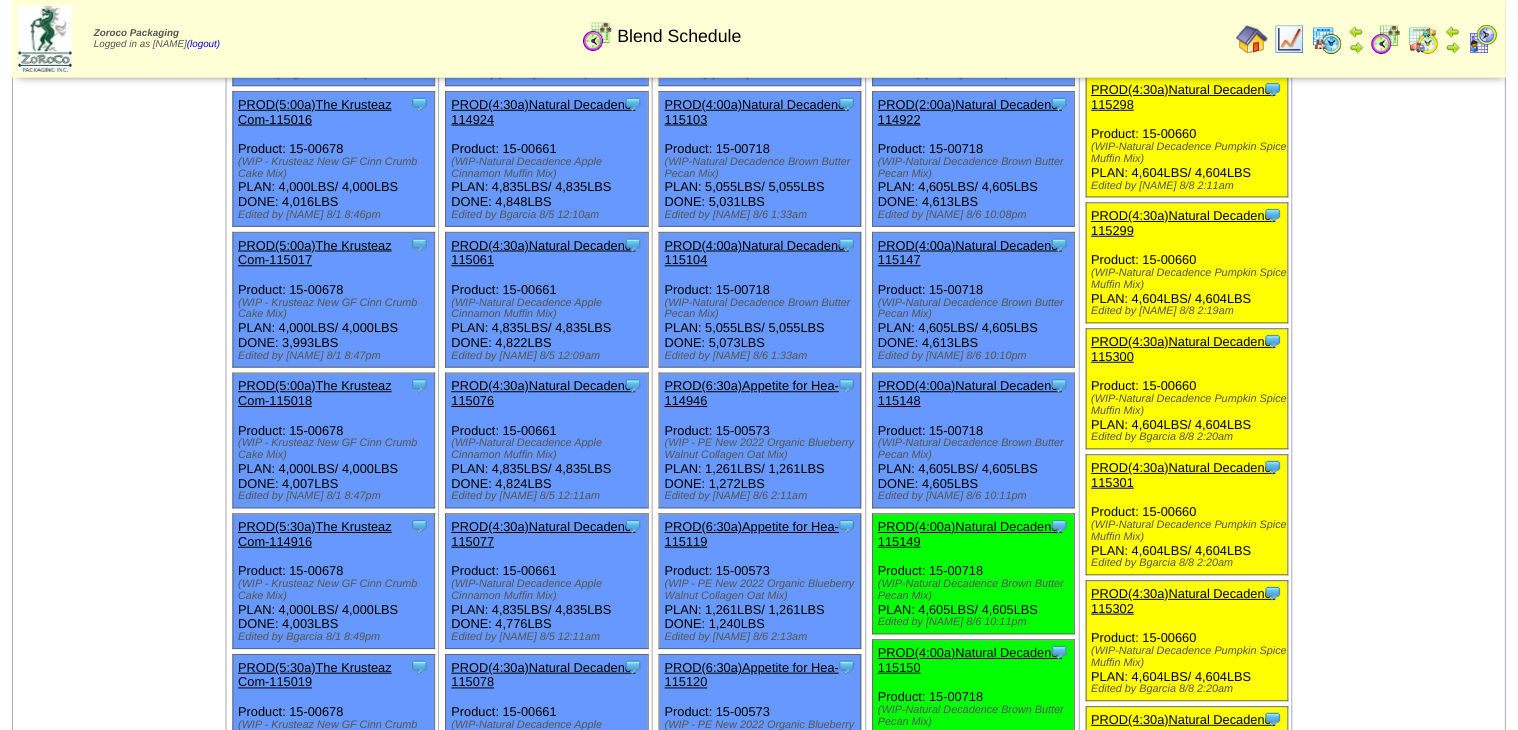 scroll, scrollTop: 240, scrollLeft: 0, axis: vertical 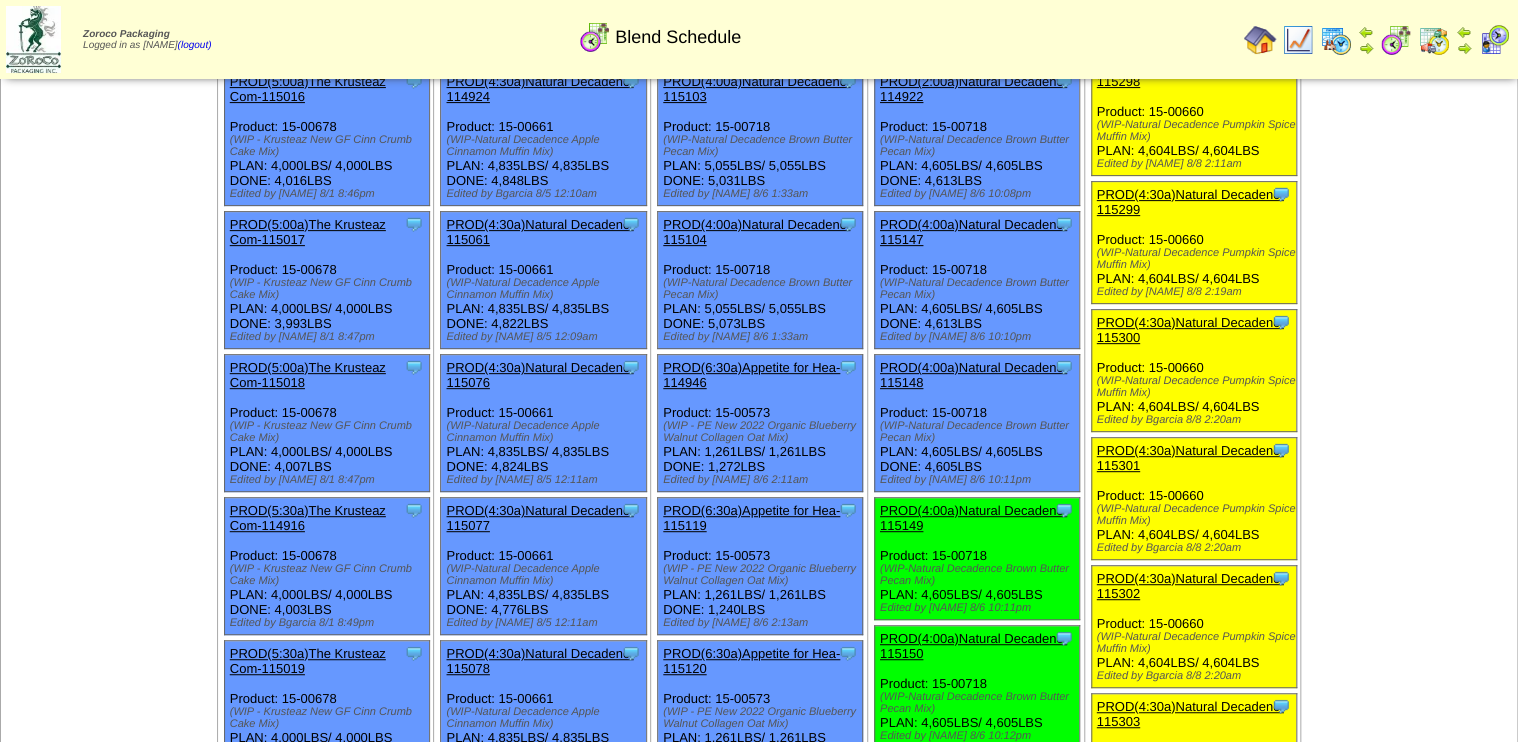 click on "PROD(4:00a)Natural Decadenc-115149" at bounding box center [973, 518] 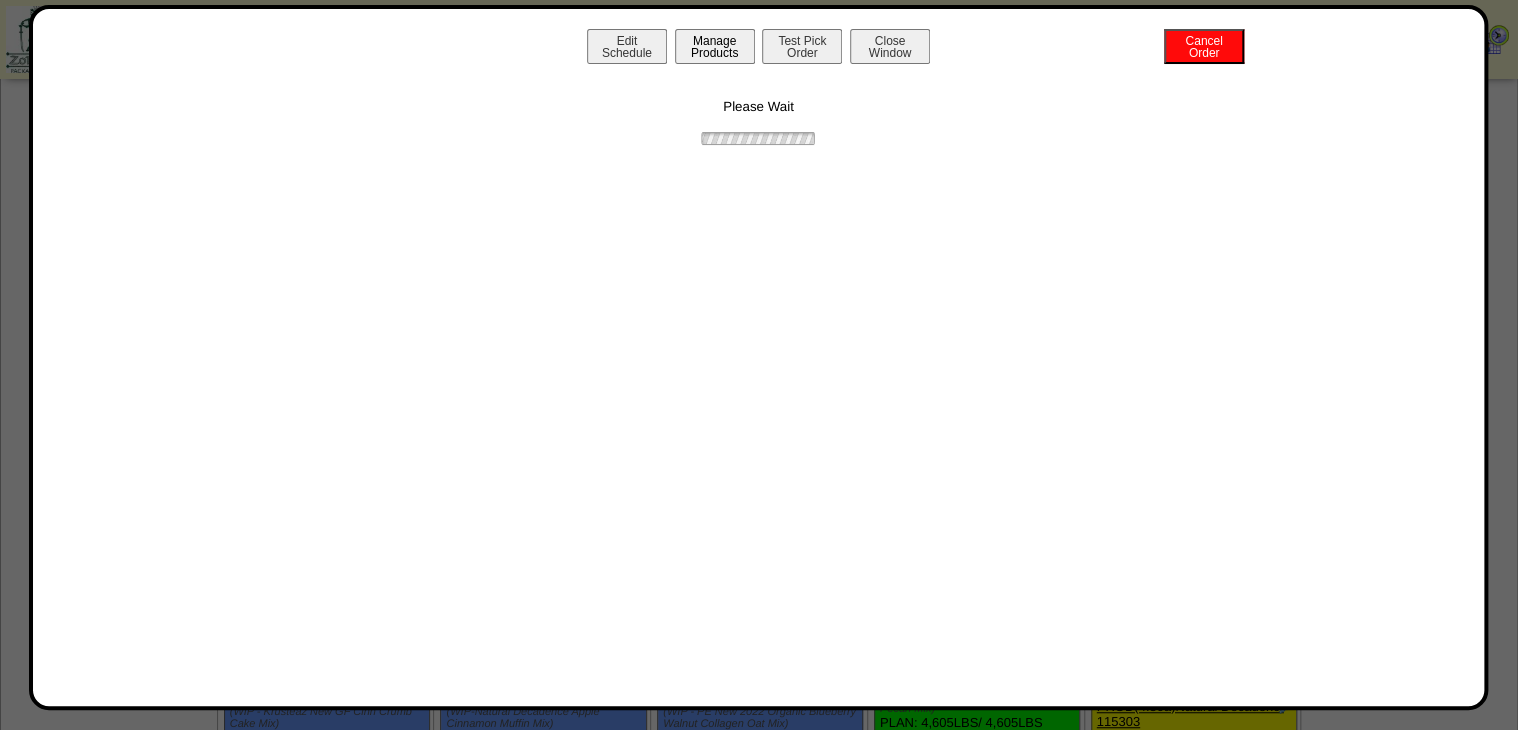 click on "Manage Products" at bounding box center (715, 46) 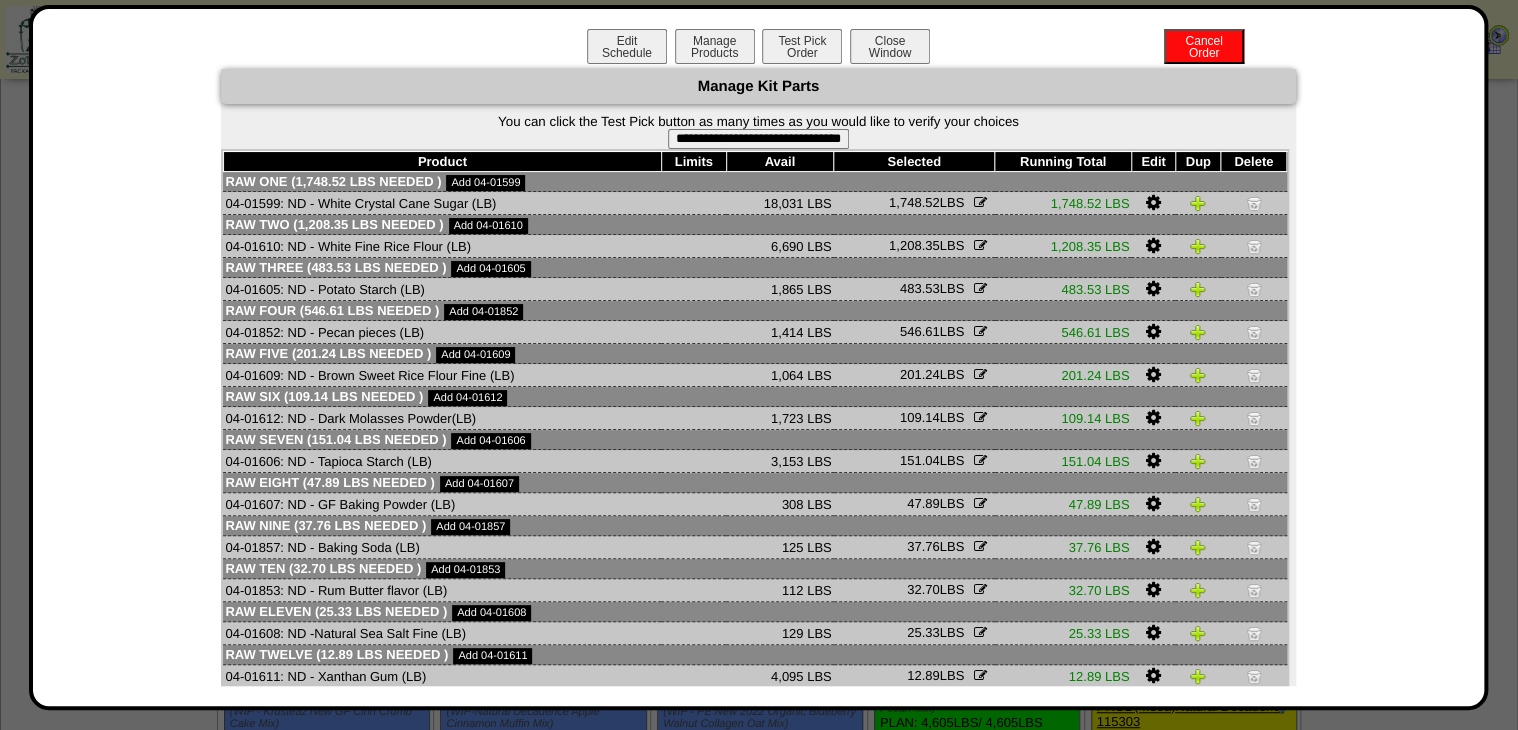 click on "**********" at bounding box center [758, 139] 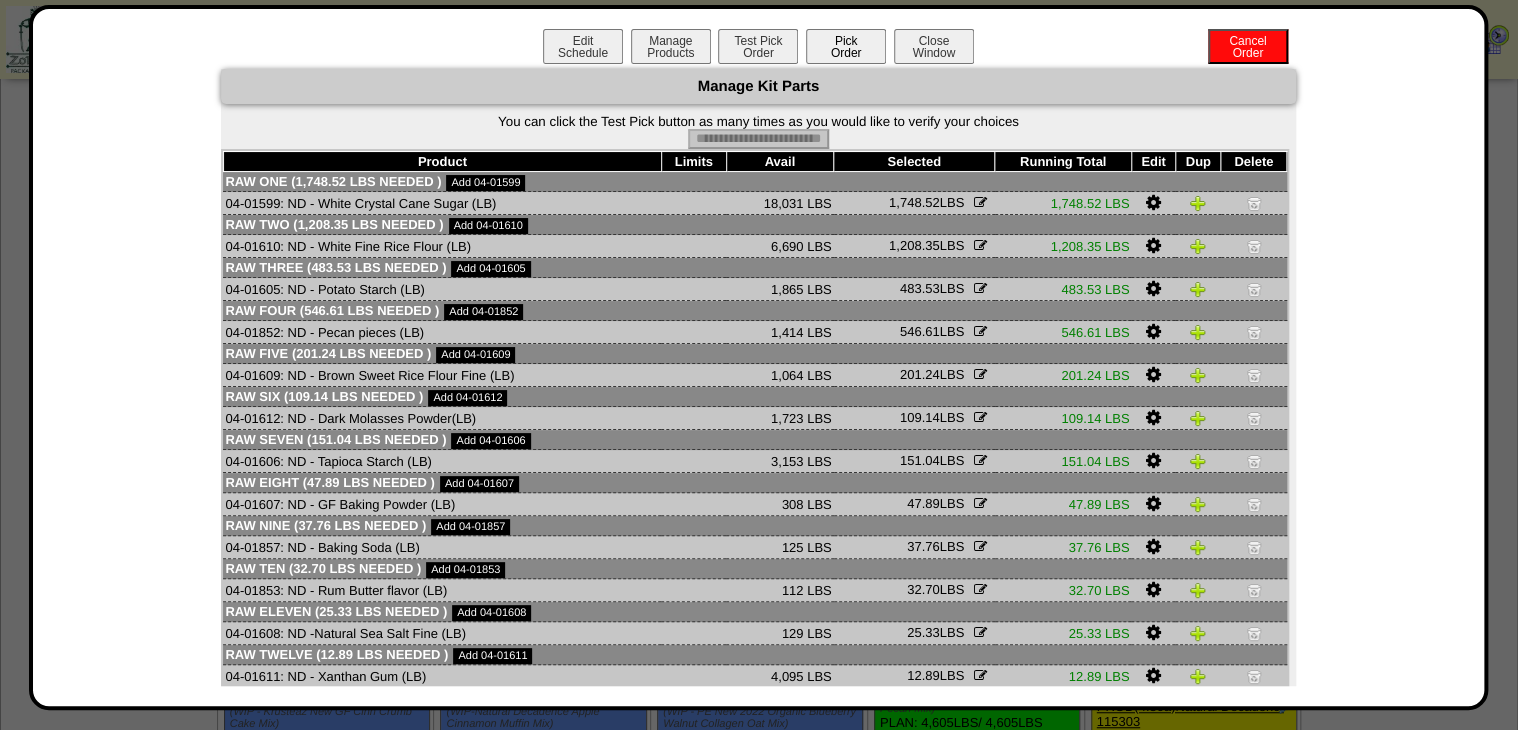 click on "Pick Order" at bounding box center [846, 46] 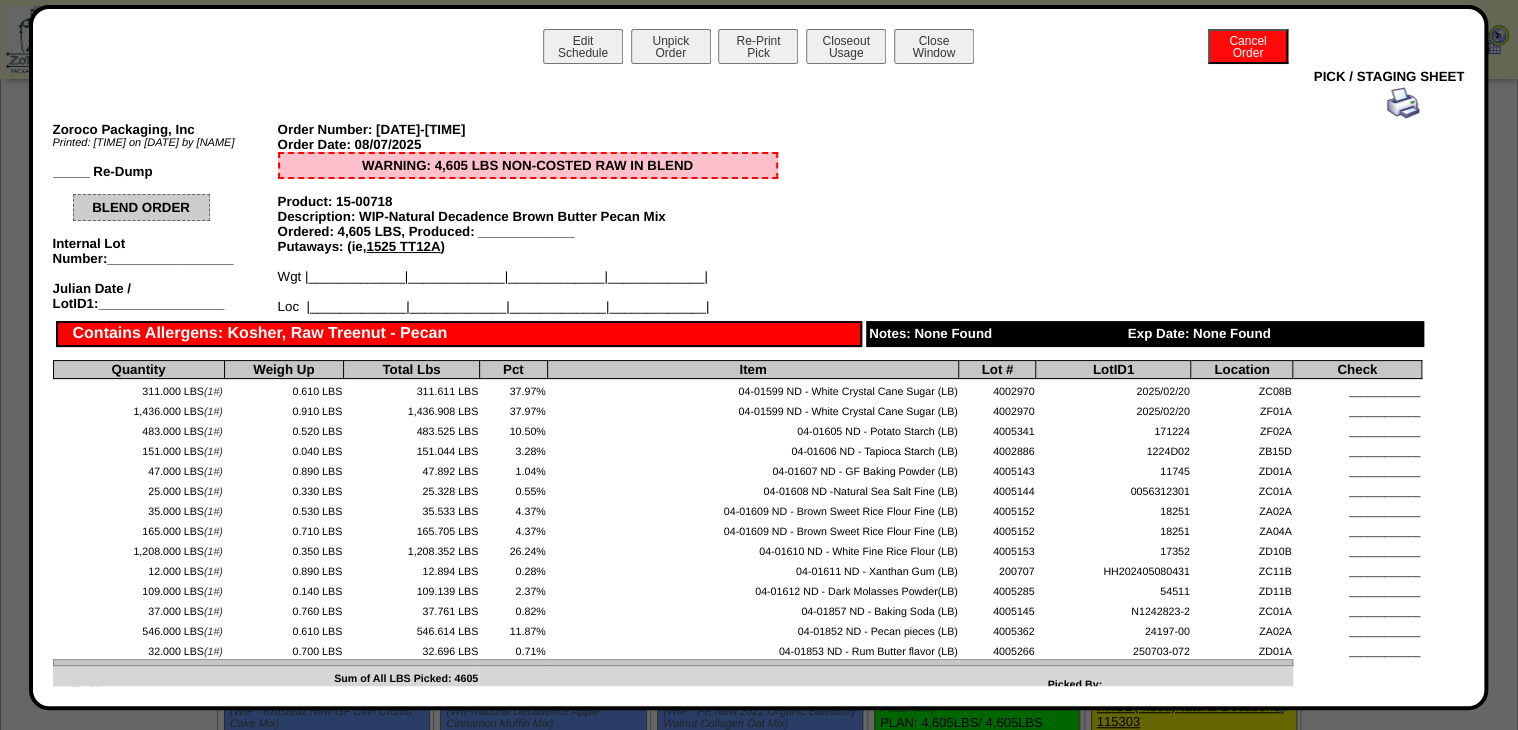 click on "Closeout Usage" at bounding box center [846, 46] 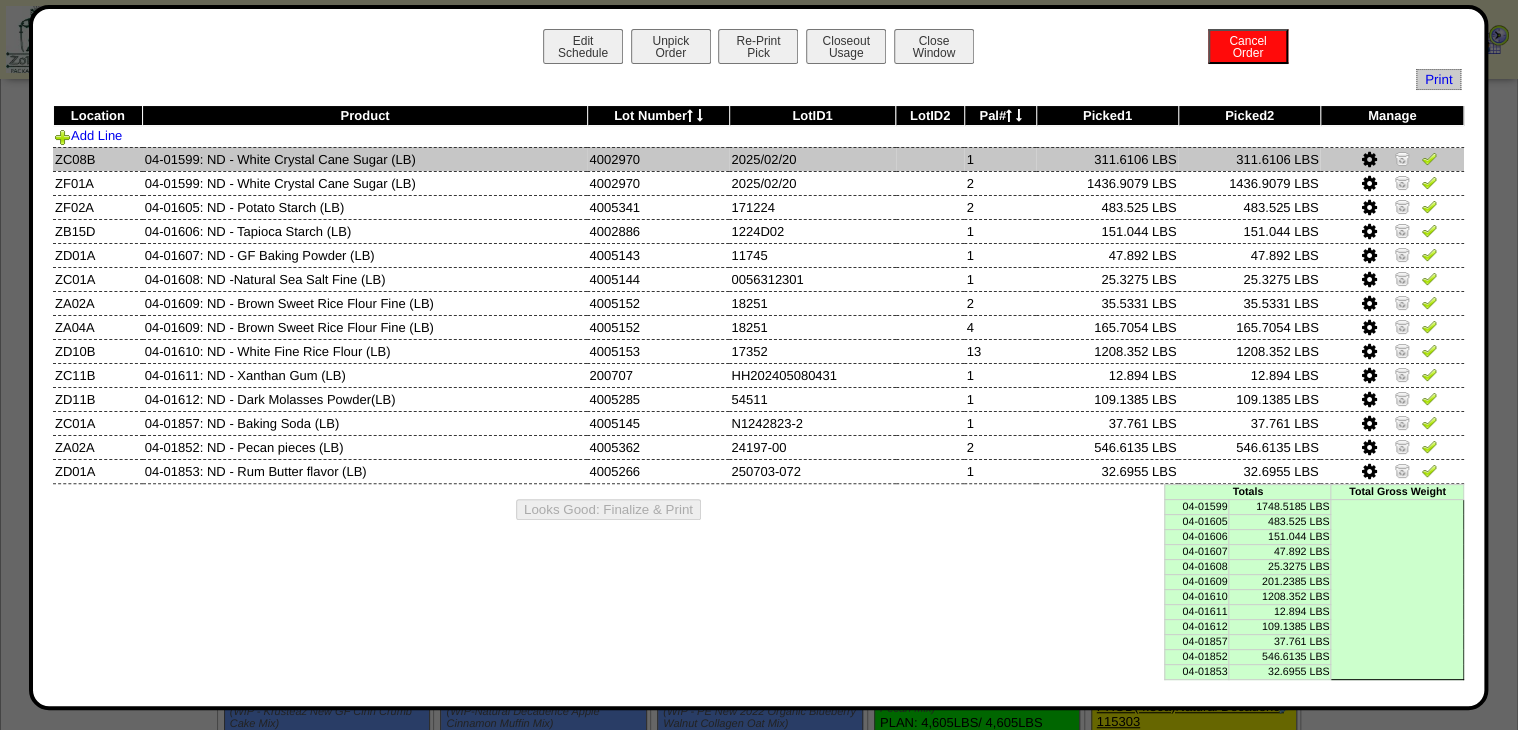 drag, startPoint x: 1431, startPoint y: 218, endPoint x: 1434, endPoint y: 170, distance: 48.09366 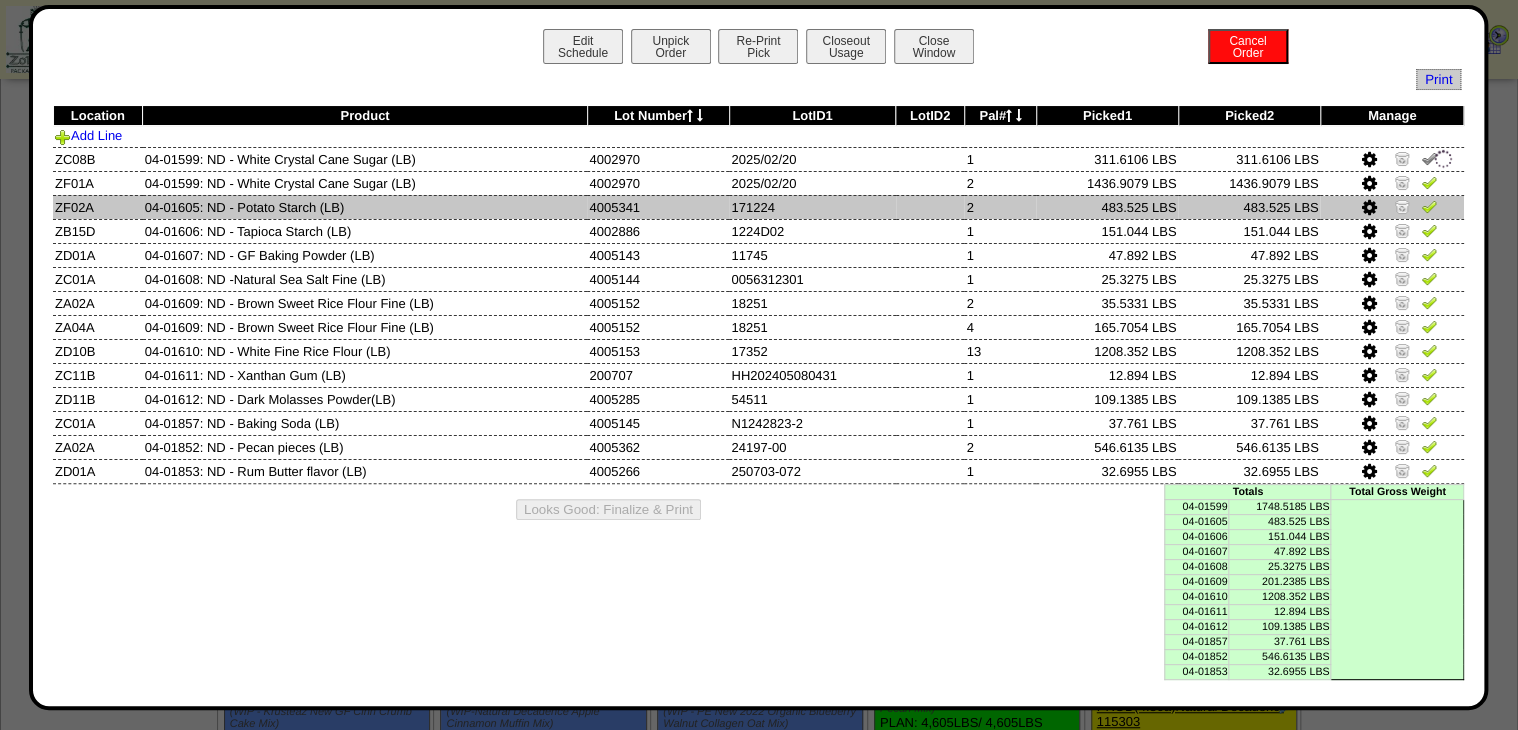 click at bounding box center (1429, 206) 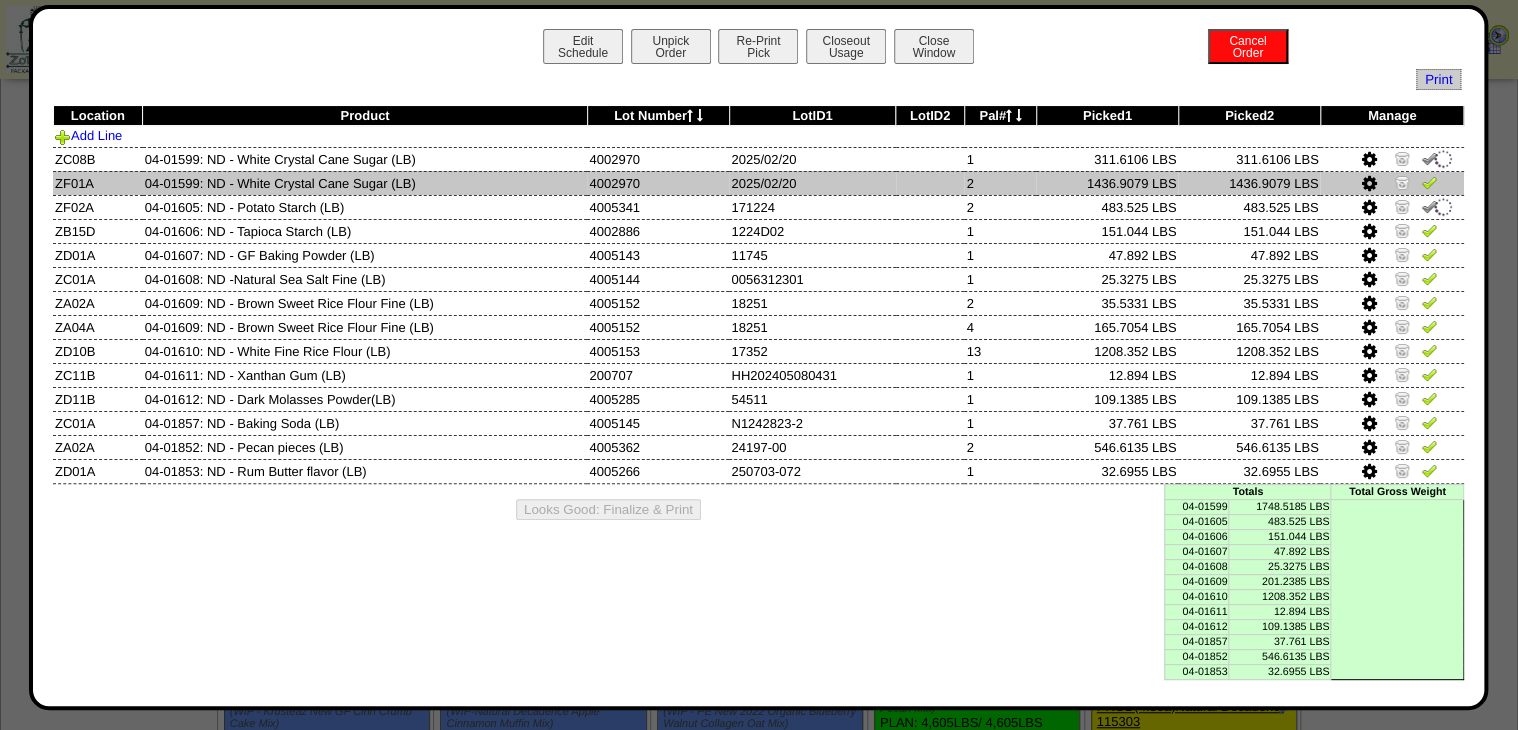 drag, startPoint x: 1434, startPoint y: 222, endPoint x: 1429, endPoint y: 178, distance: 44.28318 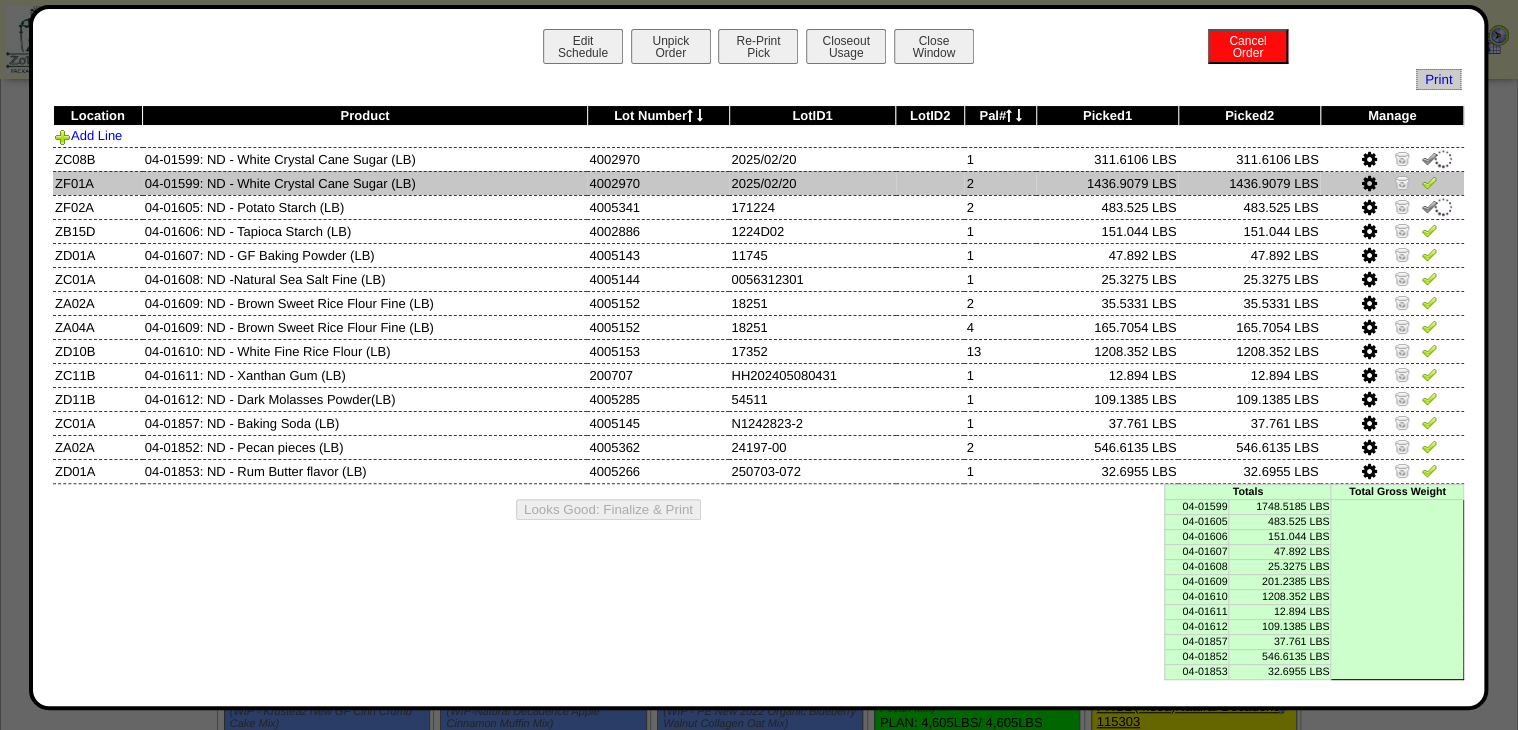 click at bounding box center [1391, 231] 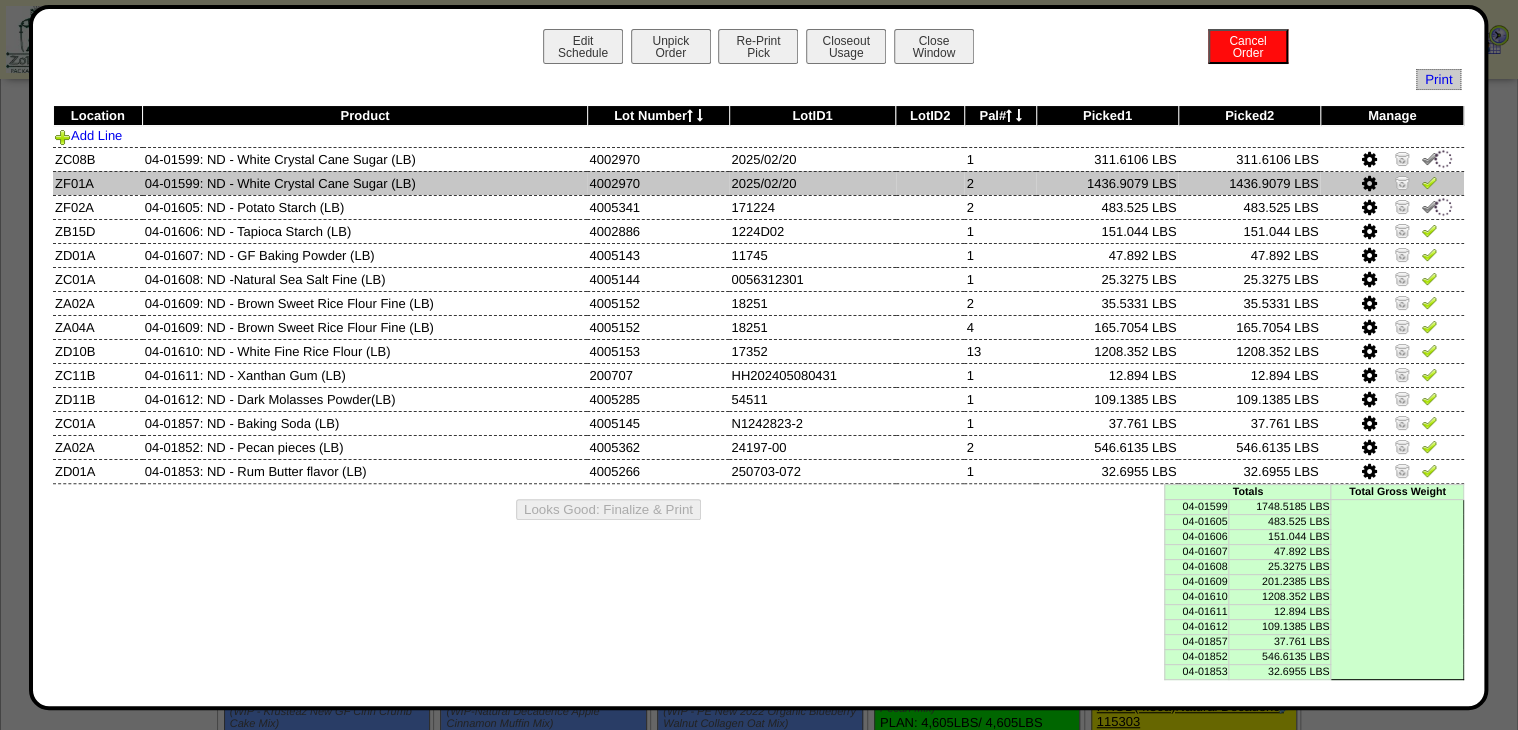 click at bounding box center (1429, 182) 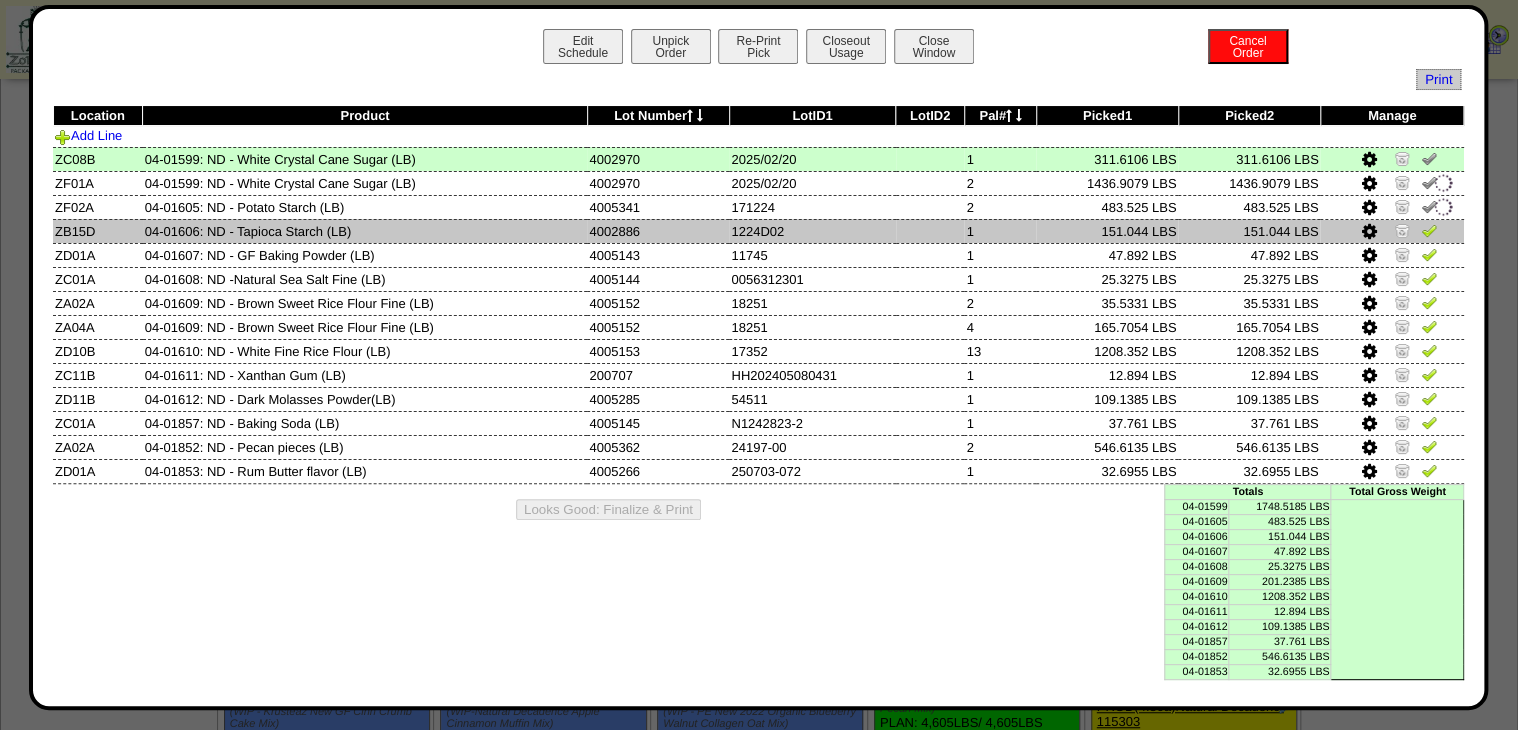 click at bounding box center (1429, 230) 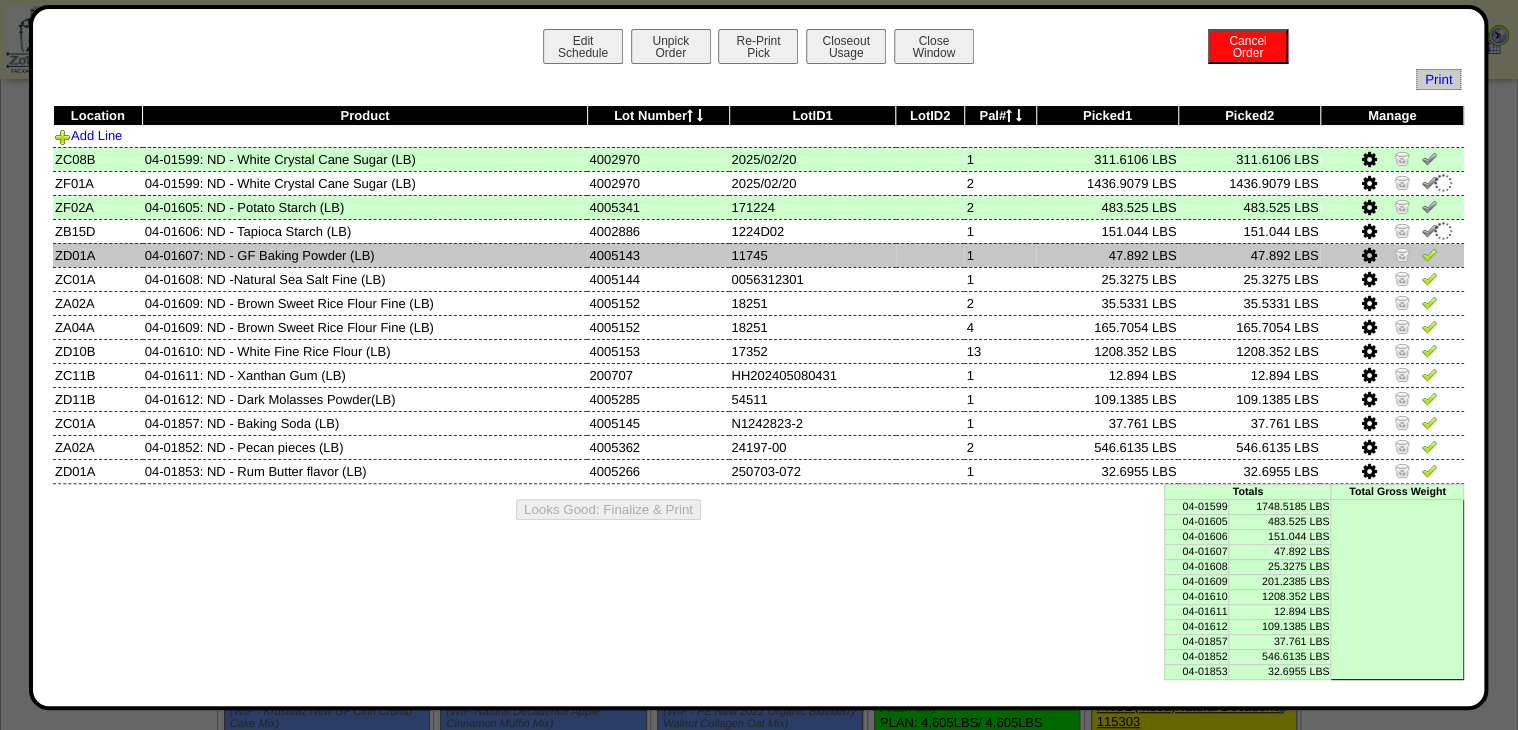 click at bounding box center (1429, 254) 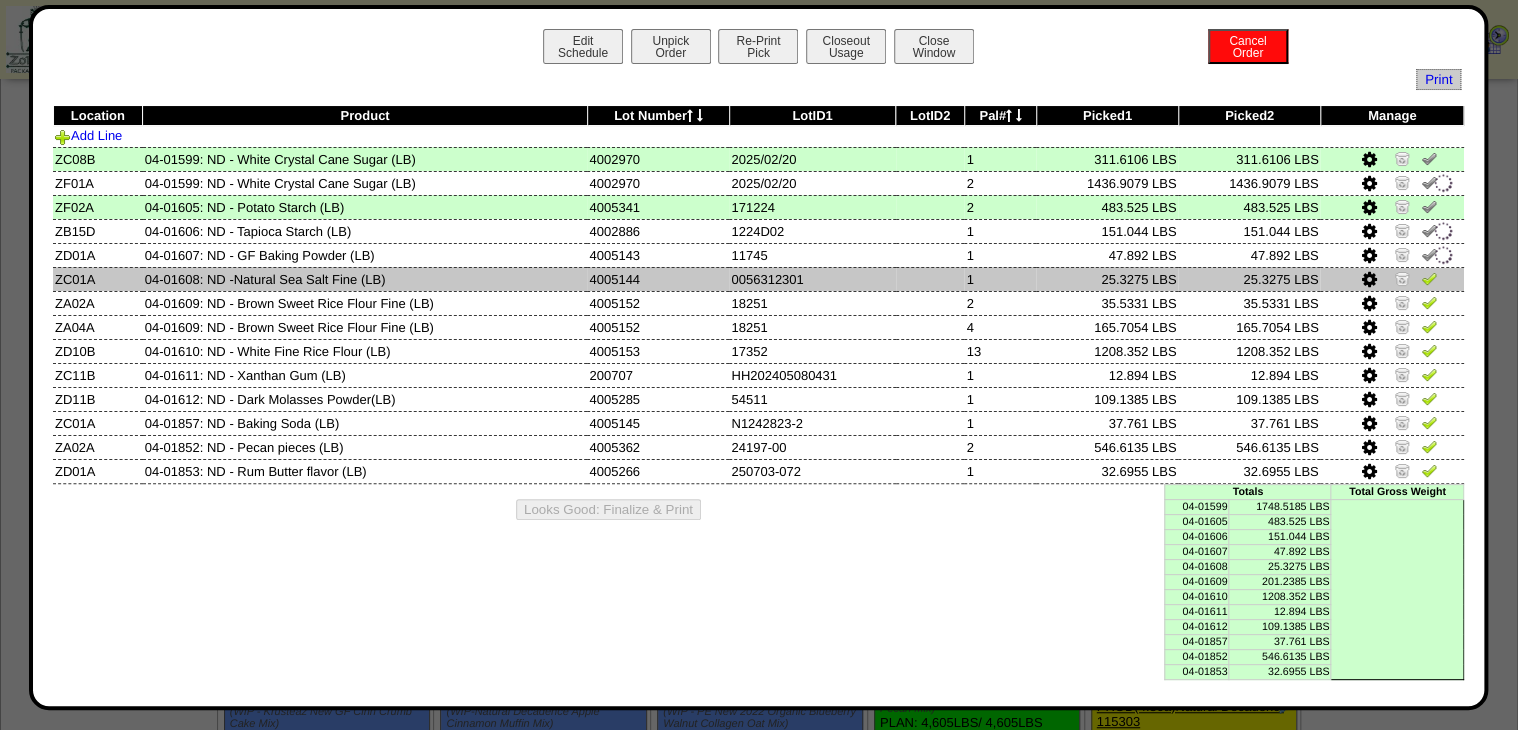 click at bounding box center (1429, 278) 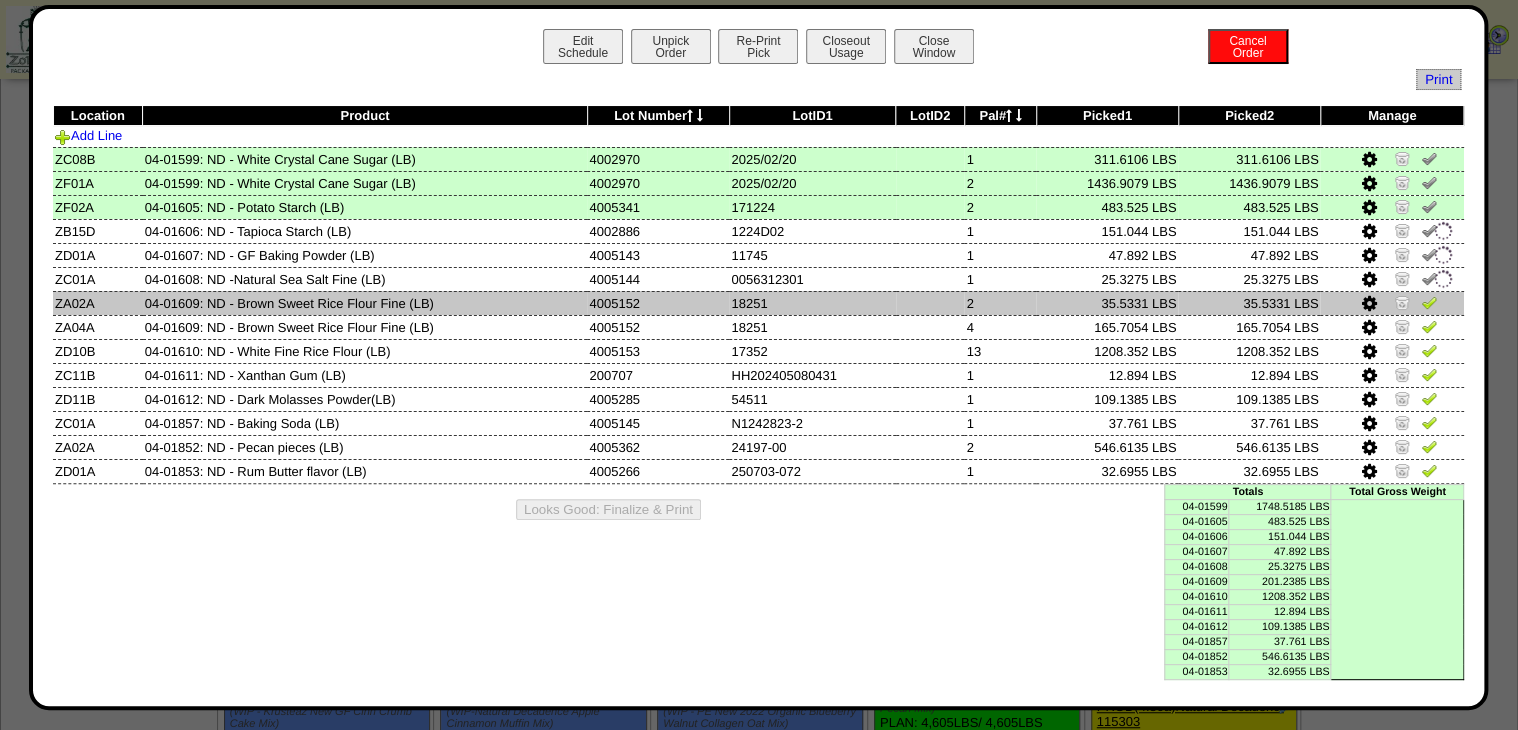 click at bounding box center (1429, 302) 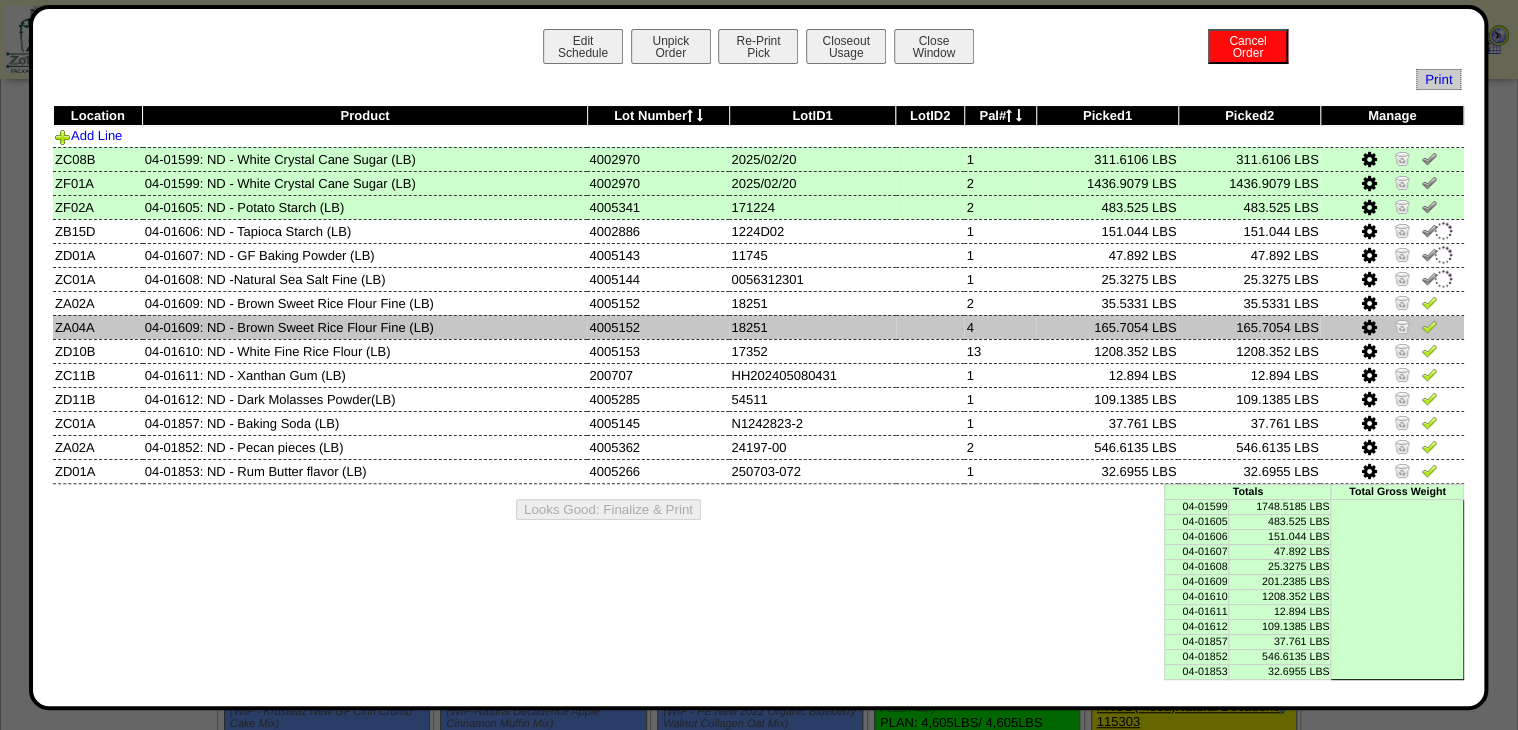 click at bounding box center (1429, 326) 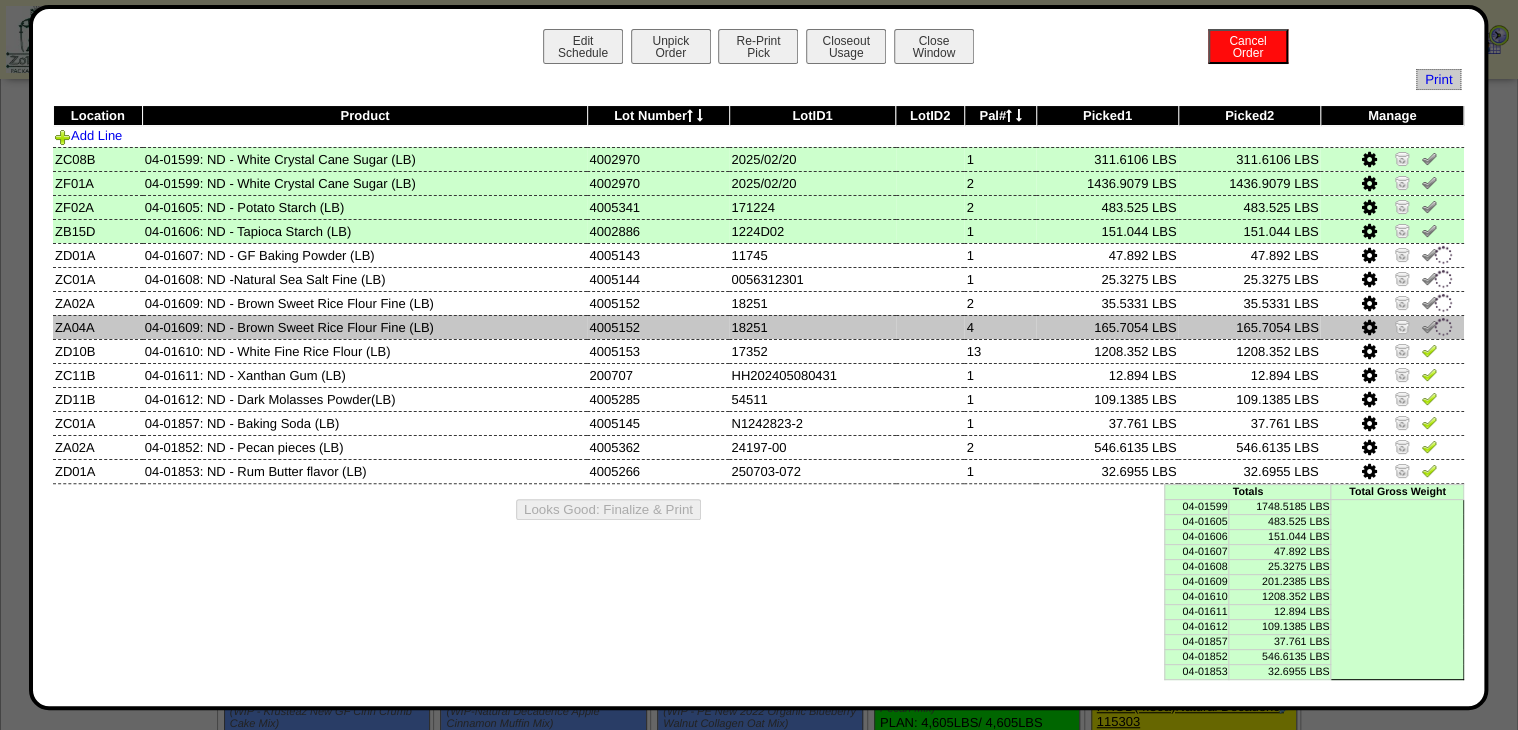 click at bounding box center [1429, 329] 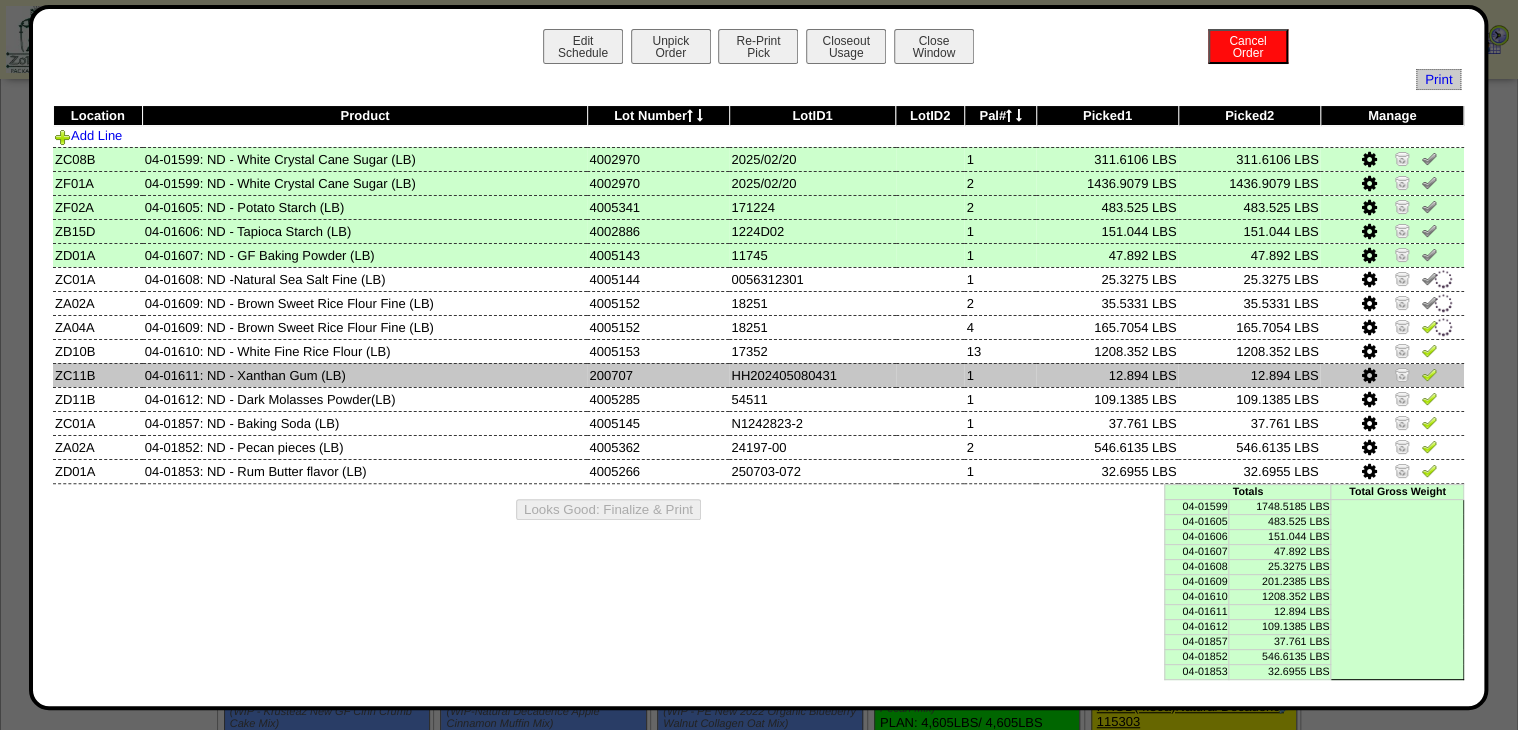click at bounding box center (1429, 374) 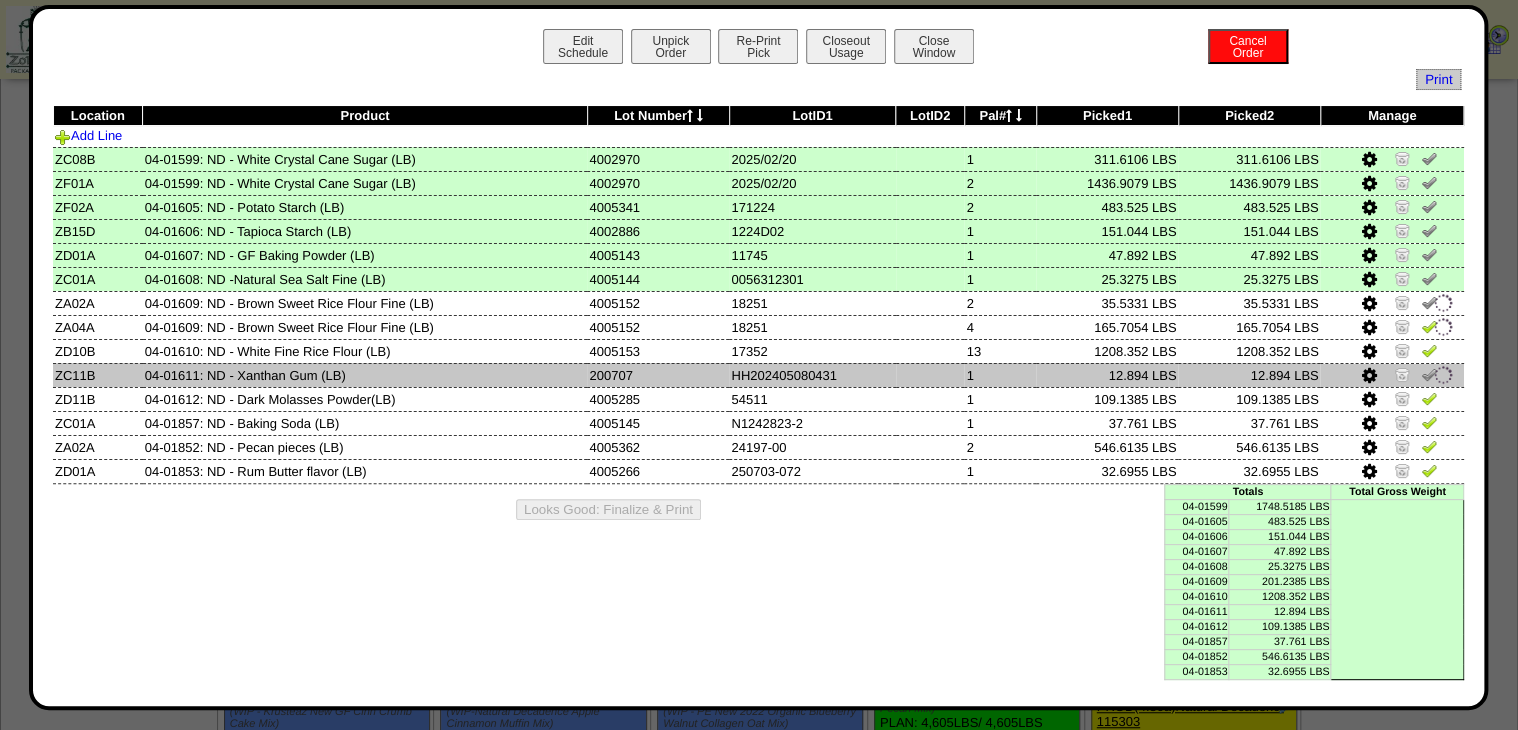 drag, startPoint x: 1423, startPoint y: 386, endPoint x: 1424, endPoint y: 356, distance: 30.016663 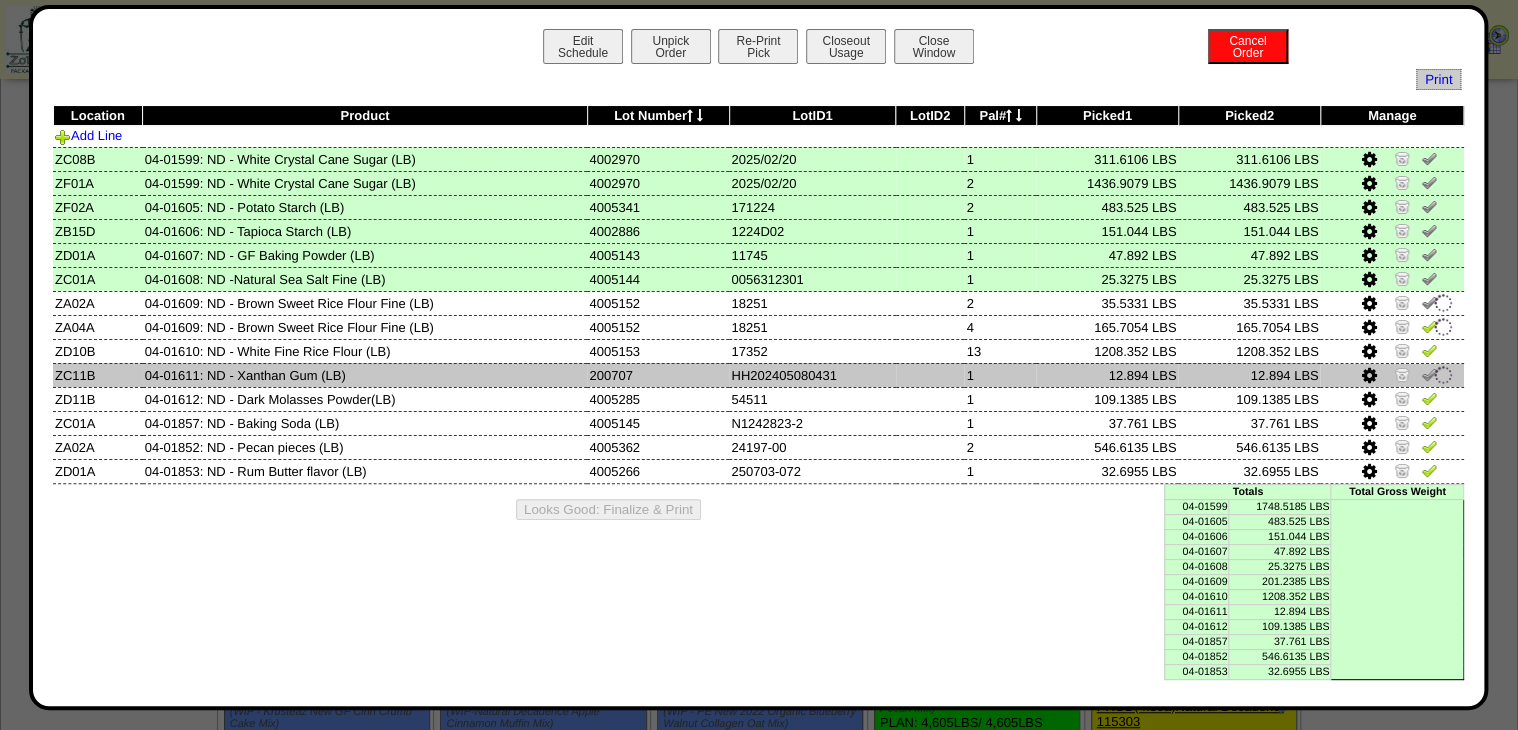 click at bounding box center (1391, 375) 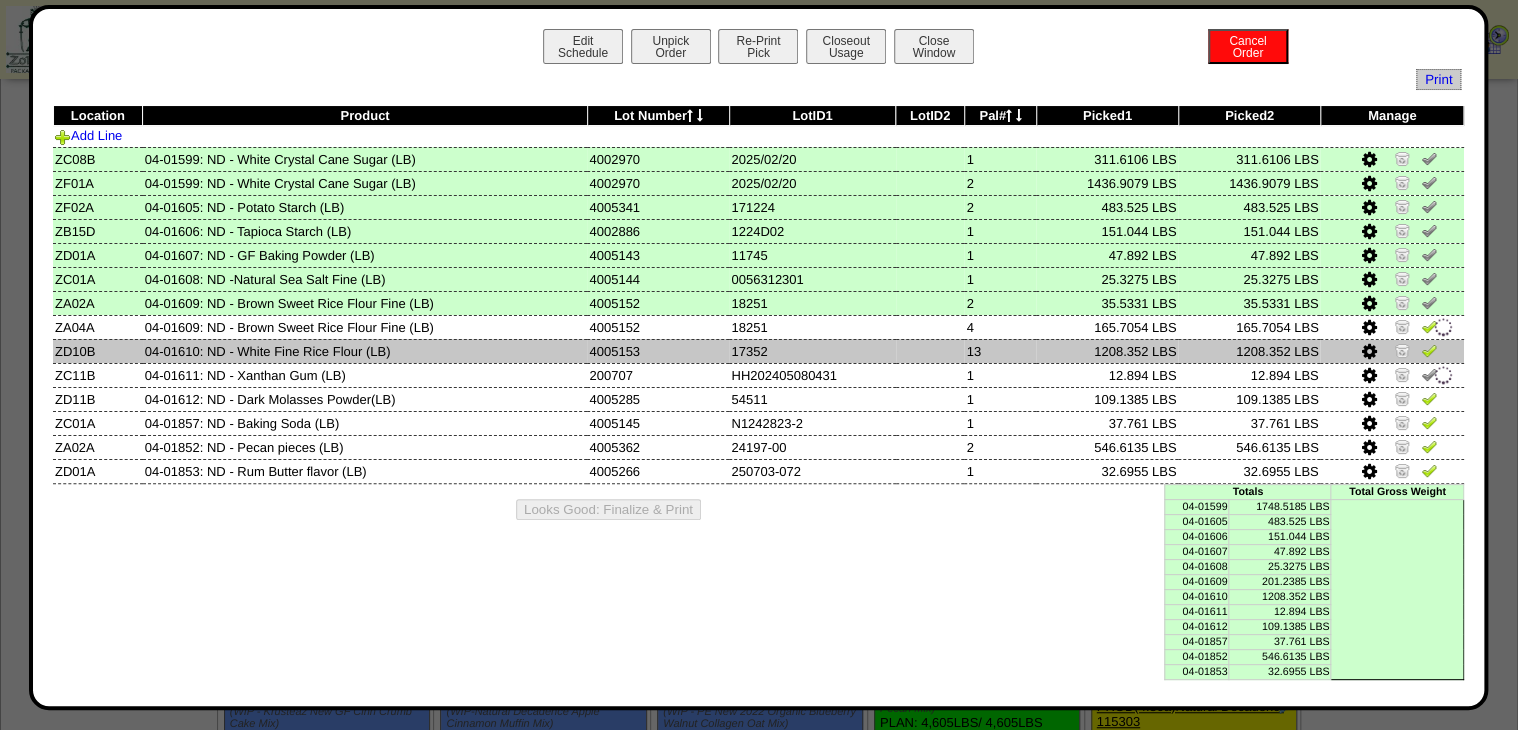 click at bounding box center (1429, 350) 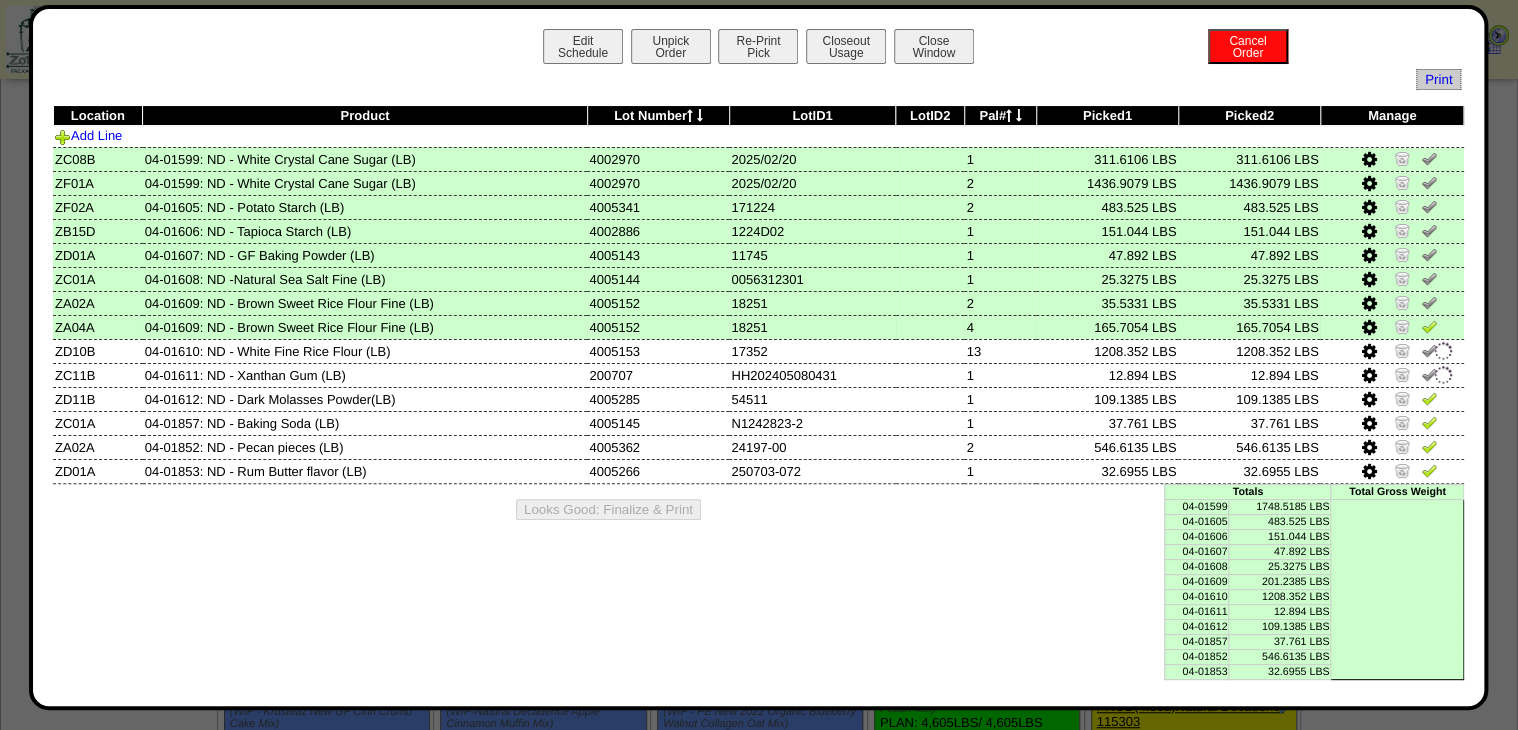 click at bounding box center (1429, 326) 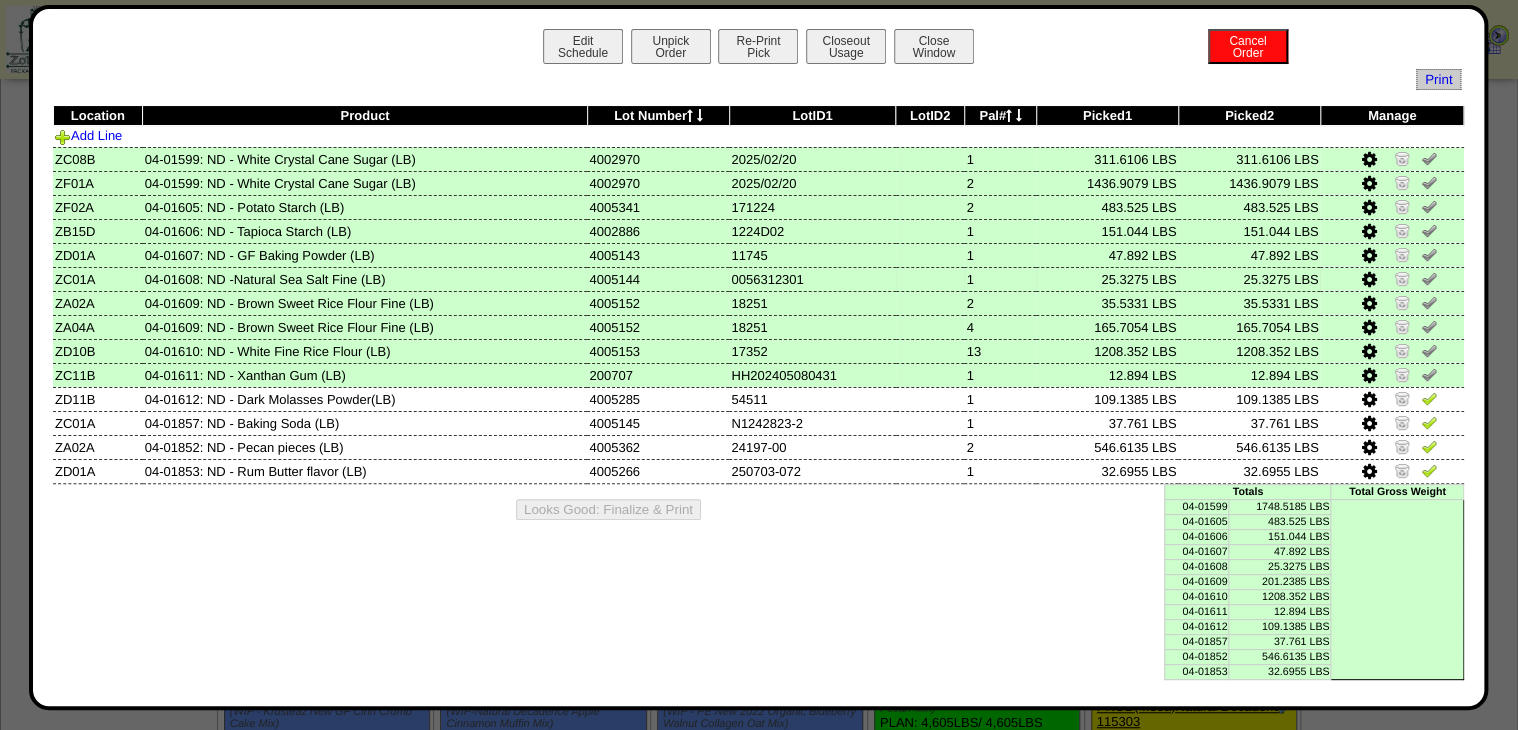 drag, startPoint x: 868, startPoint y: 292, endPoint x: 942, endPoint y: 292, distance: 74 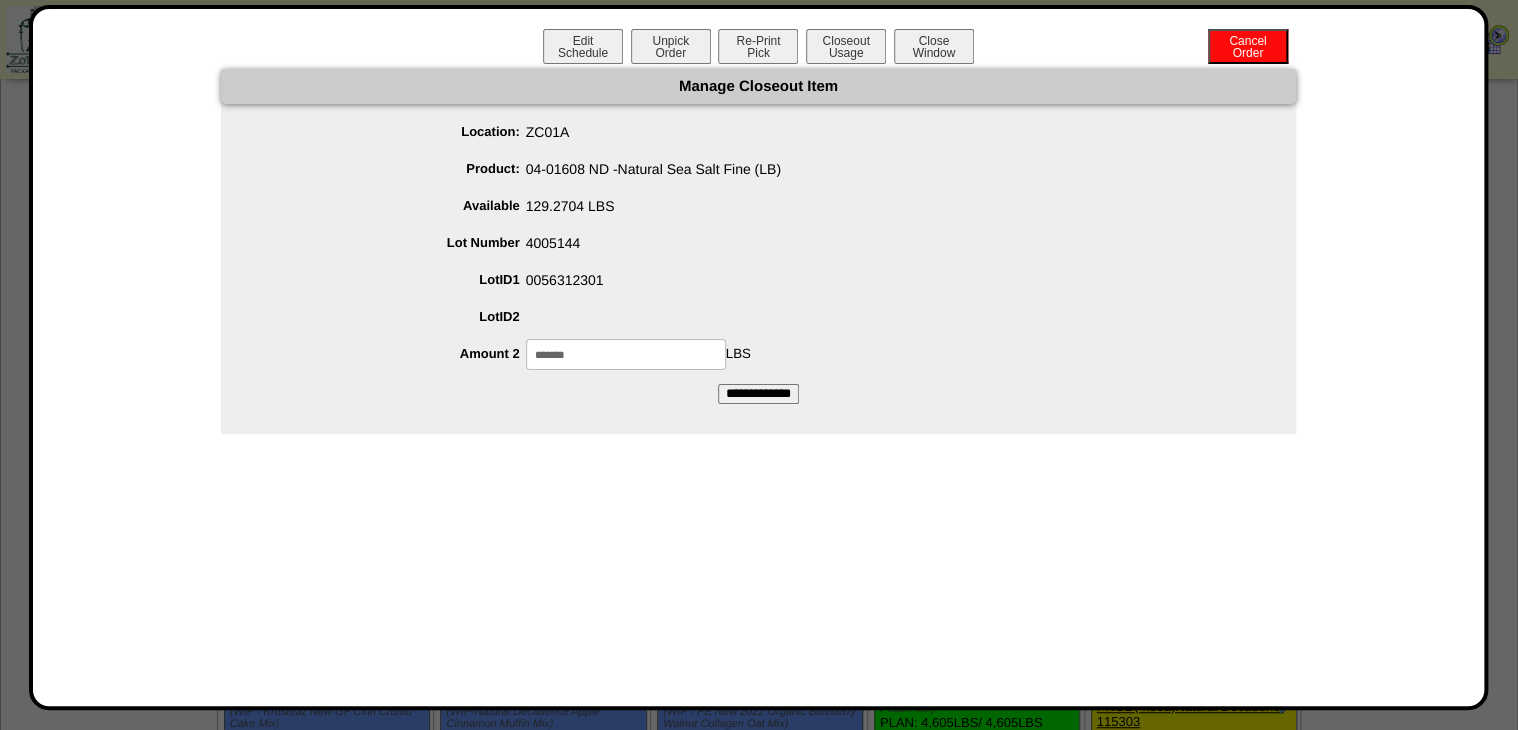 drag, startPoint x: 539, startPoint y: 359, endPoint x: 510, endPoint y: 380, distance: 35.805027 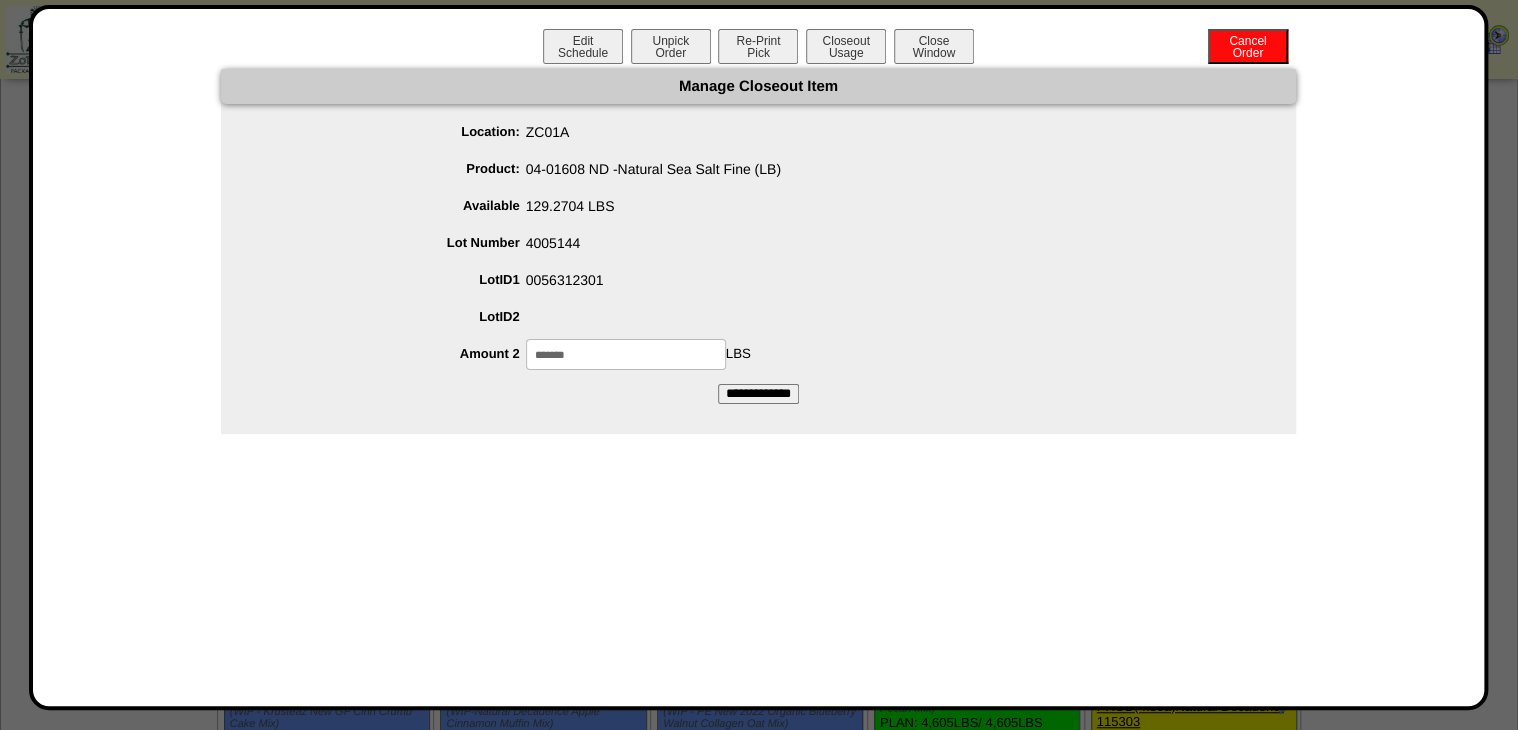 type on "*******" 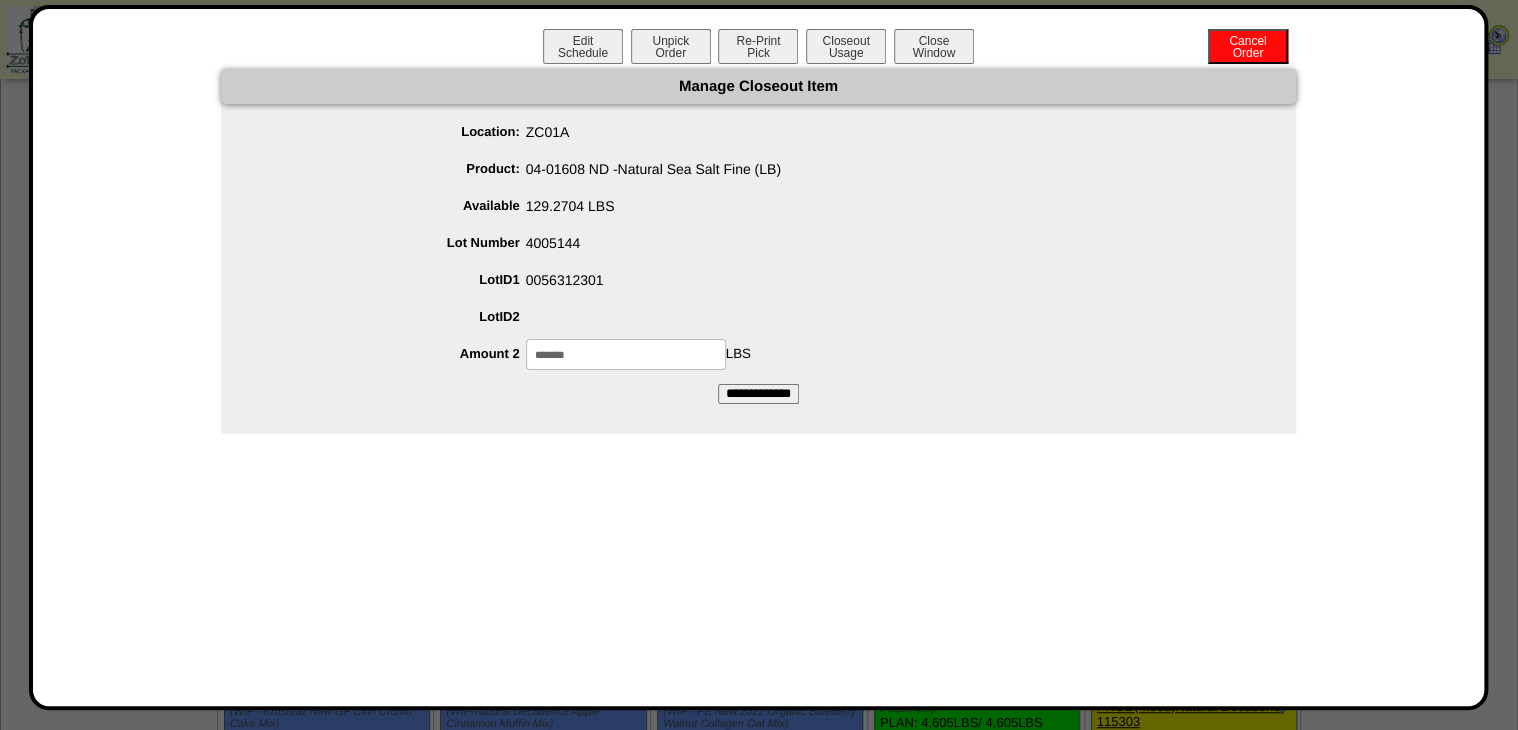 click on "**********" at bounding box center (758, 394) 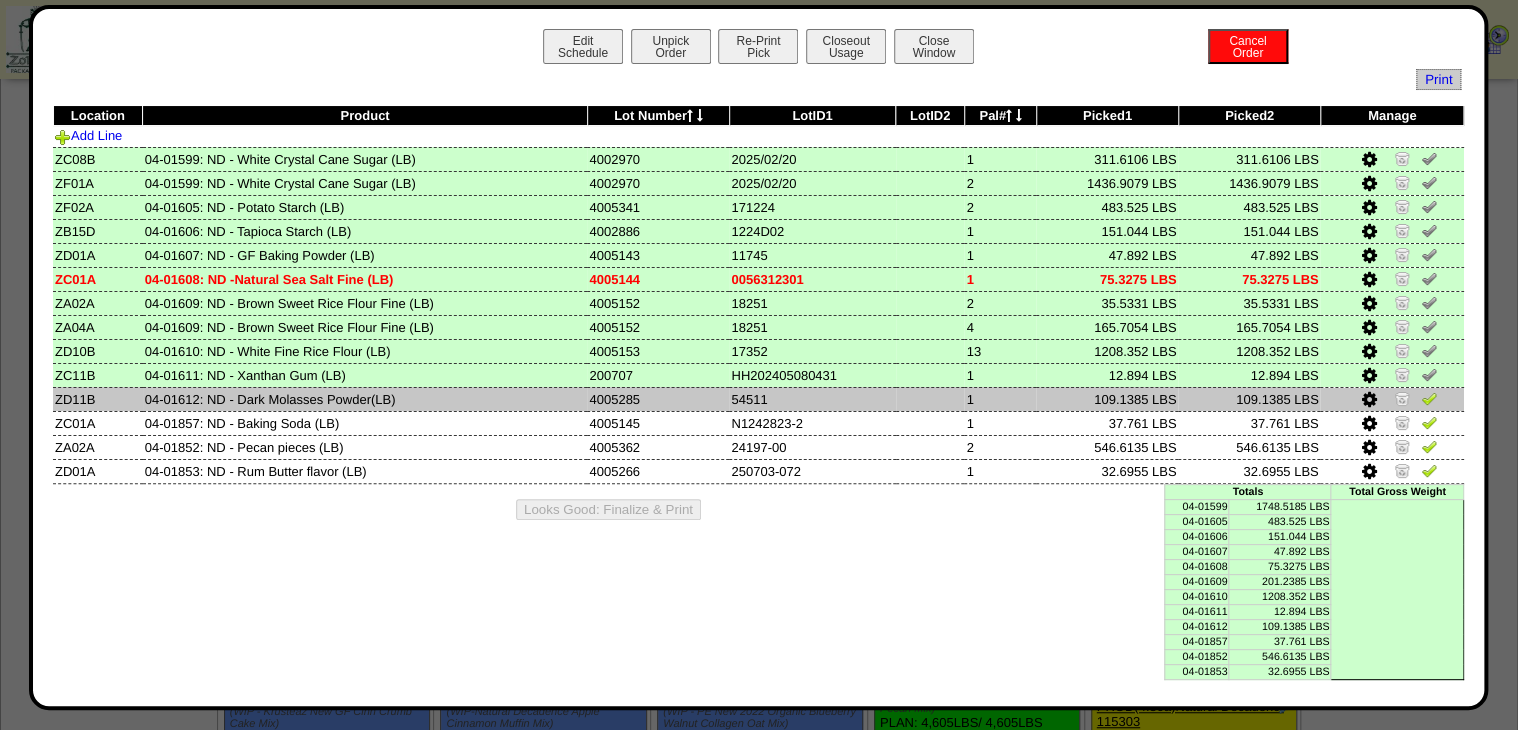 click at bounding box center (1429, 398) 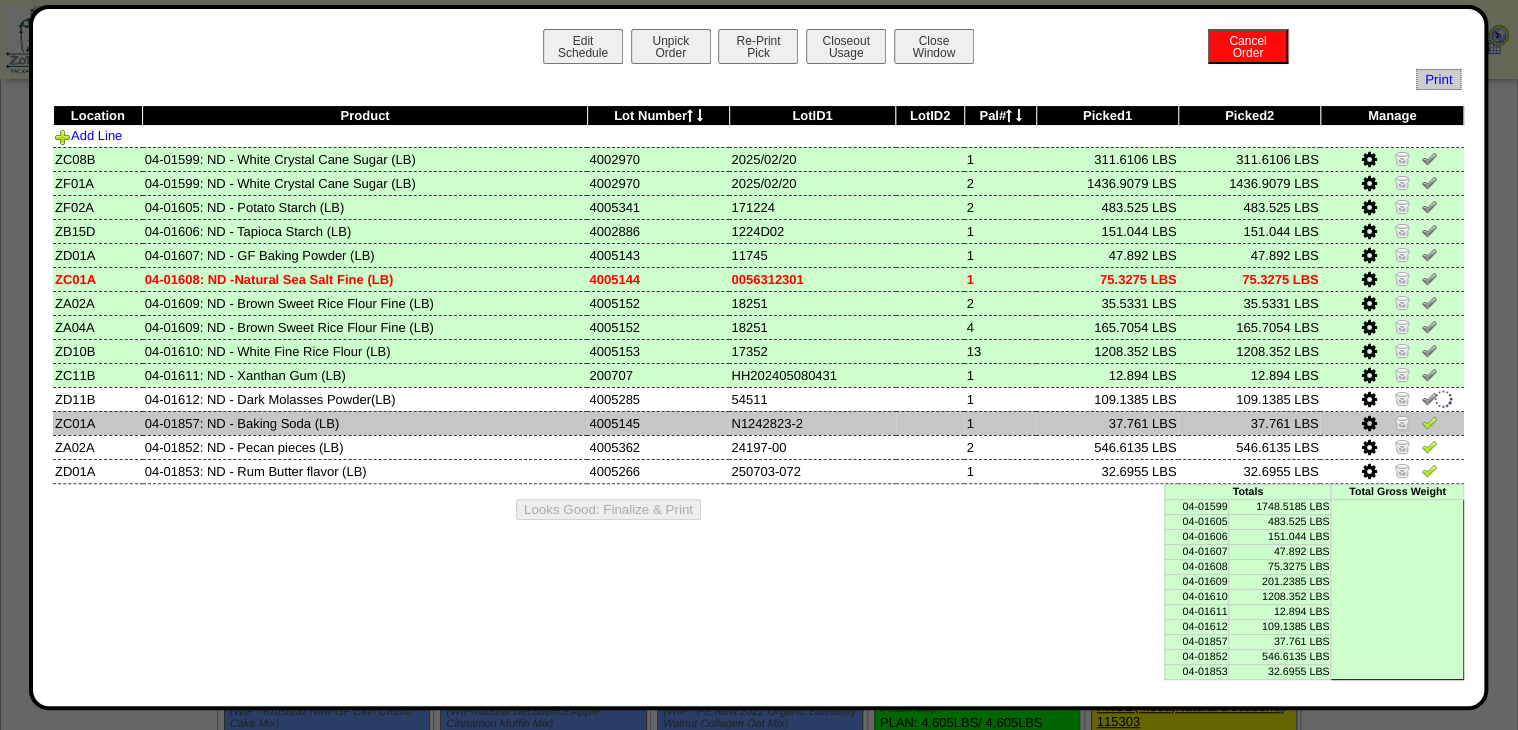 click at bounding box center (1429, 422) 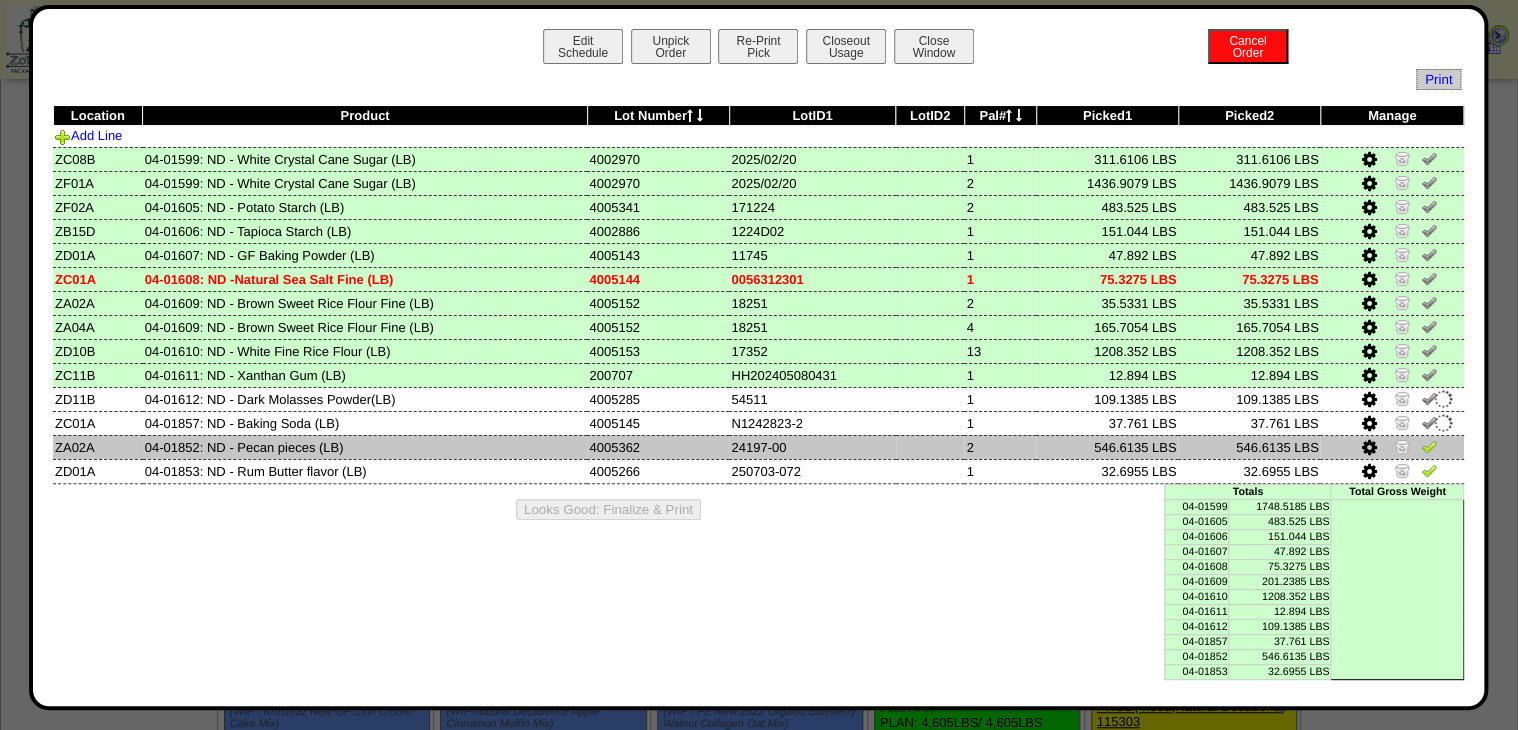 click at bounding box center [1429, 446] 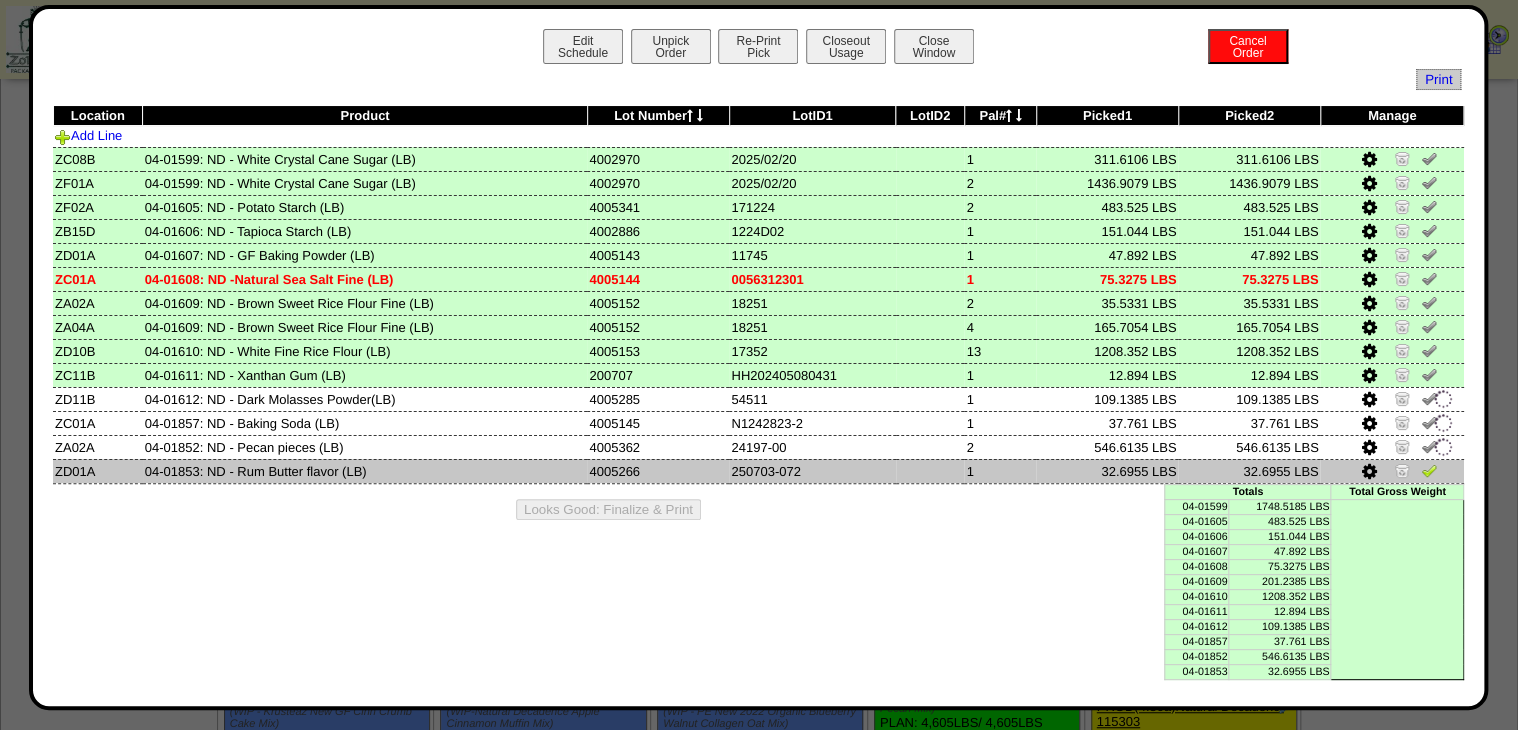 click at bounding box center (1429, 470) 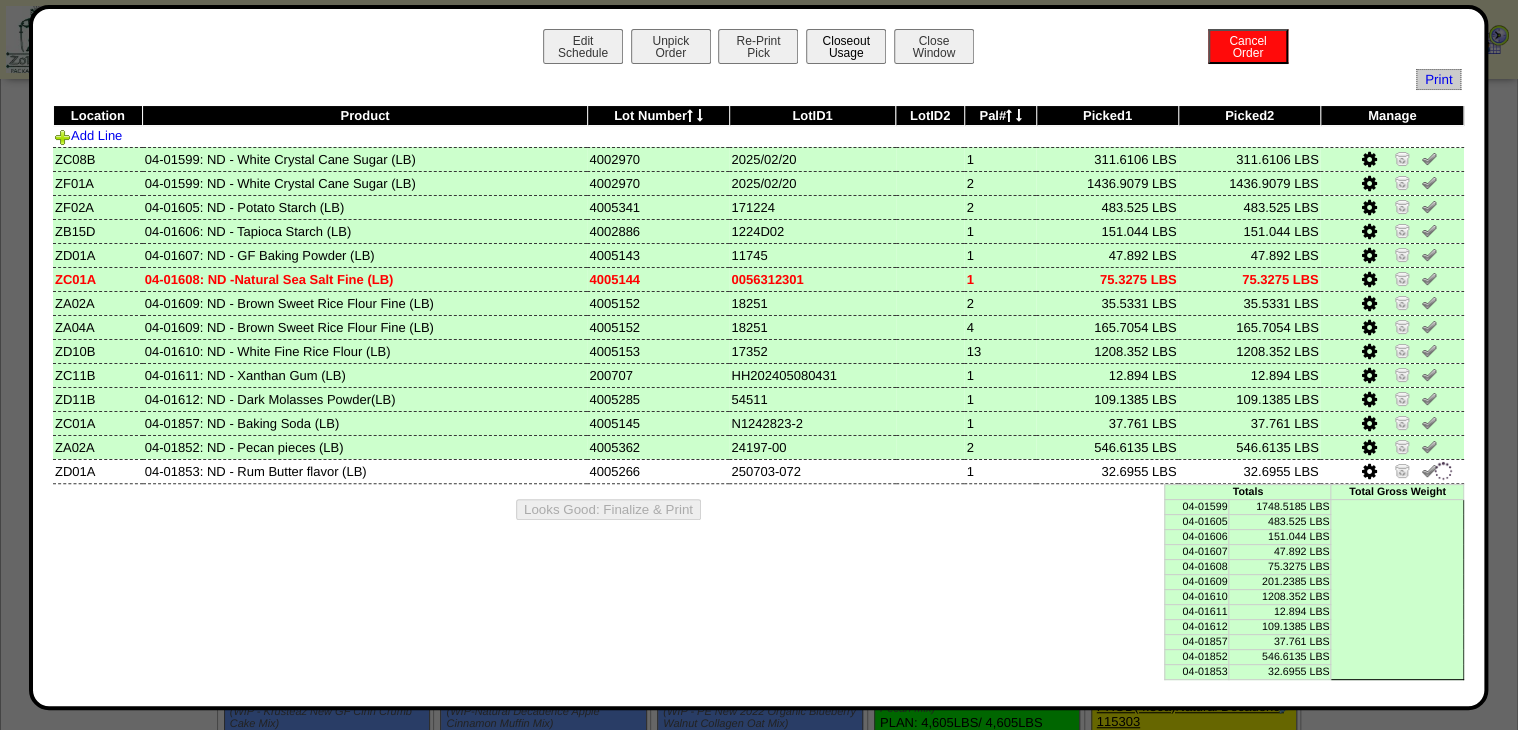 click on "Closeout Usage" at bounding box center [846, 46] 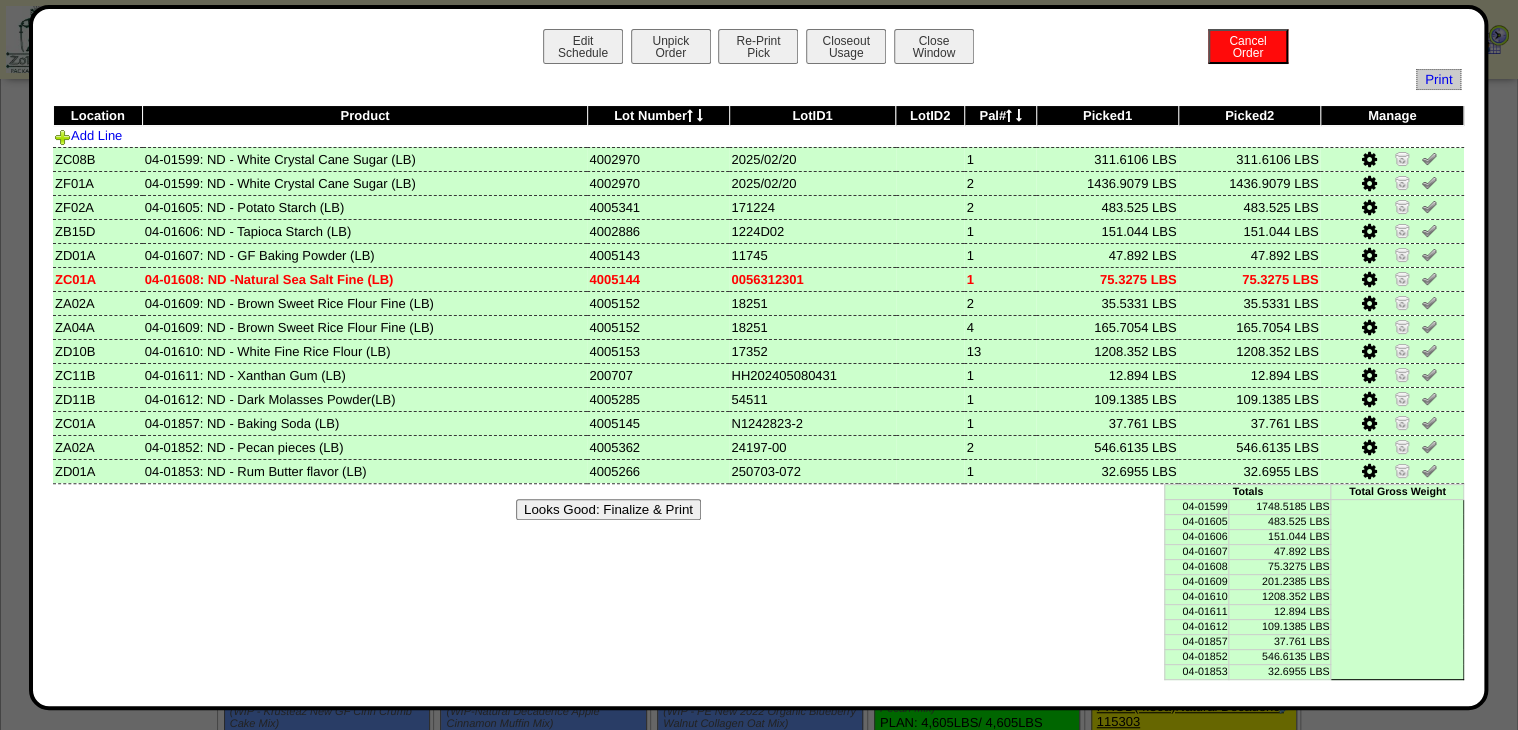 click on "Looks Good: Finalize & Print" at bounding box center (608, 509) 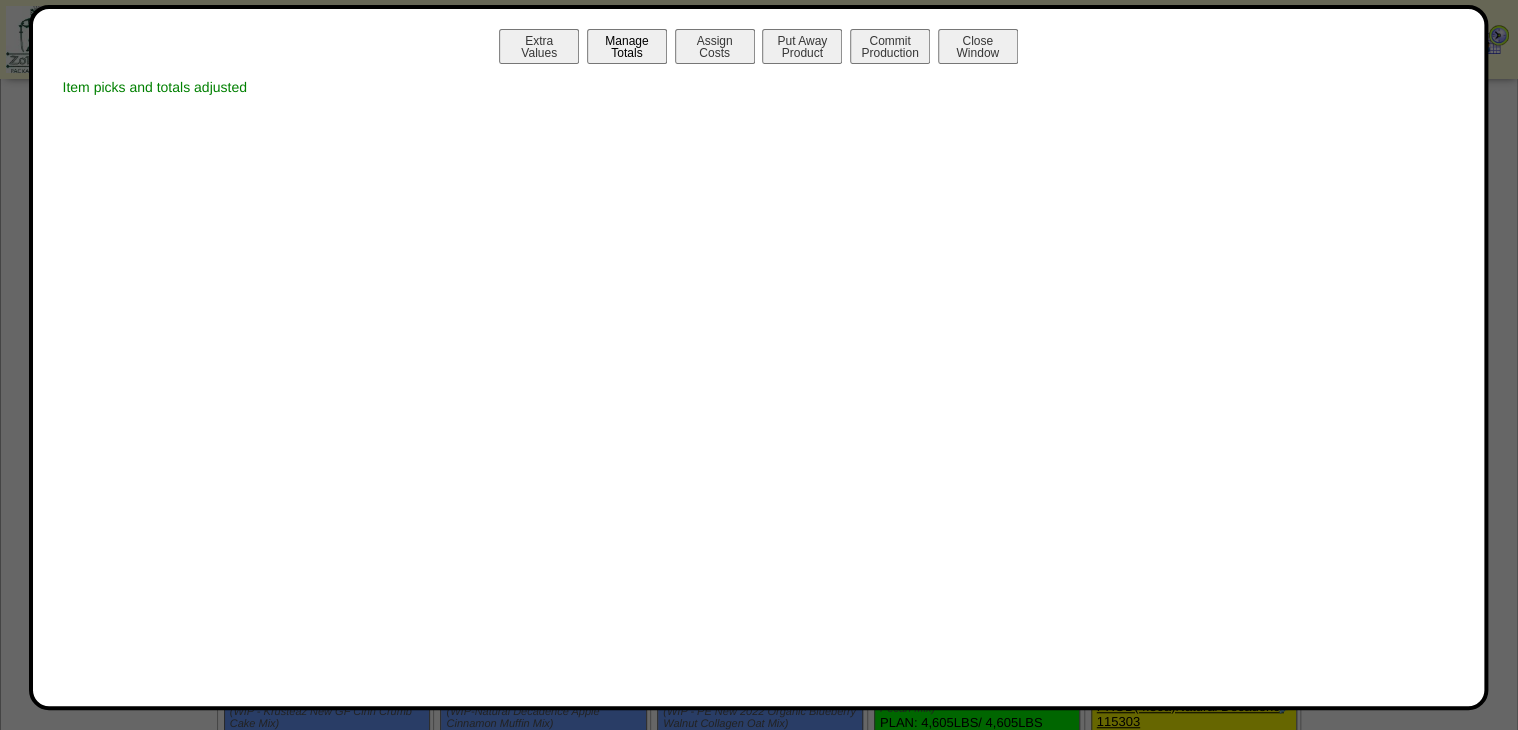 click on "Manage Totals" at bounding box center (627, 46) 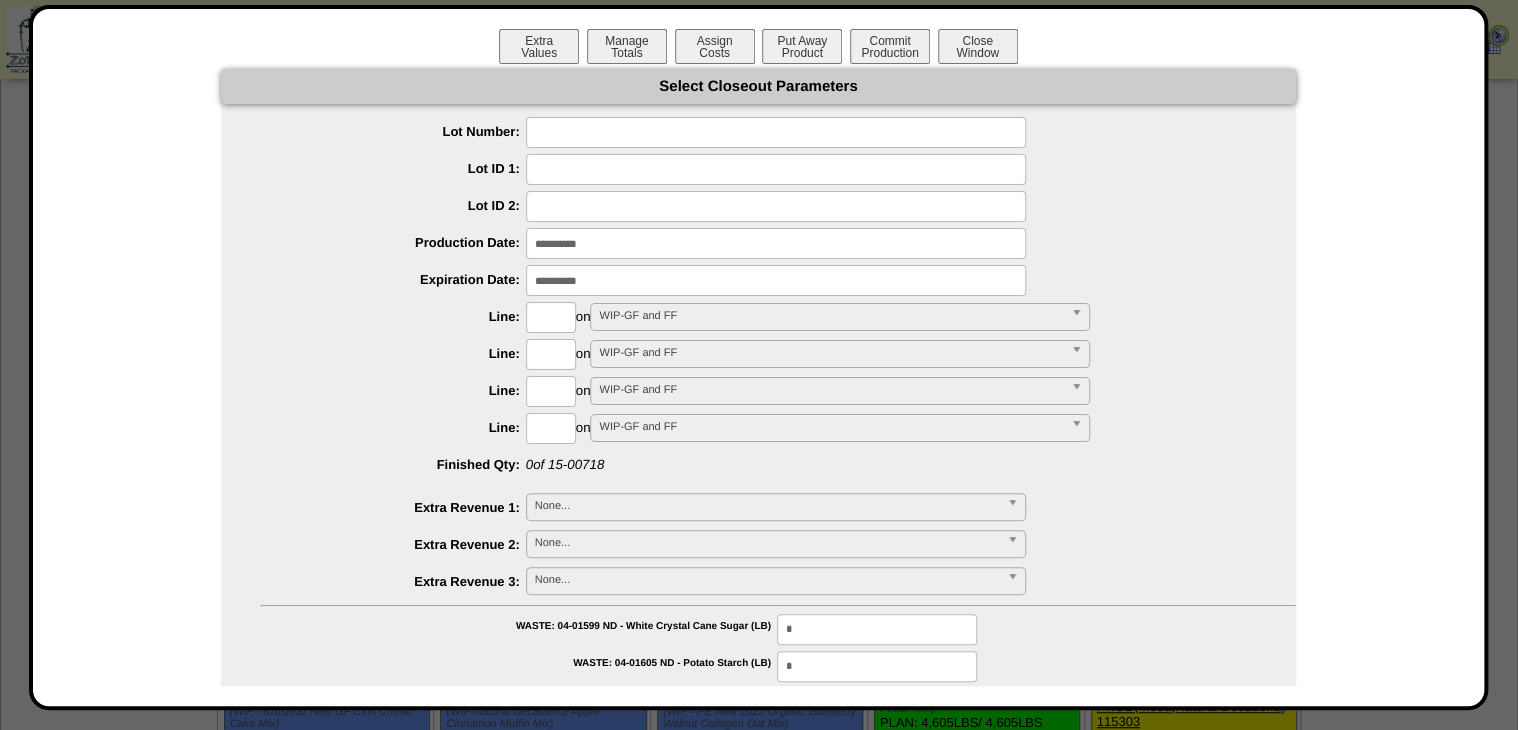 click at bounding box center (776, 132) 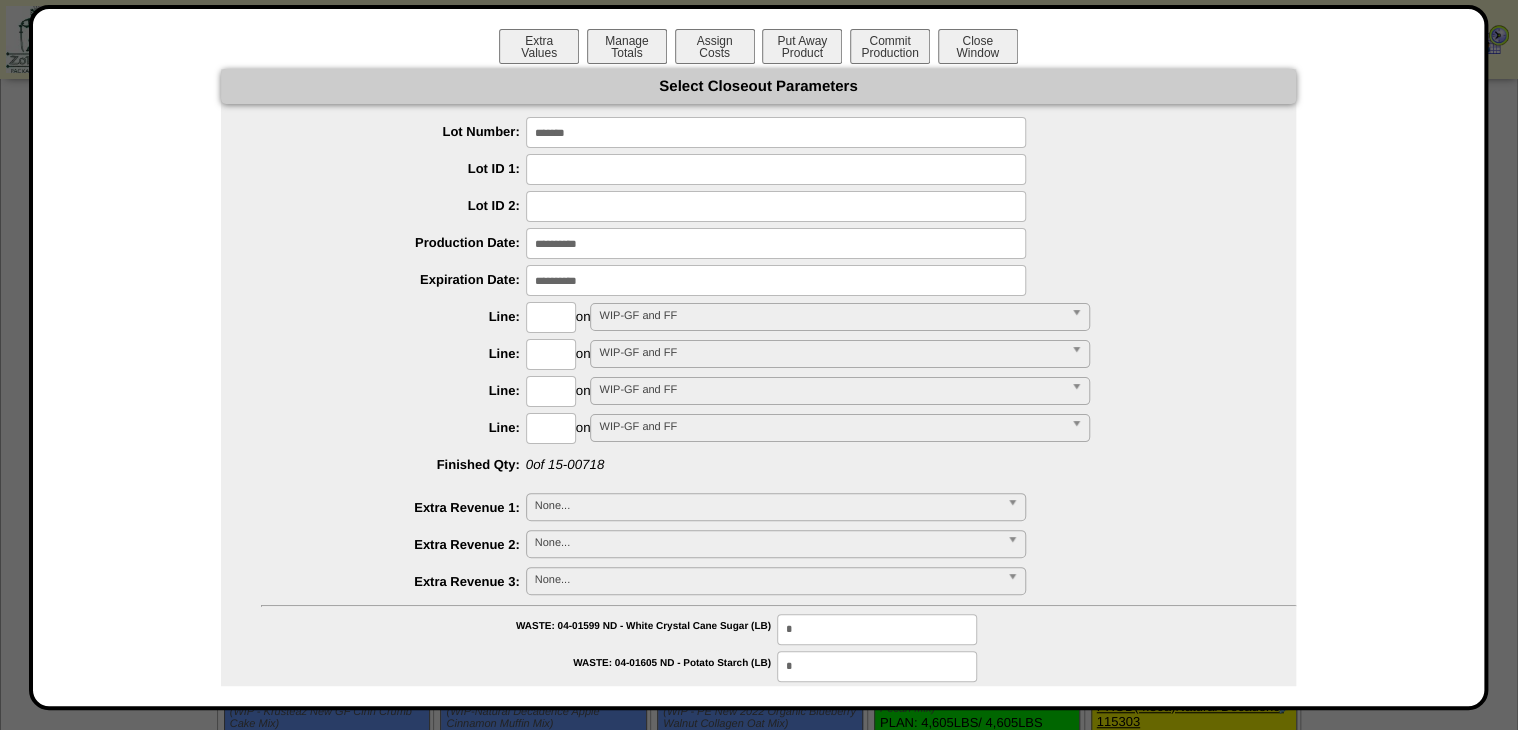 type on "*******" 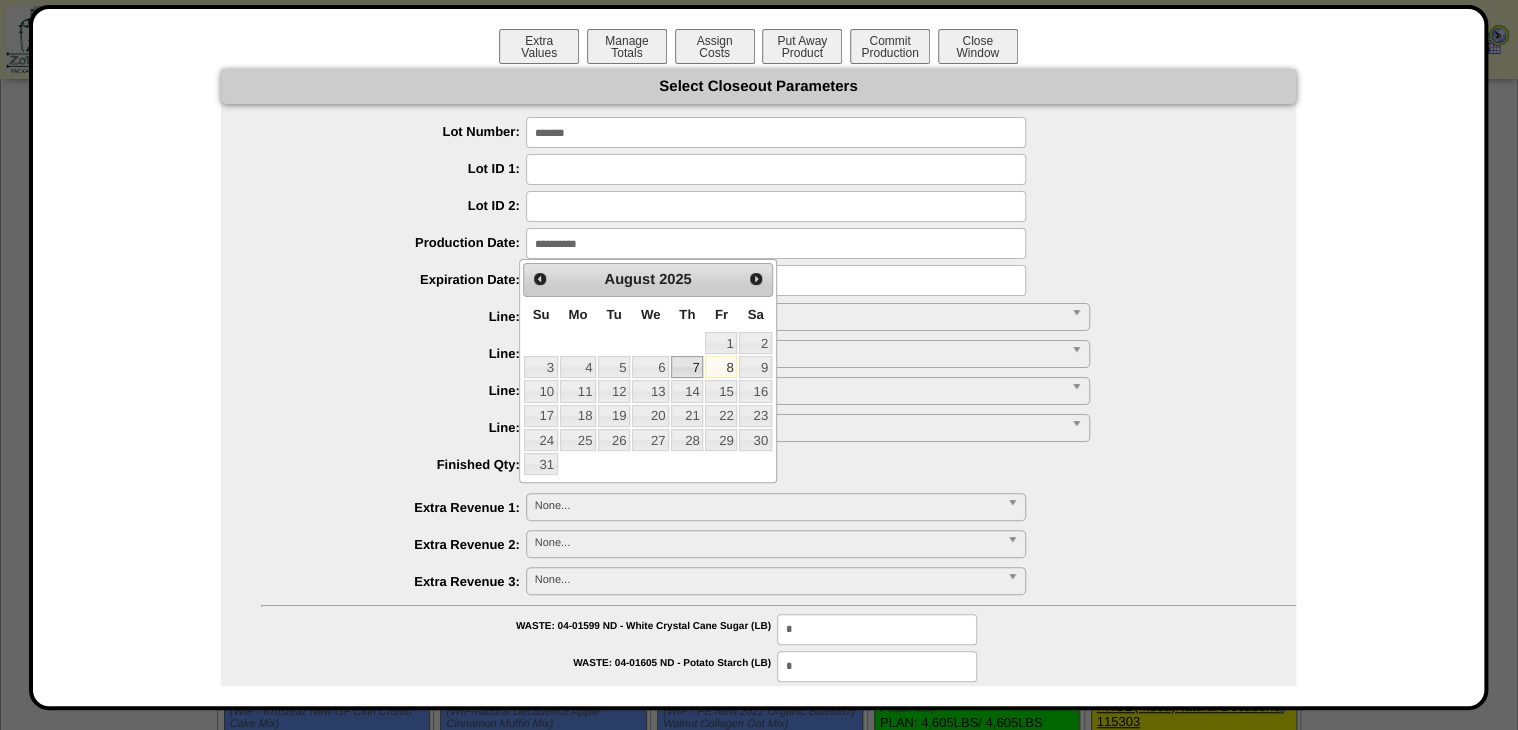 click on "7" at bounding box center [687, 367] 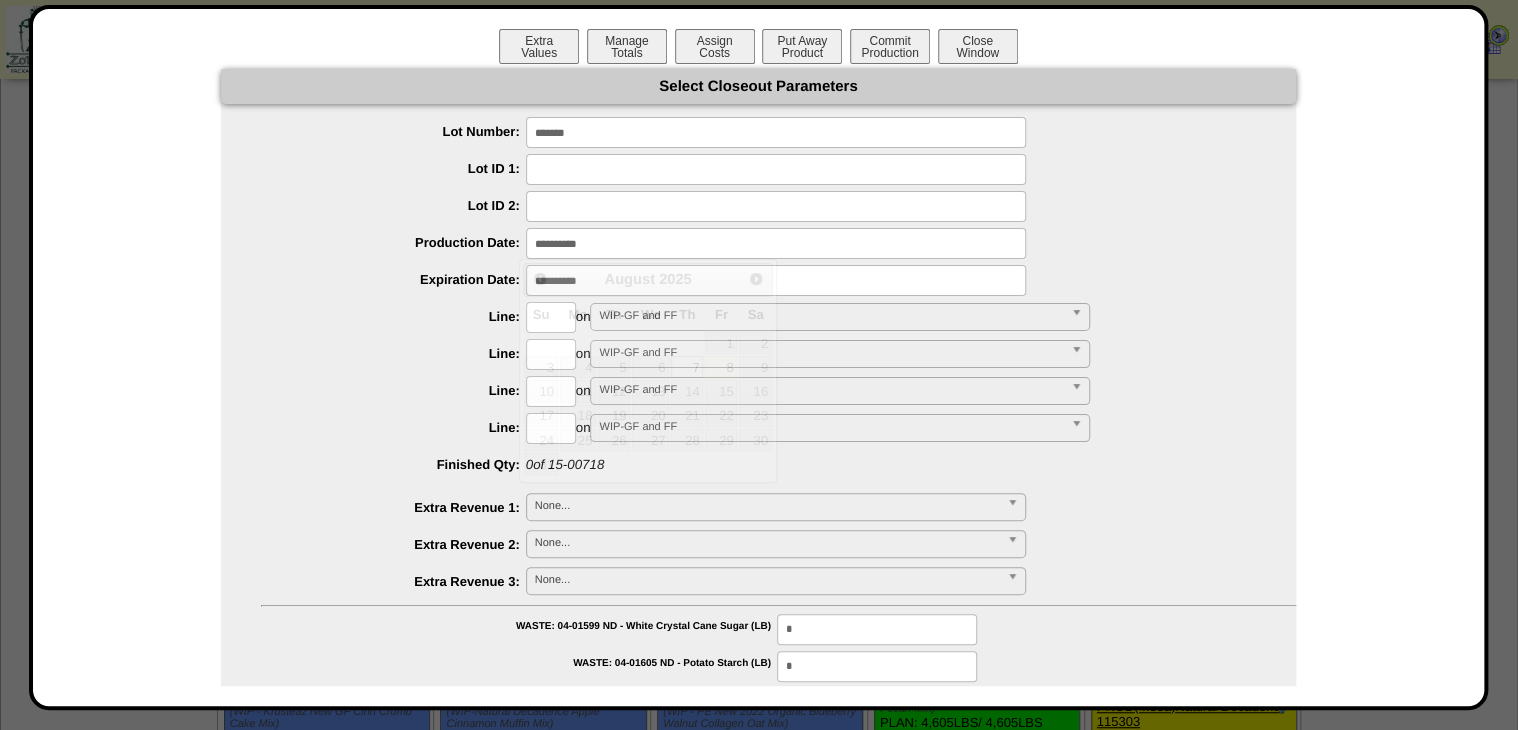 click at bounding box center [776, 243] 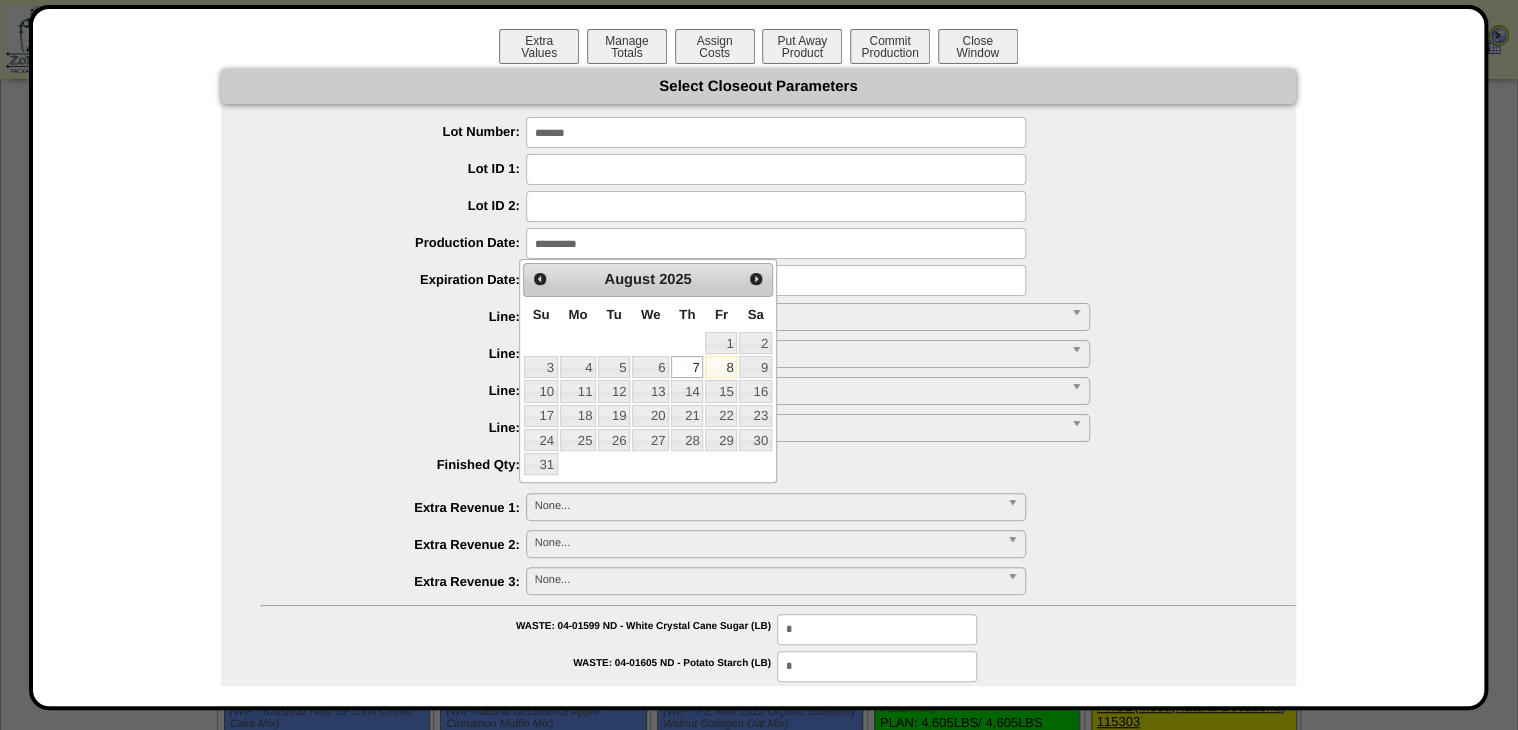 drag, startPoint x: 414, startPoint y: 294, endPoint x: 431, endPoint y: 288, distance: 18.027756 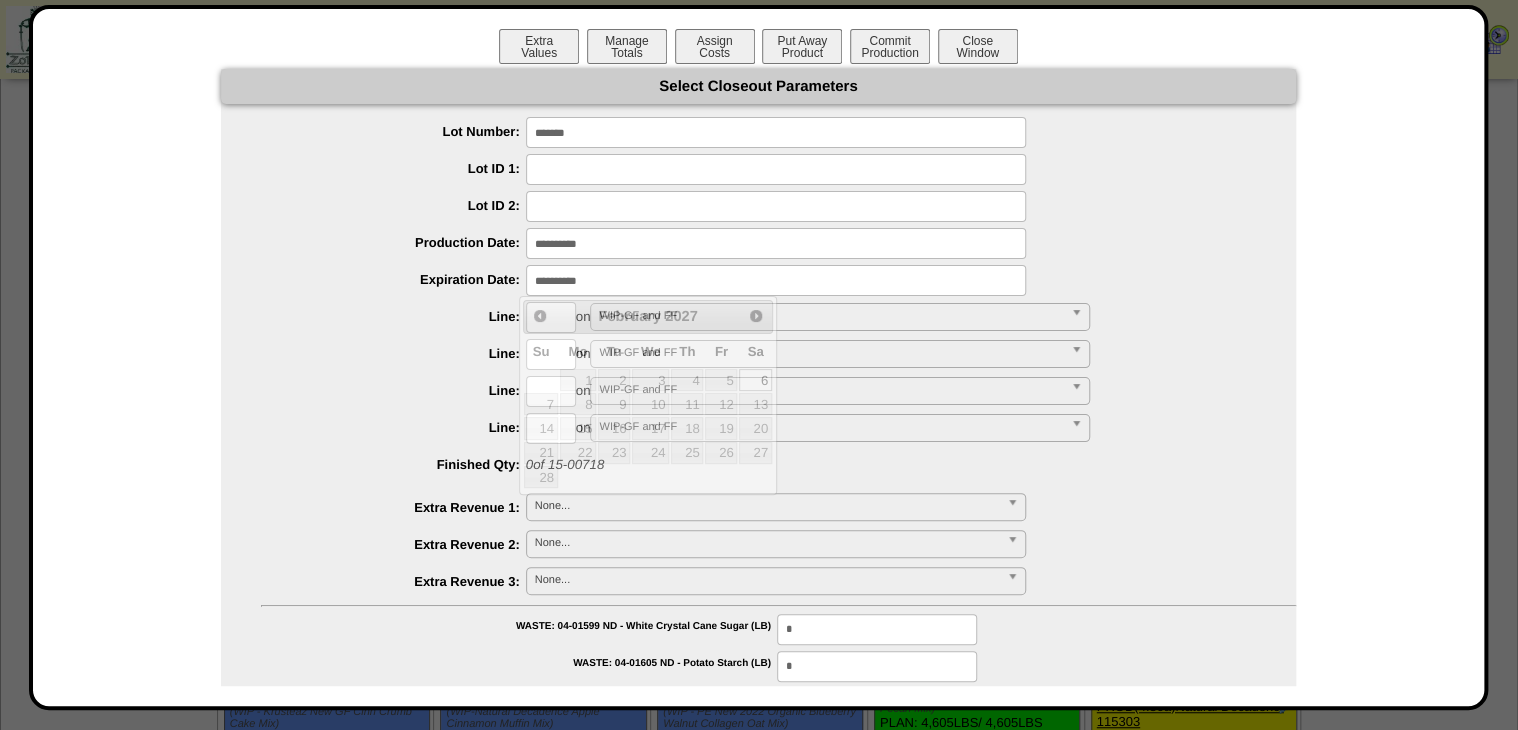 drag, startPoint x: 580, startPoint y: 285, endPoint x: 624, endPoint y: 295, distance: 45.122055 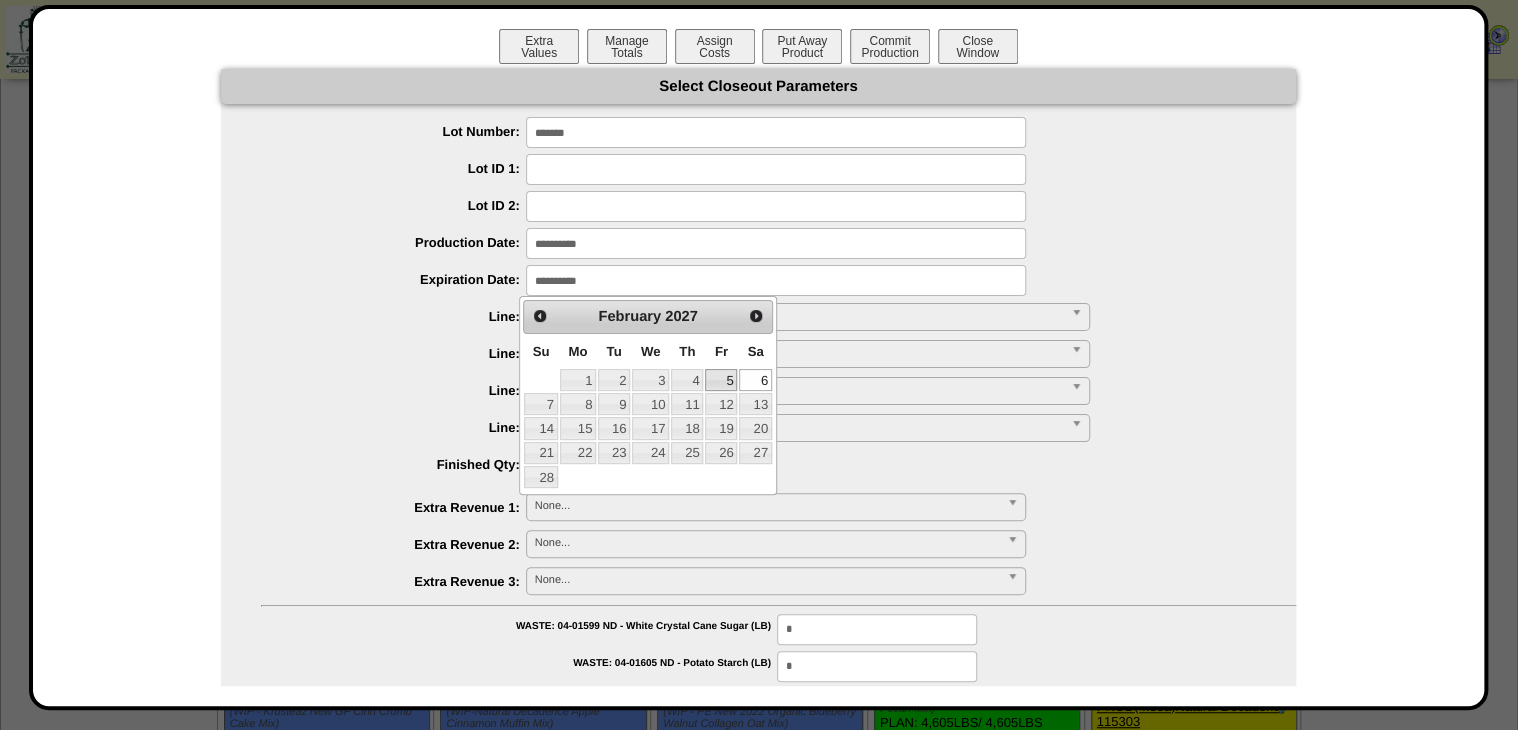 click on "5" at bounding box center (721, 380) 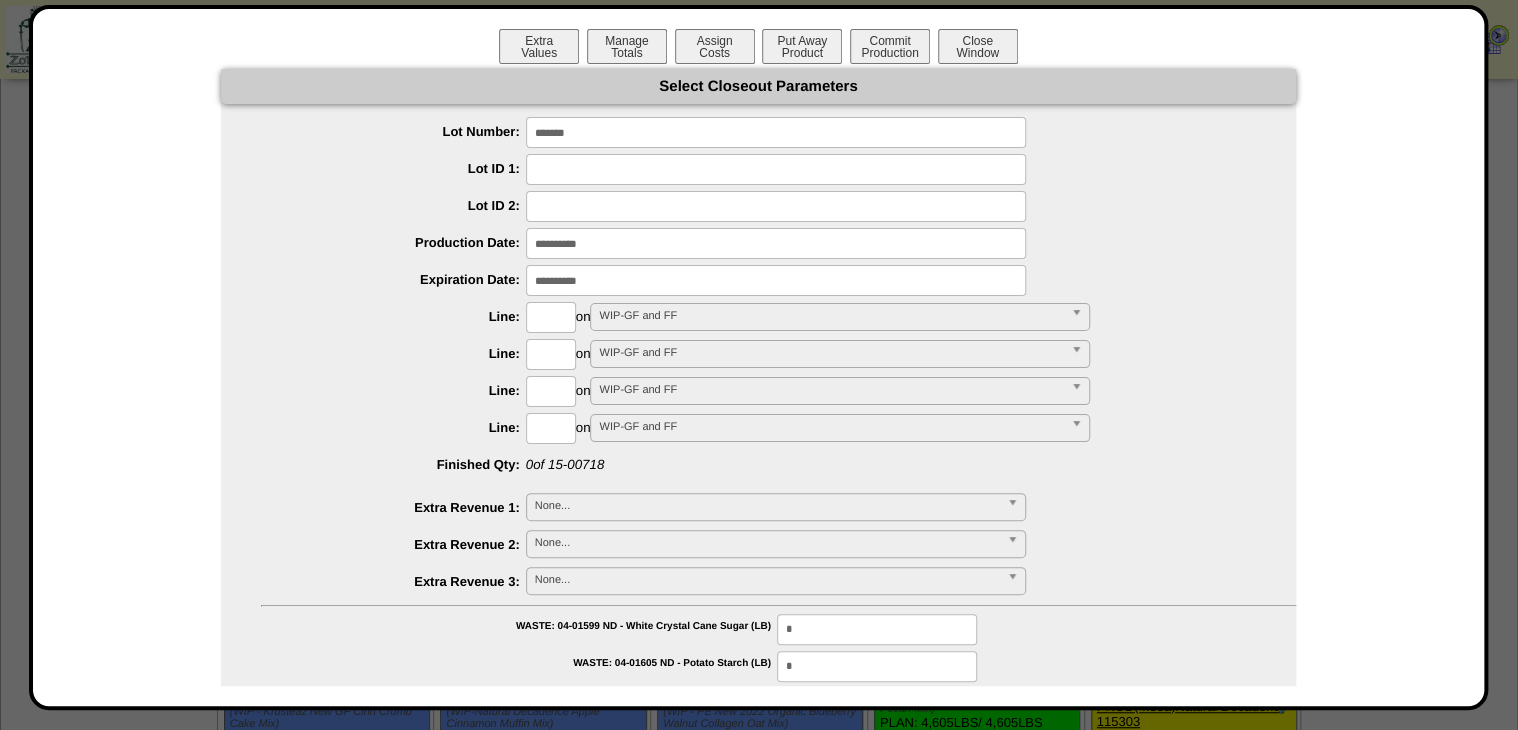 click at bounding box center [551, 317] 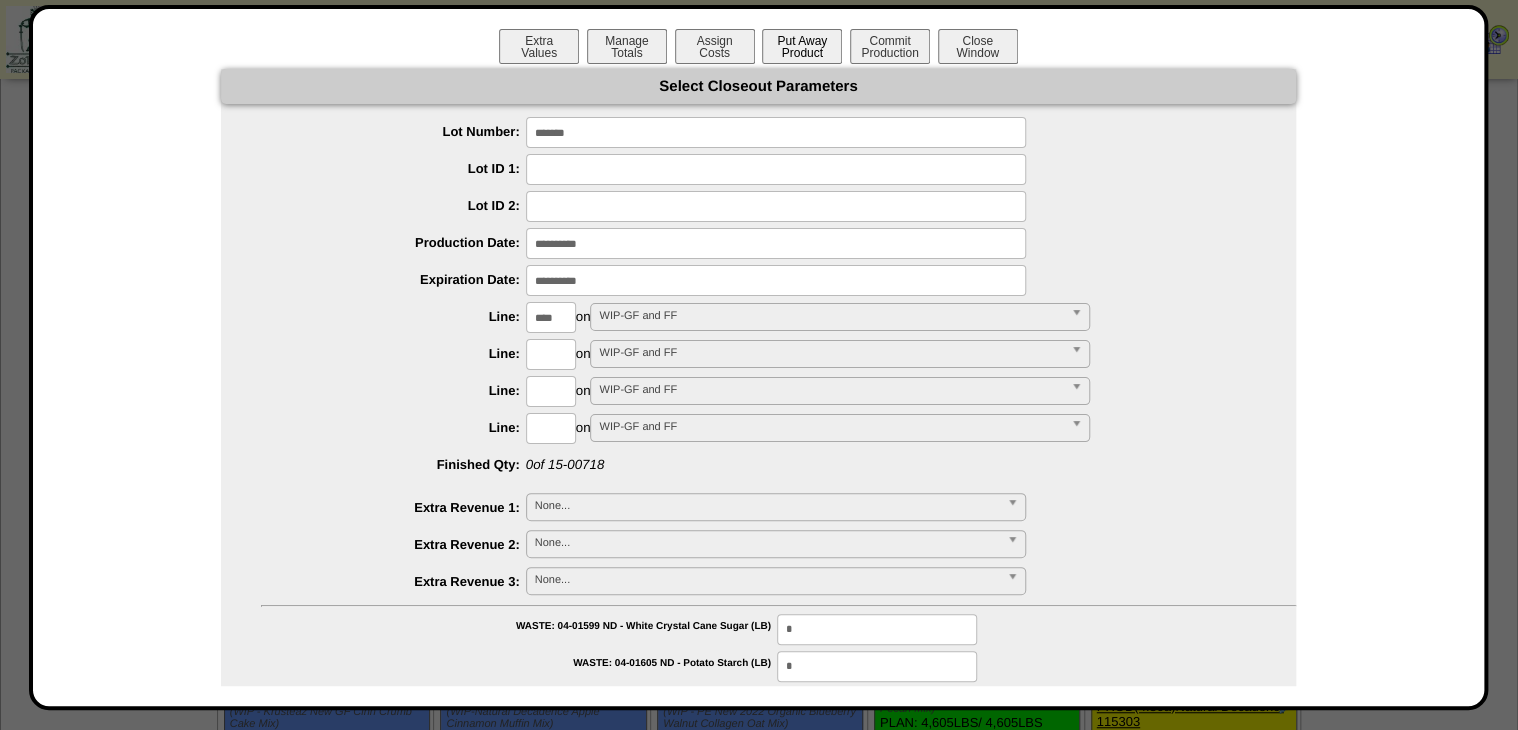 type on "****" 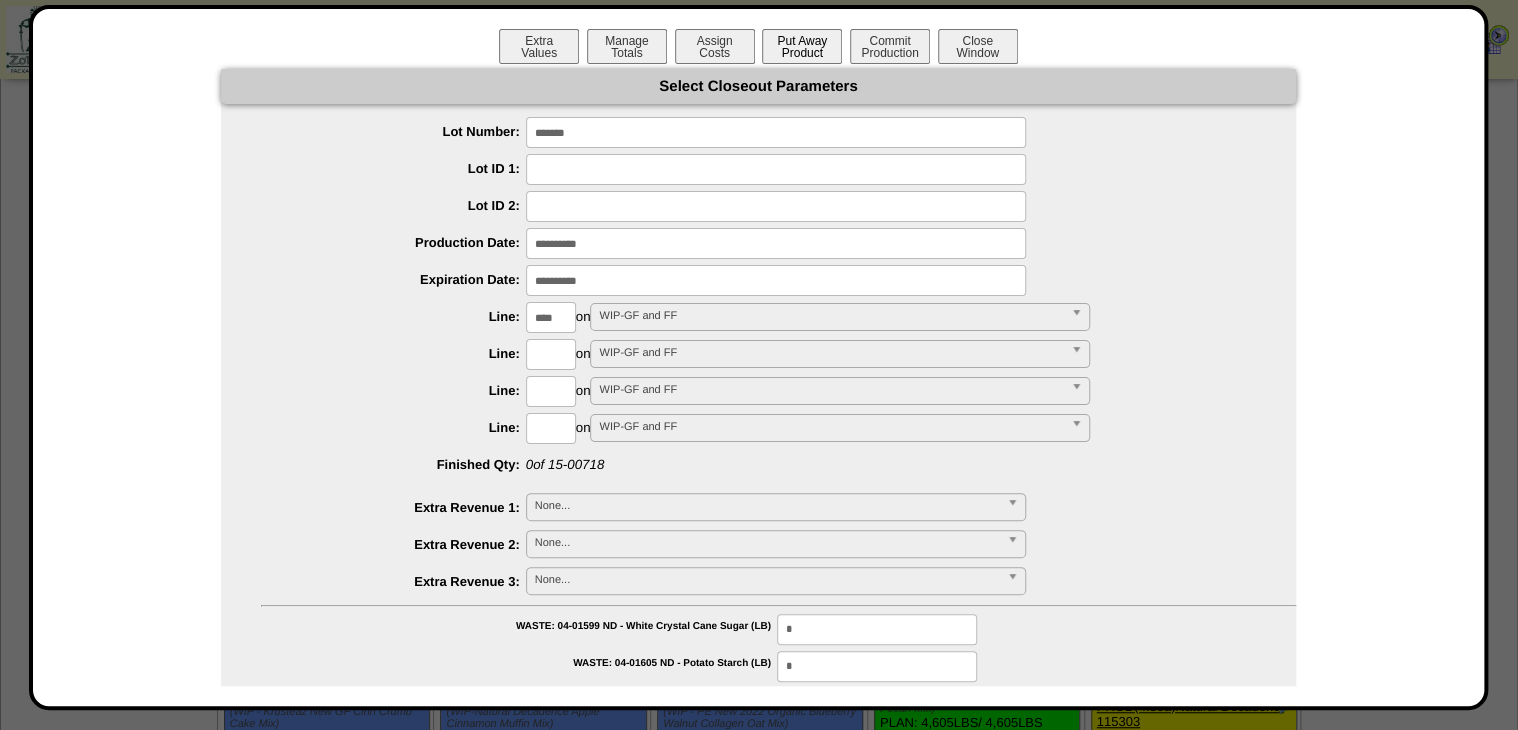 click on "**********" at bounding box center (758, 1084) 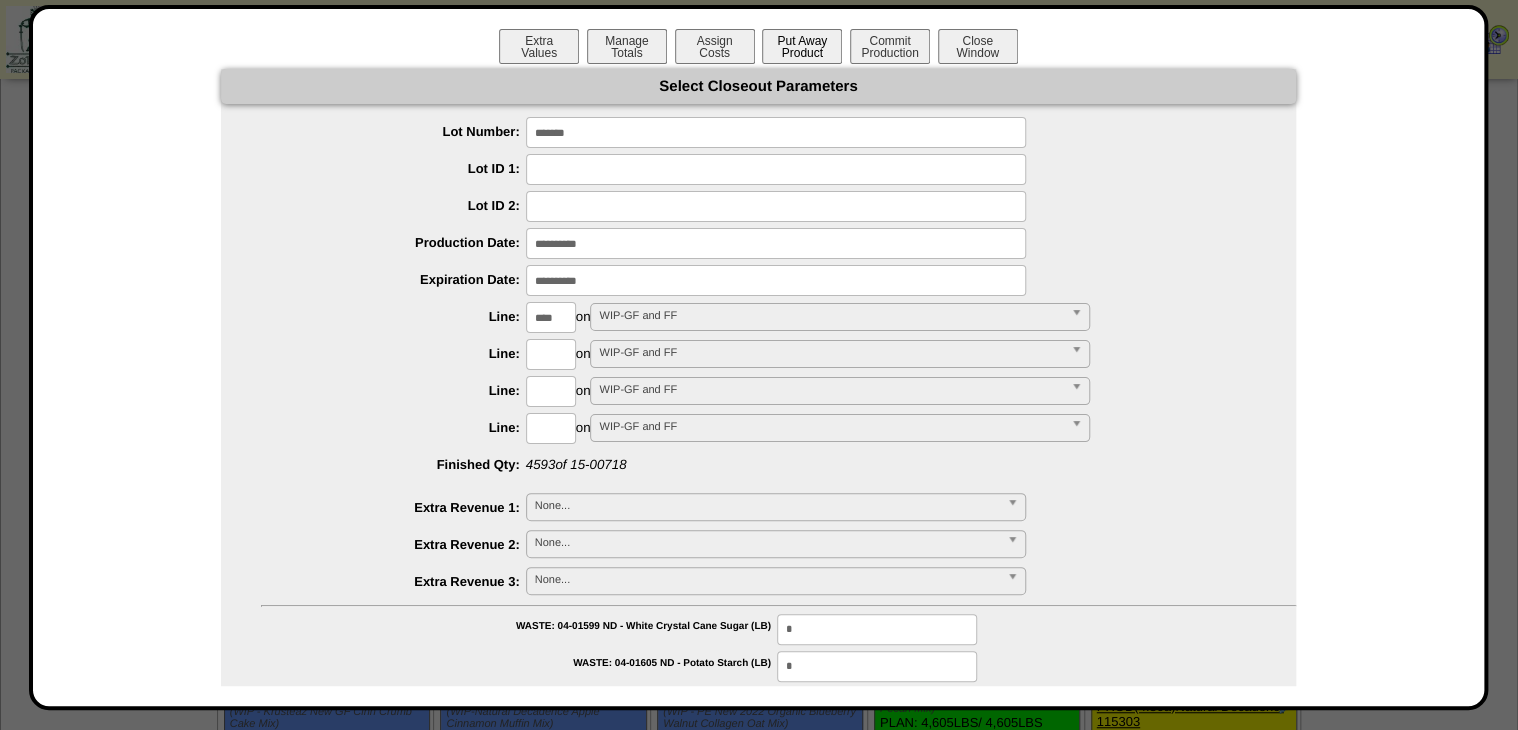 click on "Put Away Product" at bounding box center (802, 46) 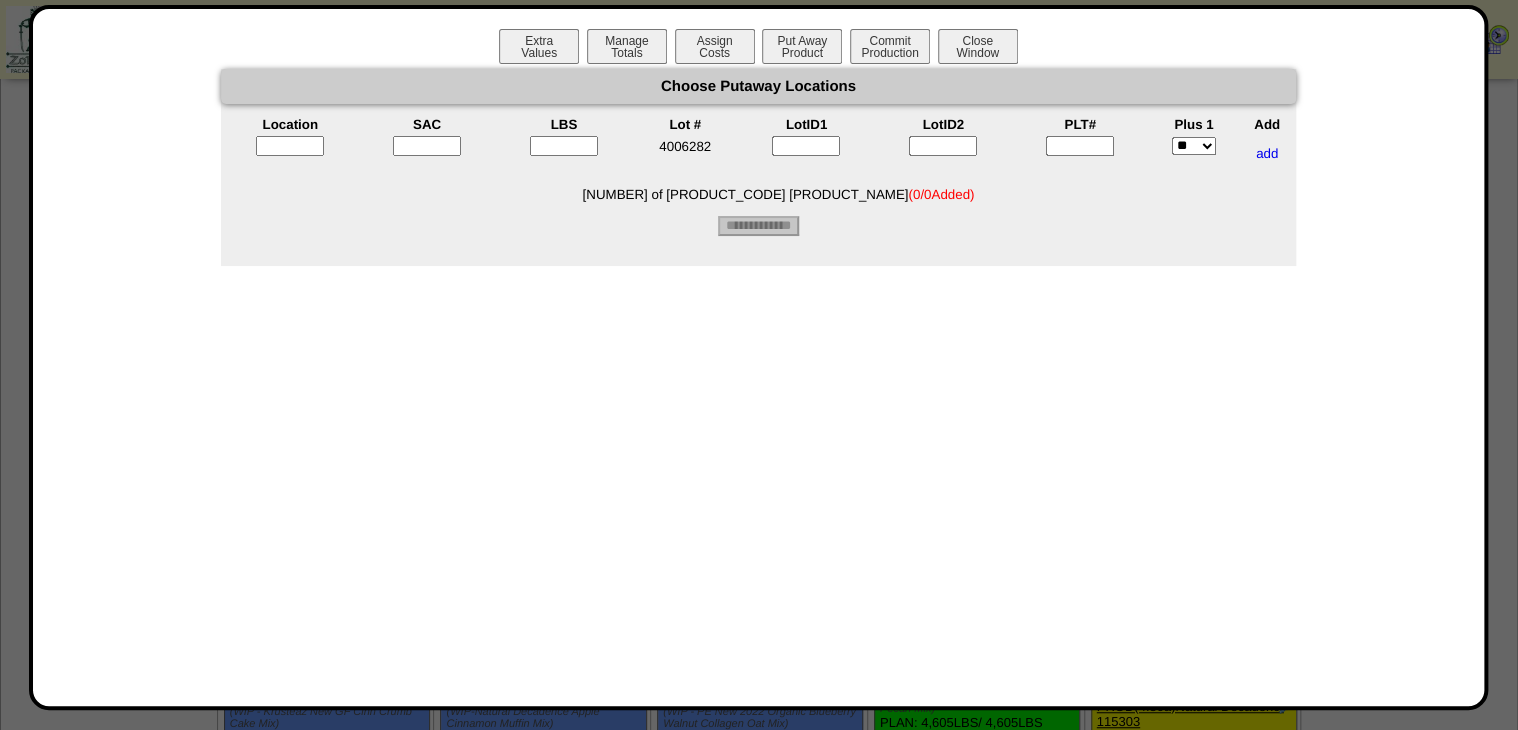 click at bounding box center [1080, 146] 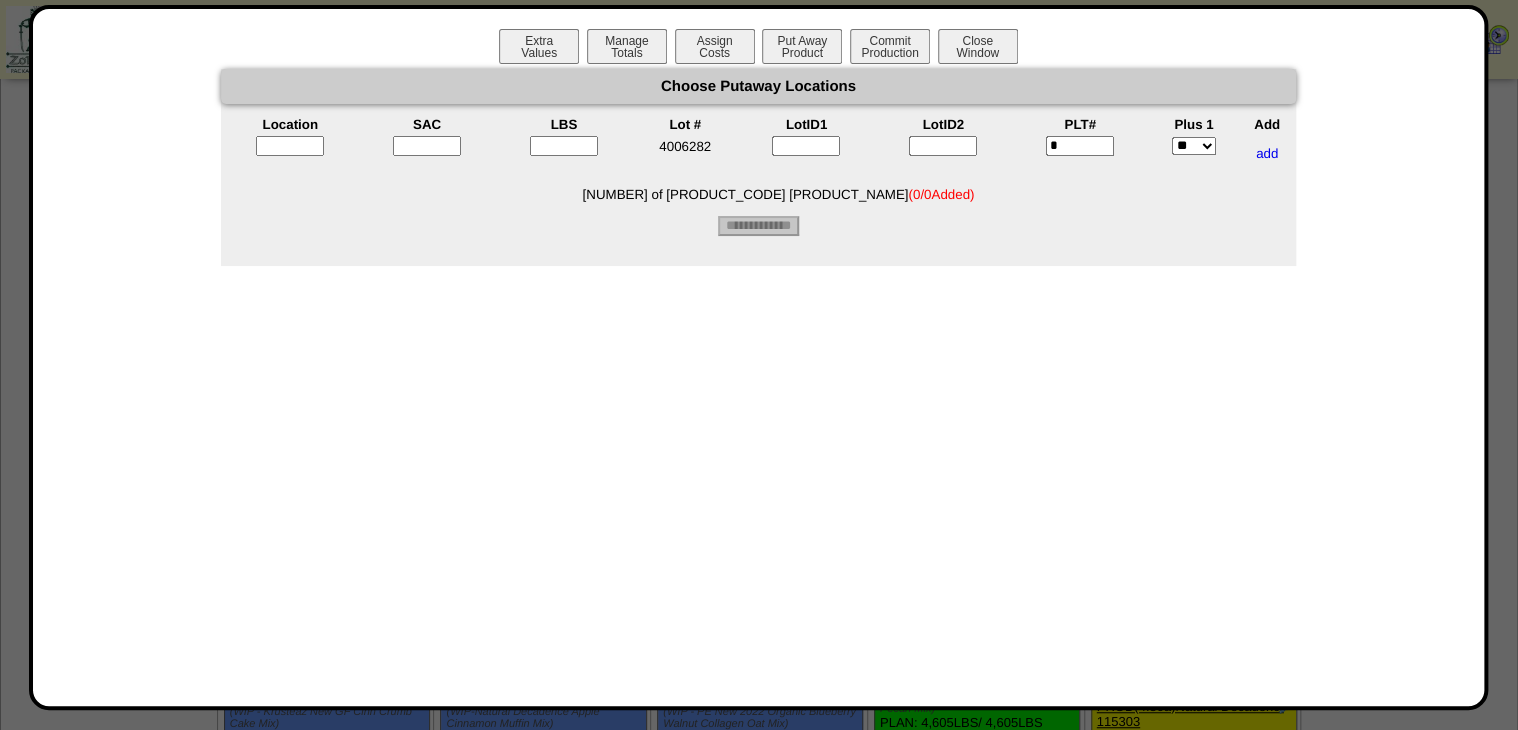 type on "*" 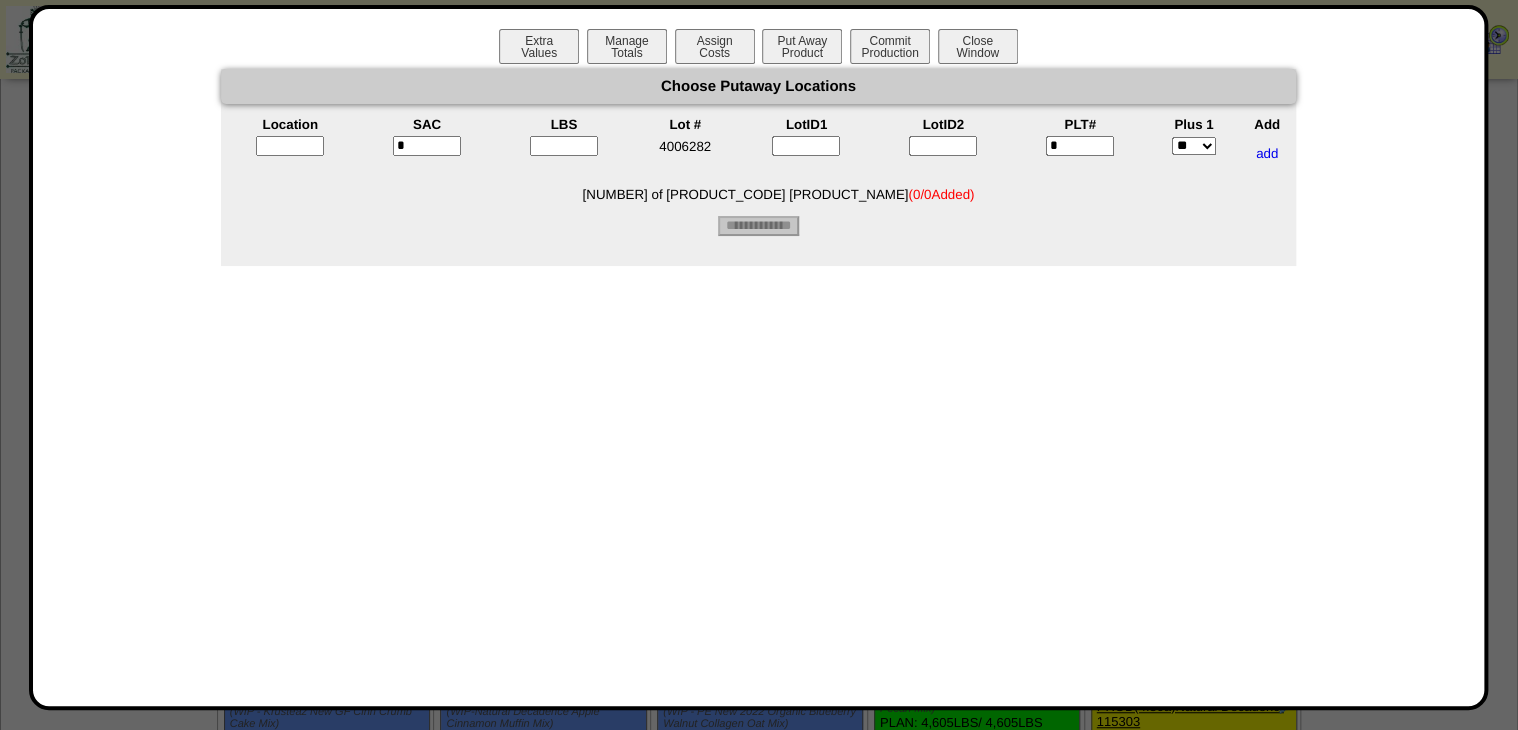 type on "*" 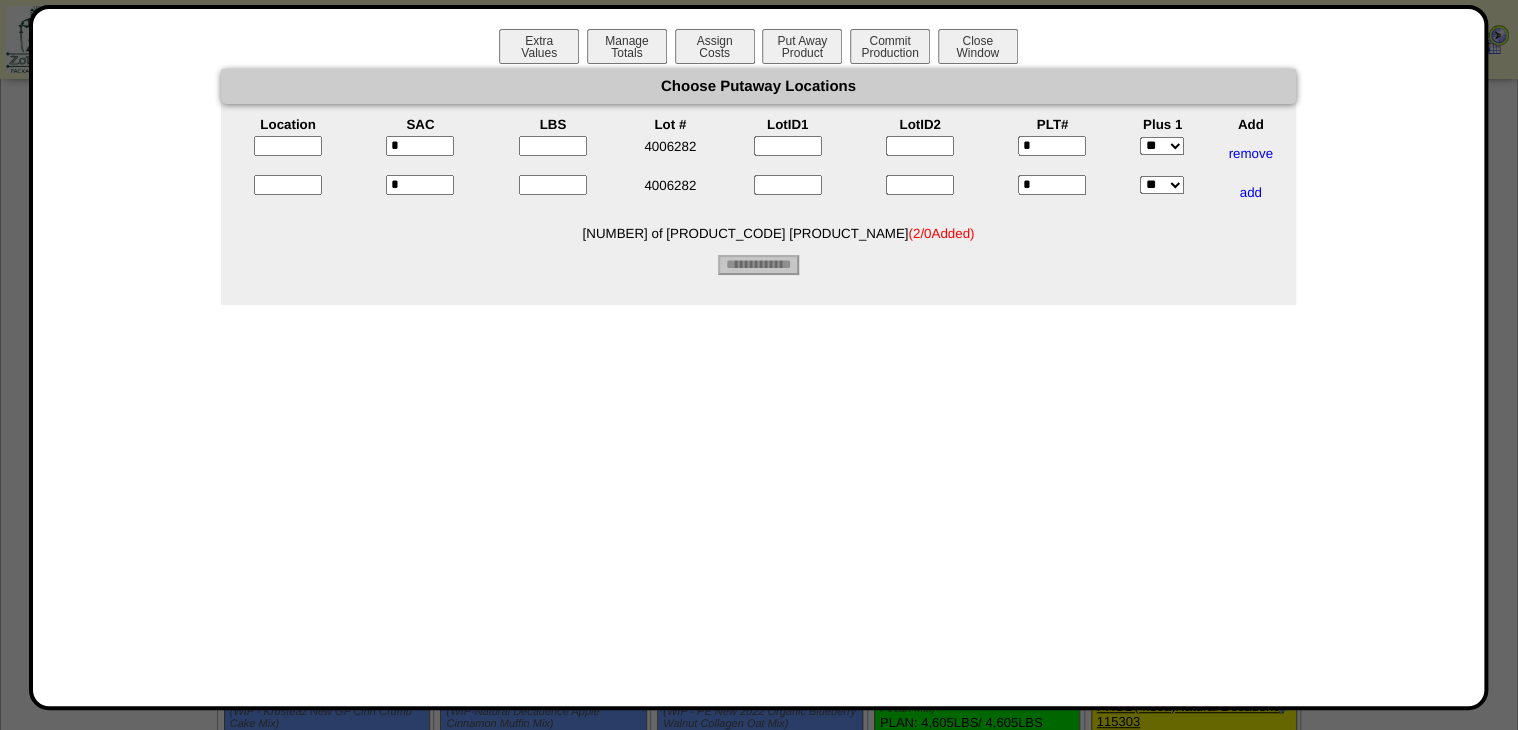 click at bounding box center [553, 146] 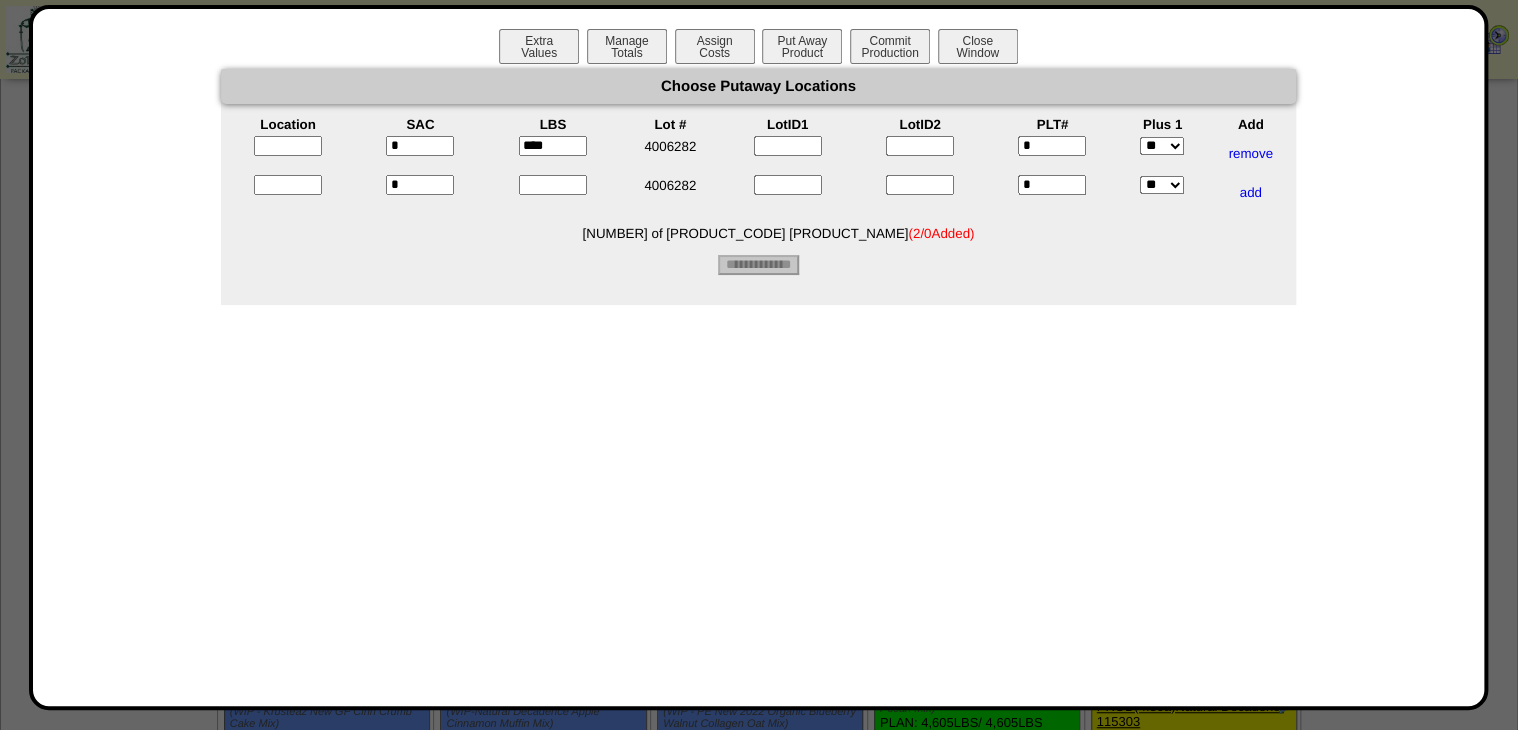 type on "****" 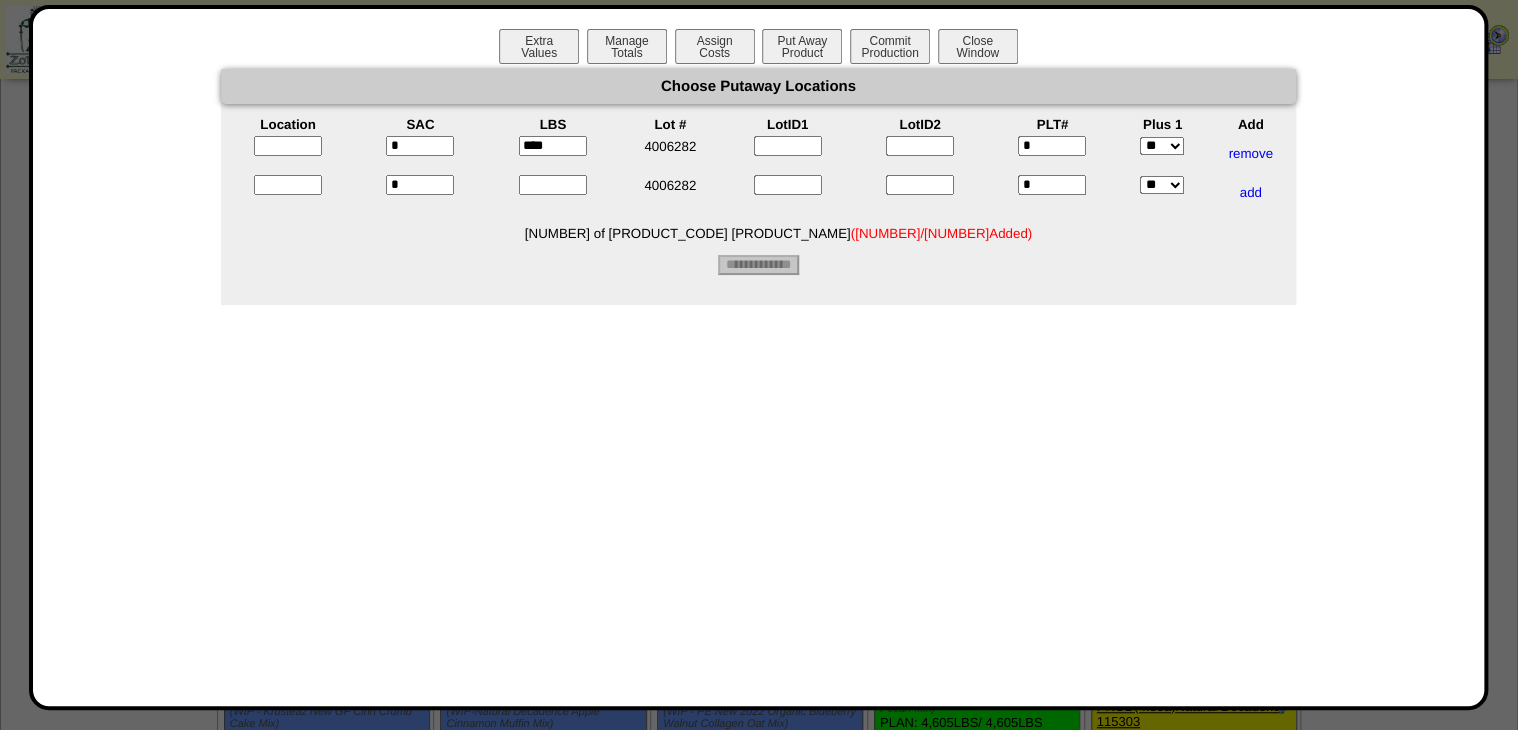 click at bounding box center [553, 185] 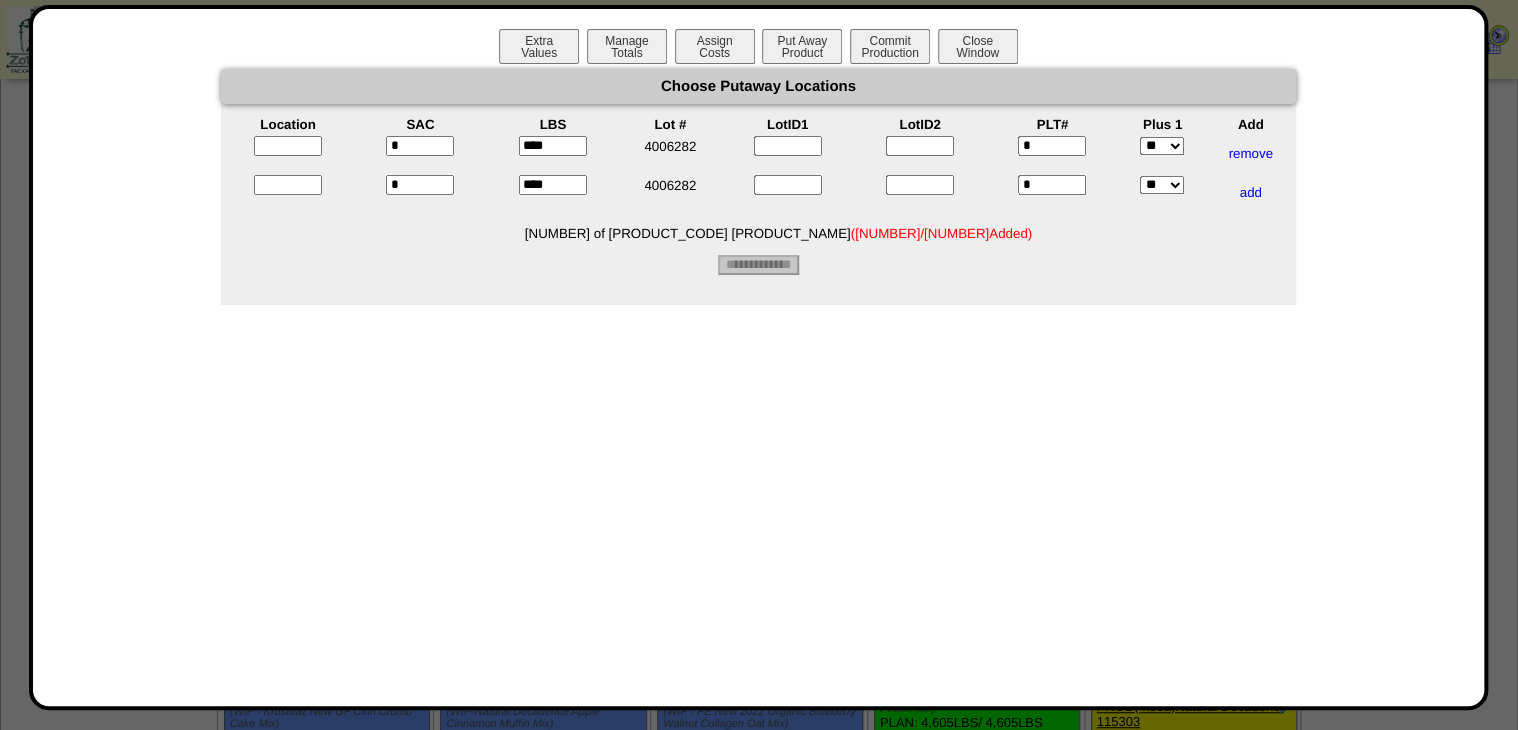 type on "****" 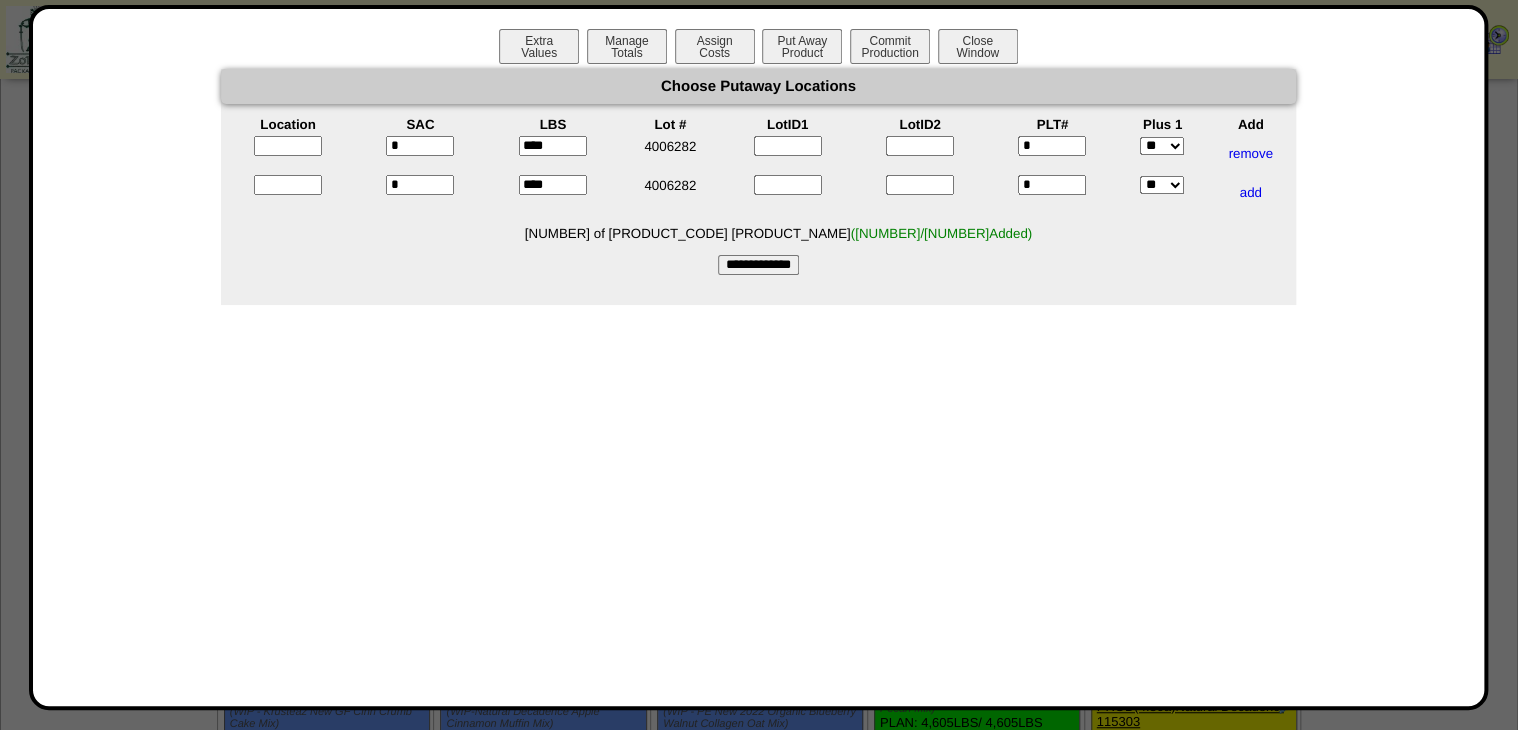 click at bounding box center (288, 146) 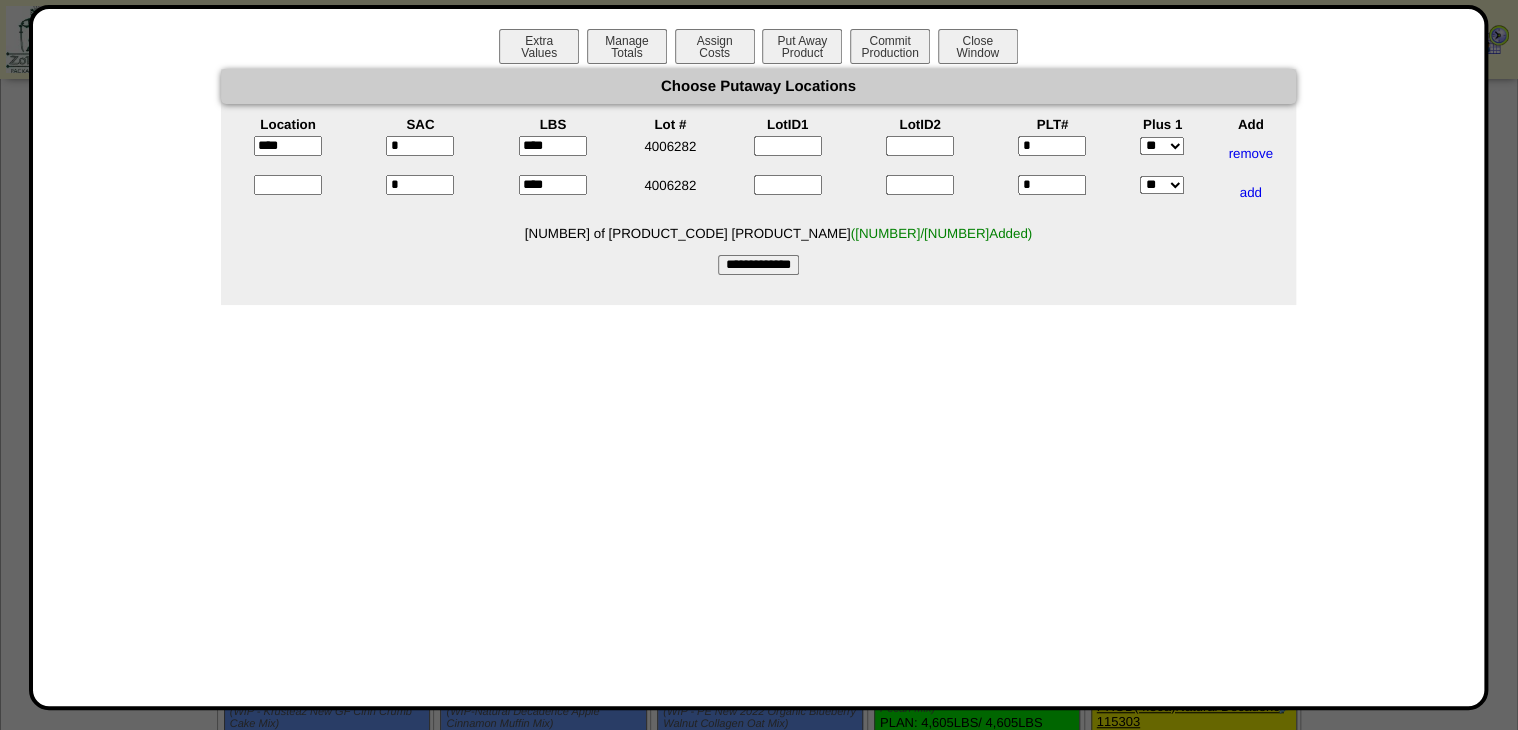 type on "*****" 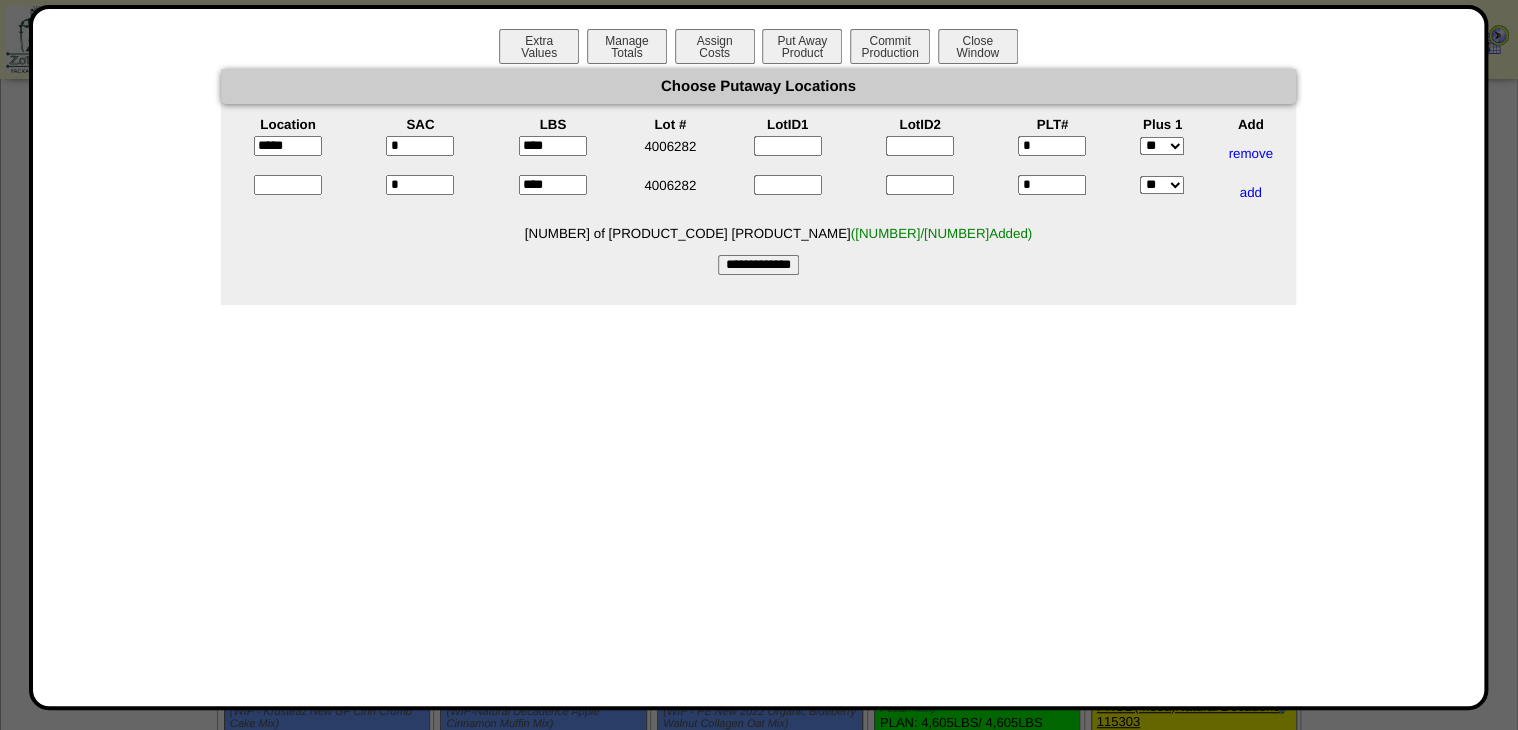 click at bounding box center [288, 185] 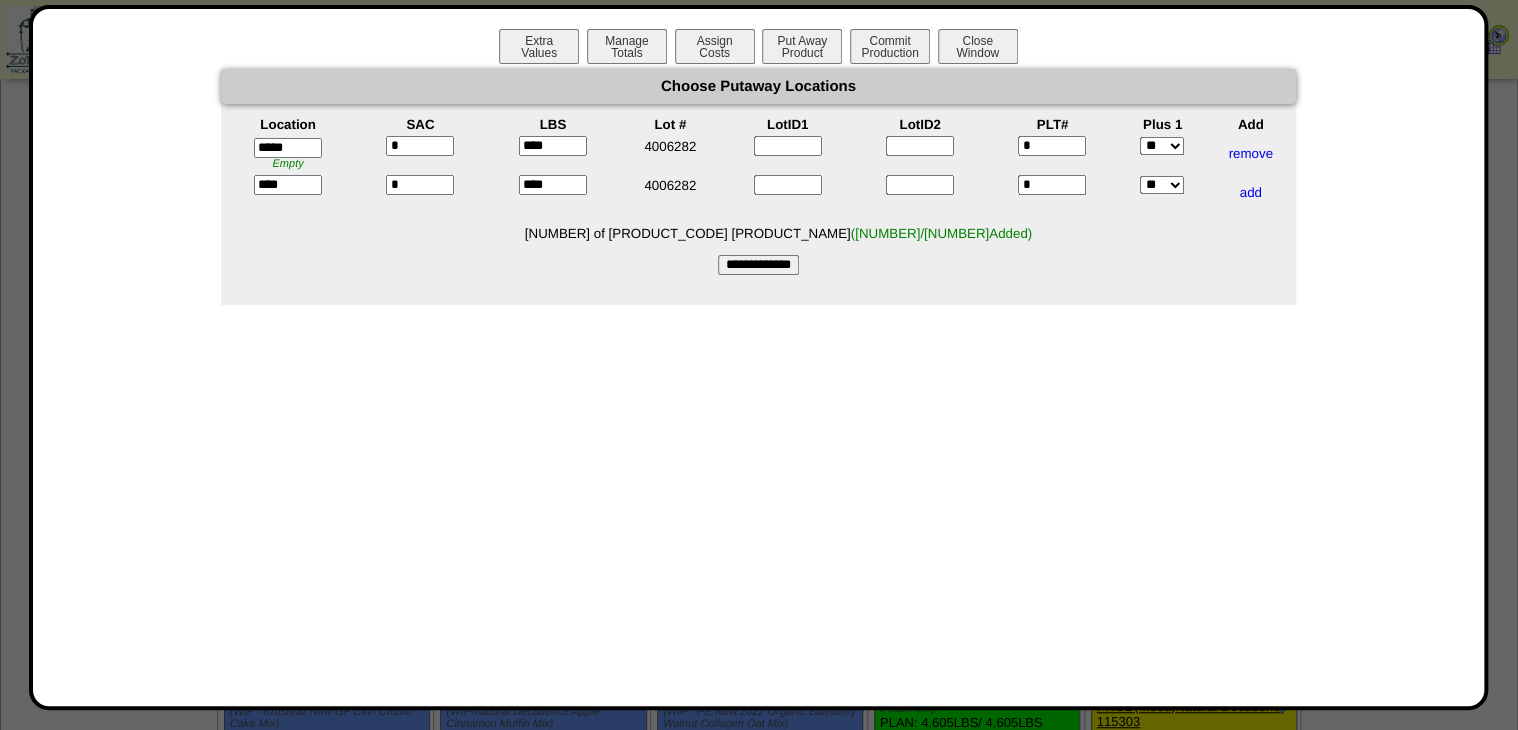 type on "*****" 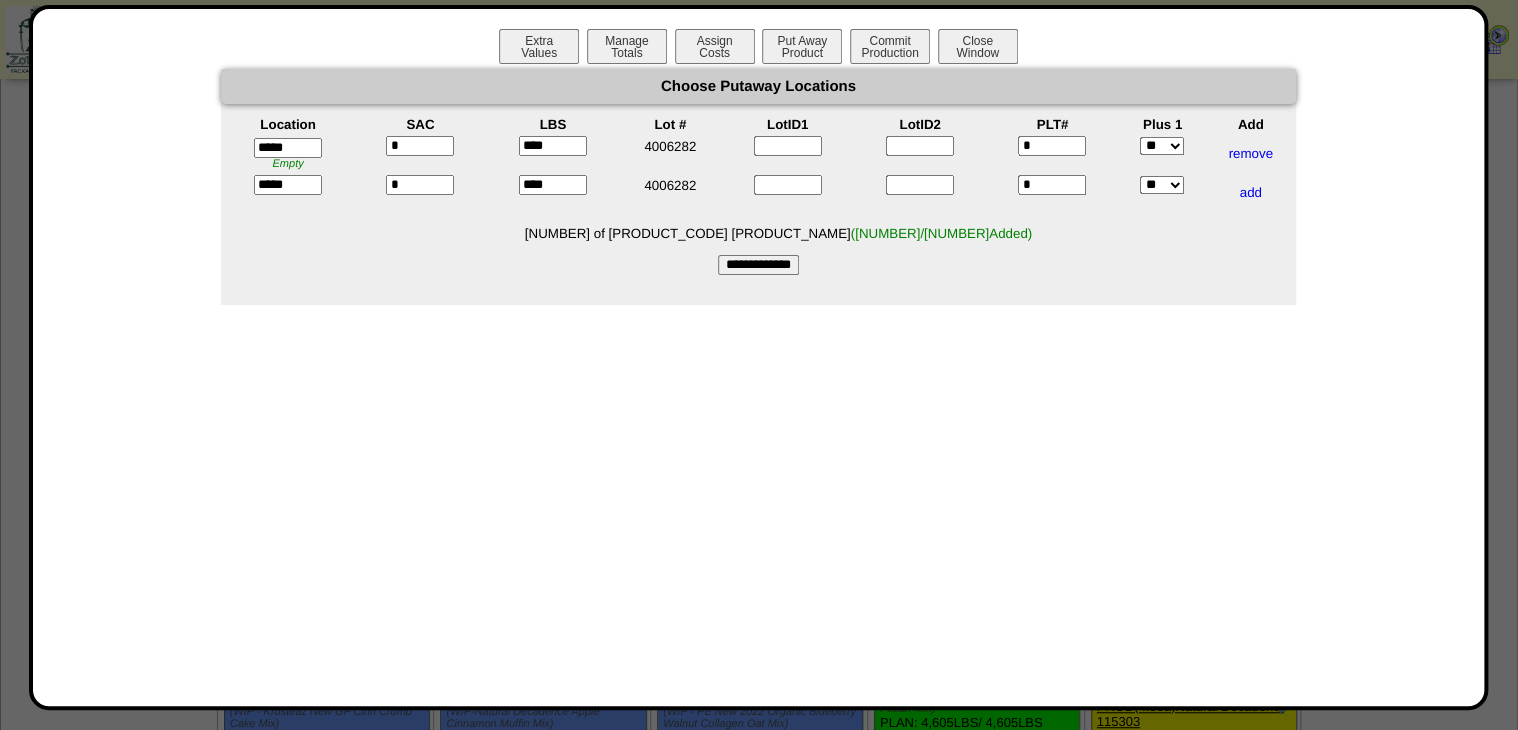 click on "**********" at bounding box center (758, 265) 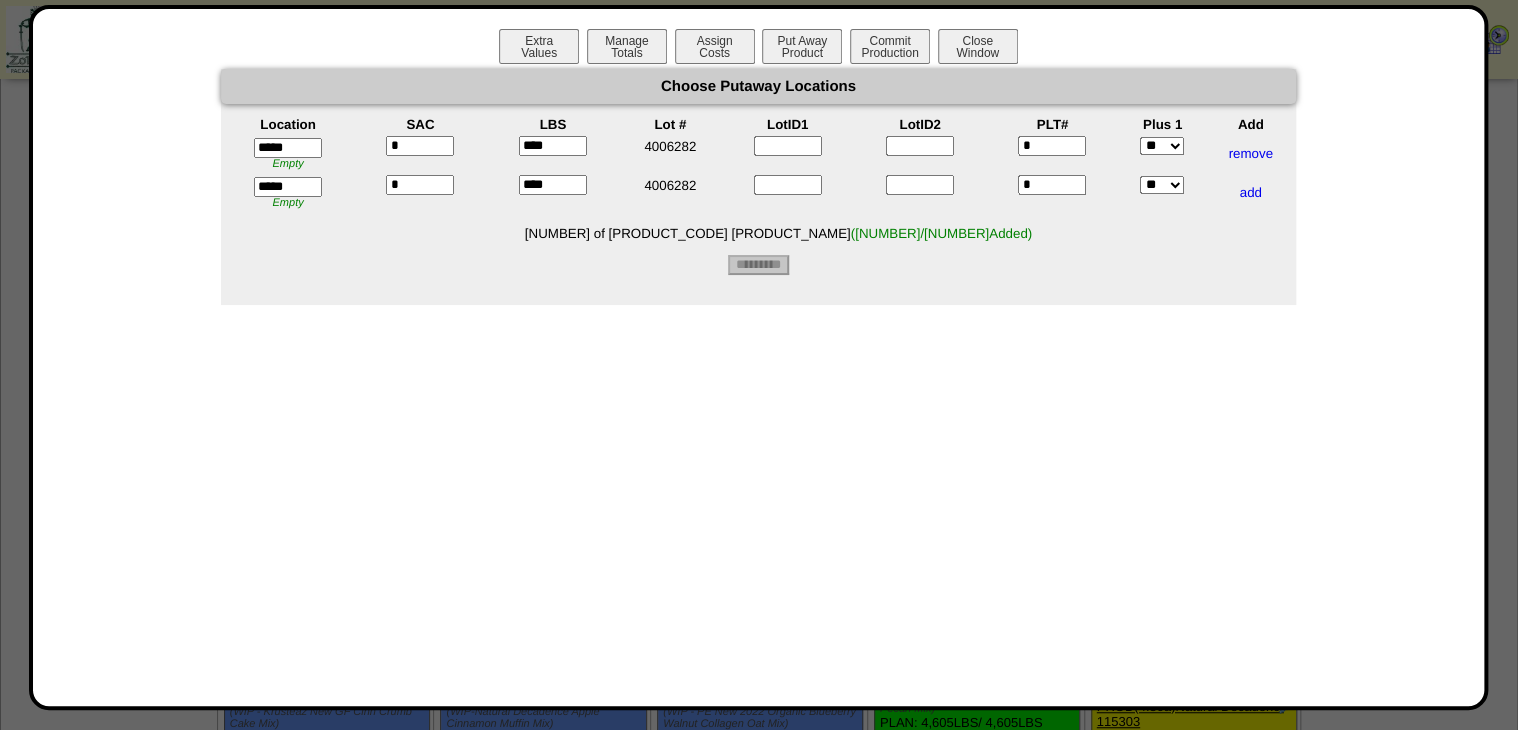 type on "*********" 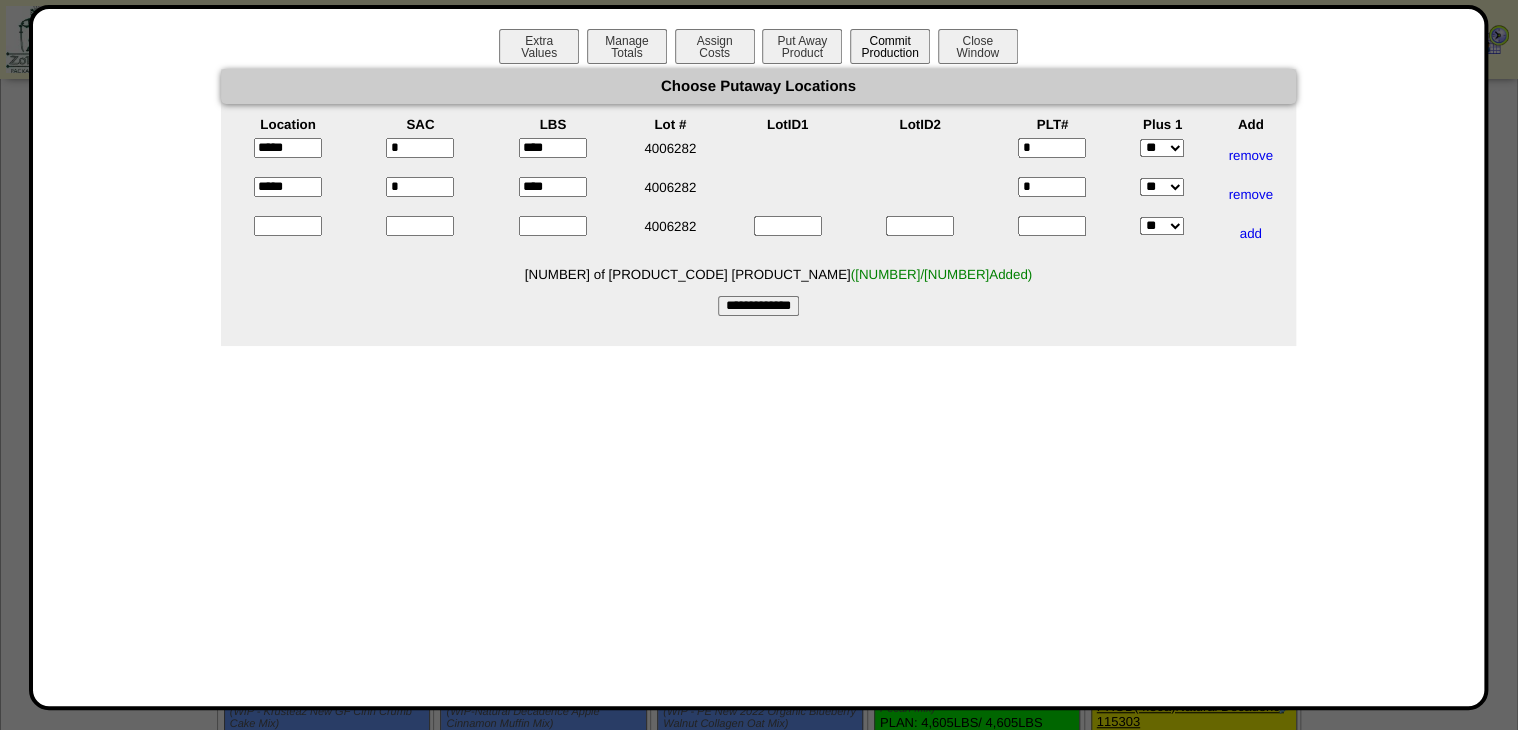 click on "Commit Production" at bounding box center [890, 46] 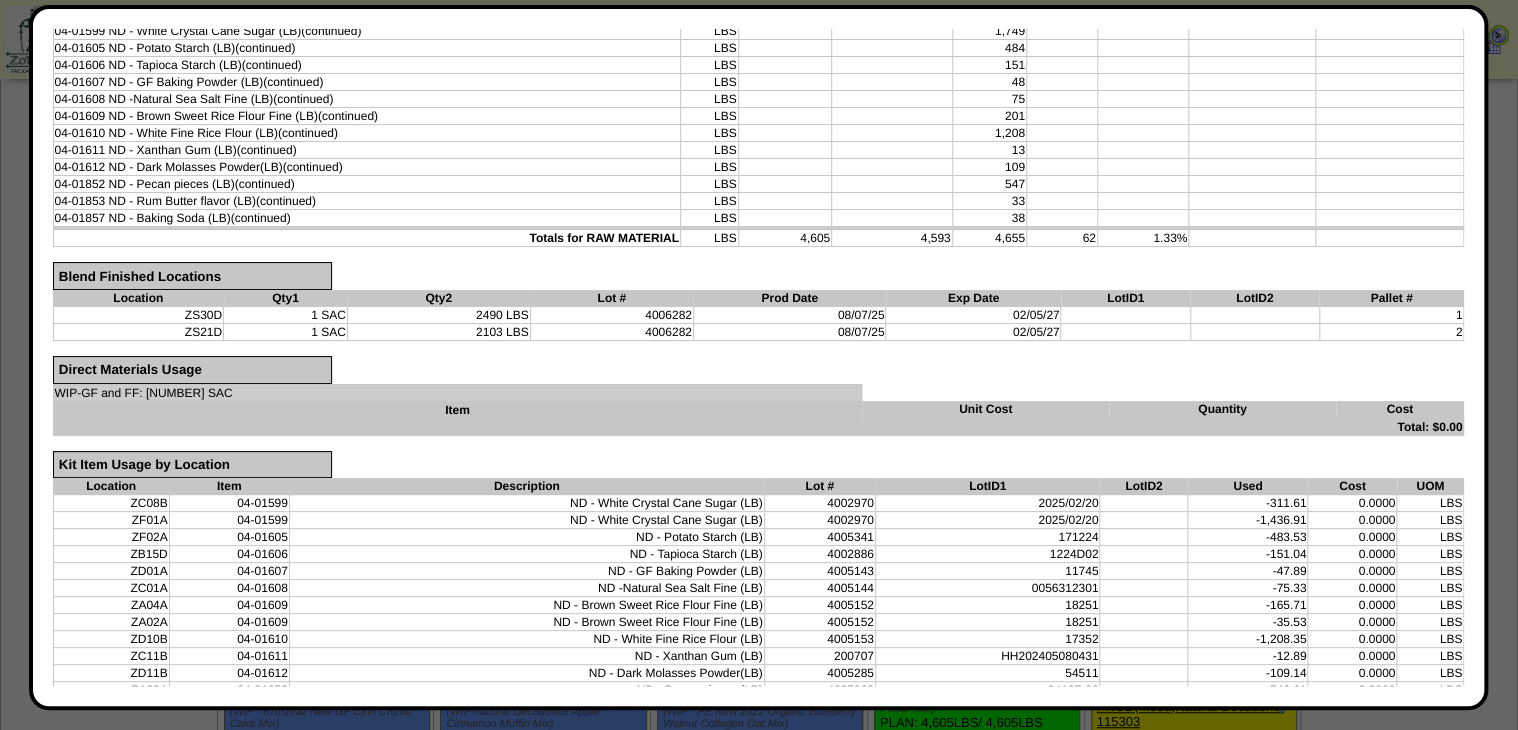 scroll, scrollTop: 544, scrollLeft: 0, axis: vertical 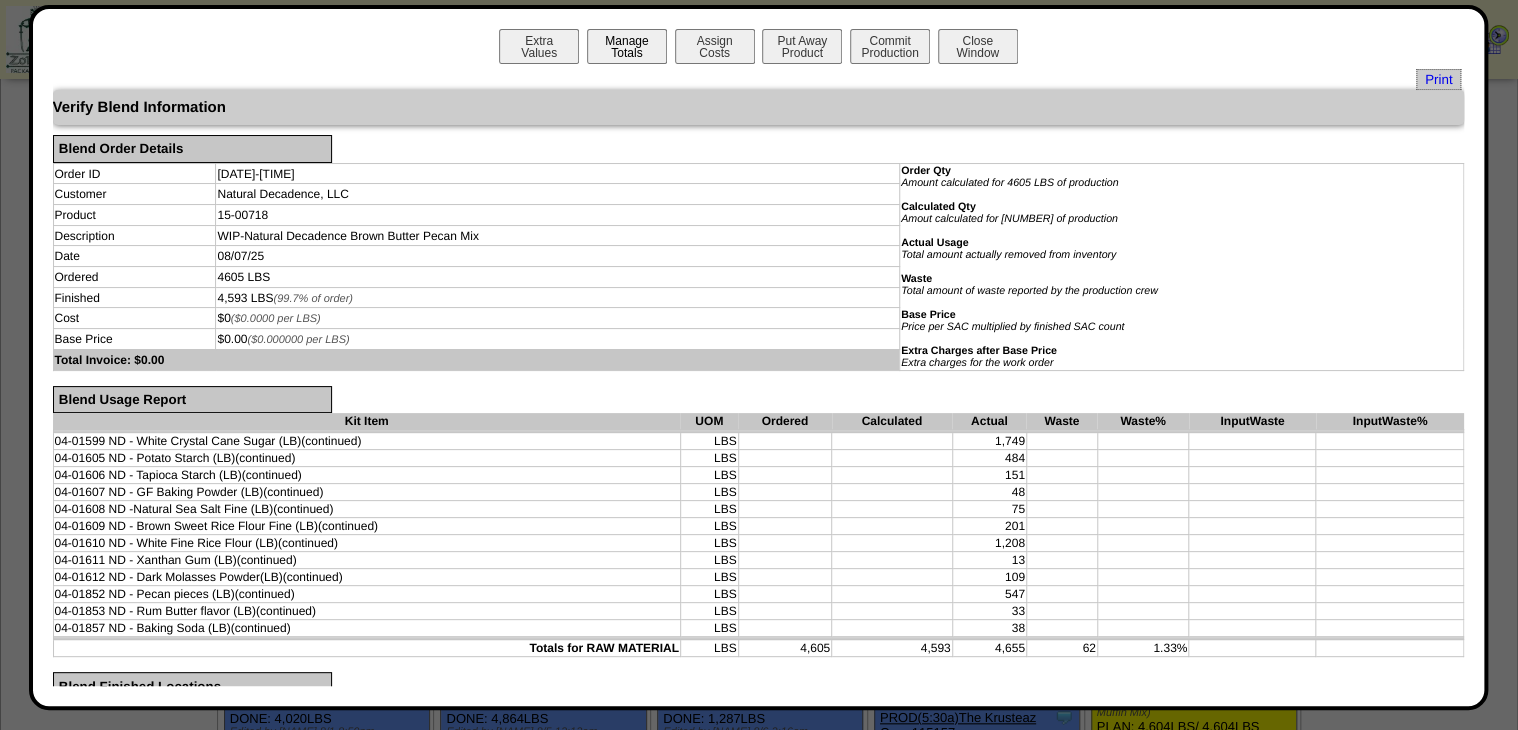 click on "Manage Totals" at bounding box center (627, 46) 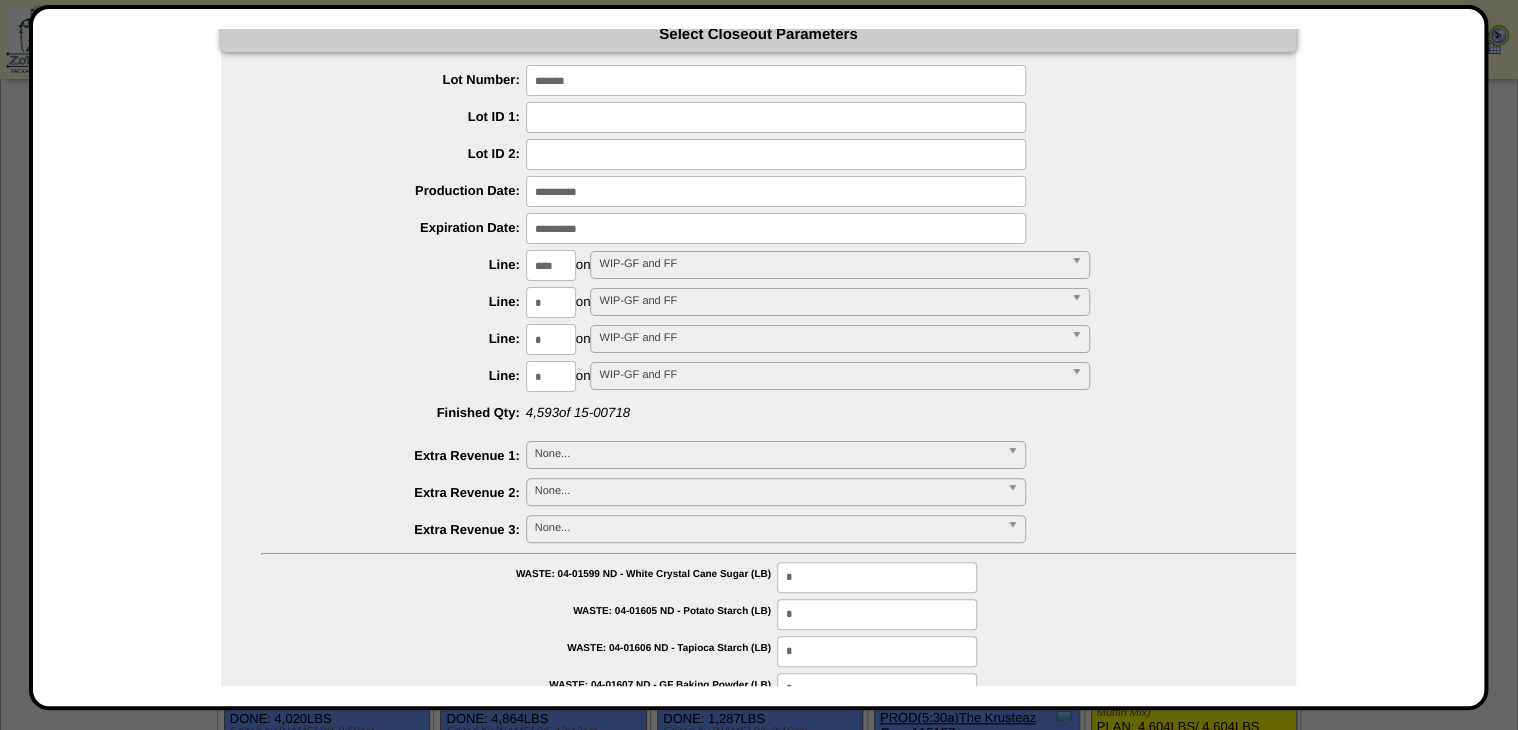 scroll, scrollTop: 80, scrollLeft: 0, axis: vertical 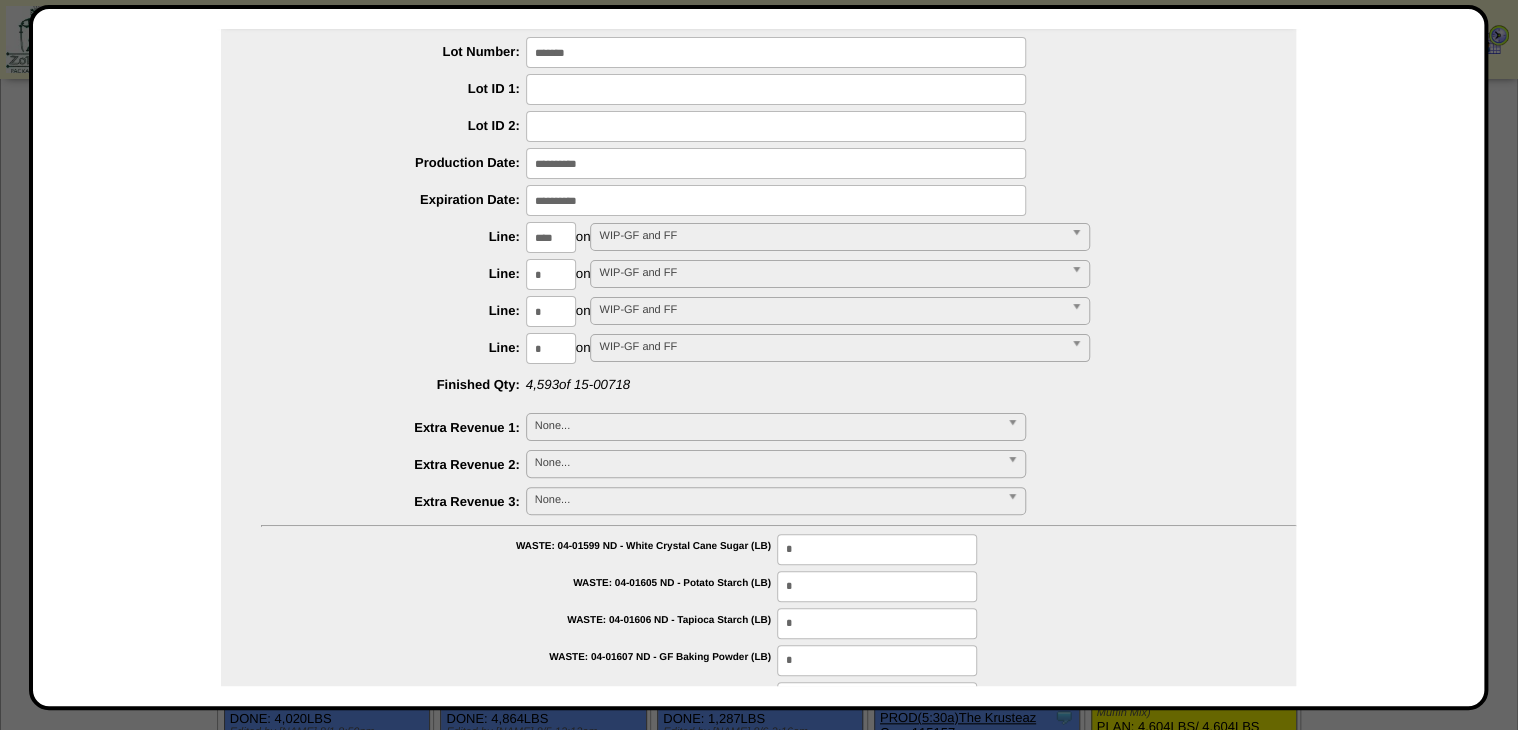 click at bounding box center [776, 163] 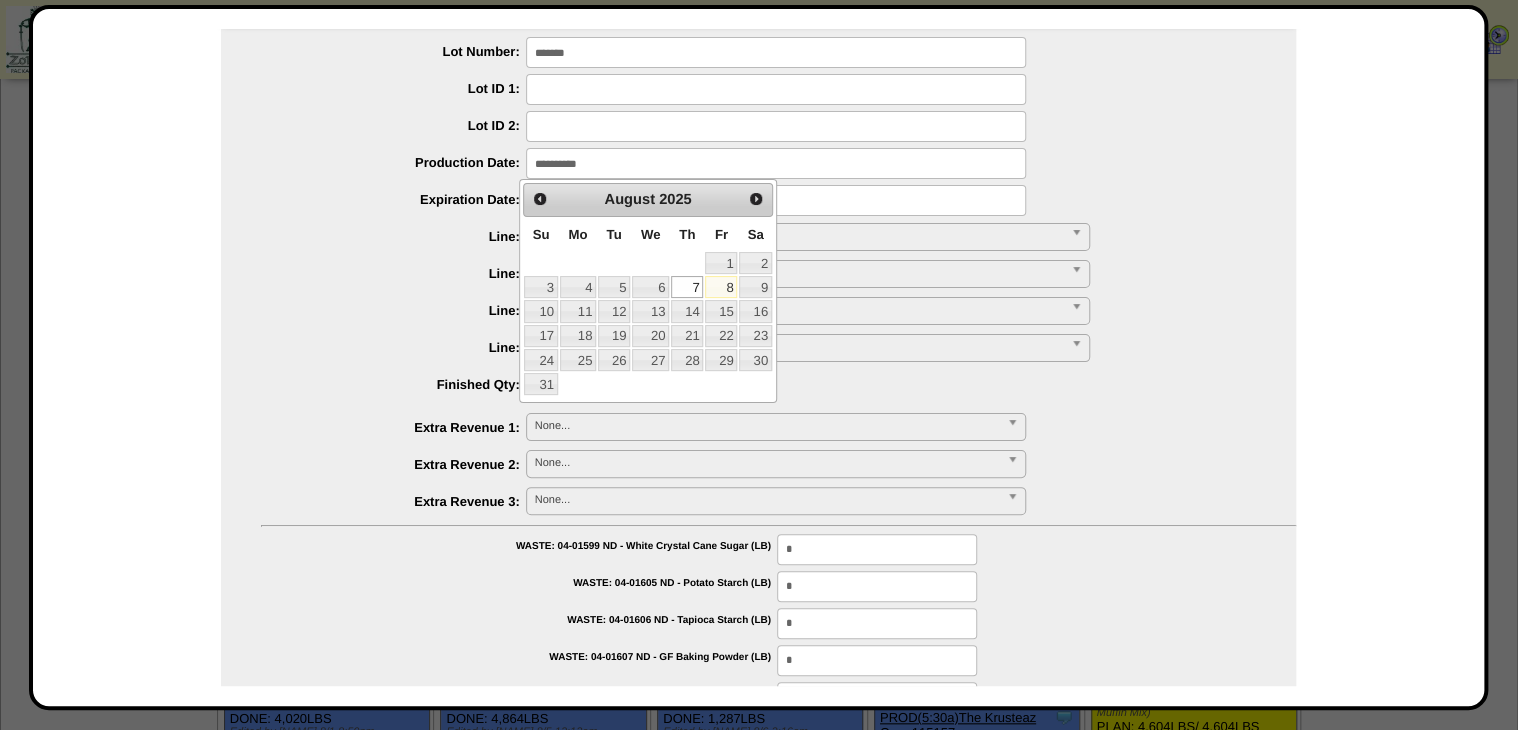 click on "7" at bounding box center (687, 287) 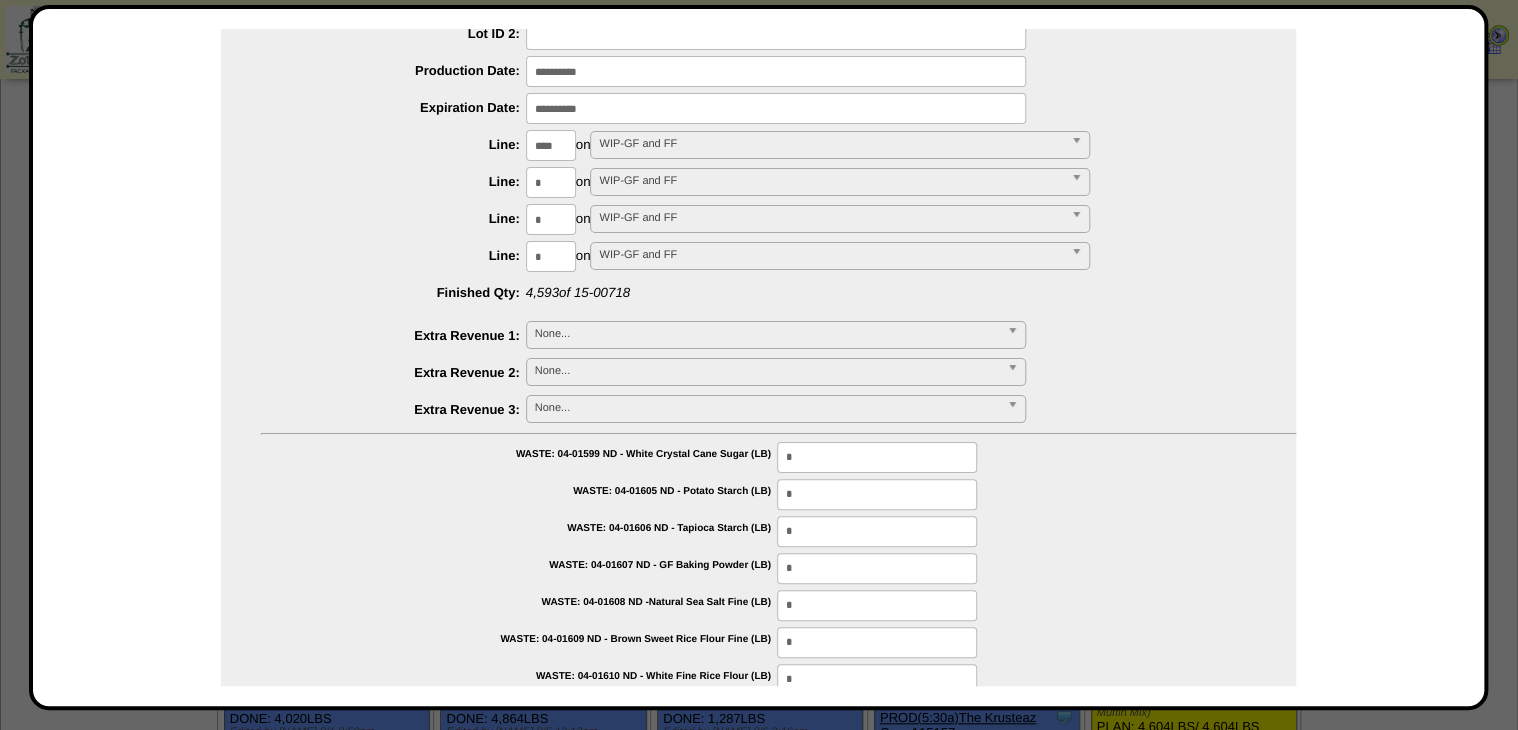 scroll, scrollTop: 160, scrollLeft: 0, axis: vertical 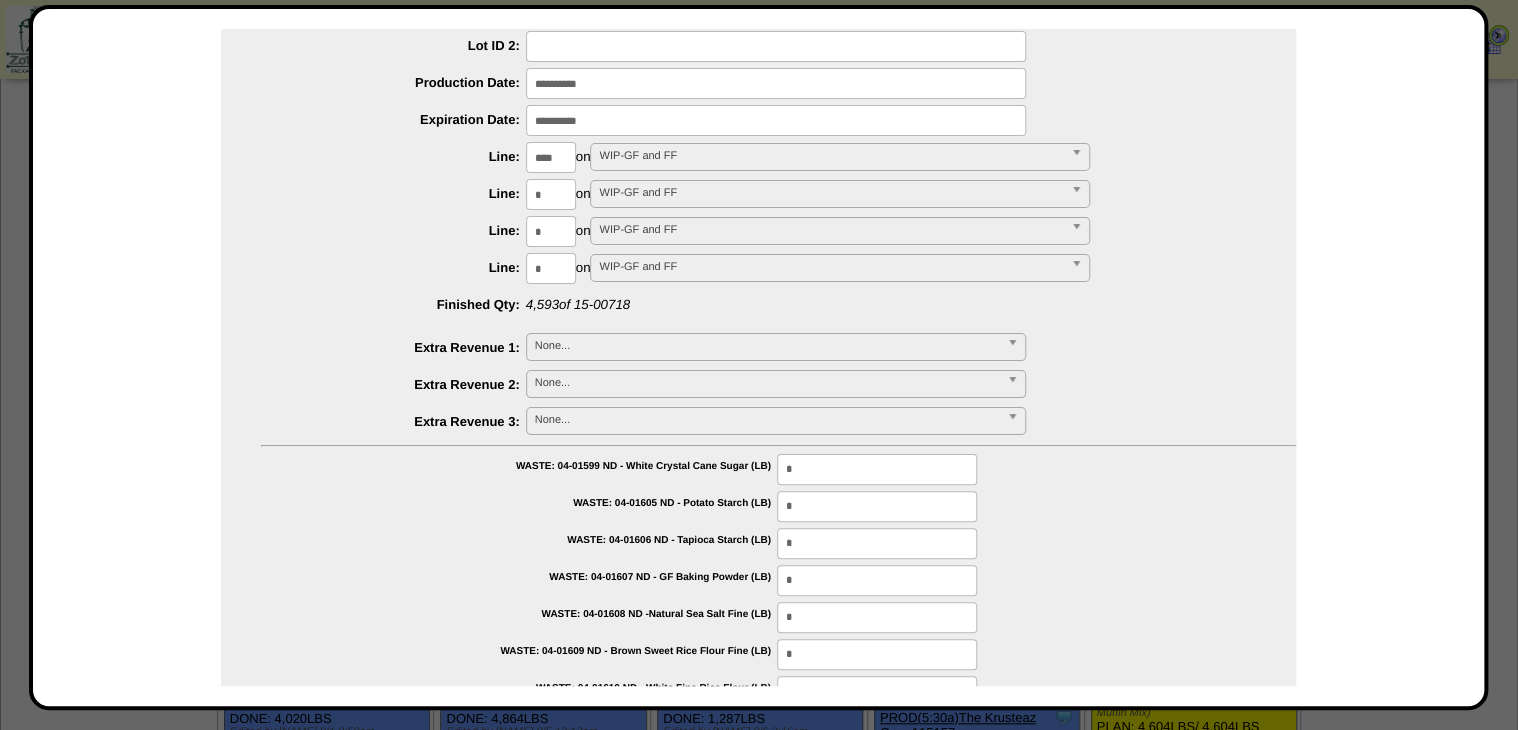 click at bounding box center [776, 120] 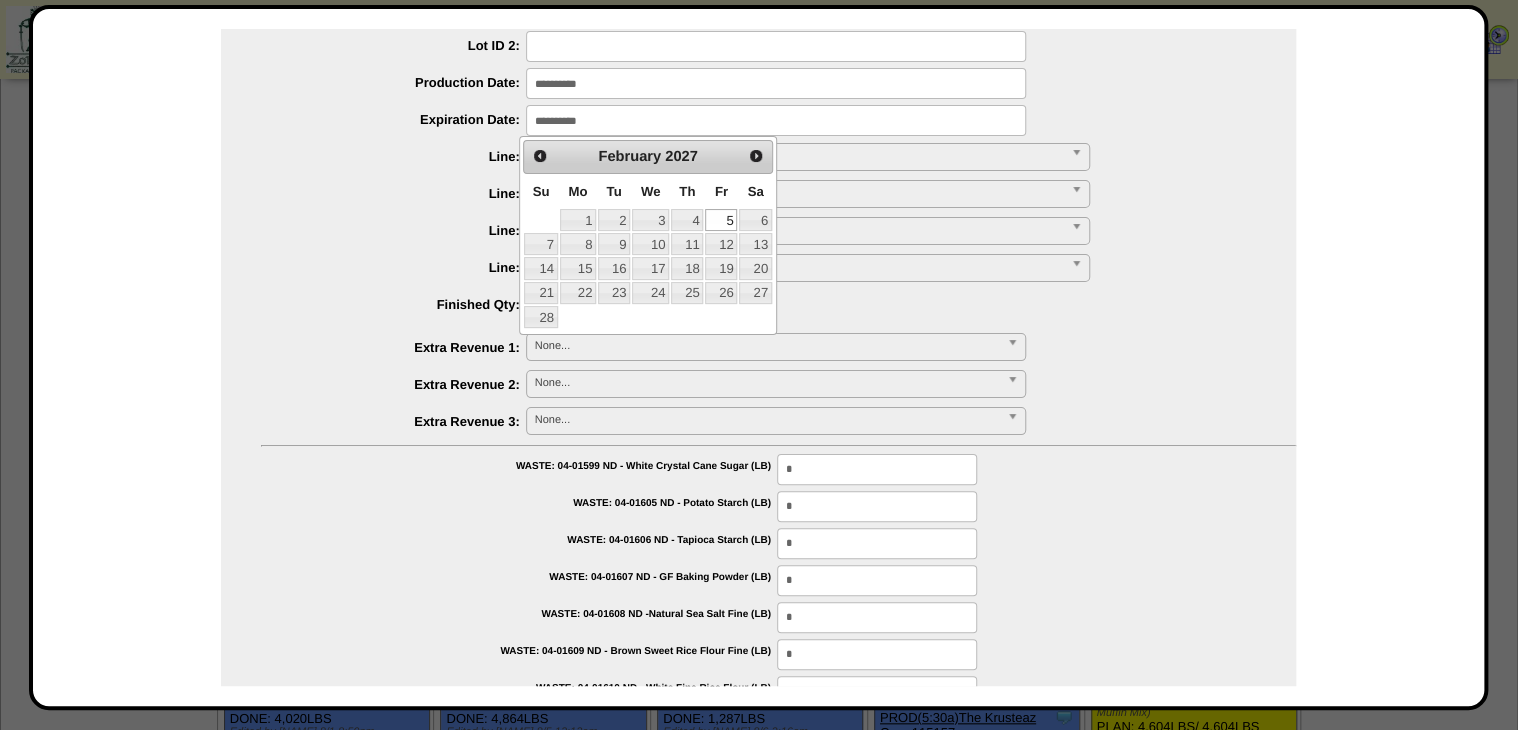 click on "**********" at bounding box center [778, 348] 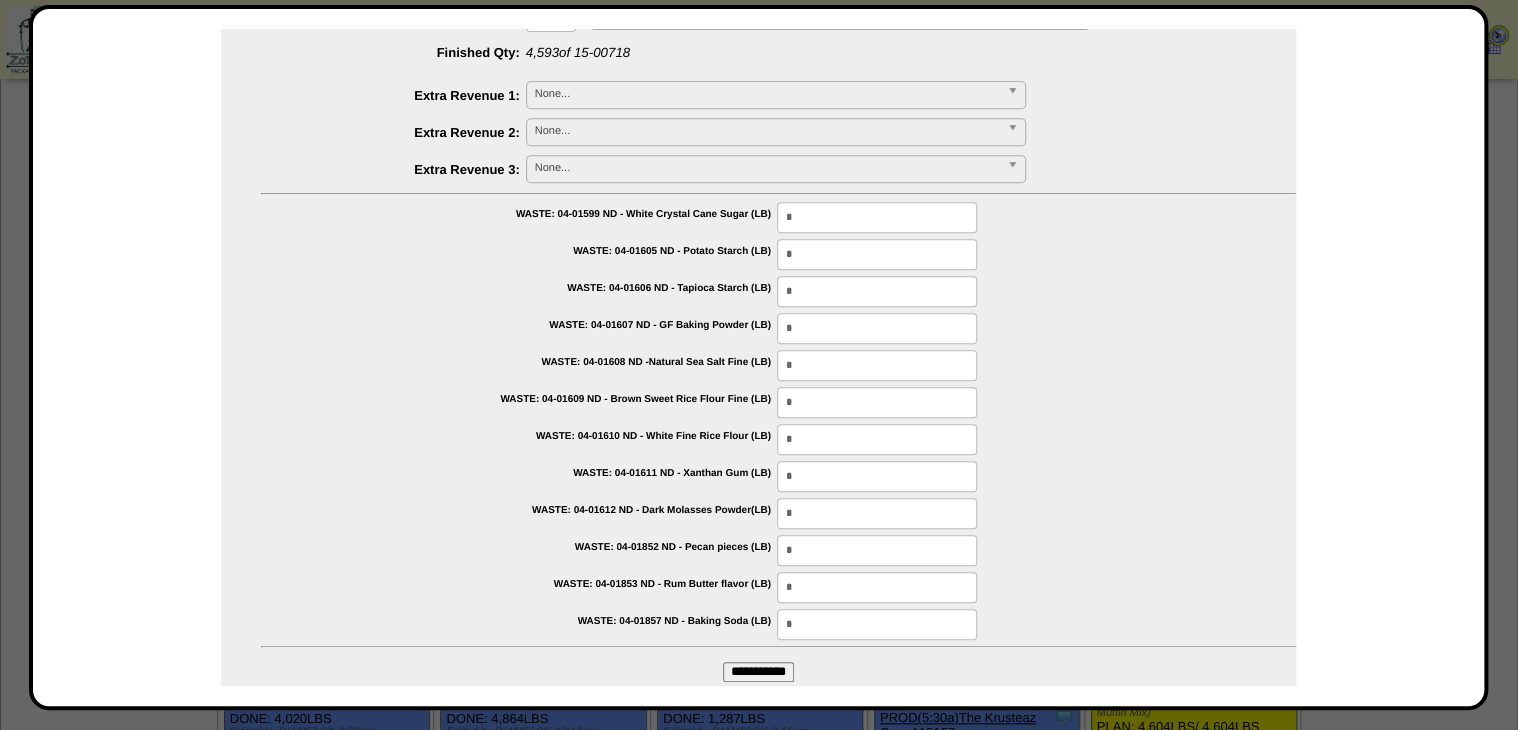 scroll, scrollTop: 437, scrollLeft: 0, axis: vertical 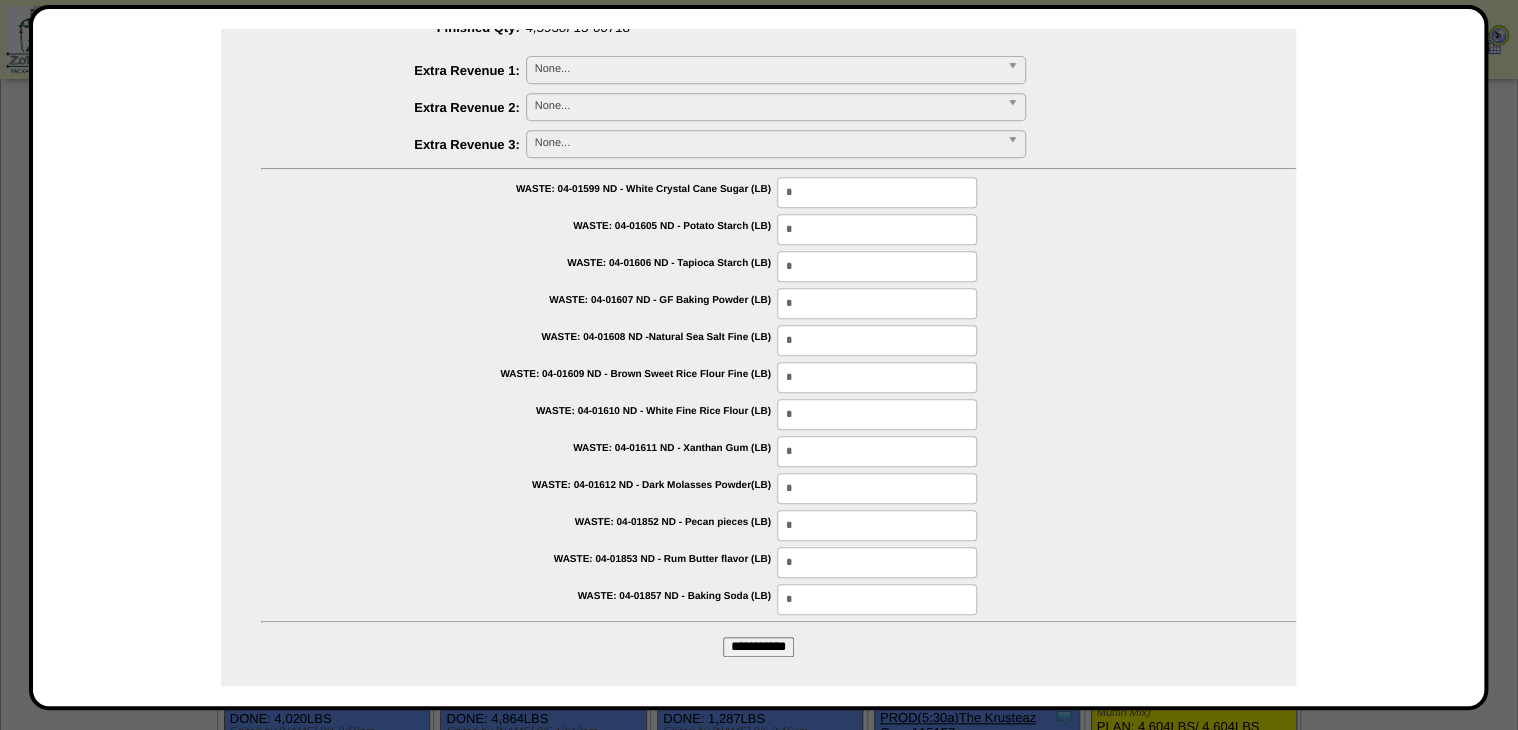 drag, startPoint x: 785, startPoint y: 198, endPoint x: 678, endPoint y: 232, distance: 112.27199 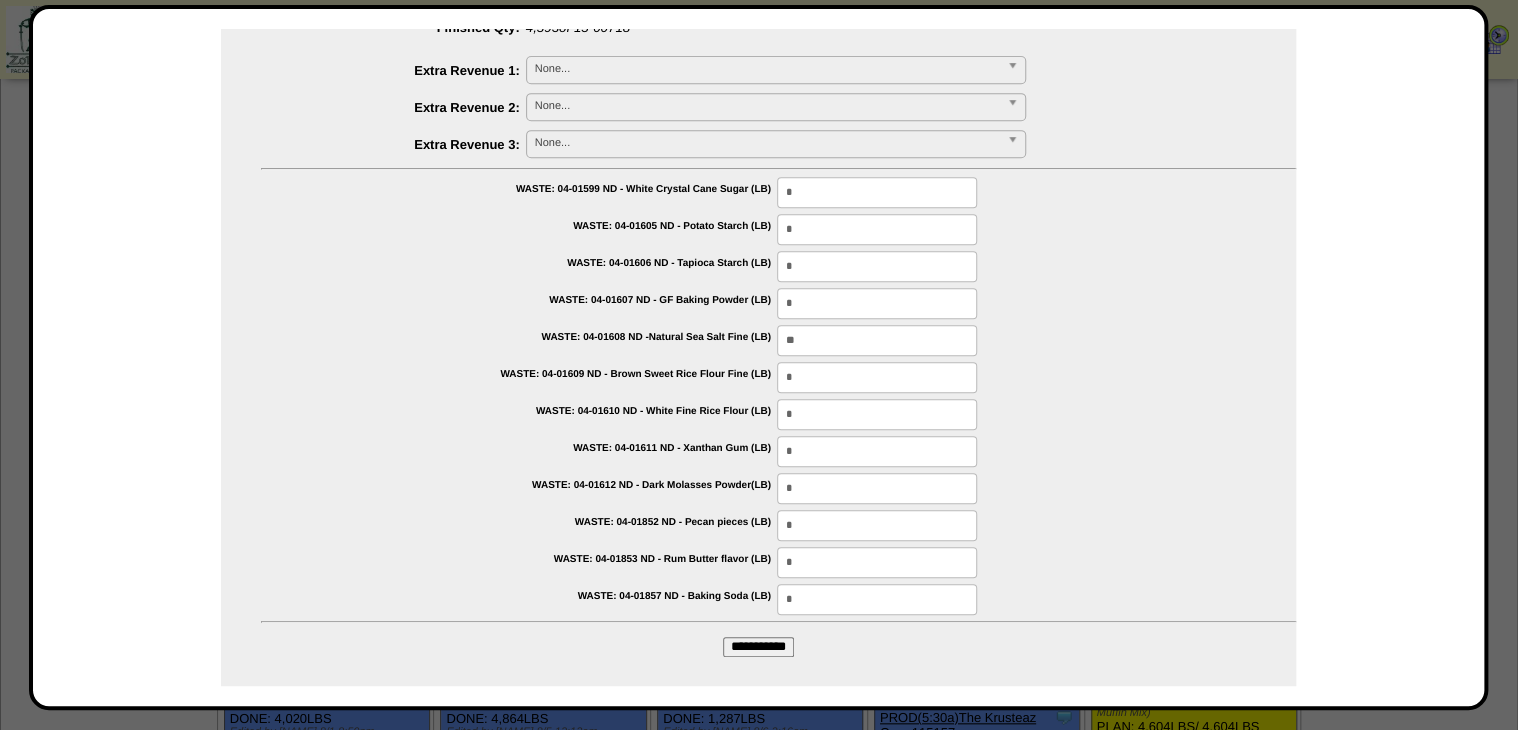 type on "**" 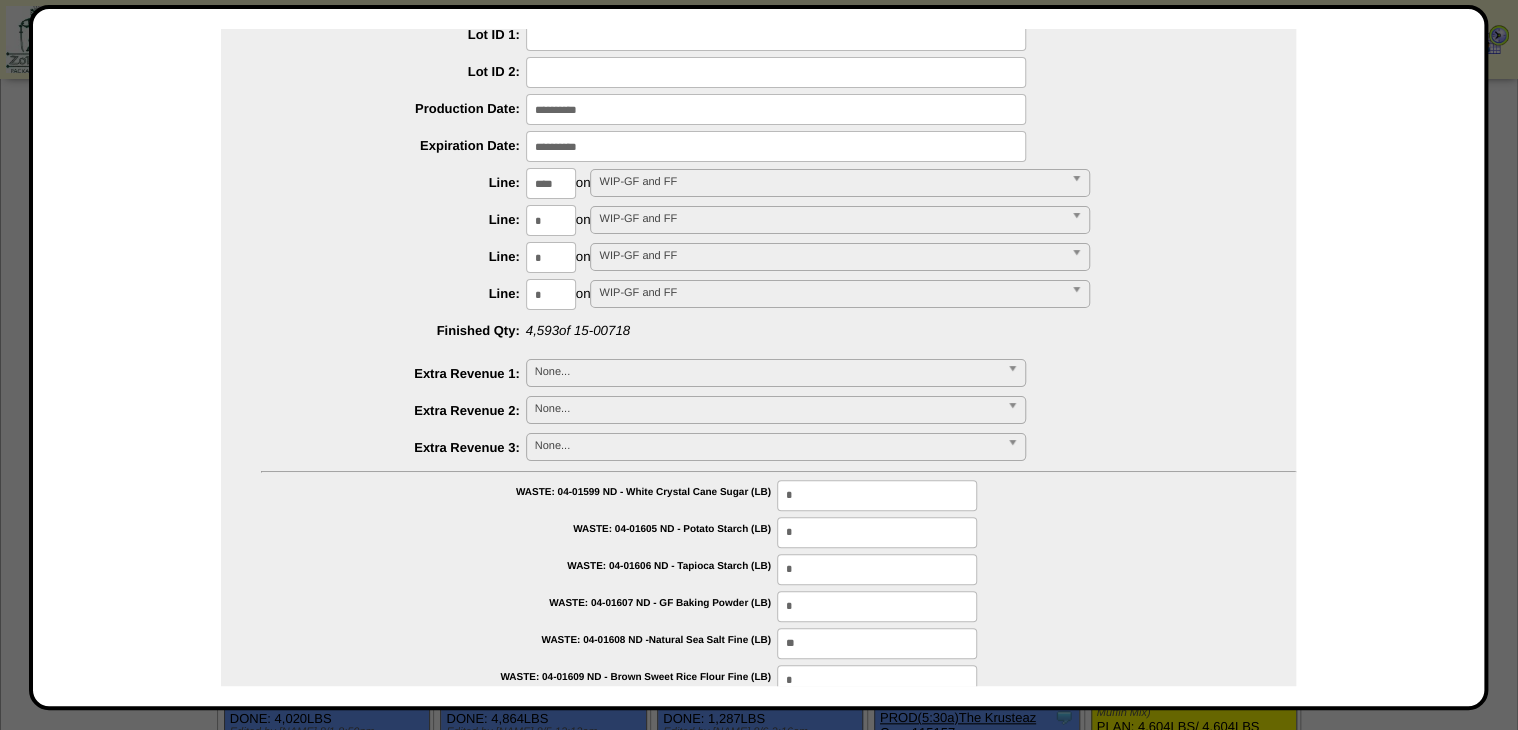 scroll, scrollTop: 0, scrollLeft: 0, axis: both 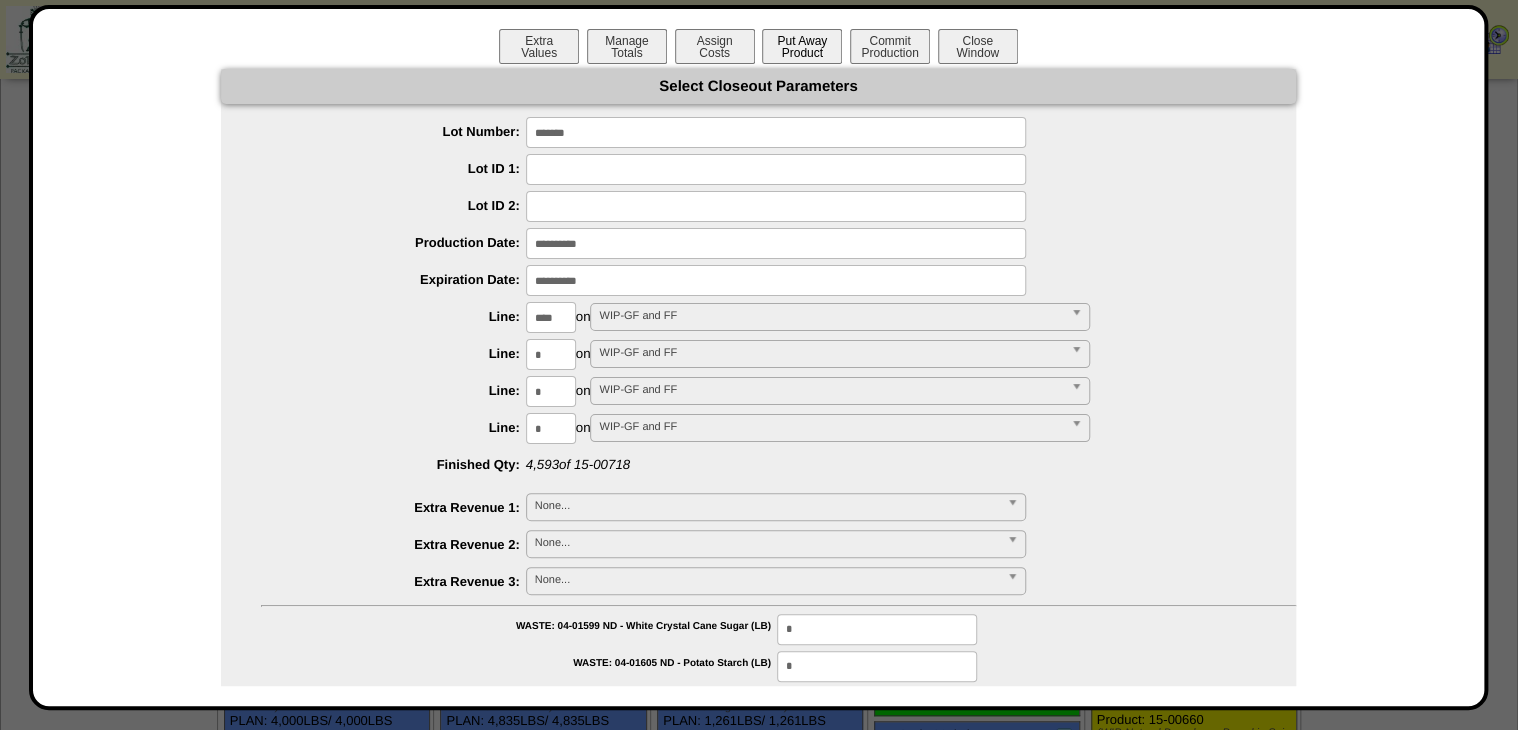 click on "Put Away Product" at bounding box center (802, 46) 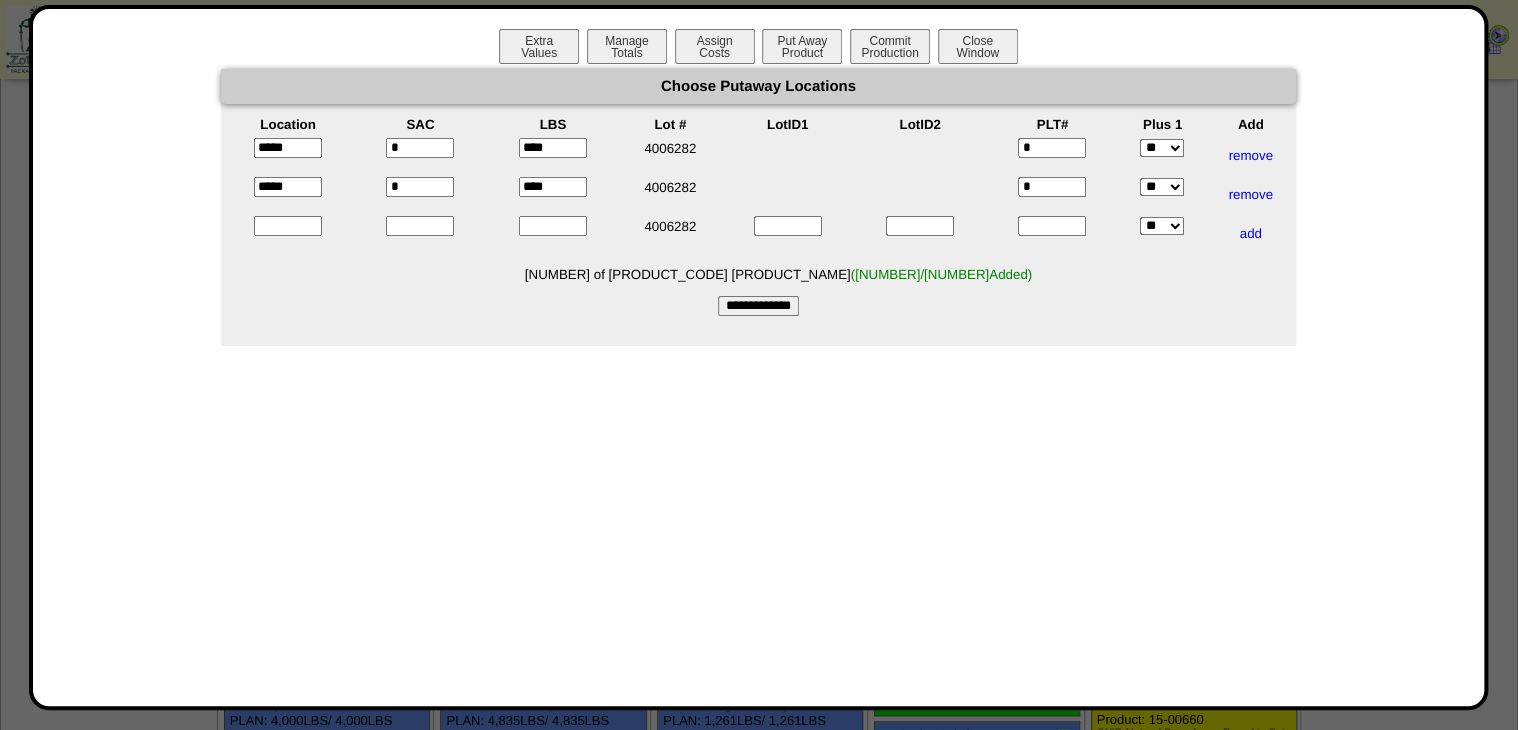 click on "Location
SAC
LBS
Lot #
LotID1
LotID2
PLT#
Plus 1
Add
*****
*
****
*" at bounding box center (758, 184) 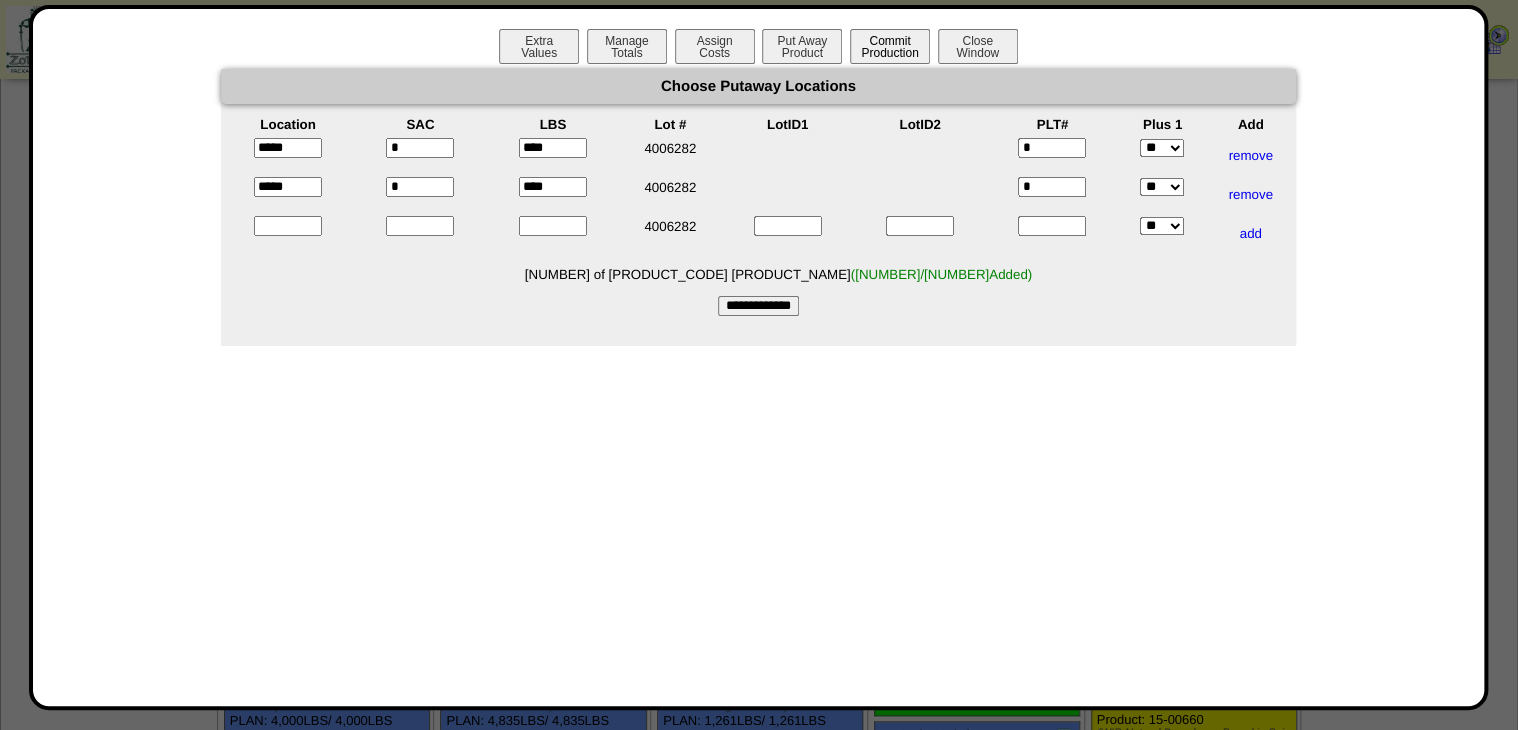 click on "Commit Production" at bounding box center (890, 46) 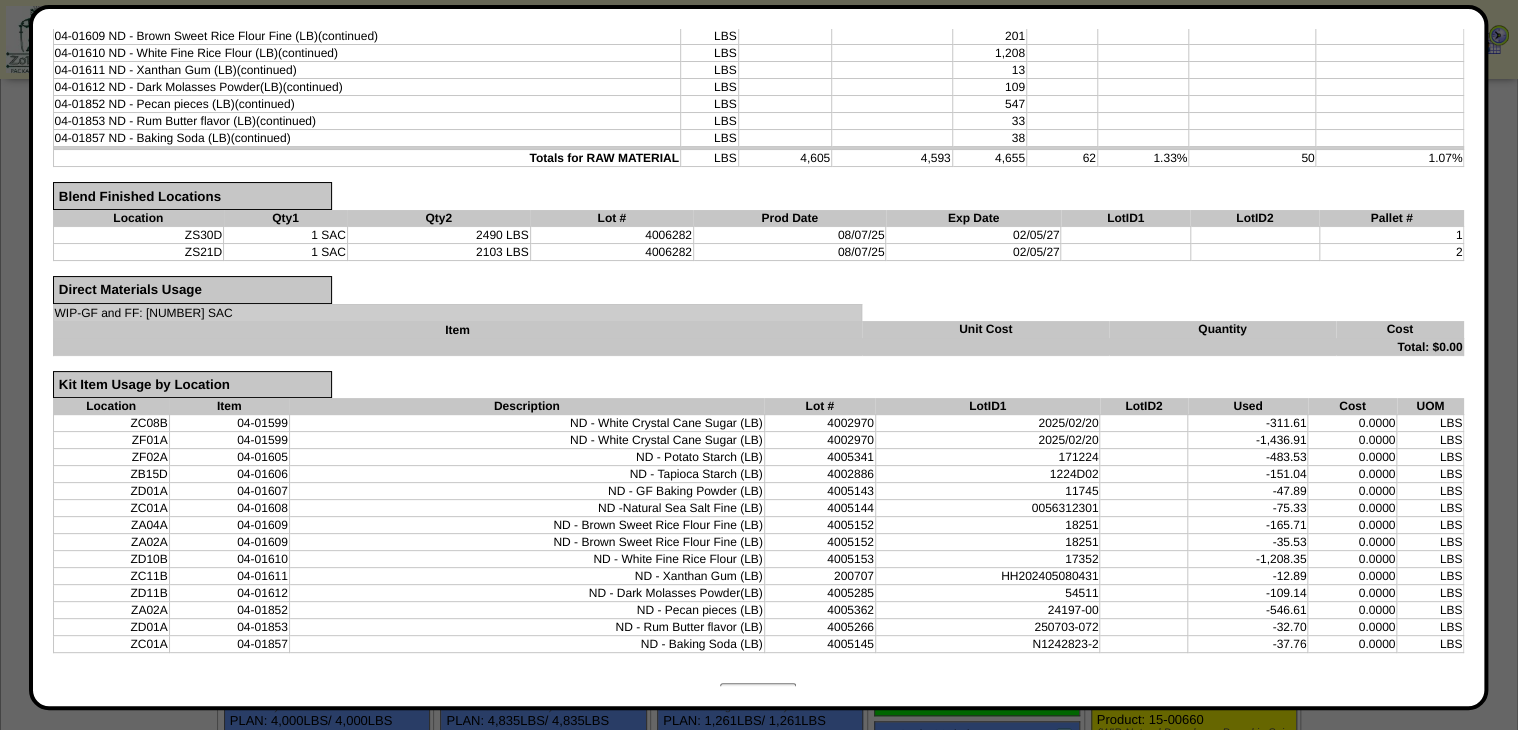 scroll, scrollTop: 544, scrollLeft: 0, axis: vertical 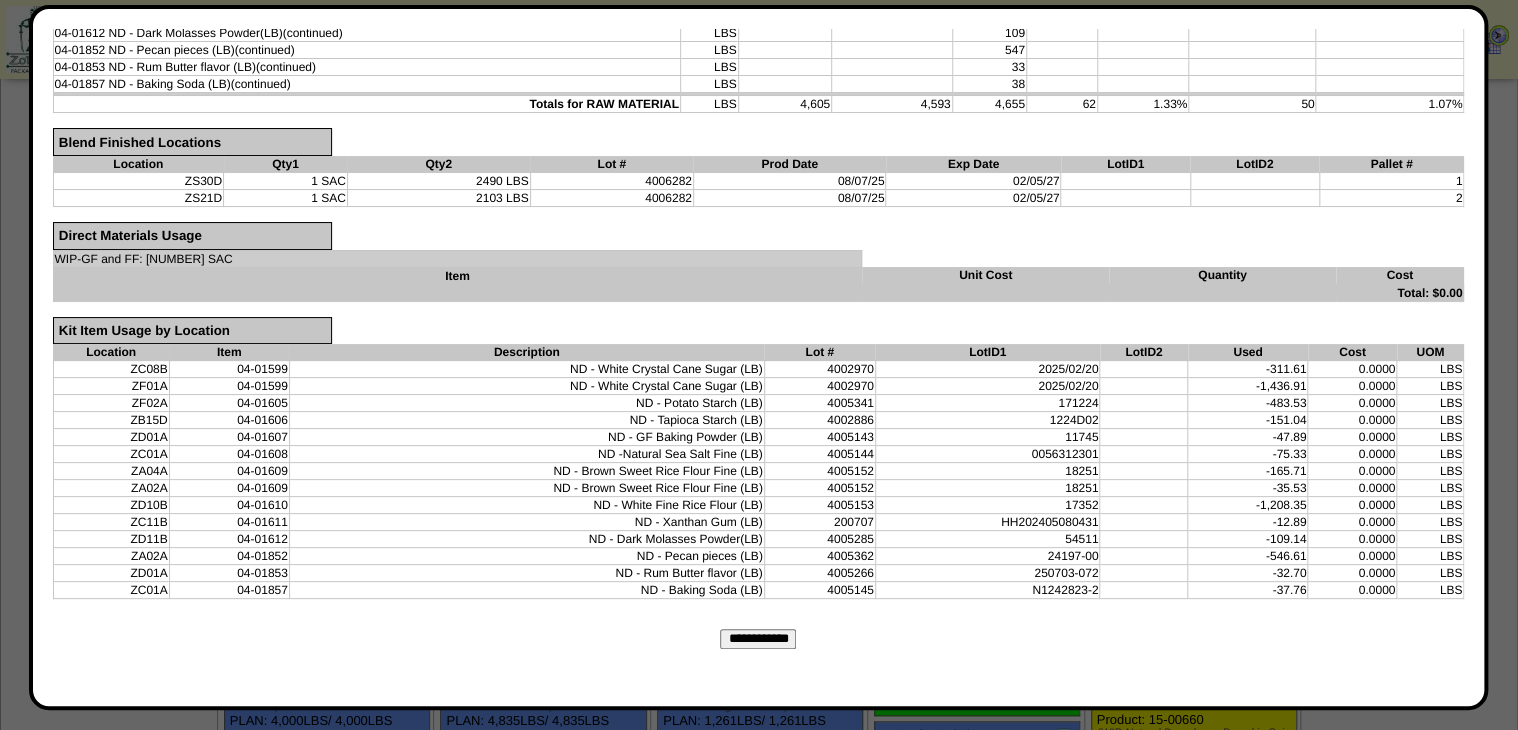 click on "**********" at bounding box center [758, 639] 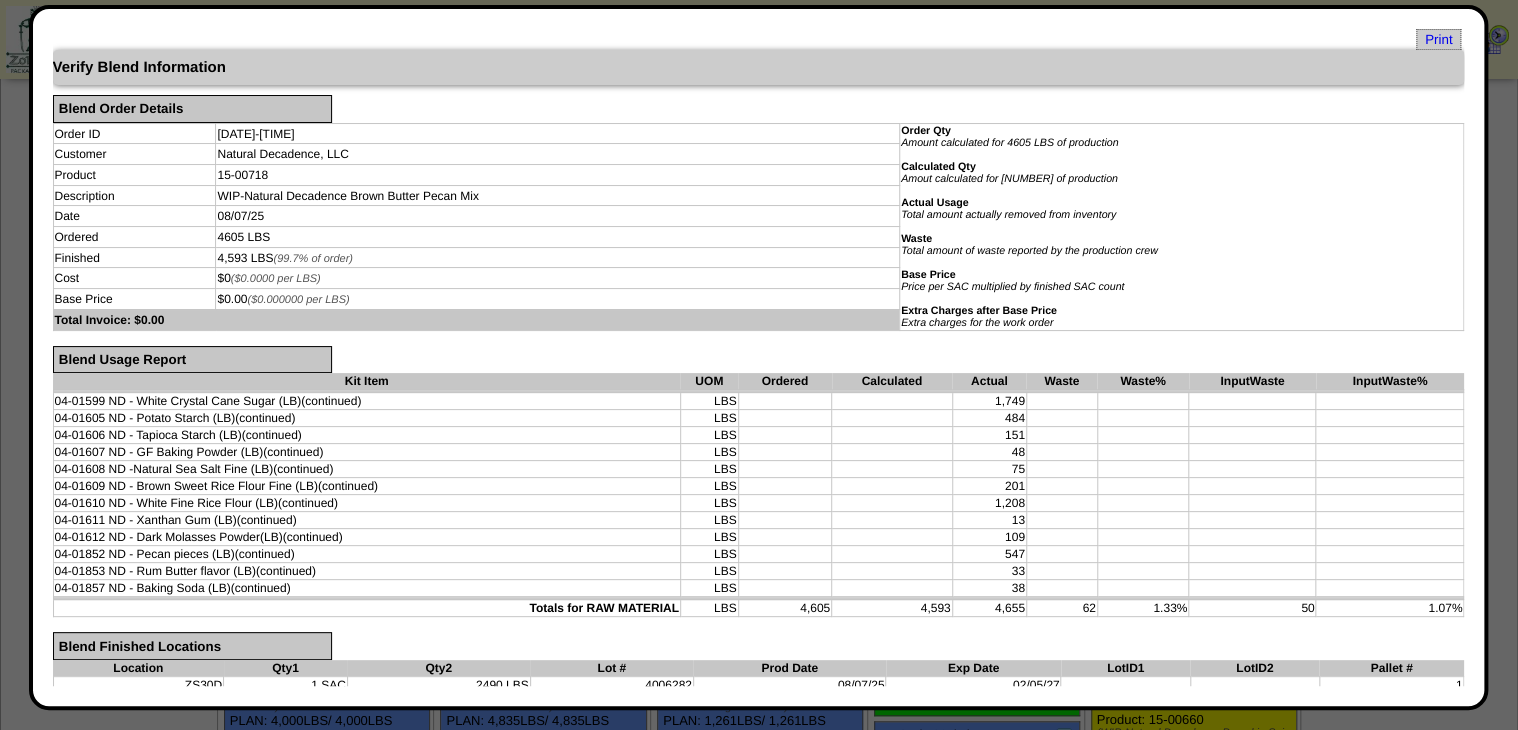 scroll, scrollTop: 0, scrollLeft: 0, axis: both 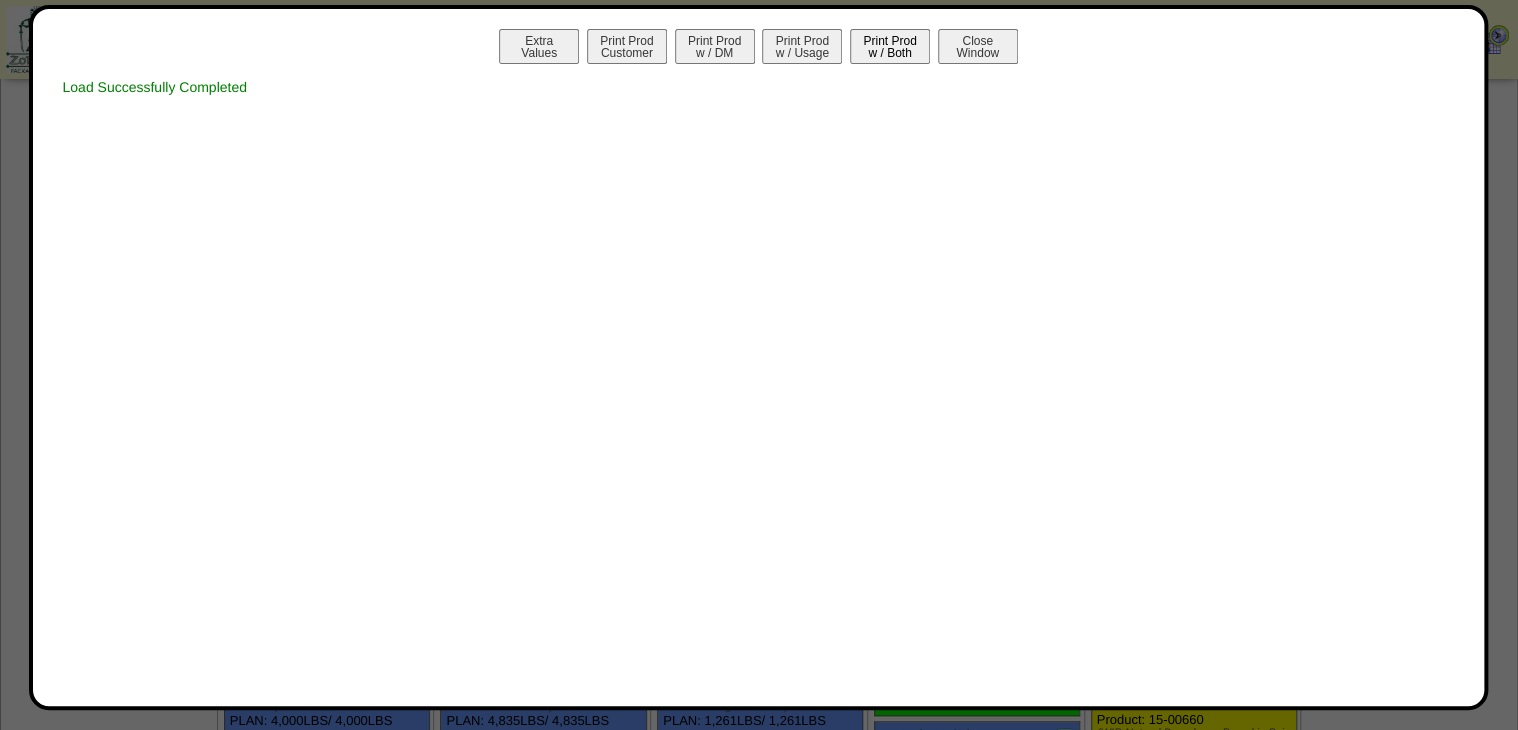 click on "Print Prod w / Both" at bounding box center (890, 46) 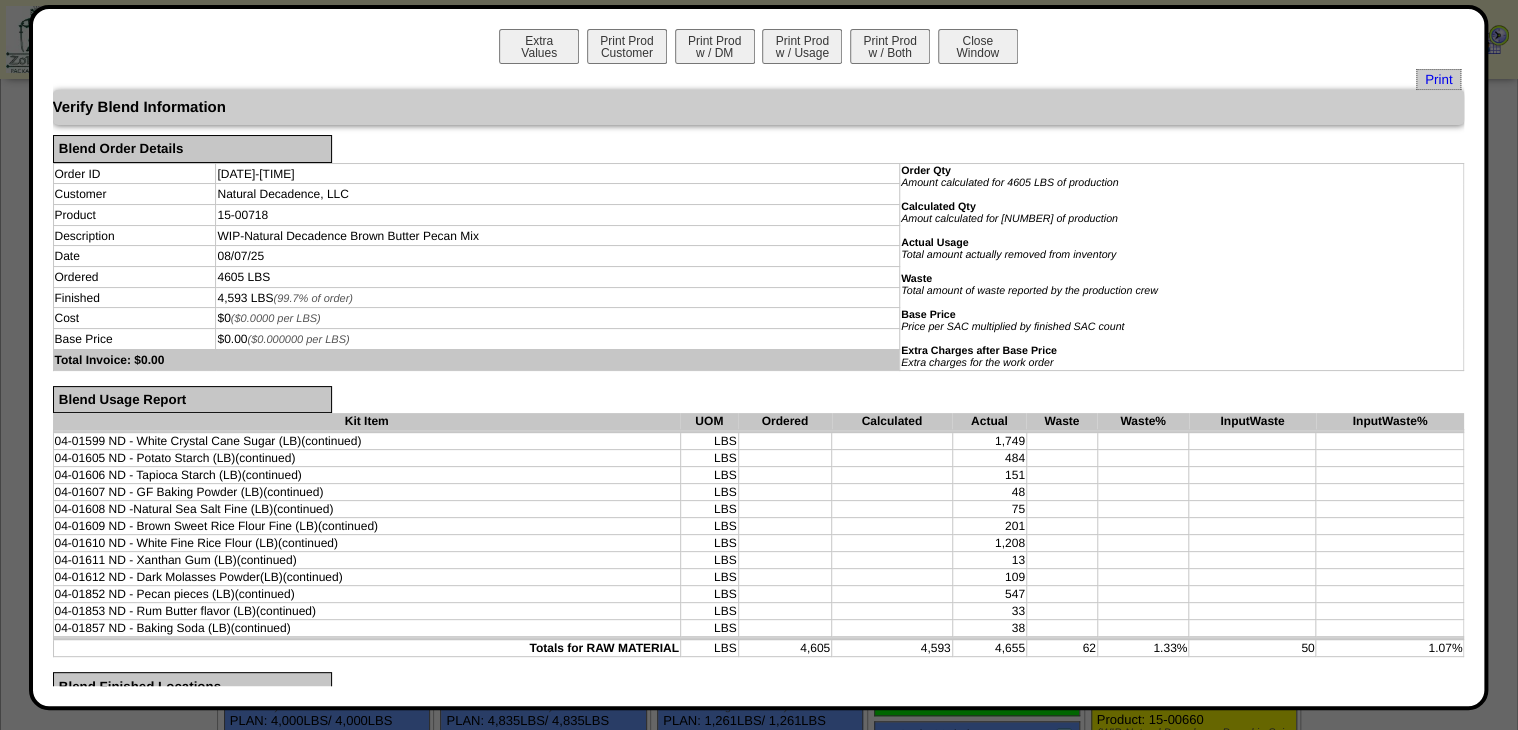 click on "Print" at bounding box center (1438, 79) 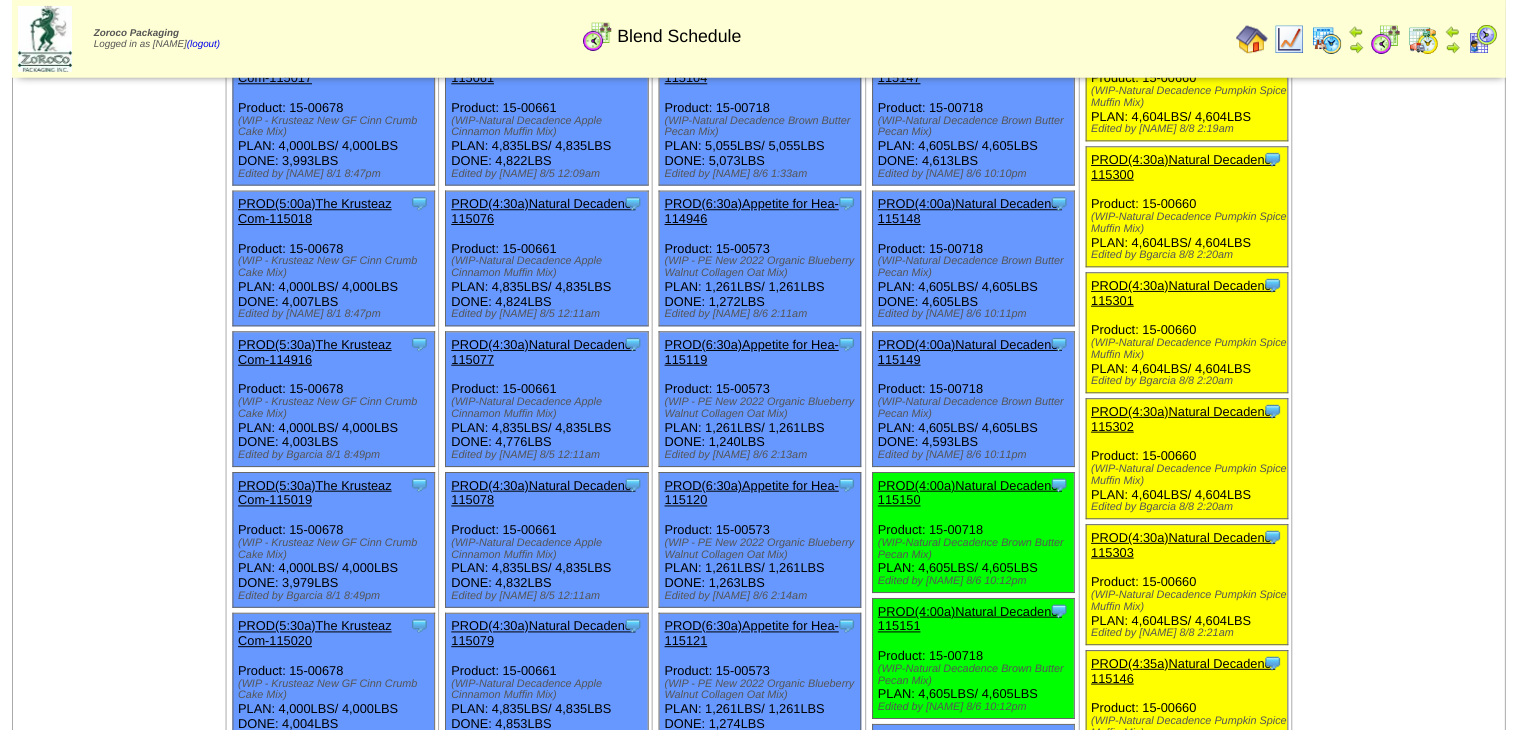 scroll, scrollTop: 640, scrollLeft: 0, axis: vertical 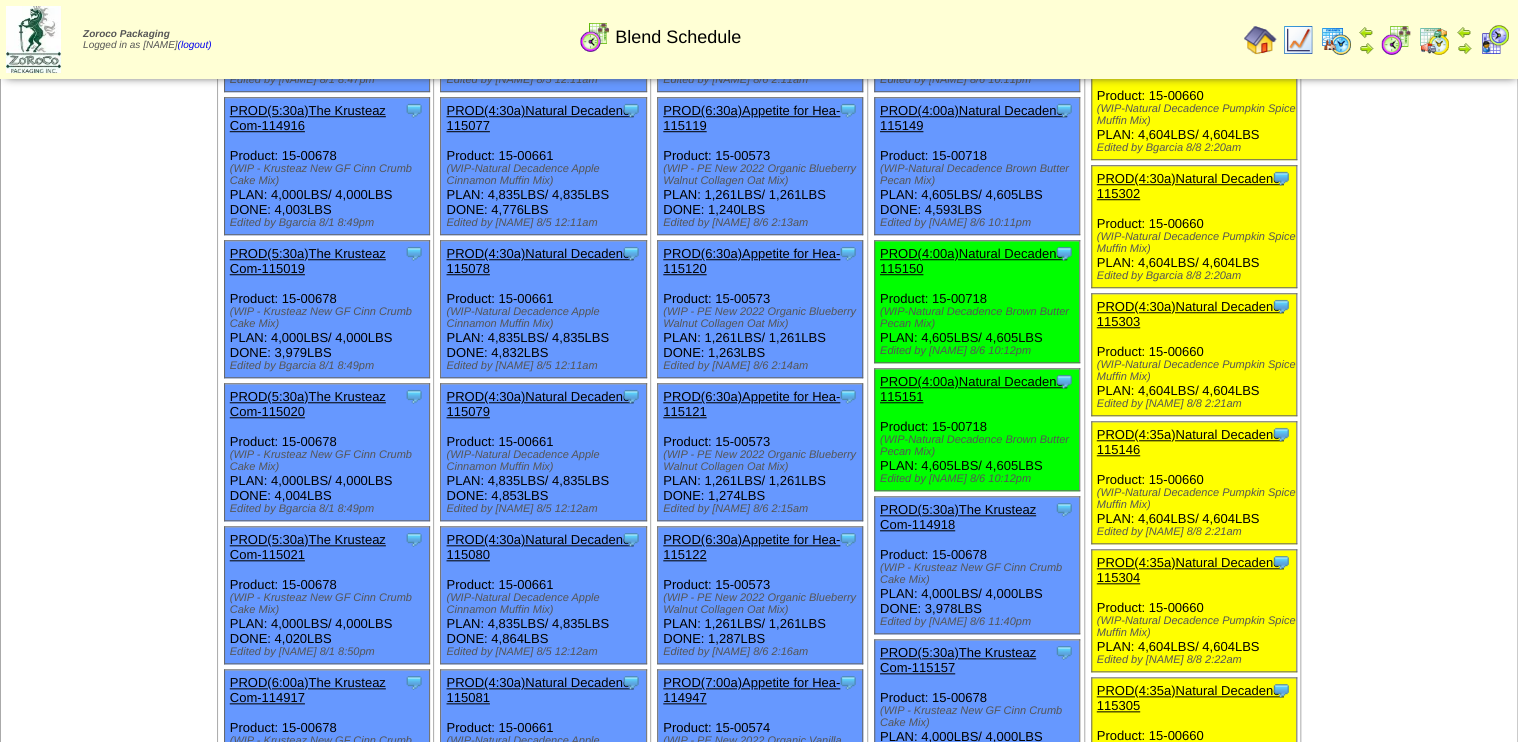 click on "PROD(4:00a)Natural Decadenc-115150" at bounding box center (973, 261) 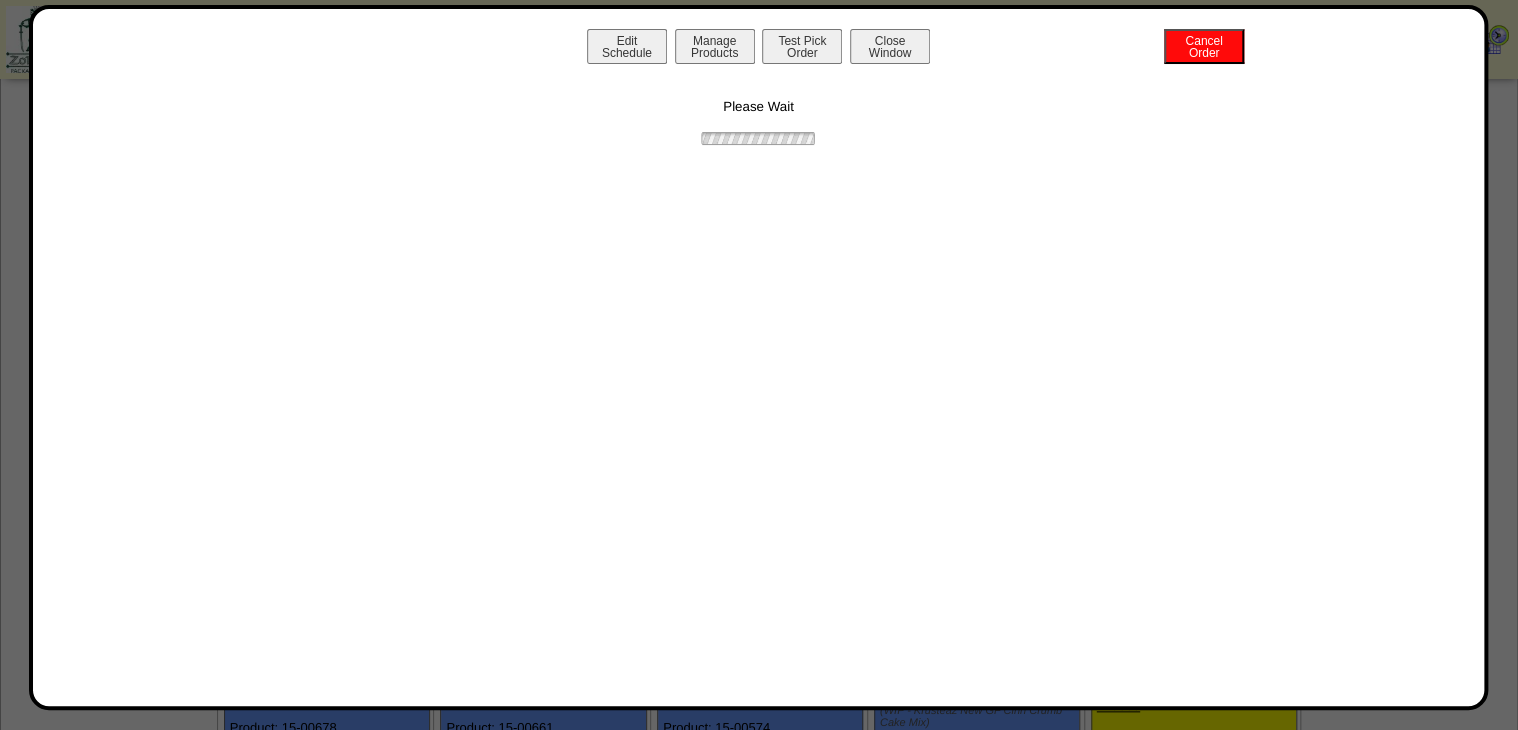 click on "Manage Products" at bounding box center [715, 46] 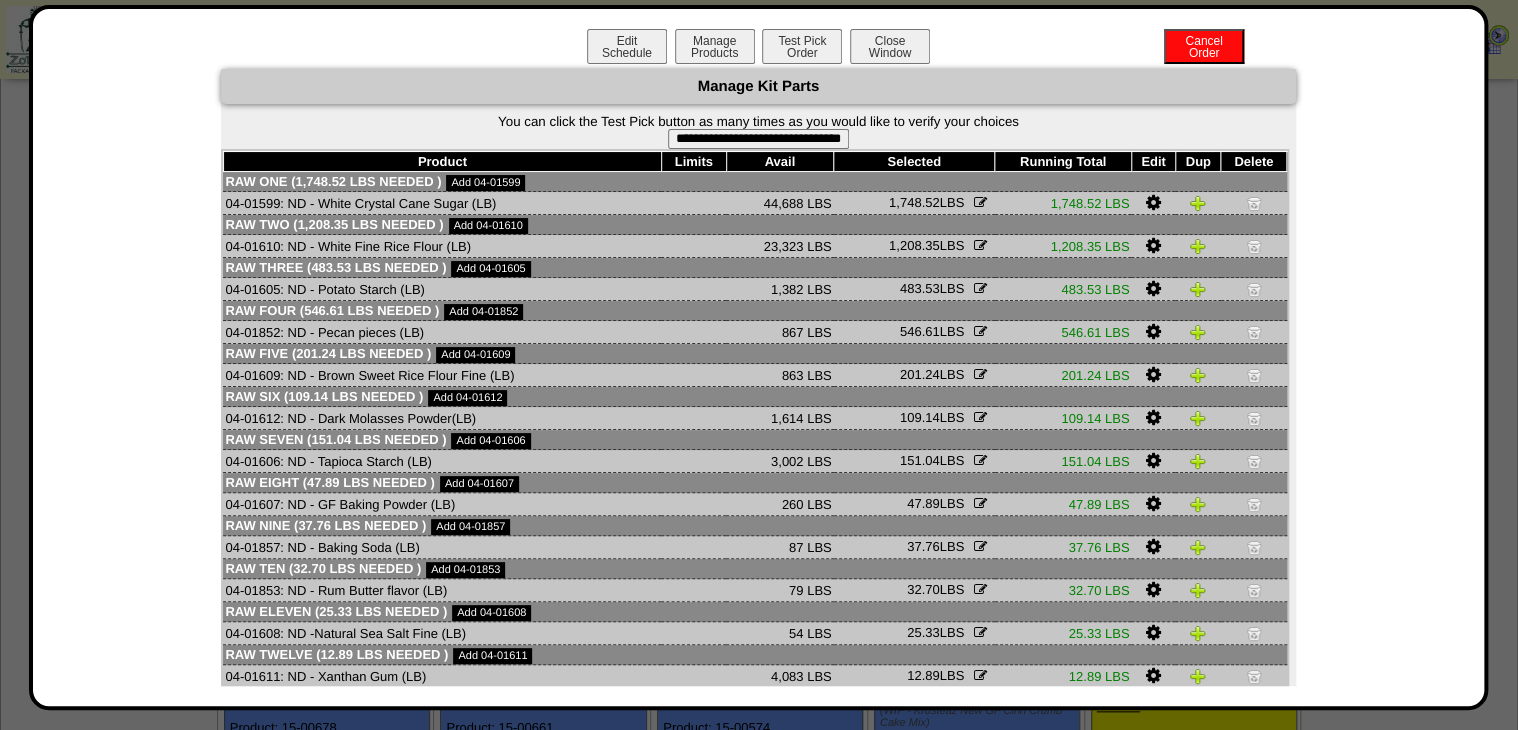click on "**********" at bounding box center [758, 139] 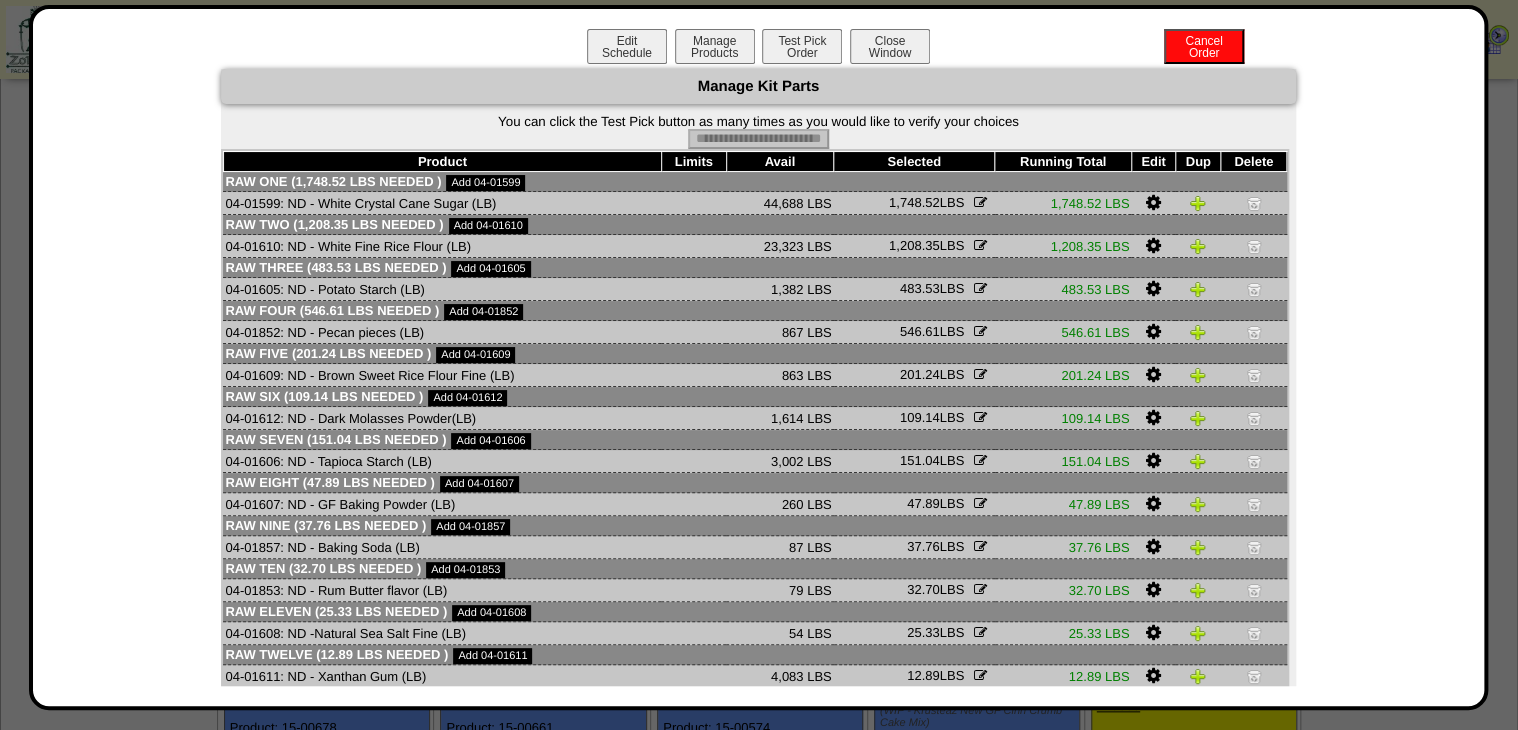 type on "**********" 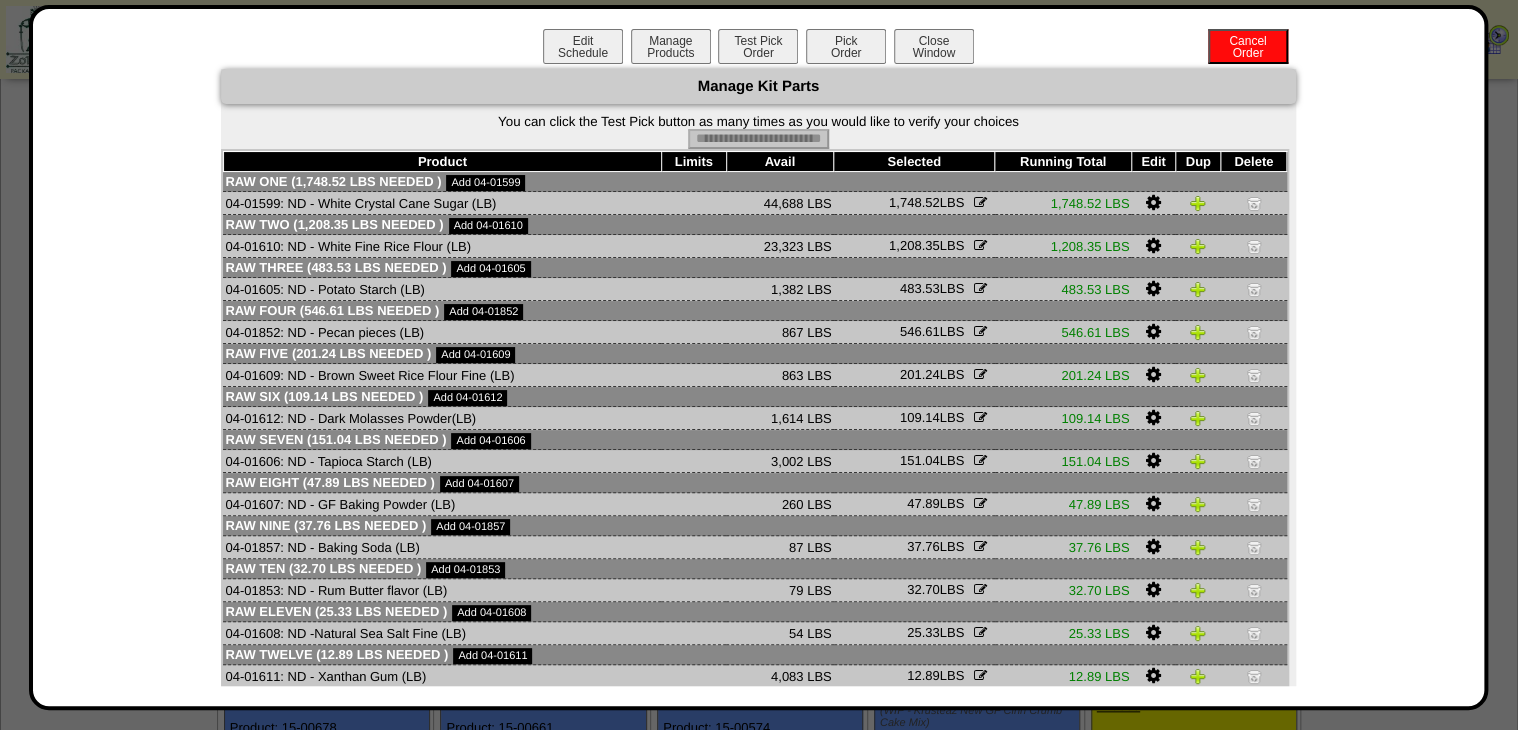 click on "Pick Order" at bounding box center (846, 46) 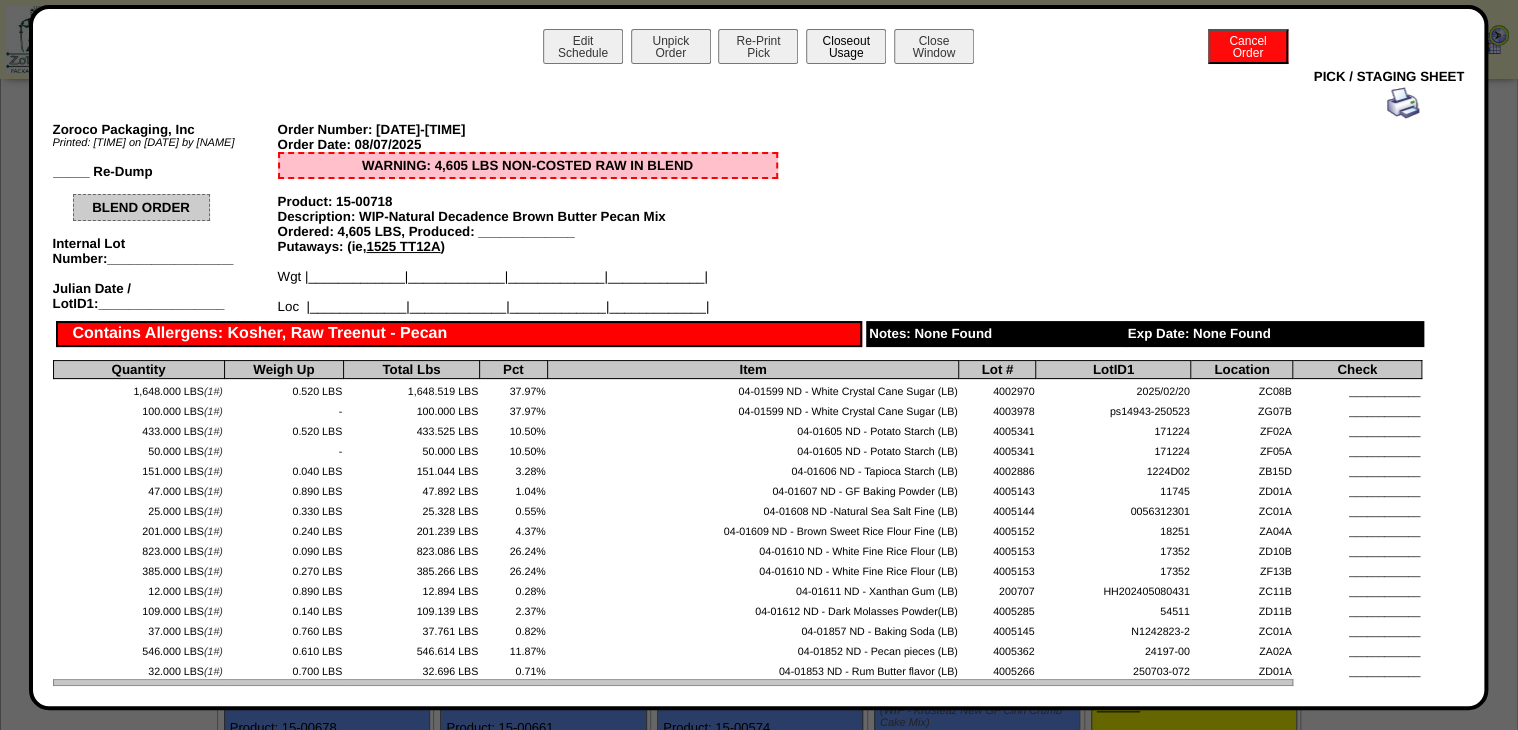 click on "Closeout Usage" at bounding box center (846, 46) 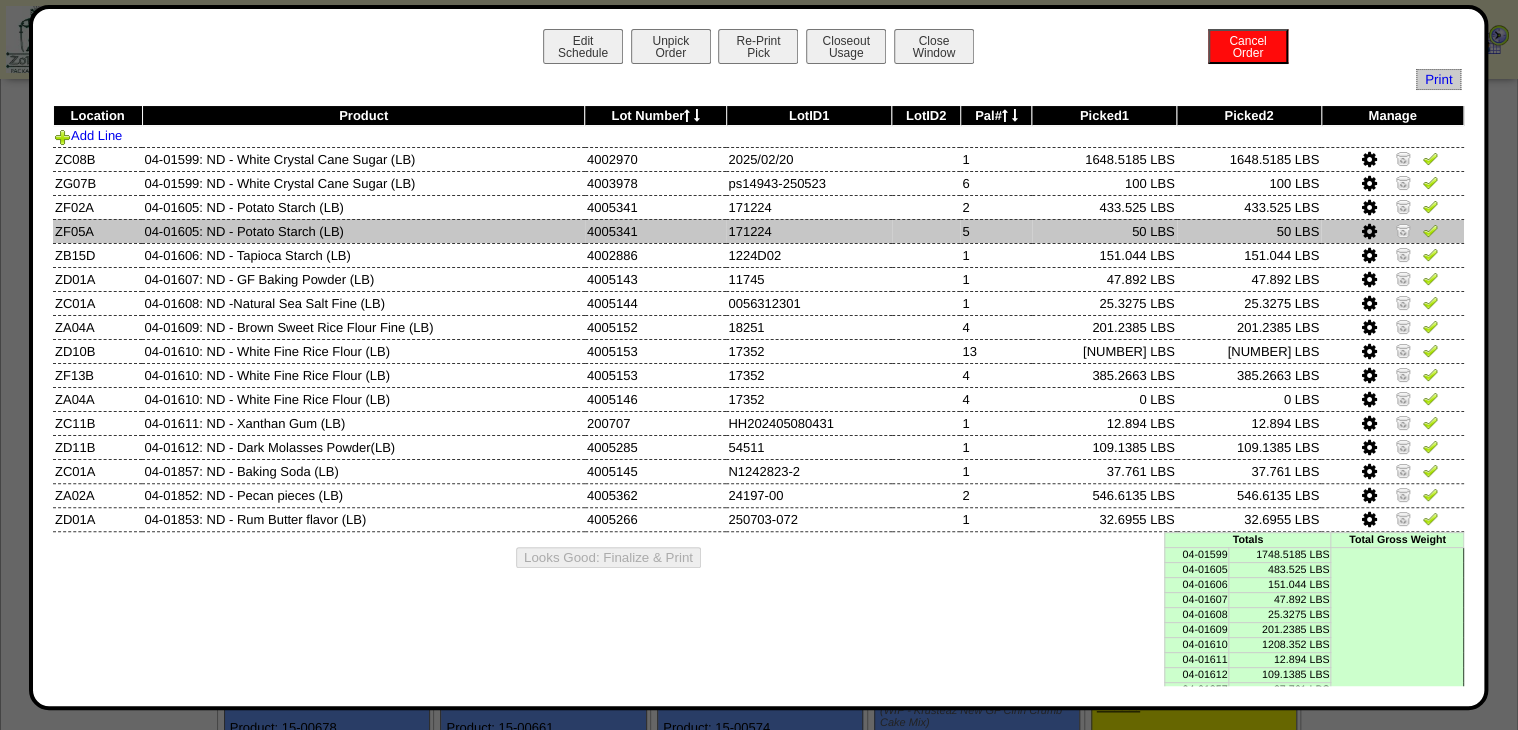 click at bounding box center (1430, 230) 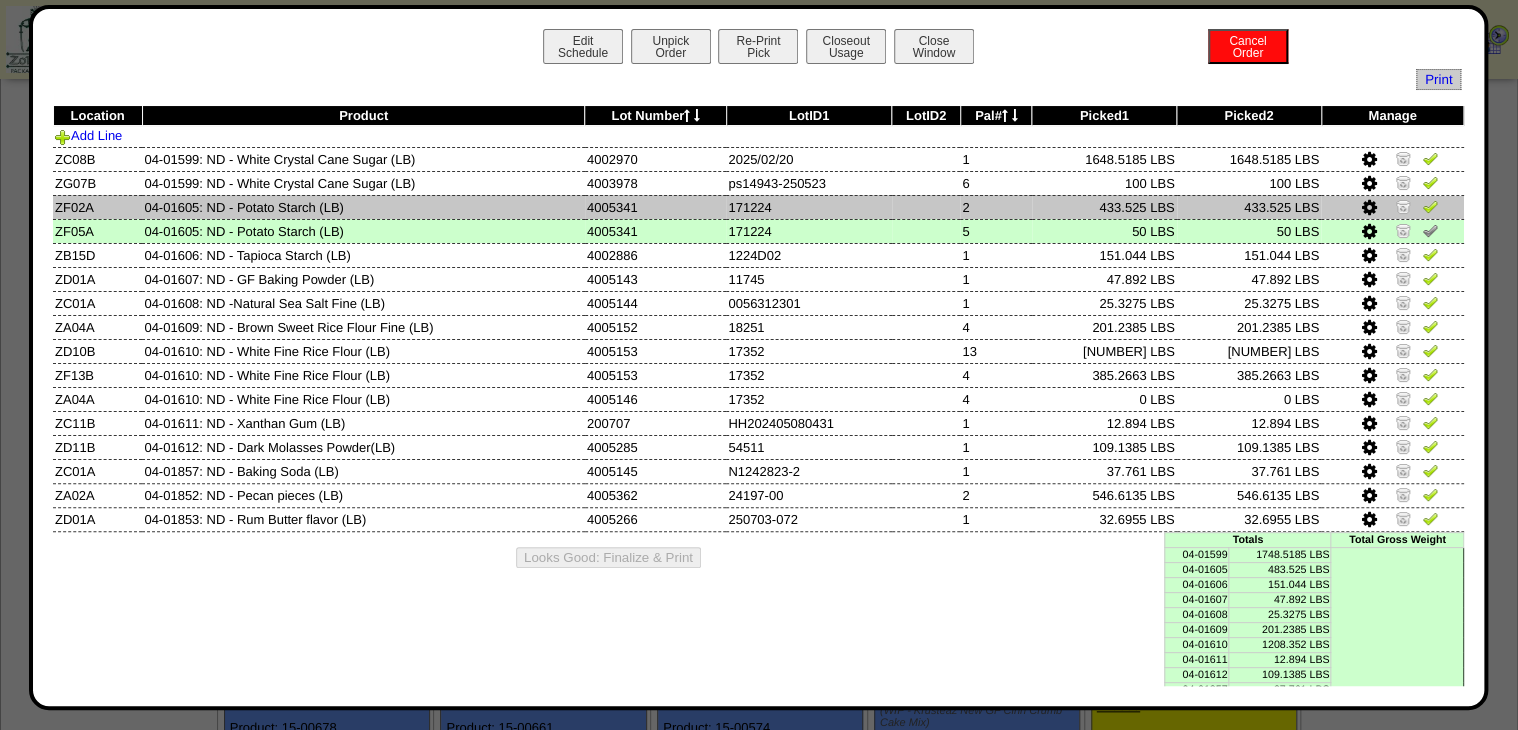 click at bounding box center [1430, 206] 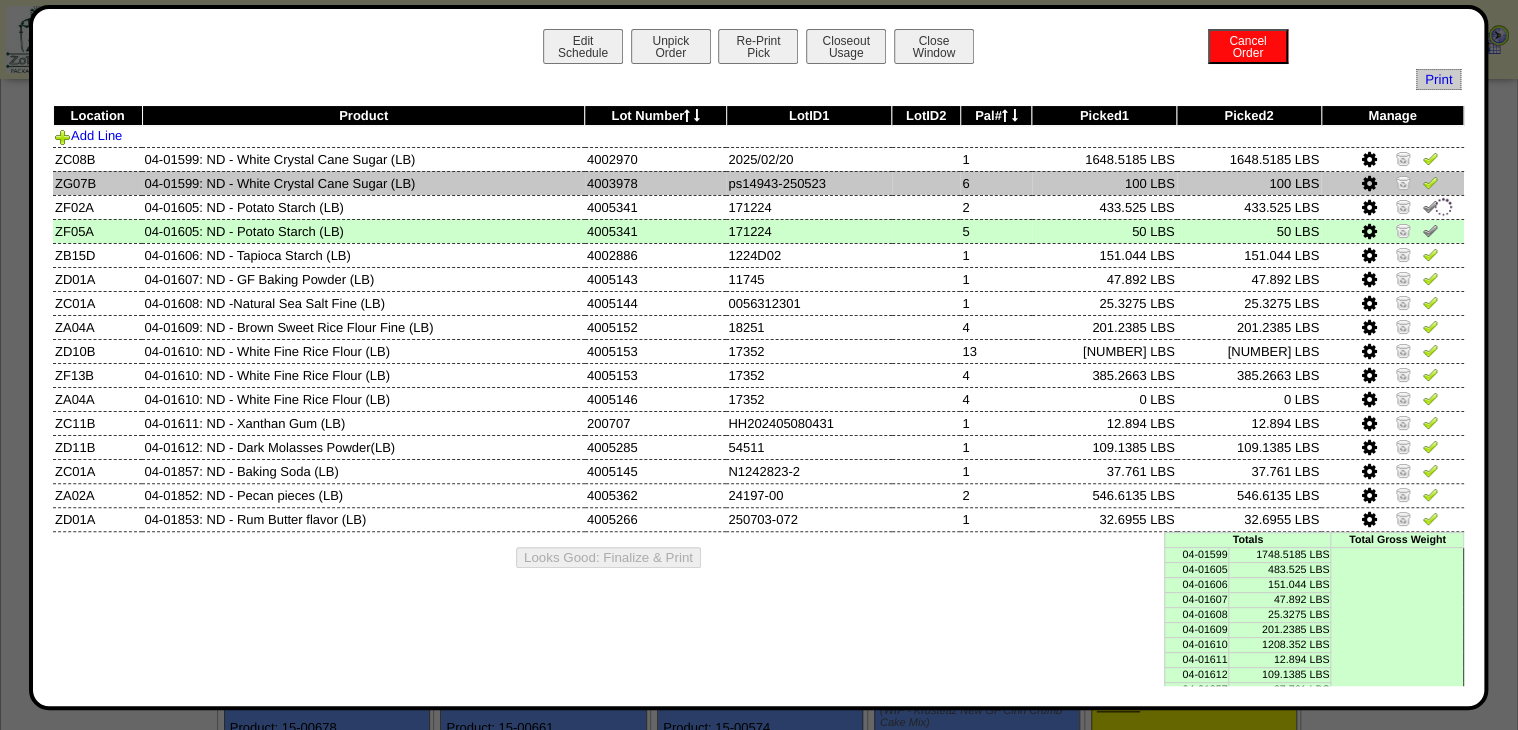 click at bounding box center [1430, 182] 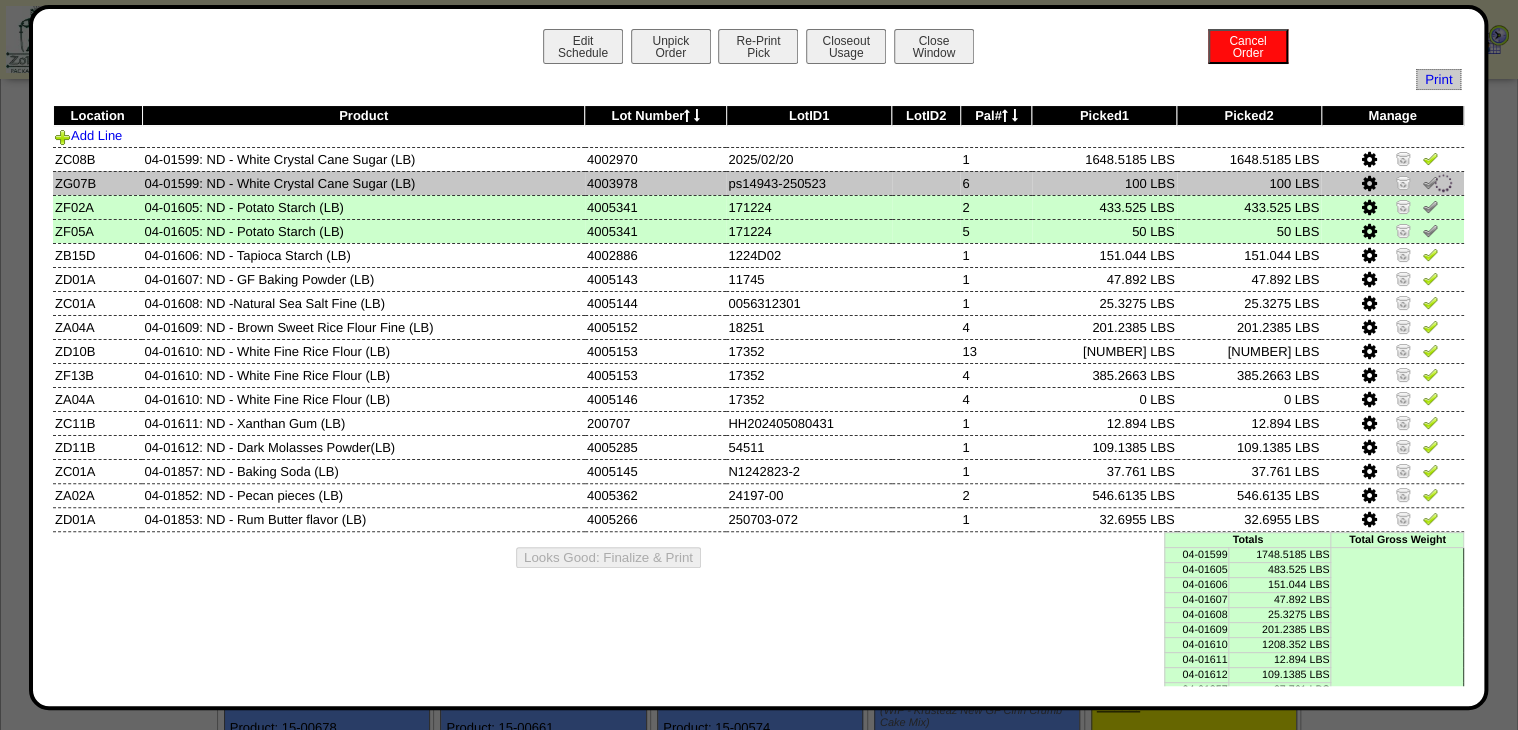 click at bounding box center [1443, 183] 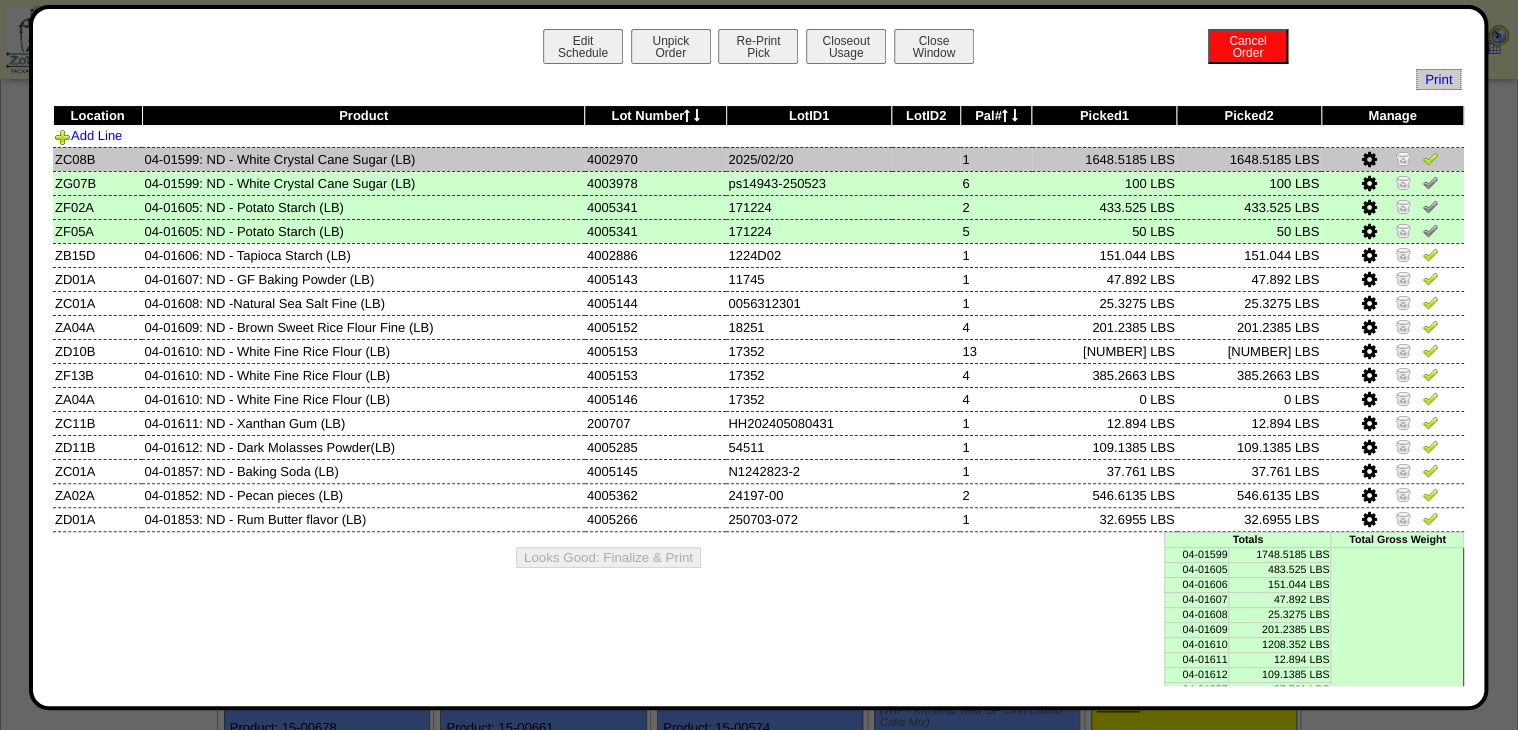 click at bounding box center [1430, 158] 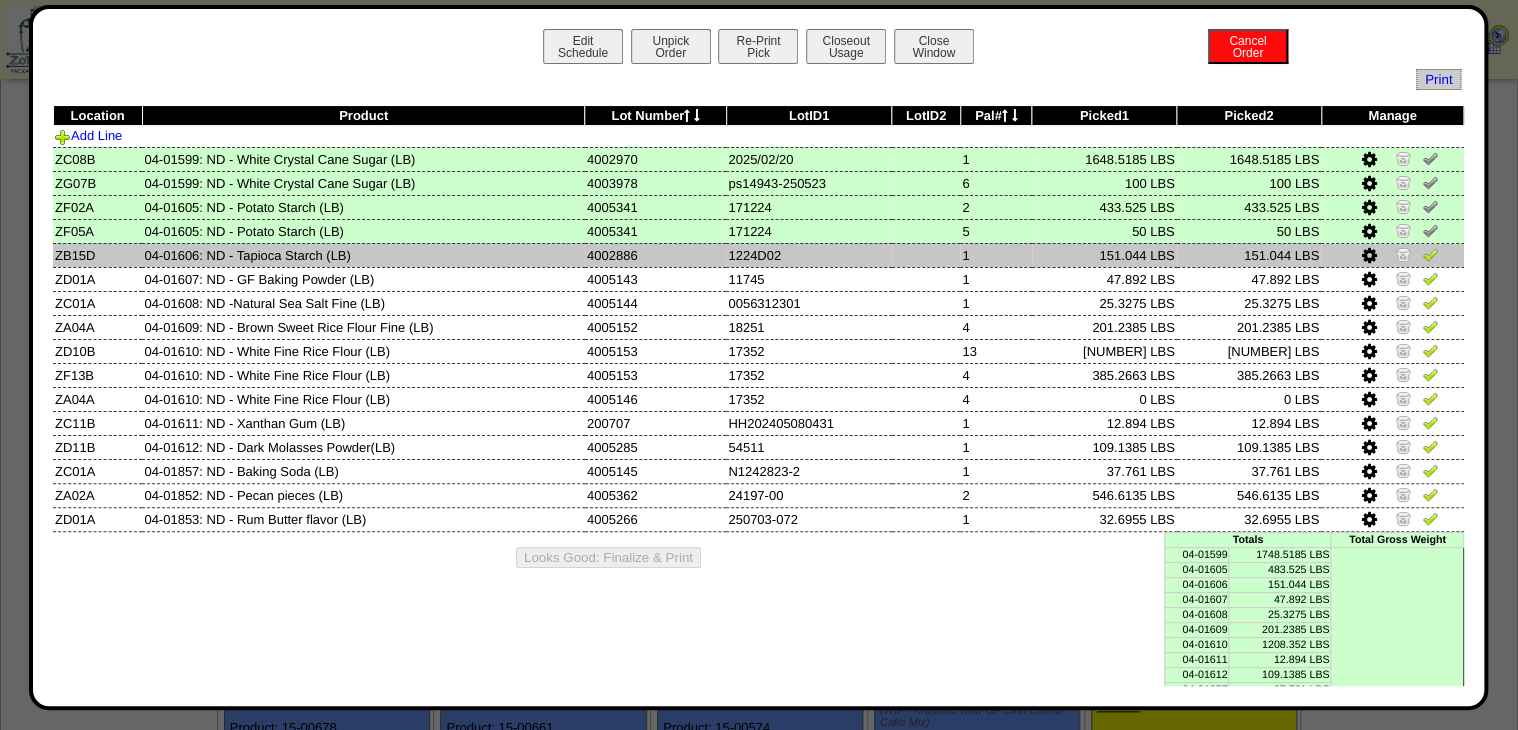 click at bounding box center (1430, 254) 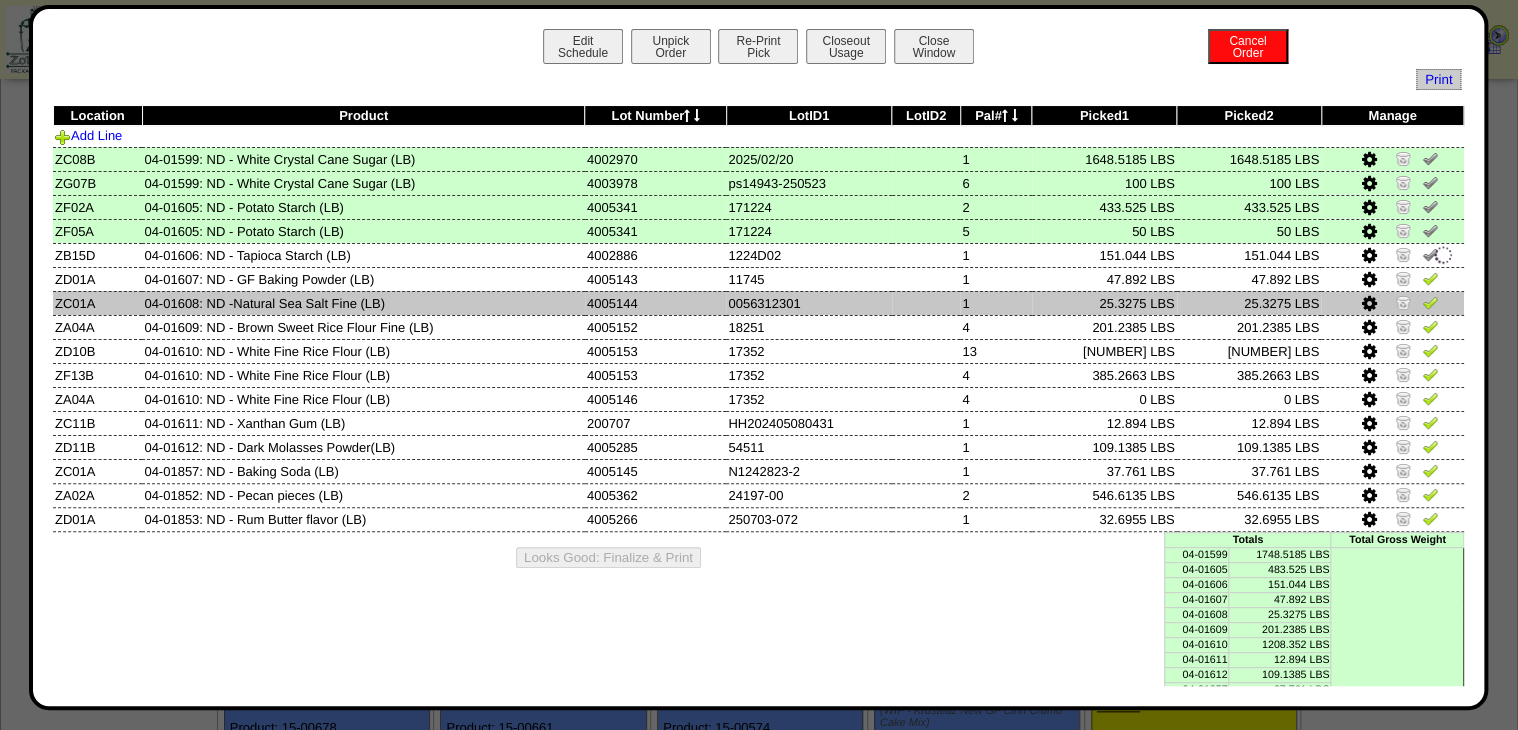 click at bounding box center (1430, 302) 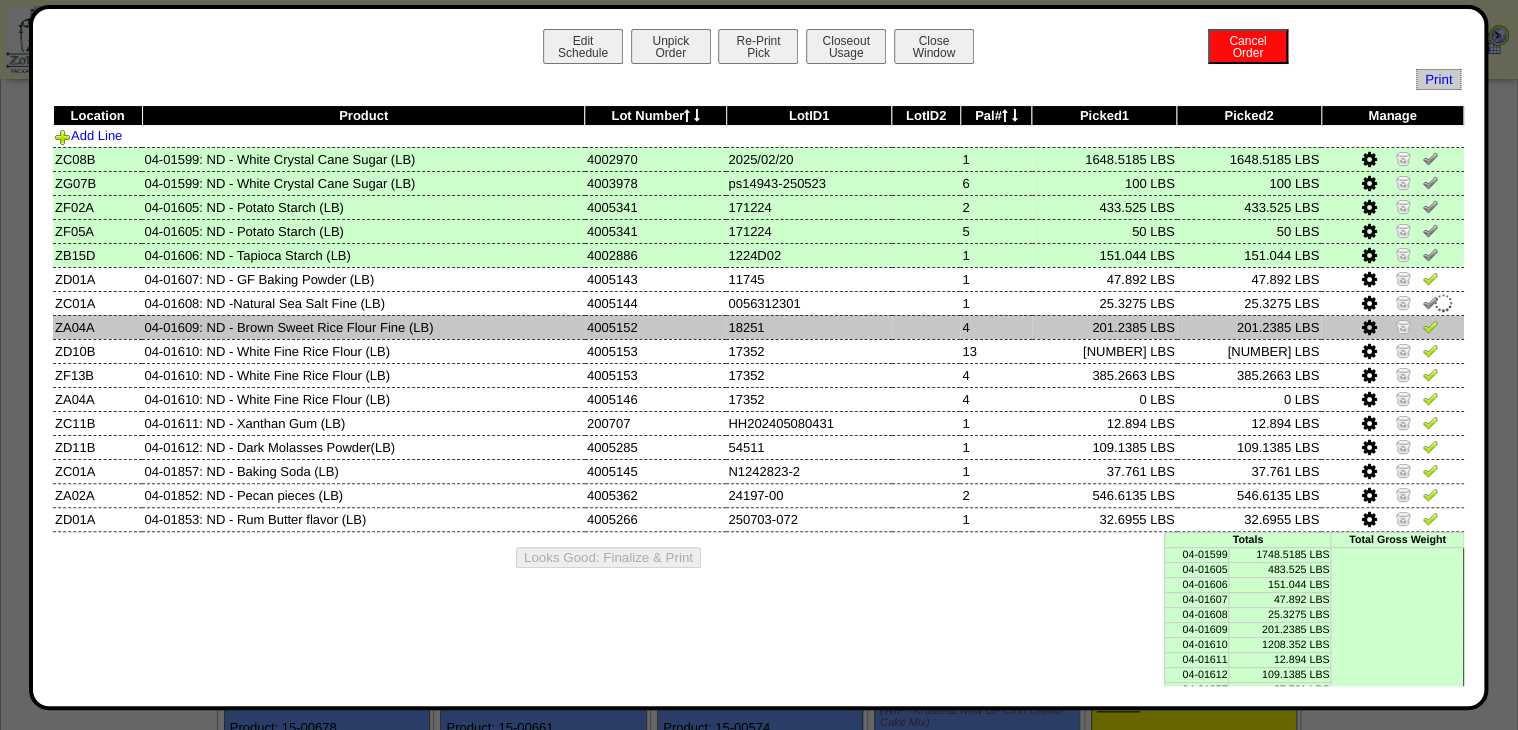 click at bounding box center [1430, 326] 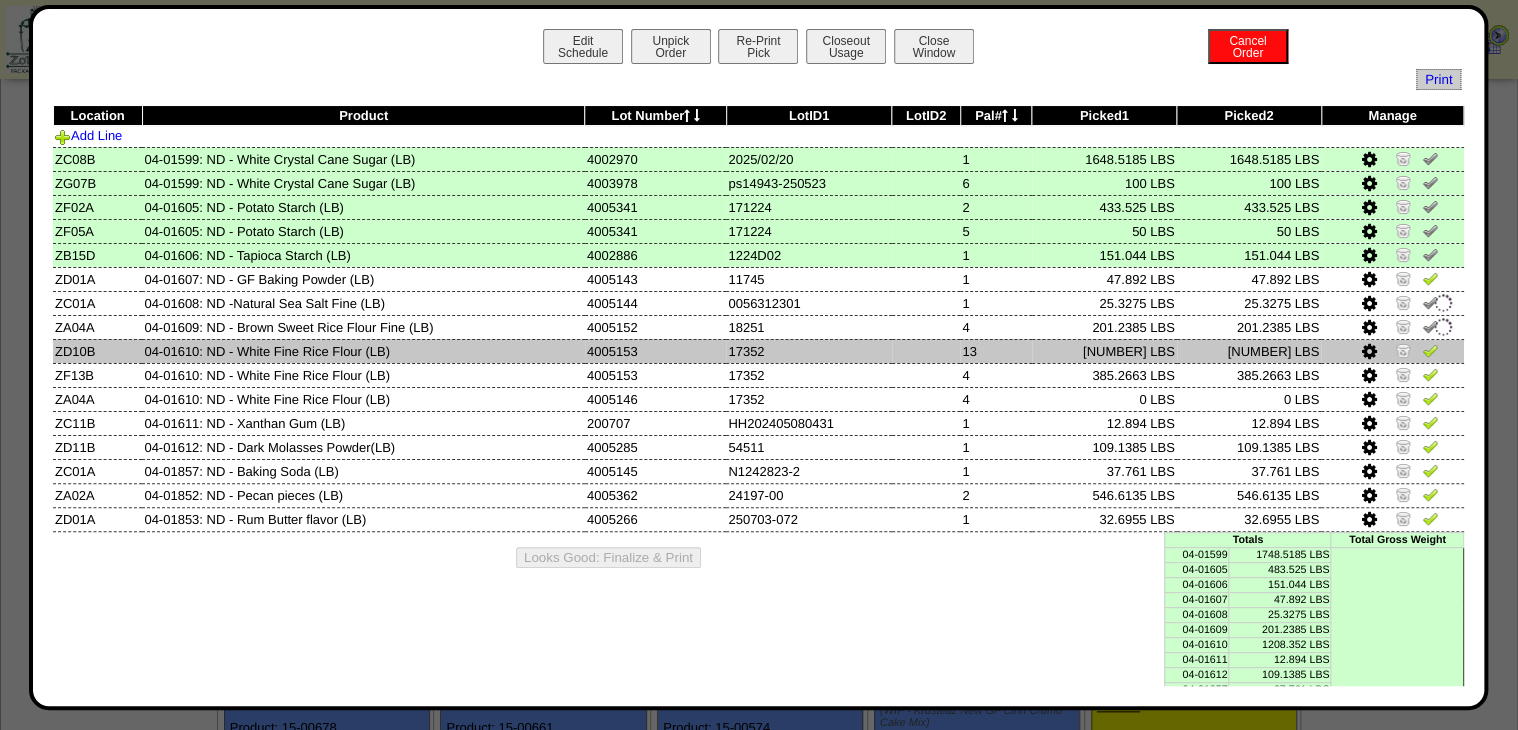 click at bounding box center [1430, 350] 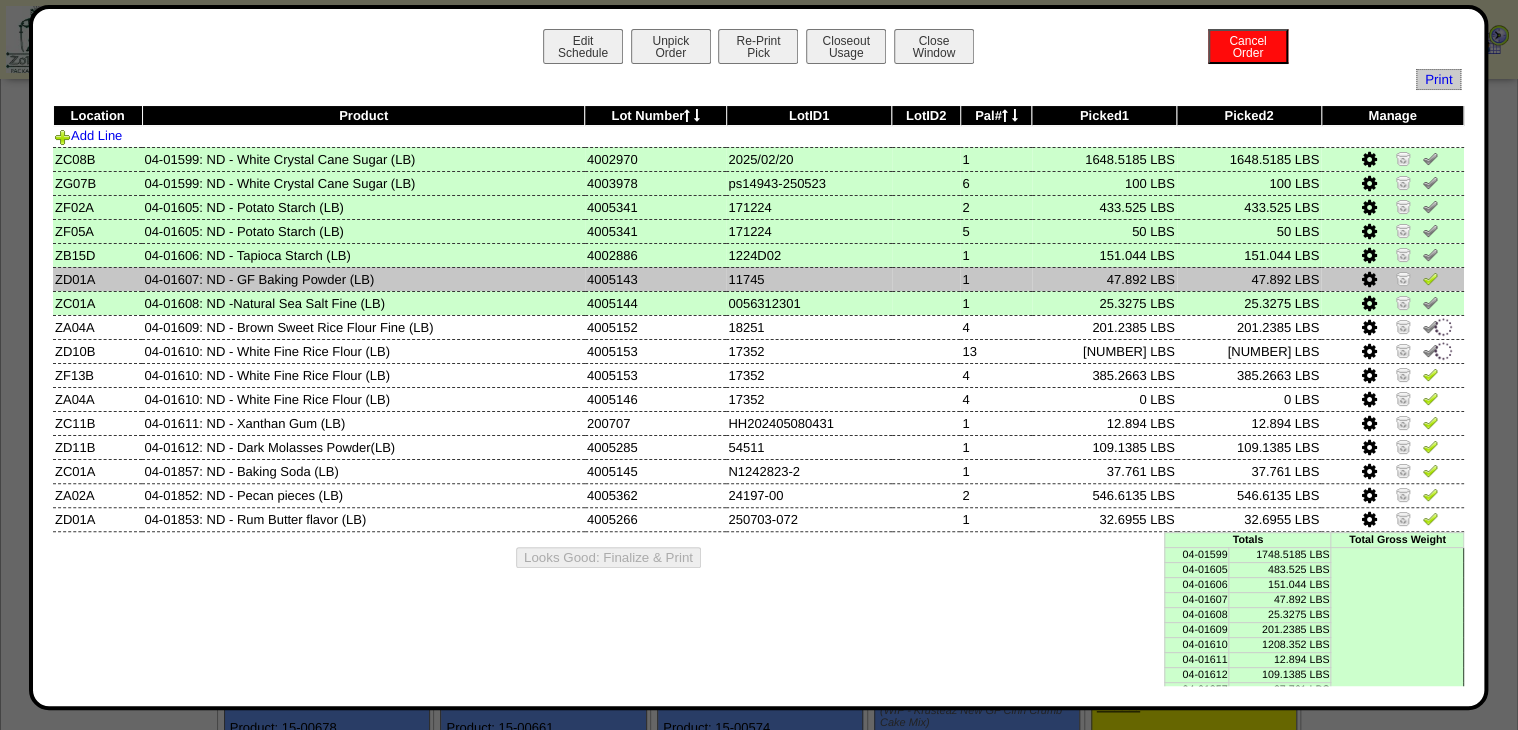 click at bounding box center [1430, 278] 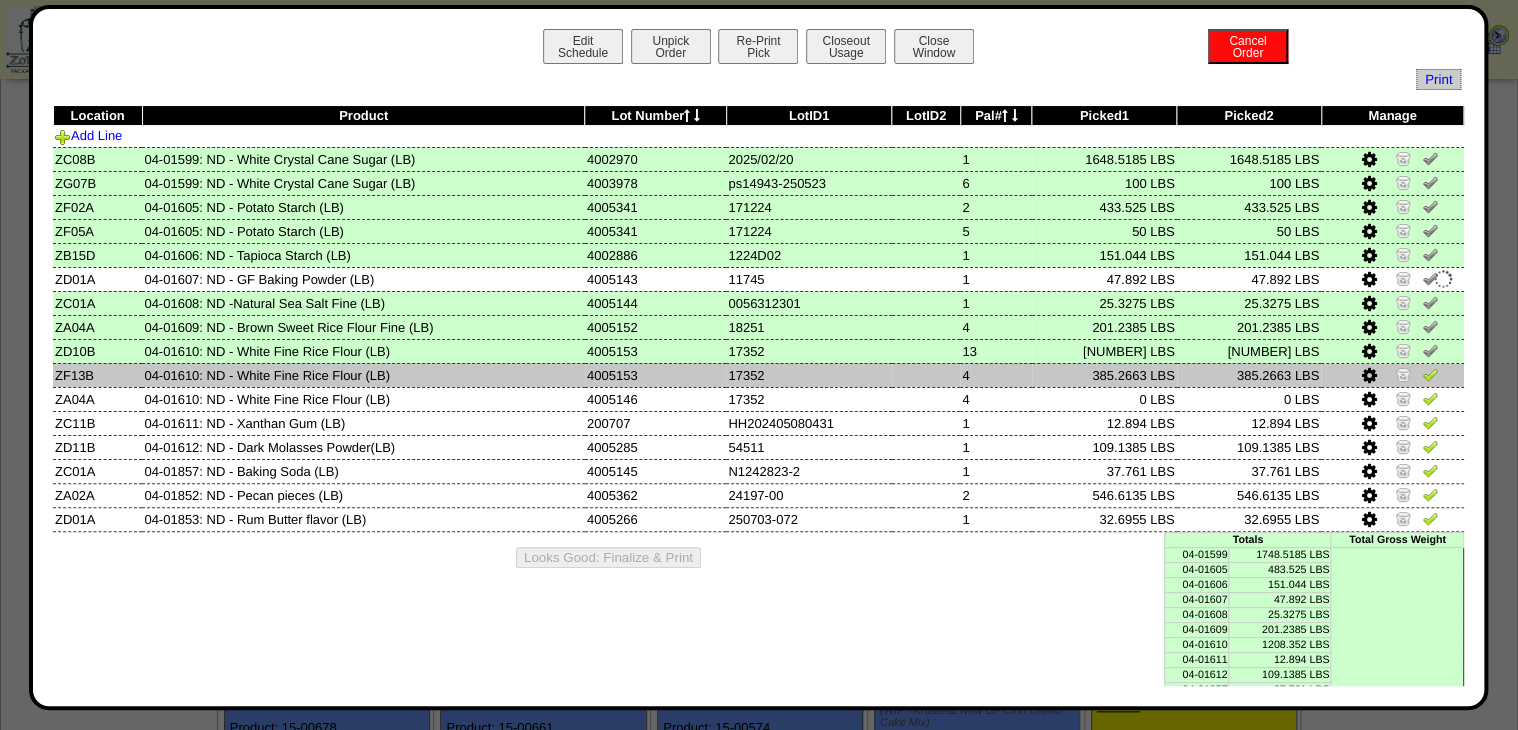 click at bounding box center [1430, 374] 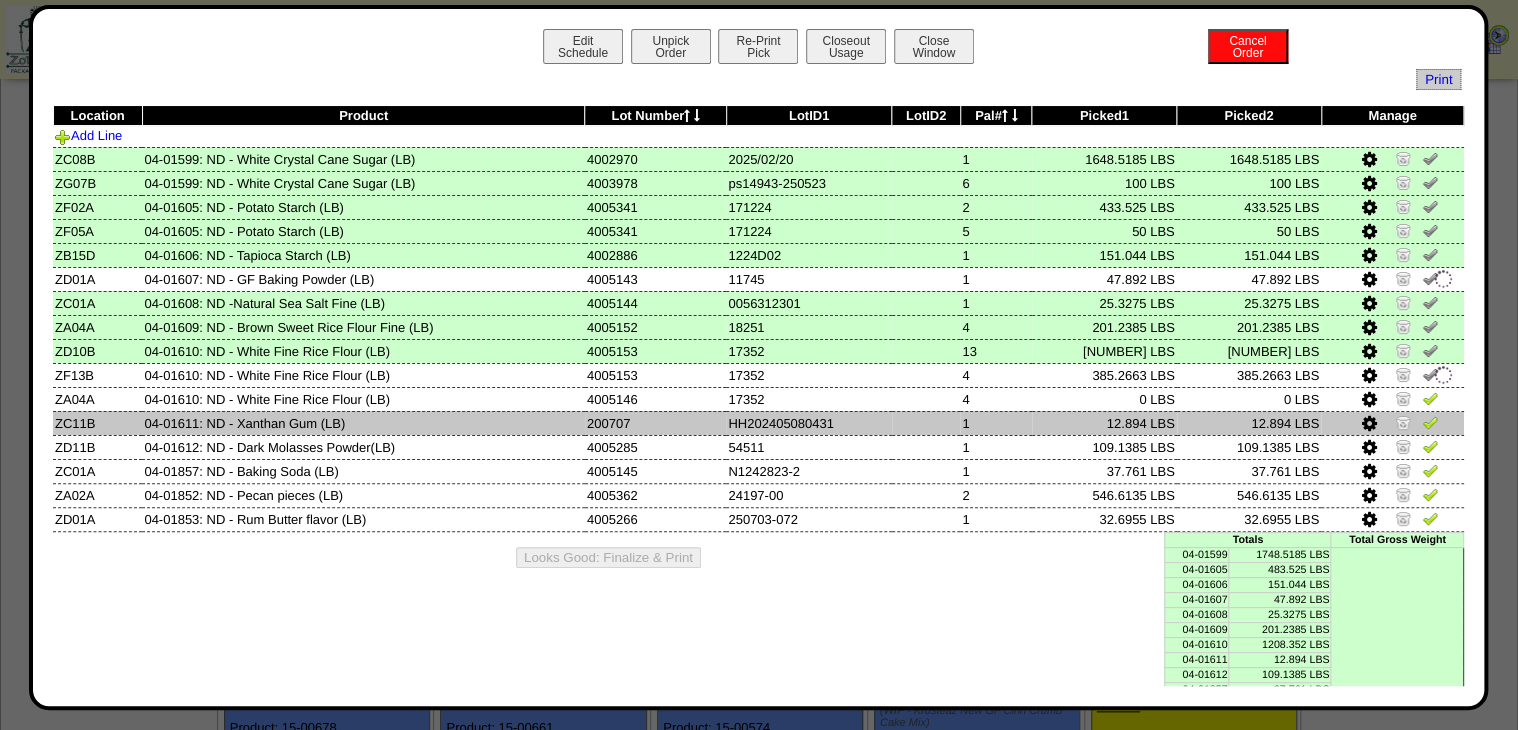 drag, startPoint x: 1422, startPoint y: 396, endPoint x: 1420, endPoint y: 412, distance: 16.124516 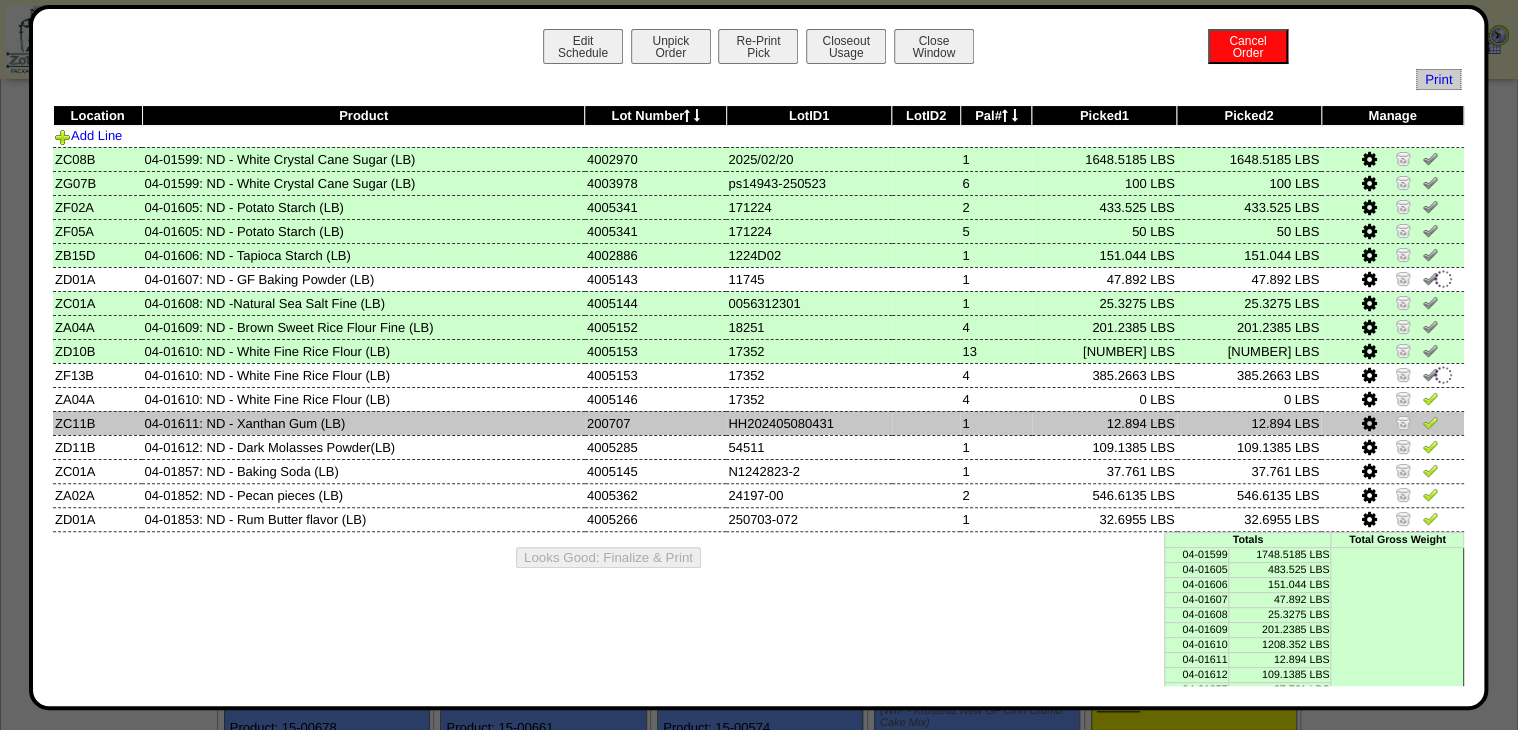 click at bounding box center (1430, 398) 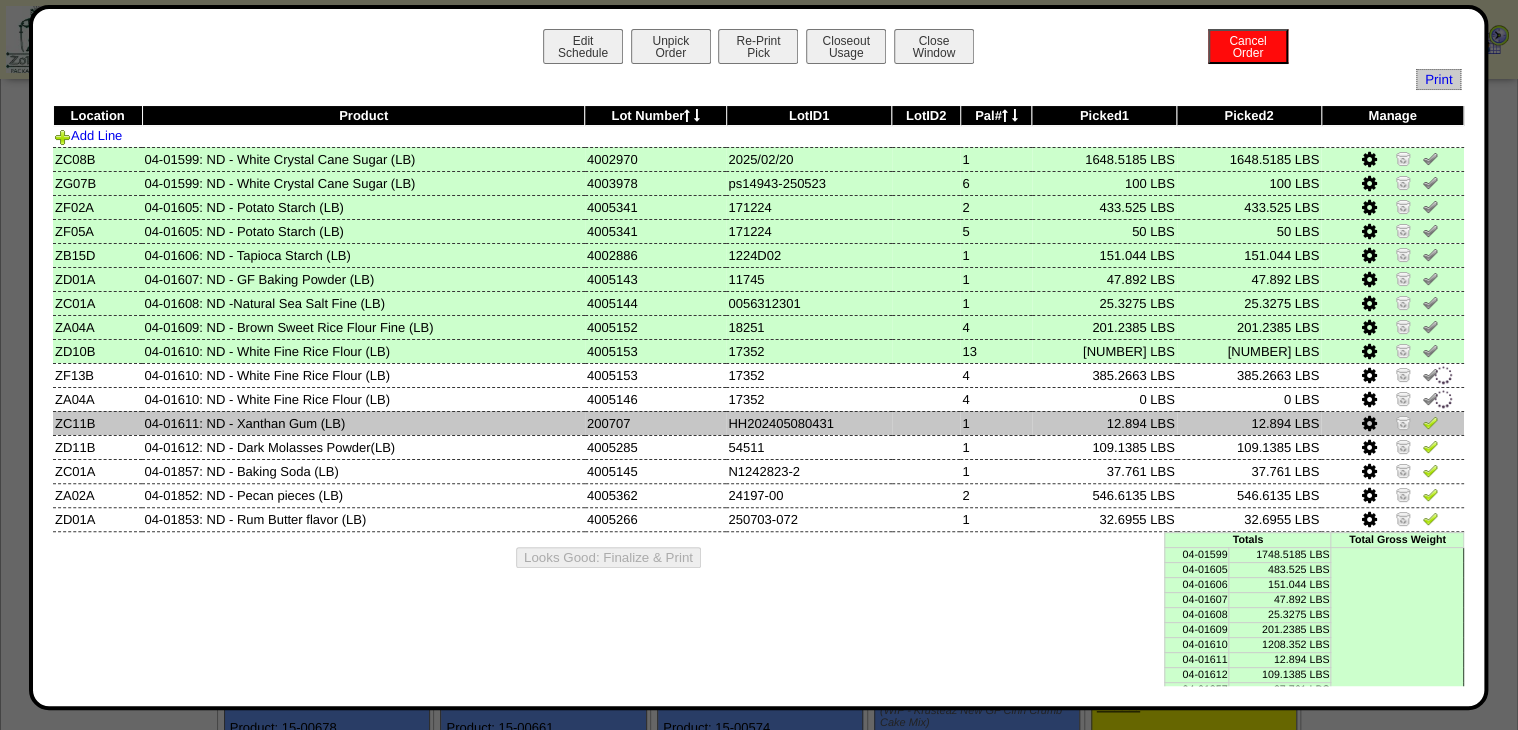 click at bounding box center [1430, 422] 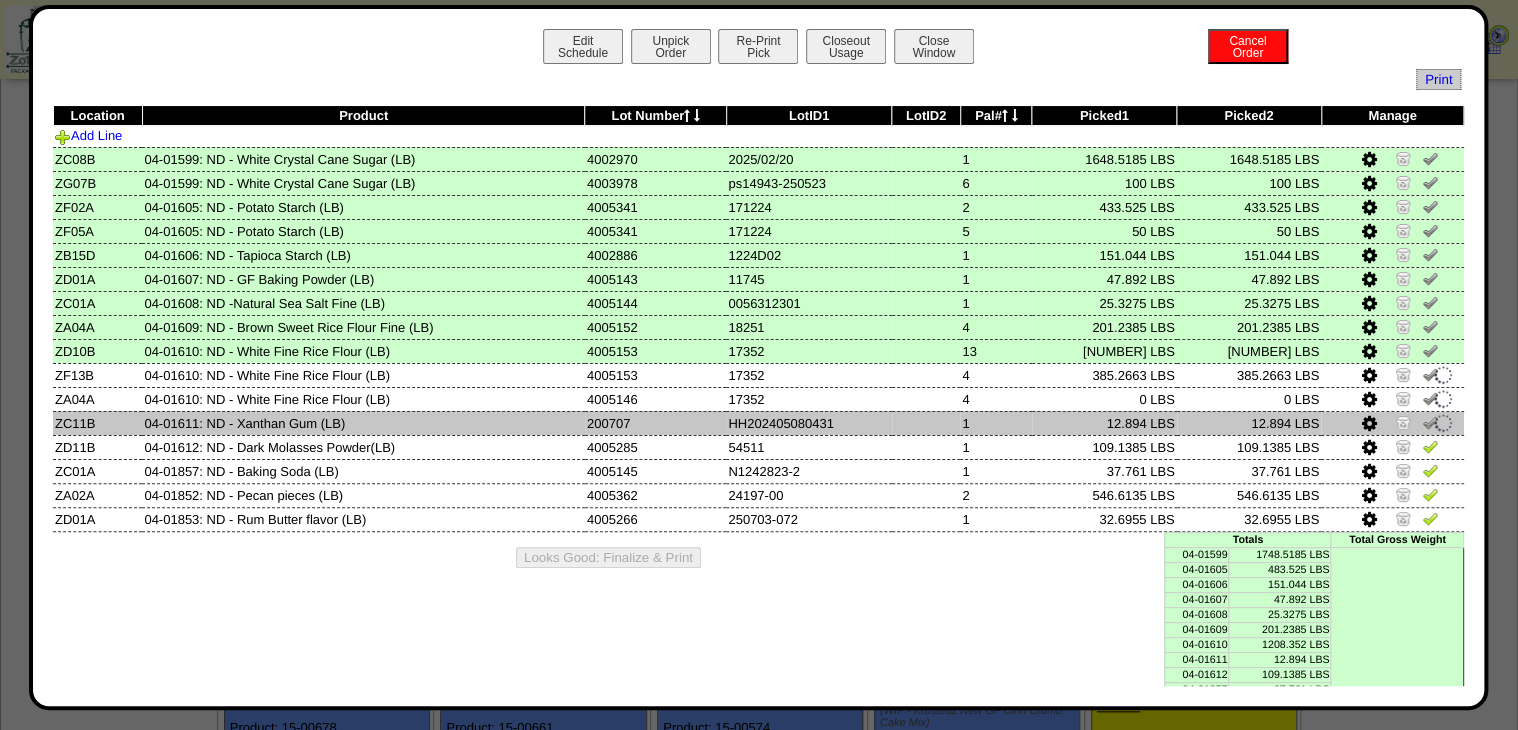 click at bounding box center [1443, 423] 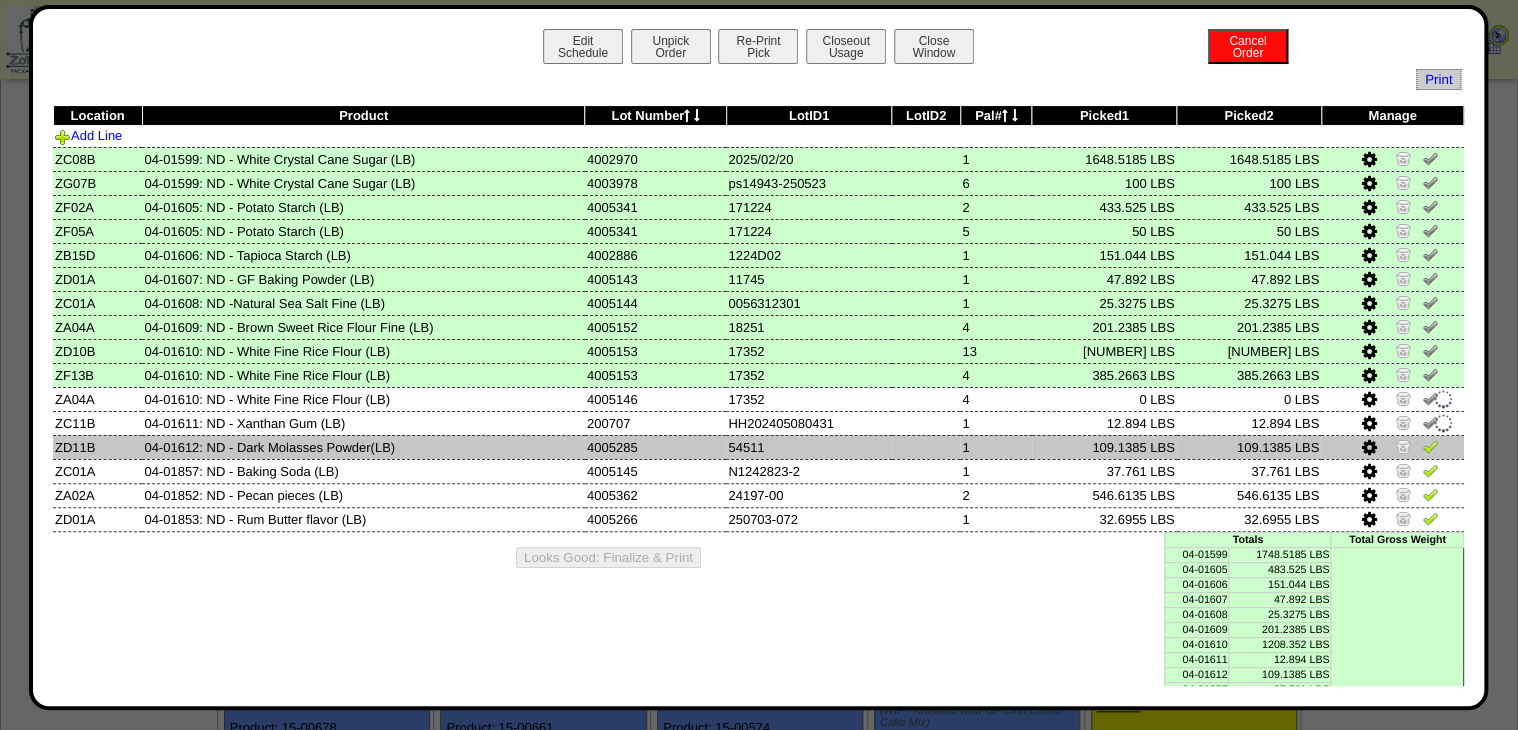 click at bounding box center (1392, 447) 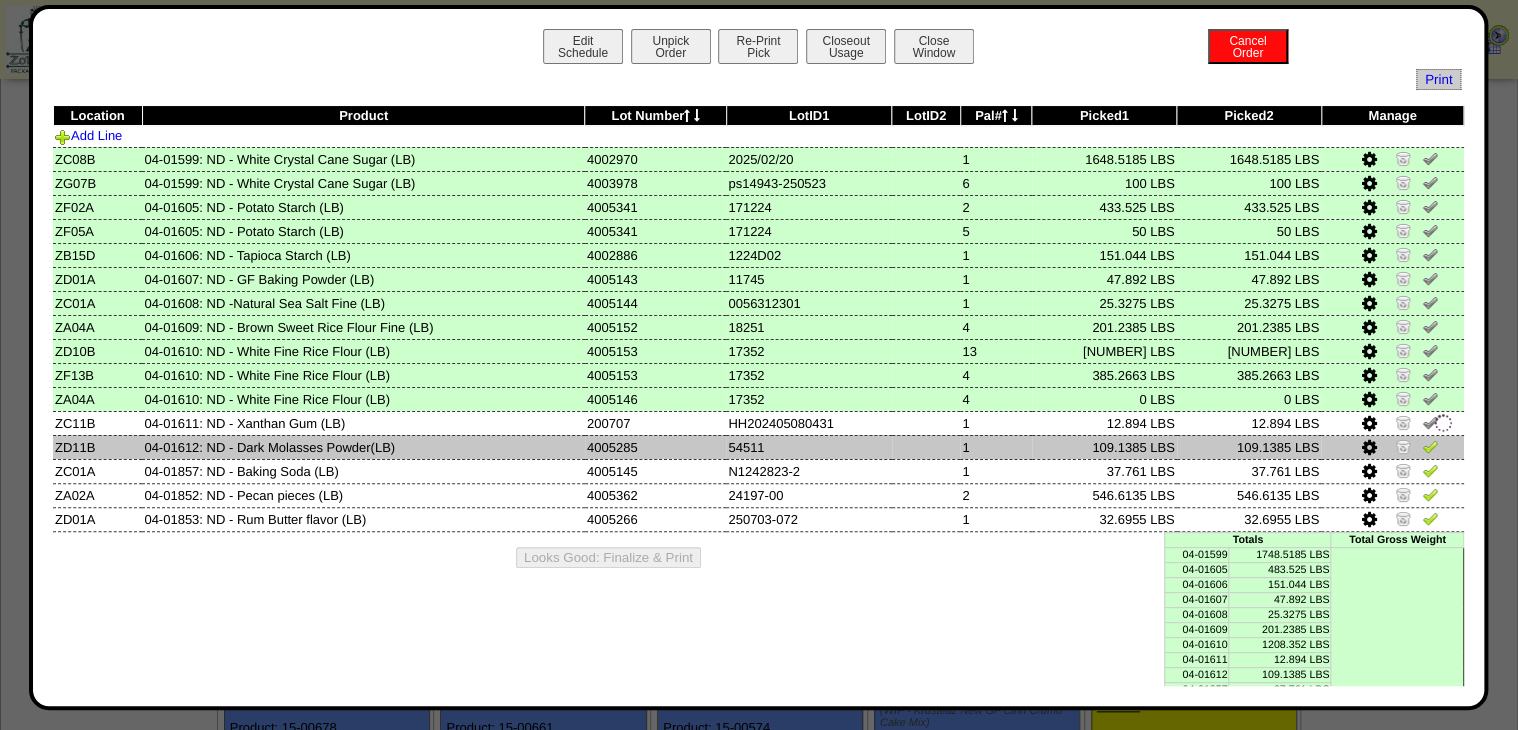 drag, startPoint x: 1421, startPoint y: 449, endPoint x: 1424, endPoint y: 465, distance: 16.27882 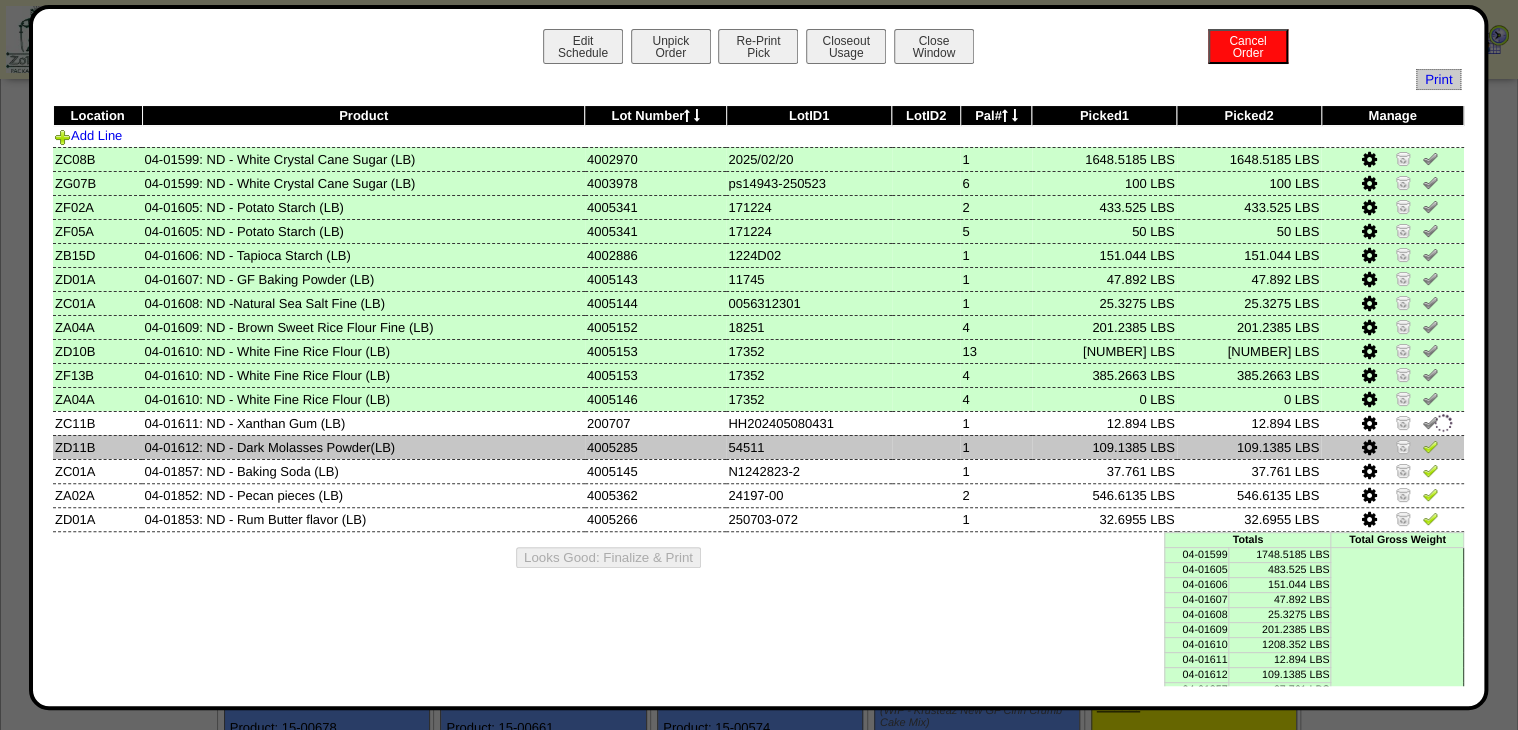 click at bounding box center (1430, 446) 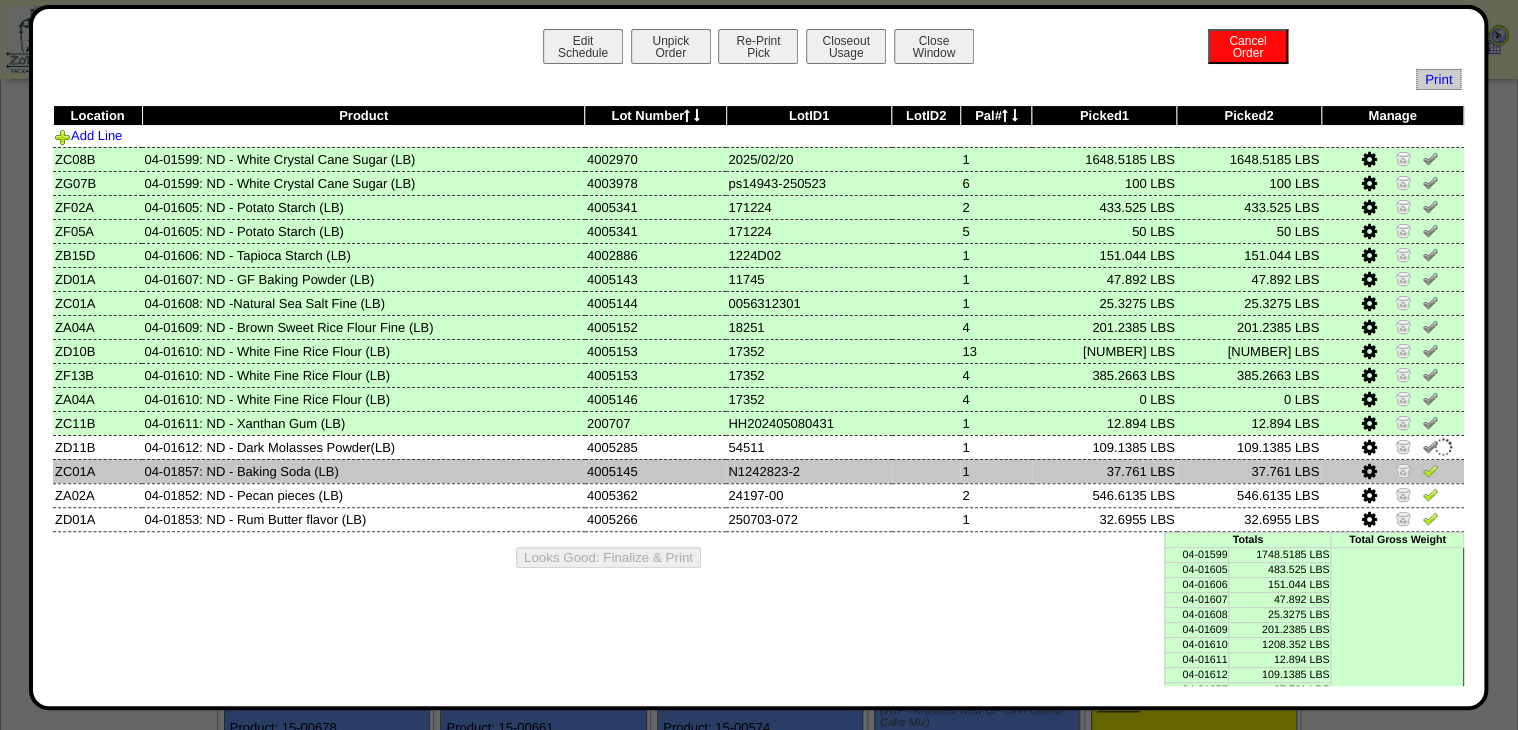 click at bounding box center (1430, 470) 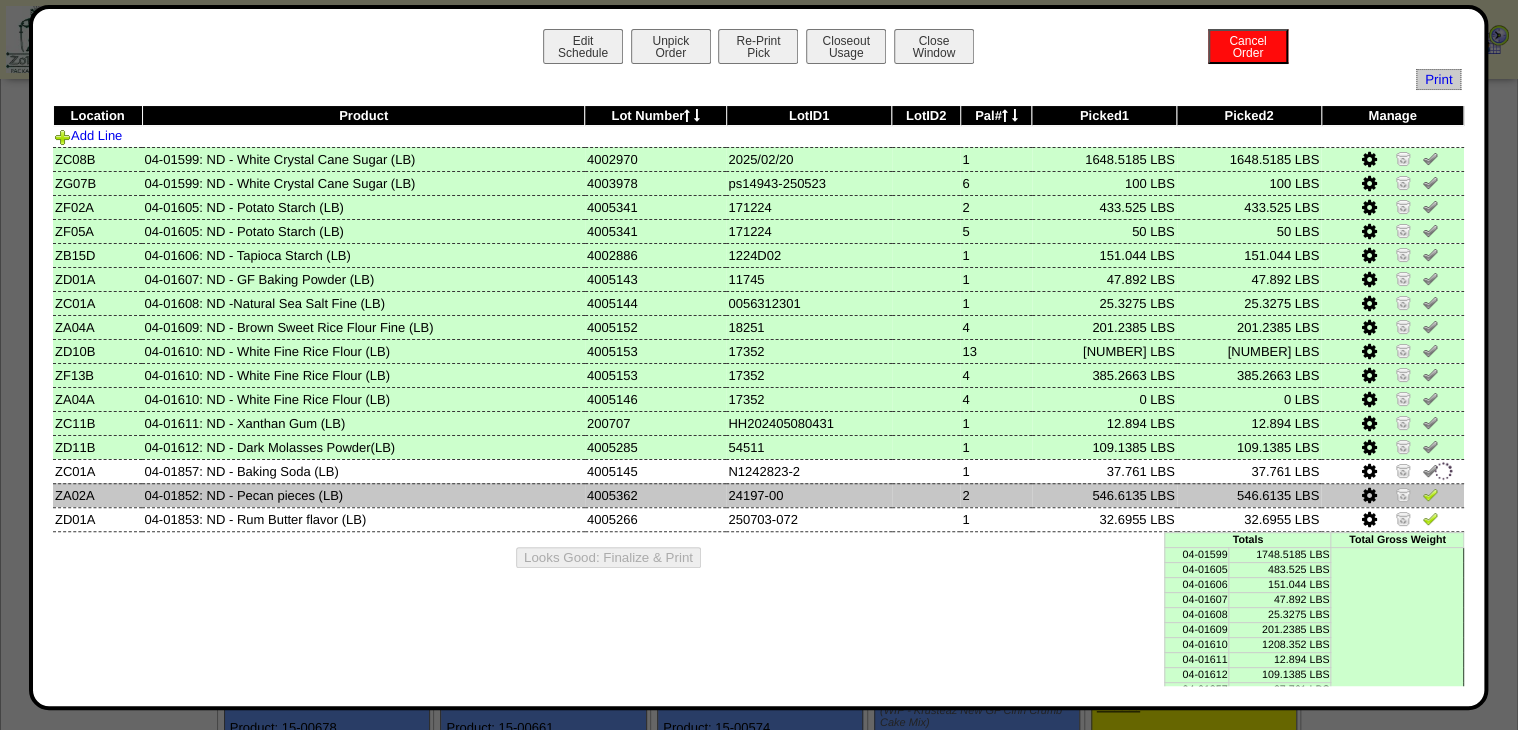 click at bounding box center (1430, 494) 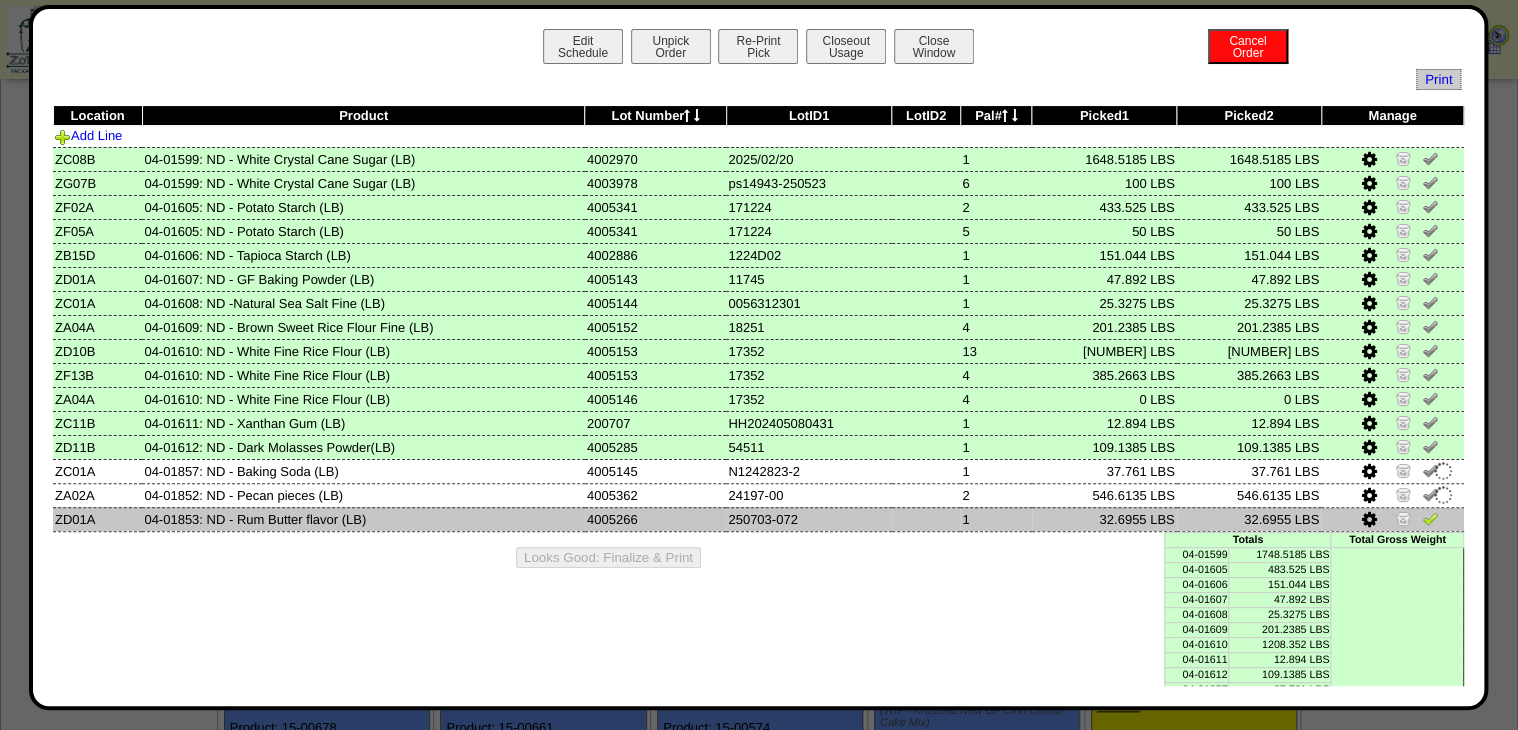 click at bounding box center [1430, 518] 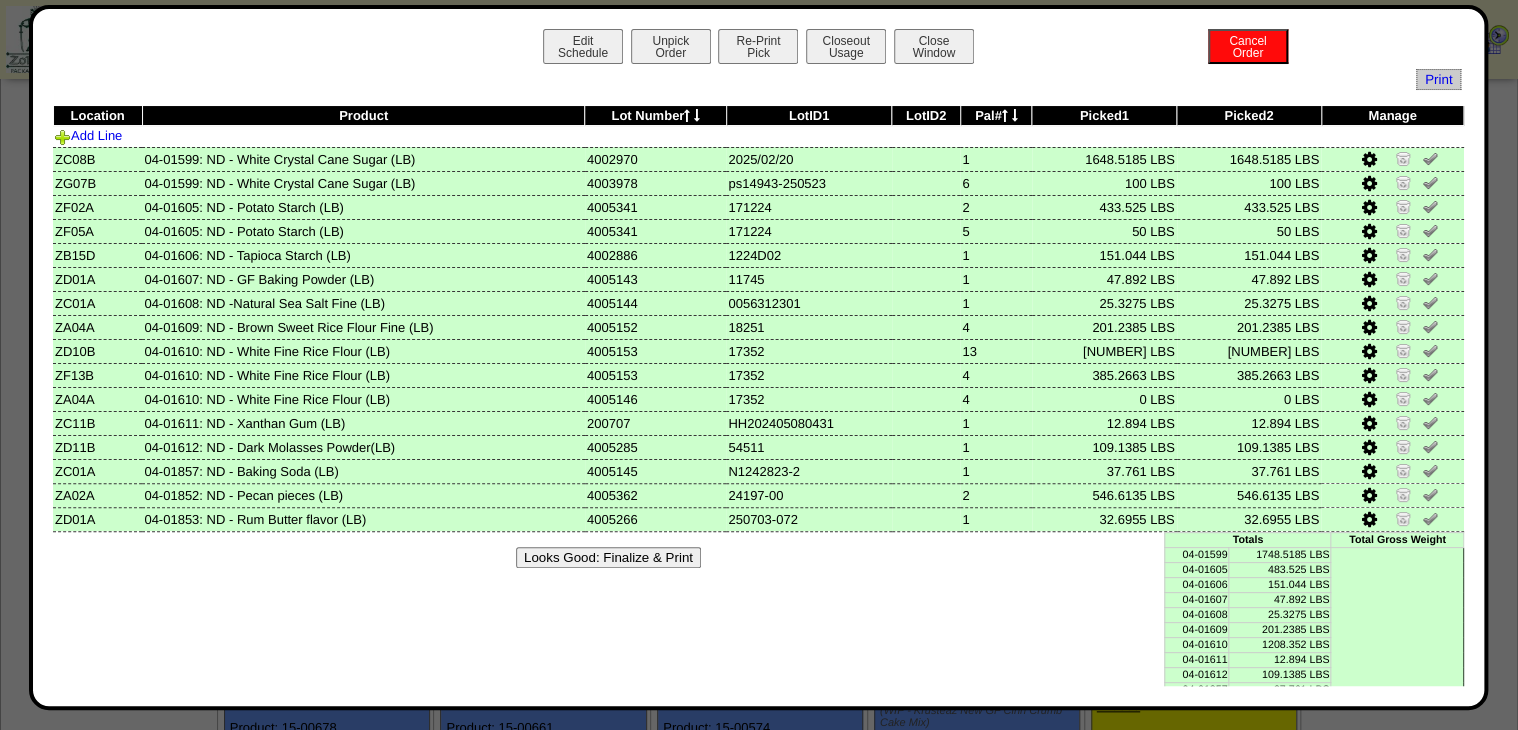 click on "Looks Good: Finalize & Print" at bounding box center [608, 557] 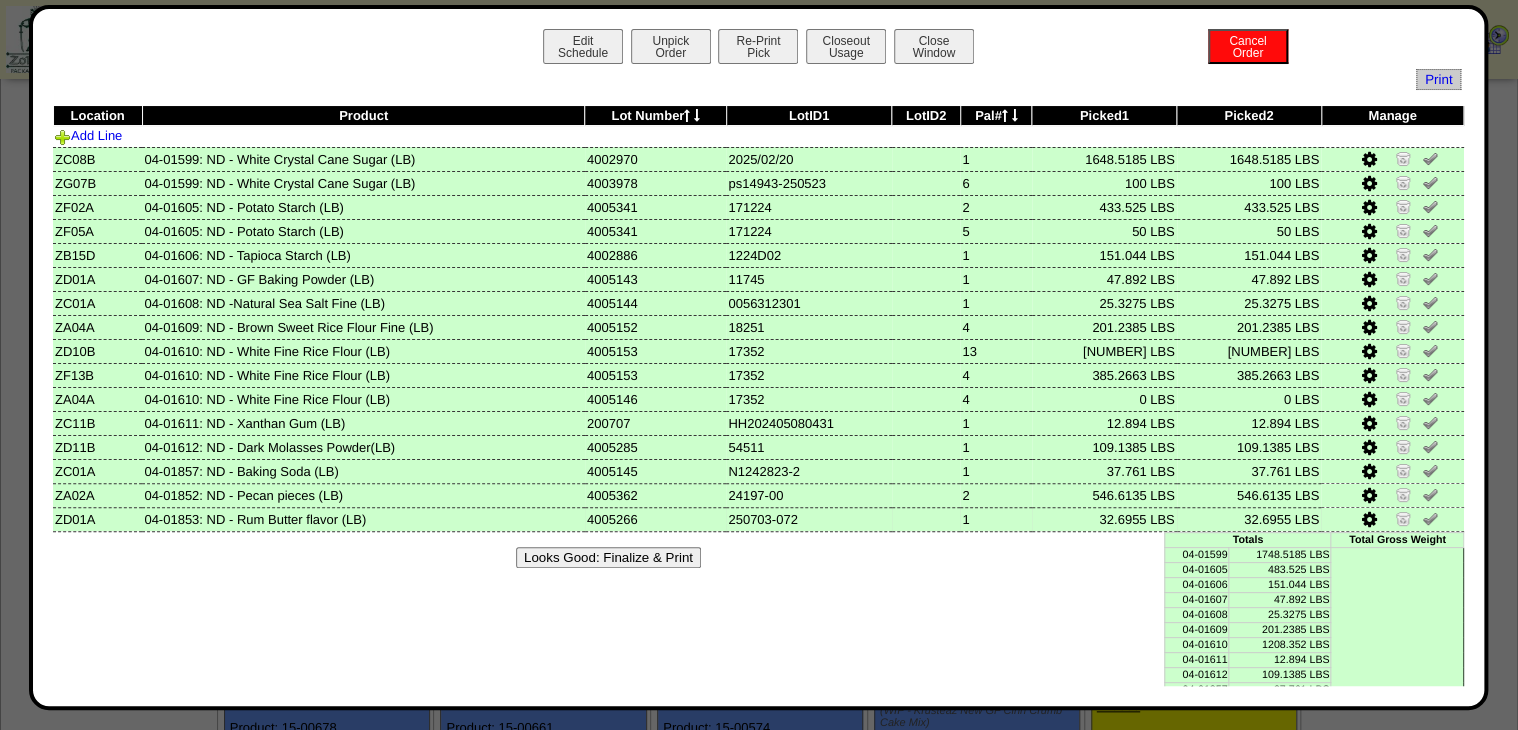 click at bounding box center [1369, 520] 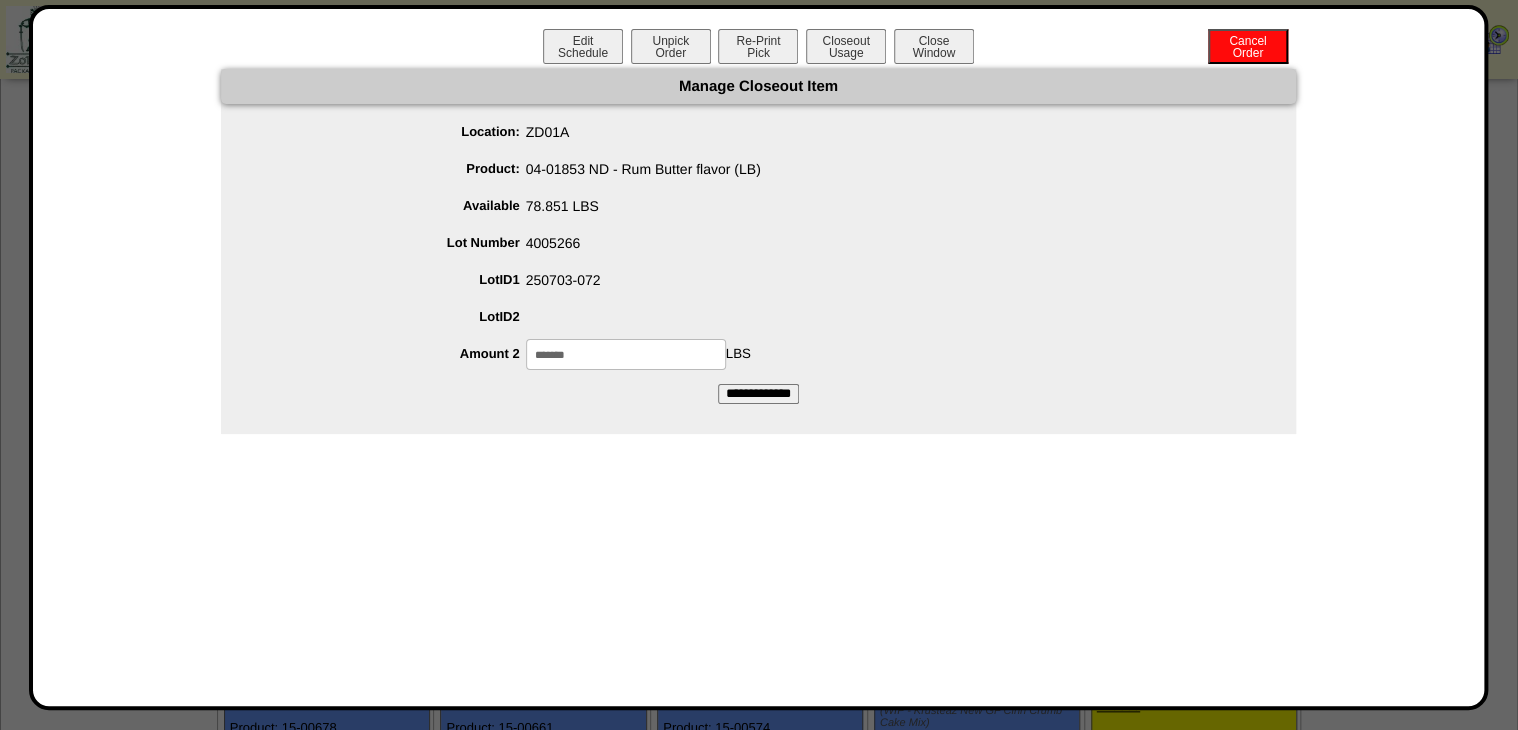 drag, startPoint x: 541, startPoint y: 349, endPoint x: 712, endPoint y: 348, distance: 171.00293 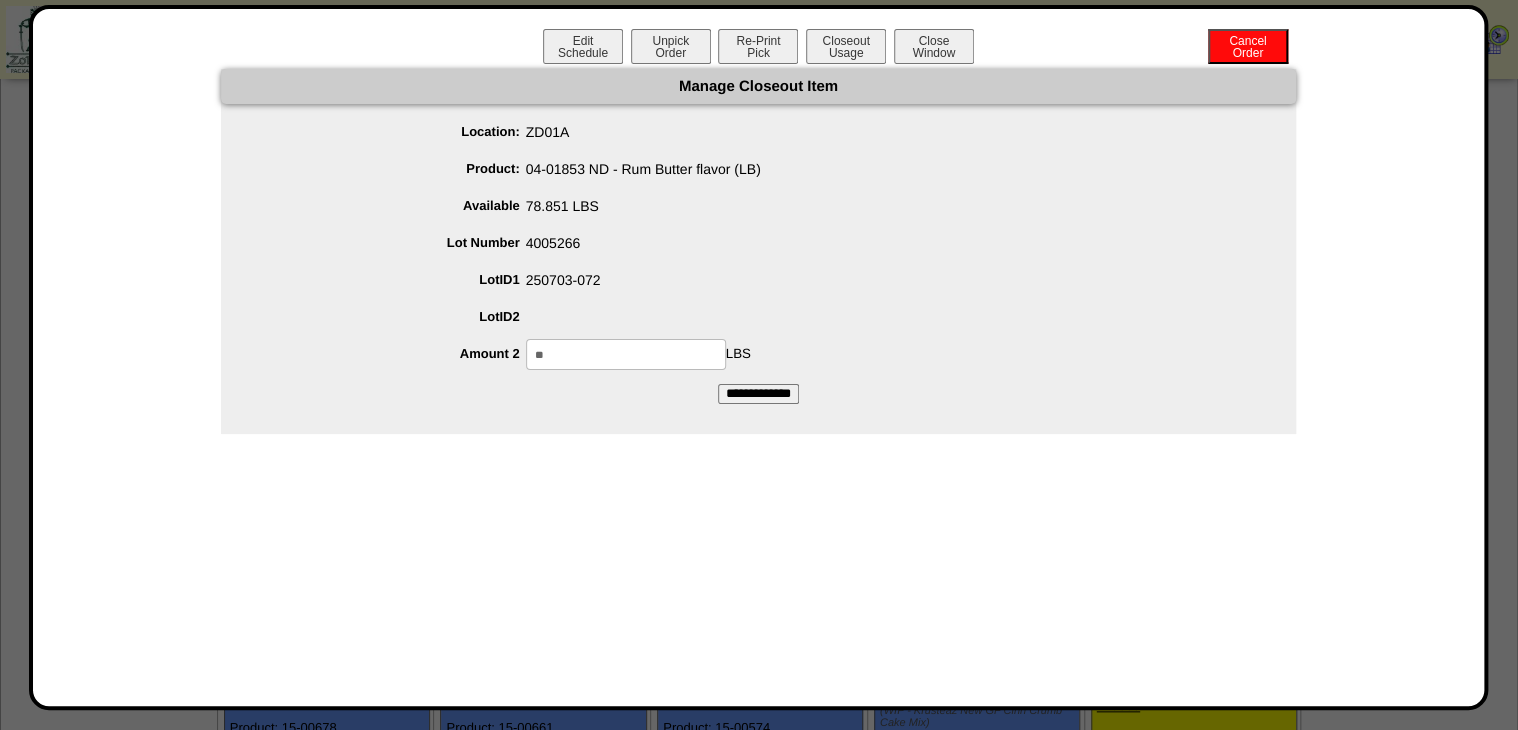 type on "**" 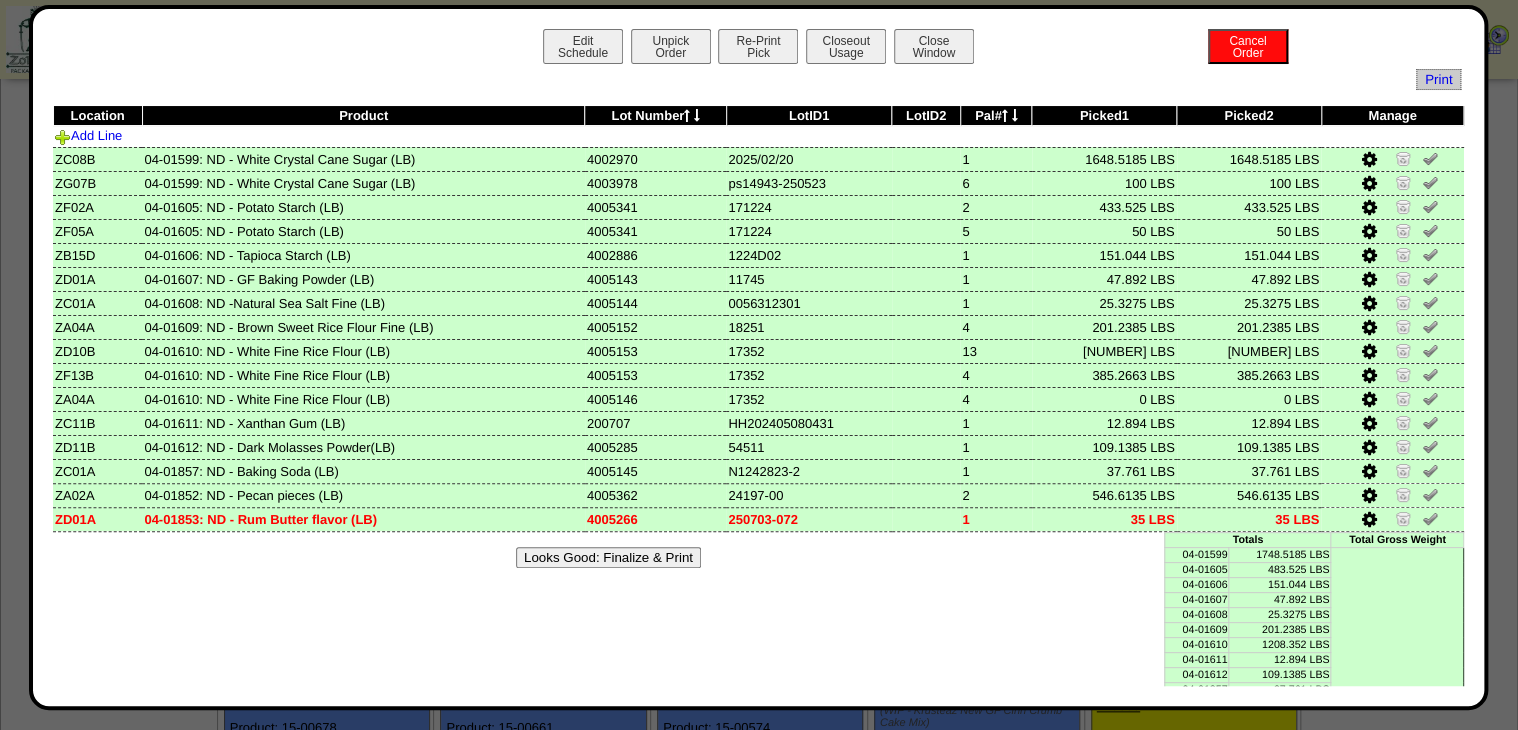 click on "Looks Good: Finalize & Print" at bounding box center [608, 557] 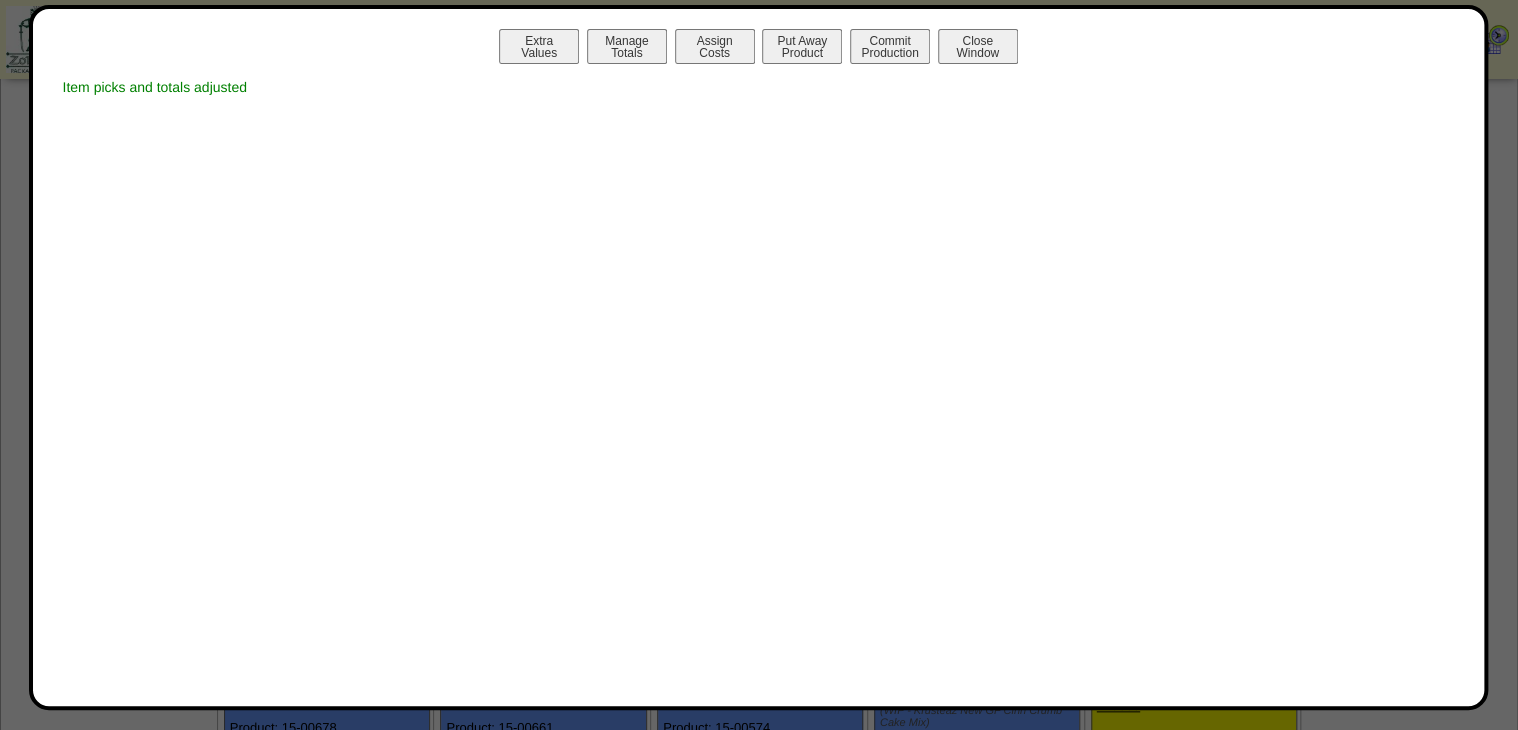 click on "Manage Totals" at bounding box center (627, 46) 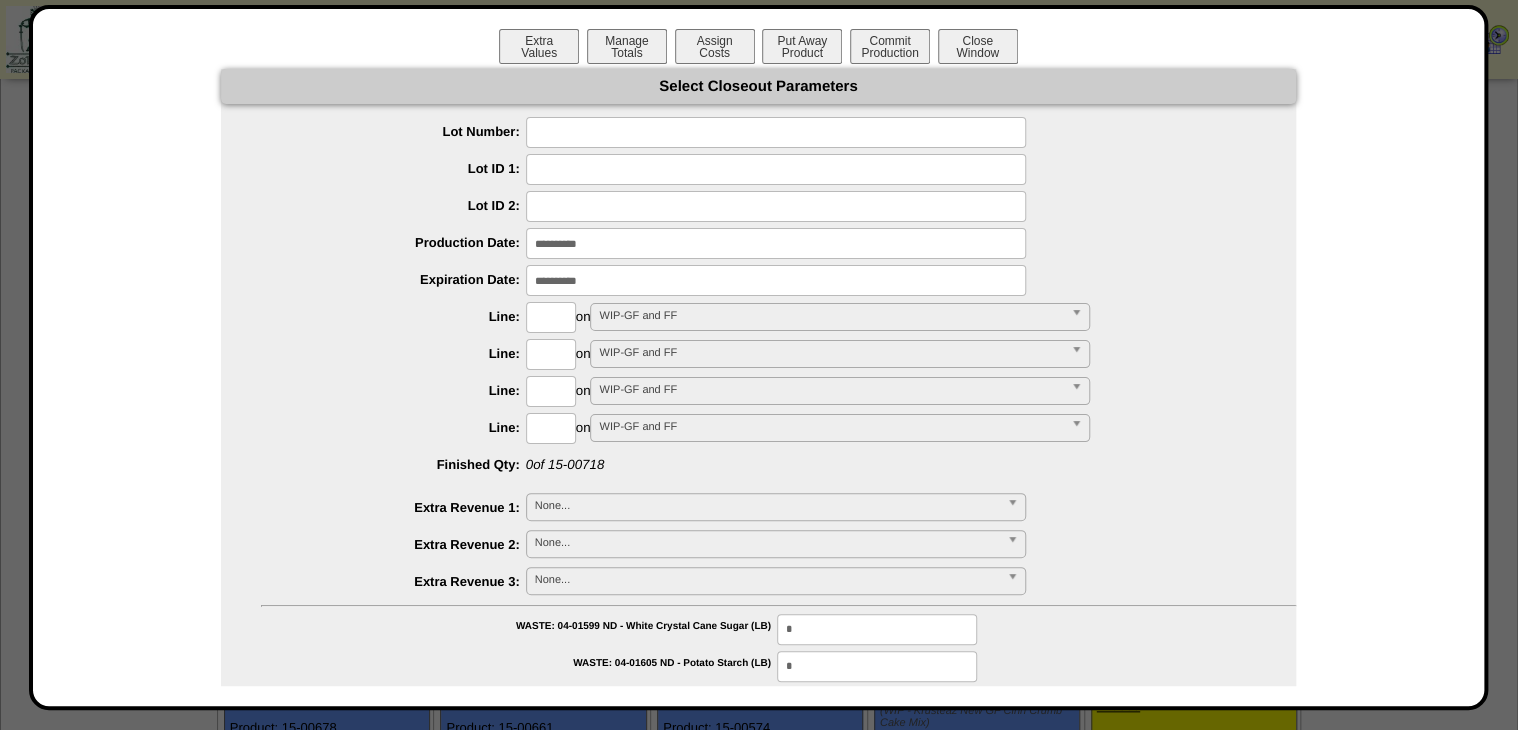 click at bounding box center [776, 132] 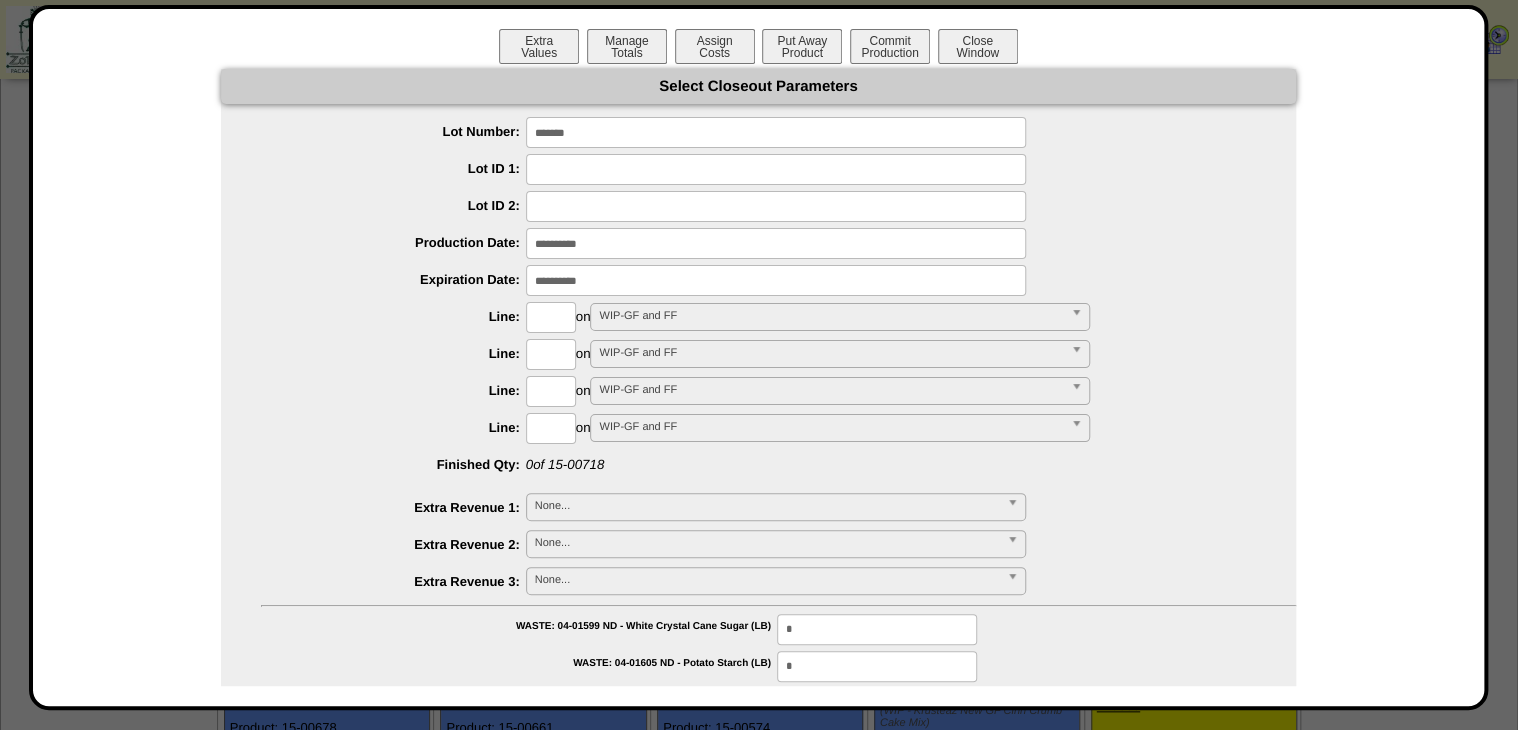 type on "*******" 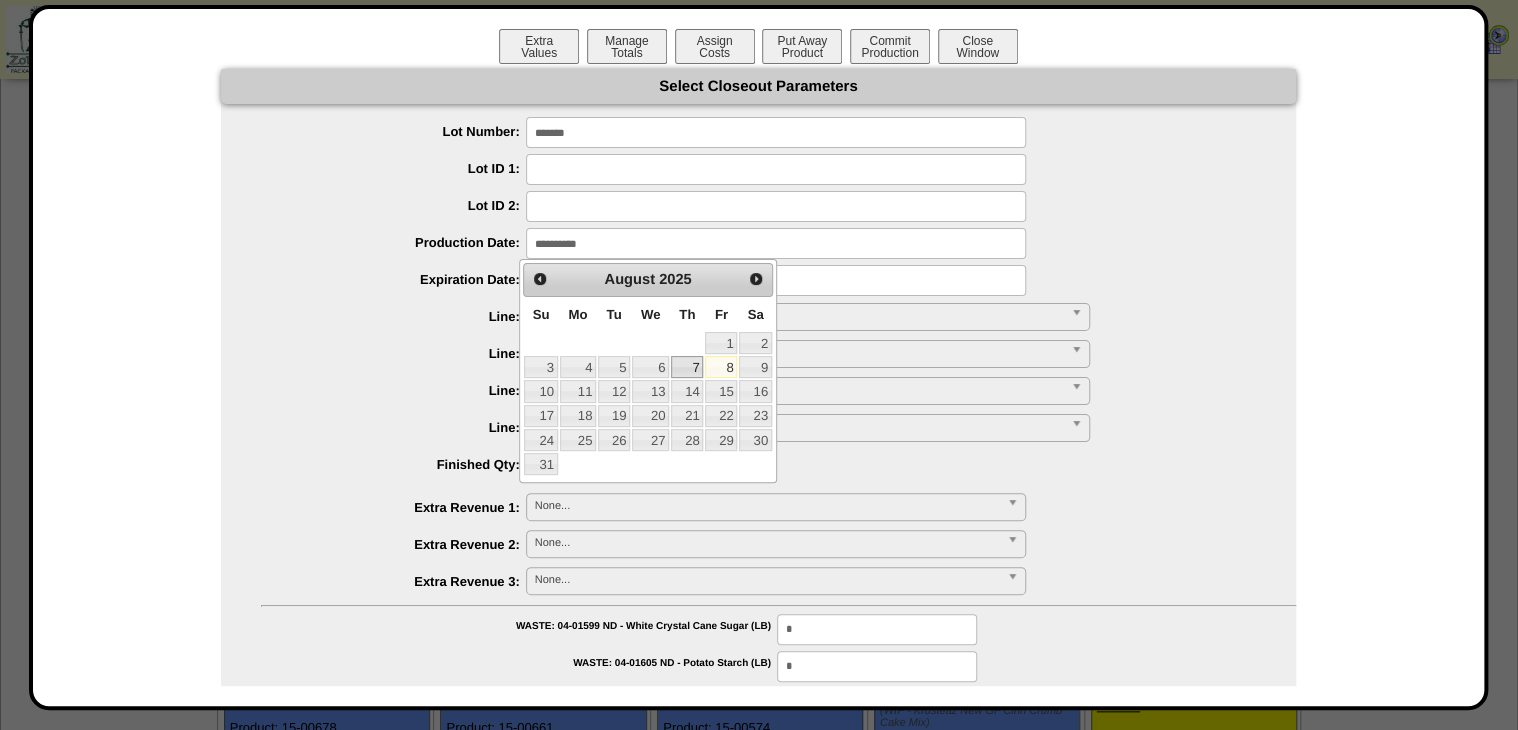 drag, startPoint x: 677, startPoint y: 372, endPoint x: 668, endPoint y: 332, distance: 41 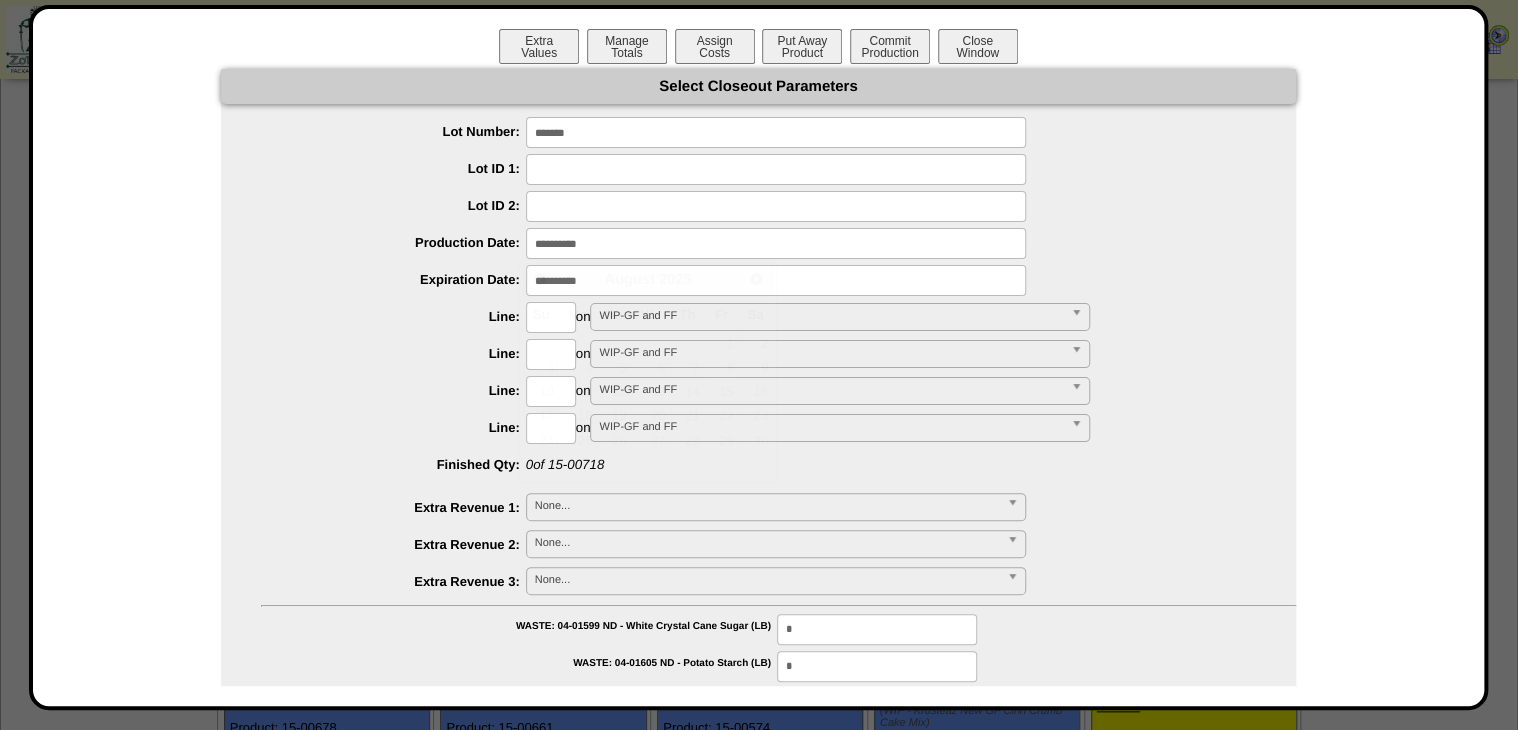 click at bounding box center [776, 280] 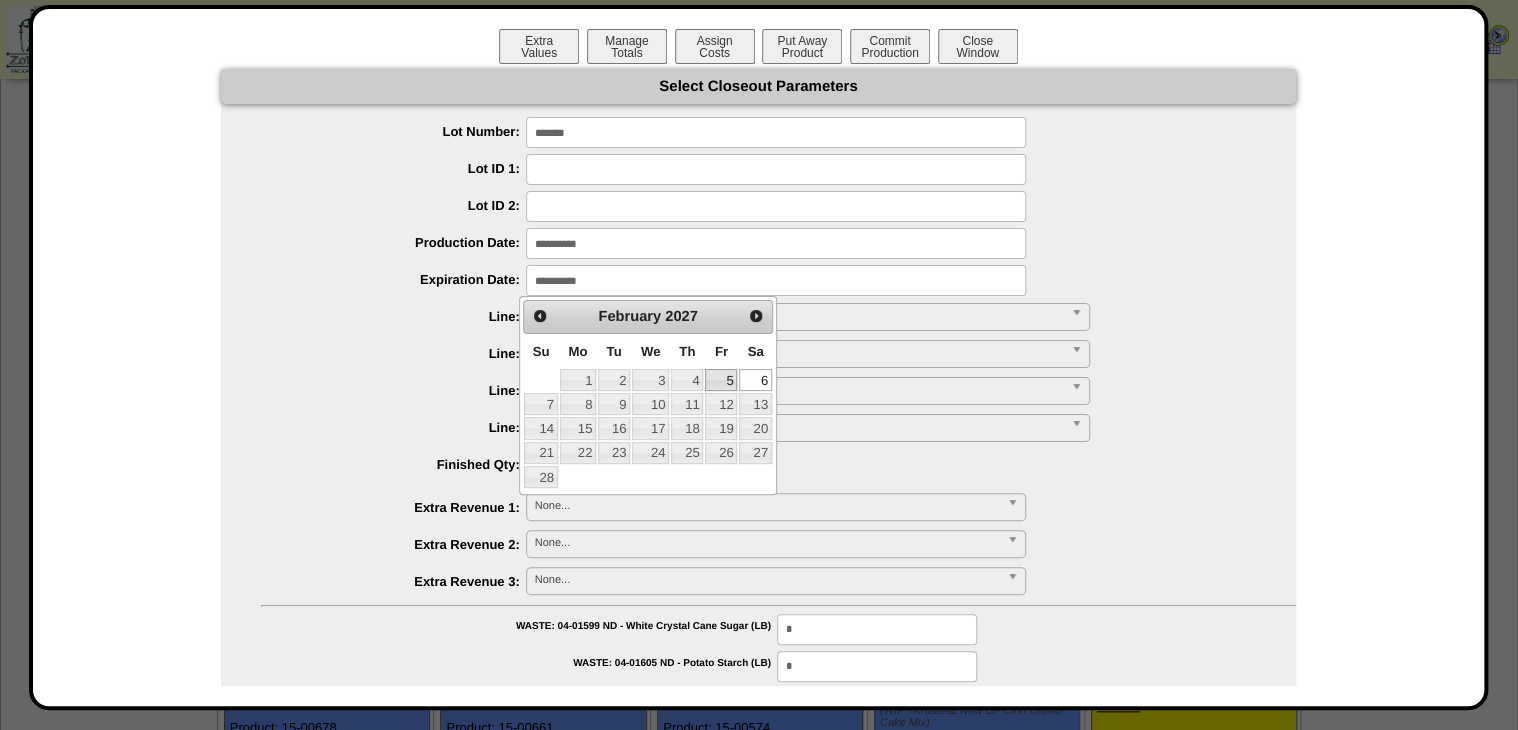click on "5" at bounding box center [721, 380] 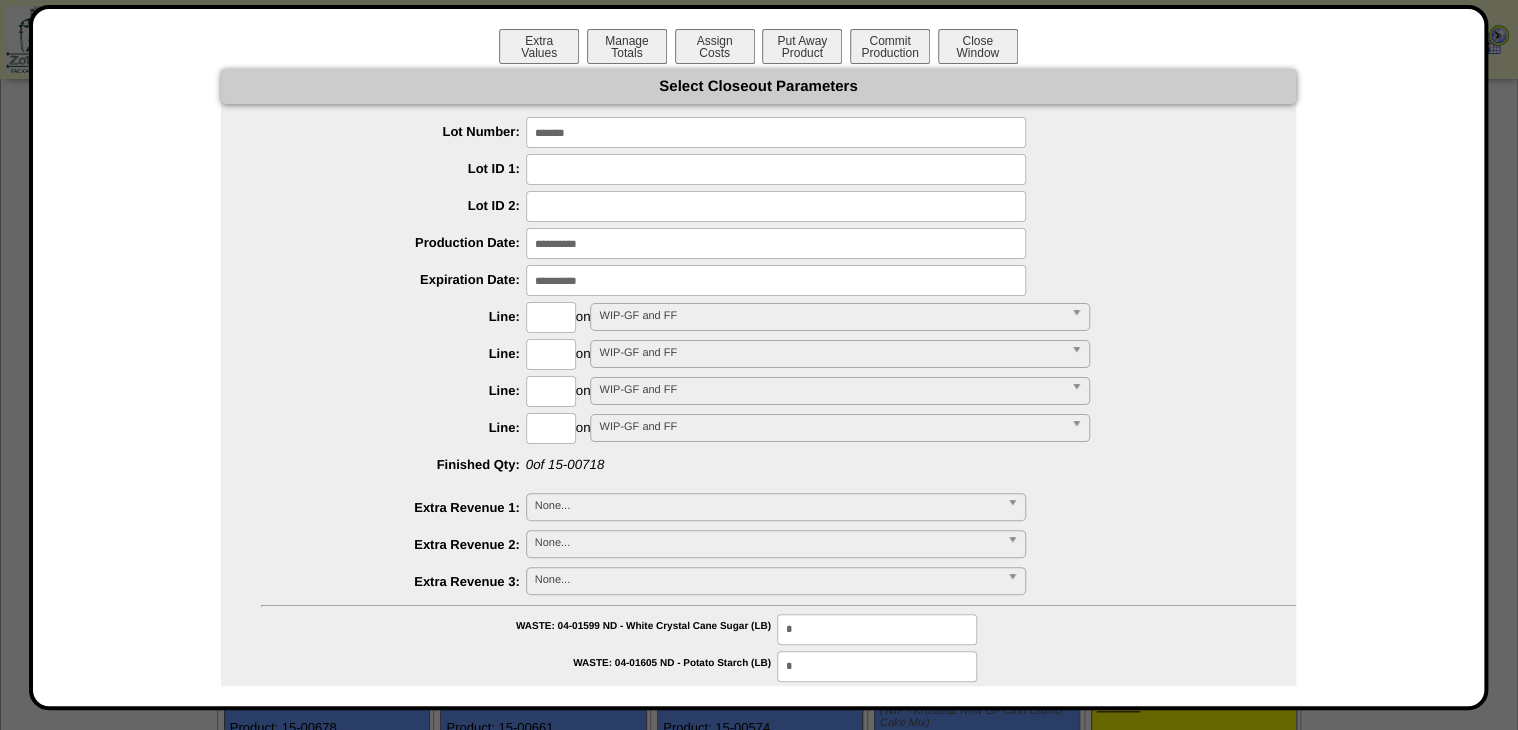 click at bounding box center (551, 317) 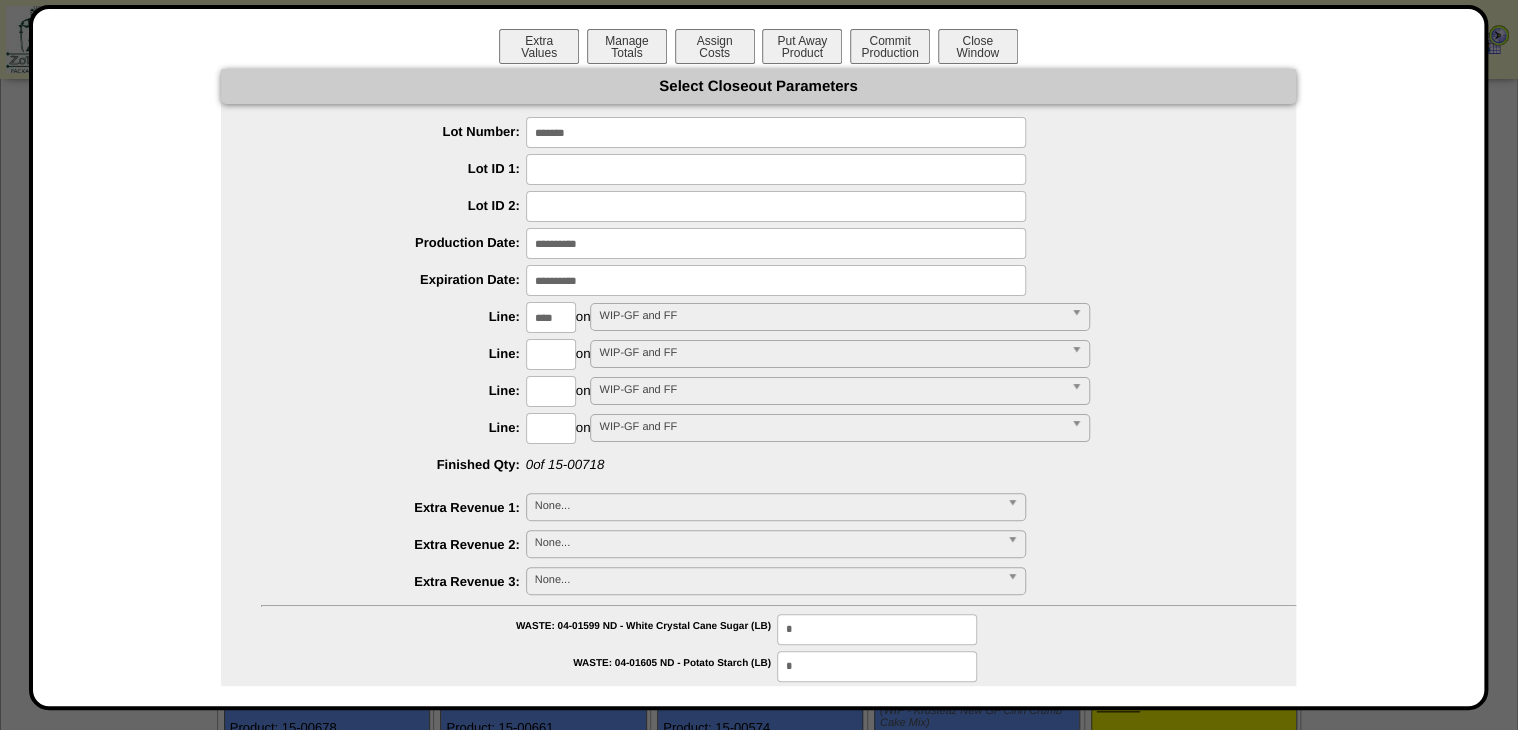 type on "****" 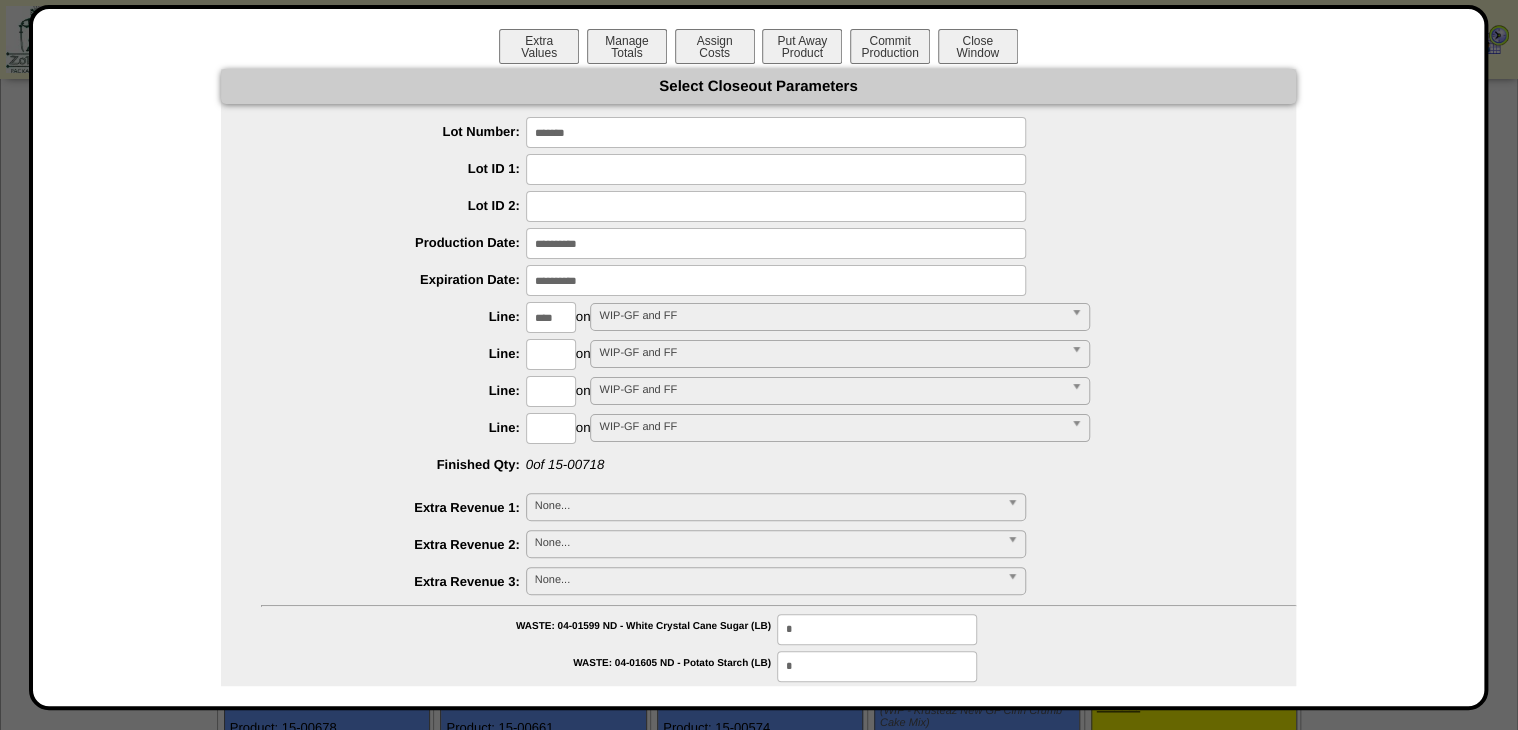 click on "**********" at bounding box center (758, 1084) 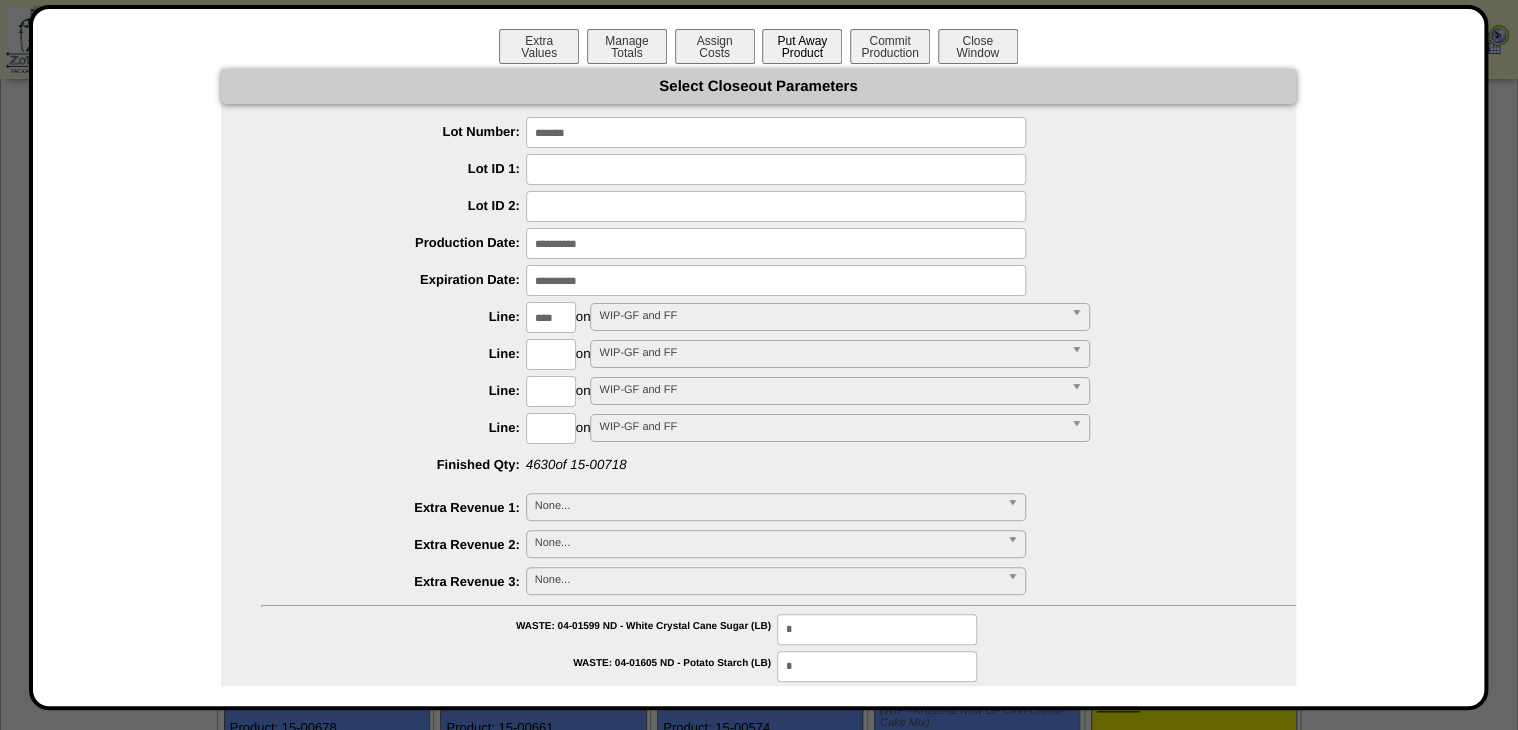 click on "Put Away Product" at bounding box center [802, 46] 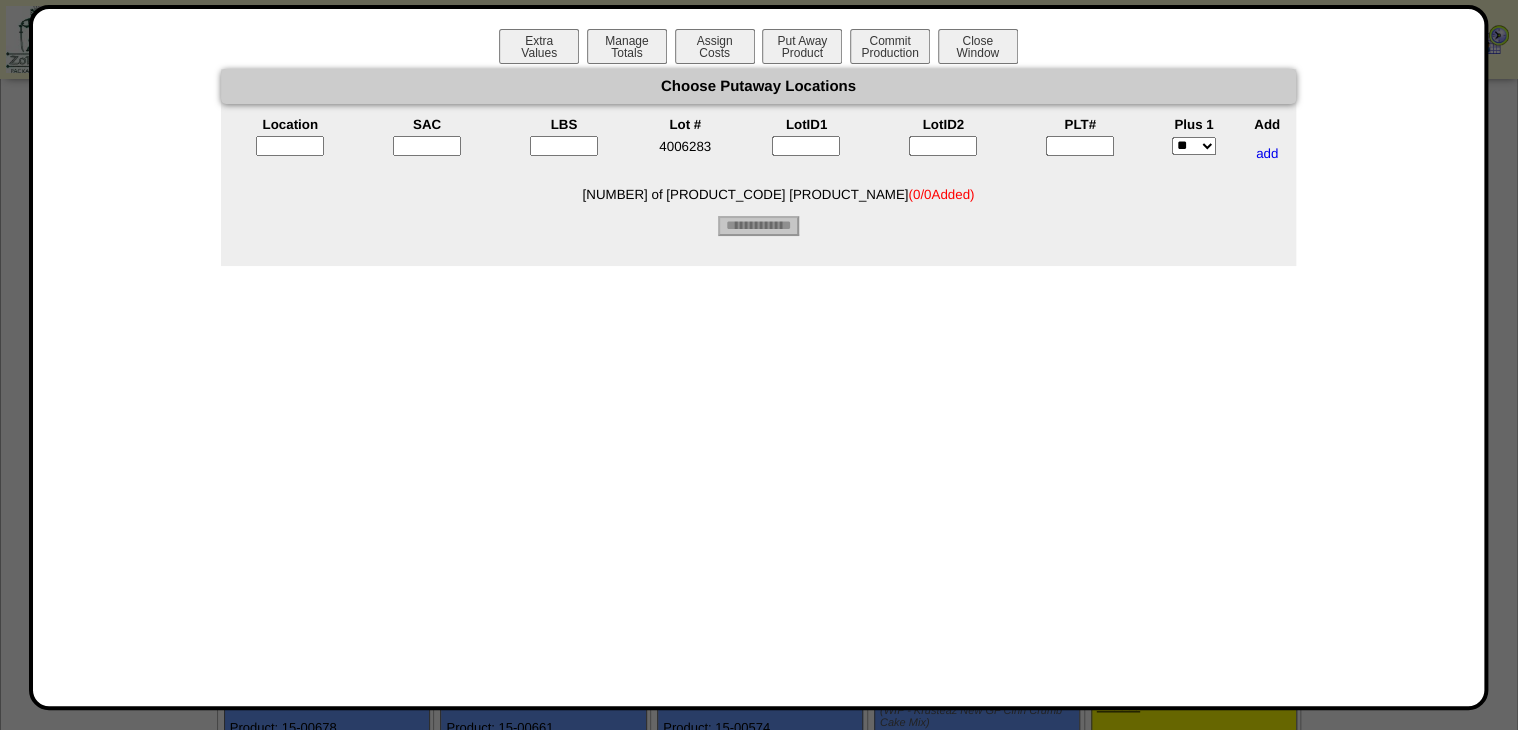 drag, startPoint x: 1061, startPoint y: 154, endPoint x: 1001, endPoint y: 149, distance: 60.207973 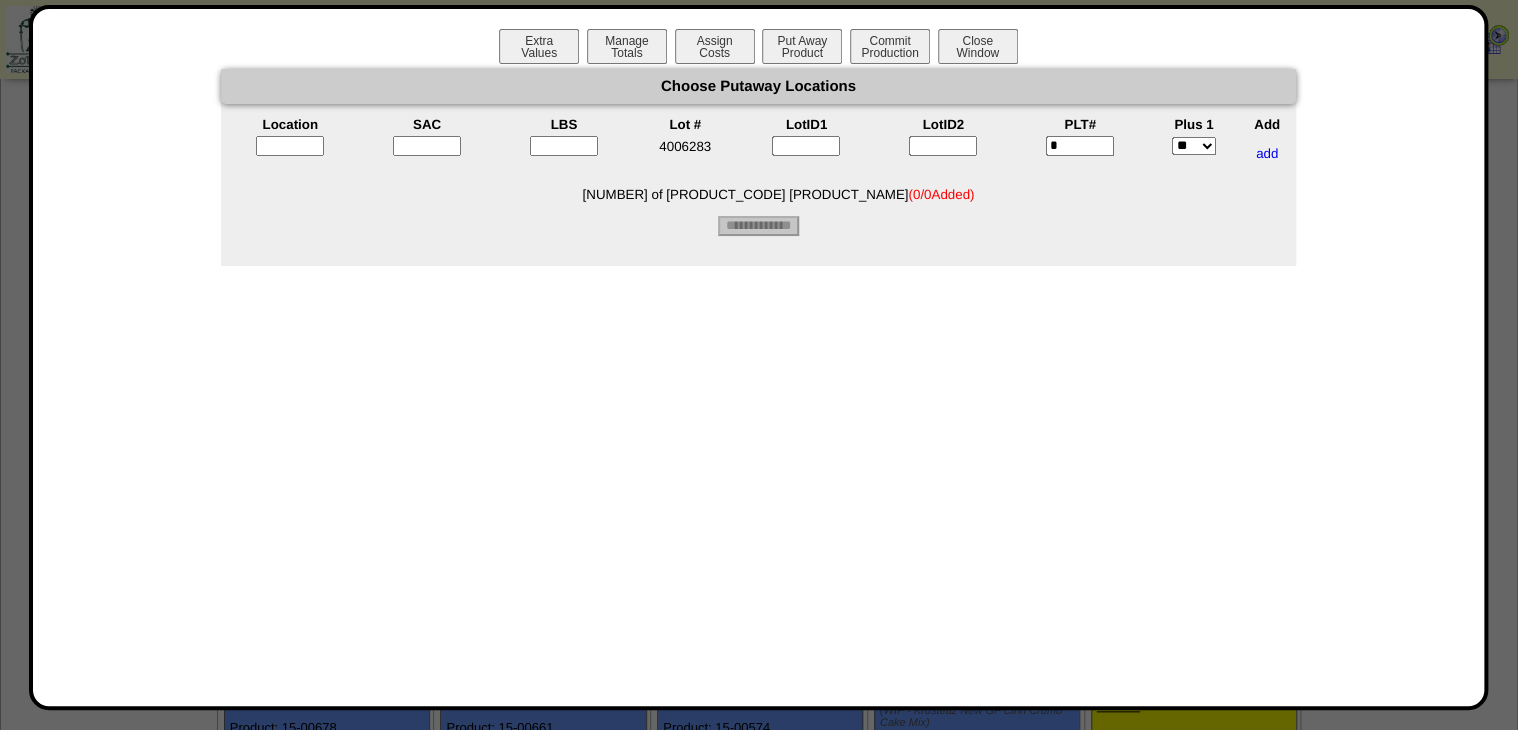 type on "*" 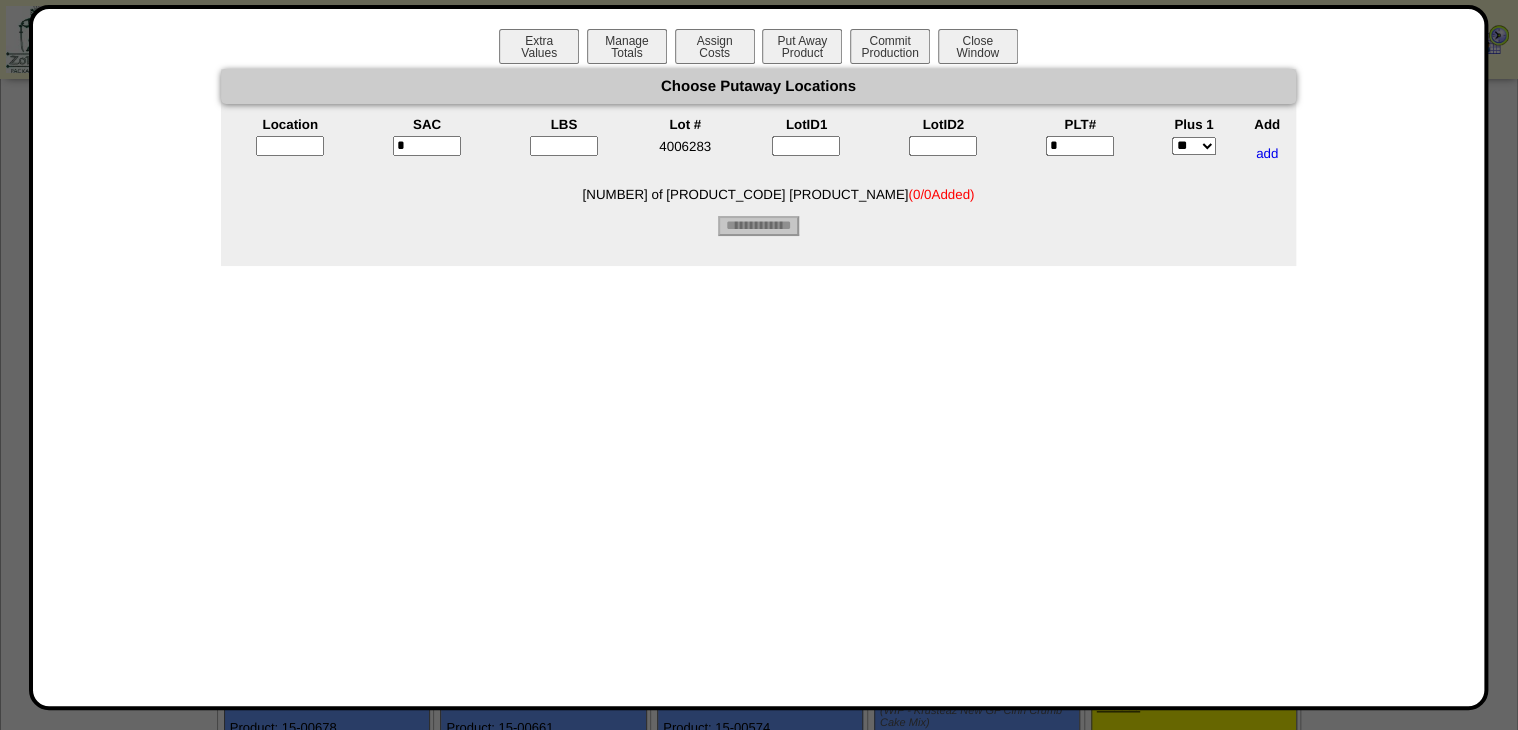 type on "*" 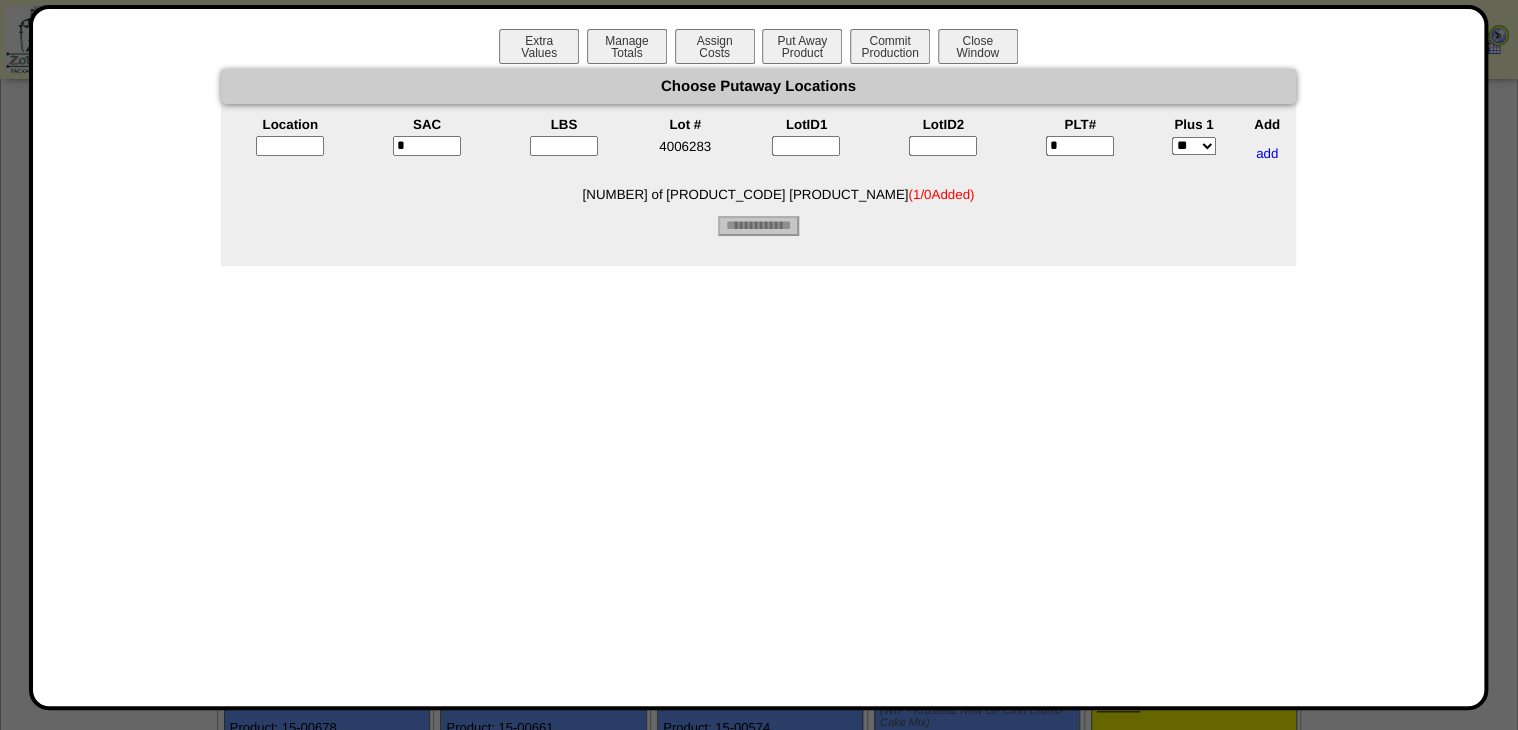 click at bounding box center [564, 146] 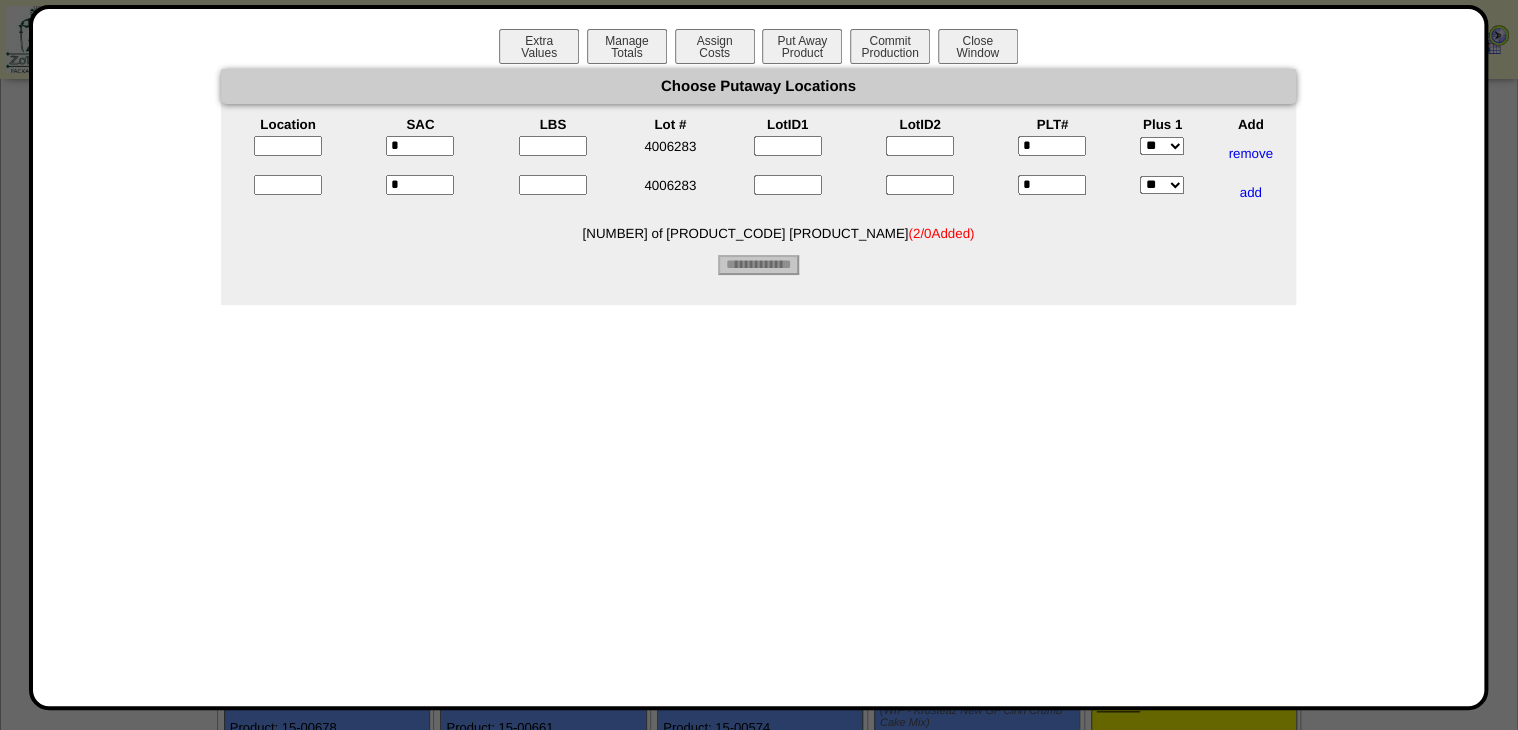 click at bounding box center (553, 146) 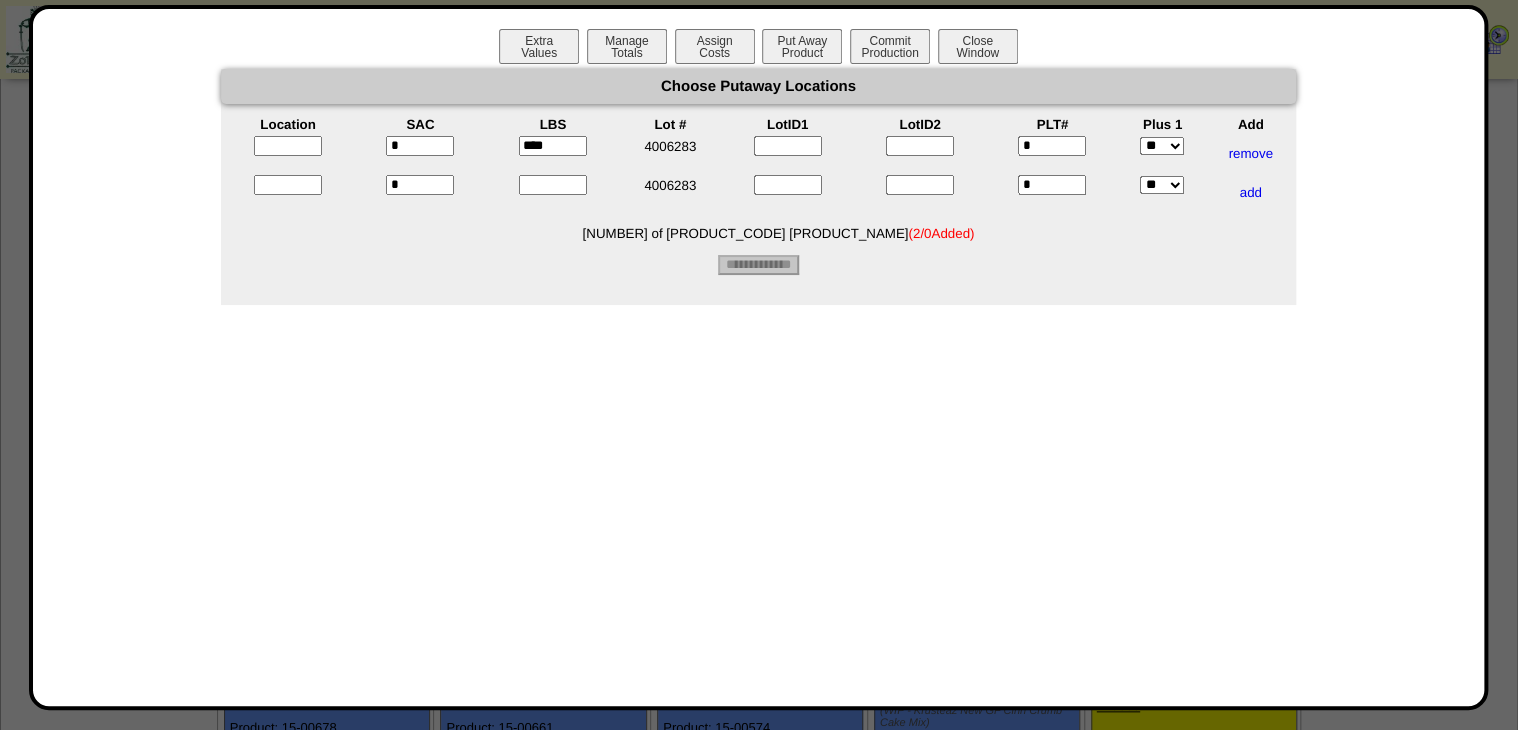 type on "****" 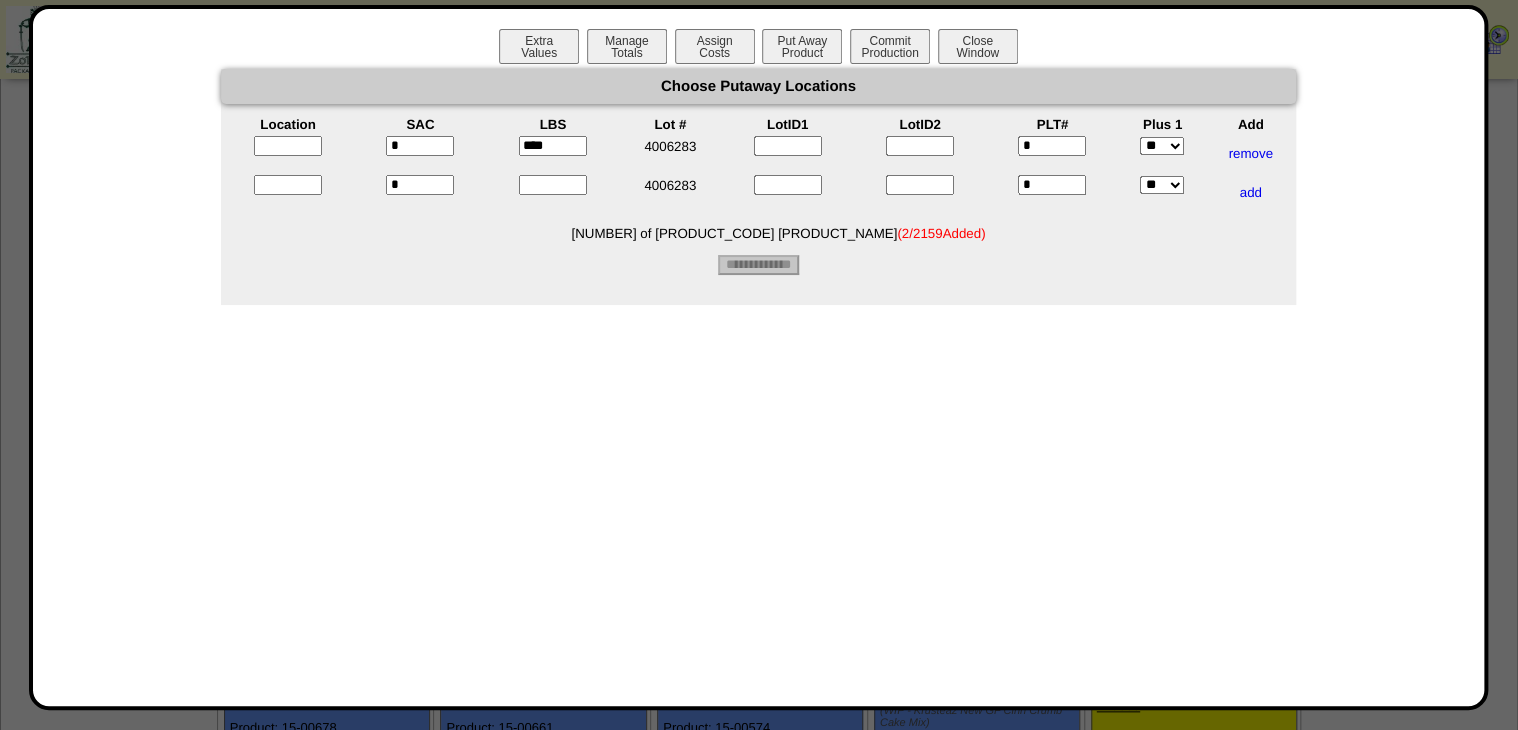 click at bounding box center [553, 185] 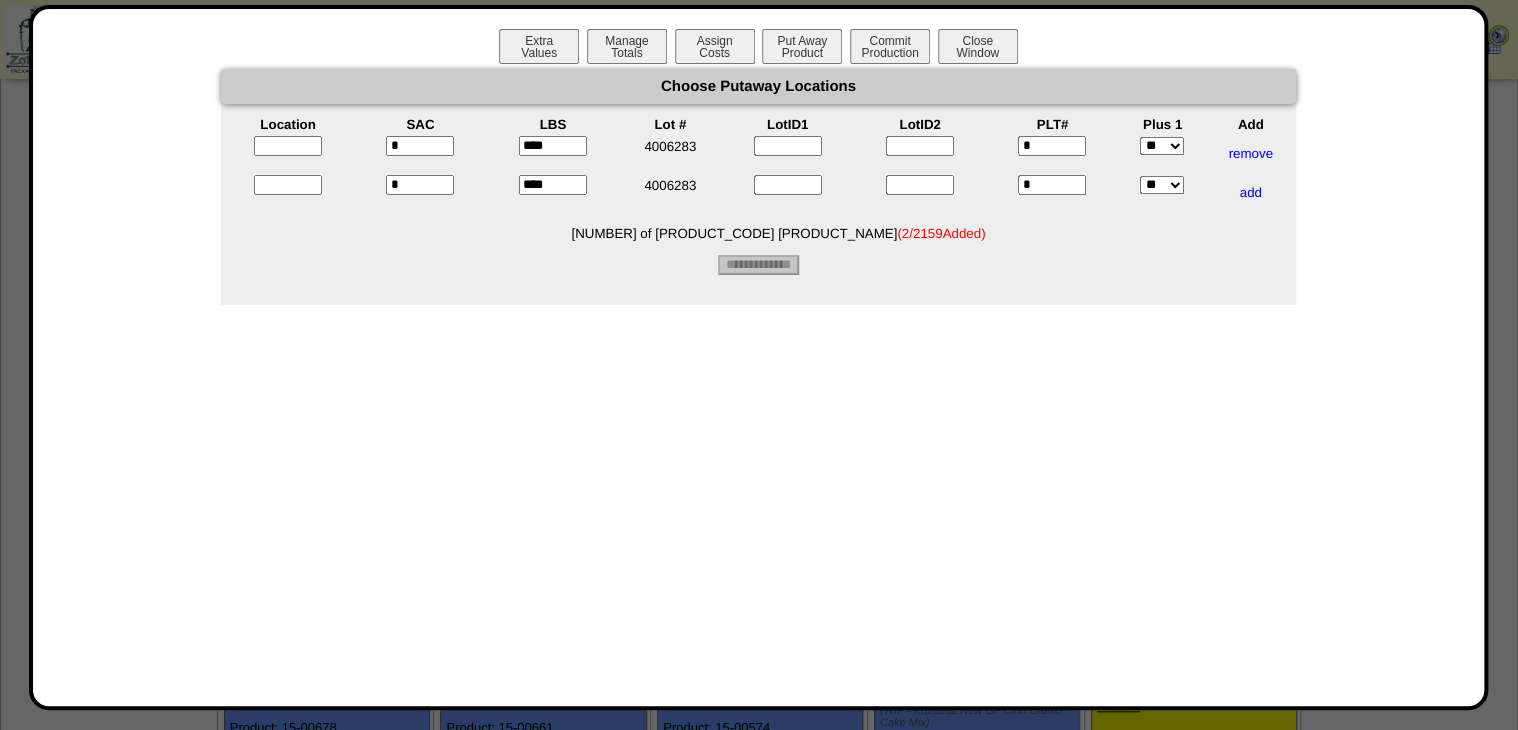 type on "****" 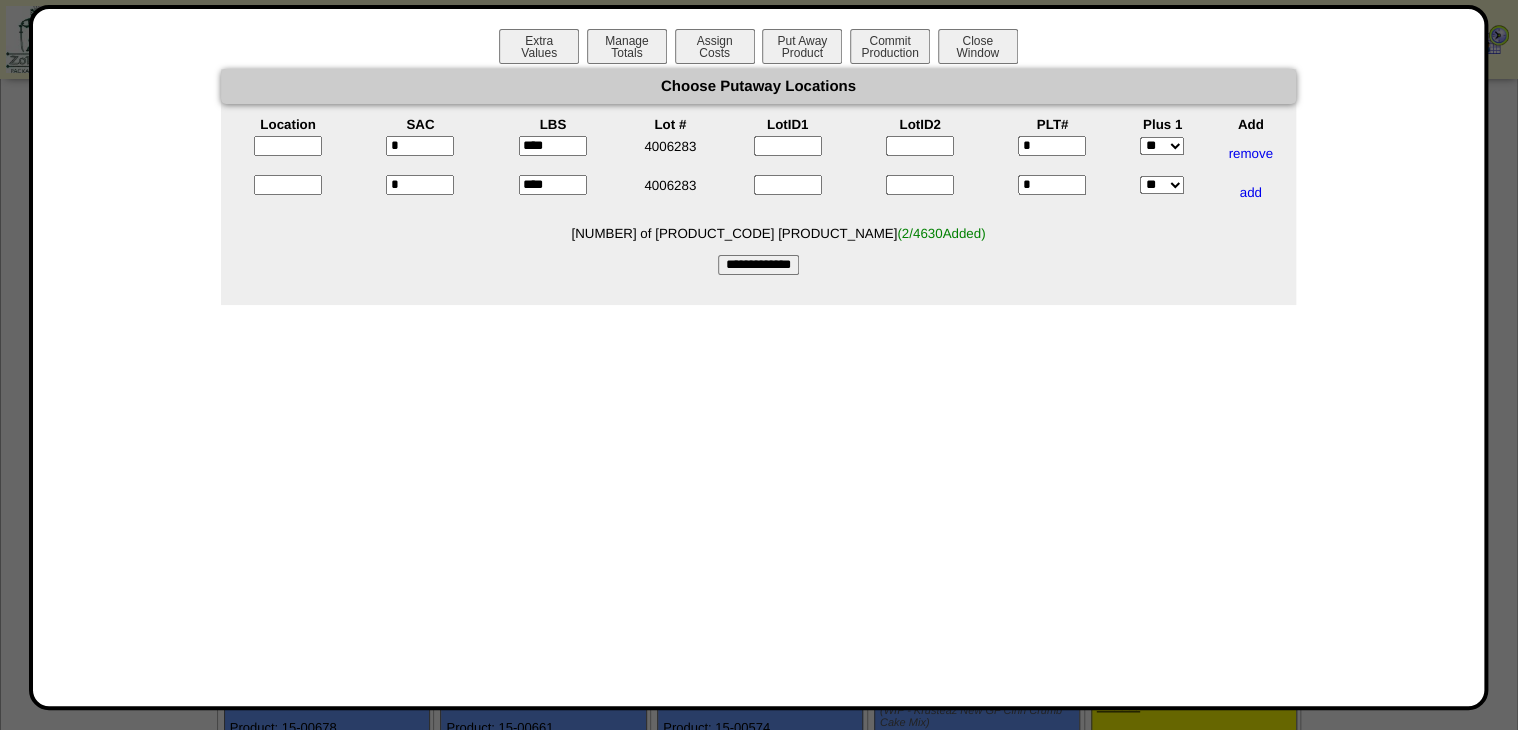 click at bounding box center (288, 146) 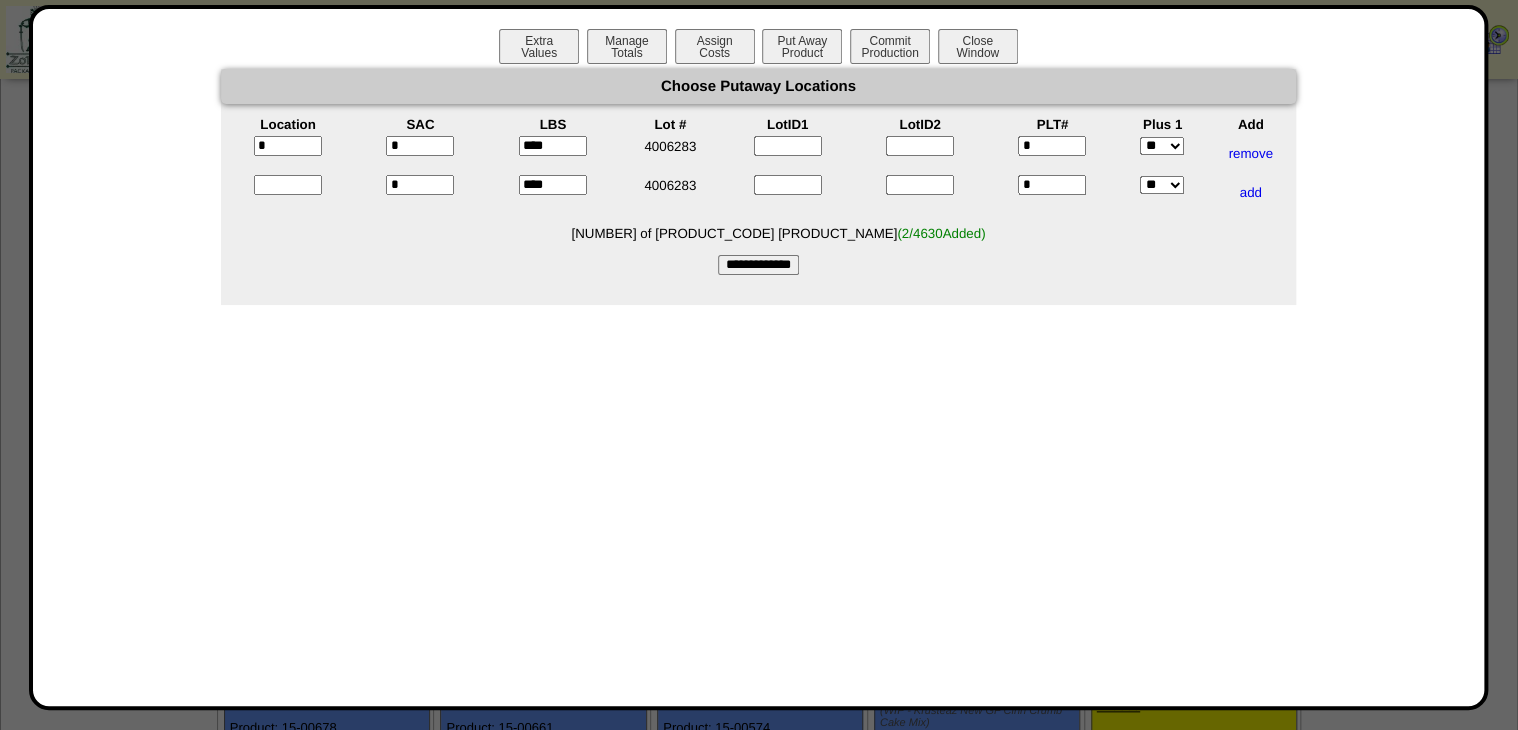 type on "**" 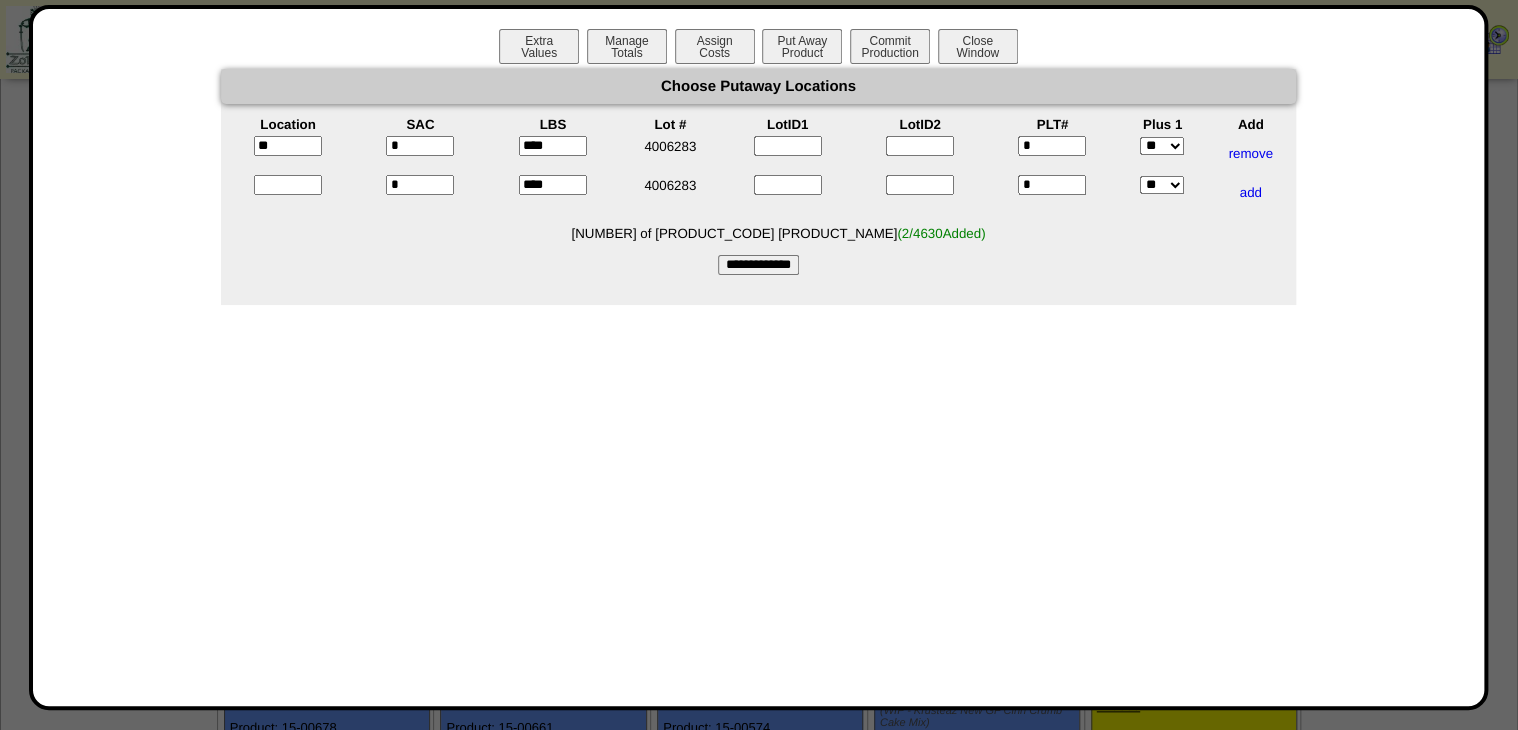 drag, startPoint x: 391, startPoint y: 150, endPoint x: 312, endPoint y: 199, distance: 92.96236 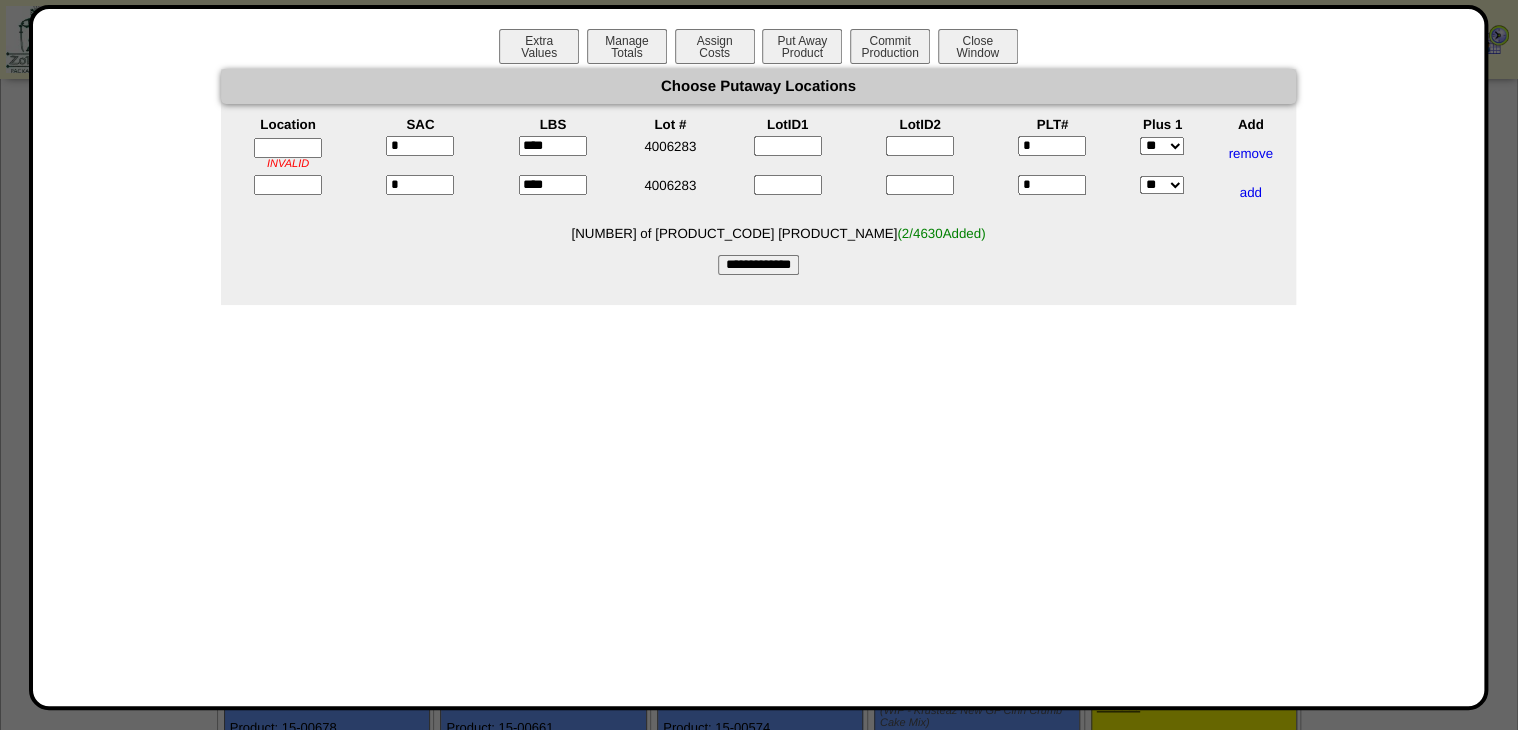 click at bounding box center [288, 192] 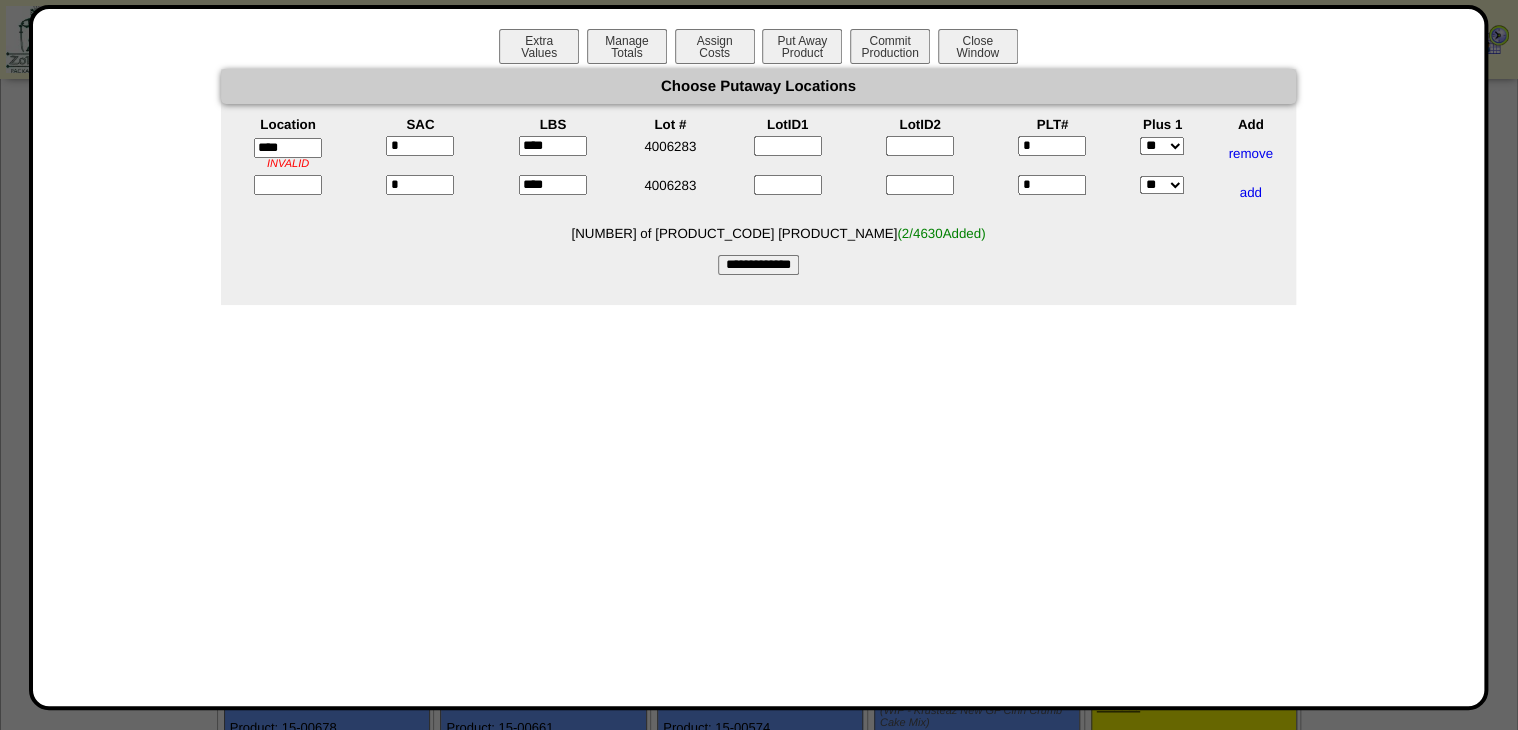 type on "*****" 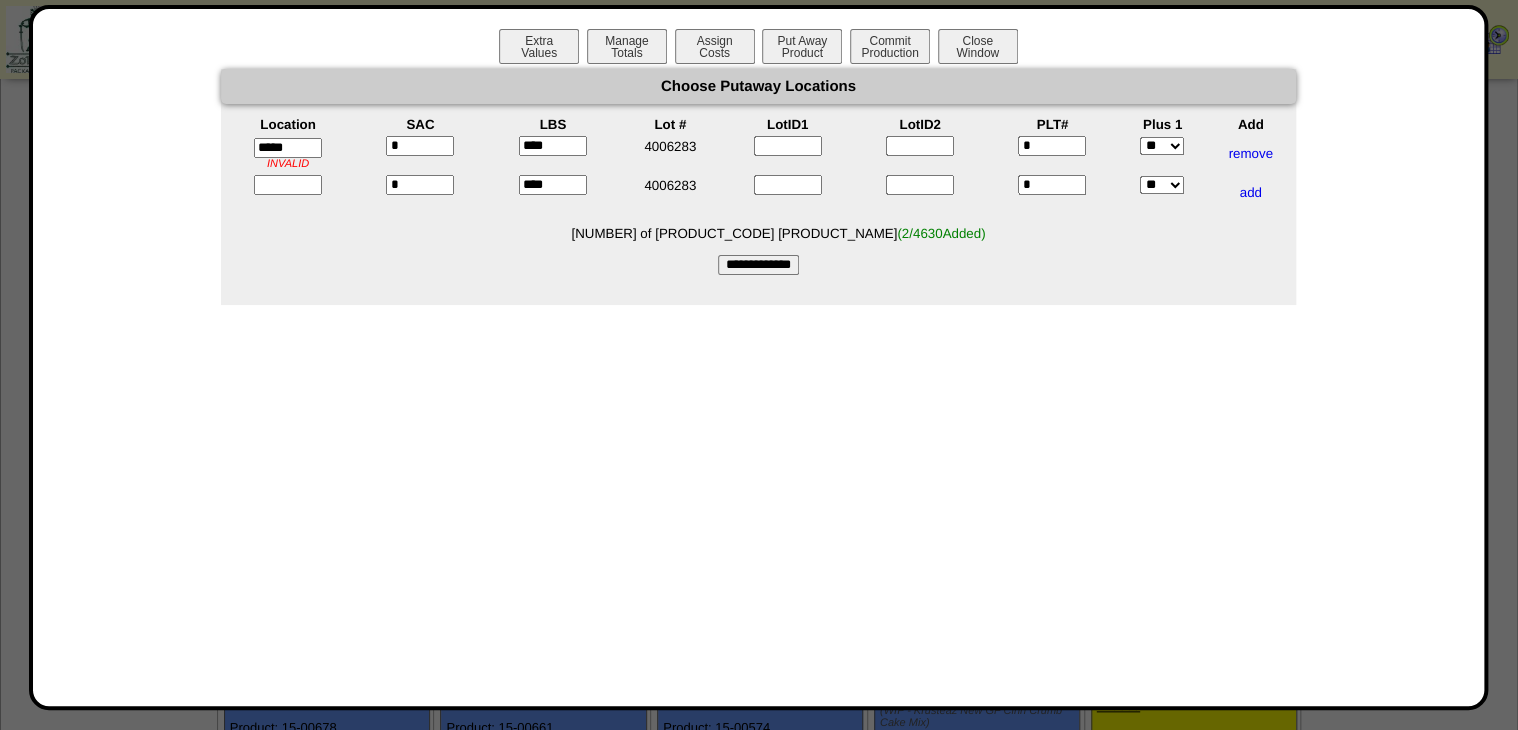 click on "Location" at bounding box center (288, 124) 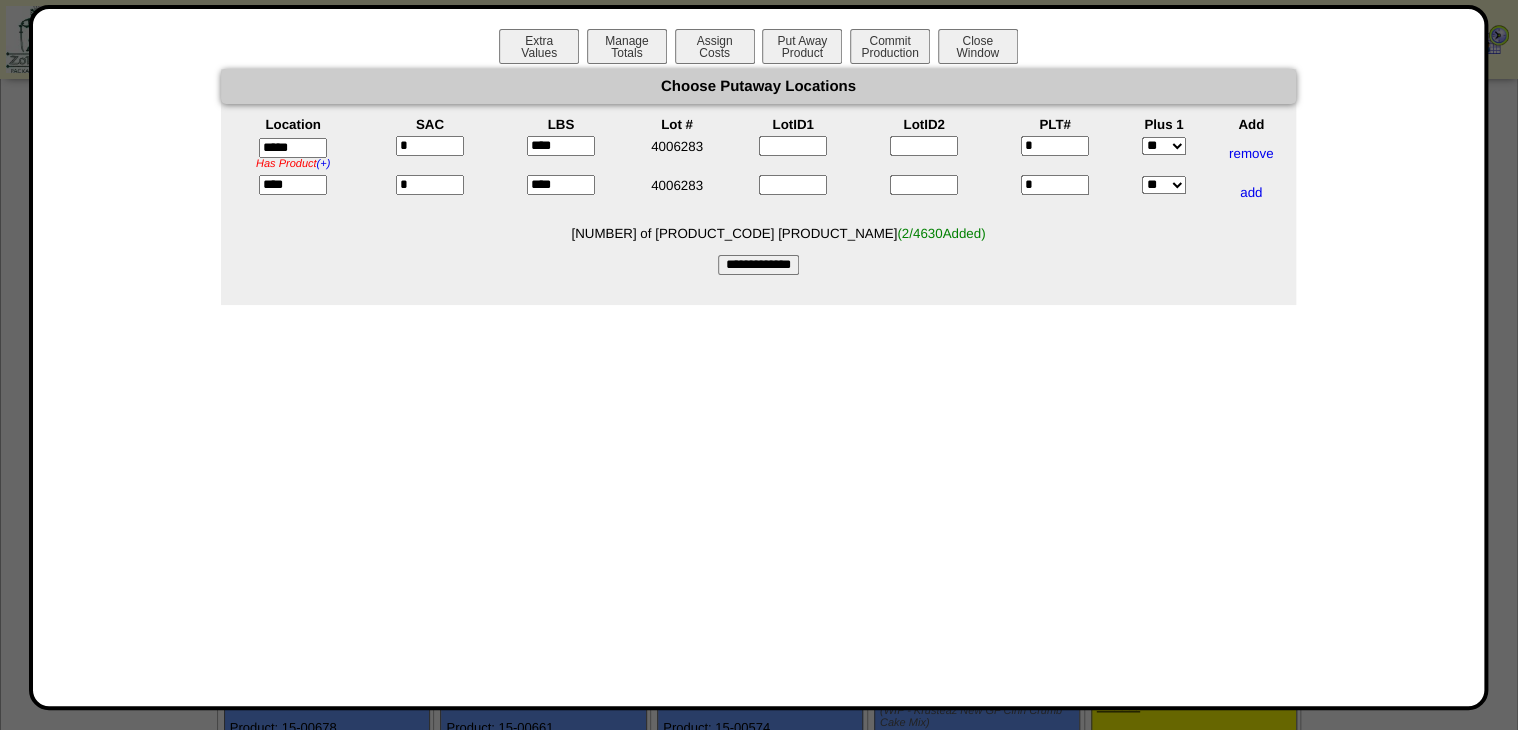 type on "*****" 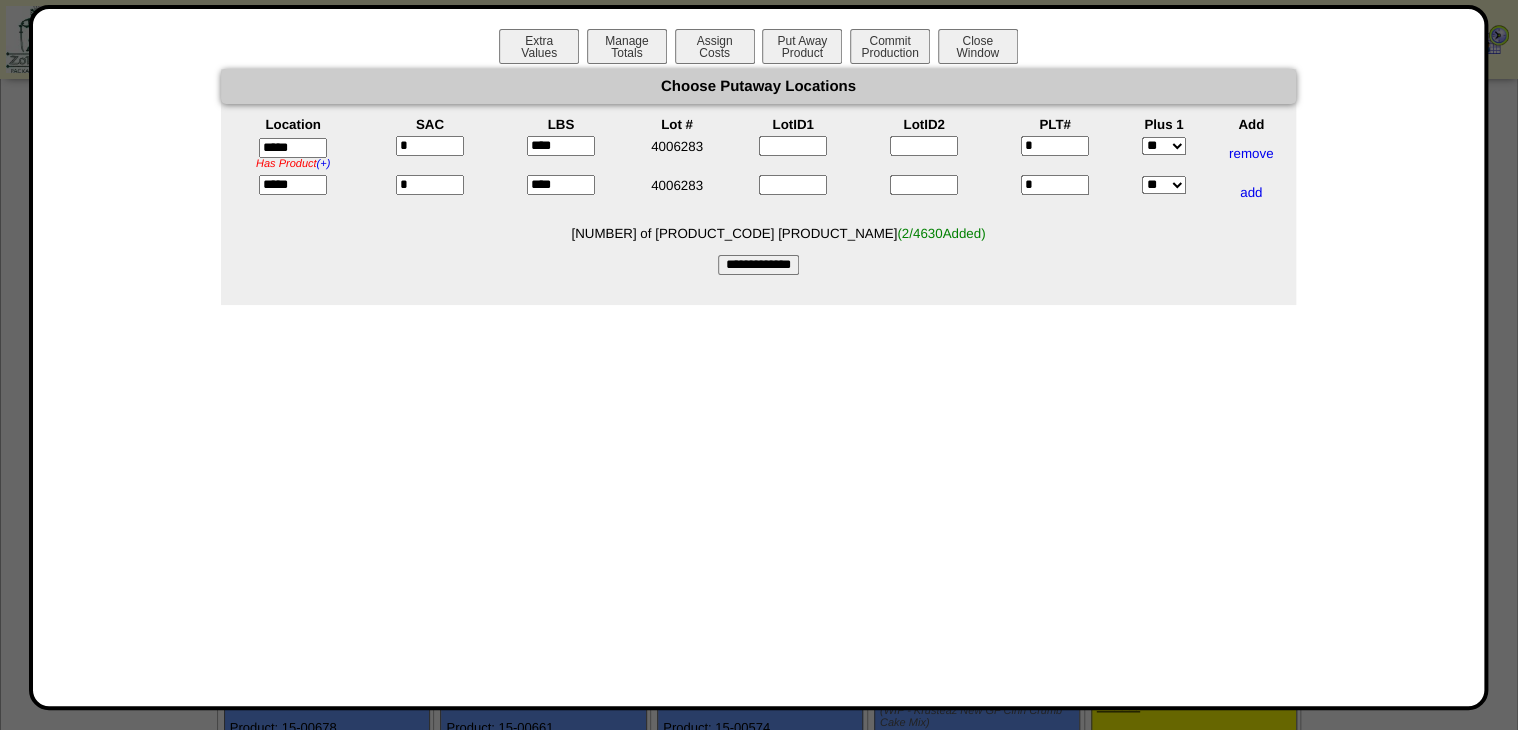 drag, startPoint x: 758, startPoint y: 268, endPoint x: 839, endPoint y: 68, distance: 215.77998 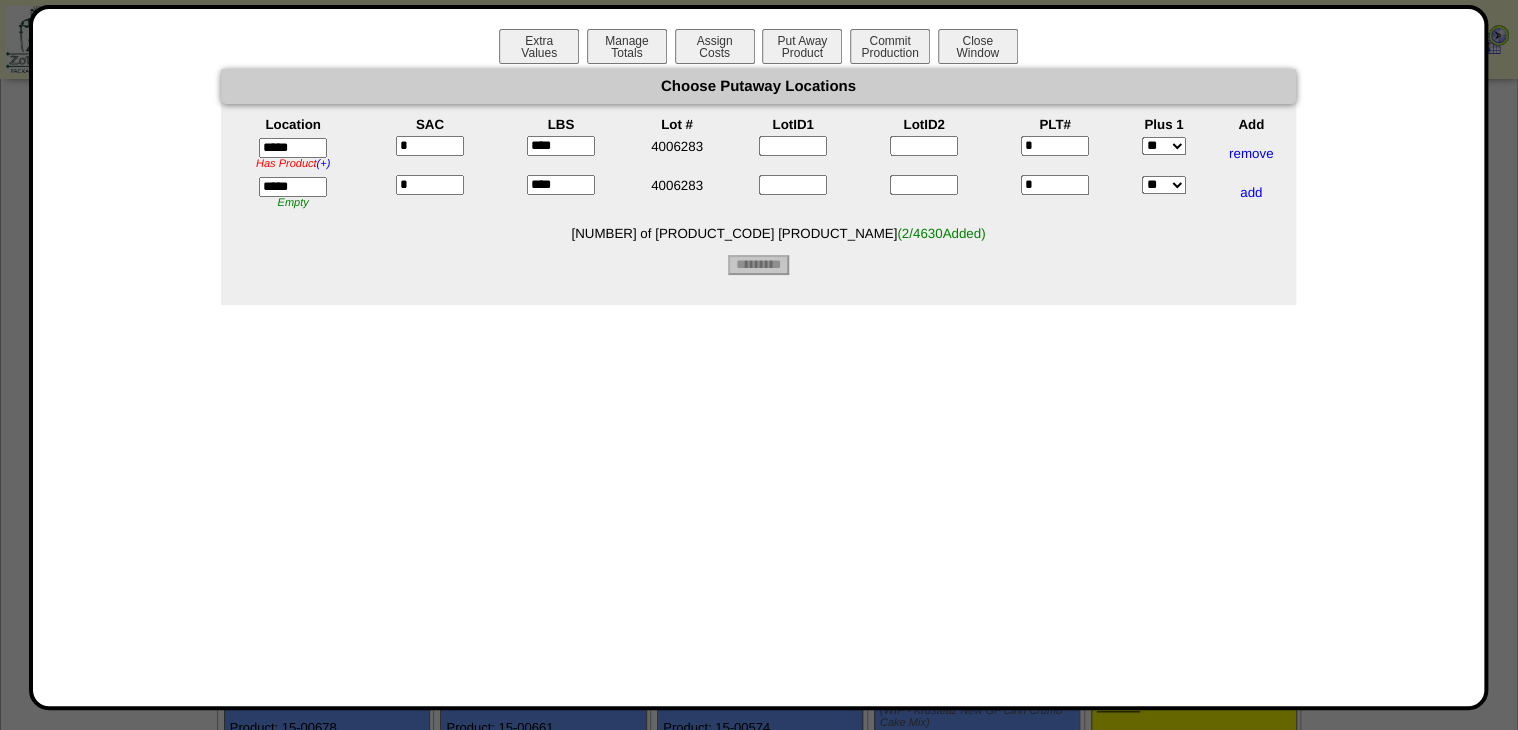 type on "*********" 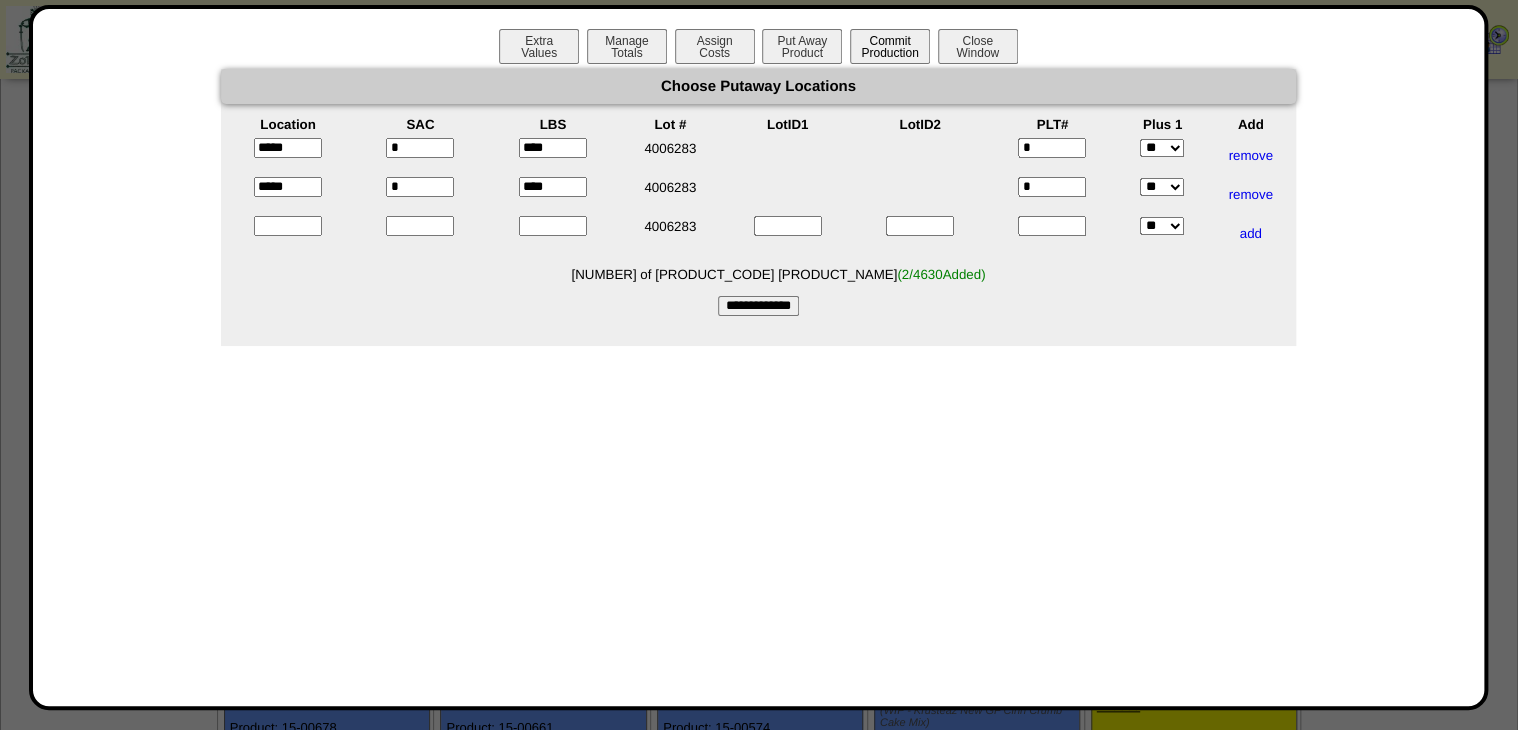 click on "Commit Production" at bounding box center [890, 46] 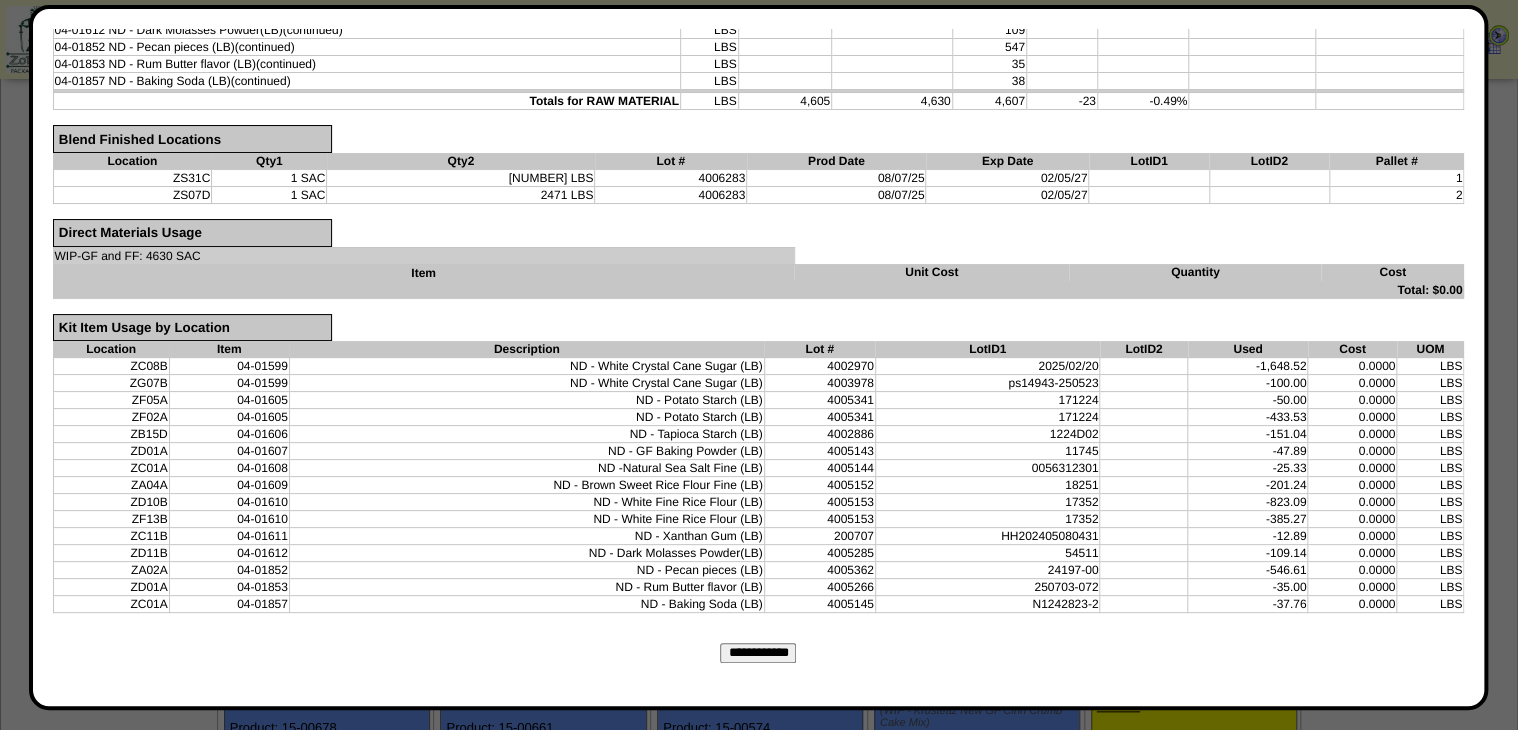scroll, scrollTop: 560, scrollLeft: 0, axis: vertical 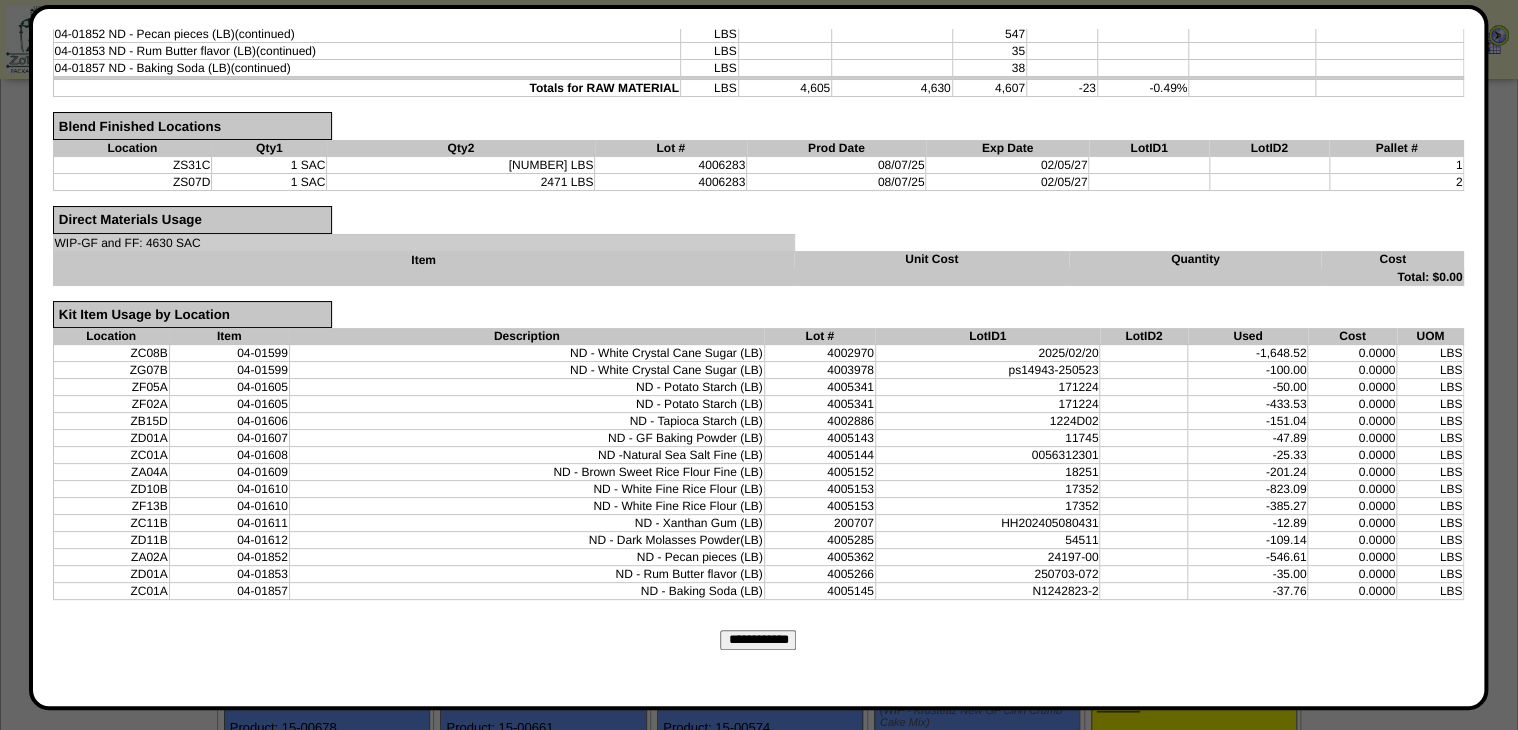 click on "Verify Blend Information
Blend Order Details
Order ID 20250807-115150
Order Qty
Amount calculated for 4605 LBS of production
Calculated Qty
Amout calculated for 4630  of production
Actual Usage
Total amount actually removed from inventory
Waste
Total amount of waste reported by the production crew Base Price" at bounding box center (759, 112) 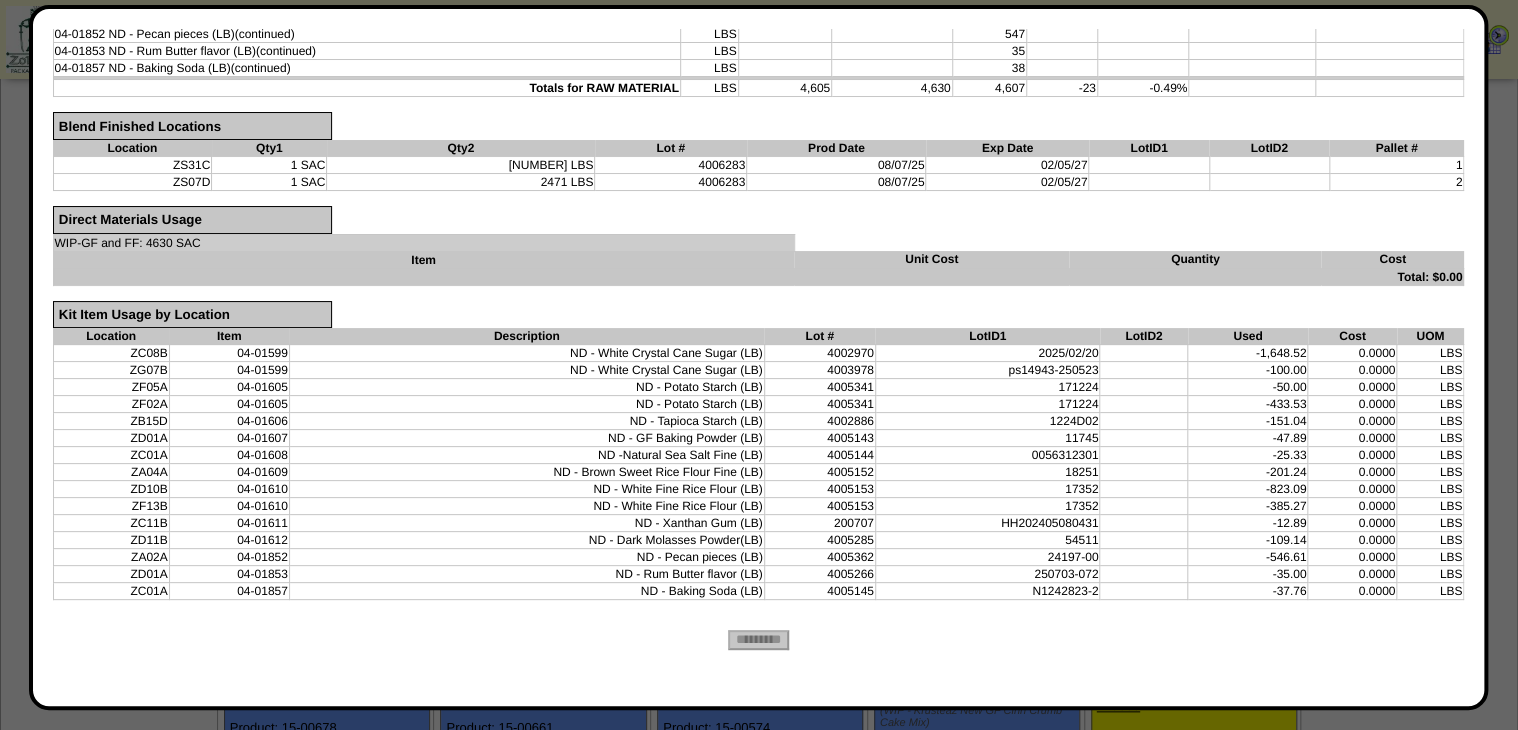 scroll, scrollTop: 0, scrollLeft: 0, axis: both 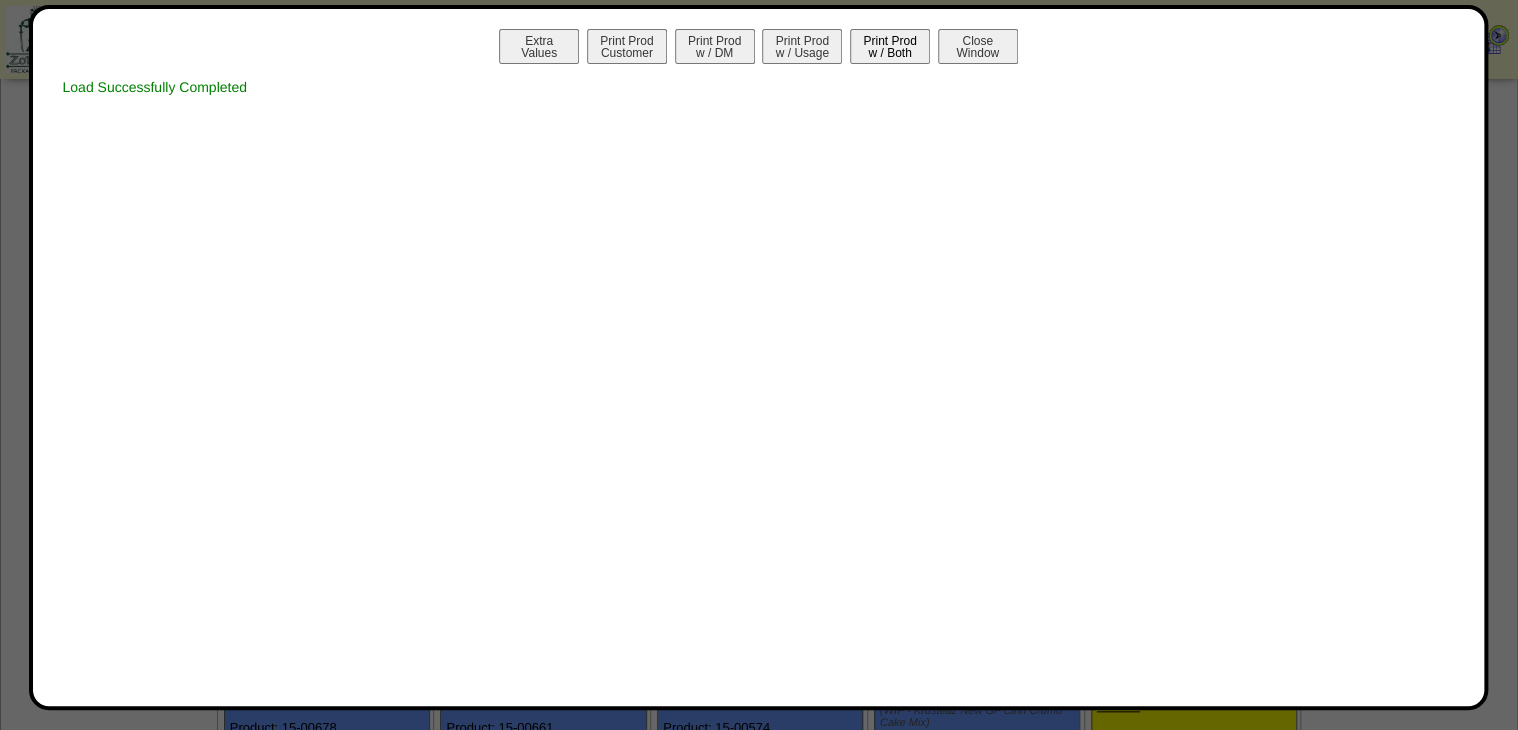 click on "Print Prod w / Both" at bounding box center [890, 46] 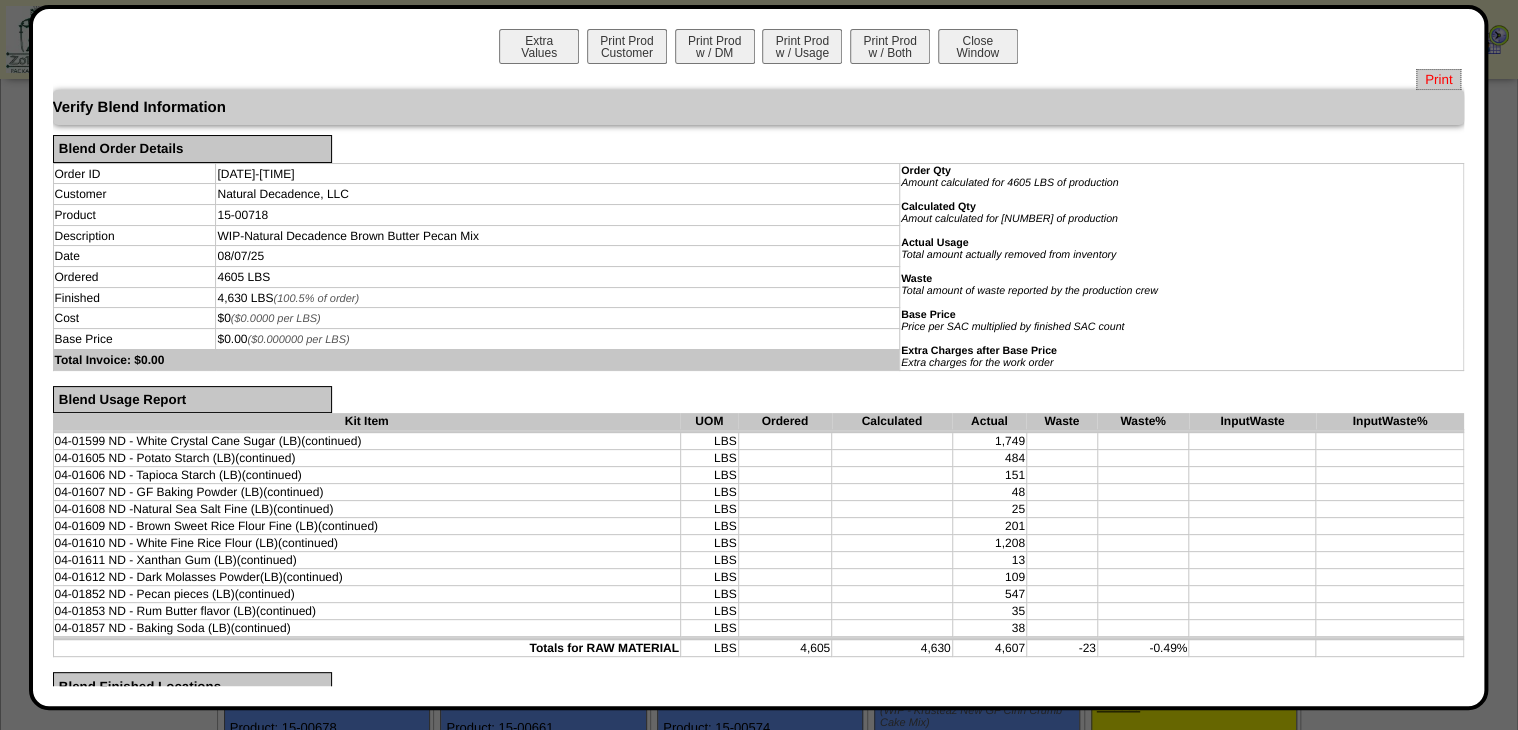 click on "Print" at bounding box center [1438, 79] 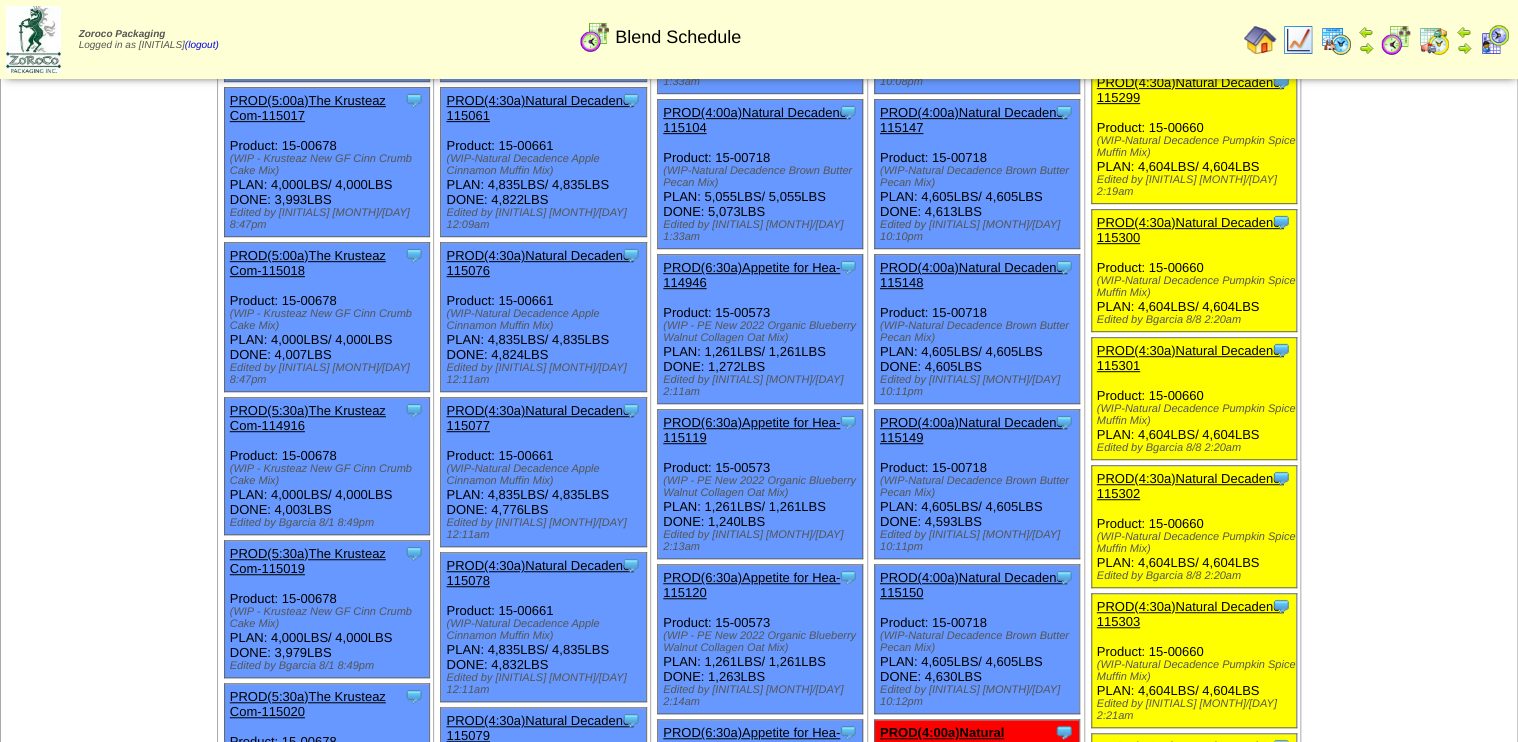 scroll, scrollTop: 400, scrollLeft: 0, axis: vertical 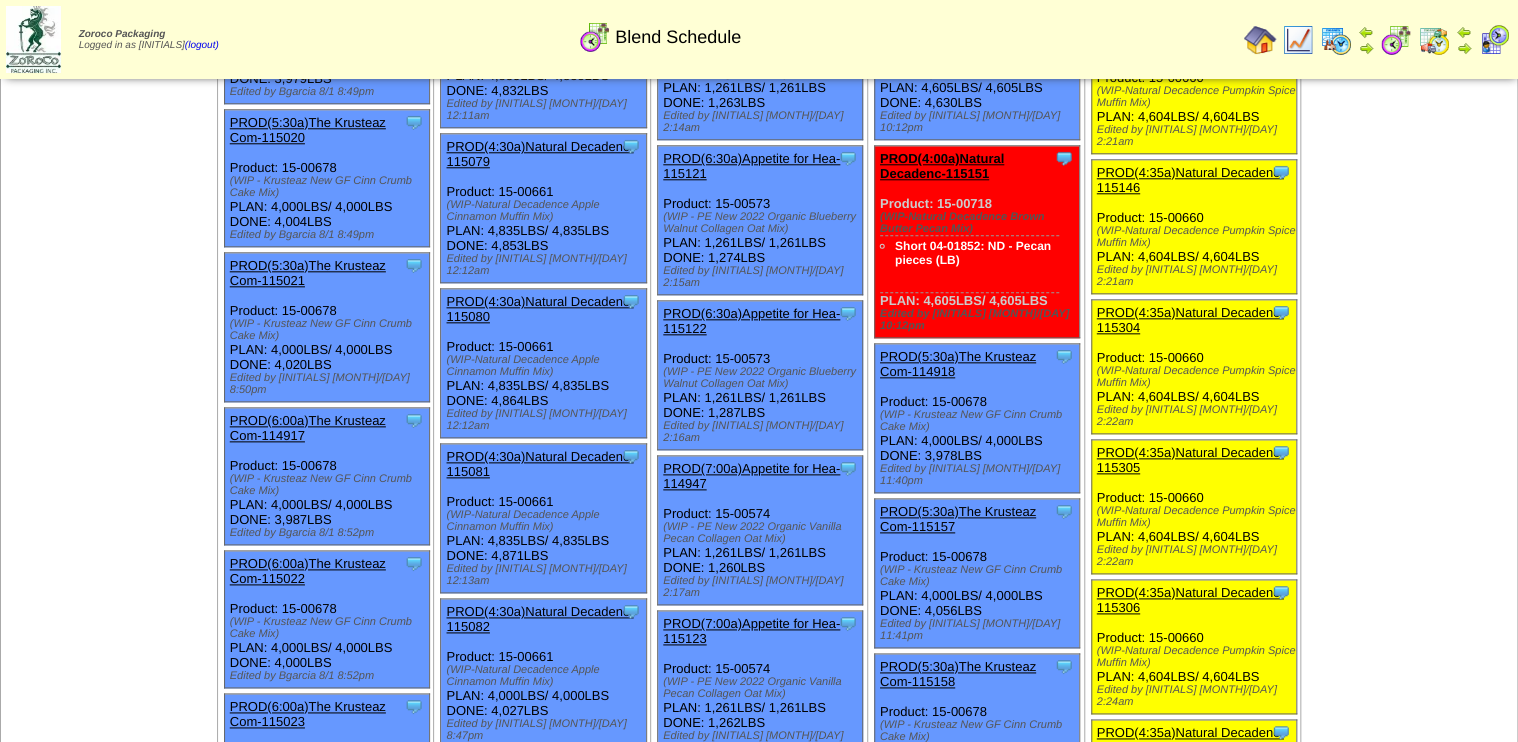 click on "PROD(4:00a)Natural Decadenc-115151" at bounding box center (942, 166) 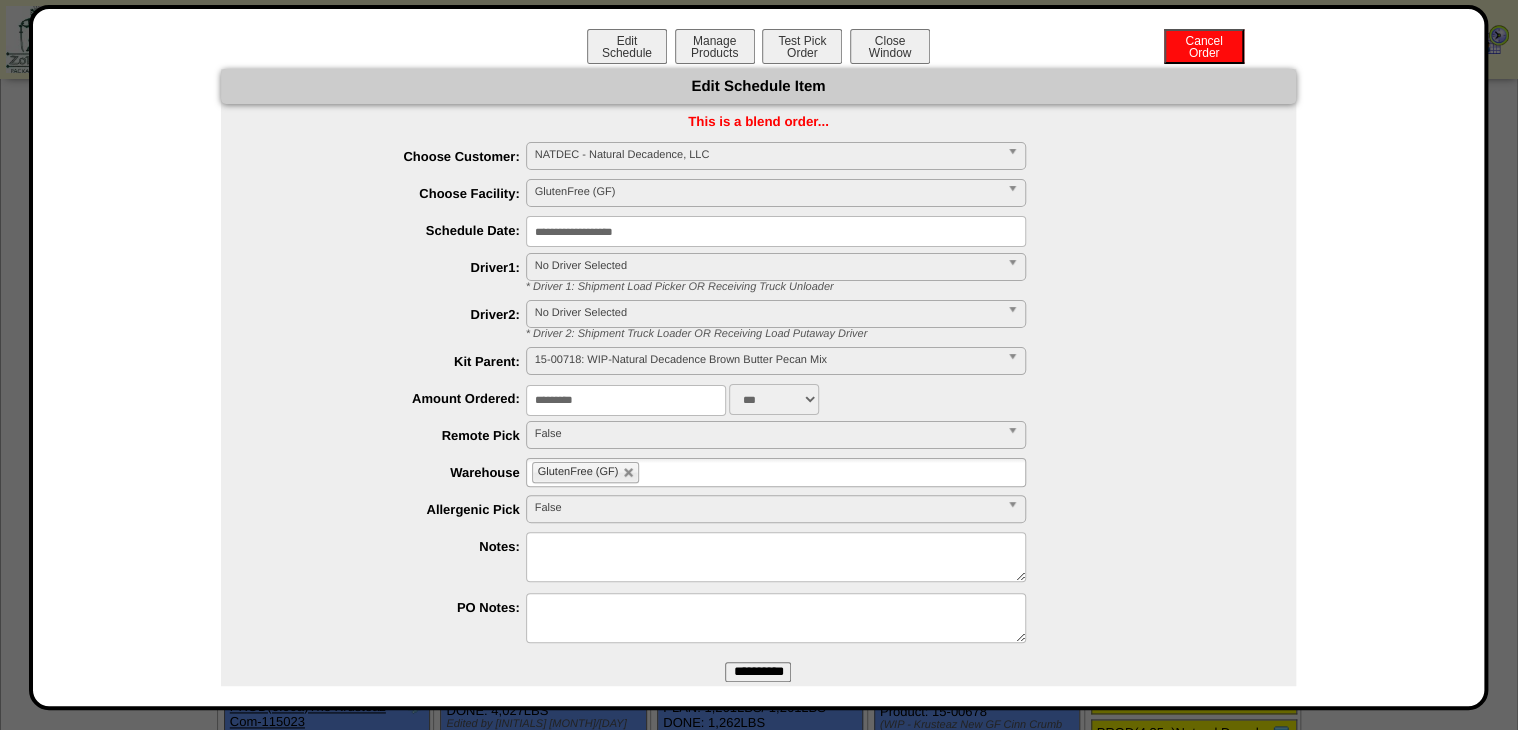 click on "**********" at bounding box center [776, 231] 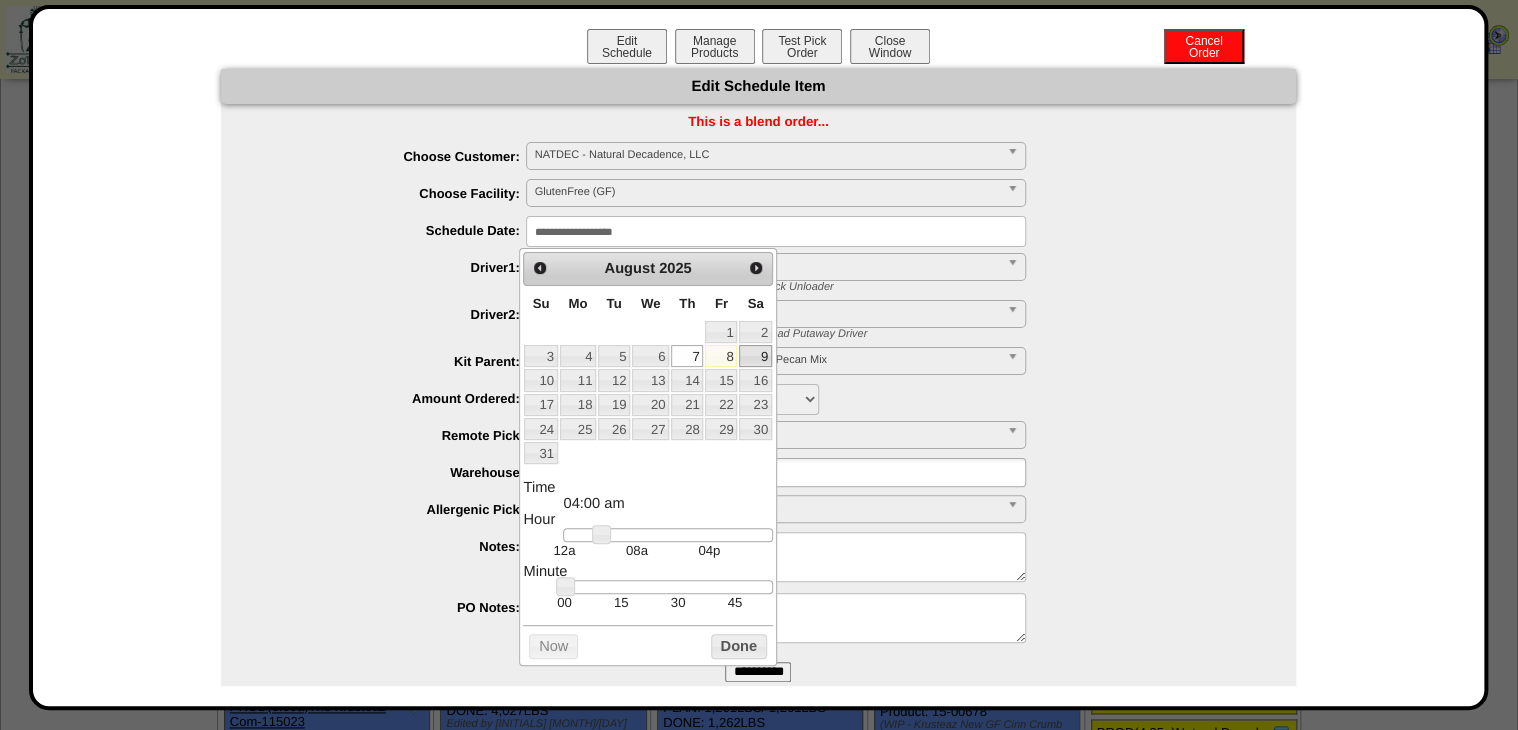 click on "9" at bounding box center (755, 356) 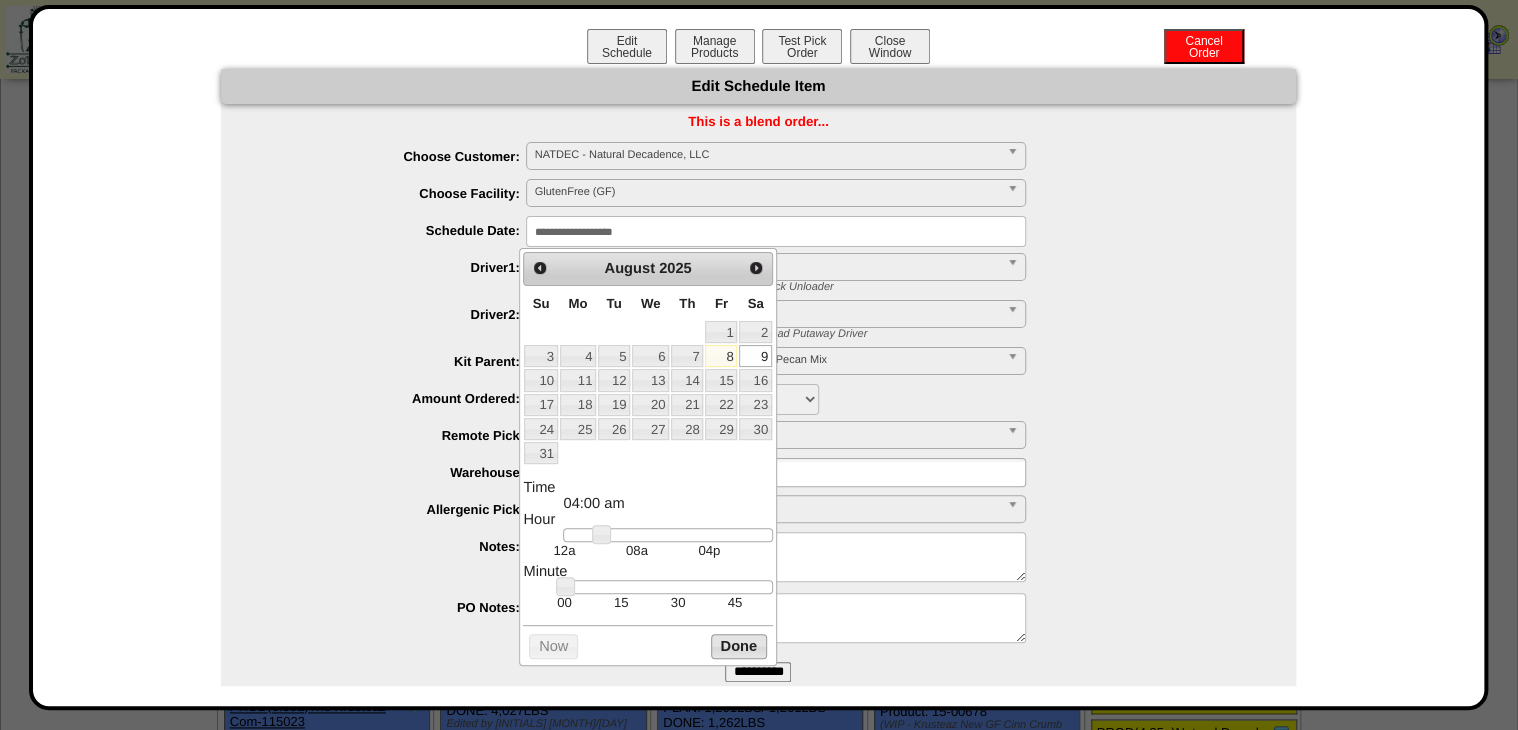 click on "Done" at bounding box center (739, 646) 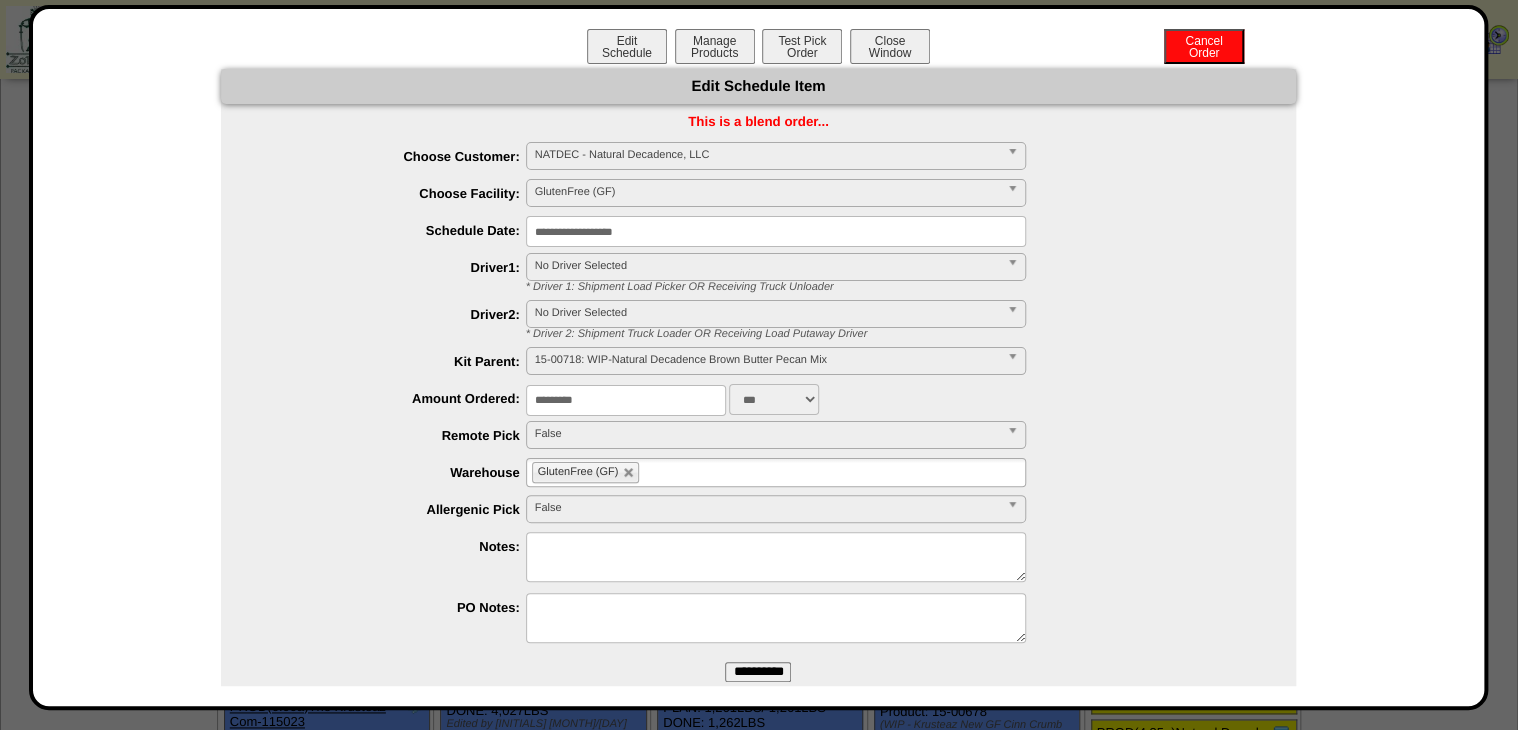 click at bounding box center (778, 559) 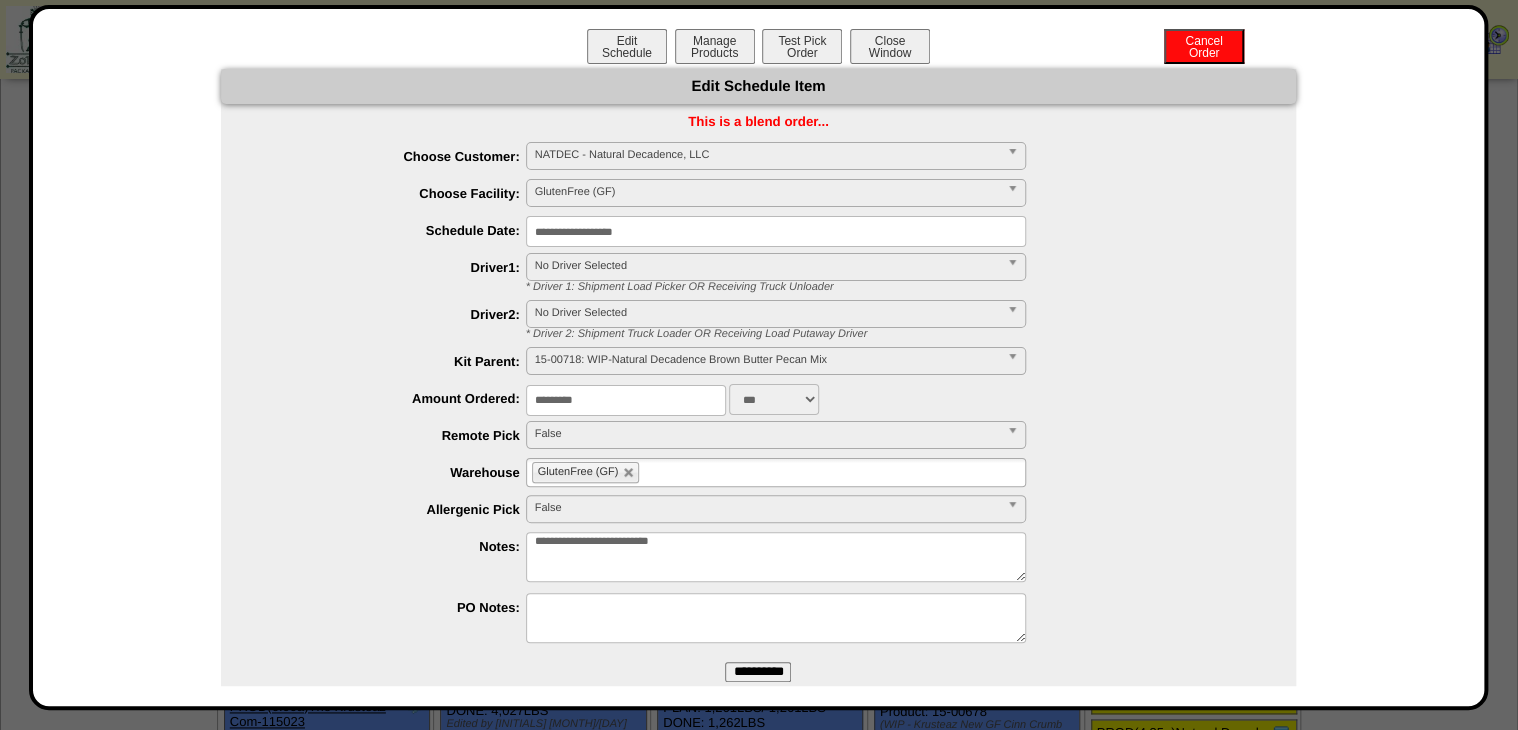 type on "**********" 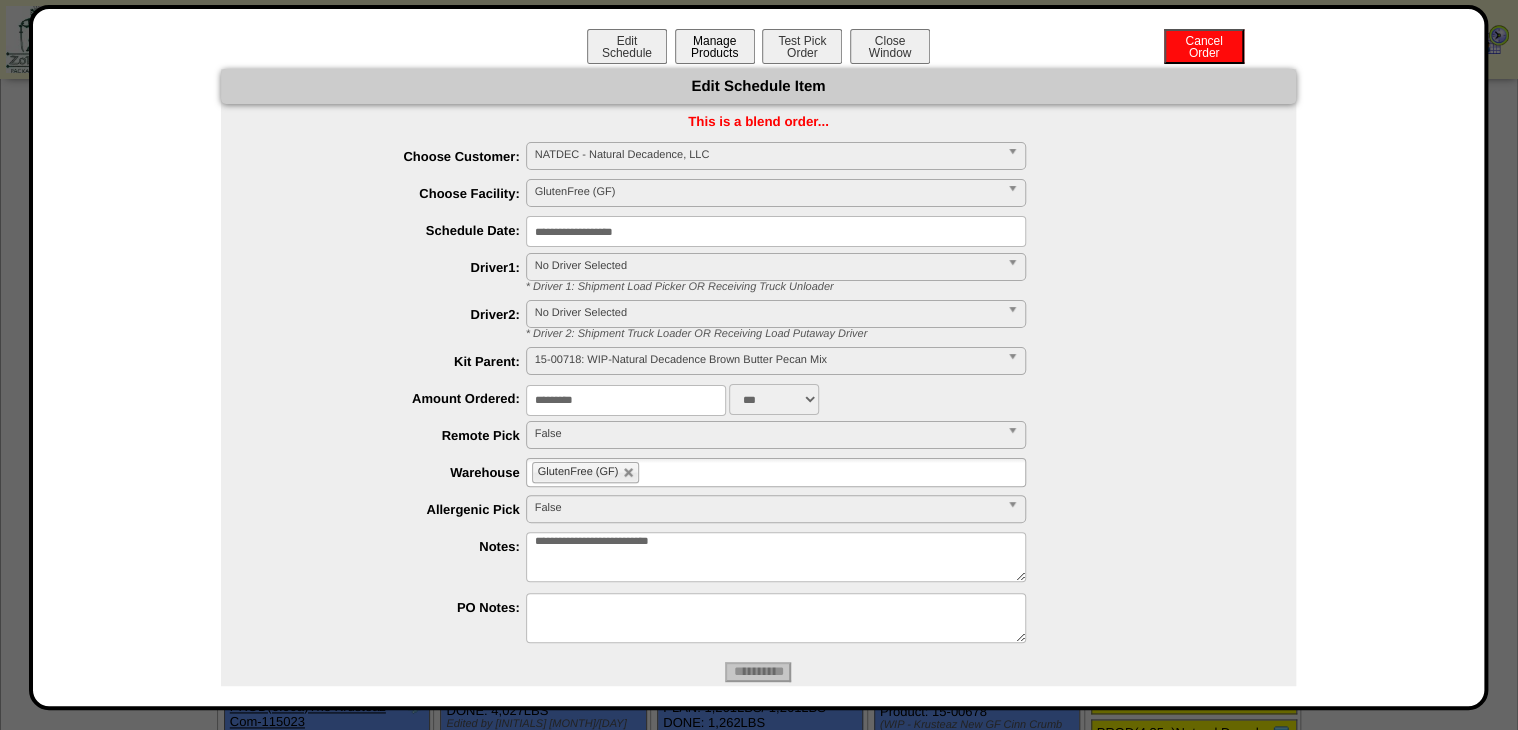 click on "Manage Products" at bounding box center (715, 46) 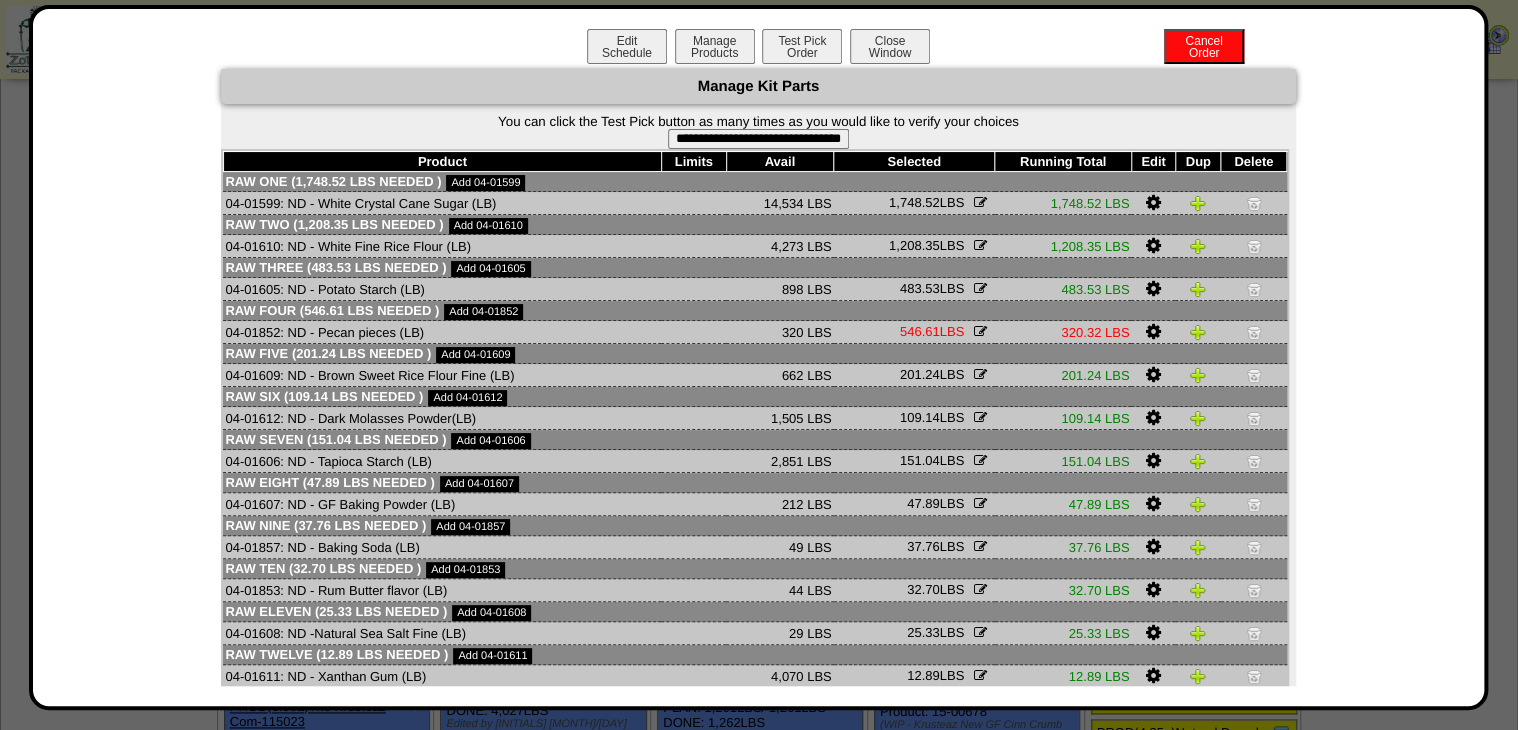 drag, startPoint x: 788, startPoint y: 132, endPoint x: 831, endPoint y: 78, distance: 69.02898 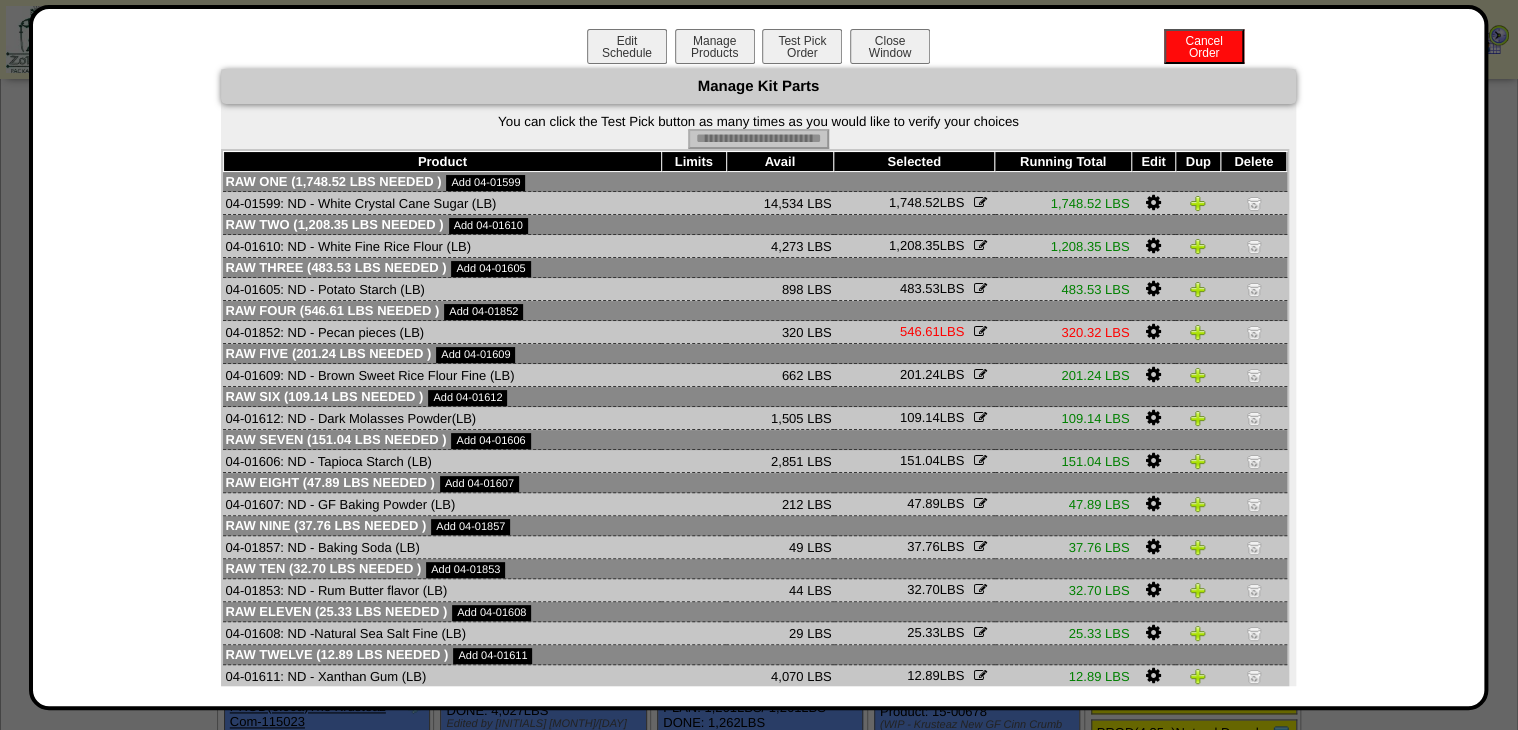 type on "**********" 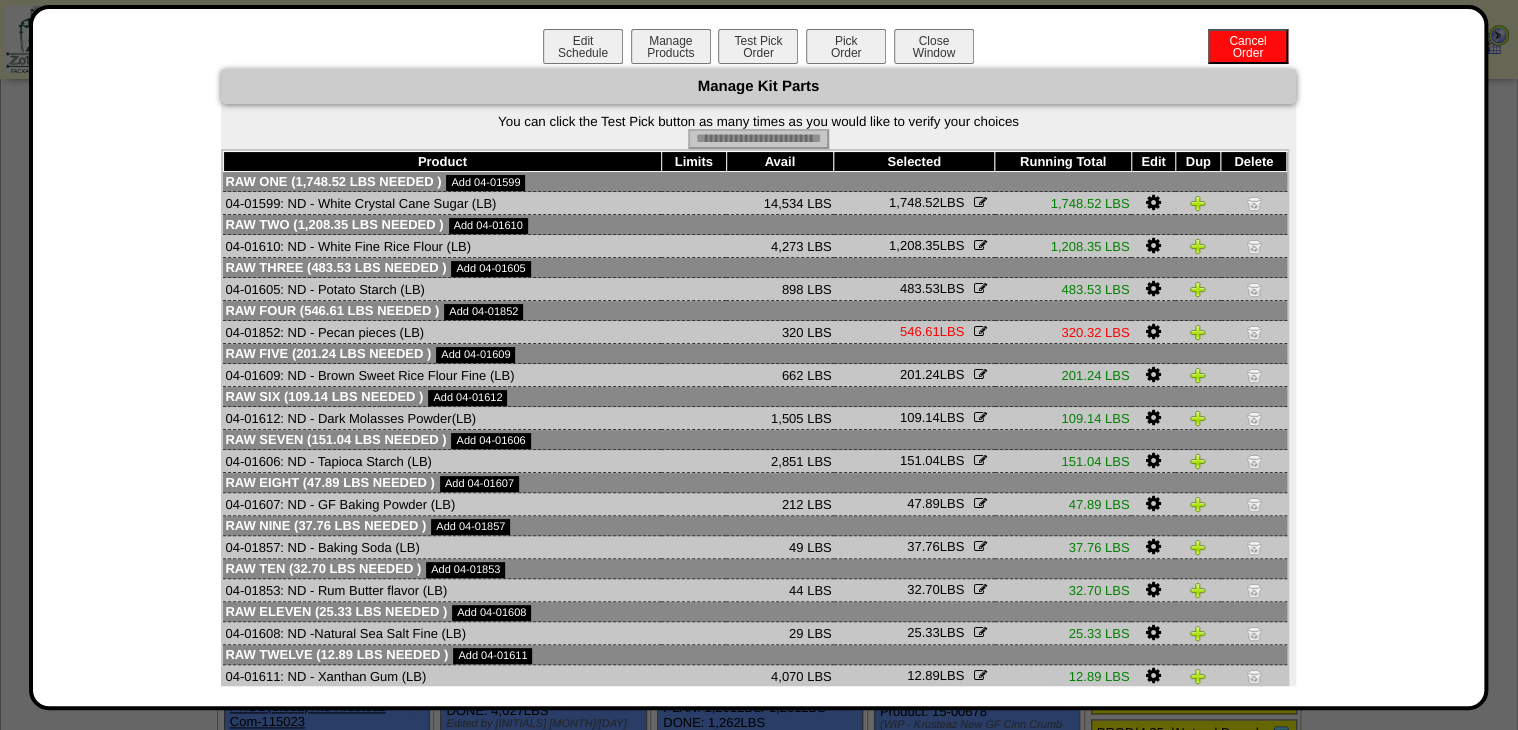 click on "Pick Order" at bounding box center [846, 46] 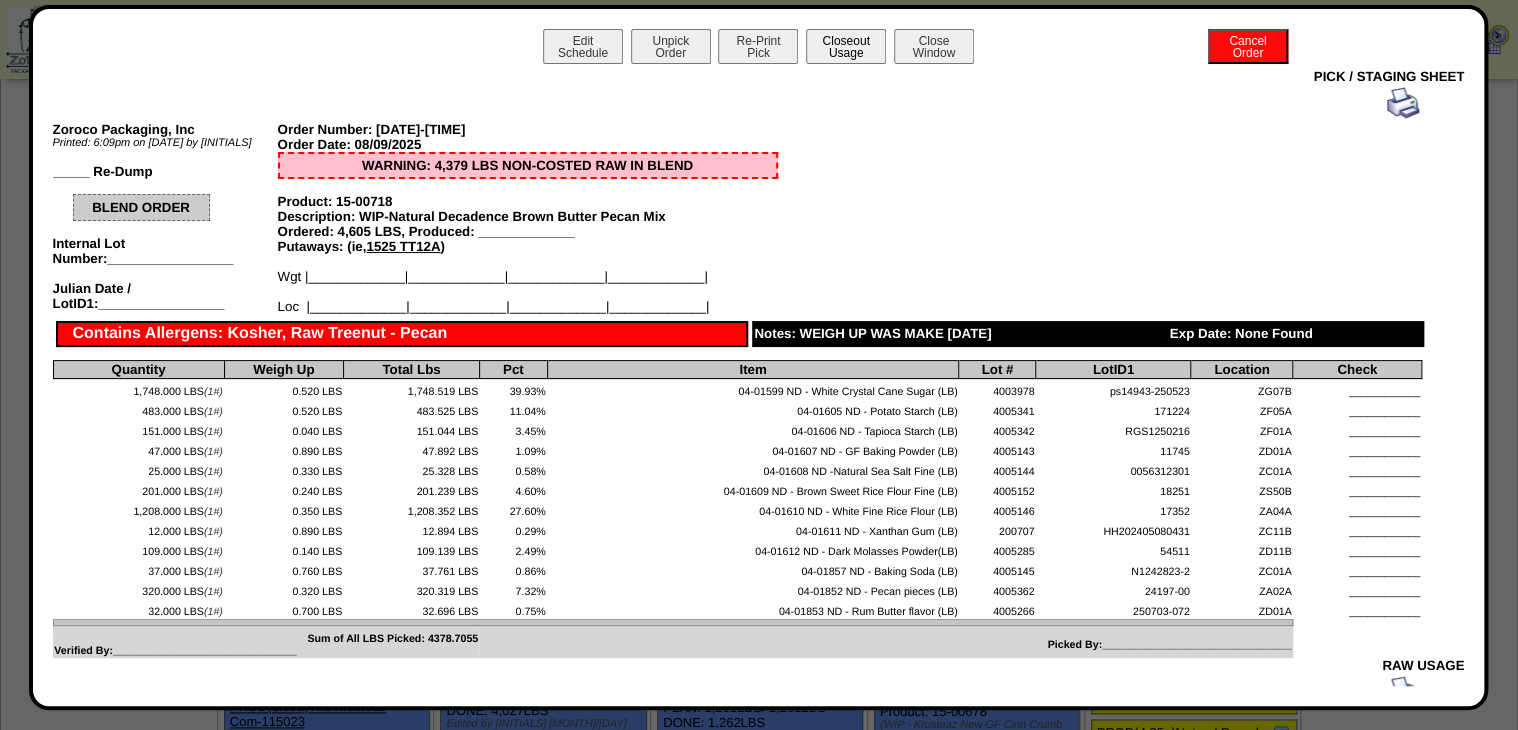 drag, startPoint x: 849, startPoint y: 40, endPoint x: 1188, endPoint y: 222, distance: 384.76617 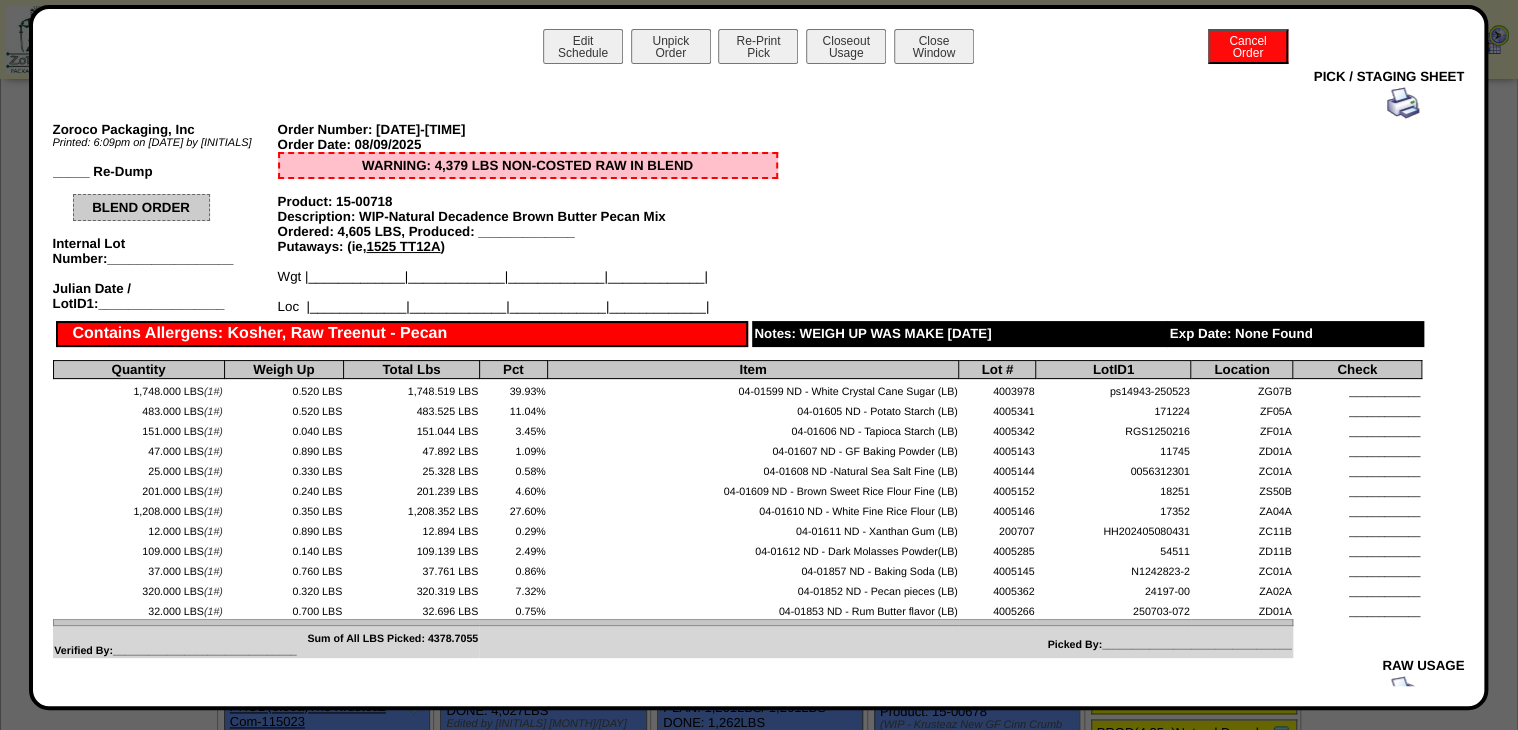 click on "Closeout Usage" at bounding box center (846, 46) 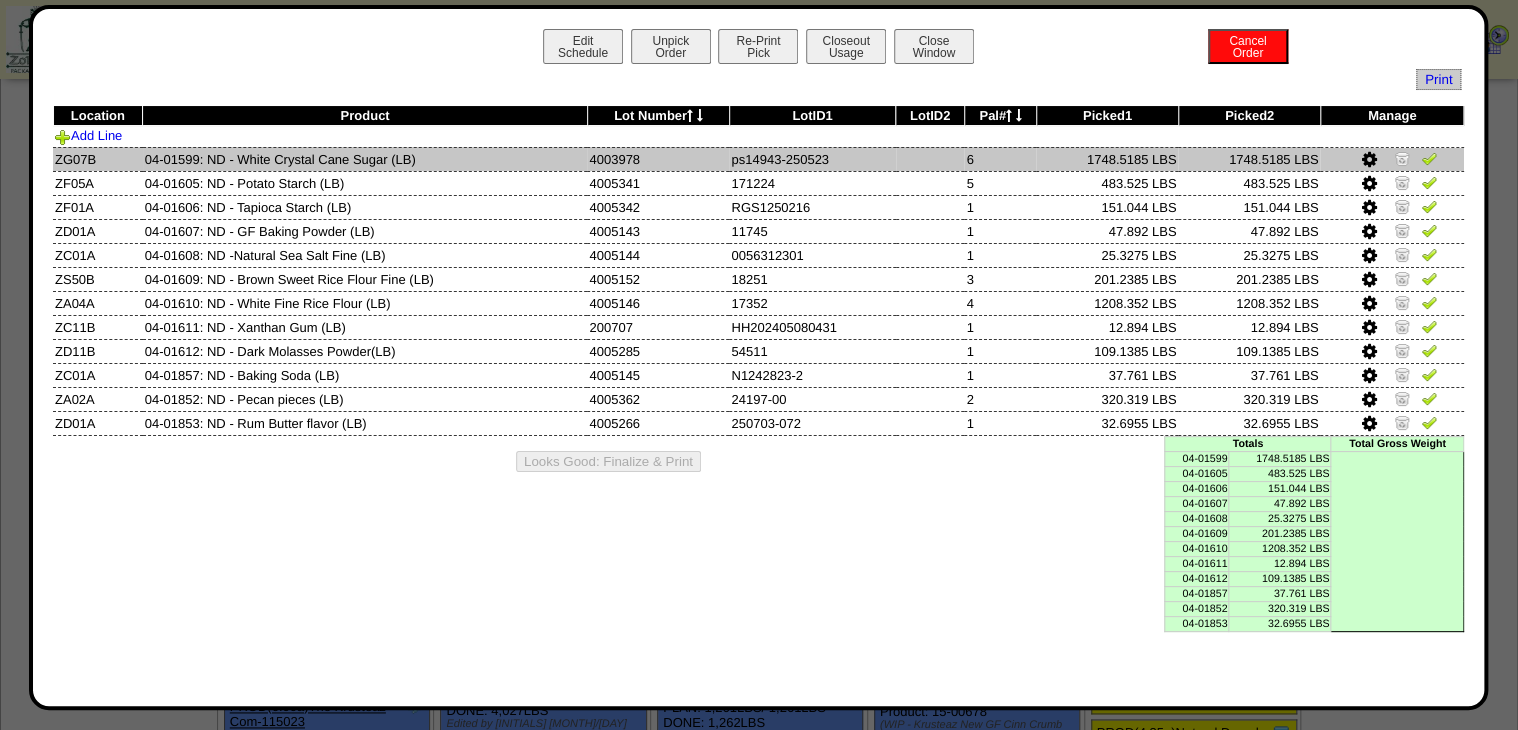 click at bounding box center (1370, 161) 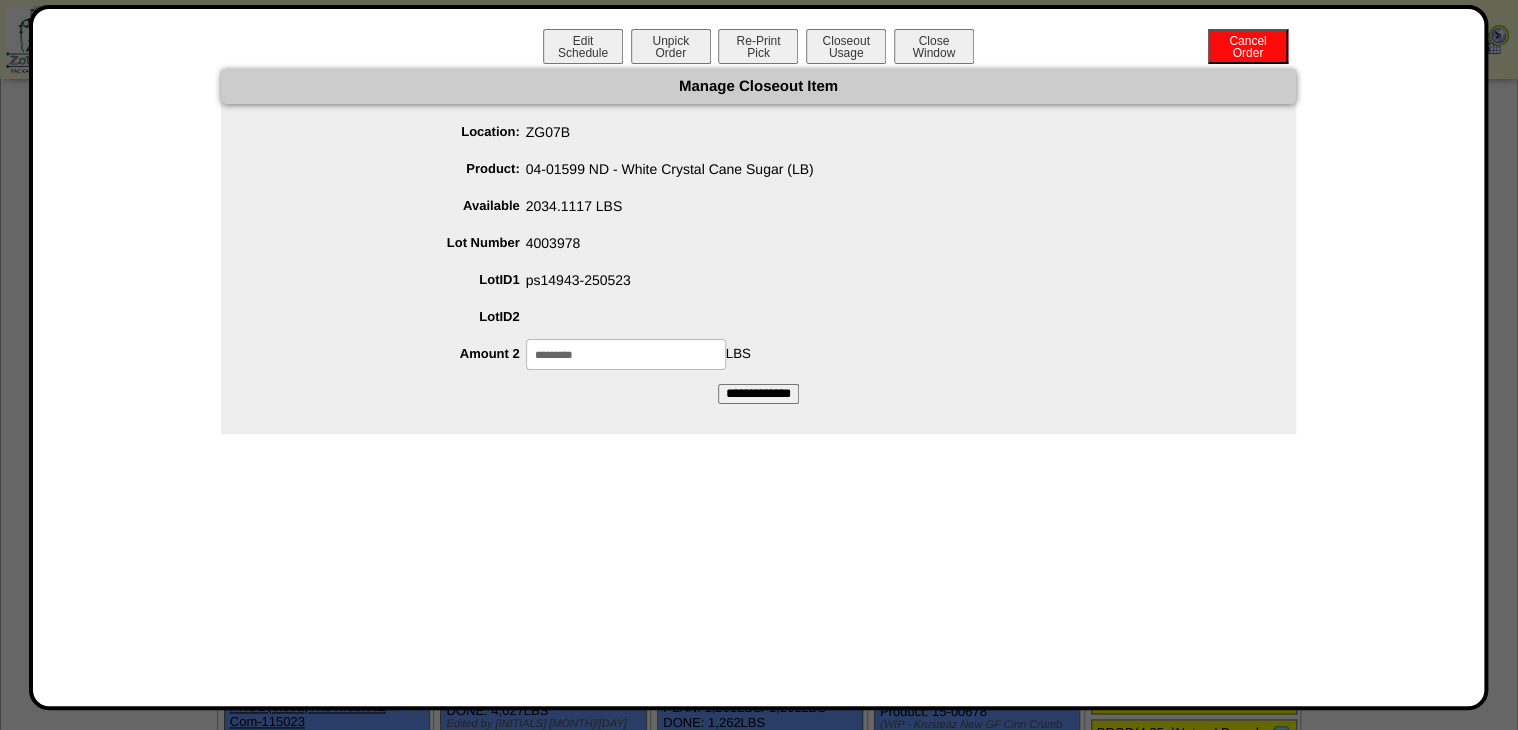 drag, startPoint x: 548, startPoint y: 352, endPoint x: 529, endPoint y: 357, distance: 19.646883 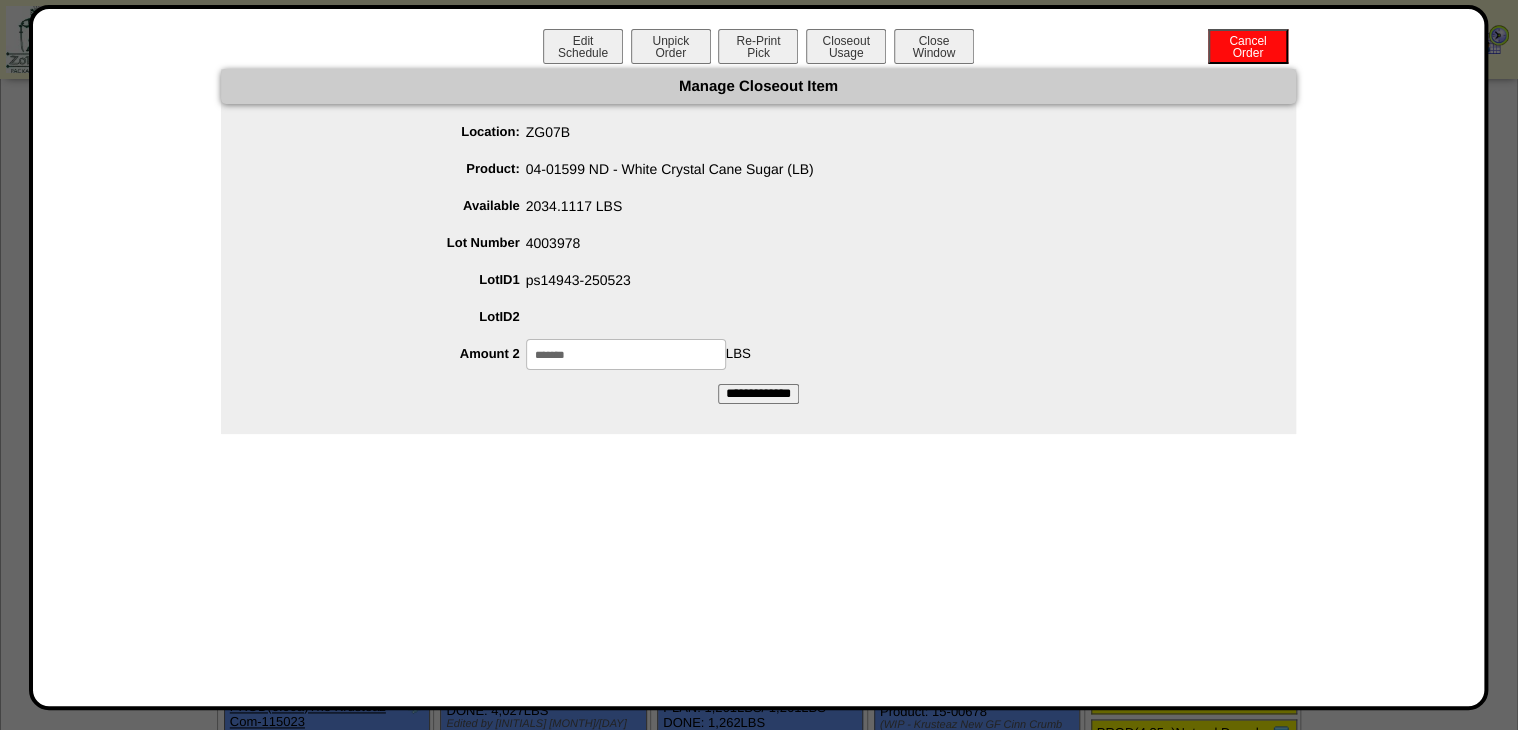 type on "*******" 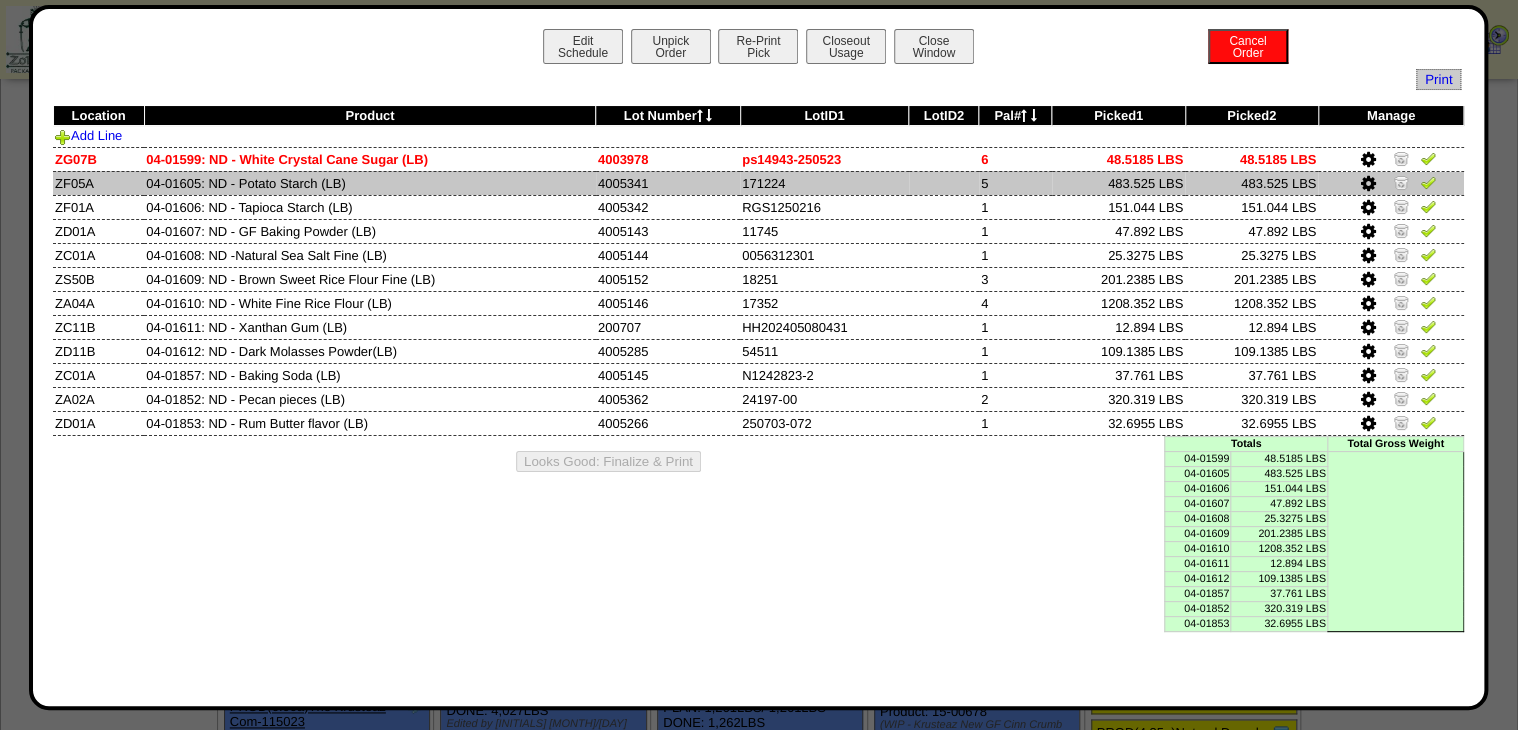 click at bounding box center (1367, 184) 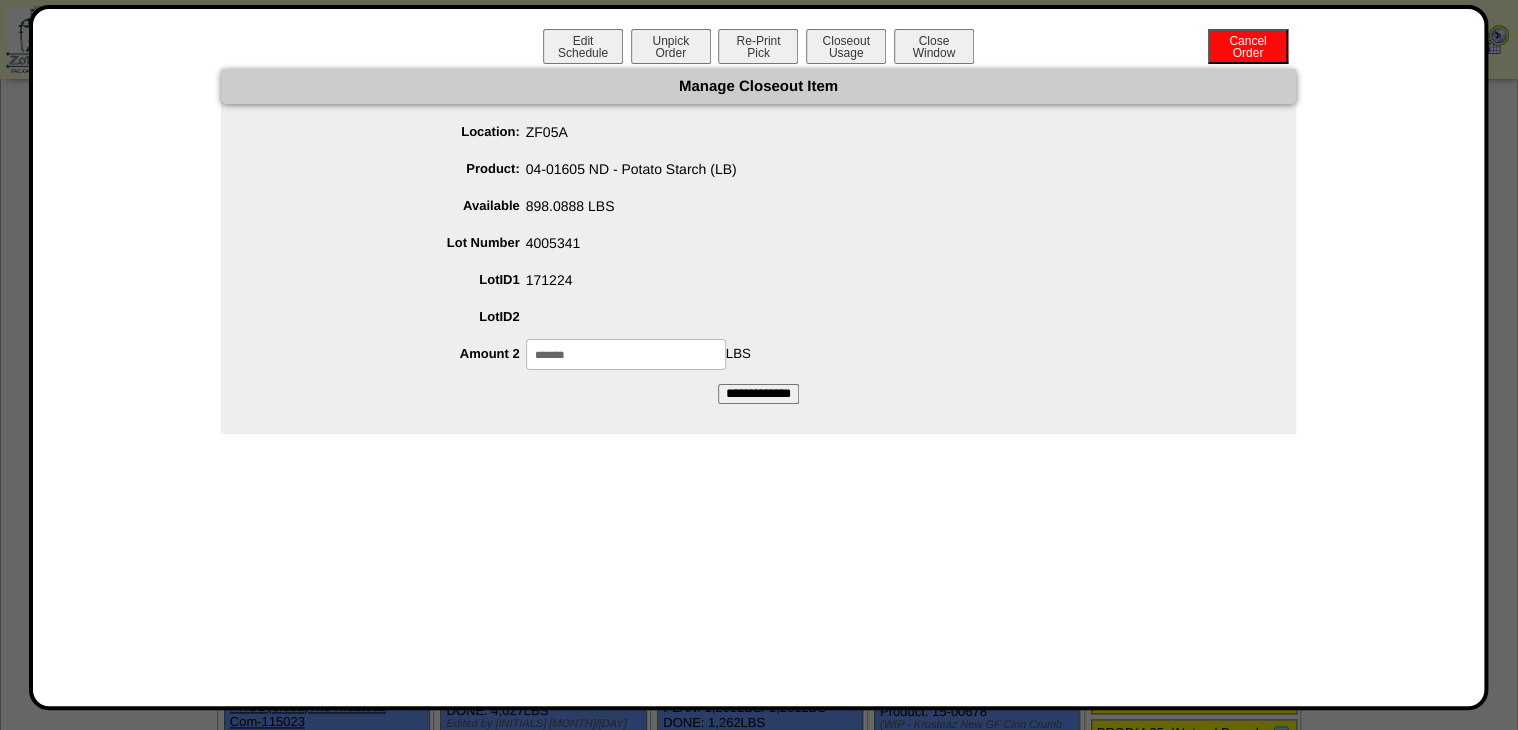 drag, startPoint x: 548, startPoint y: 359, endPoint x: 473, endPoint y: 383, distance: 78.74643 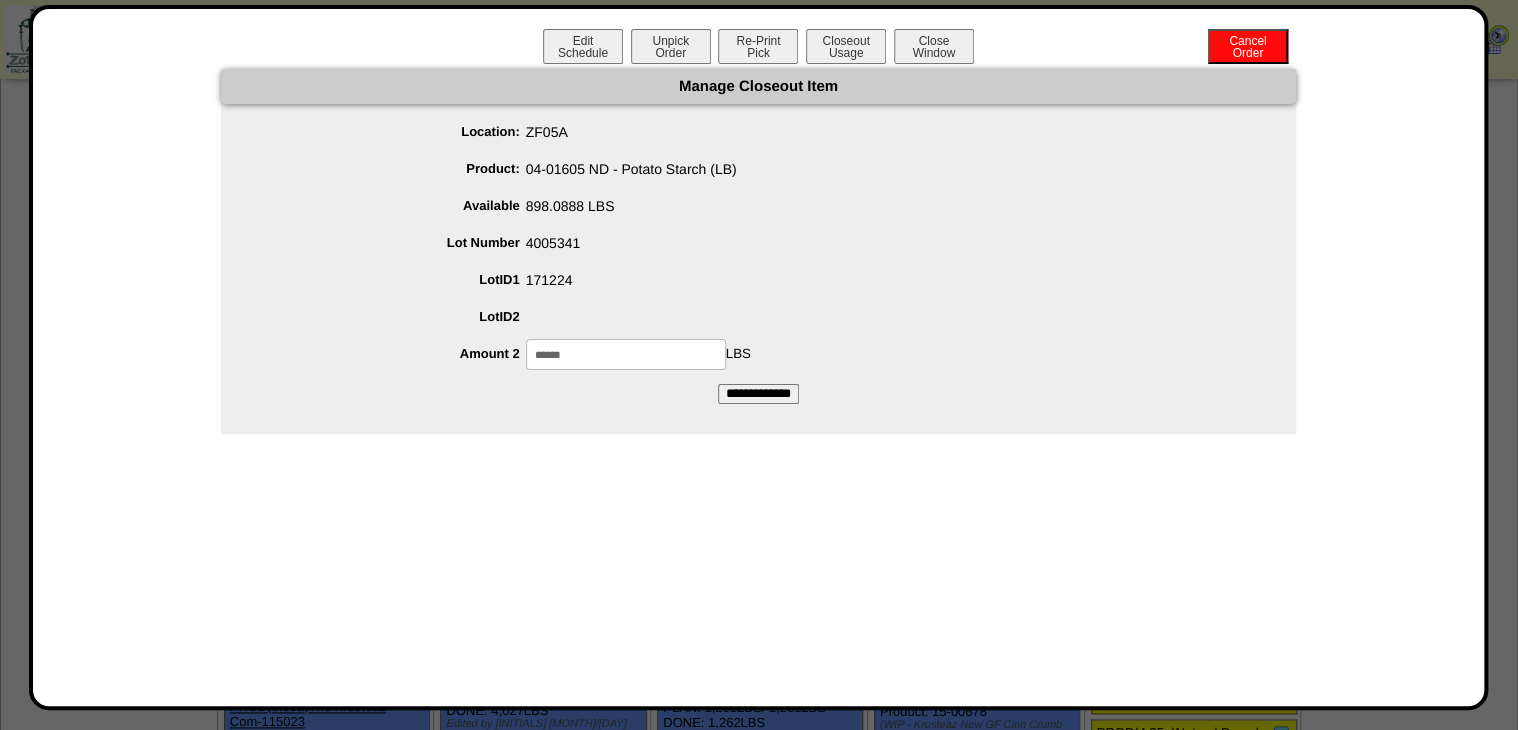 type on "******" 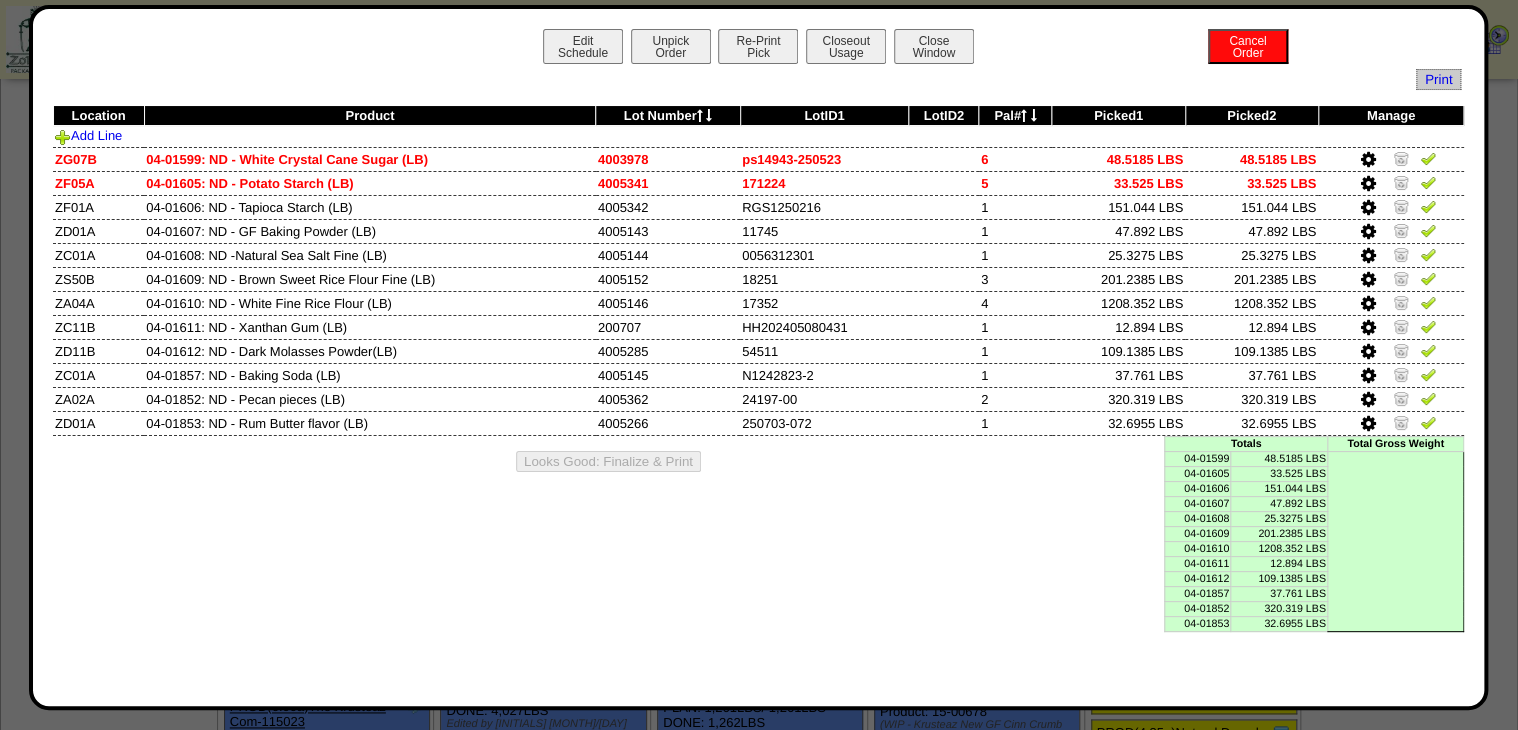 click at bounding box center [1367, 208] 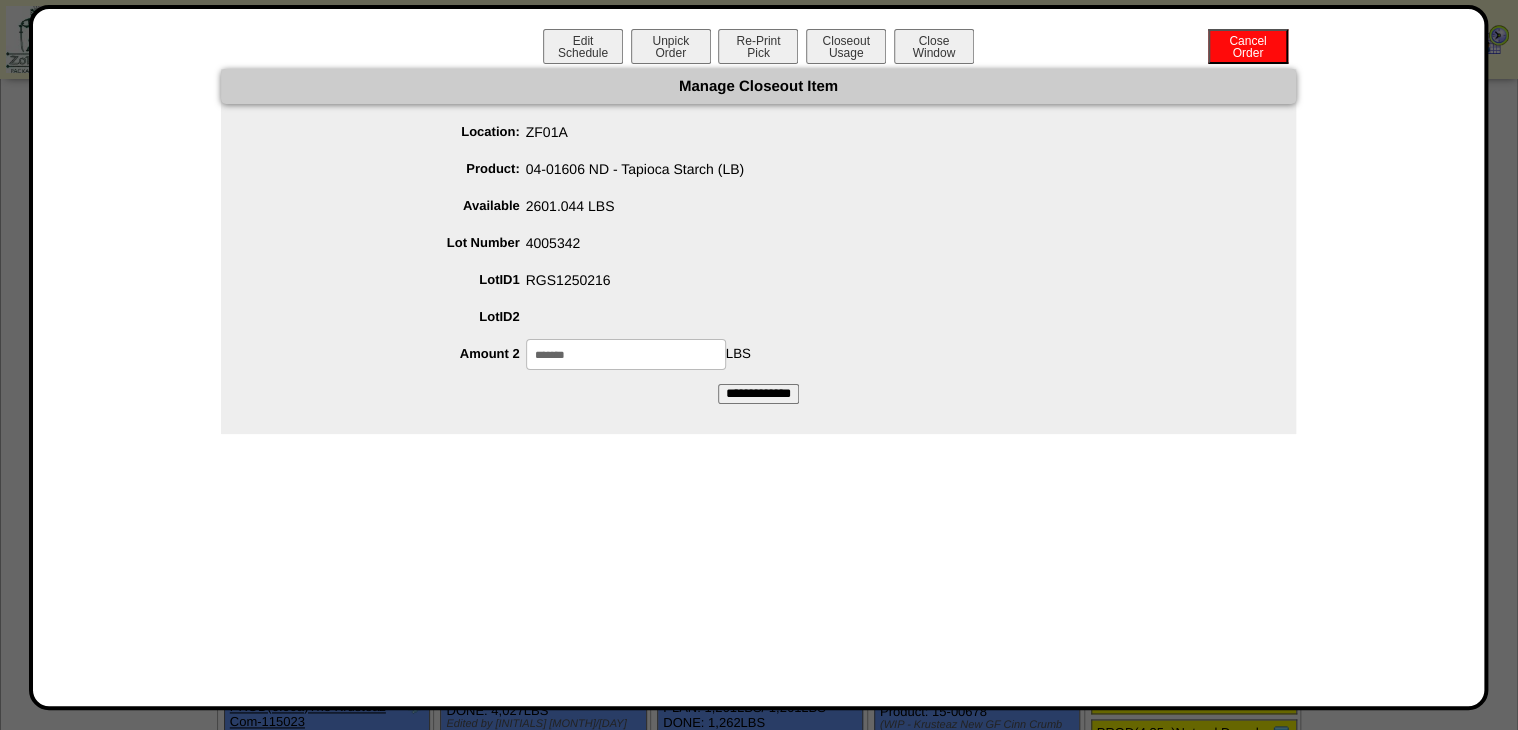 drag, startPoint x: 544, startPoint y: 358, endPoint x: 460, endPoint y: 382, distance: 87.36132 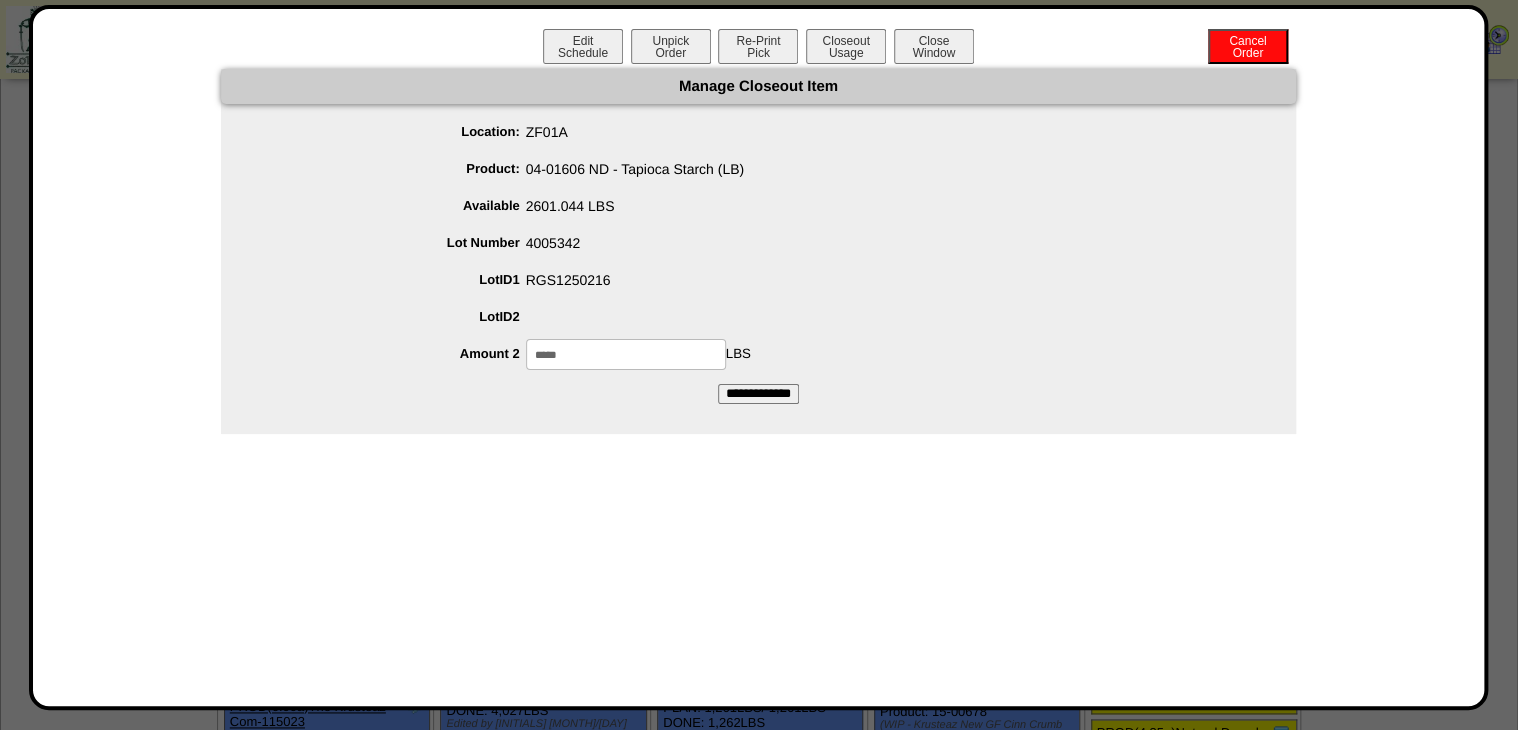 type on "*****" 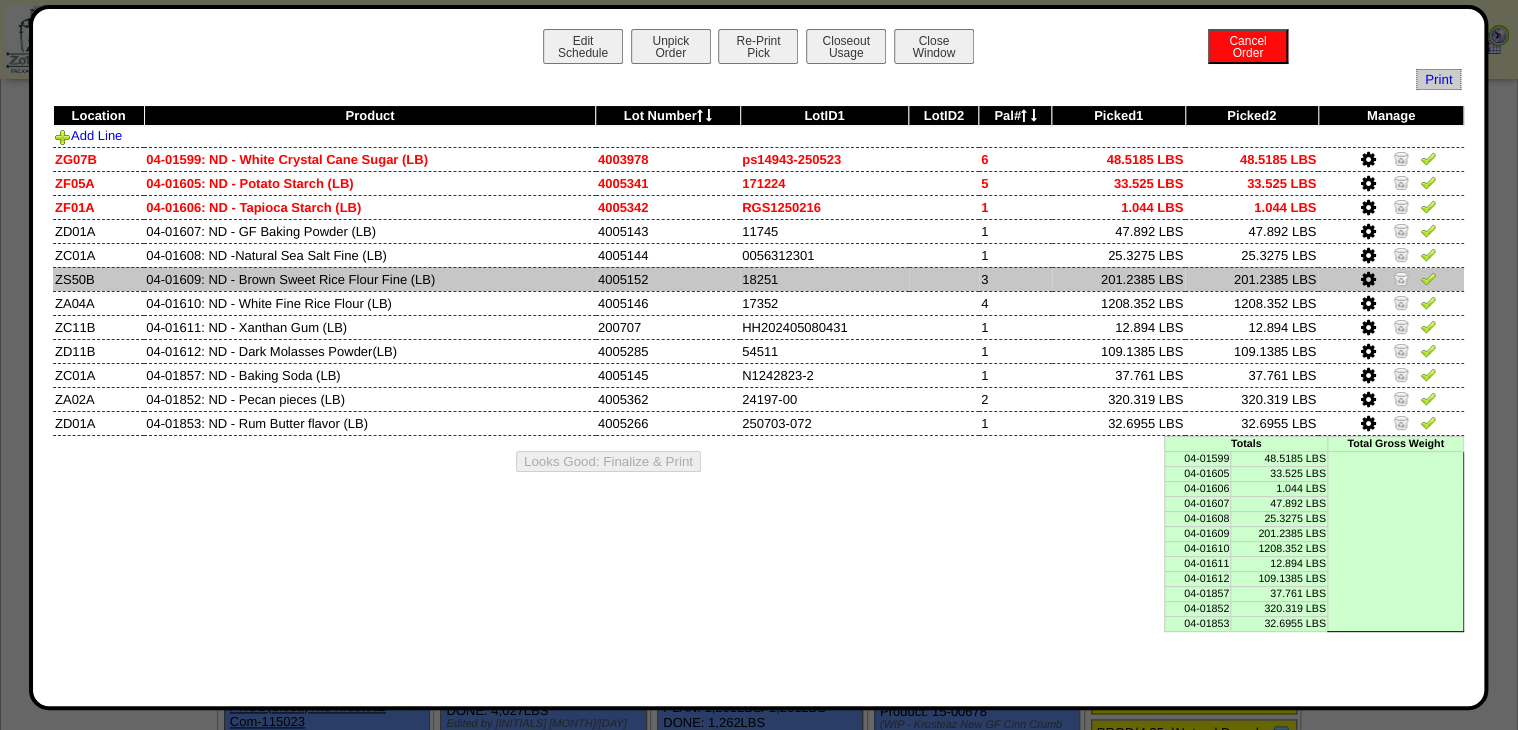 click at bounding box center [1369, 281] 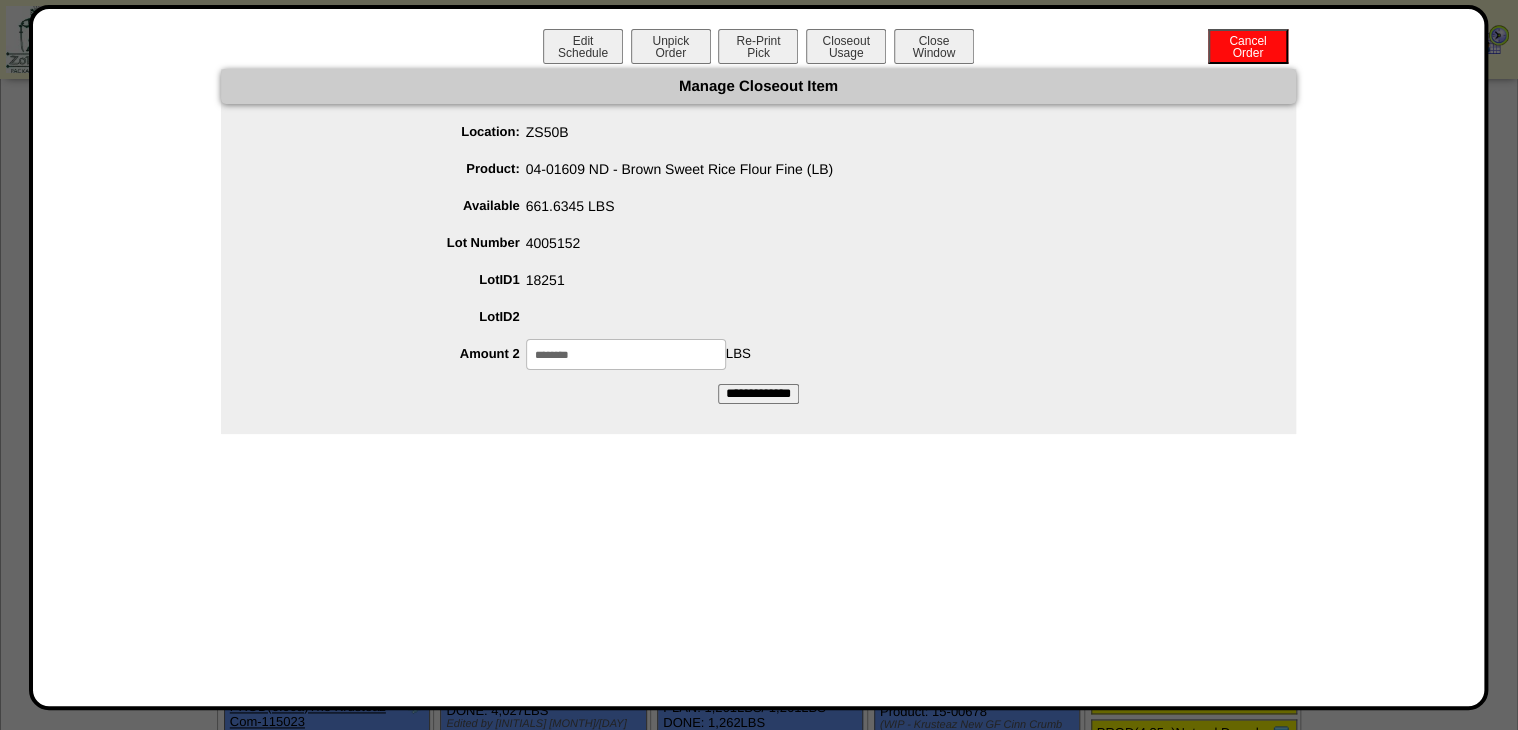 drag, startPoint x: 545, startPoint y: 360, endPoint x: 478, endPoint y: 391, distance: 73.82411 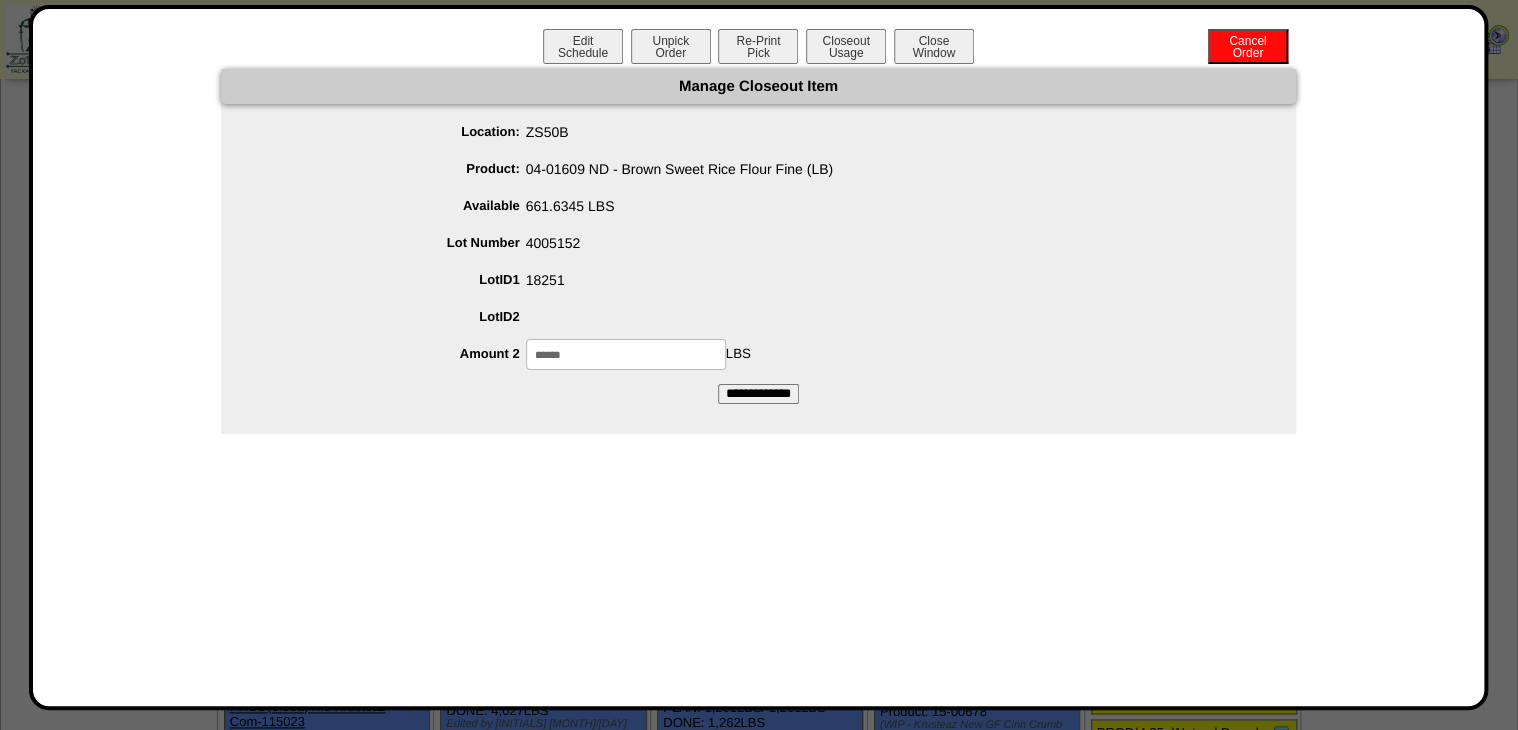type on "******" 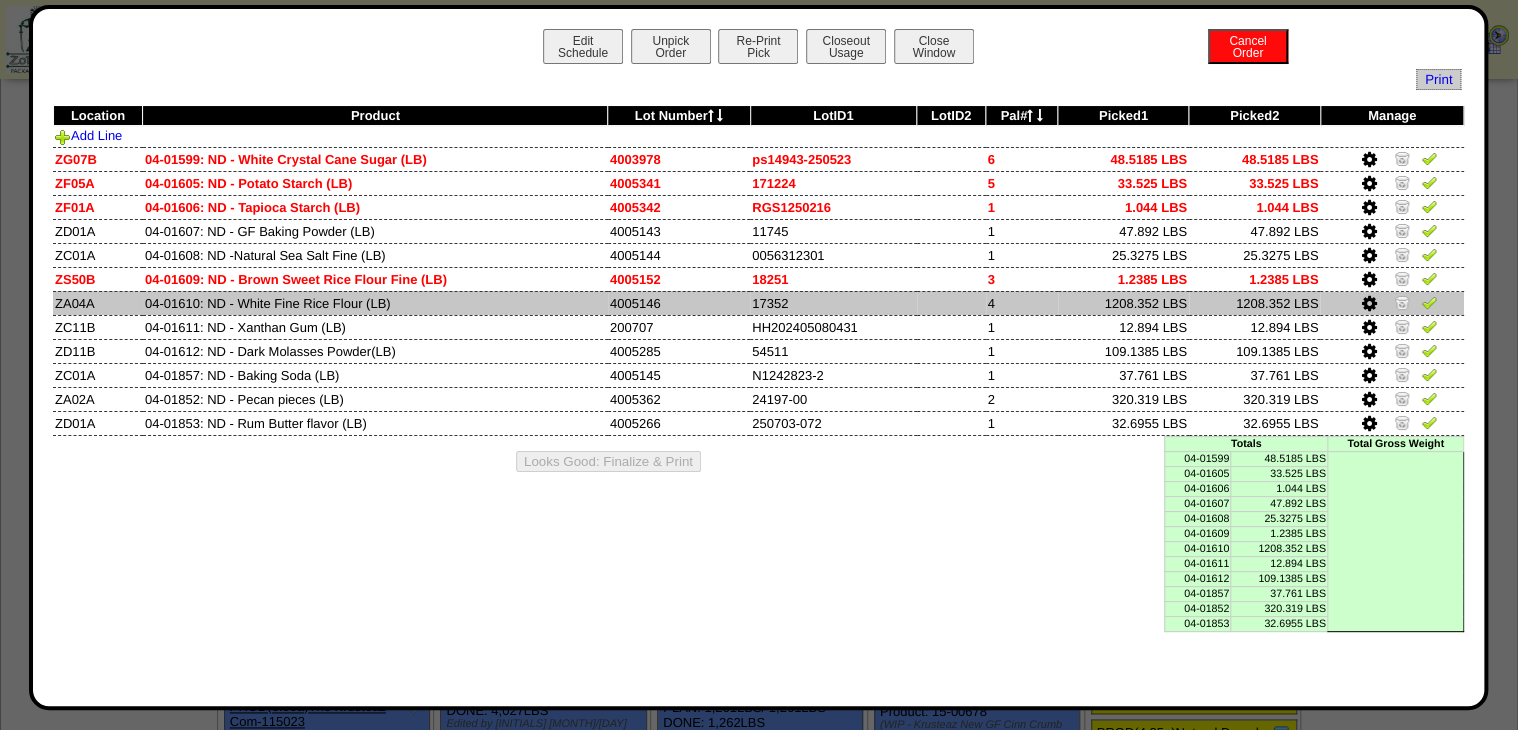 click at bounding box center [1368, 304] 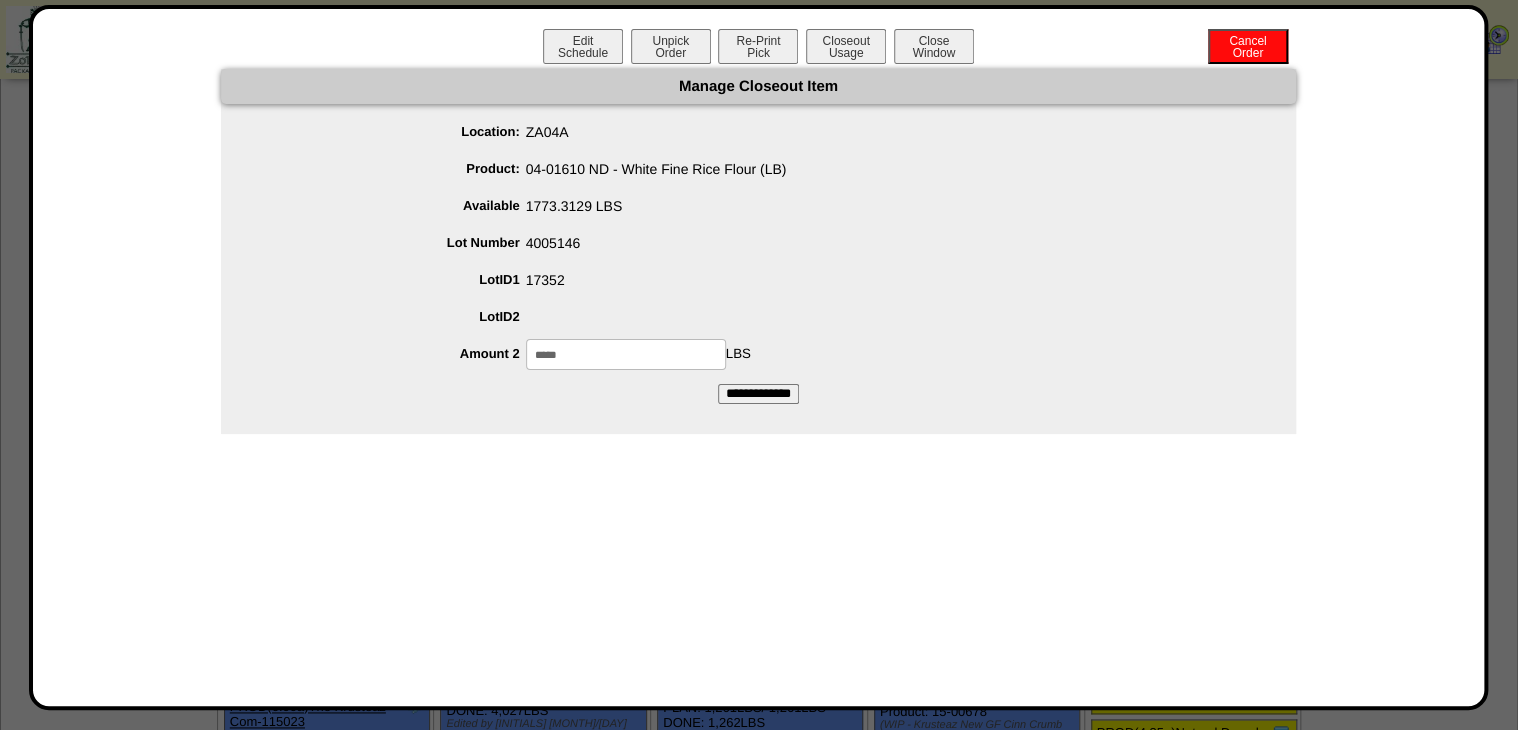drag, startPoint x: 554, startPoint y: 360, endPoint x: 508, endPoint y: 370, distance: 47.07441 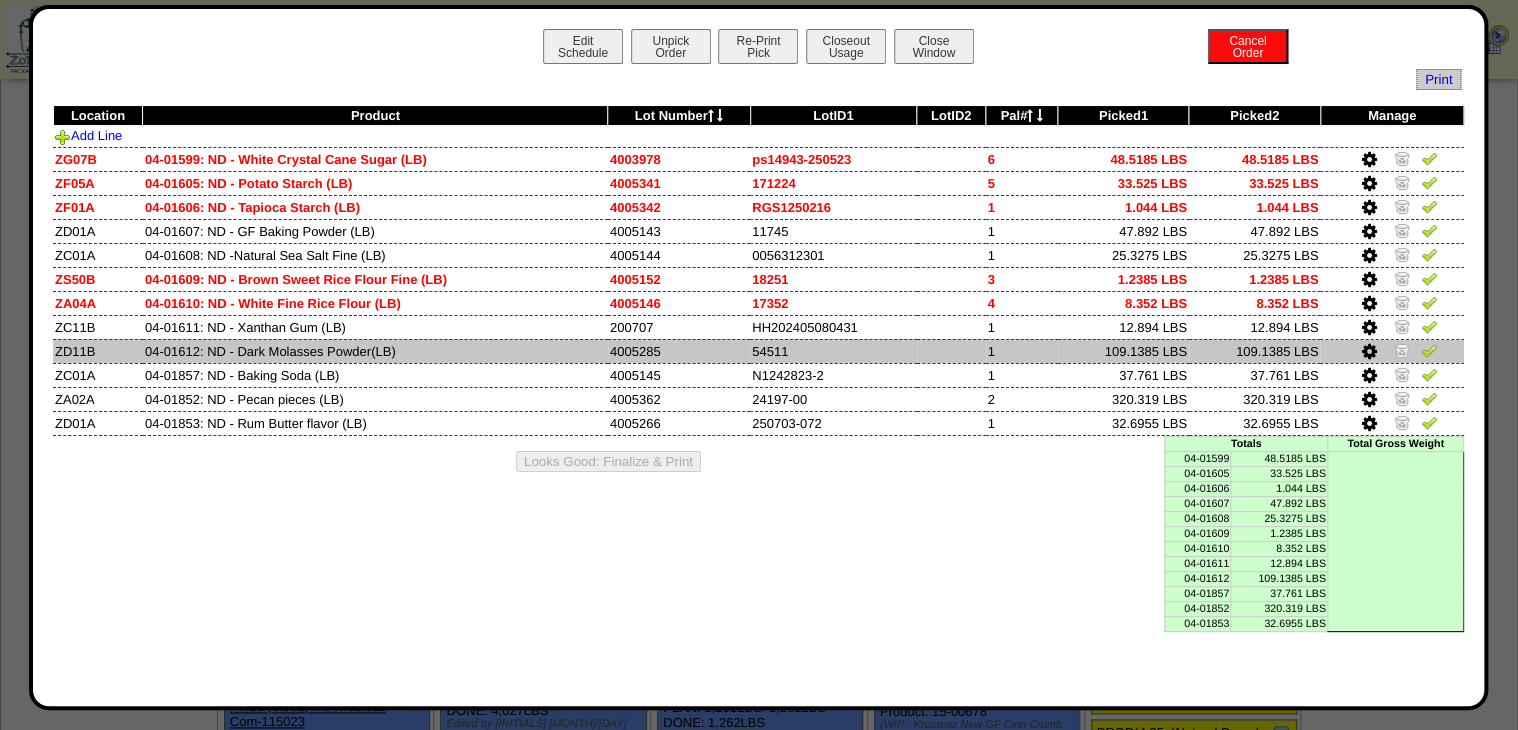 click at bounding box center (1368, 352) 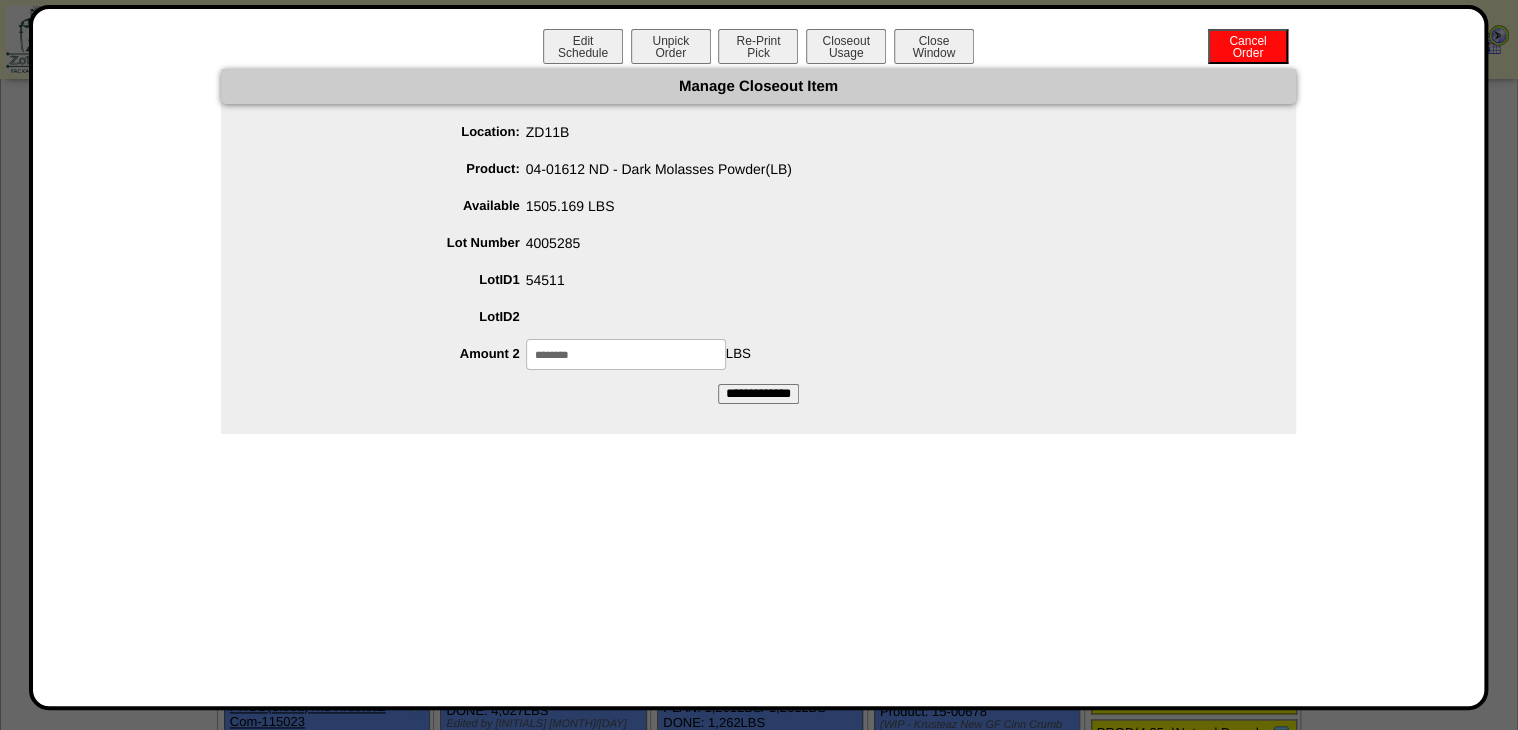 drag, startPoint x: 546, startPoint y: 354, endPoint x: 470, endPoint y: 399, distance: 88.32327 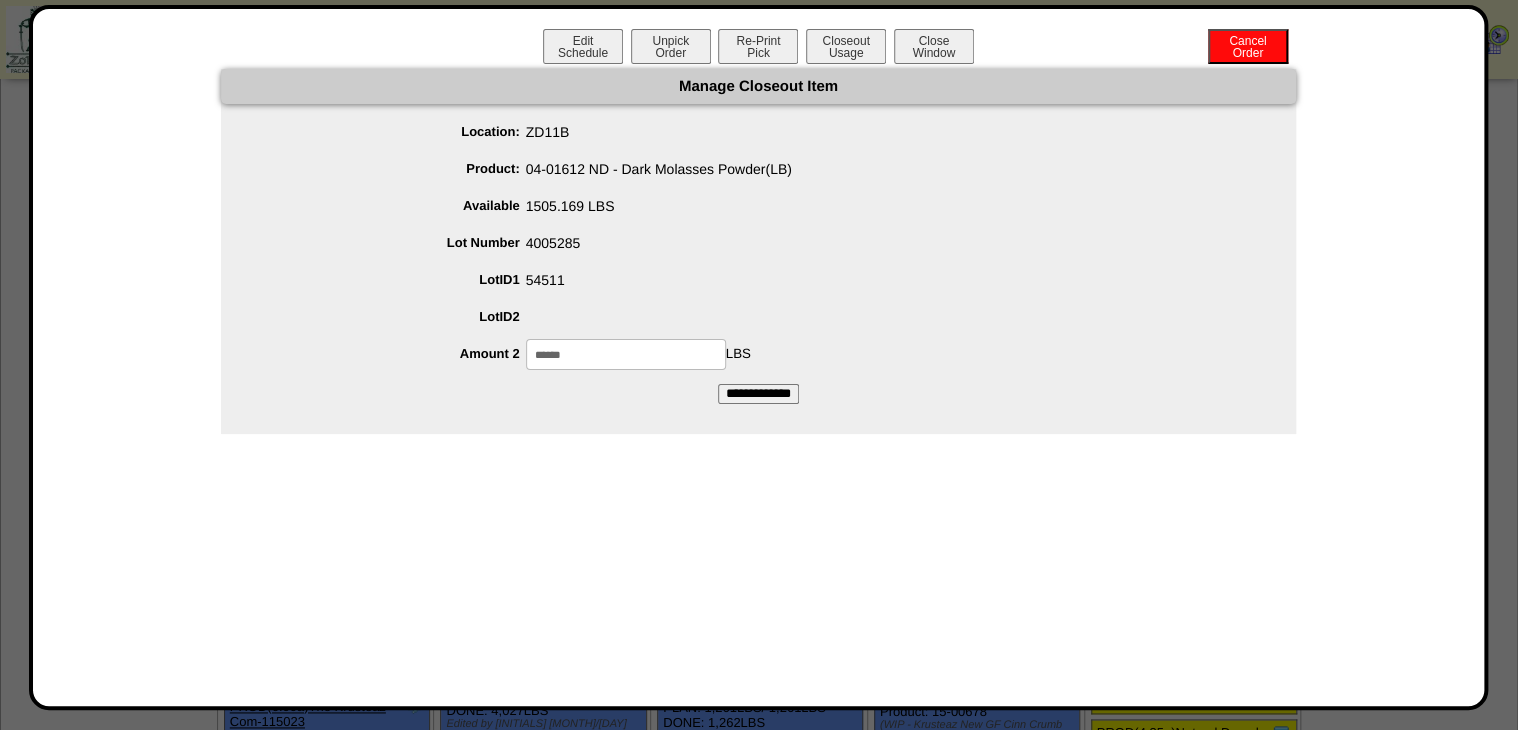 type on "******" 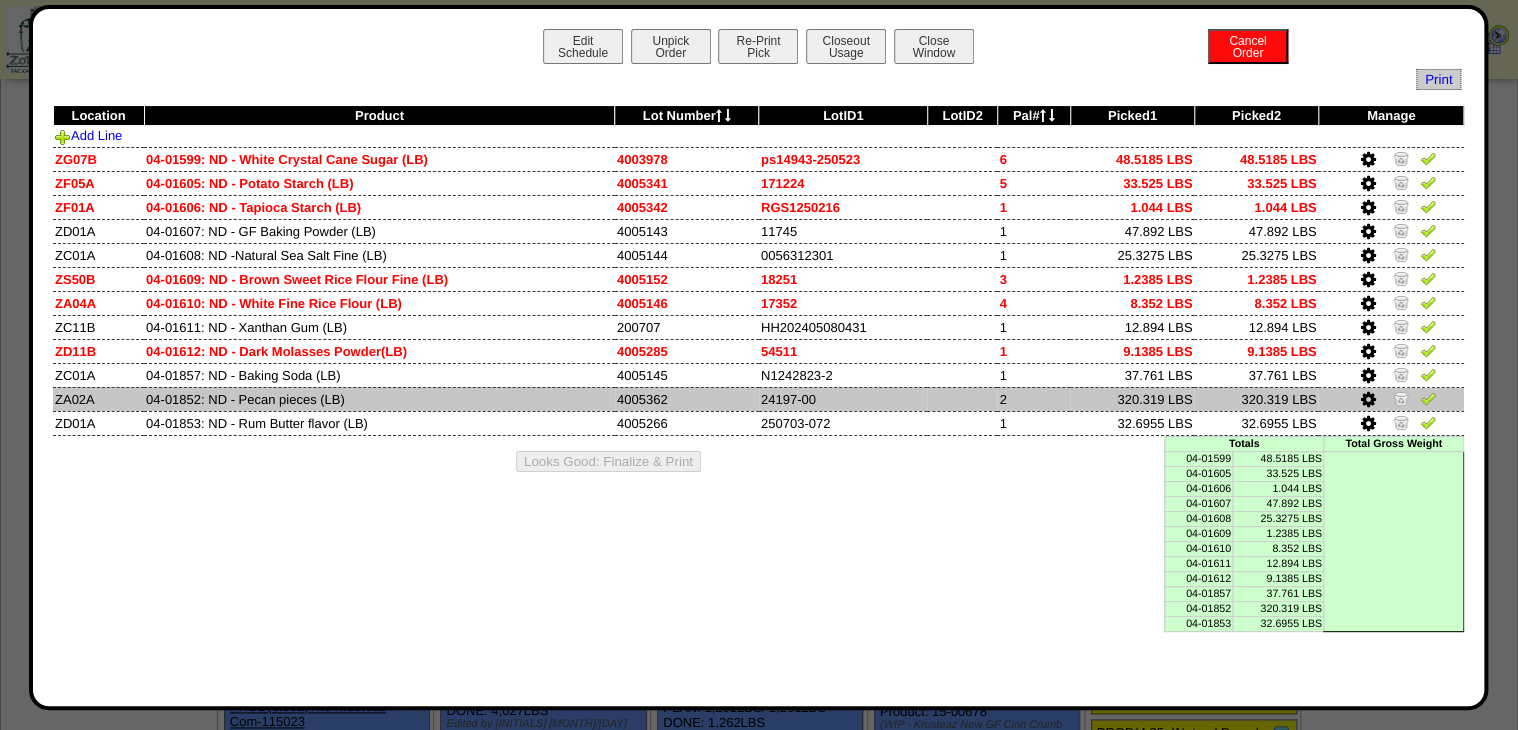 click at bounding box center (1369, 401) 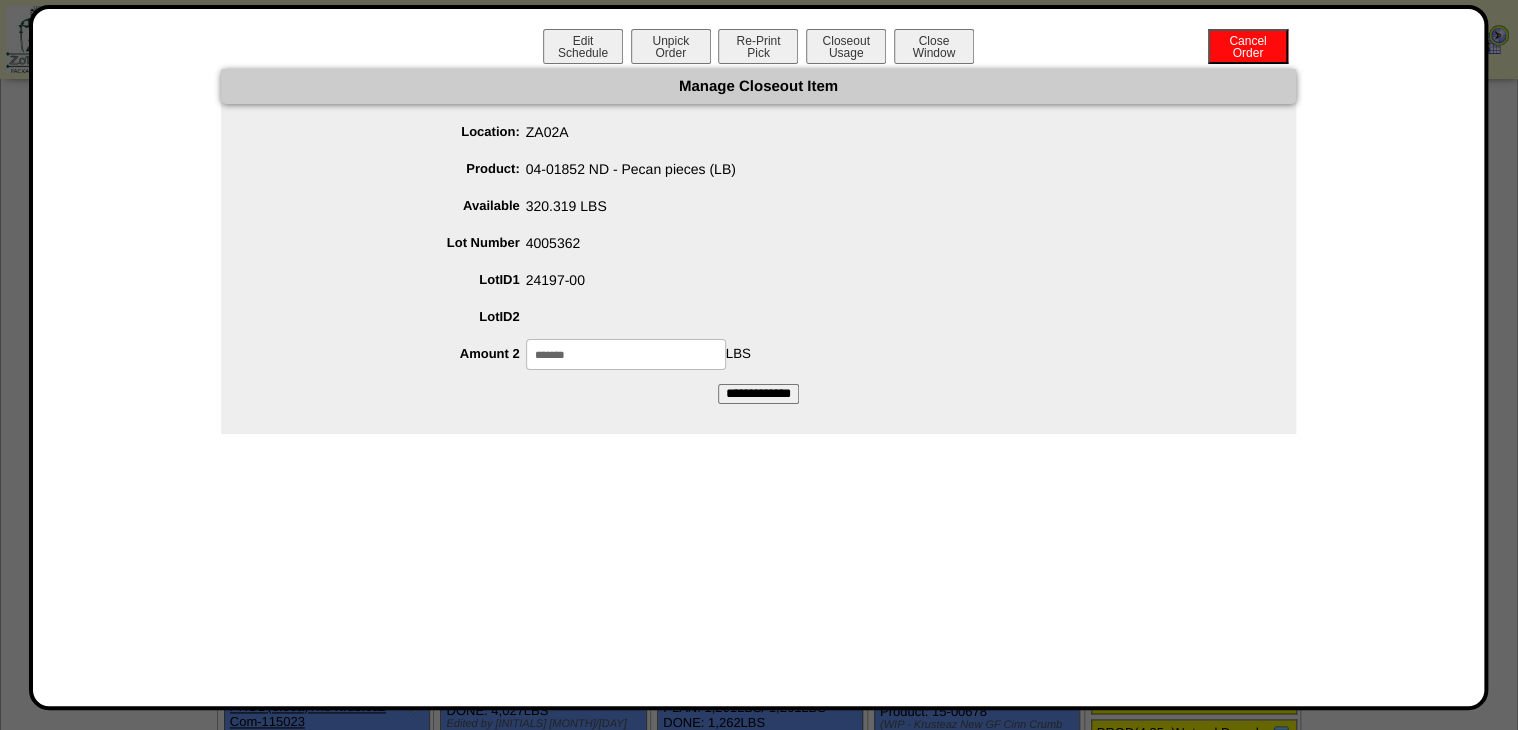 drag, startPoint x: 614, startPoint y: 351, endPoint x: 173, endPoint y: 462, distance: 454.75488 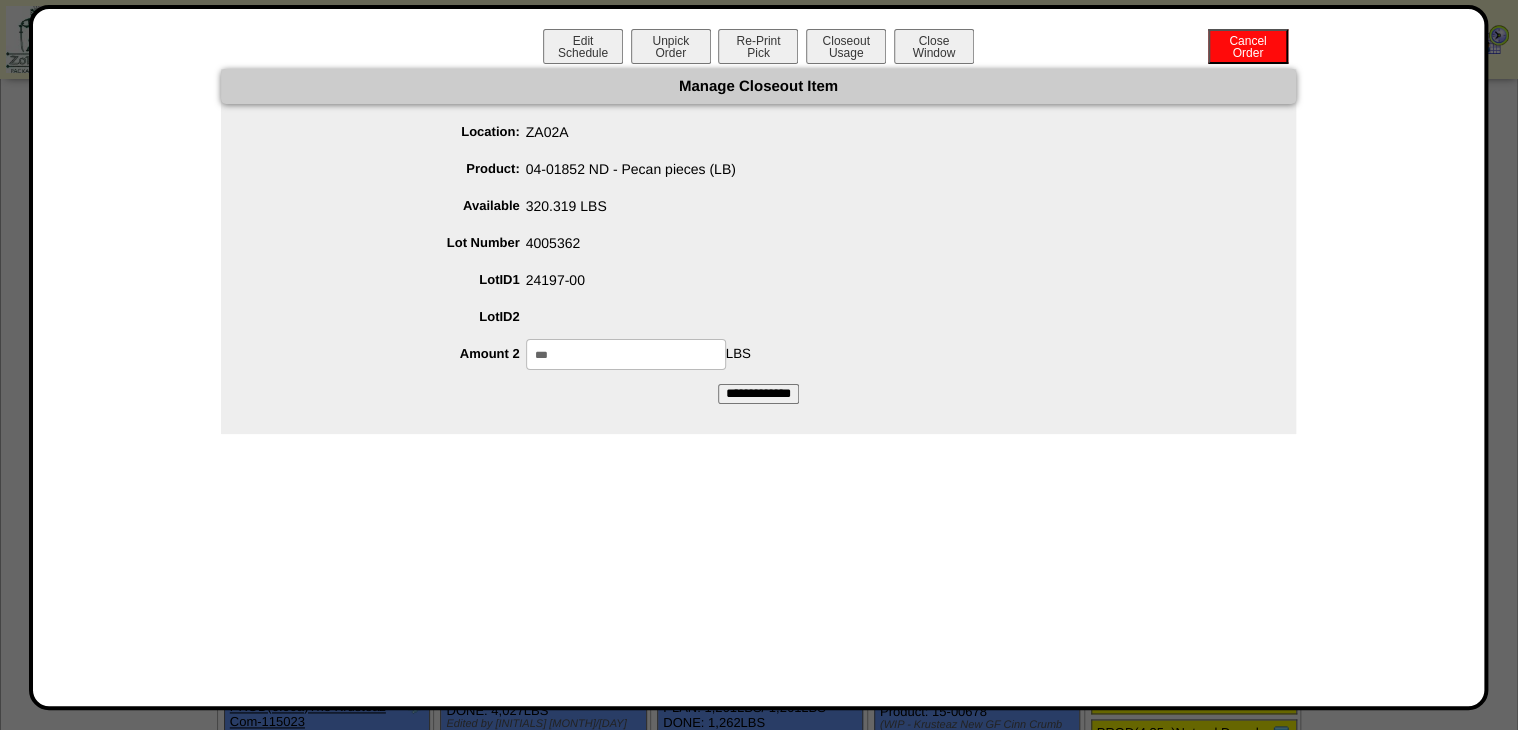 type on "***" 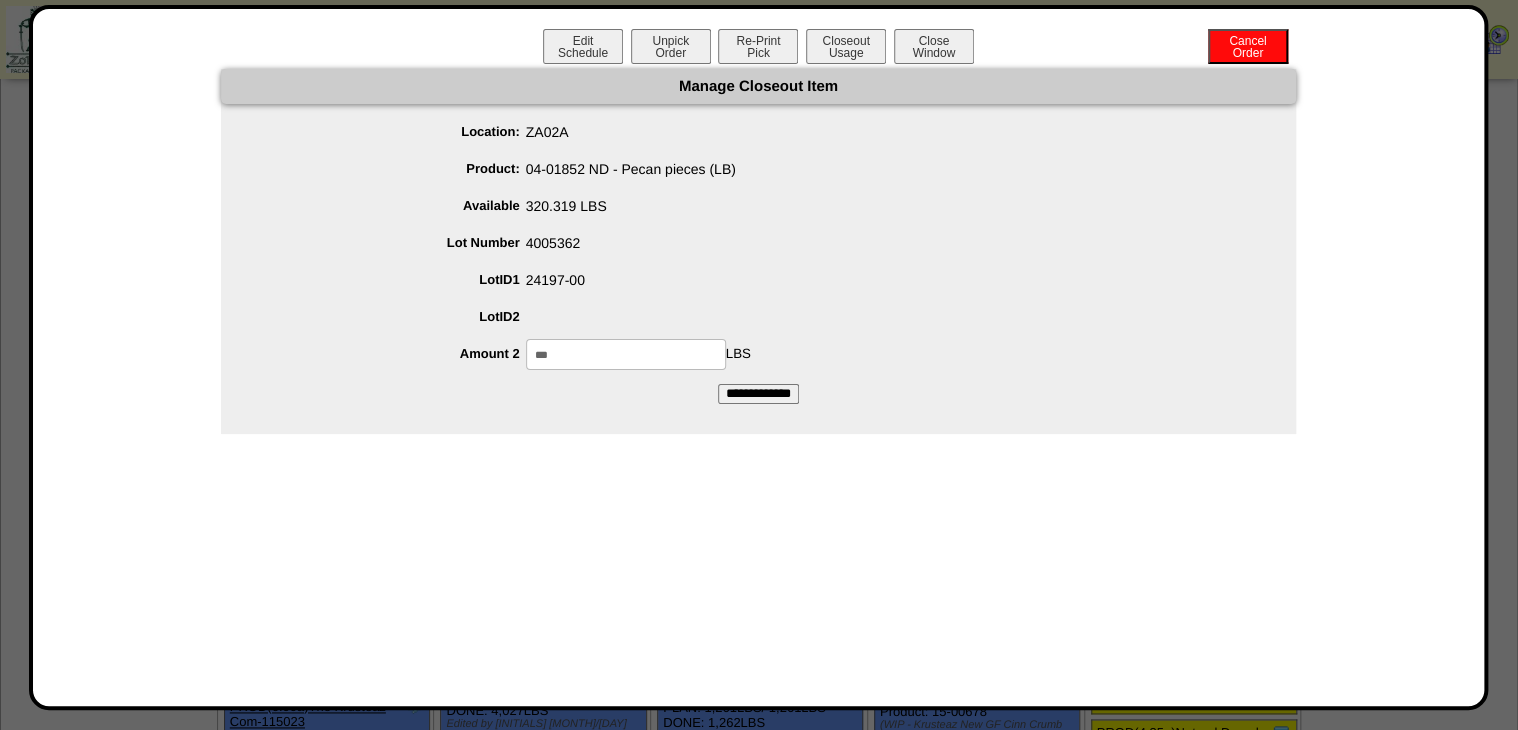 click on "**********" at bounding box center (758, 394) 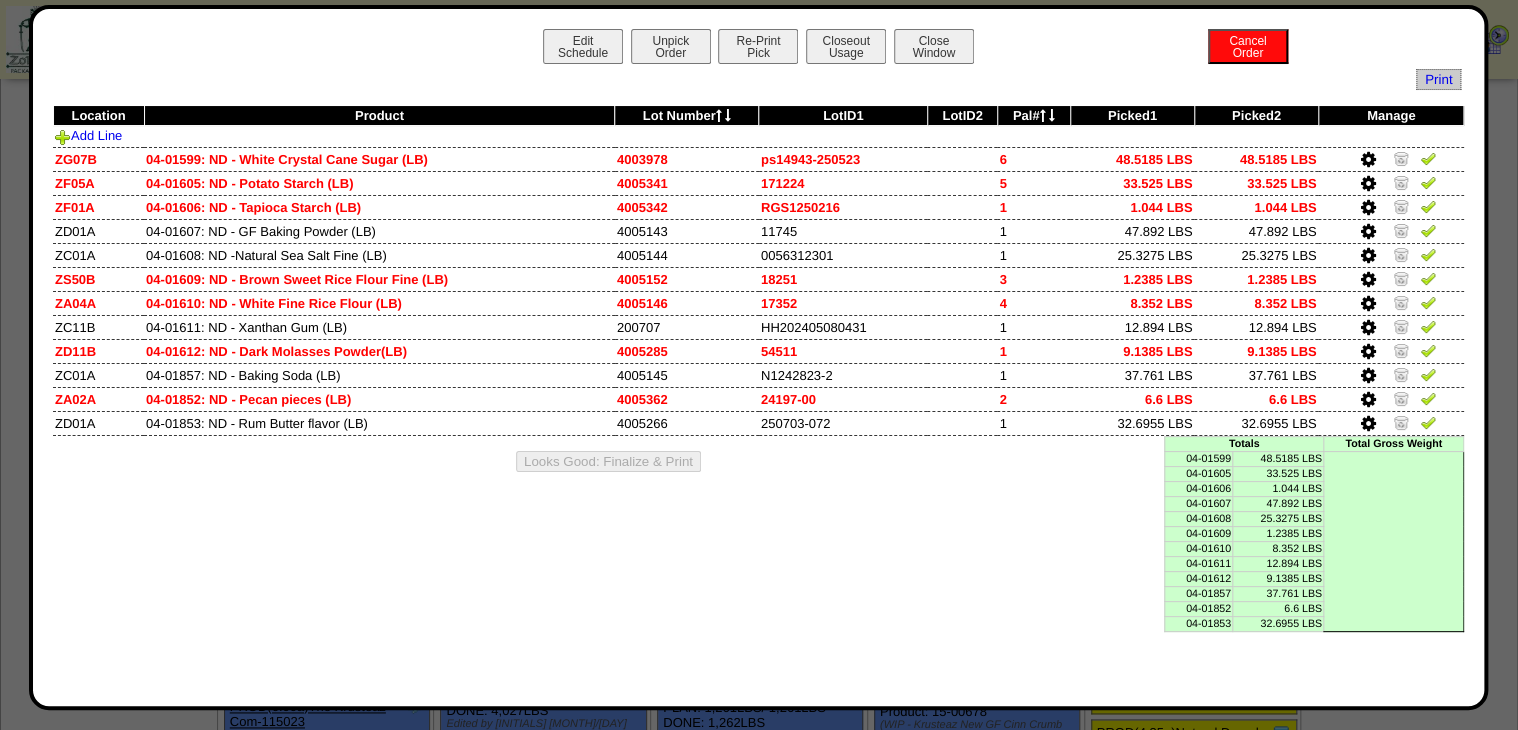 click at bounding box center (1367, 424) 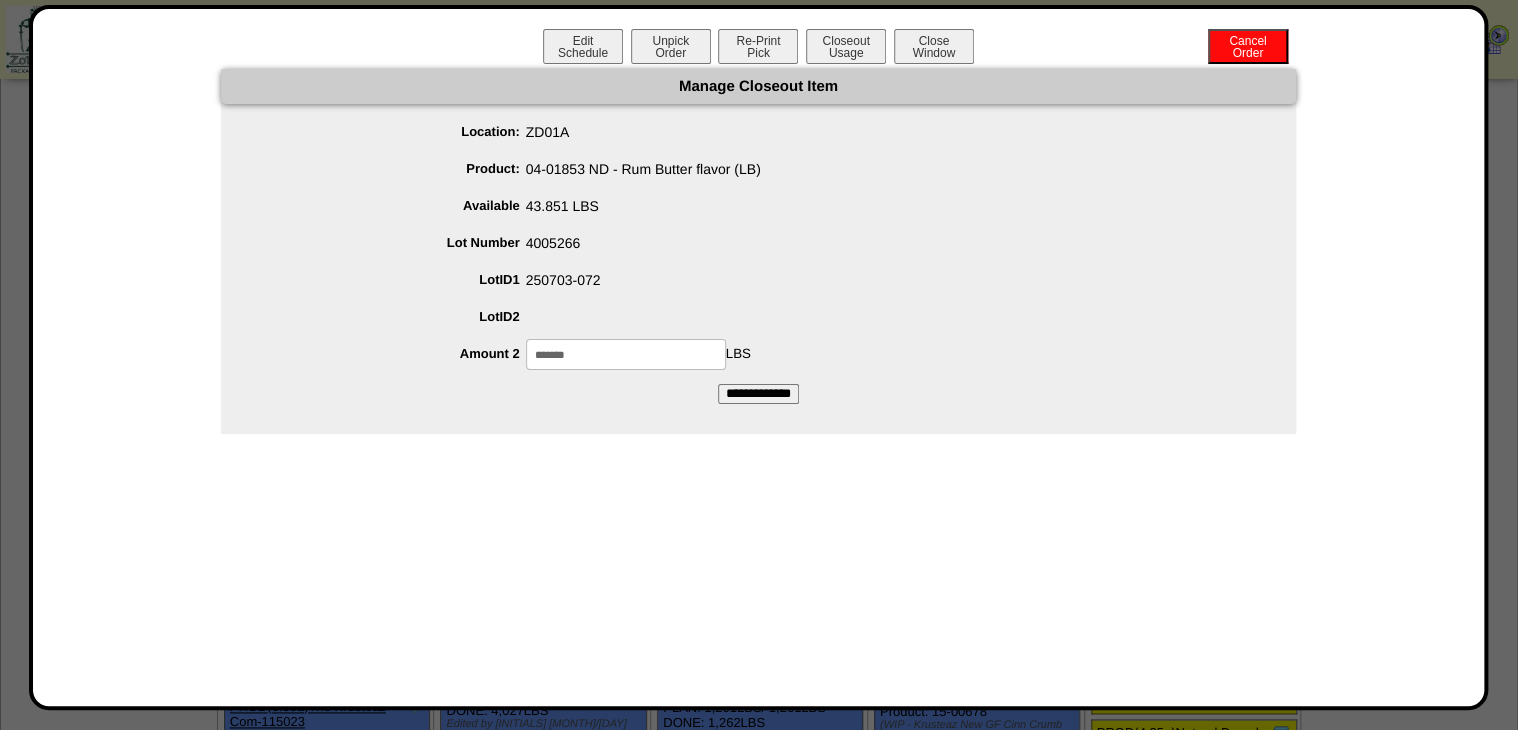 drag, startPoint x: 625, startPoint y: 359, endPoint x: 304, endPoint y: 400, distance: 323.6078 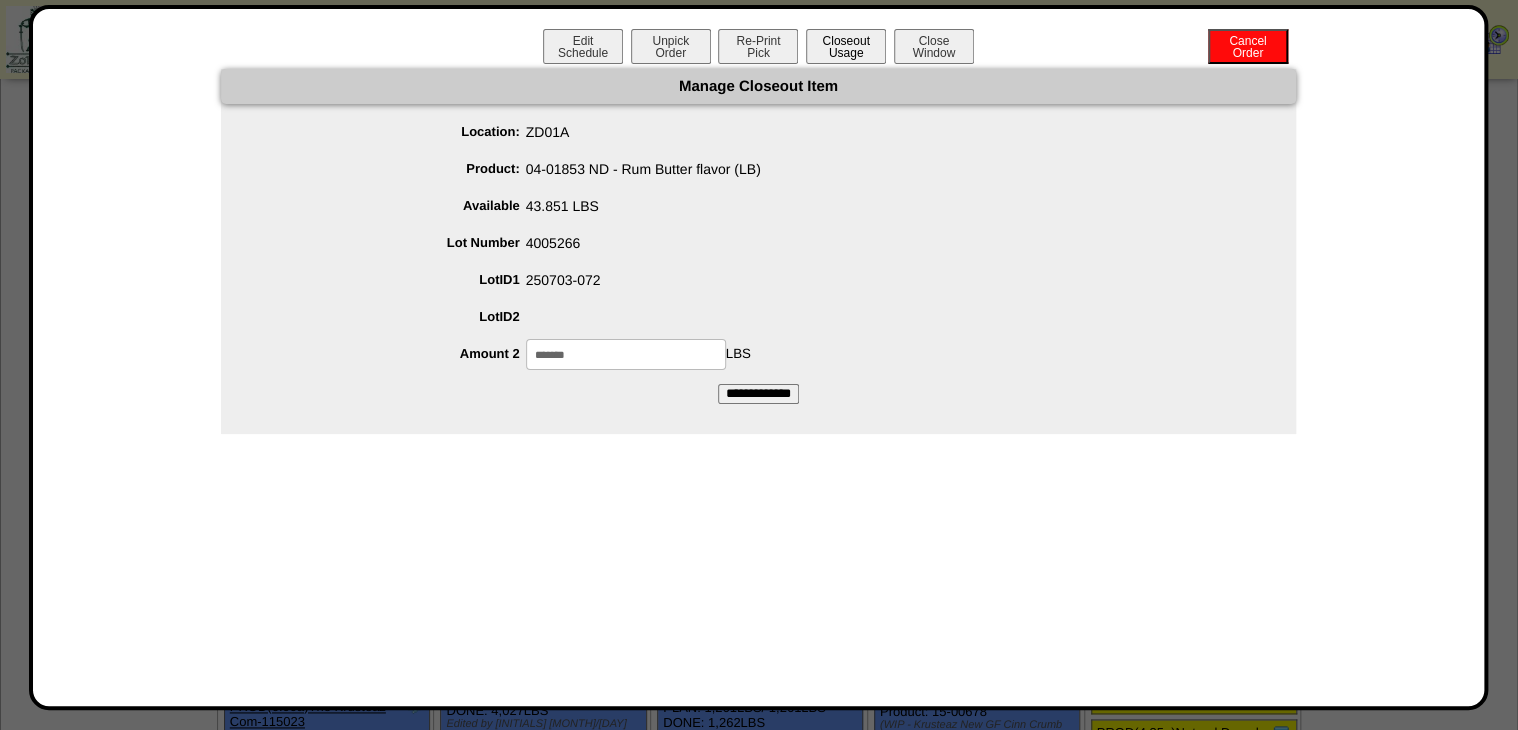 click on "Closeout Usage" at bounding box center [846, 46] 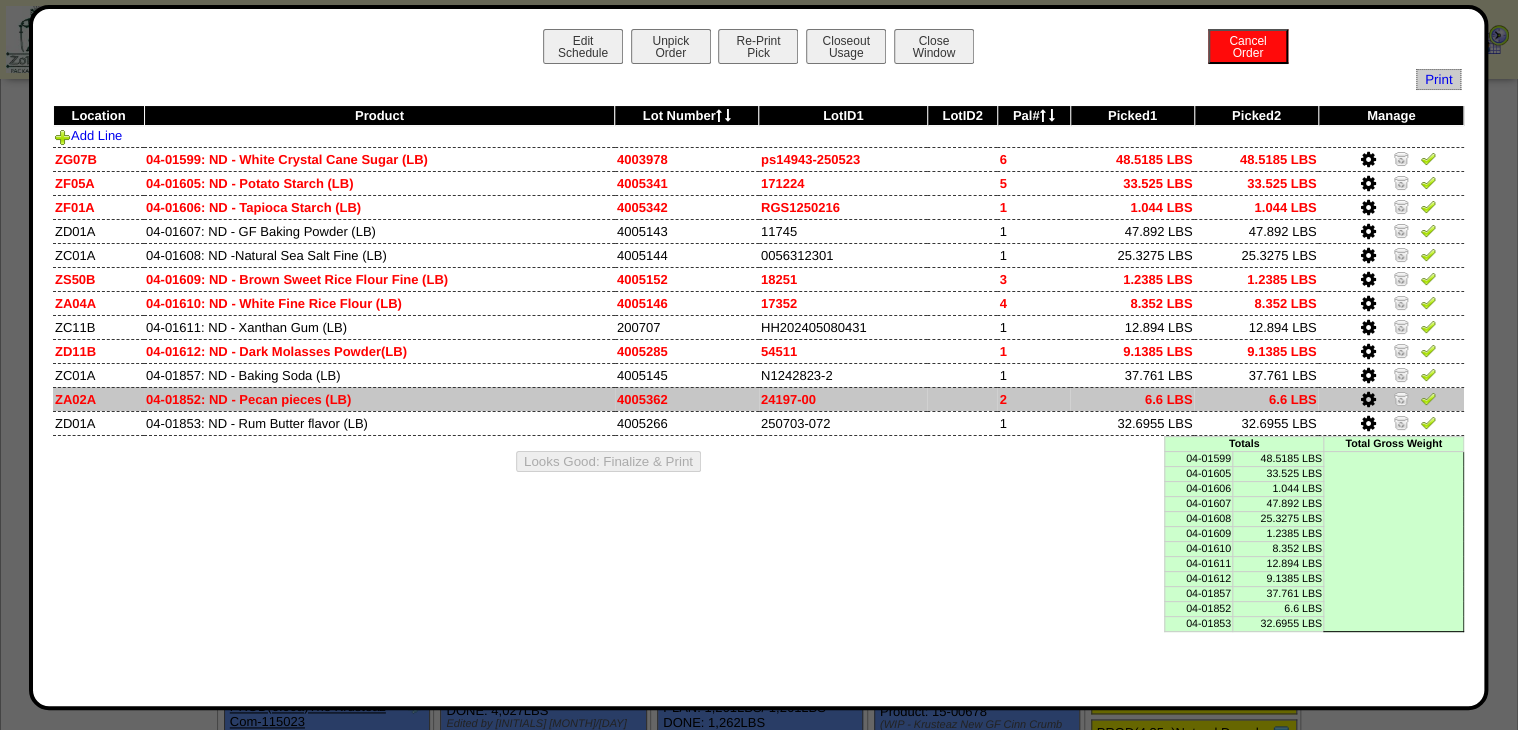 click at bounding box center (1367, 400) 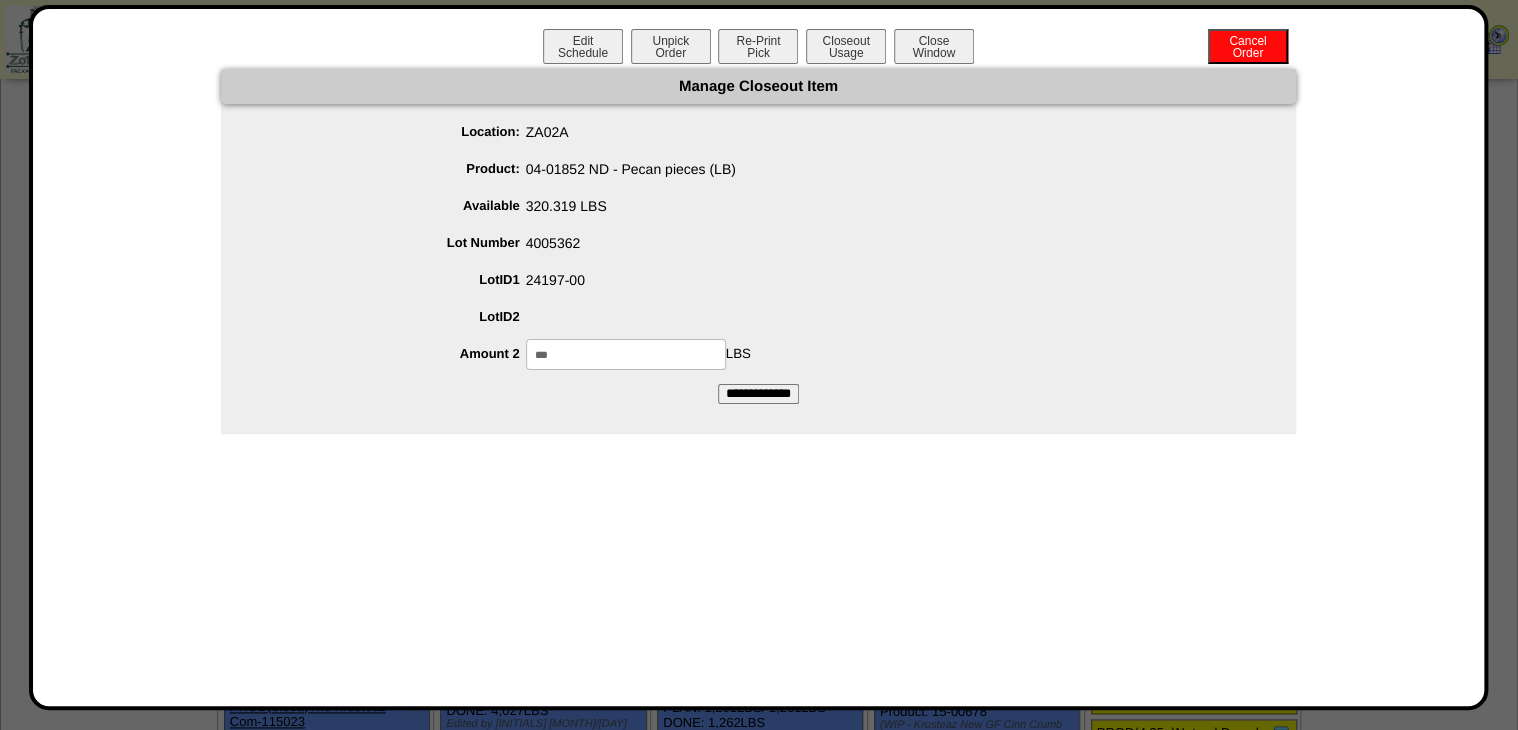 click on "***" at bounding box center (626, 354) 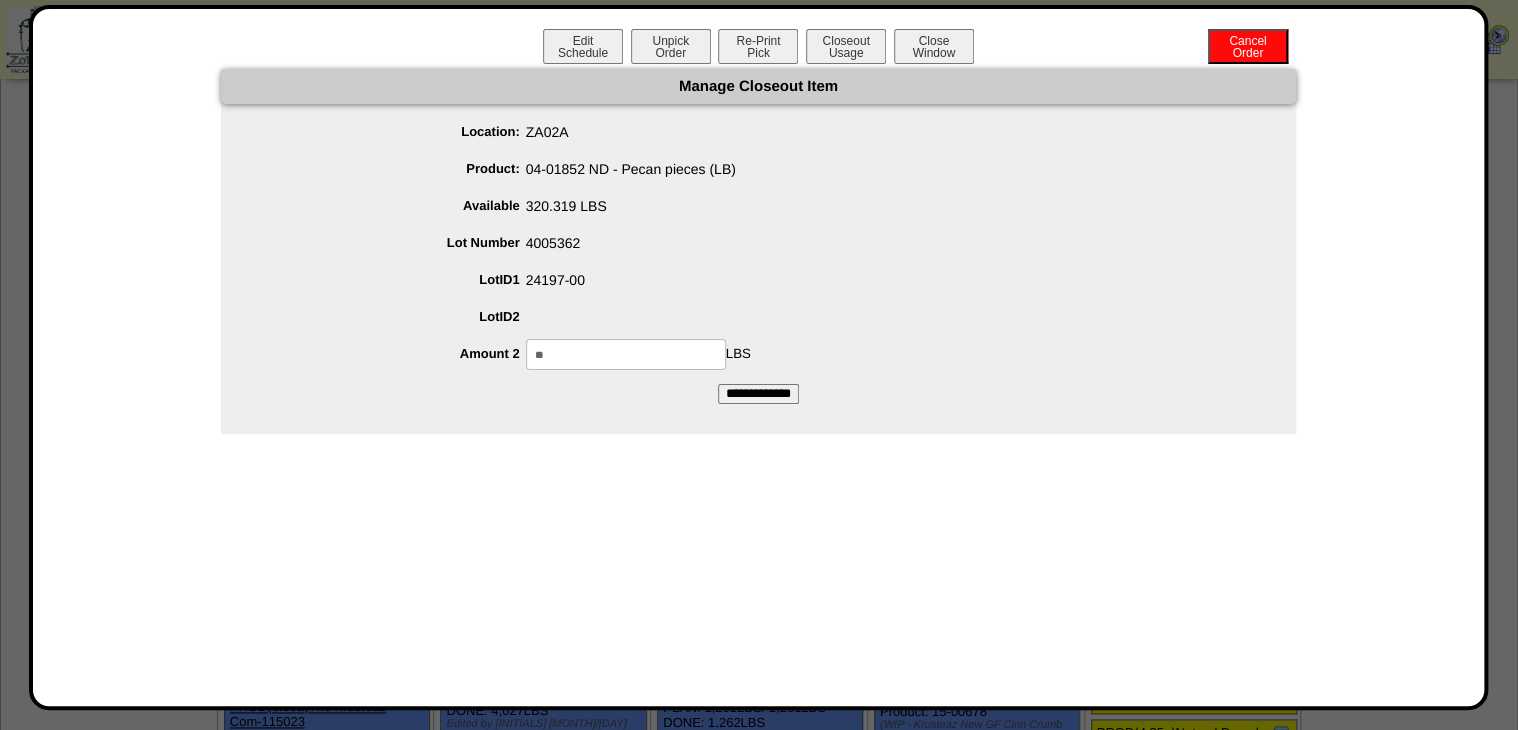 type on "*" 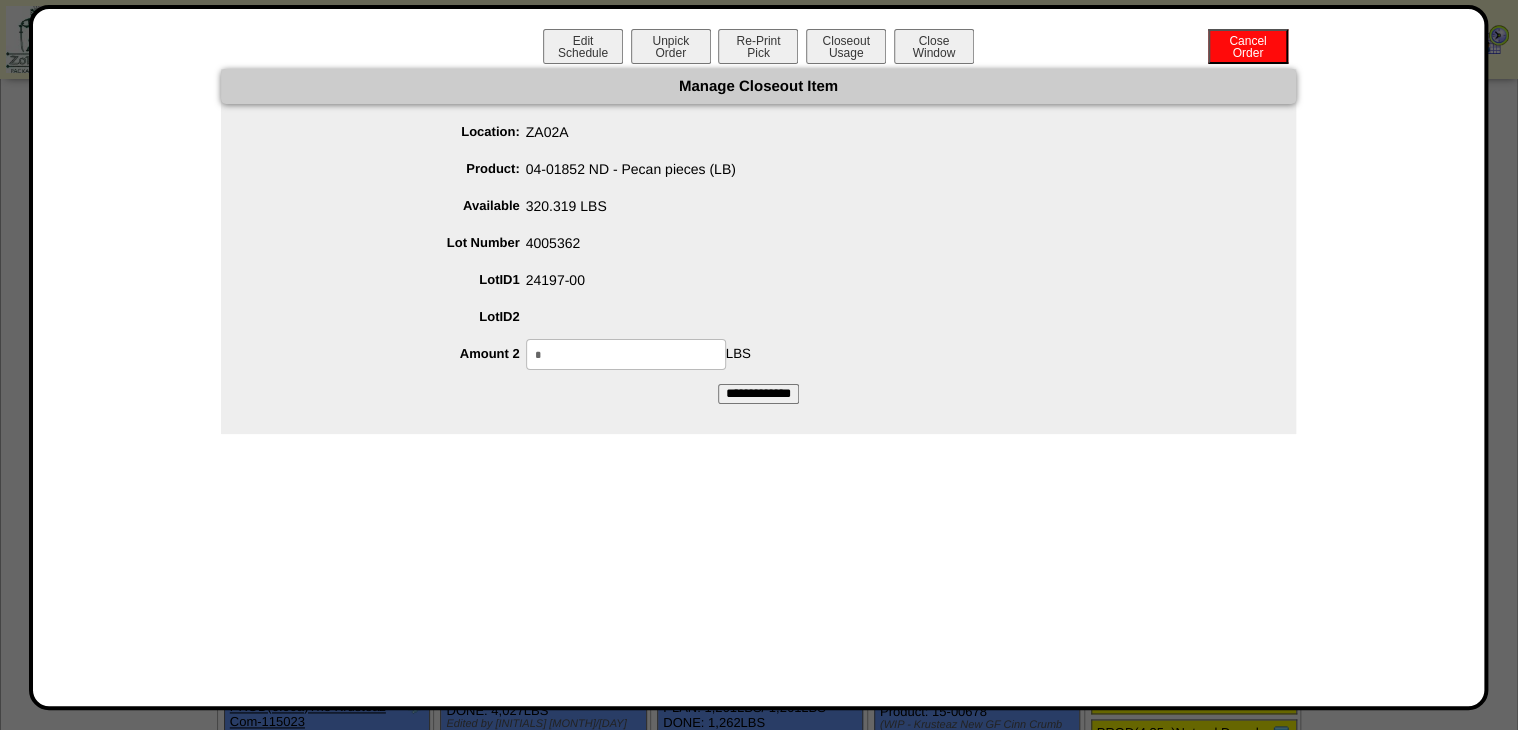 type on "*" 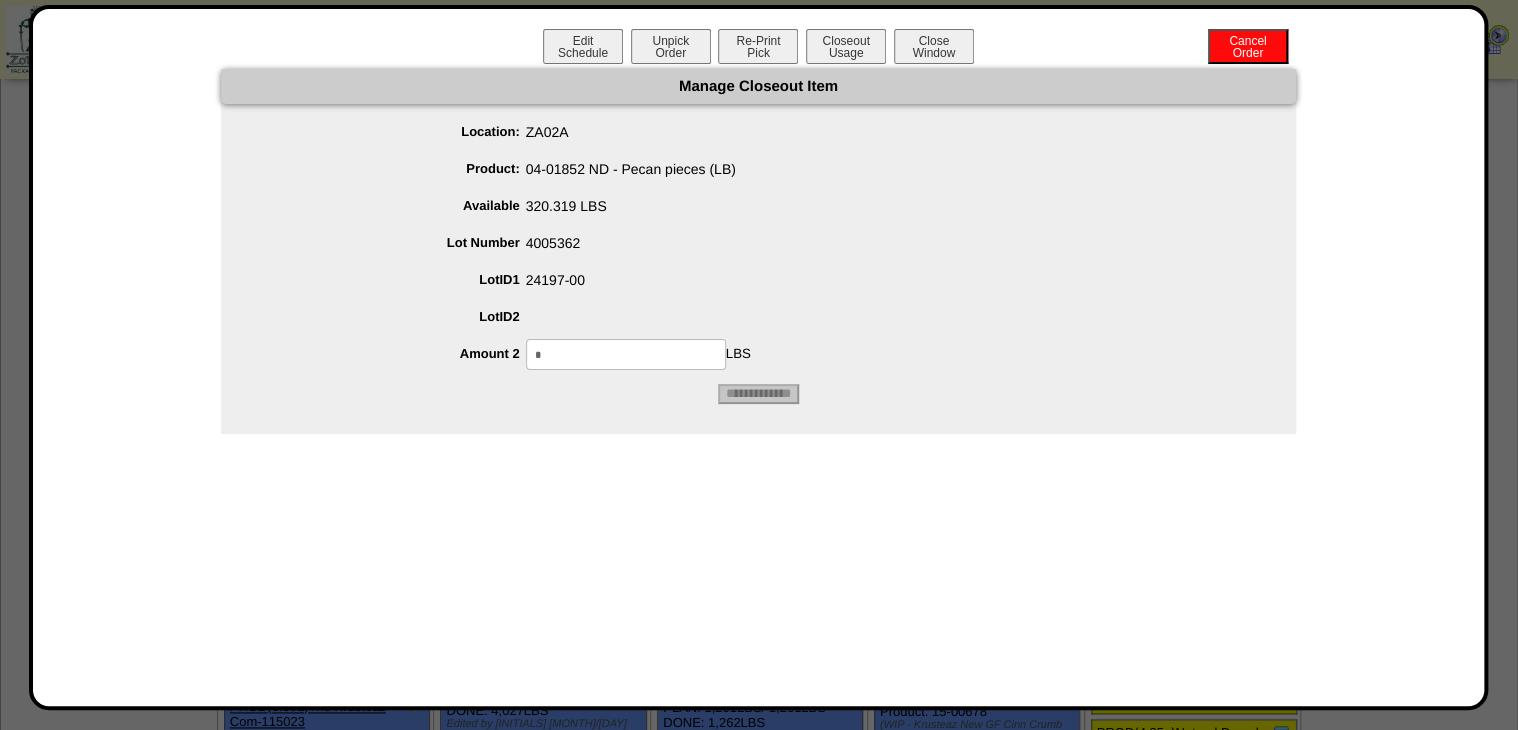 click at bounding box center [778, 305] 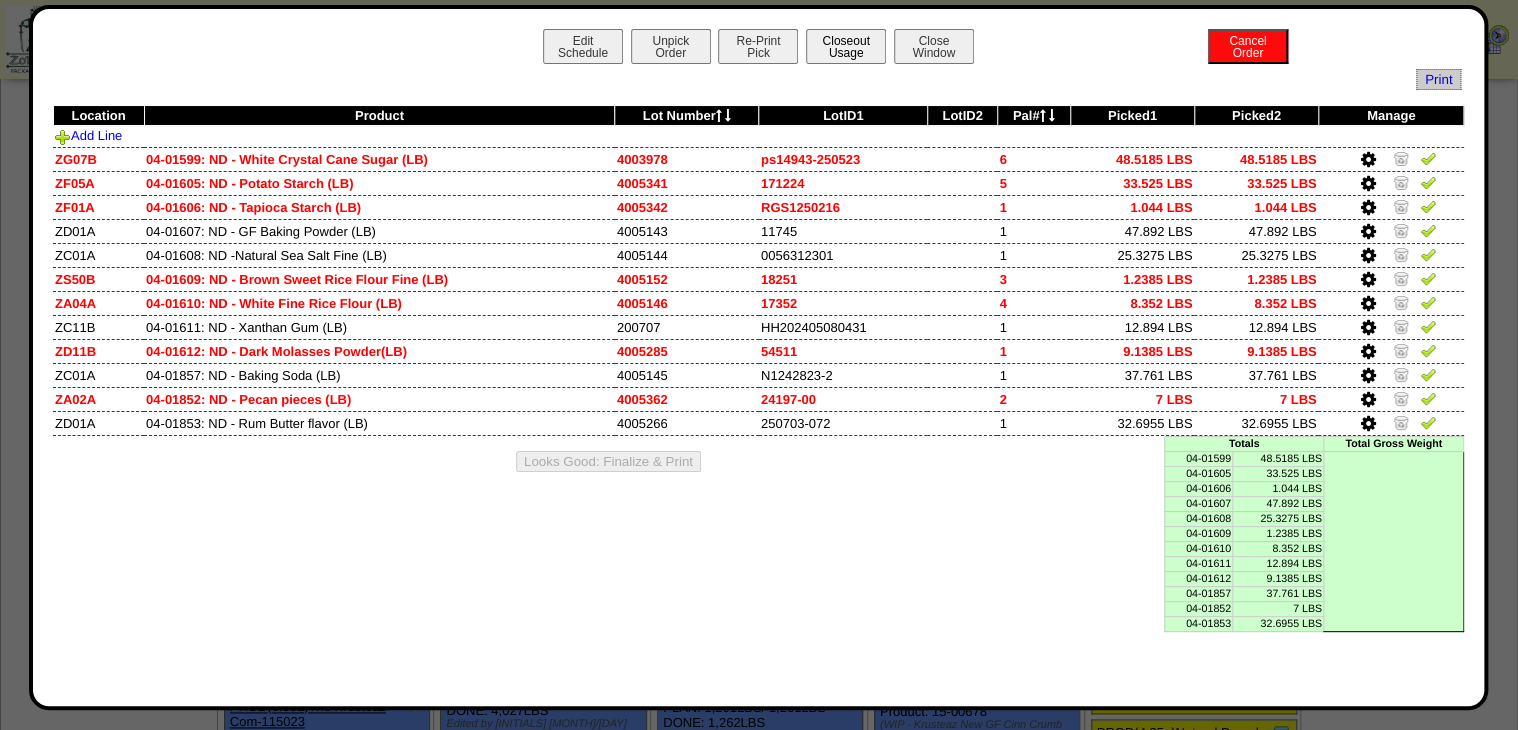click on "Closeout Usage" at bounding box center (846, 46) 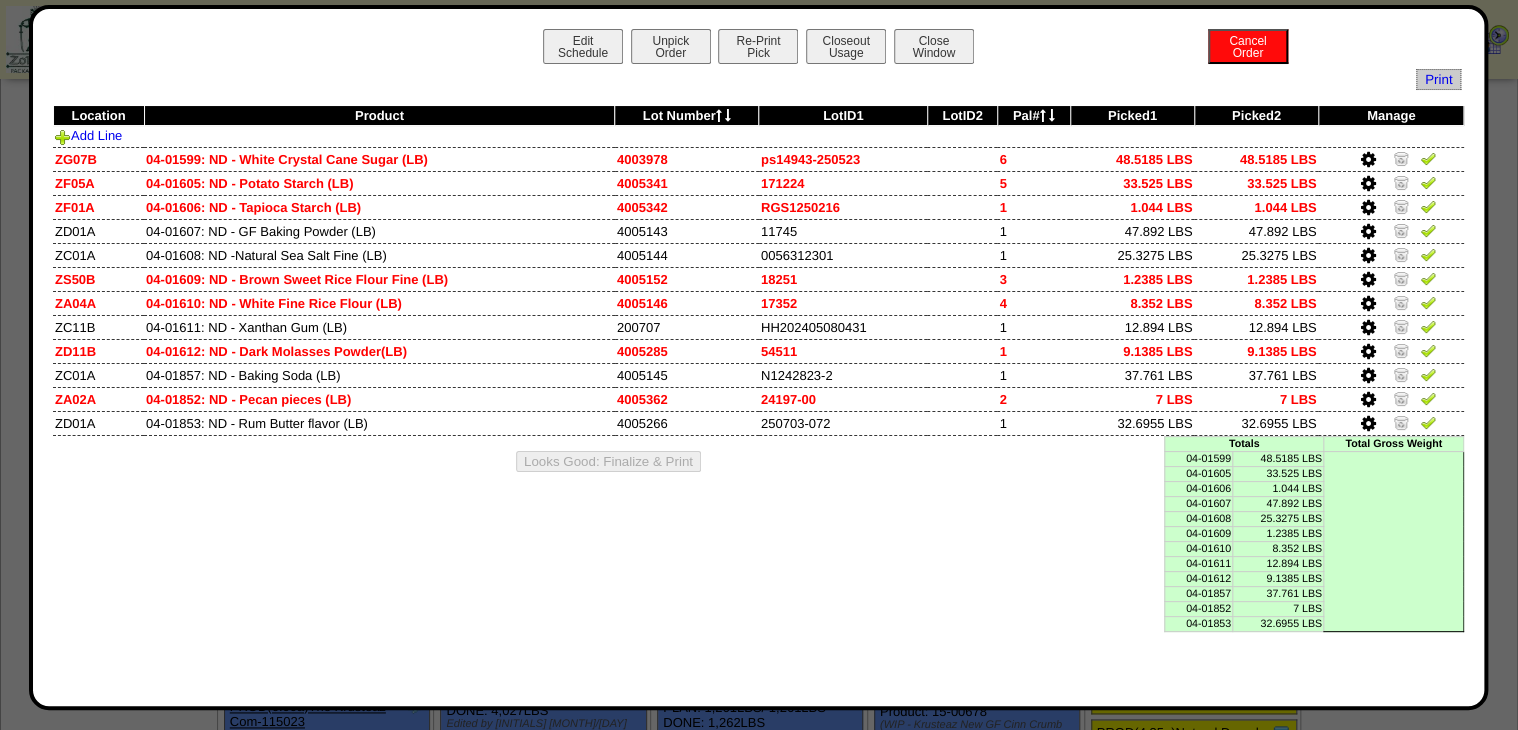 click on "Edit Schedule
Unpick Order
Re-Print Pick
Closeout Usage
Cancel Order
Close Window" at bounding box center [759, 49] 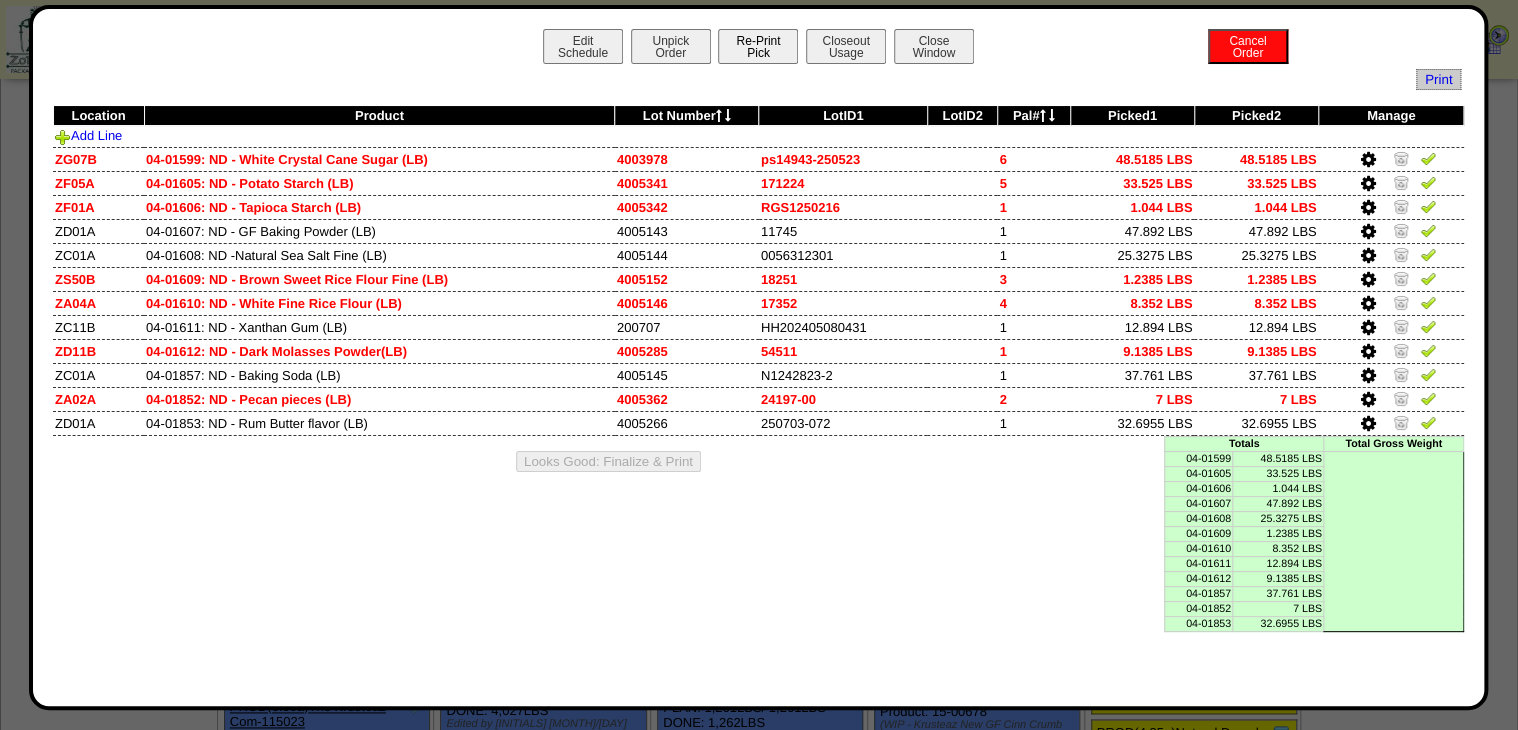 click on "Re-Print Pick" at bounding box center [758, 46] 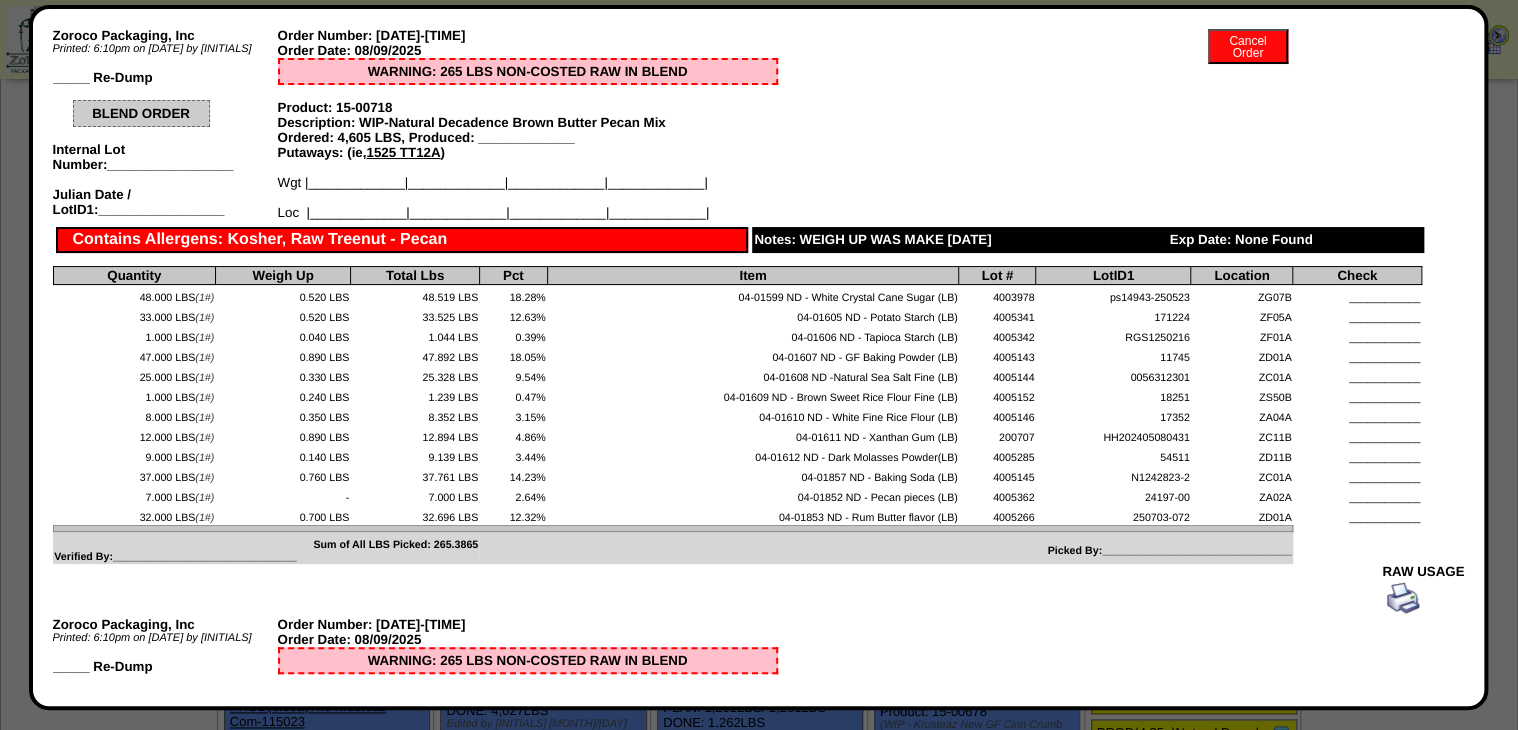 scroll, scrollTop: 0, scrollLeft: 0, axis: both 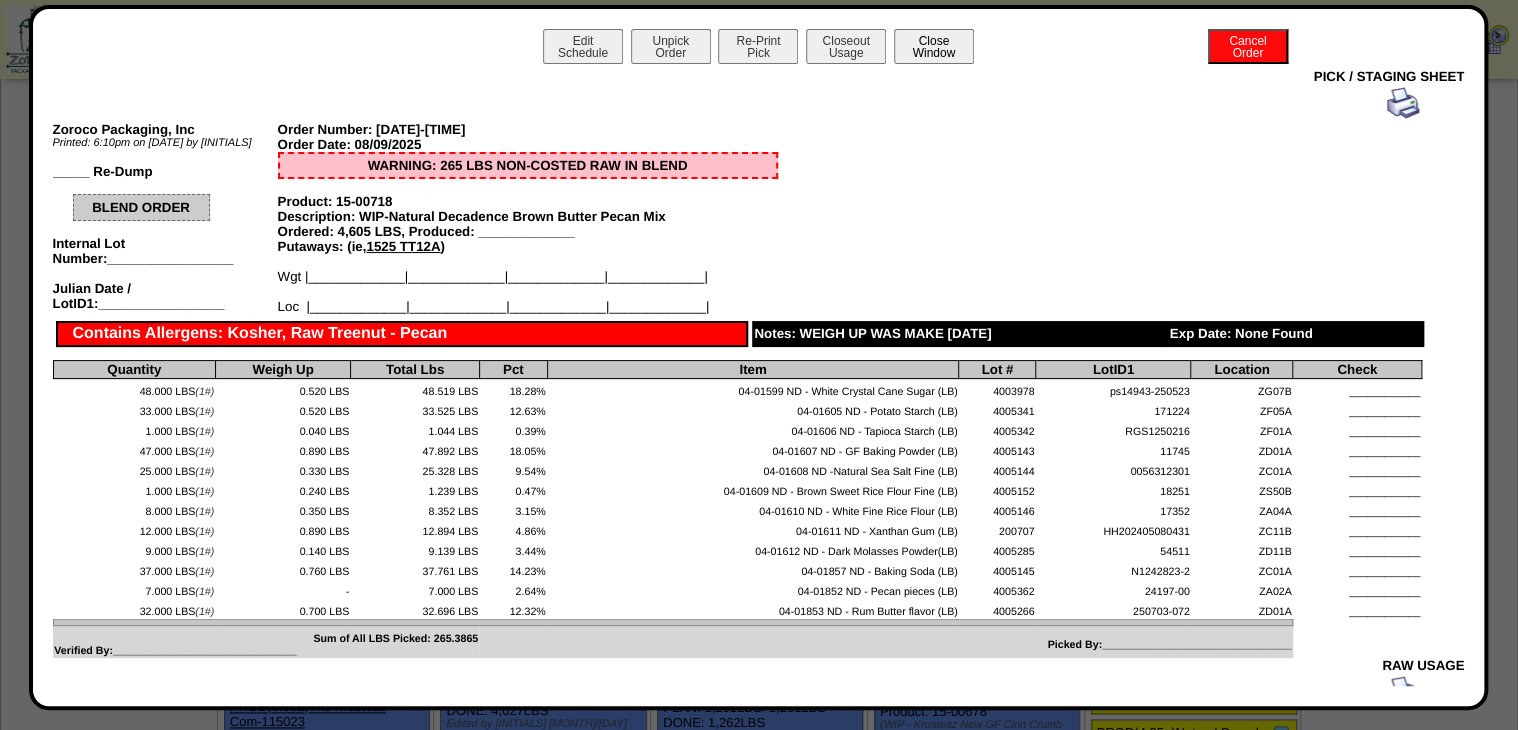 click on "Close Window" at bounding box center [934, 46] 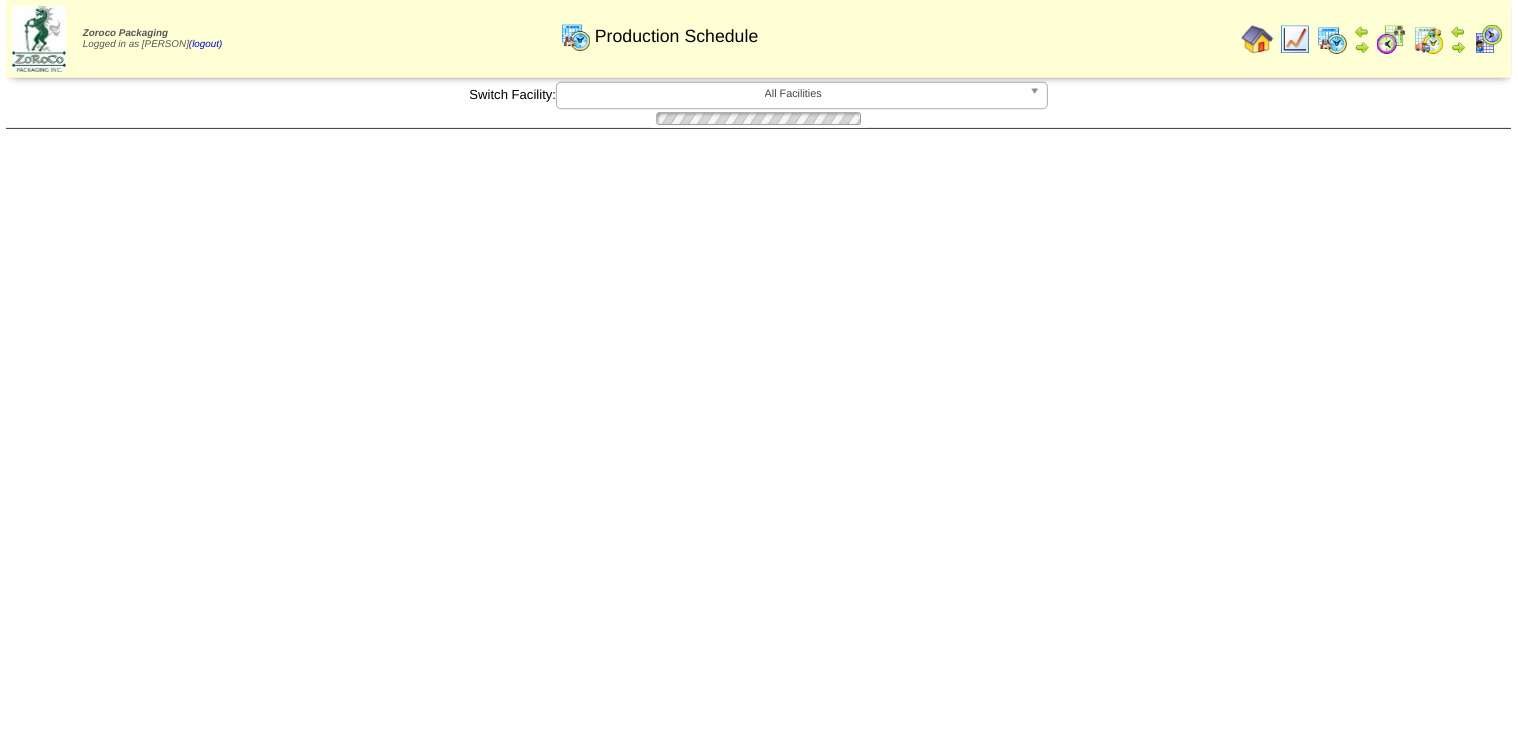 scroll, scrollTop: 0, scrollLeft: 0, axis: both 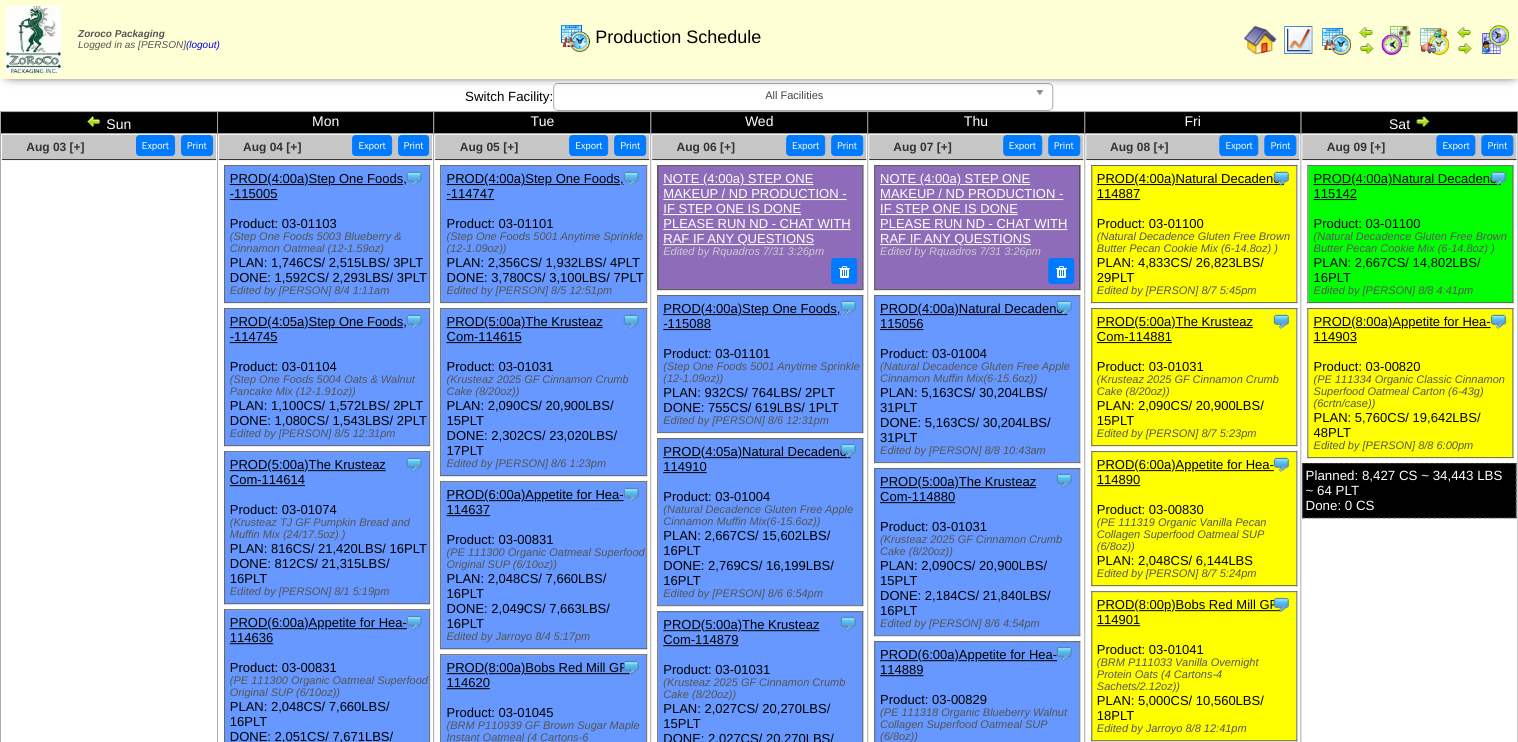 click on "PROD(4:00a)Natural Decadenc-115142" at bounding box center [1406, 186] 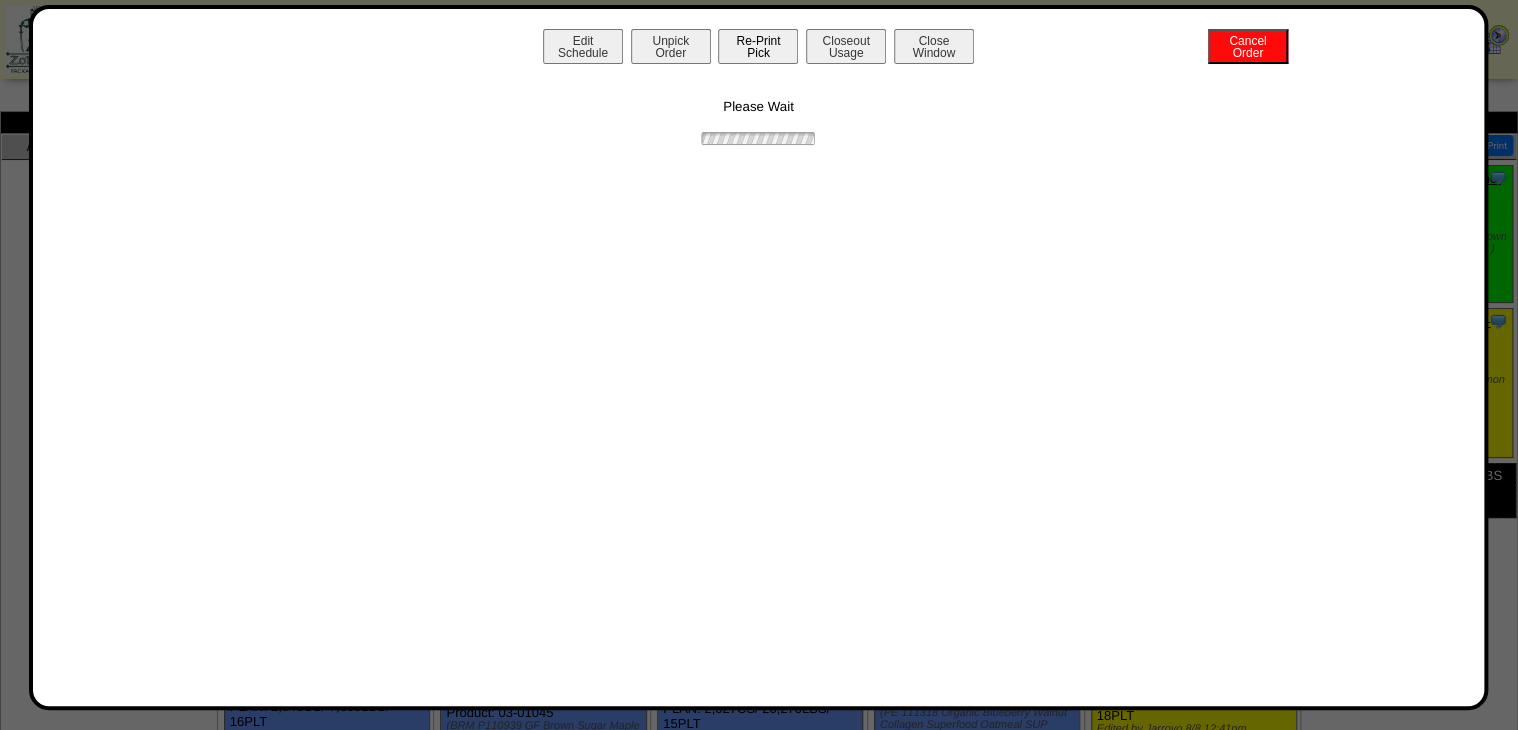 click on "Re-Print Pick" at bounding box center (758, 46) 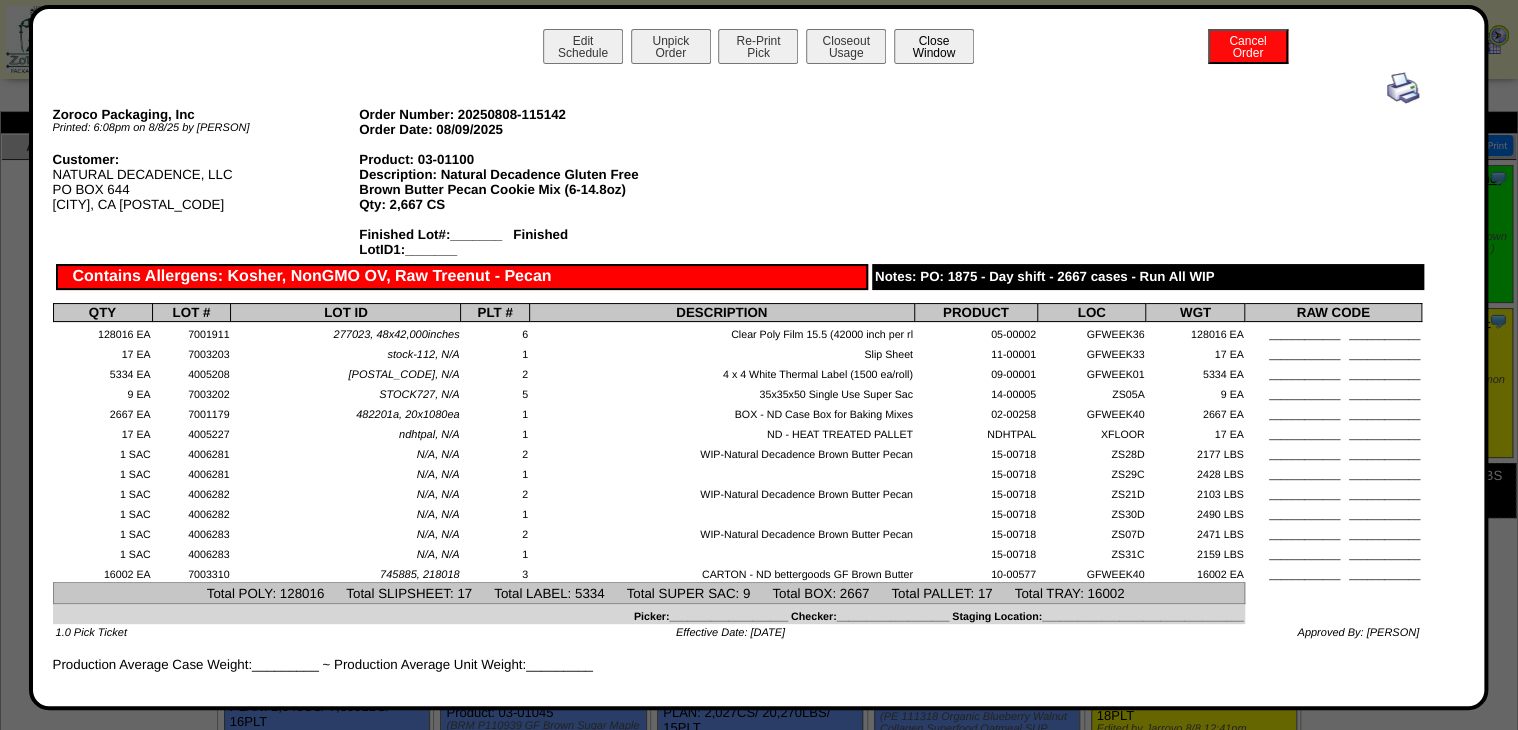 click on "Close Window" at bounding box center [934, 46] 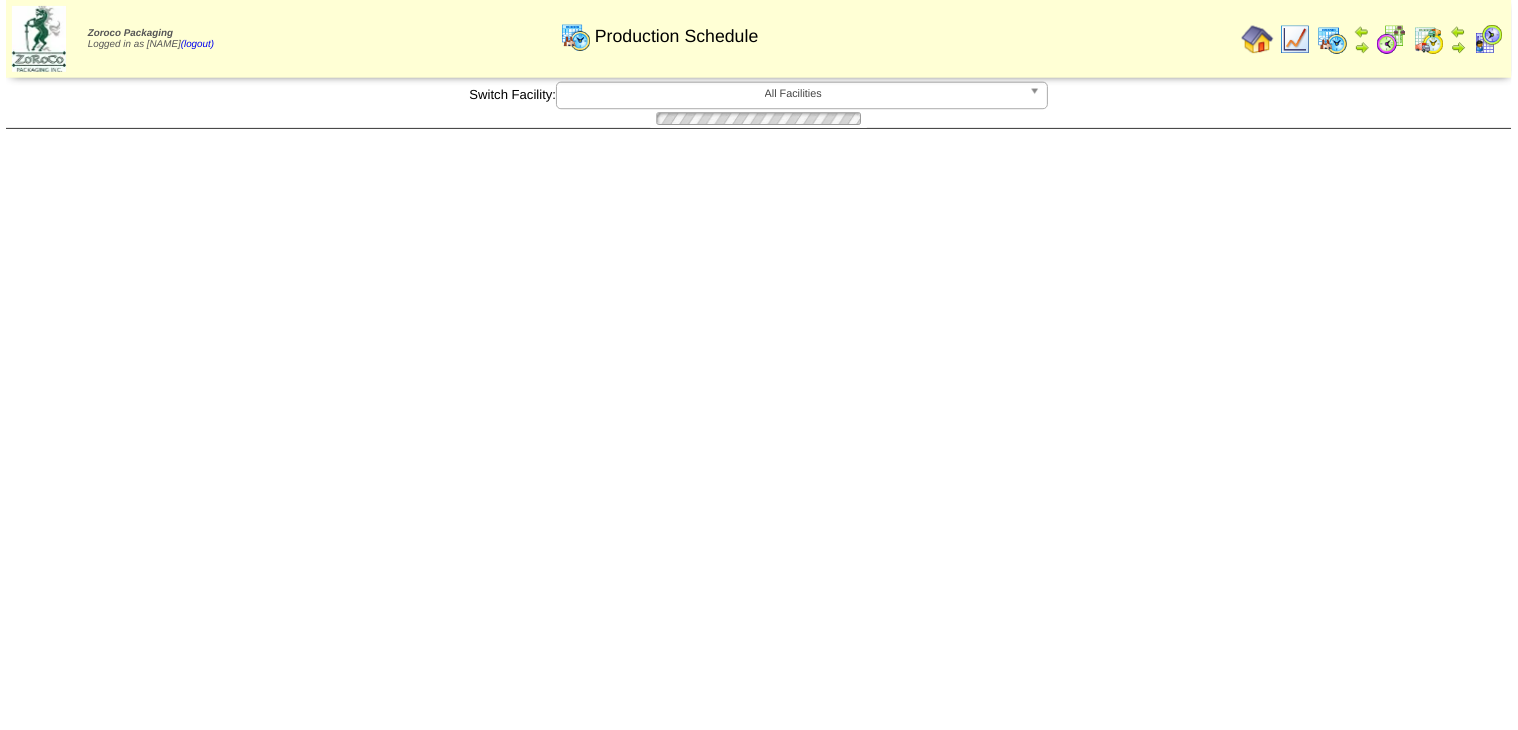 scroll, scrollTop: 0, scrollLeft: 0, axis: both 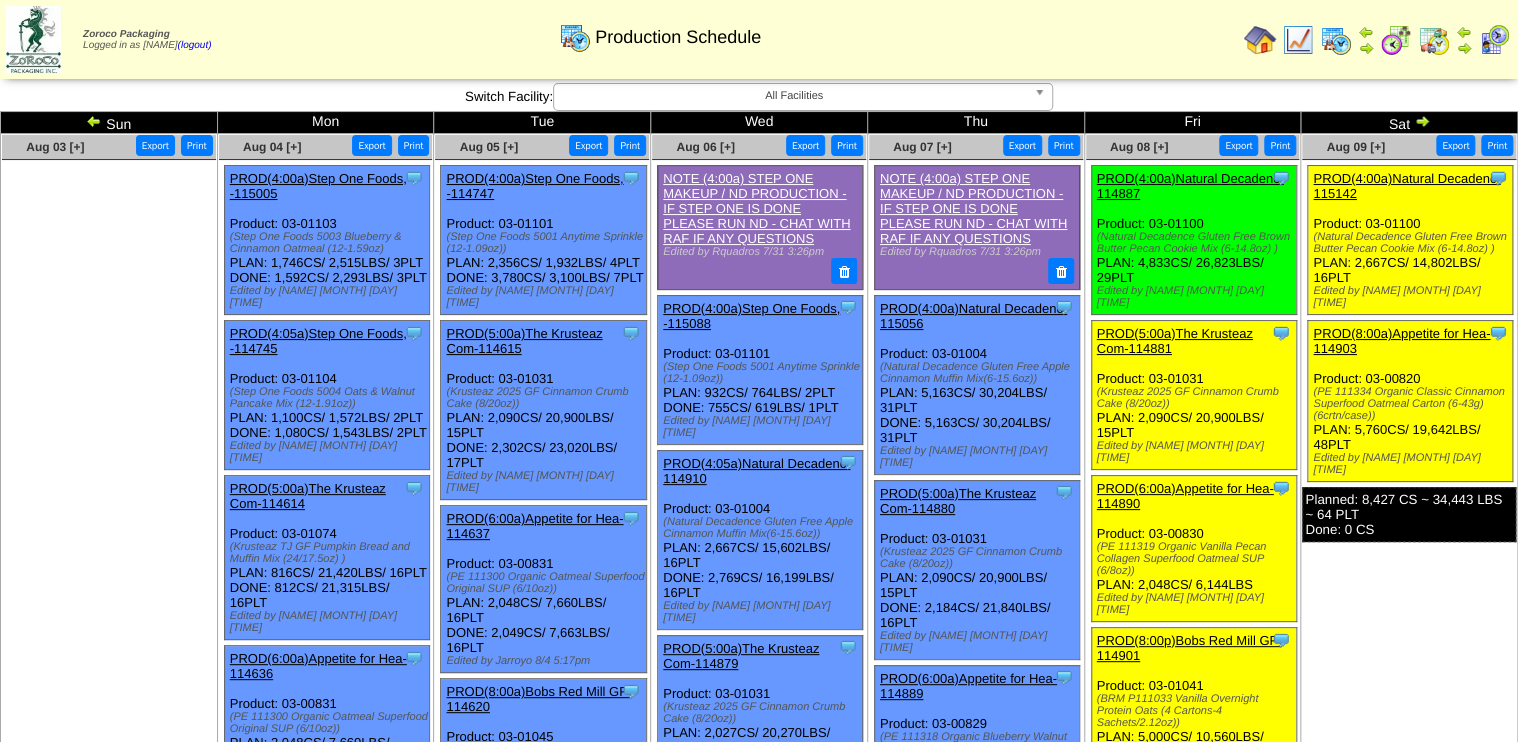 click on "PROD(4:00a)Natural Decadenc-114887" at bounding box center (1190, 186) 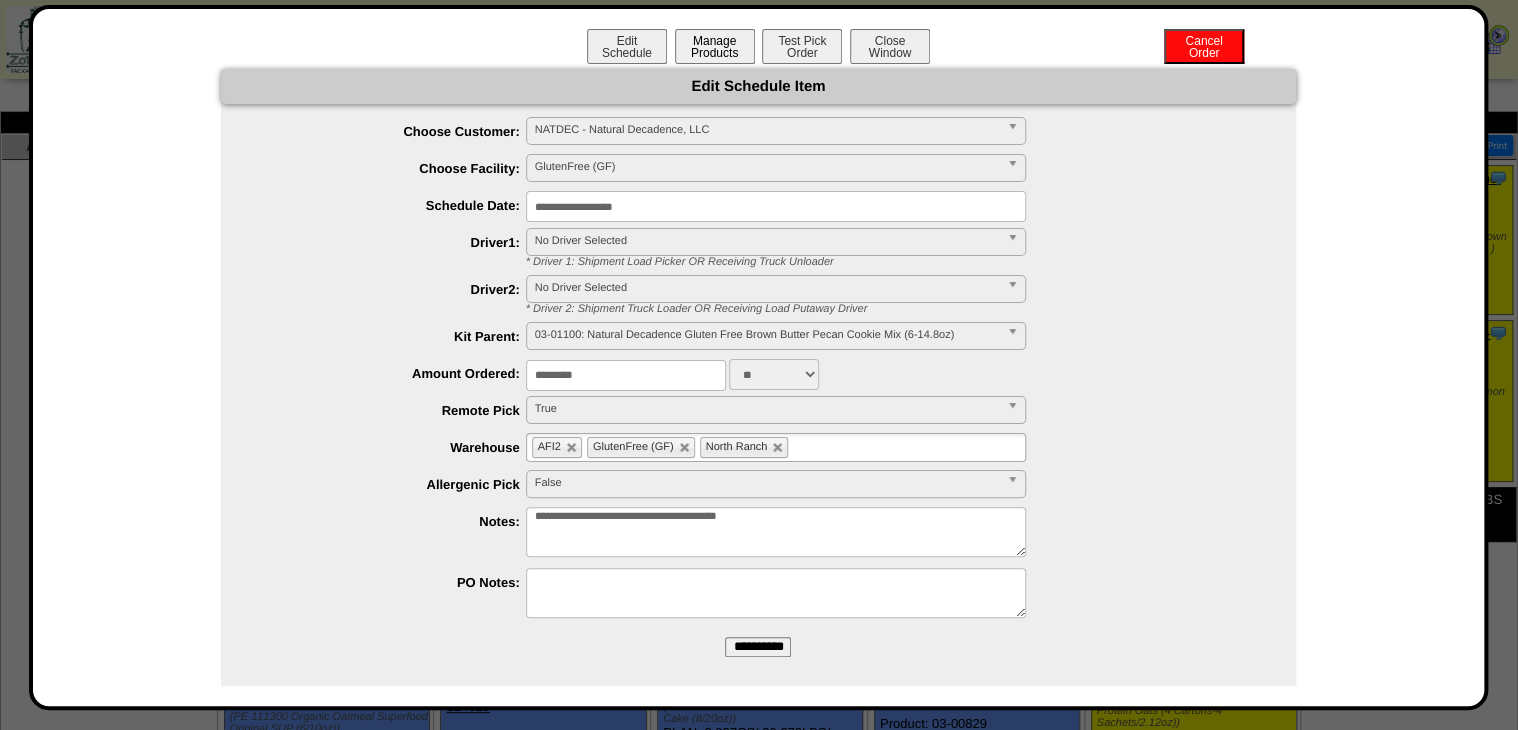 click on "Manage Products" at bounding box center (715, 46) 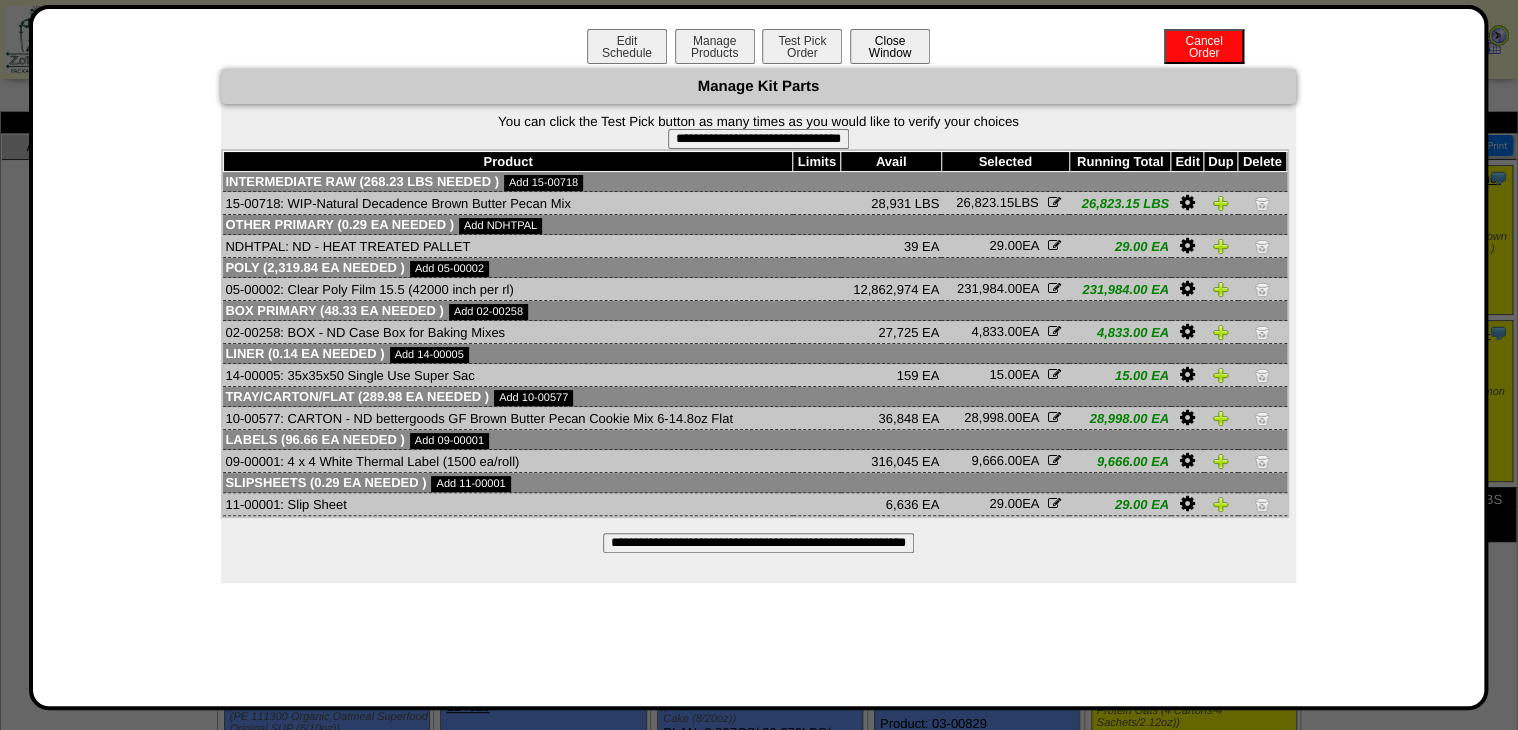 click on "Close Window" at bounding box center (890, 46) 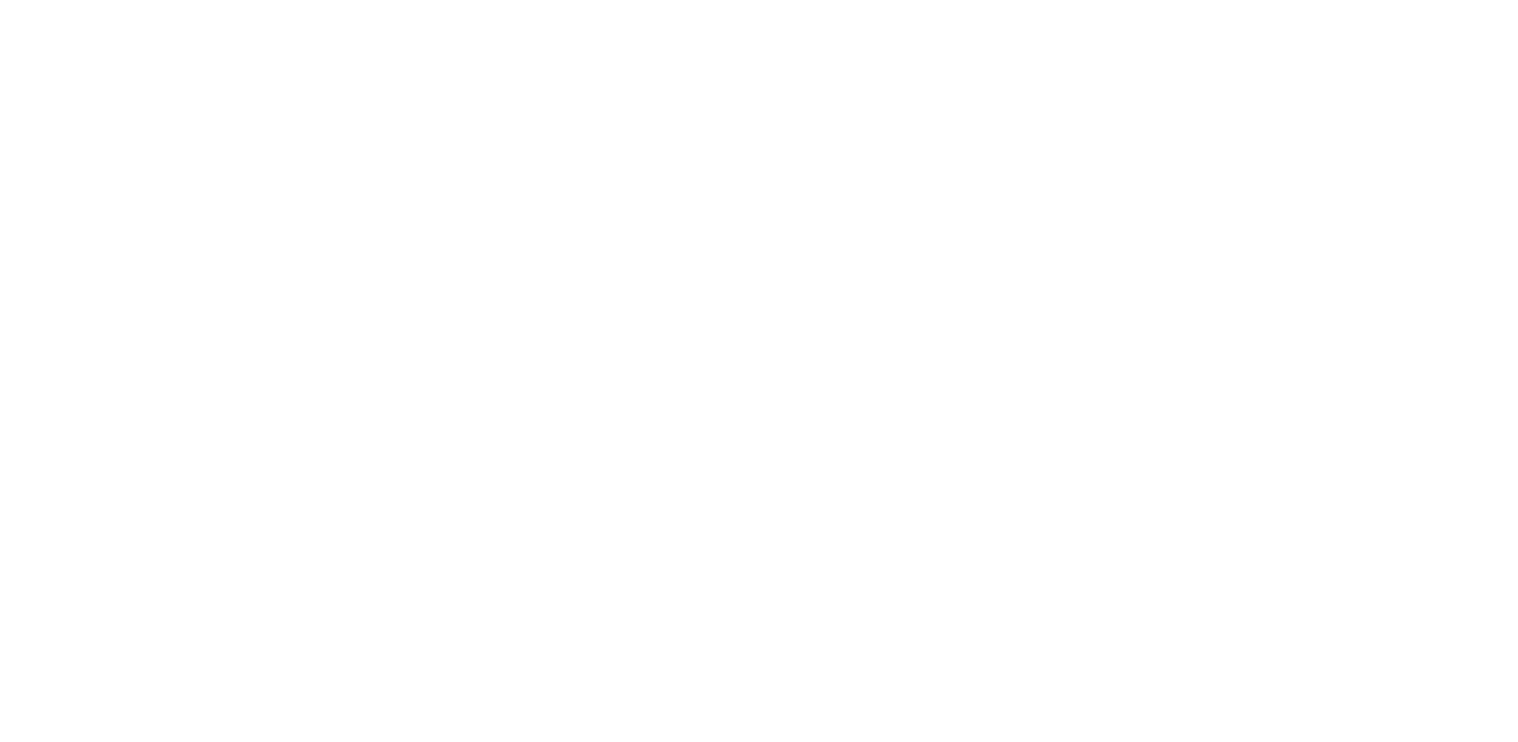 scroll, scrollTop: 0, scrollLeft: 0, axis: both 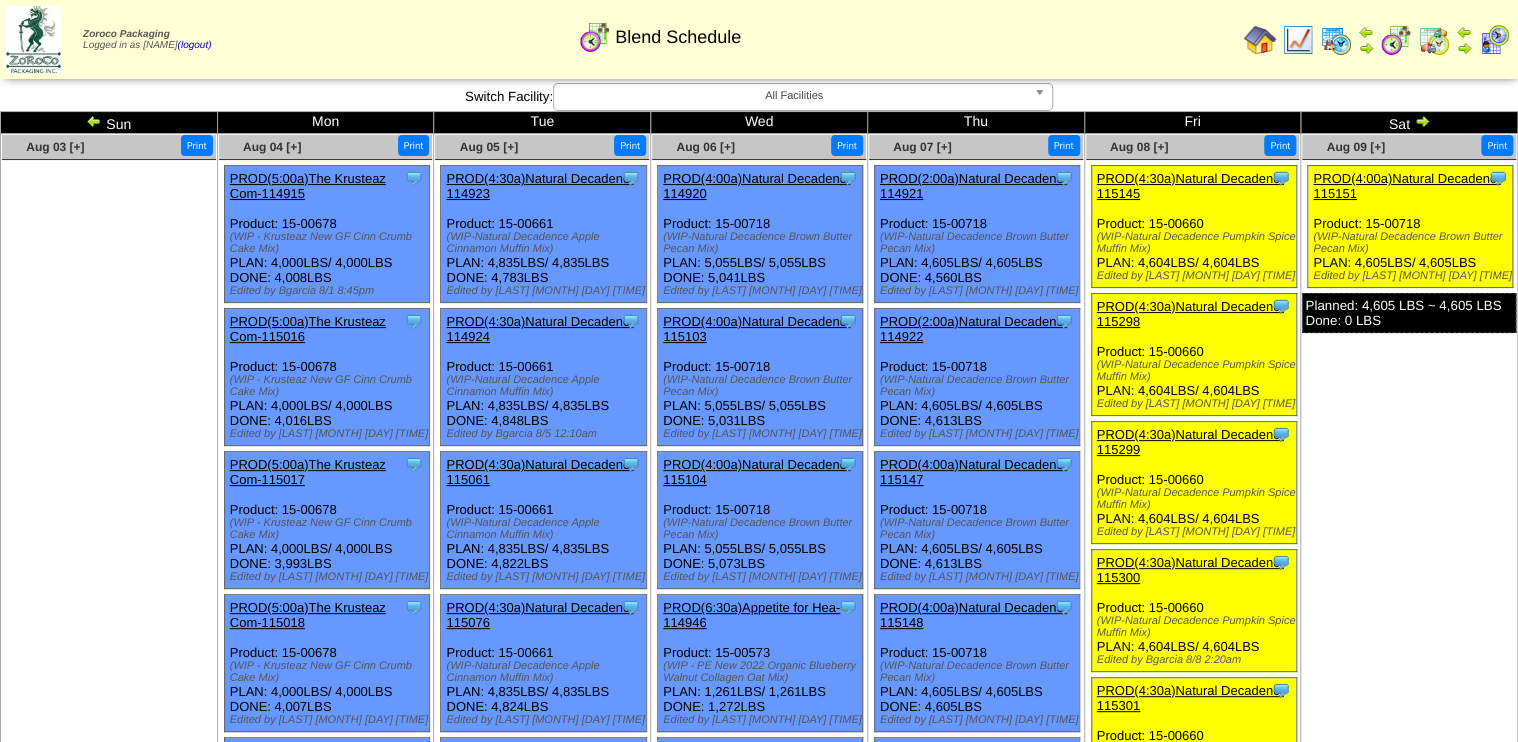 click on "PROD(4:00a)Natural Decadenc-115151" at bounding box center (1406, 186) 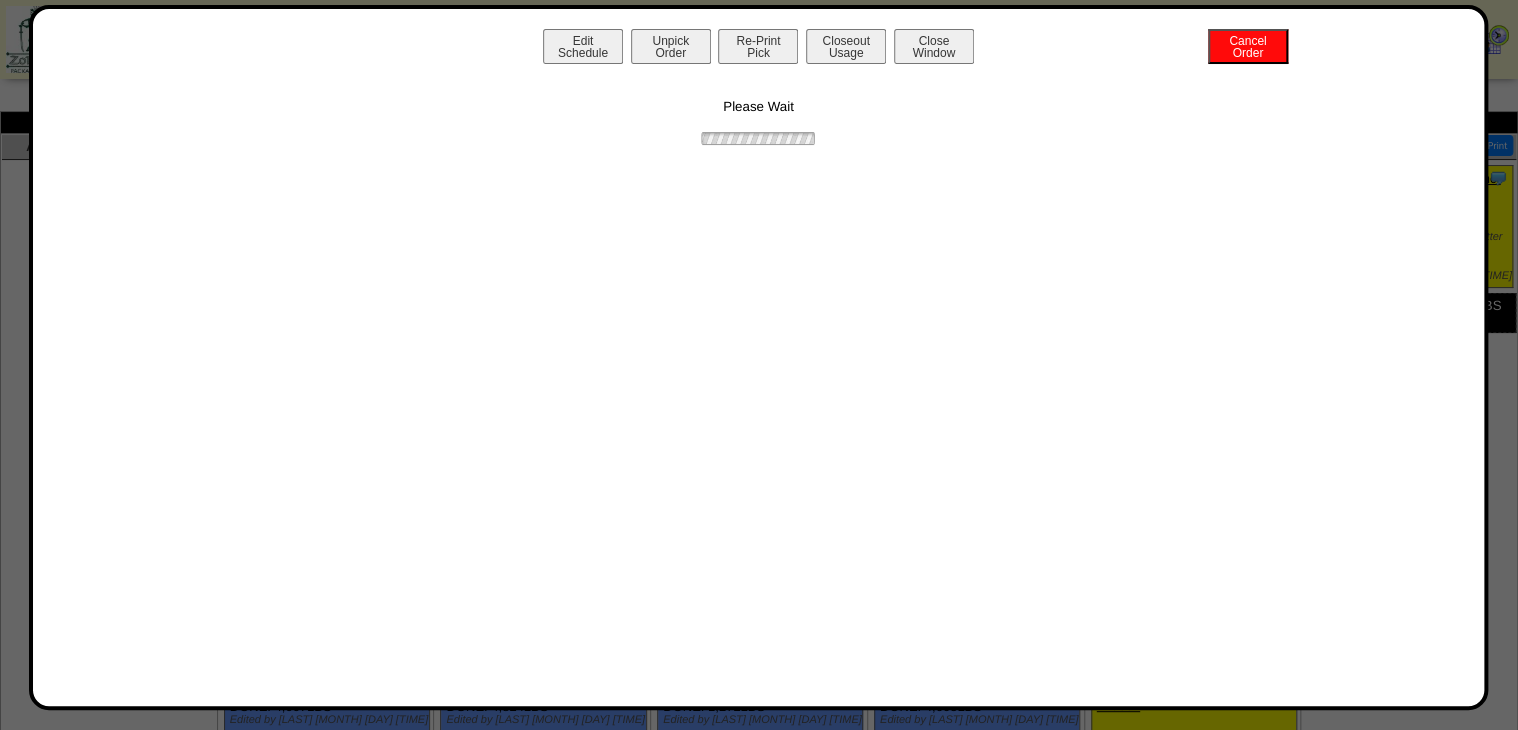 click on "Edit Schedule
Unpick Order
Re-Print Pick
Closeout Usage
Cancel Order
Close Window
Please Wait" at bounding box center (759, 357) 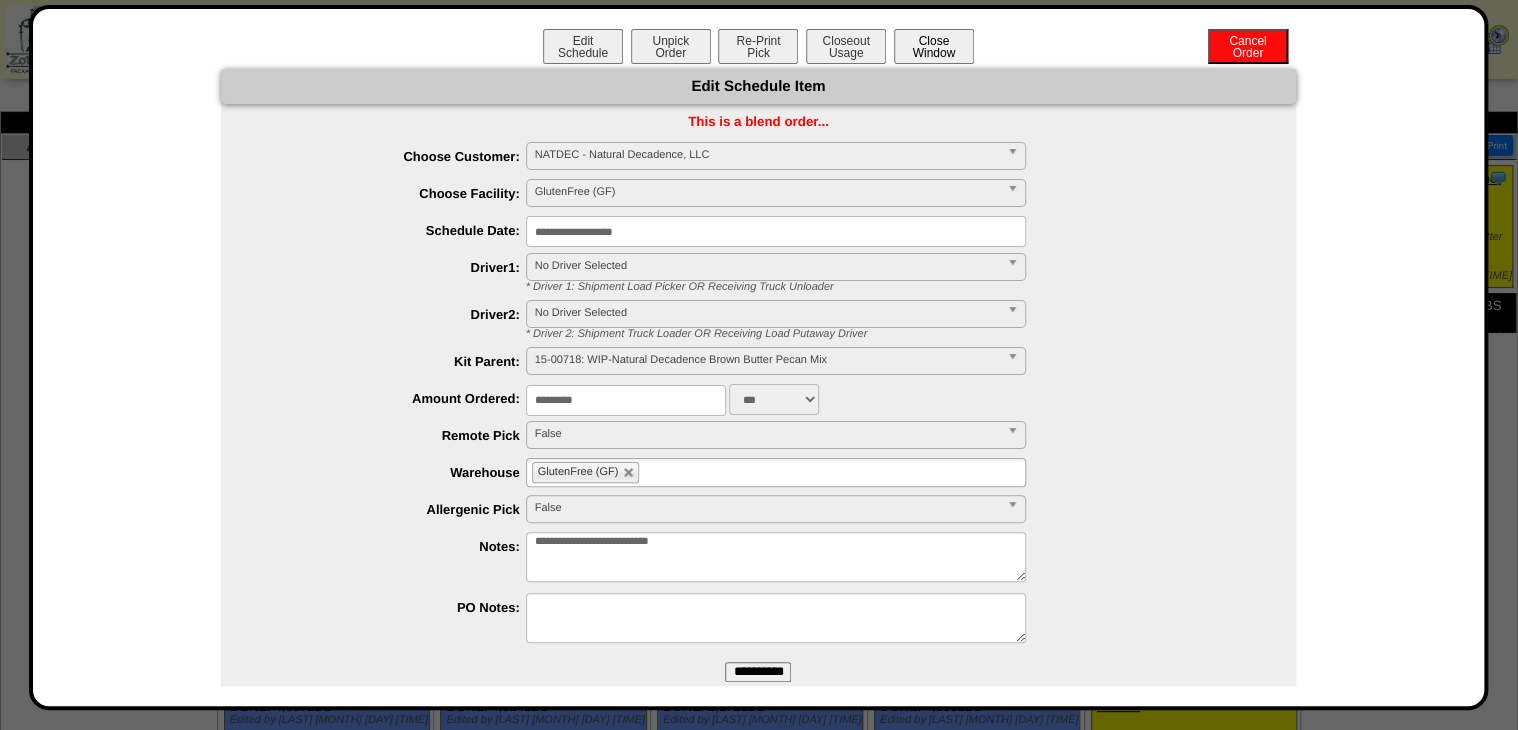 click on "Close Window" at bounding box center (934, 46) 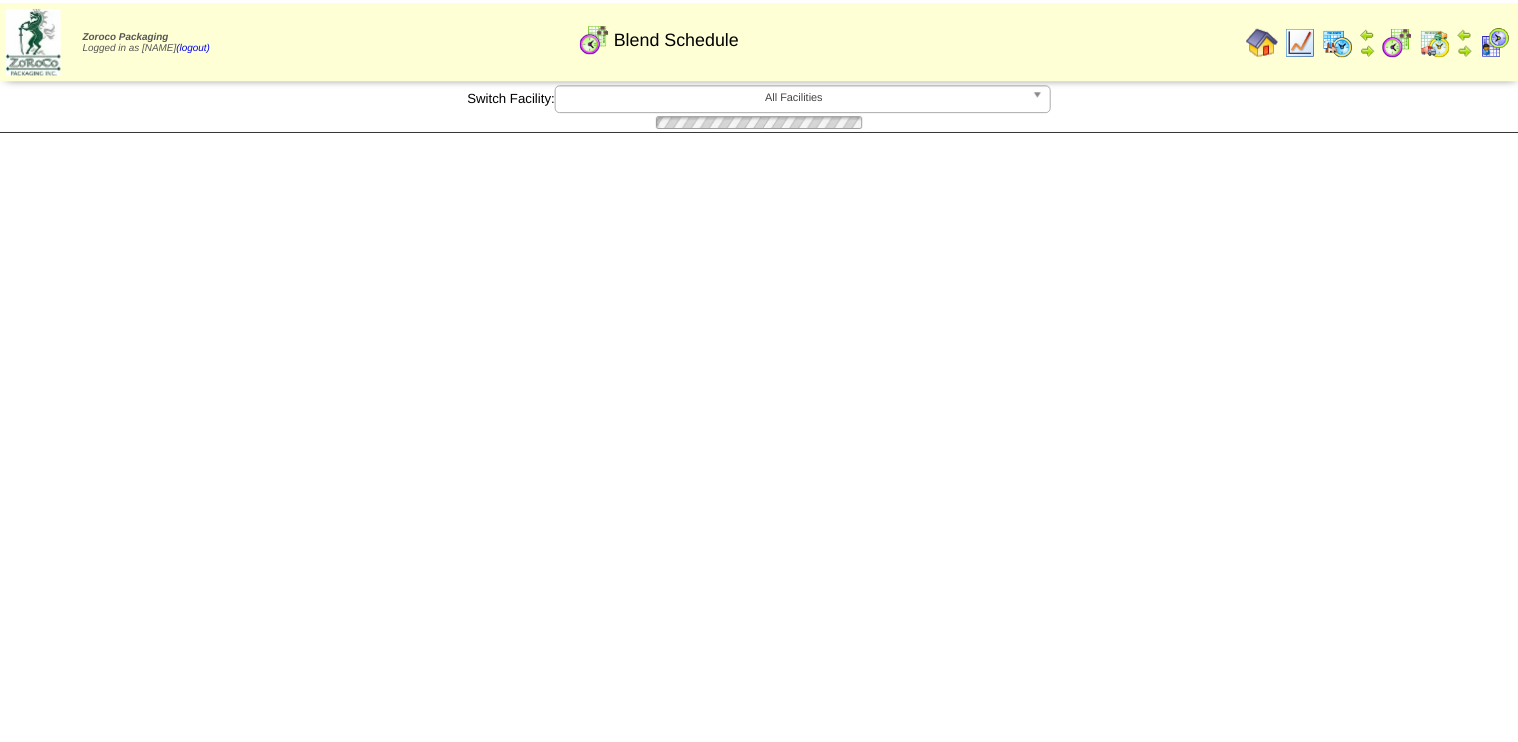 scroll, scrollTop: 0, scrollLeft: 0, axis: both 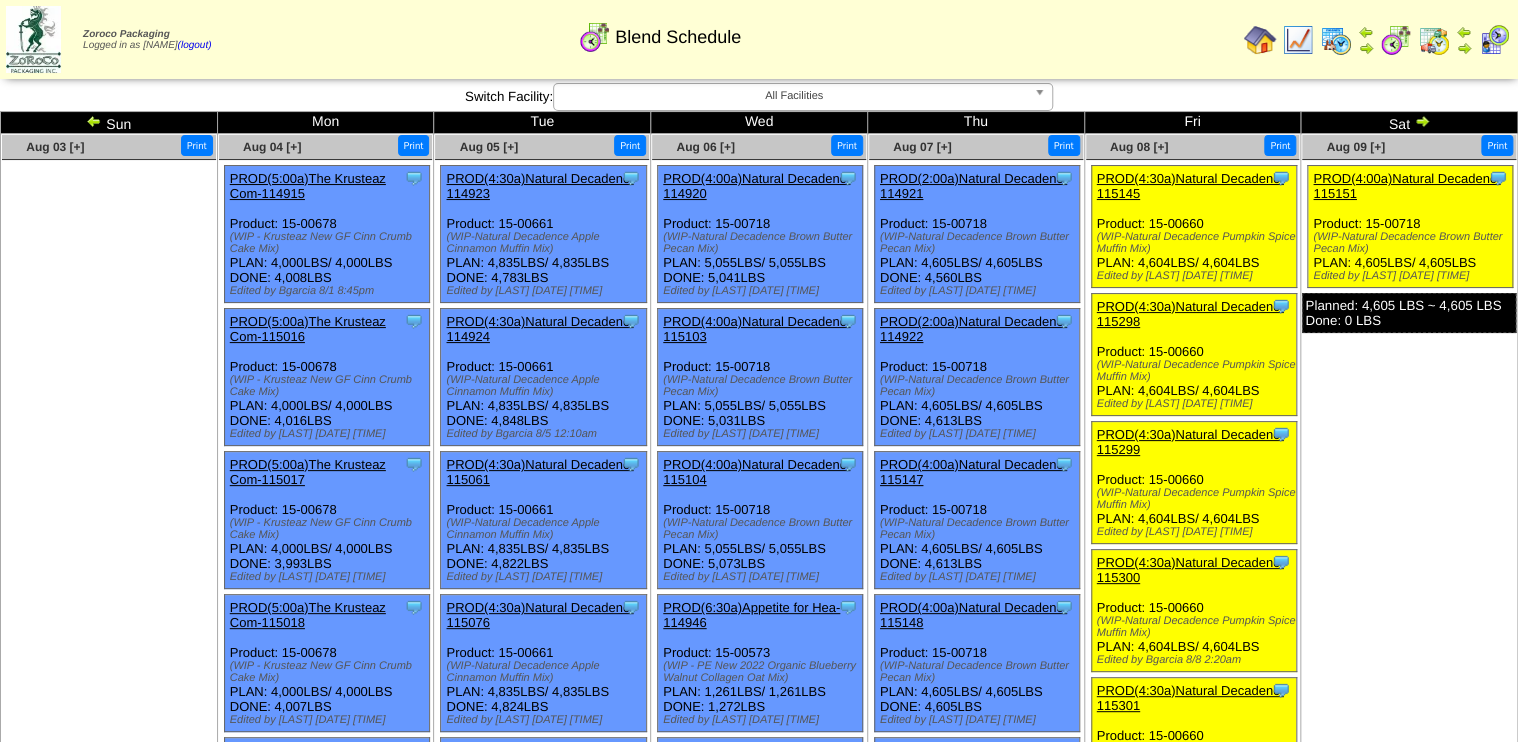 click at bounding box center (1336, 40) 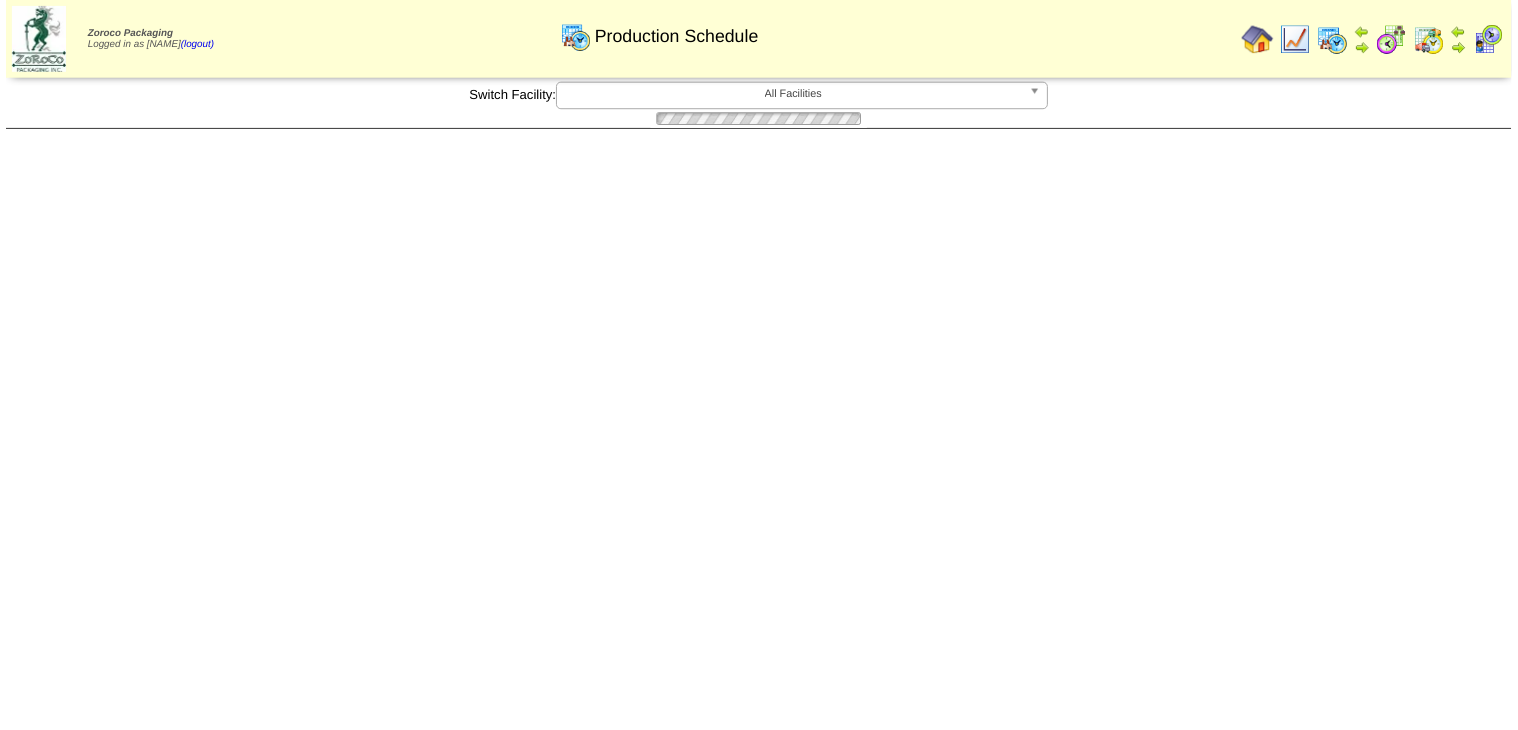 scroll, scrollTop: 0, scrollLeft: 0, axis: both 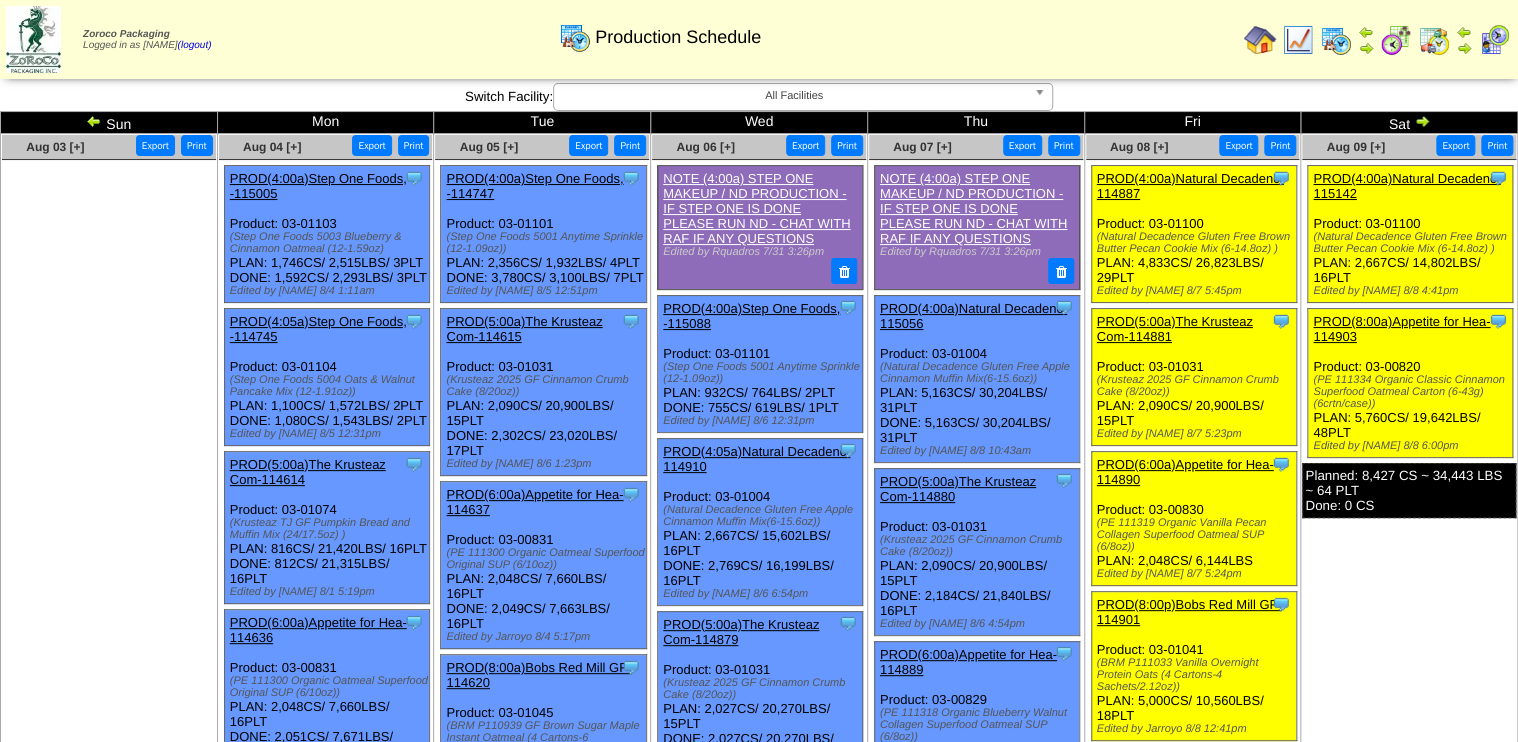 click on "PROD(4:00a)Natural Decadenc-115142" at bounding box center [1406, 186] 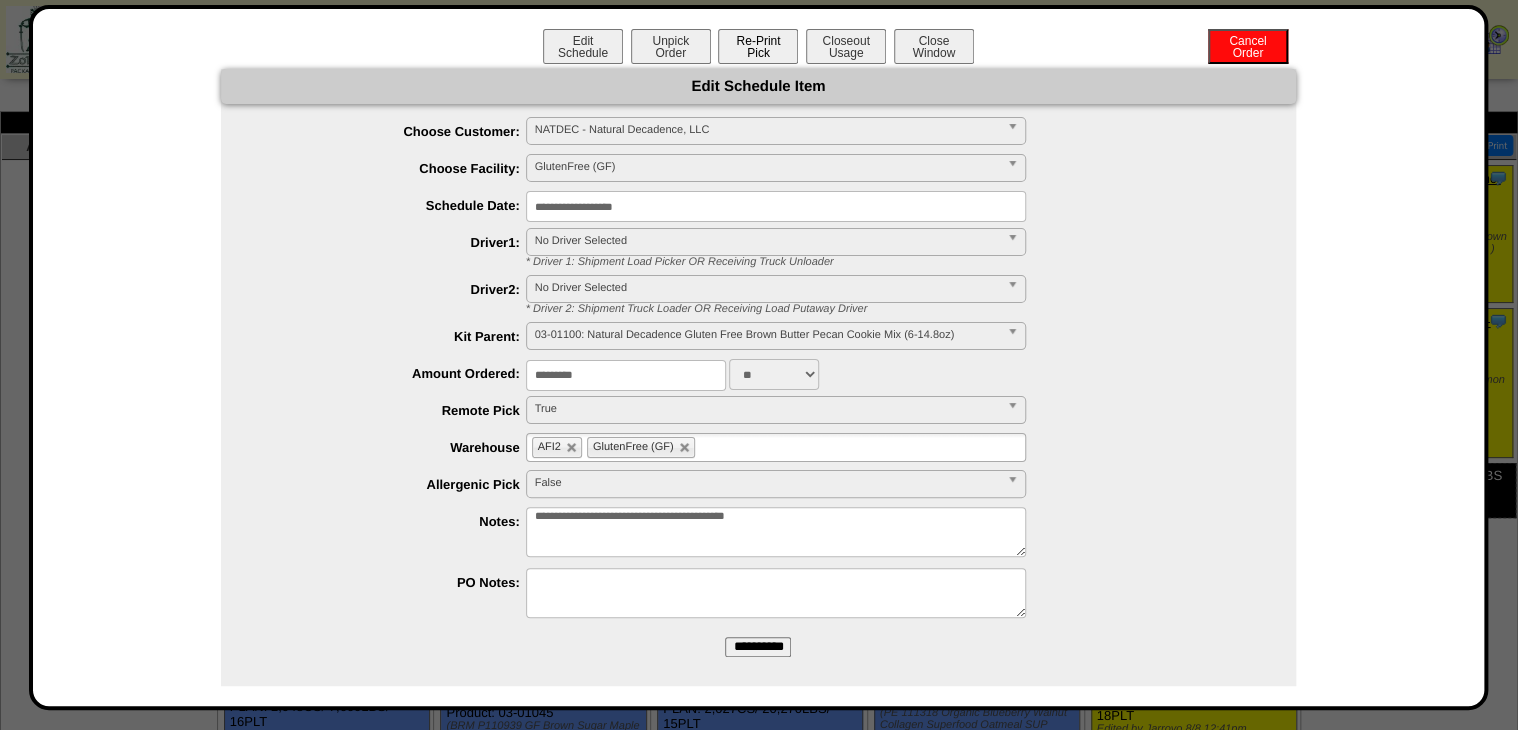 click on "Re-Print Pick" at bounding box center (758, 46) 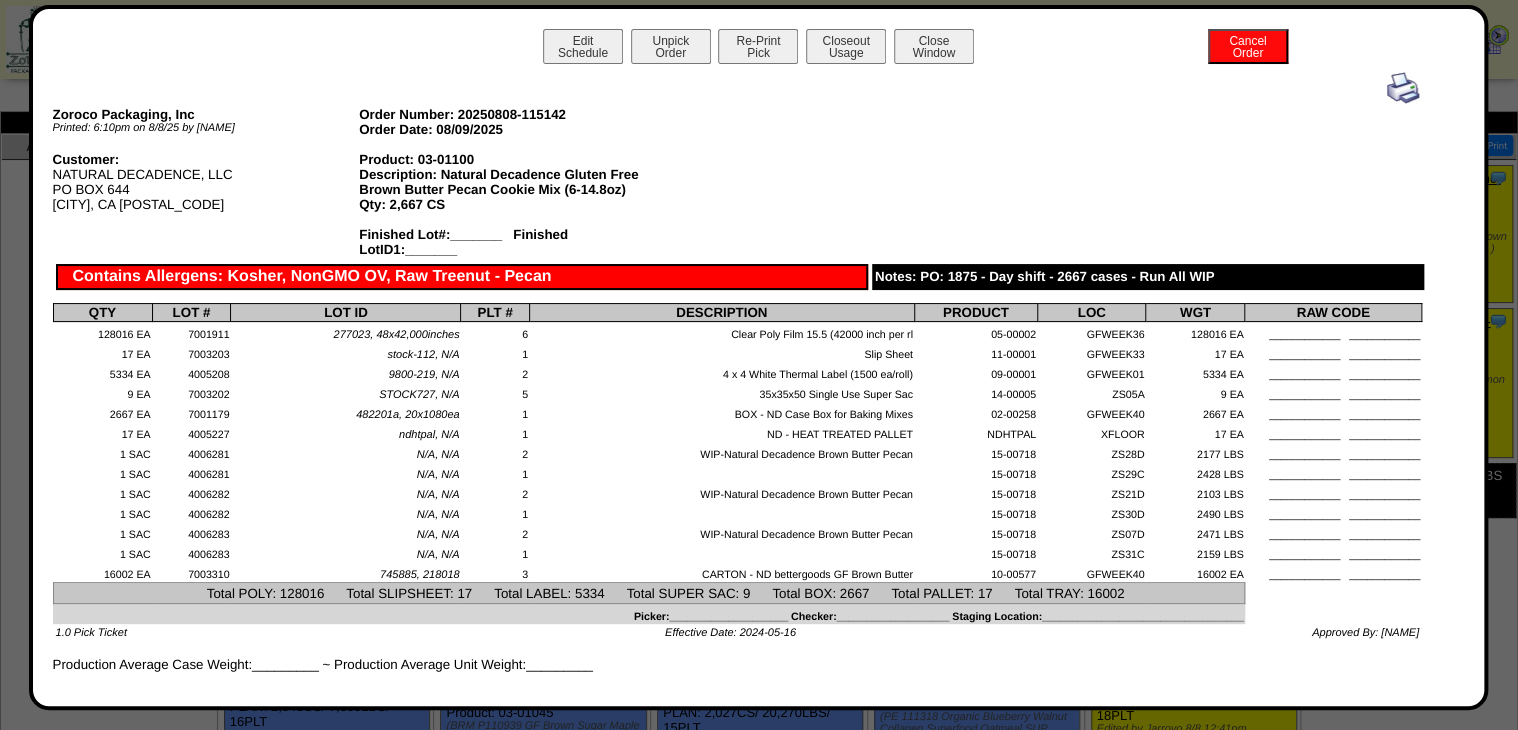 click at bounding box center (1403, 88) 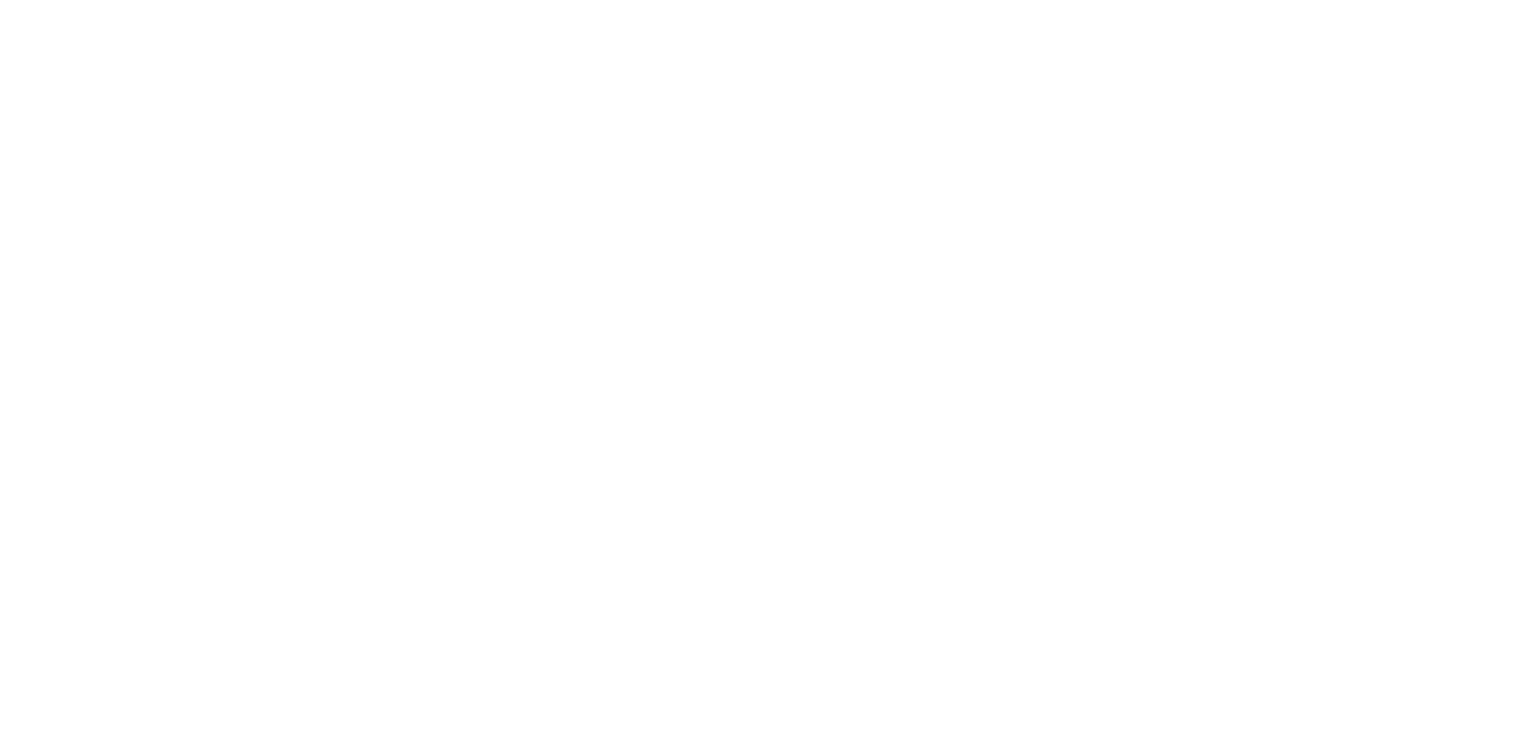 scroll, scrollTop: 0, scrollLeft: 0, axis: both 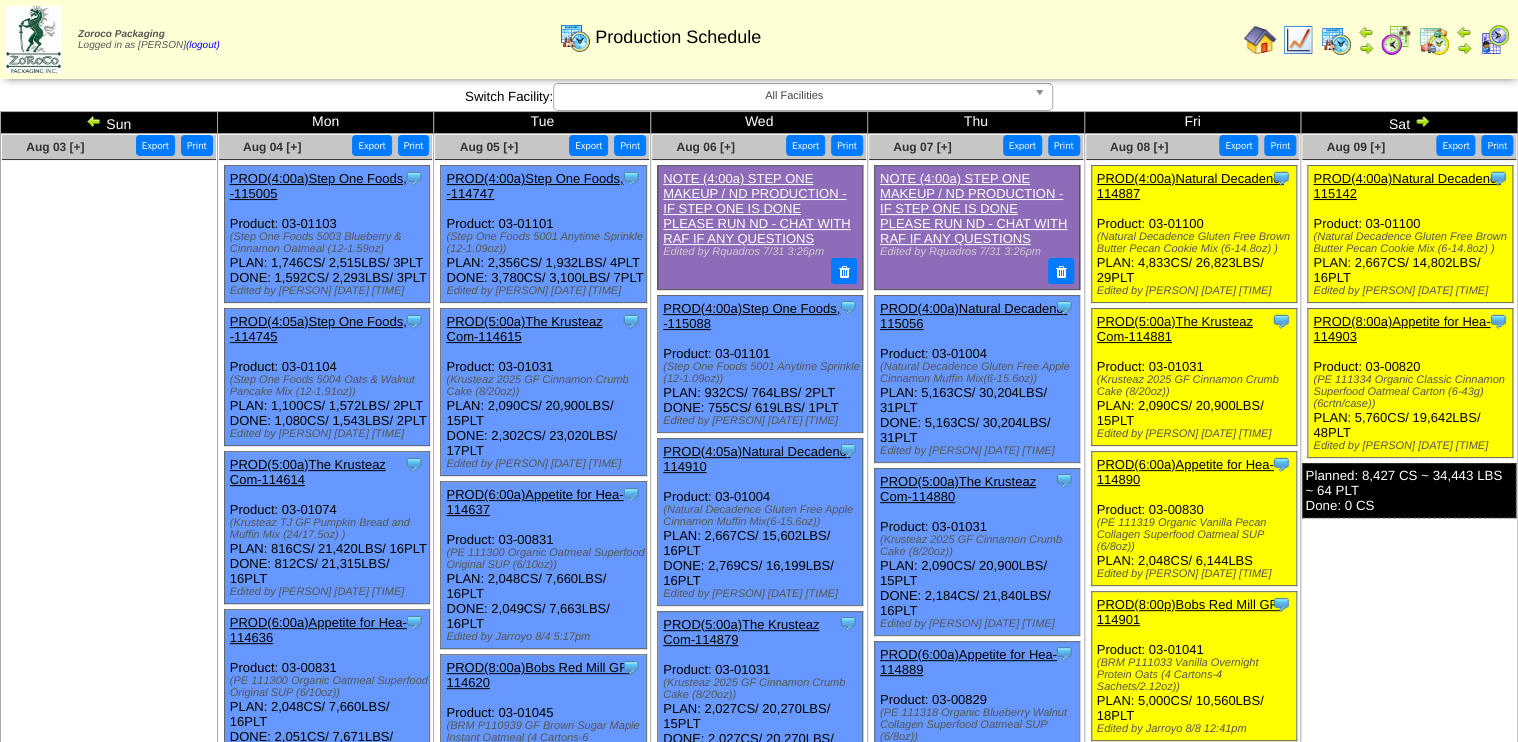 click on "PROD(8:00a)Appetite for Hea-114903" at bounding box center (1401, 329) 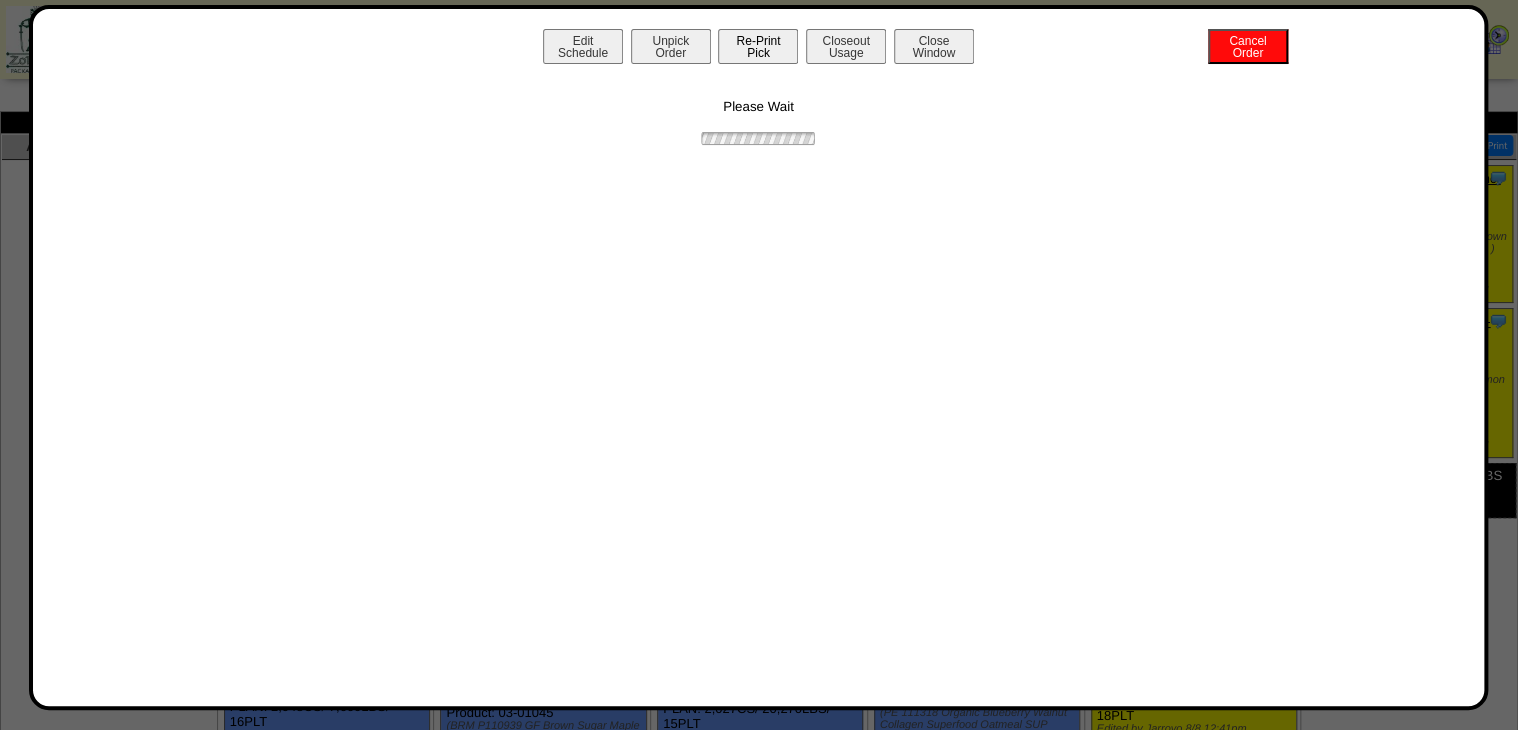 click on "Re-Print Pick" at bounding box center [758, 46] 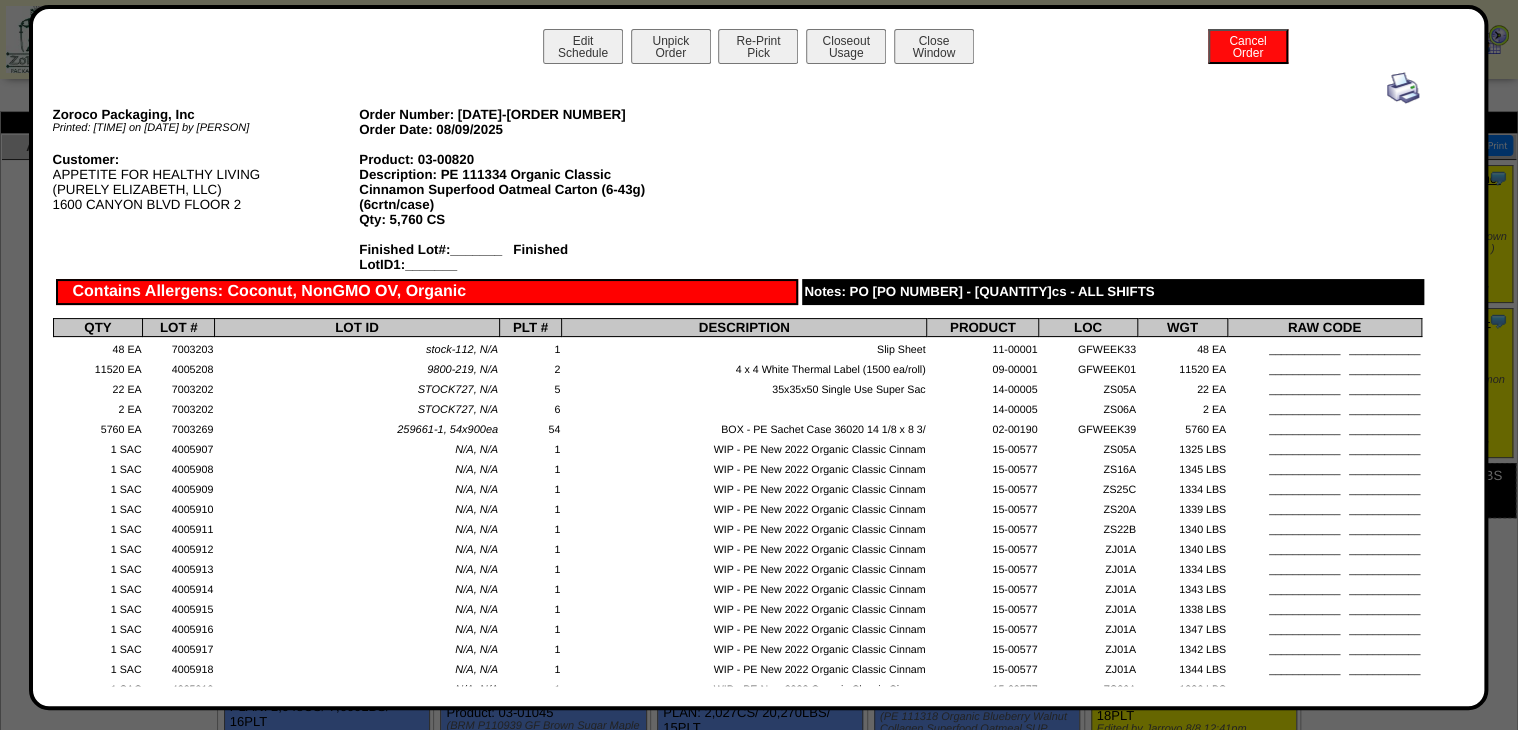 click at bounding box center (1403, 88) 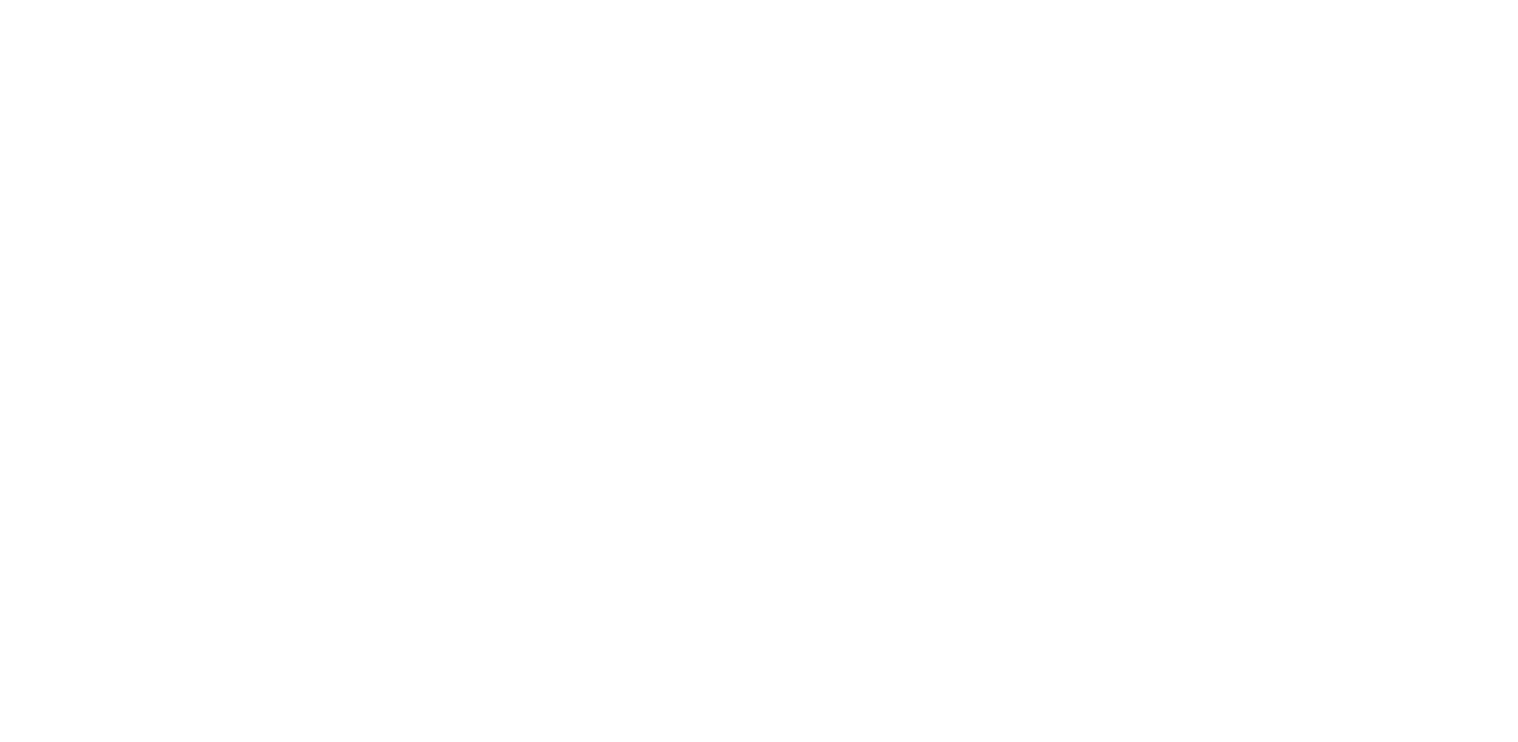 scroll, scrollTop: 0, scrollLeft: 0, axis: both 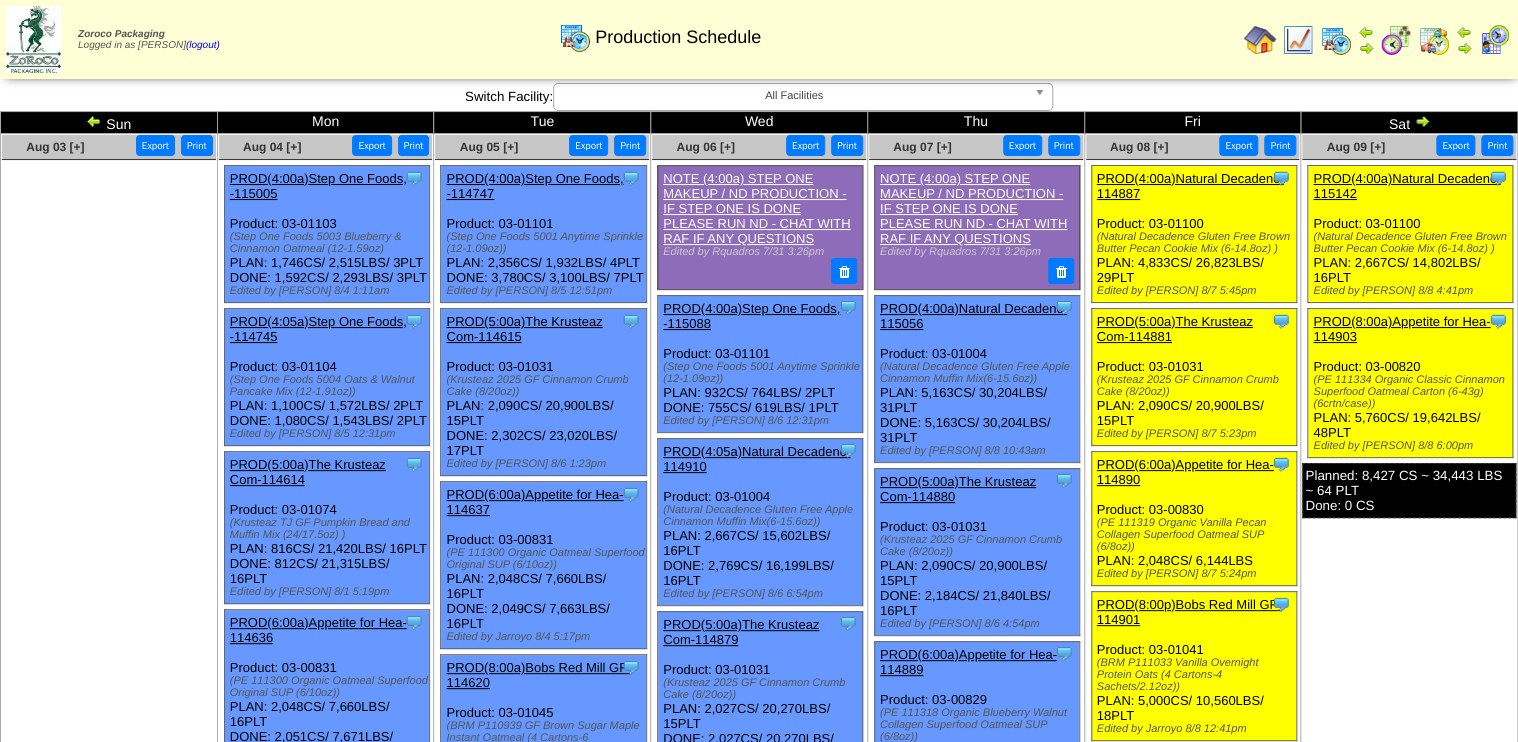 click at bounding box center [1422, 121] 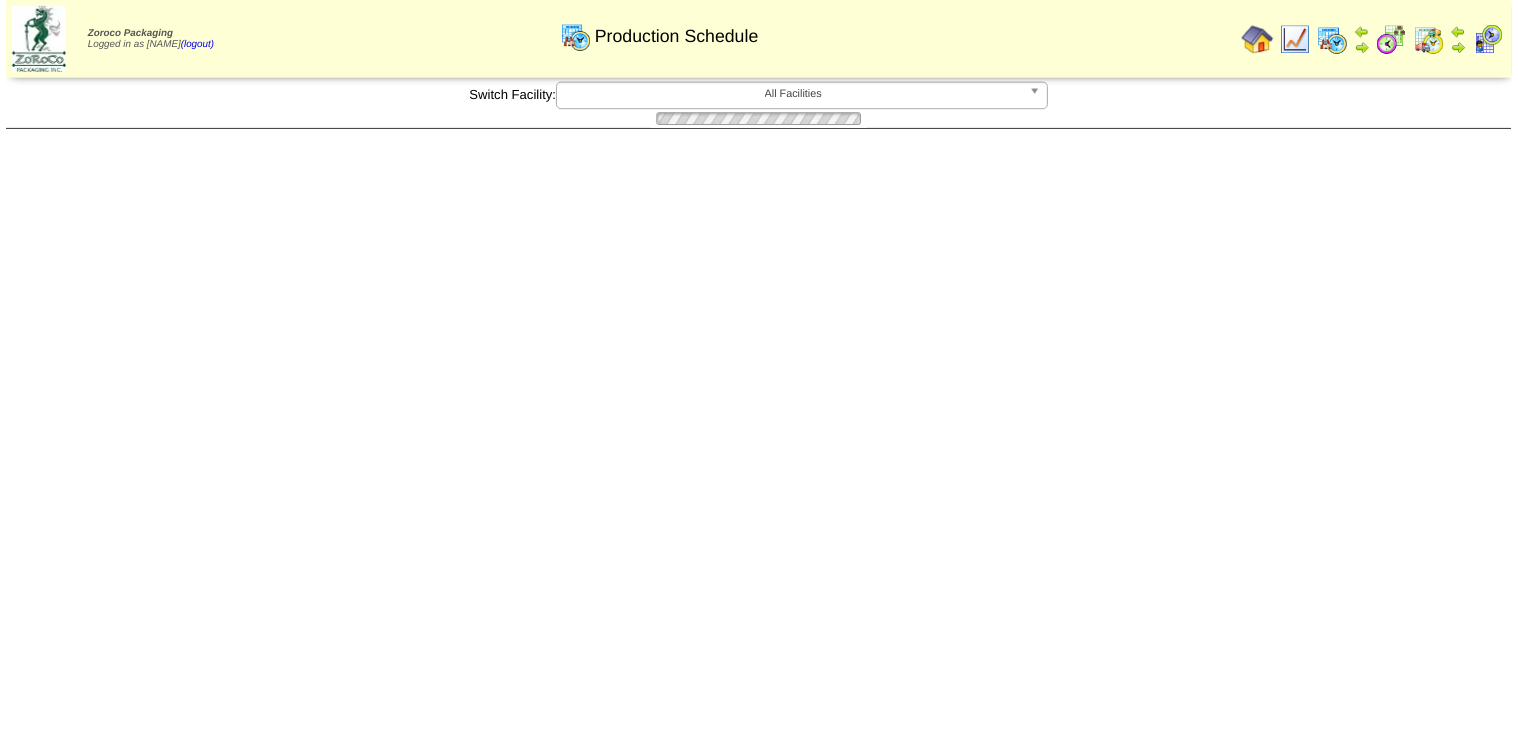 scroll, scrollTop: 0, scrollLeft: 0, axis: both 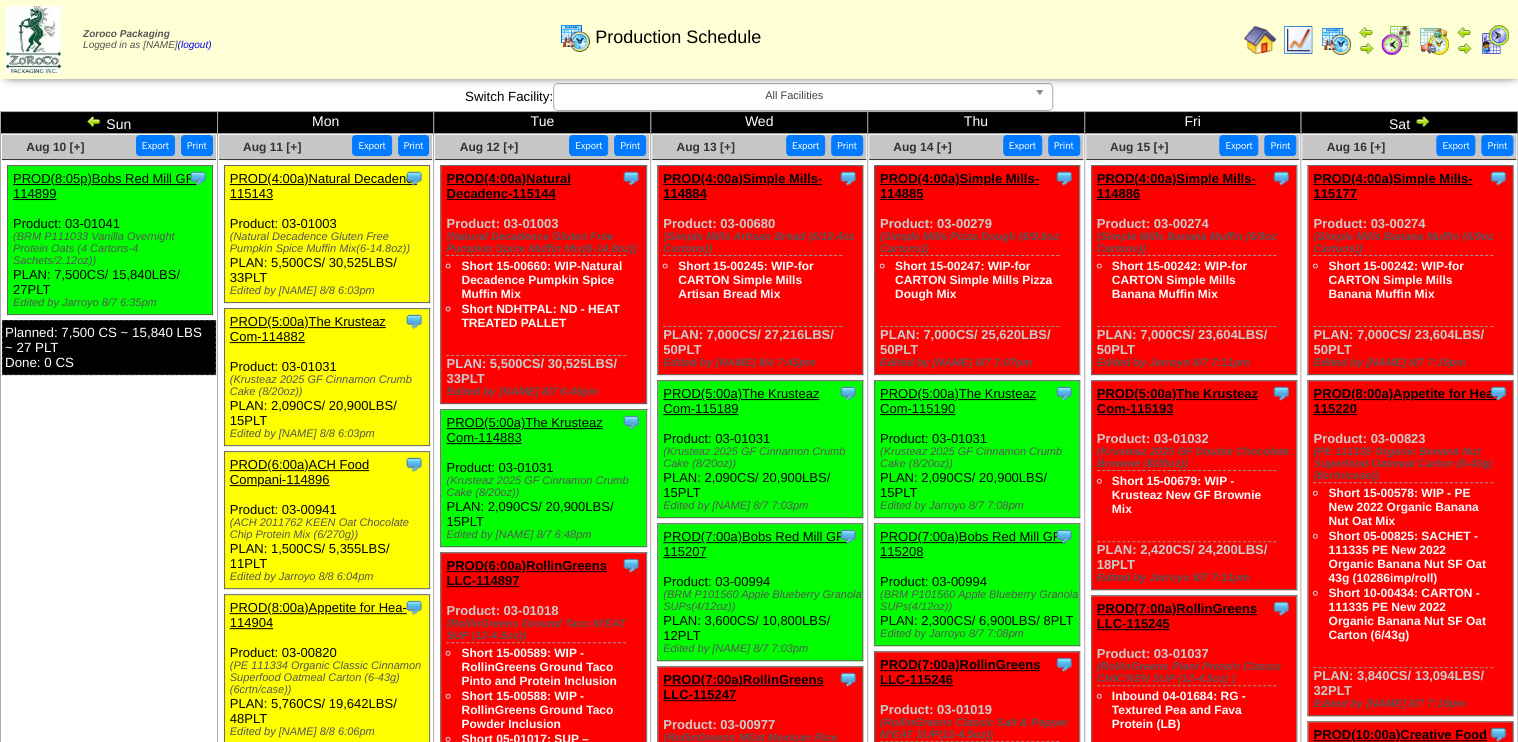 click on "PROD(4:00a)Natural Decadenc-115143" at bounding box center [323, 186] 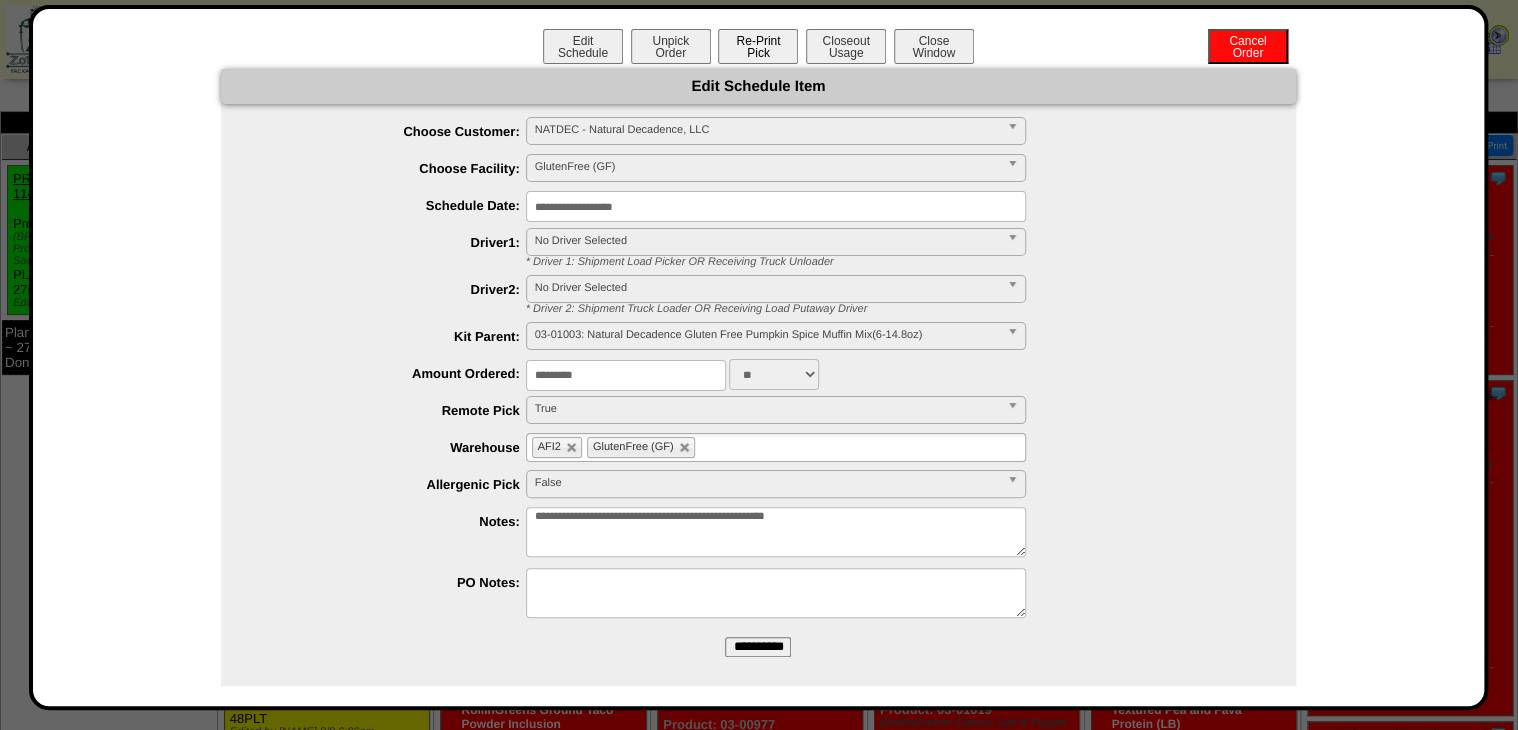 click on "Re-Print Pick" at bounding box center (758, 46) 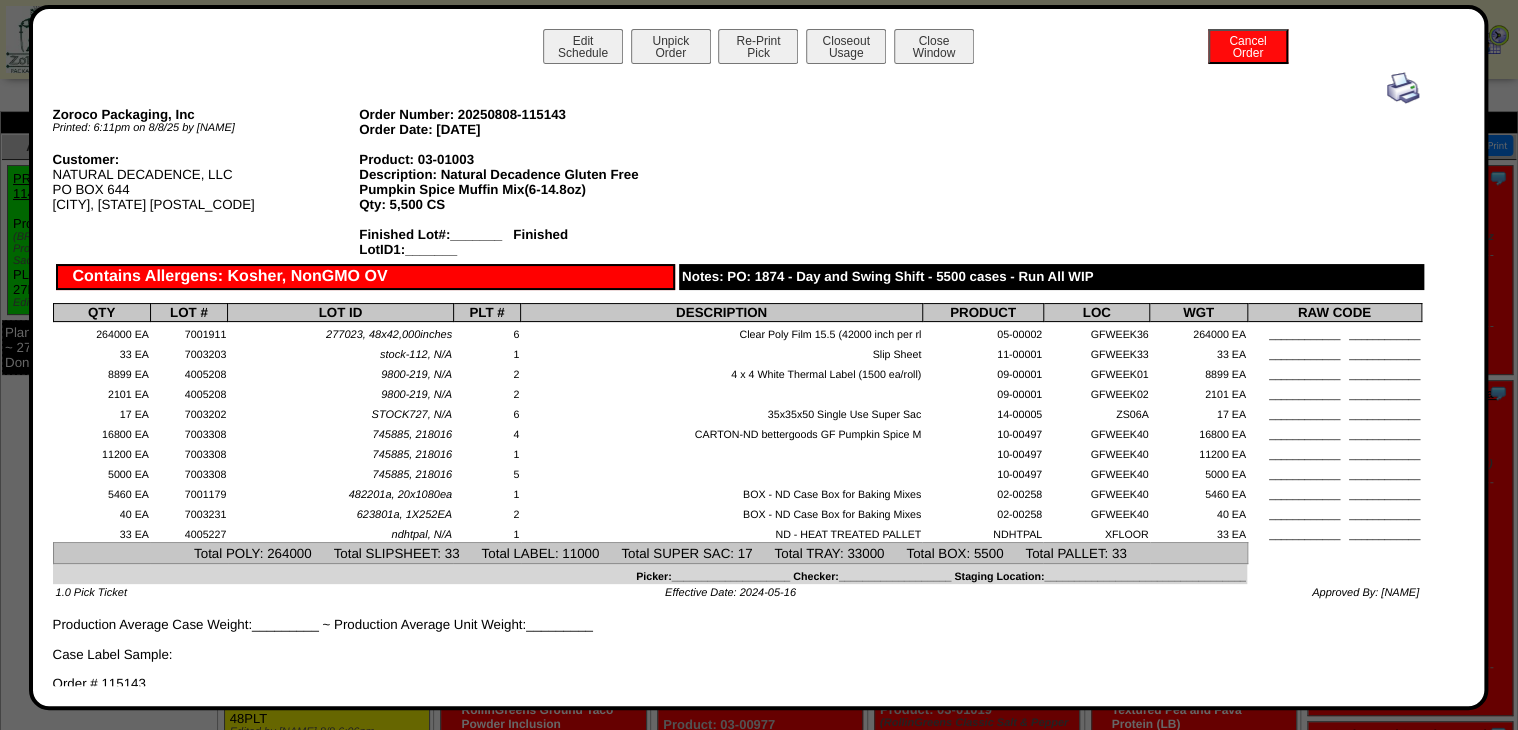 click at bounding box center [1403, 99] 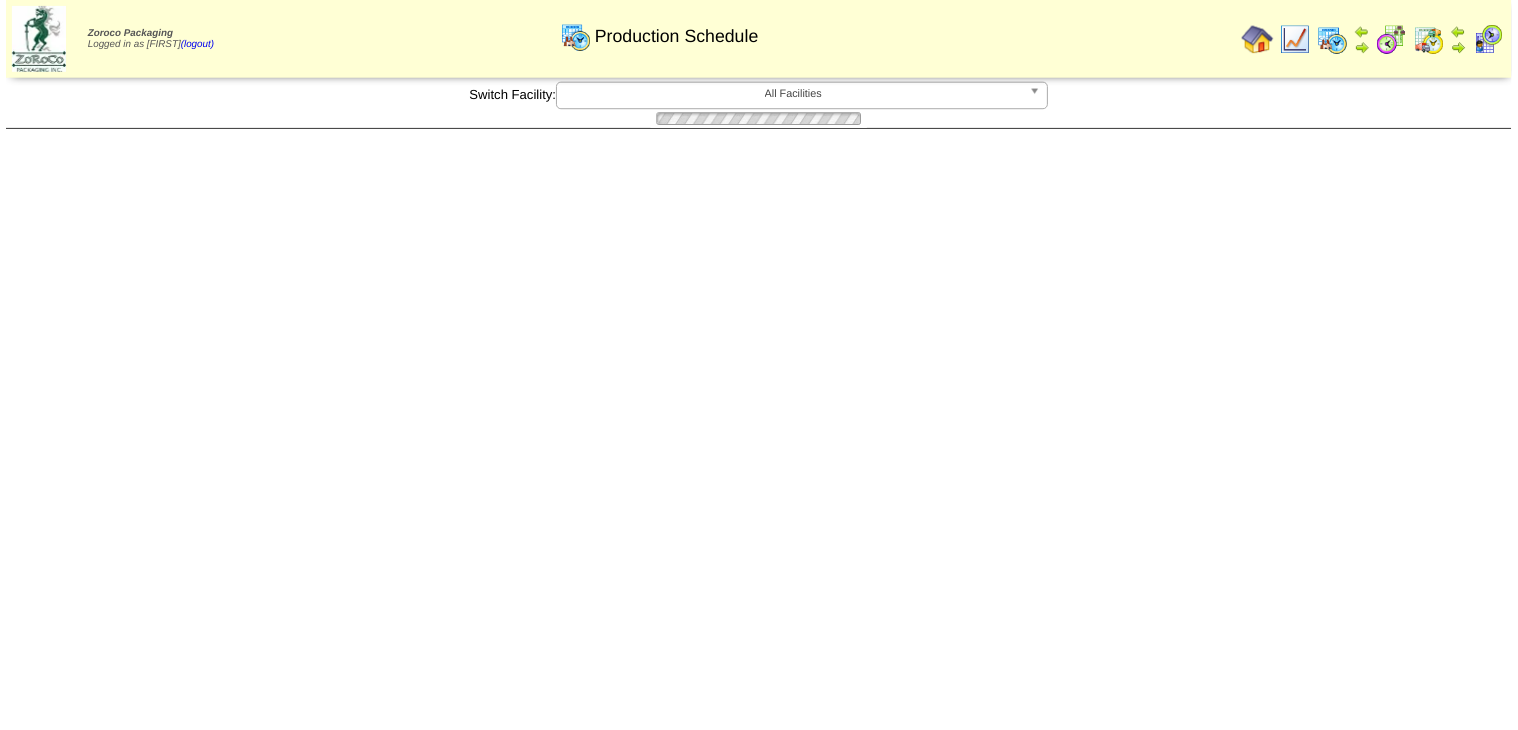 scroll, scrollTop: 0, scrollLeft: 0, axis: both 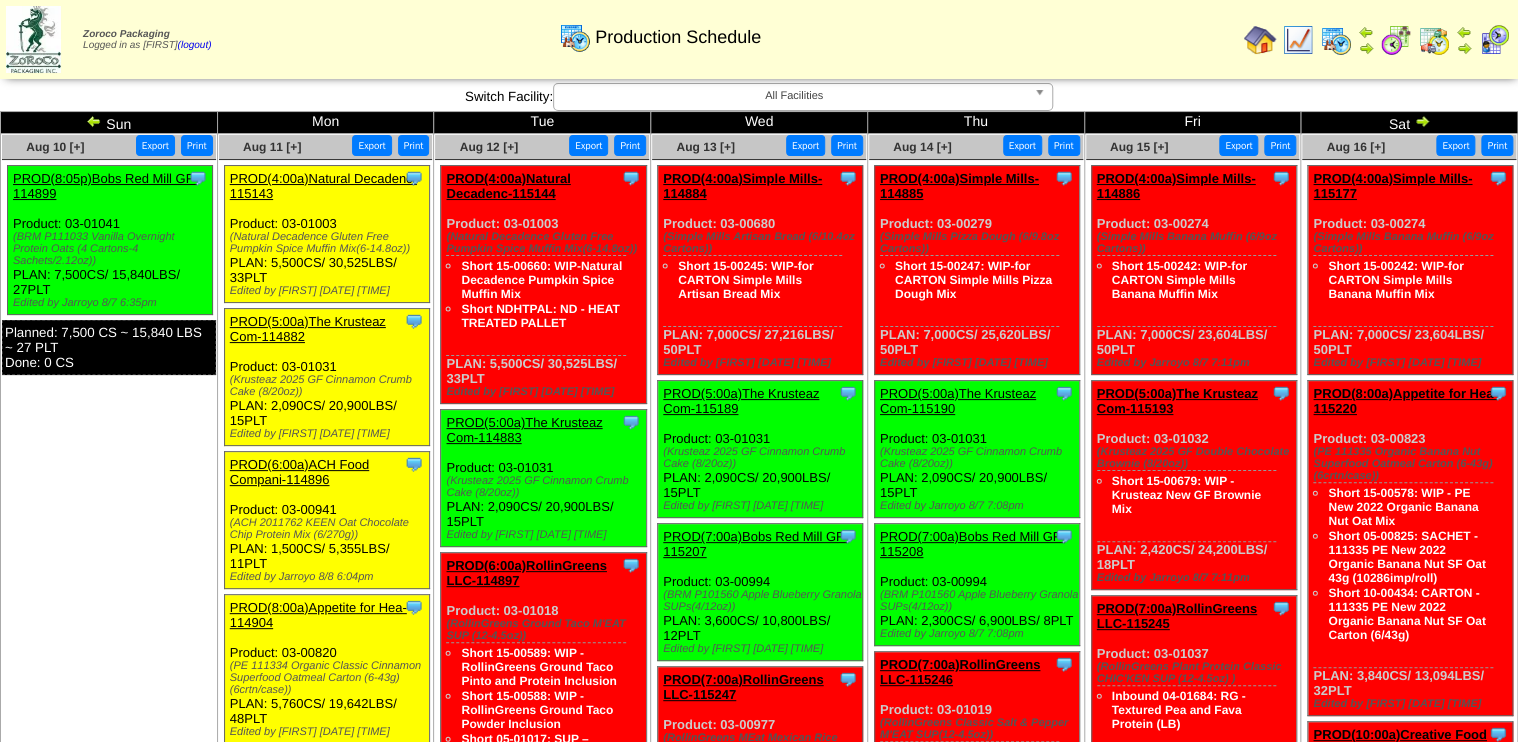 click on "PROD(5:00a)The Krusteaz Com-114882" at bounding box center (308, 329) 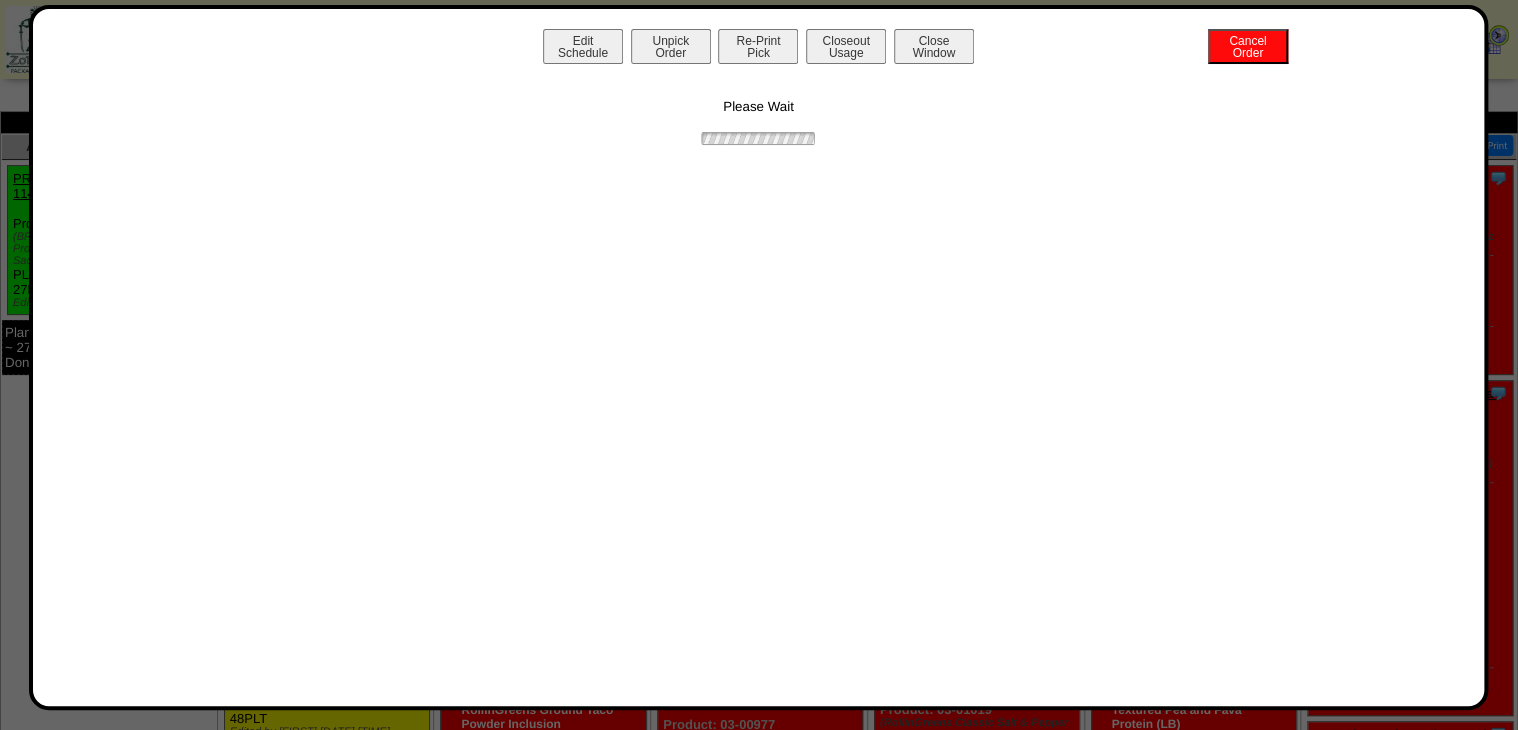 click on "Unpick Order" at bounding box center (671, 46) 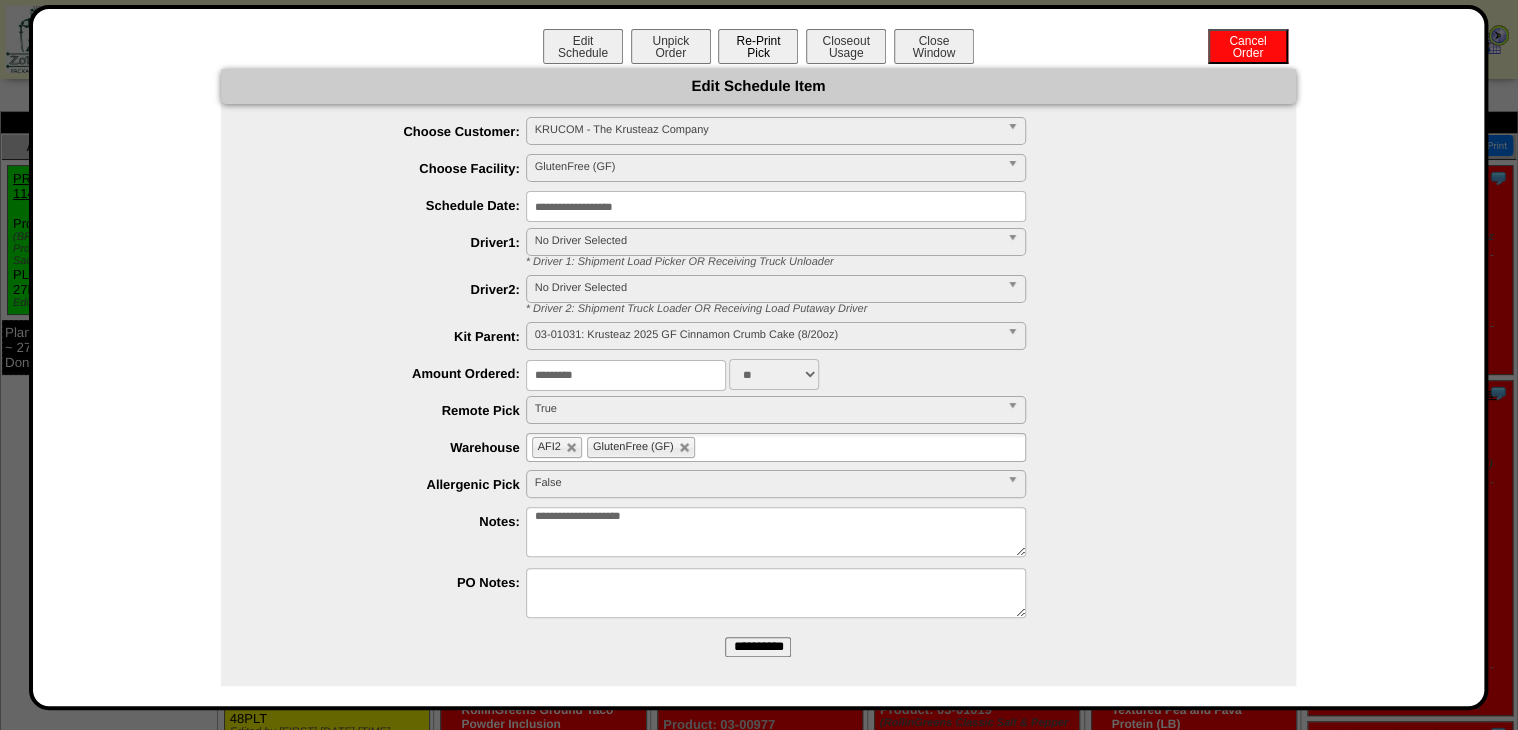 click on "Re-Print Pick" at bounding box center [758, 46] 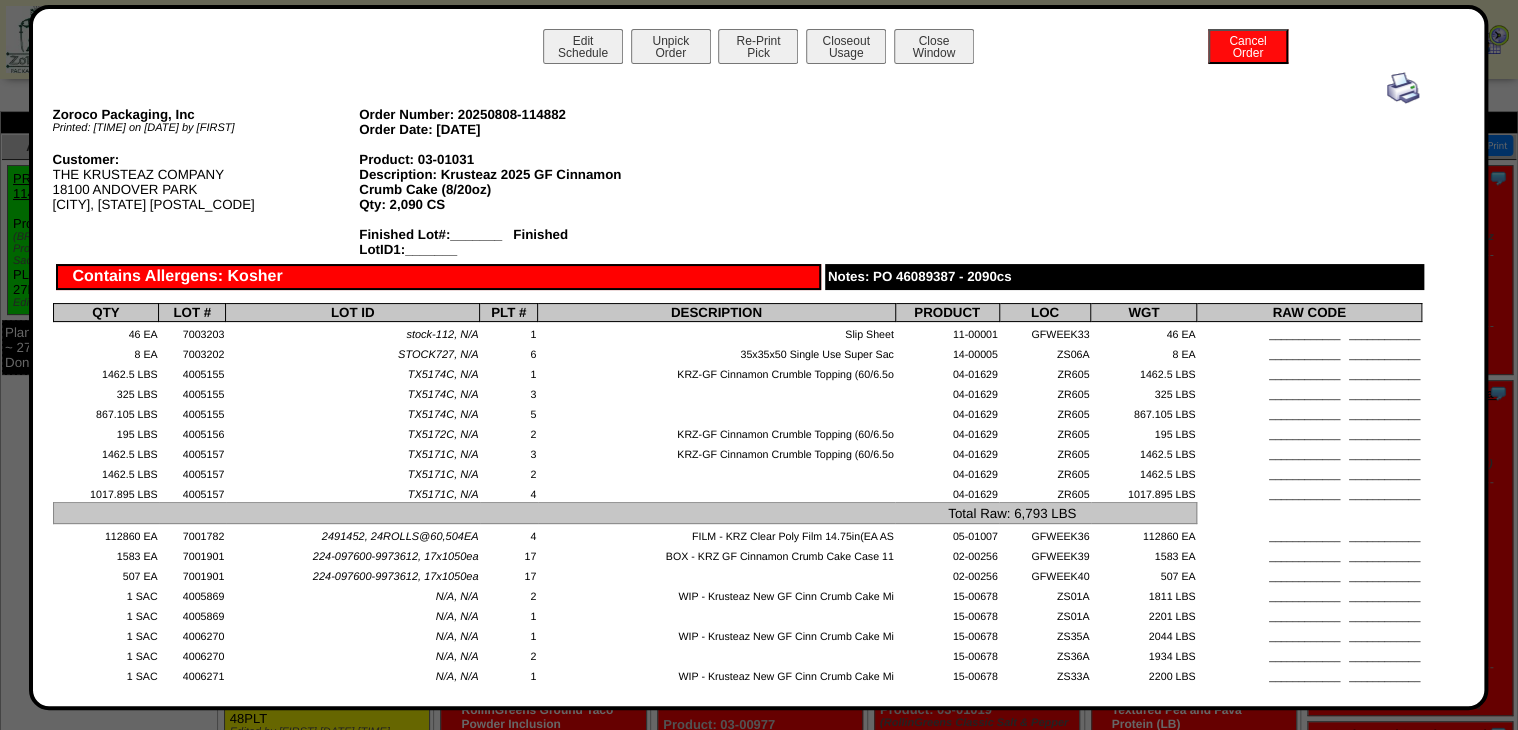 click at bounding box center [1403, 88] 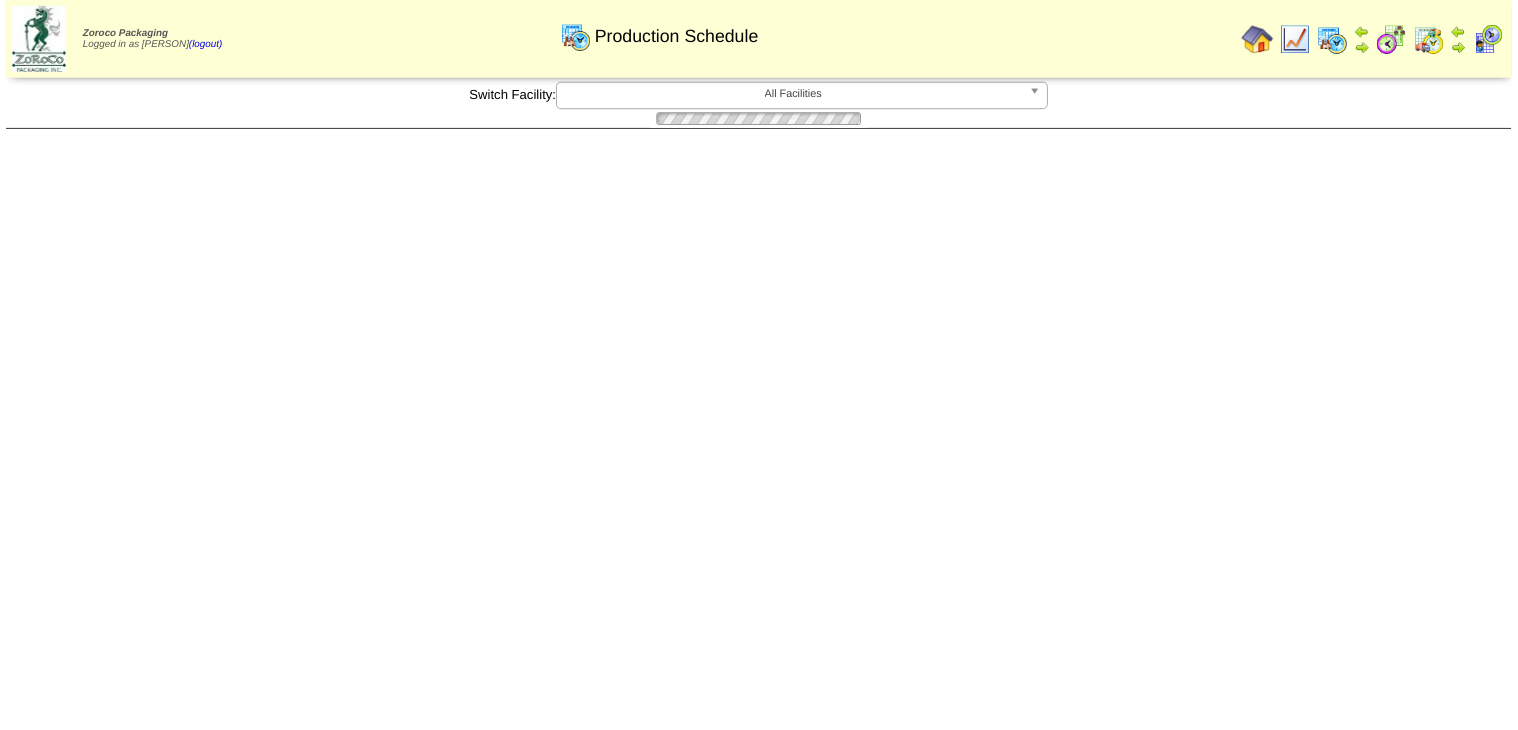 scroll, scrollTop: 0, scrollLeft: 0, axis: both 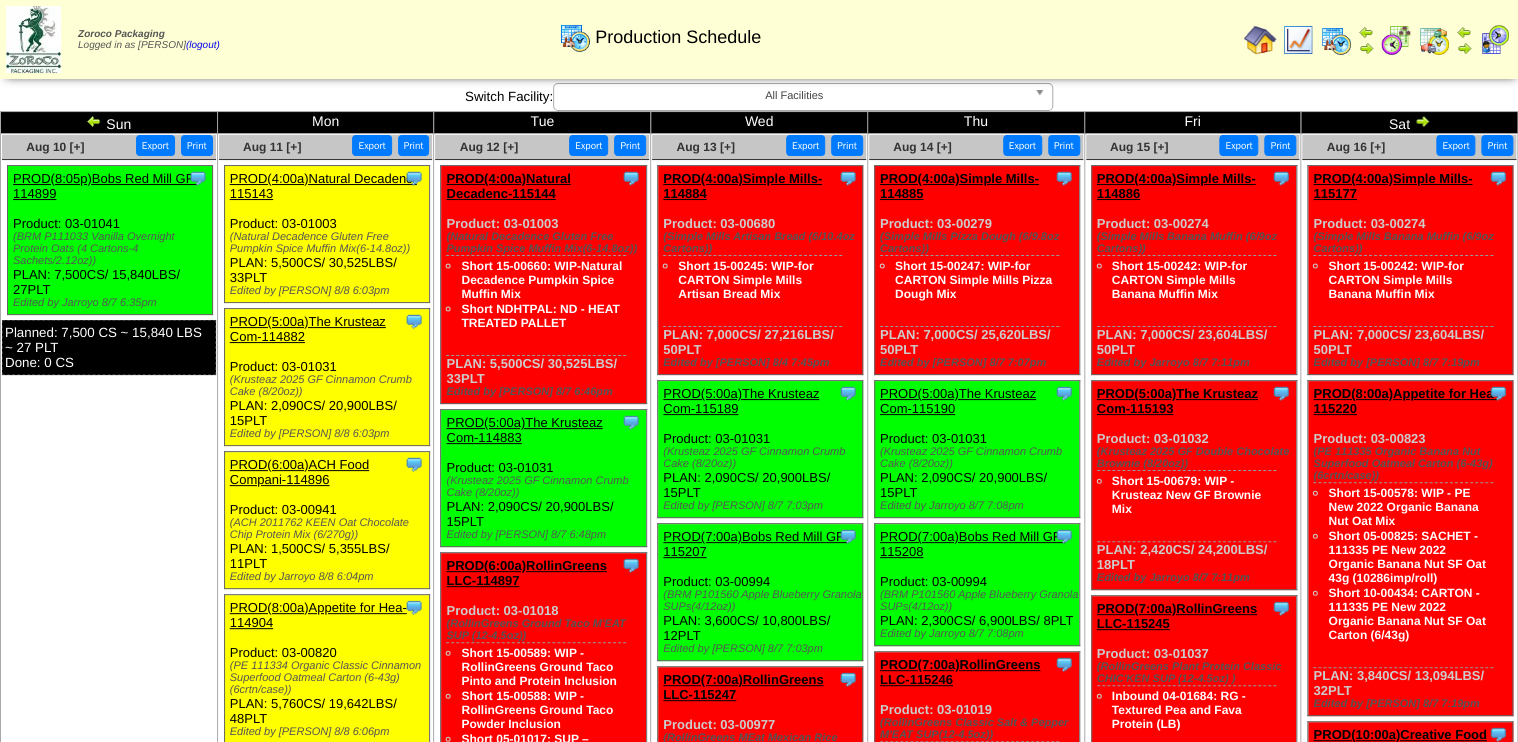 click on "PROD(6:00a)ACH Food Compani-114896" at bounding box center [299, 472] 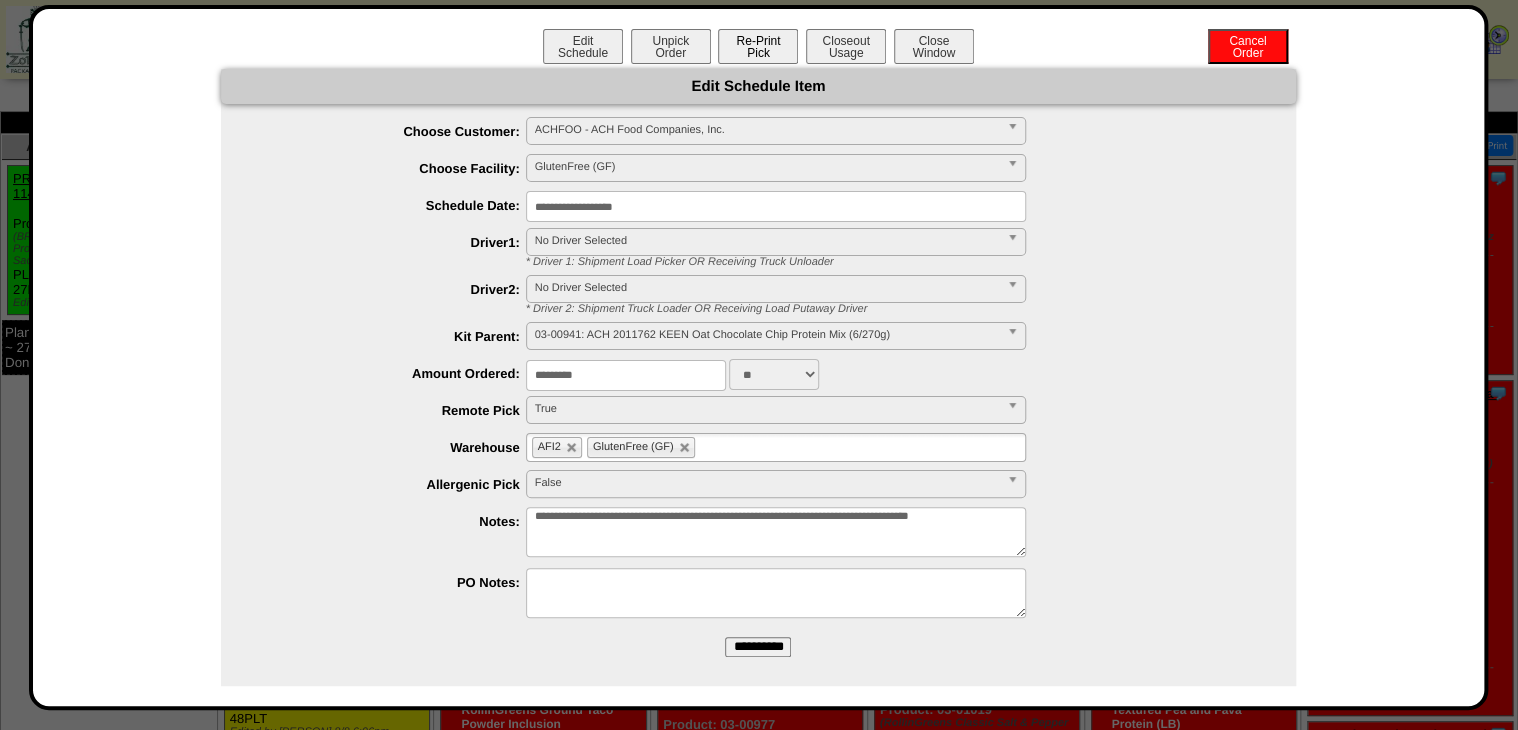 click on "Re-Print Pick" at bounding box center [758, 46] 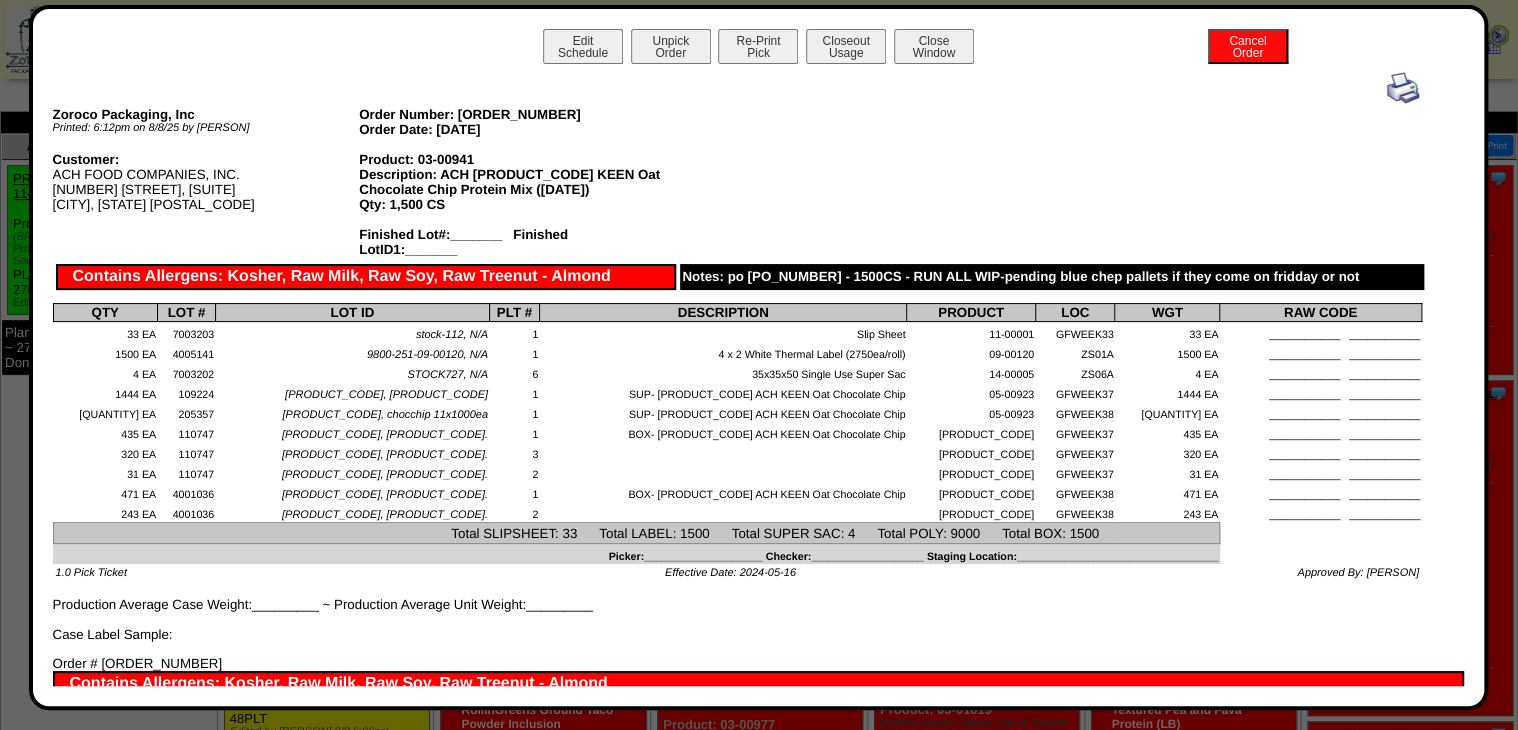 click at bounding box center [1403, 88] 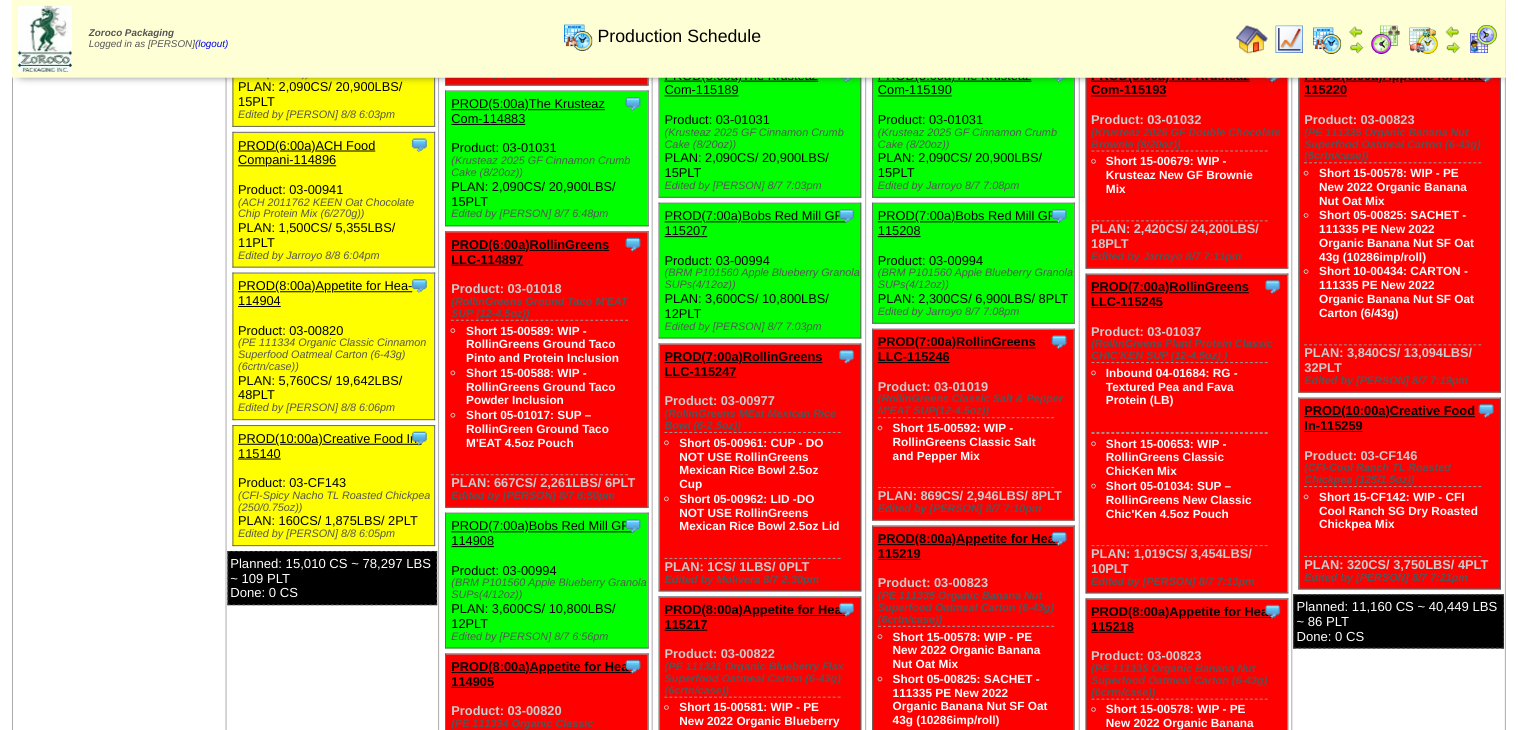 scroll, scrollTop: 320, scrollLeft: 0, axis: vertical 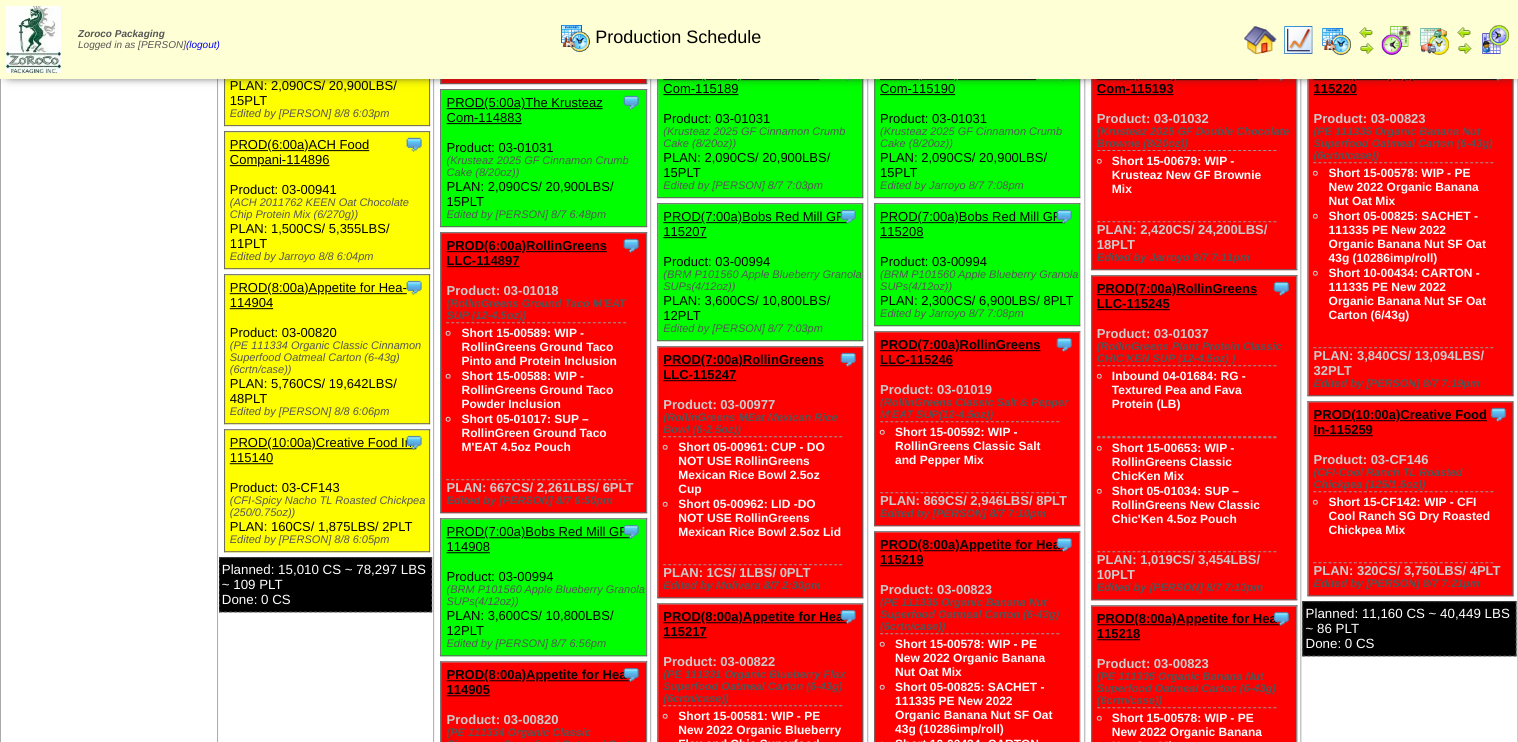 click on "PROD(8:00a)Appetite for Hea-114904" at bounding box center [318, 295] 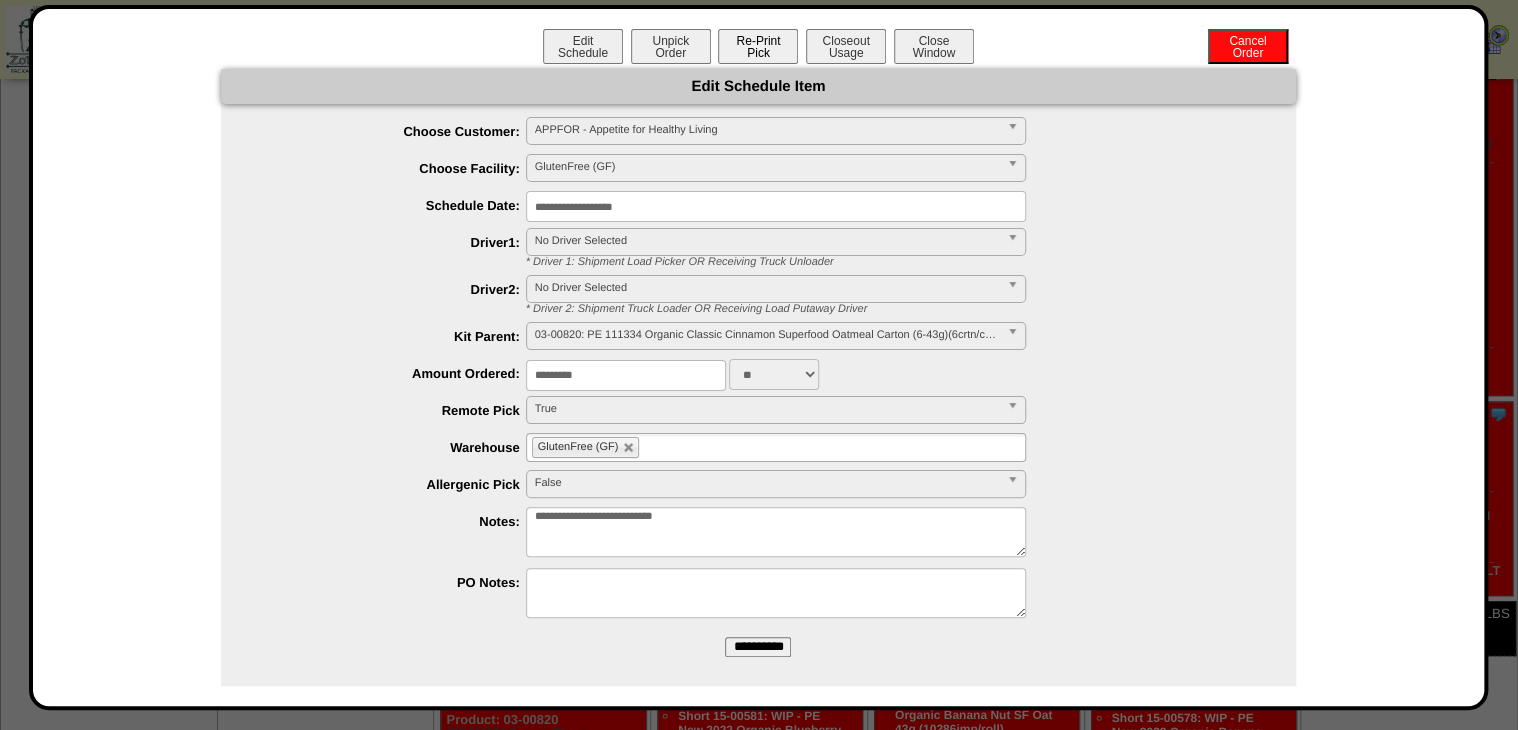 click on "Re-Print Pick" at bounding box center [758, 46] 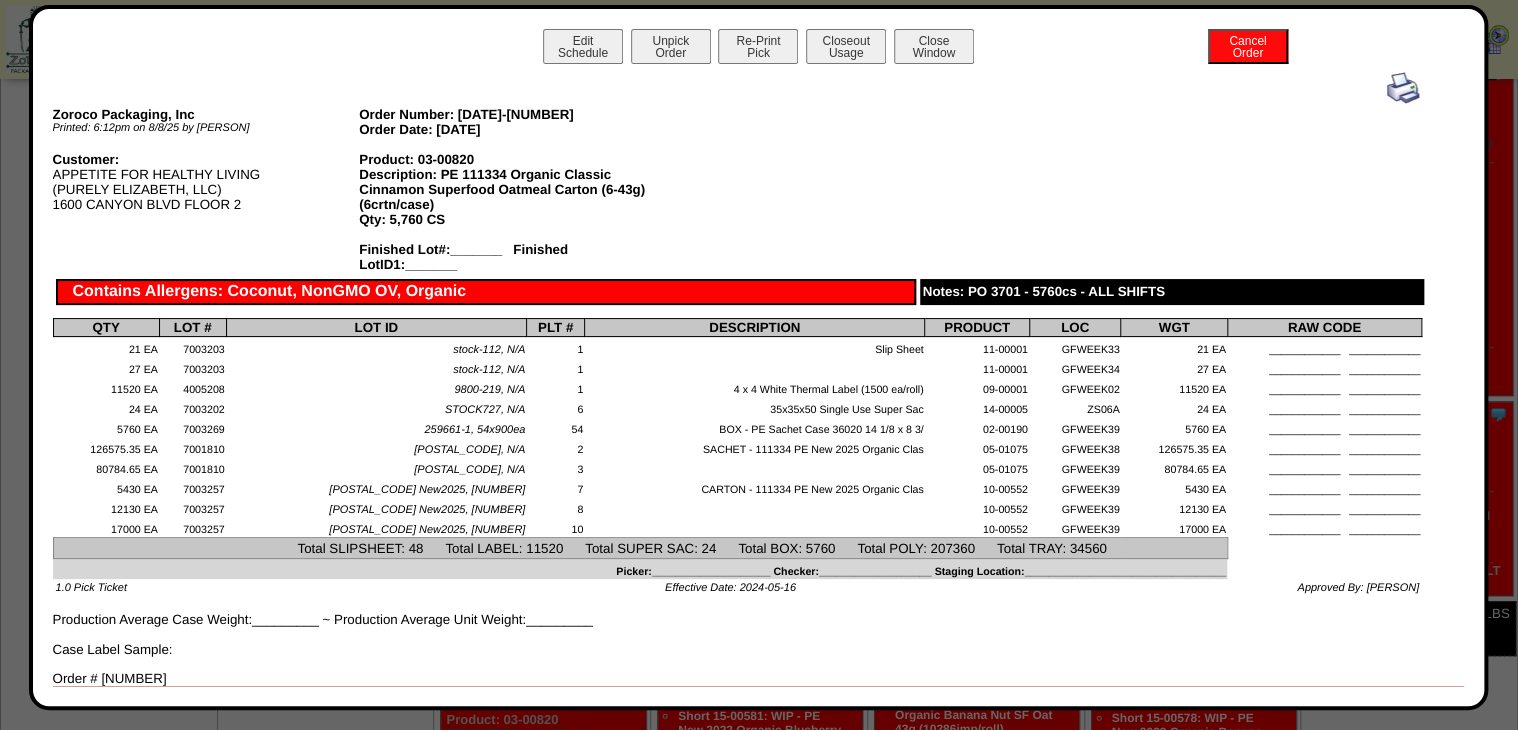 click at bounding box center (1403, 88) 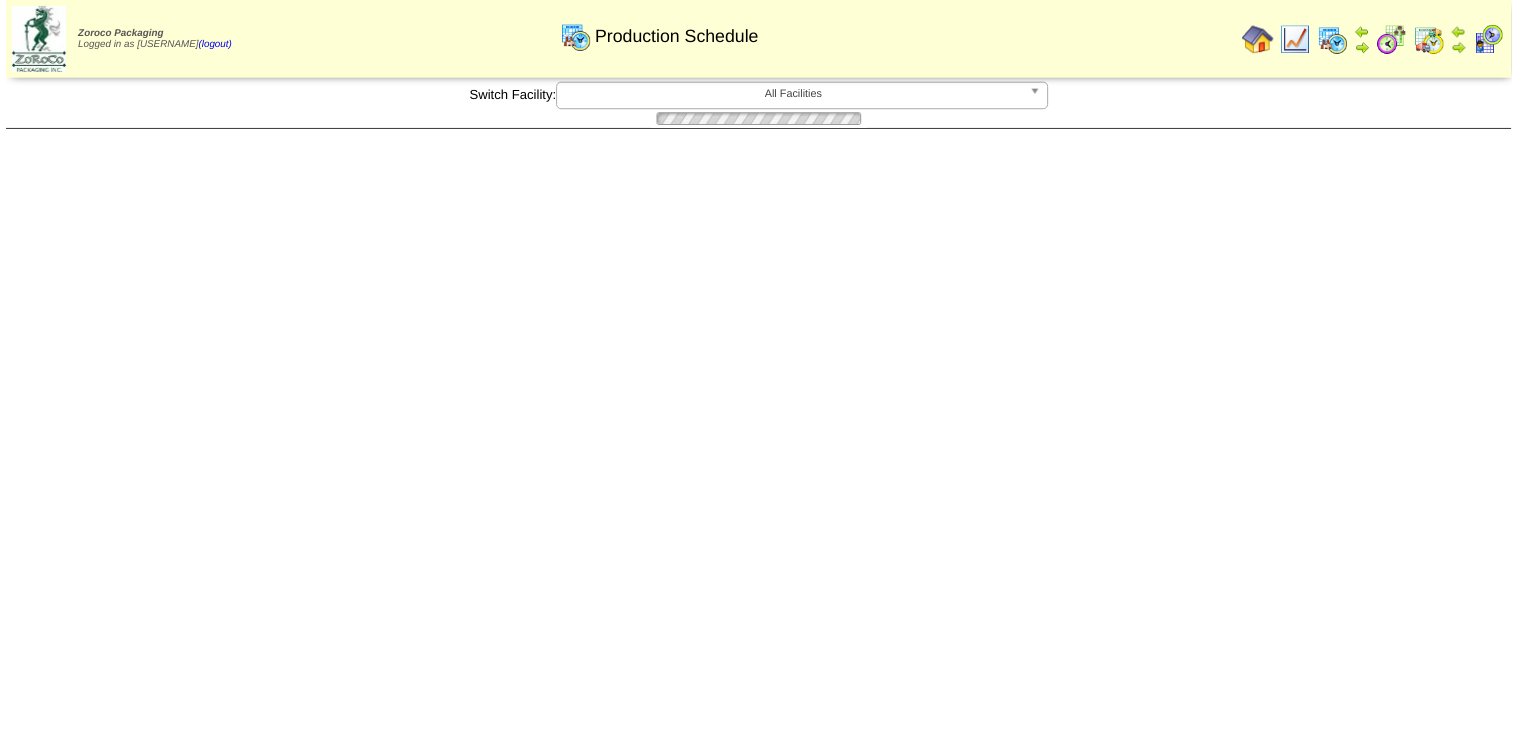 scroll, scrollTop: 320, scrollLeft: 0, axis: vertical 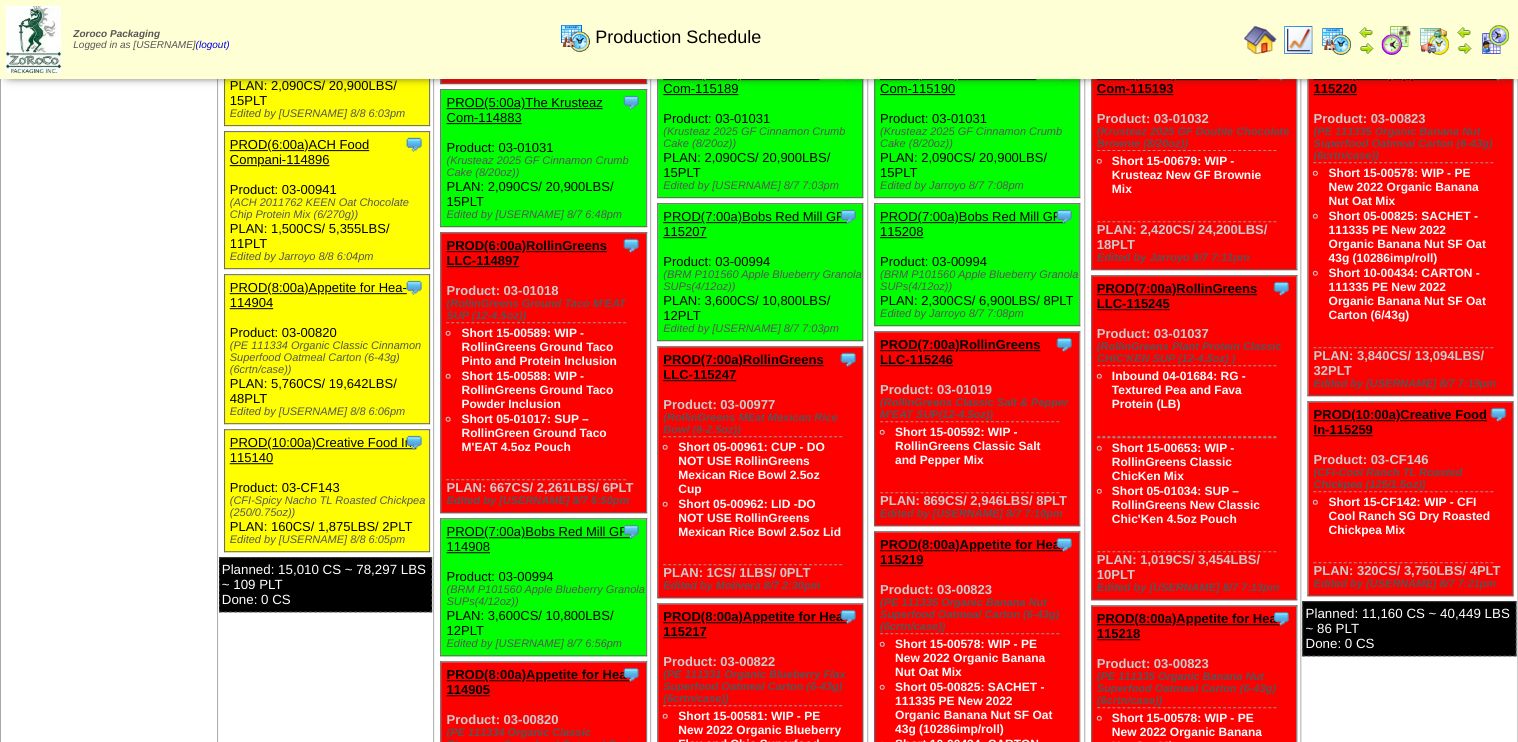 click on "PROD(10:00a)Creative Food In-115140" at bounding box center (323, 450) 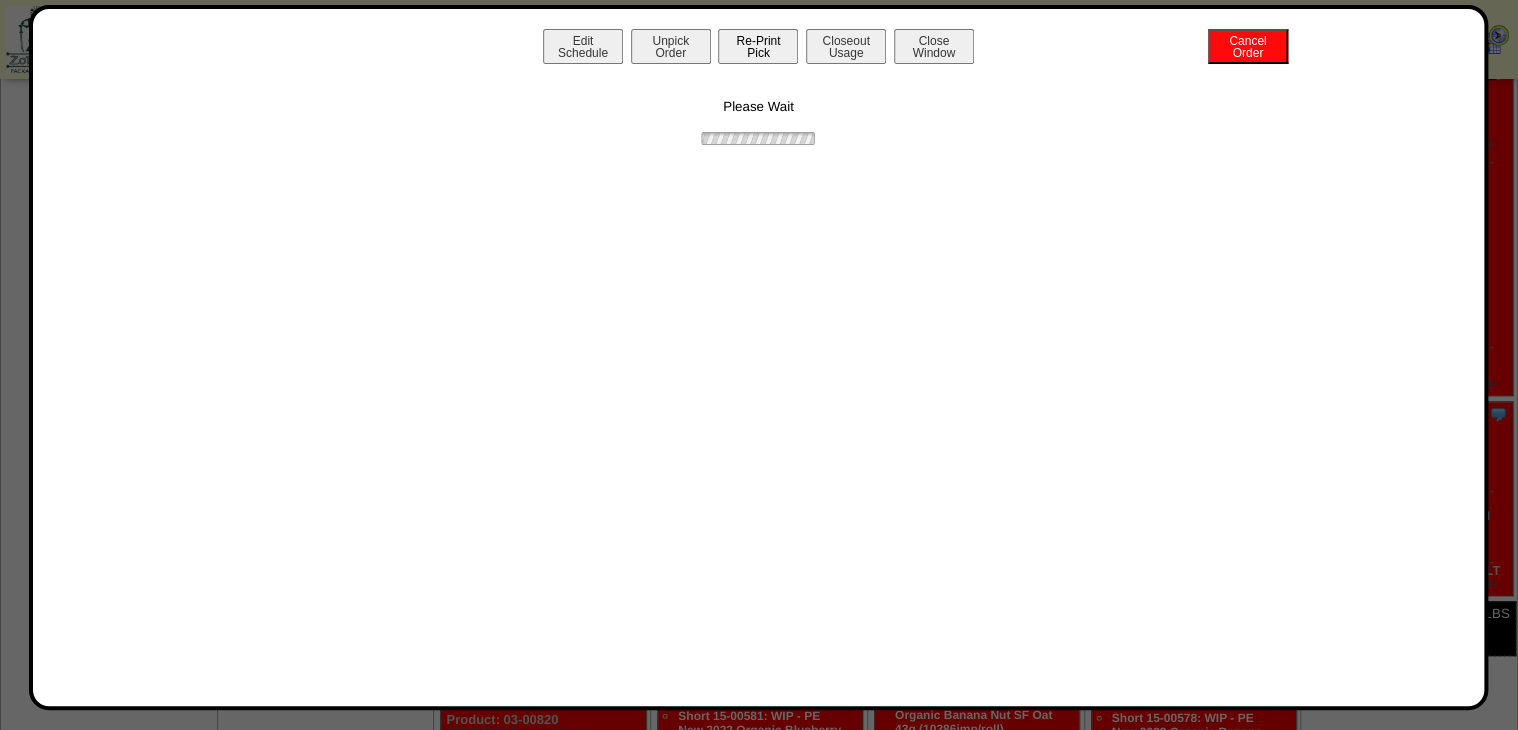 click on "Re-Print Pick" at bounding box center (758, 46) 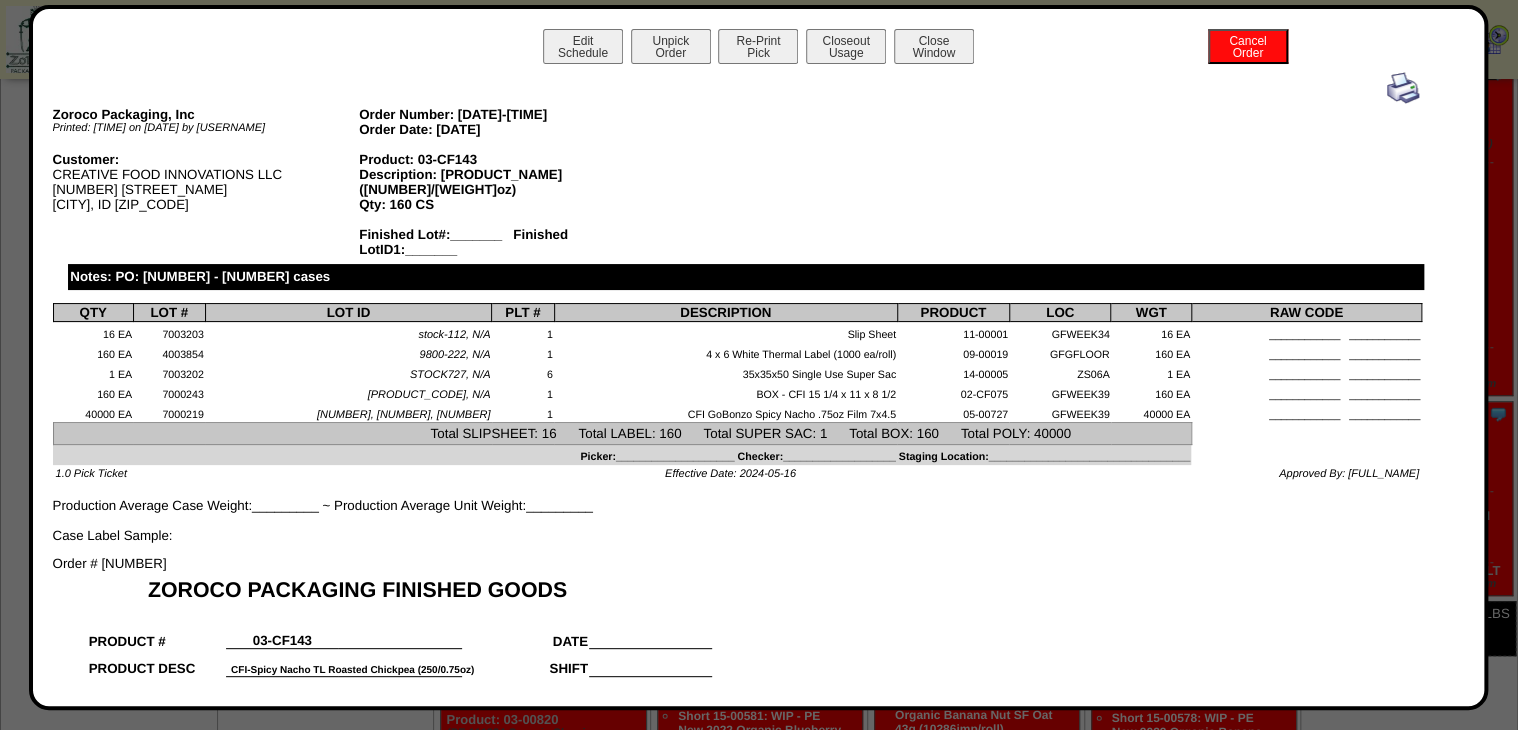 click at bounding box center [1403, 88] 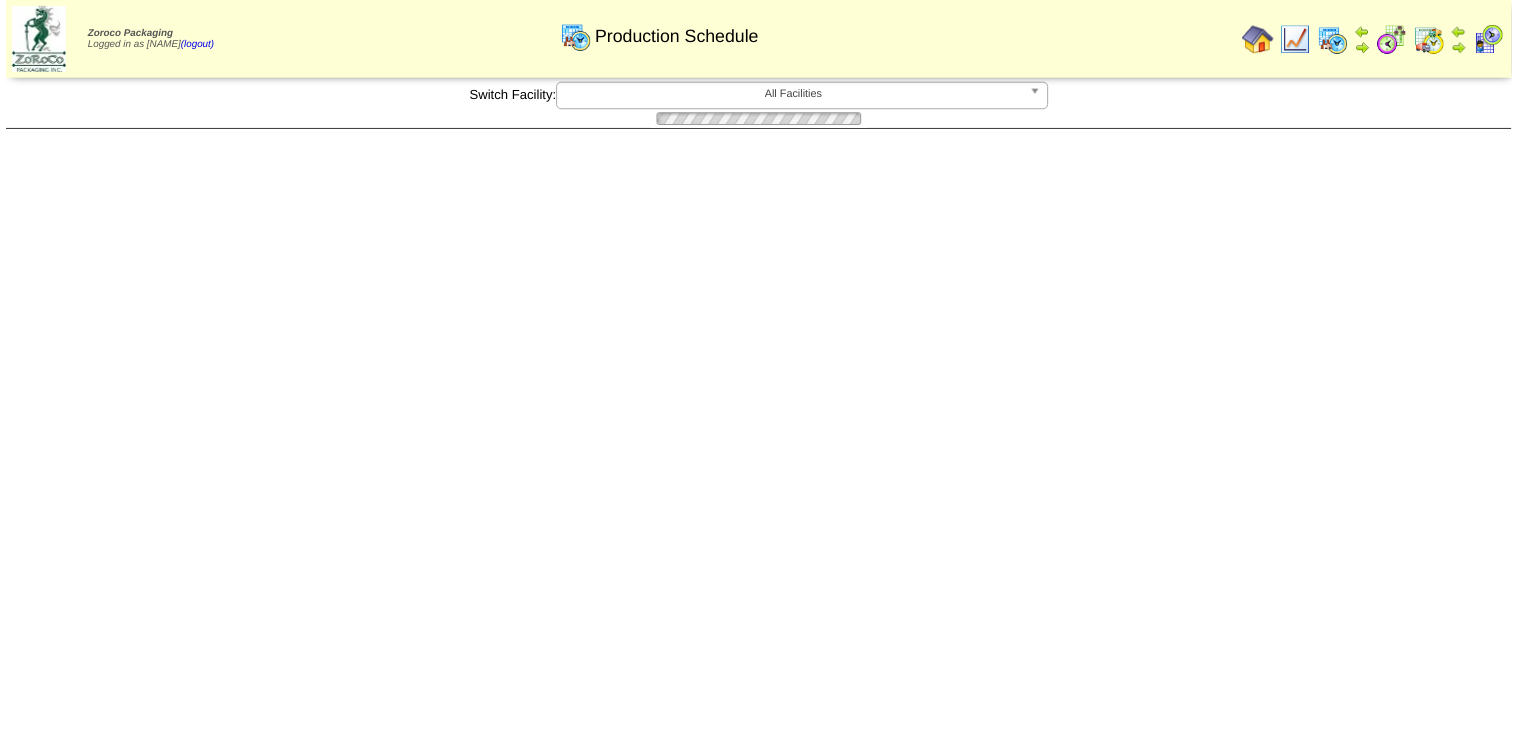 scroll, scrollTop: 320, scrollLeft: 0, axis: vertical 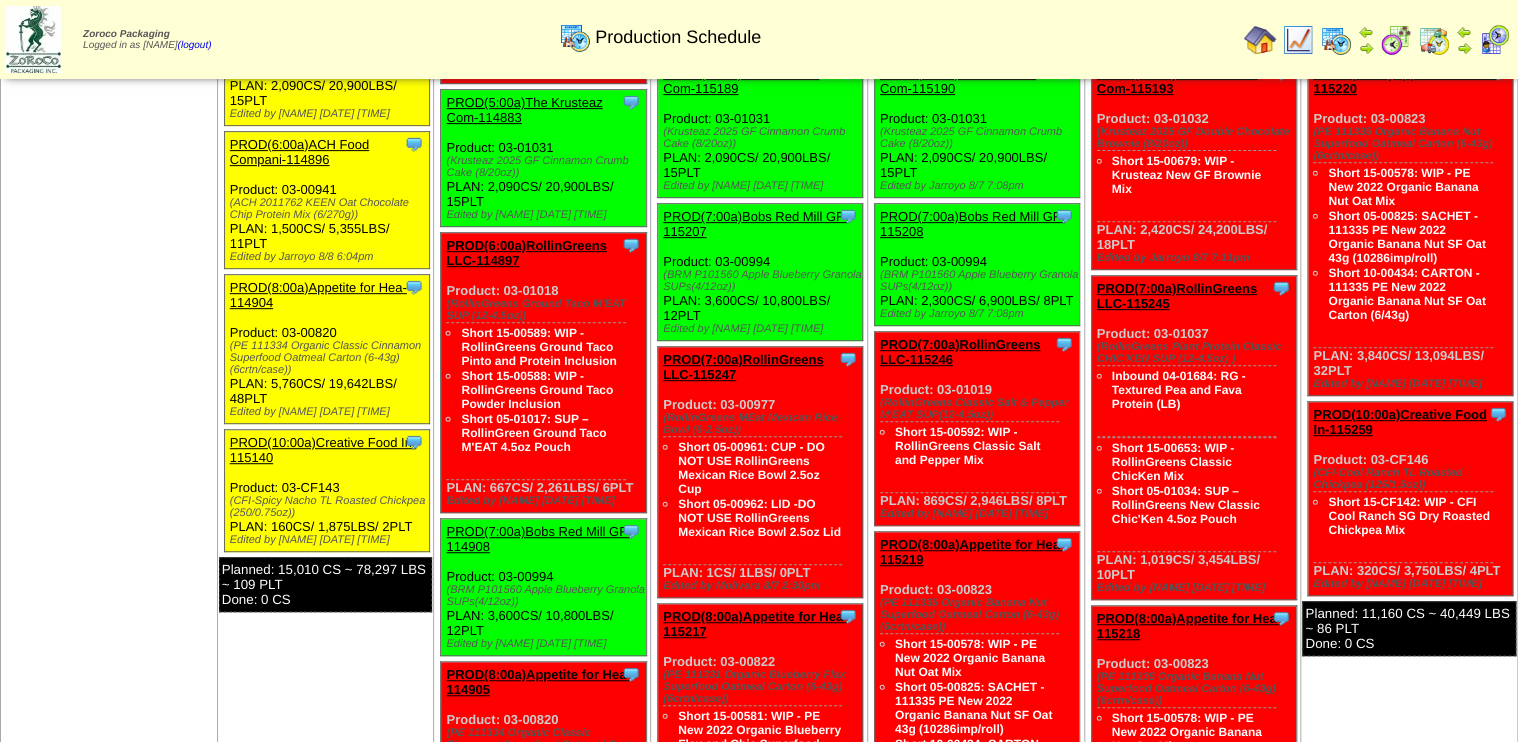 click on "PROD(8:00a)Appetite for Hea-114904" at bounding box center [318, 295] 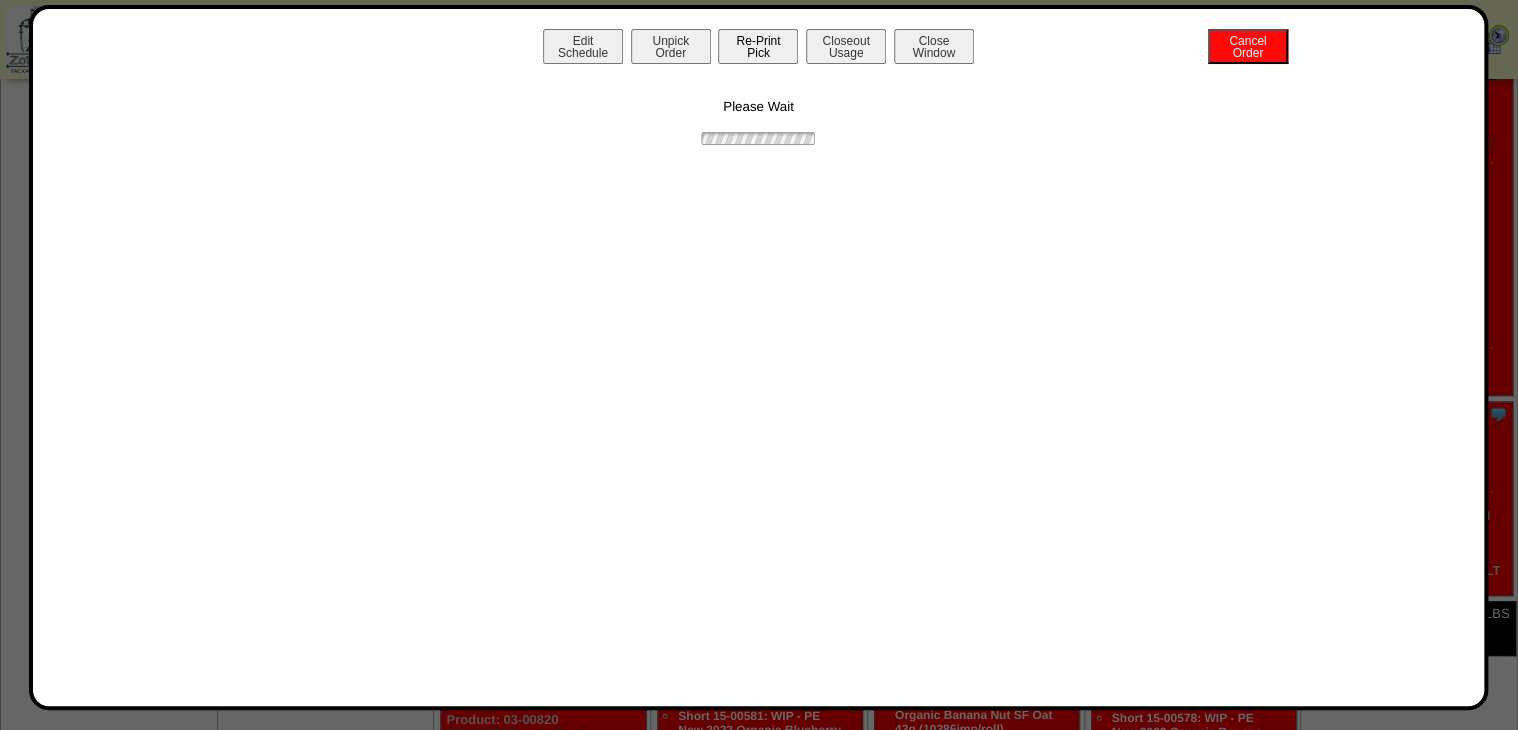 click on "Re-Print Pick" at bounding box center [758, 46] 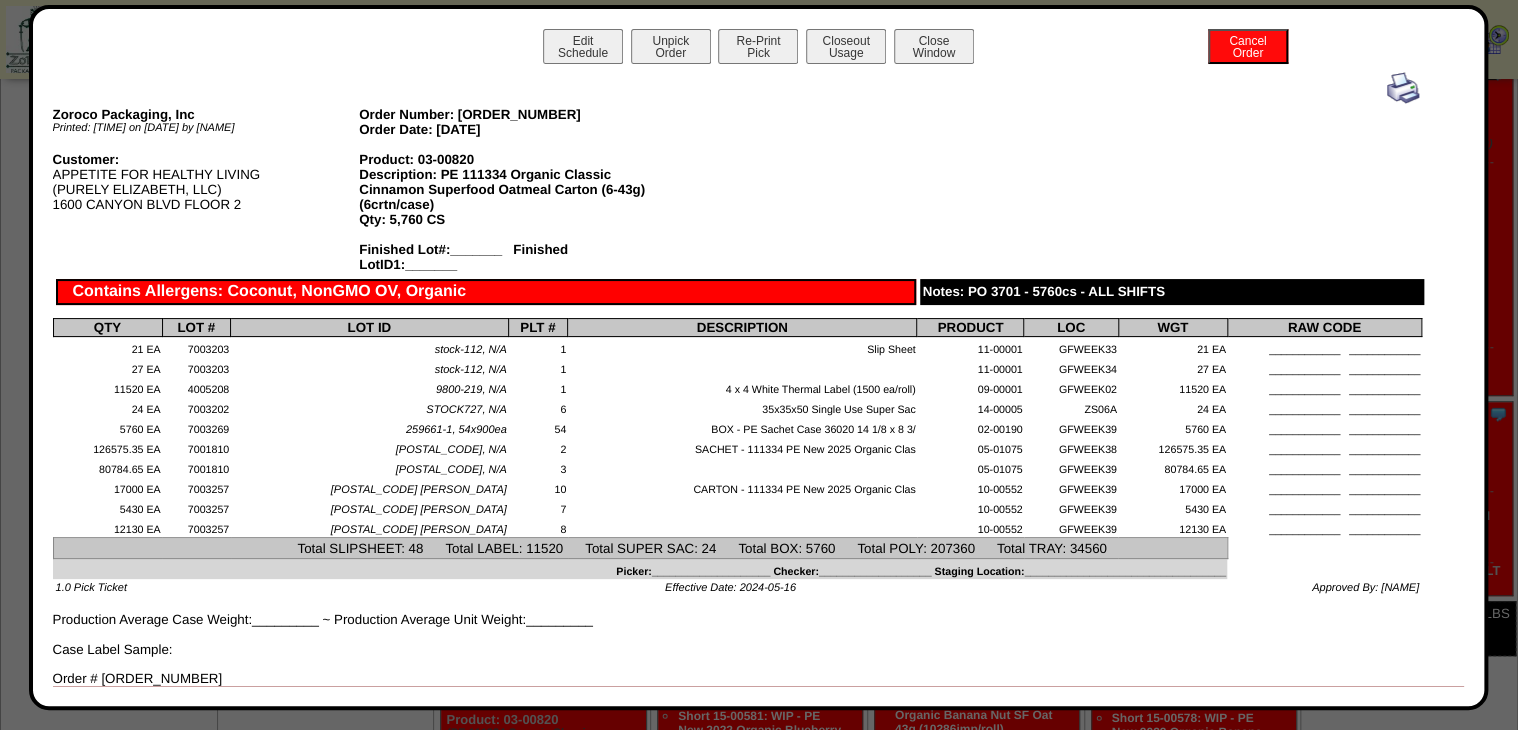 click at bounding box center [1403, 88] 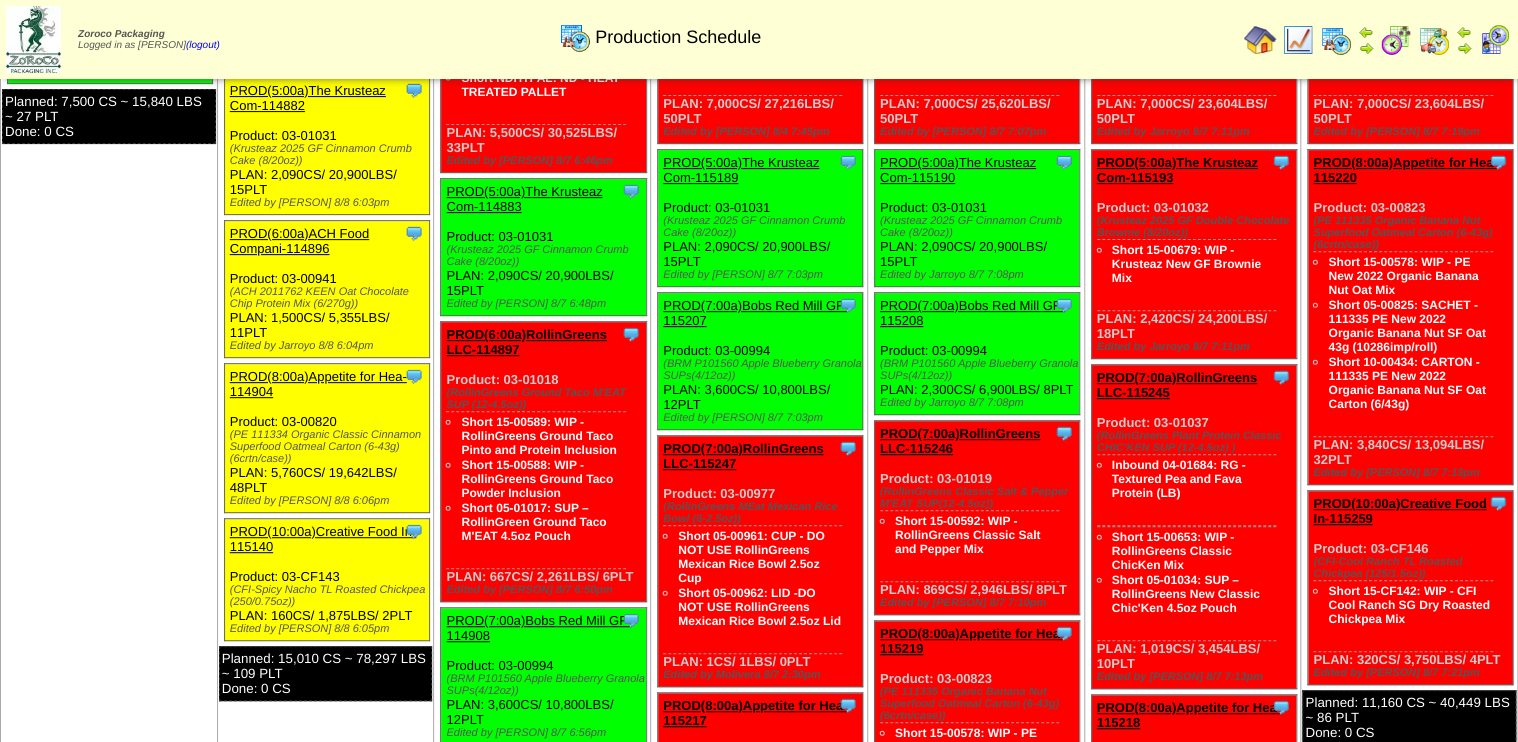 scroll, scrollTop: 0, scrollLeft: 0, axis: both 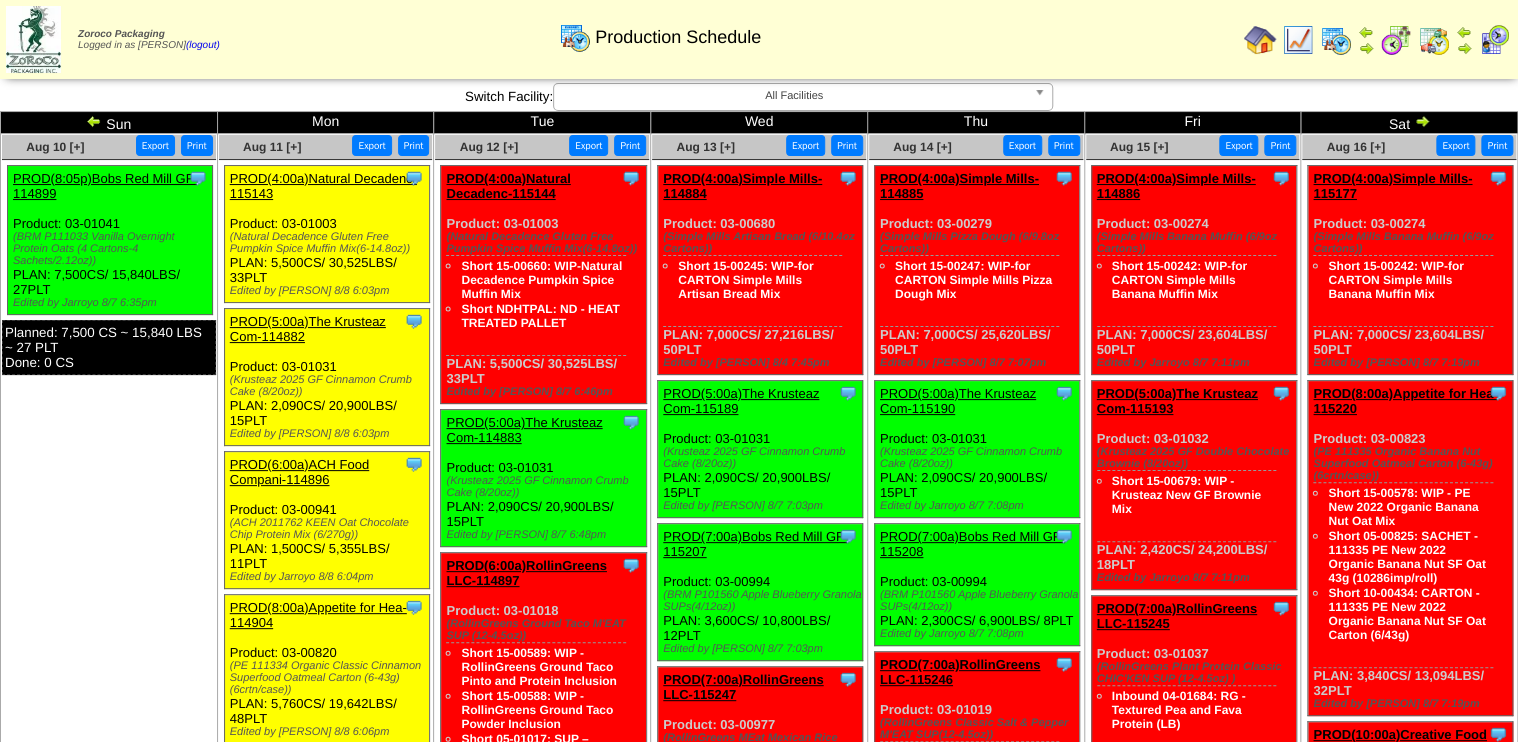 click at bounding box center (94, 121) 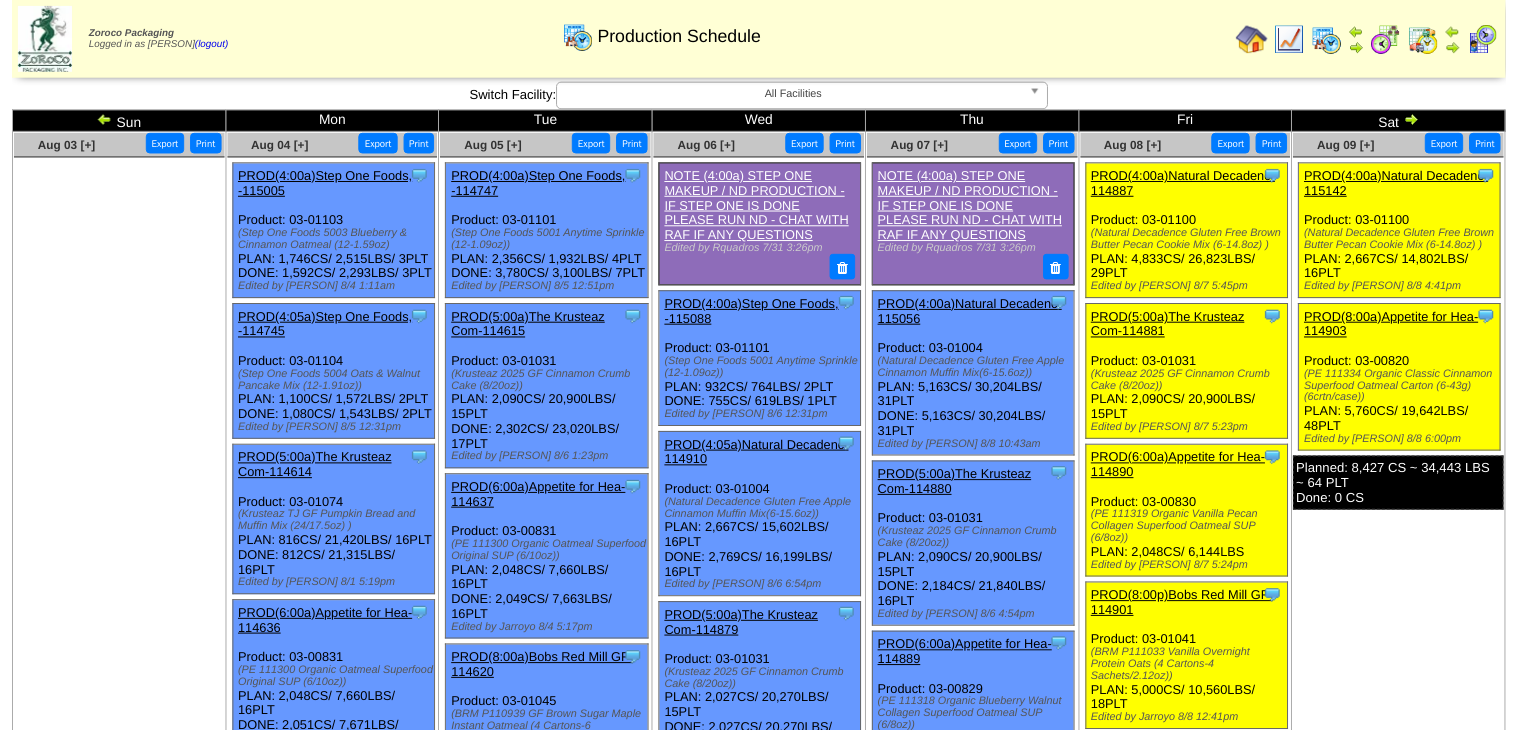 scroll, scrollTop: 0, scrollLeft: 0, axis: both 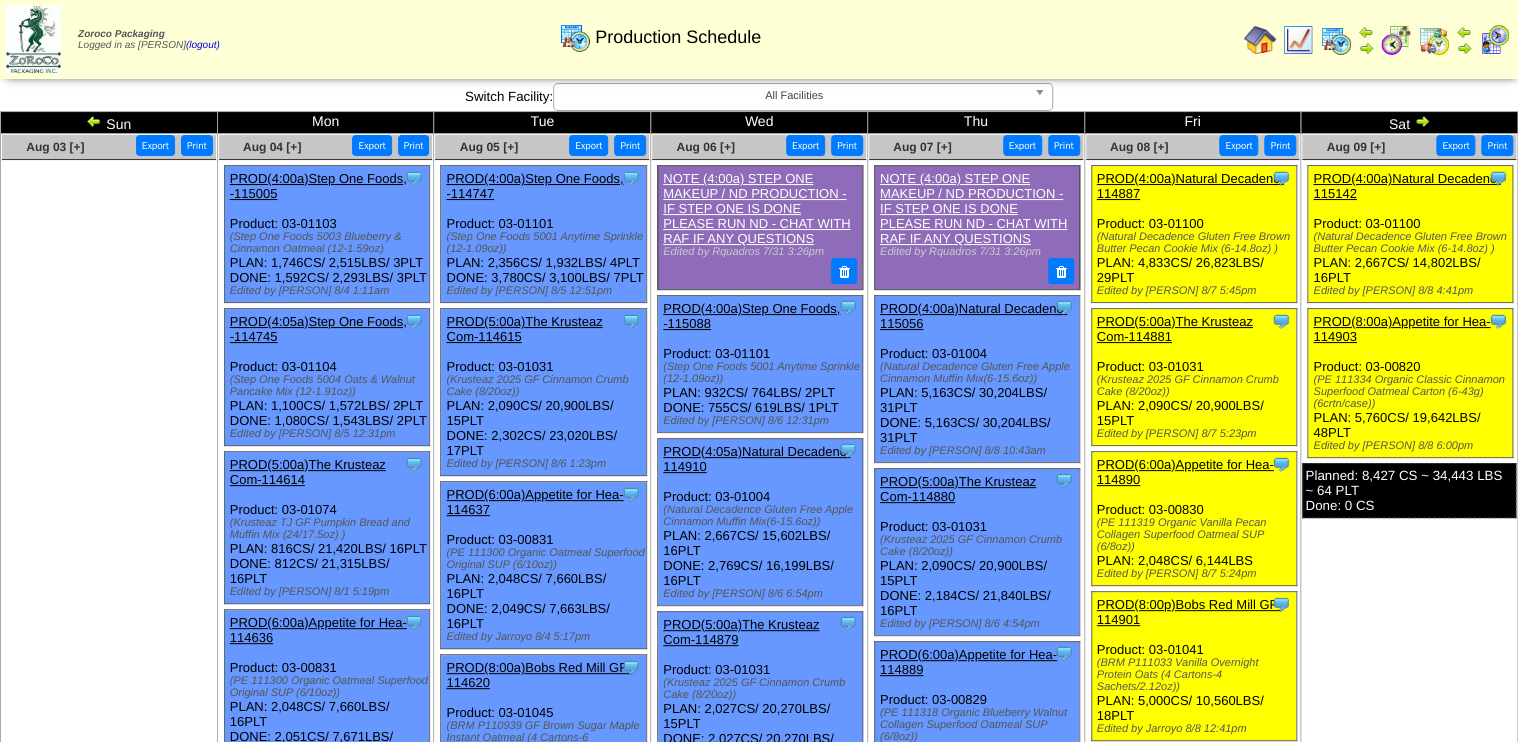 click on "PROD(8:00a)Appetite for Hea-114903" at bounding box center (1401, 329) 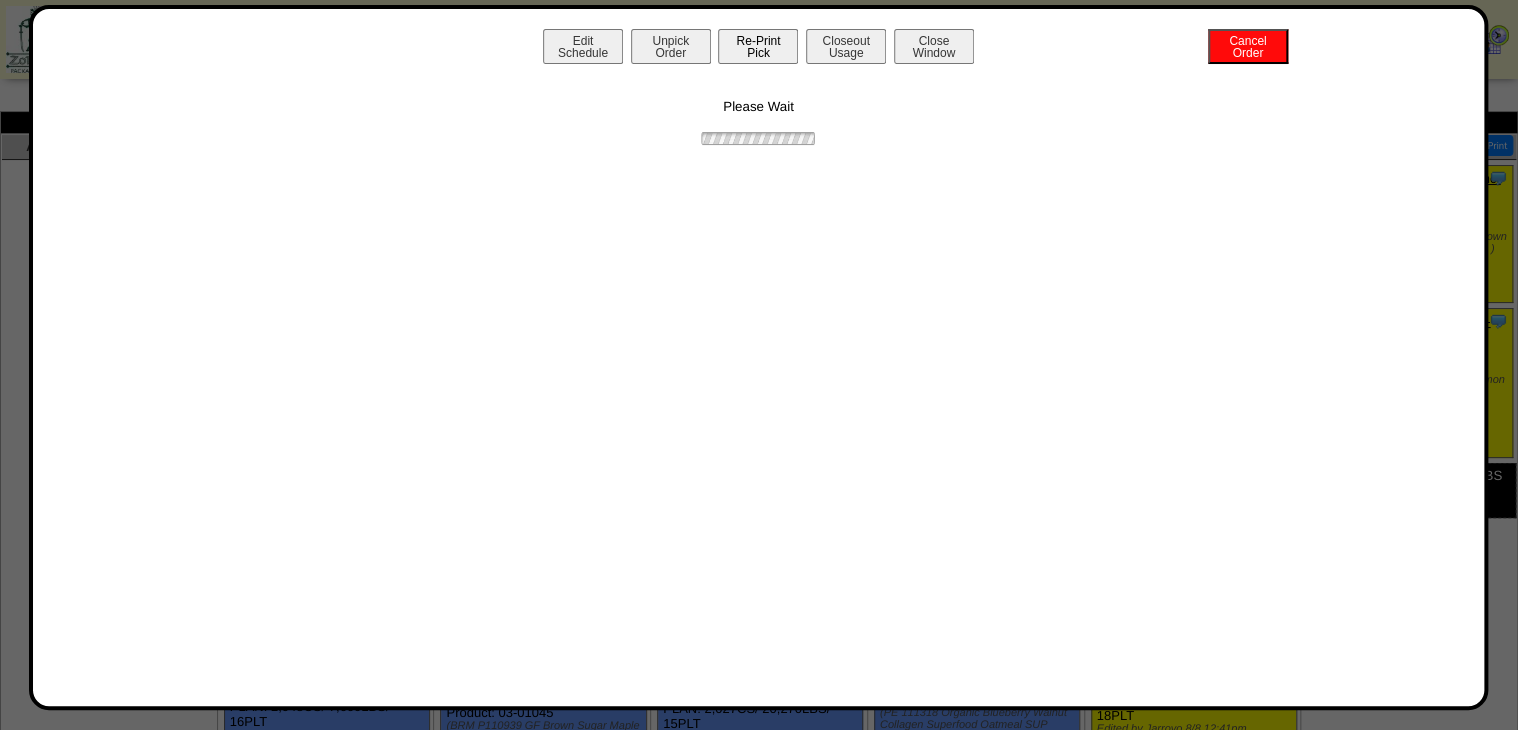 click on "Re-Print Pick" at bounding box center [758, 46] 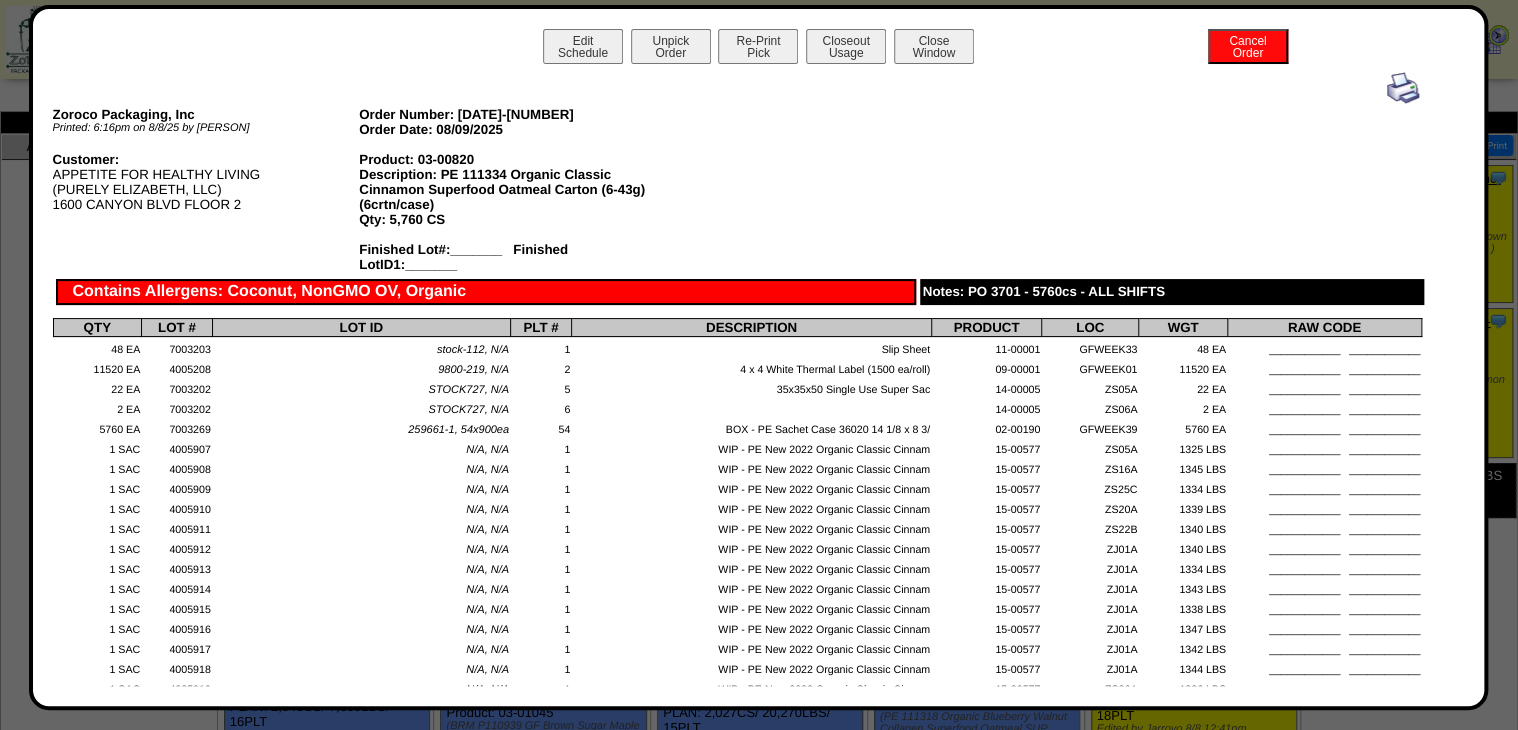 click at bounding box center [1403, 88] 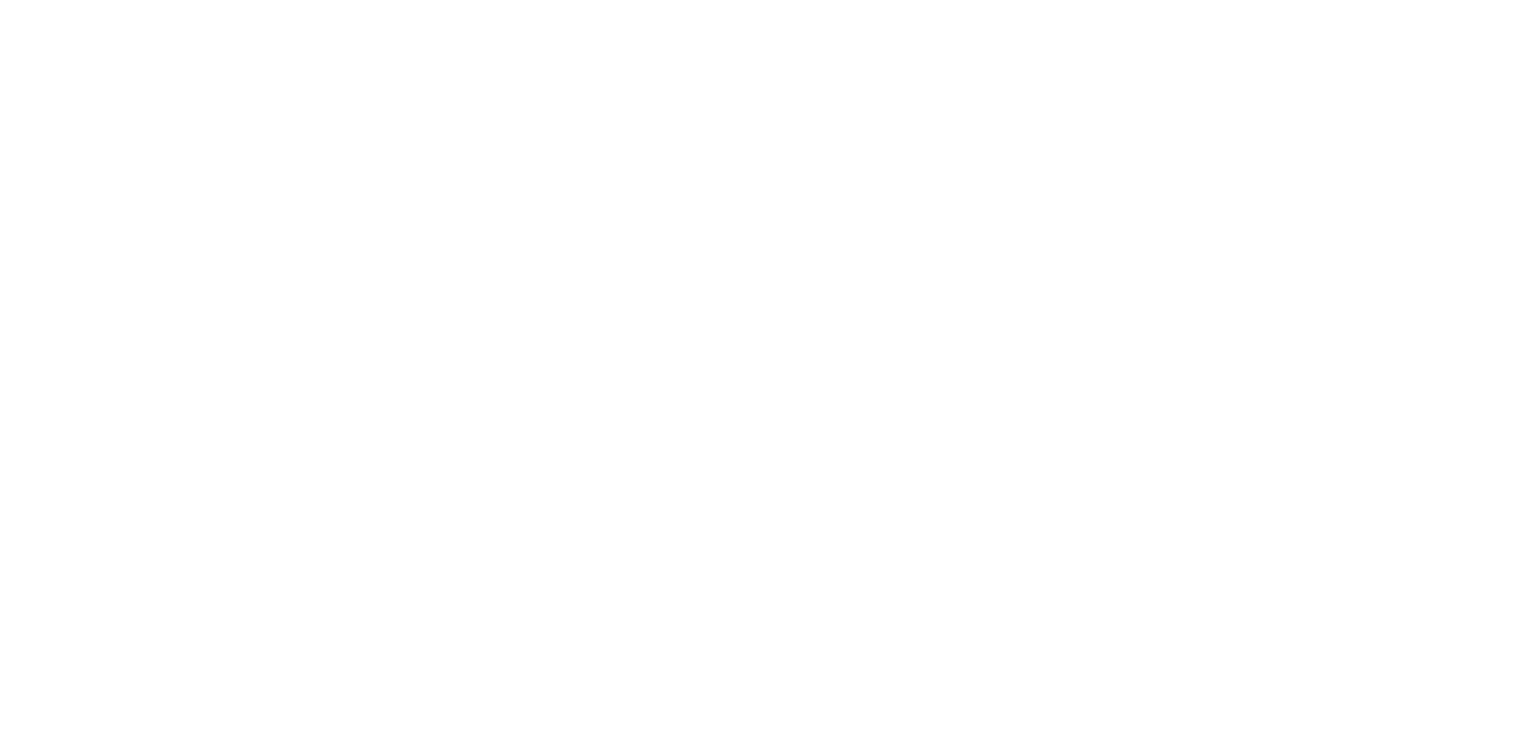 scroll, scrollTop: 0, scrollLeft: 0, axis: both 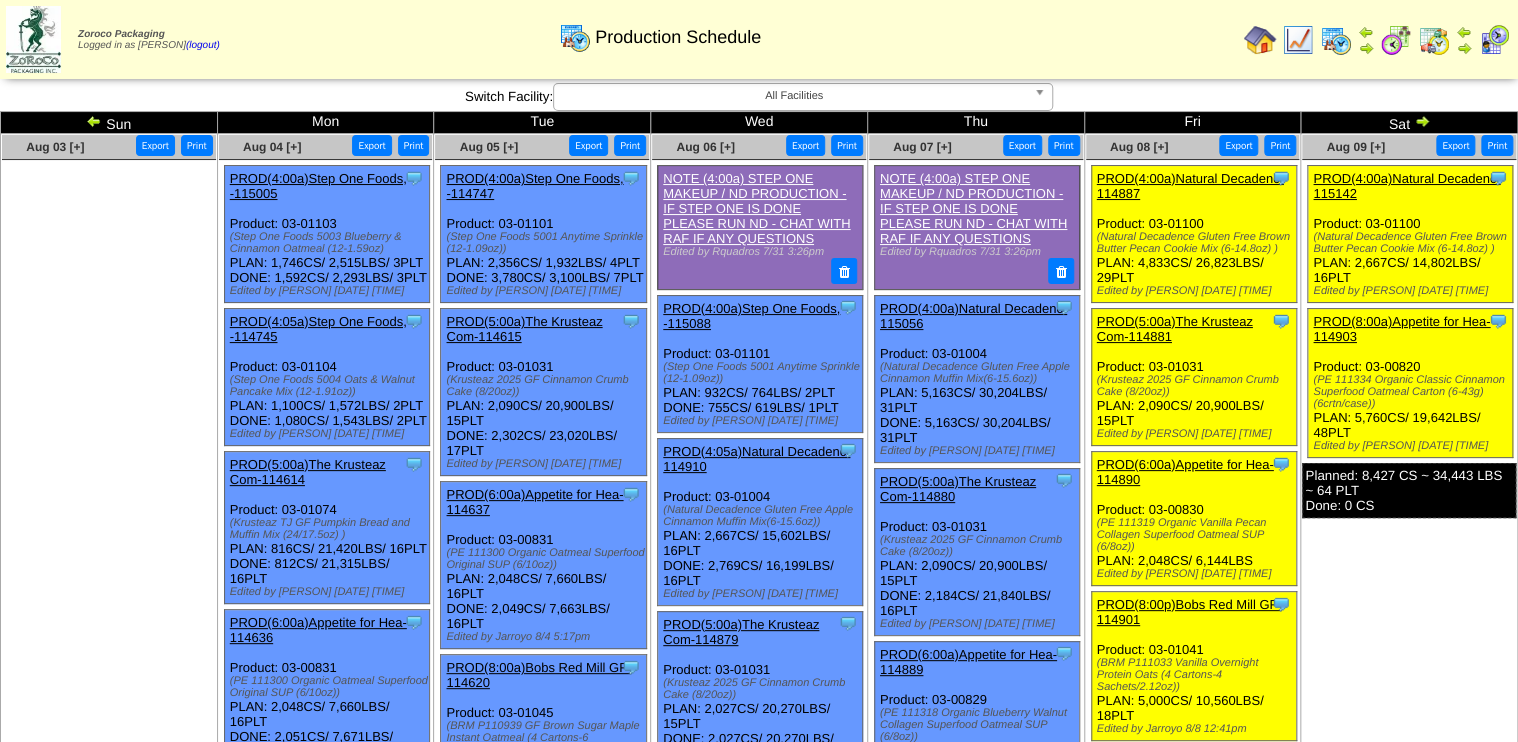 click on "PROD(4:00a)Natural Decadenc-115142" at bounding box center [1406, 186] 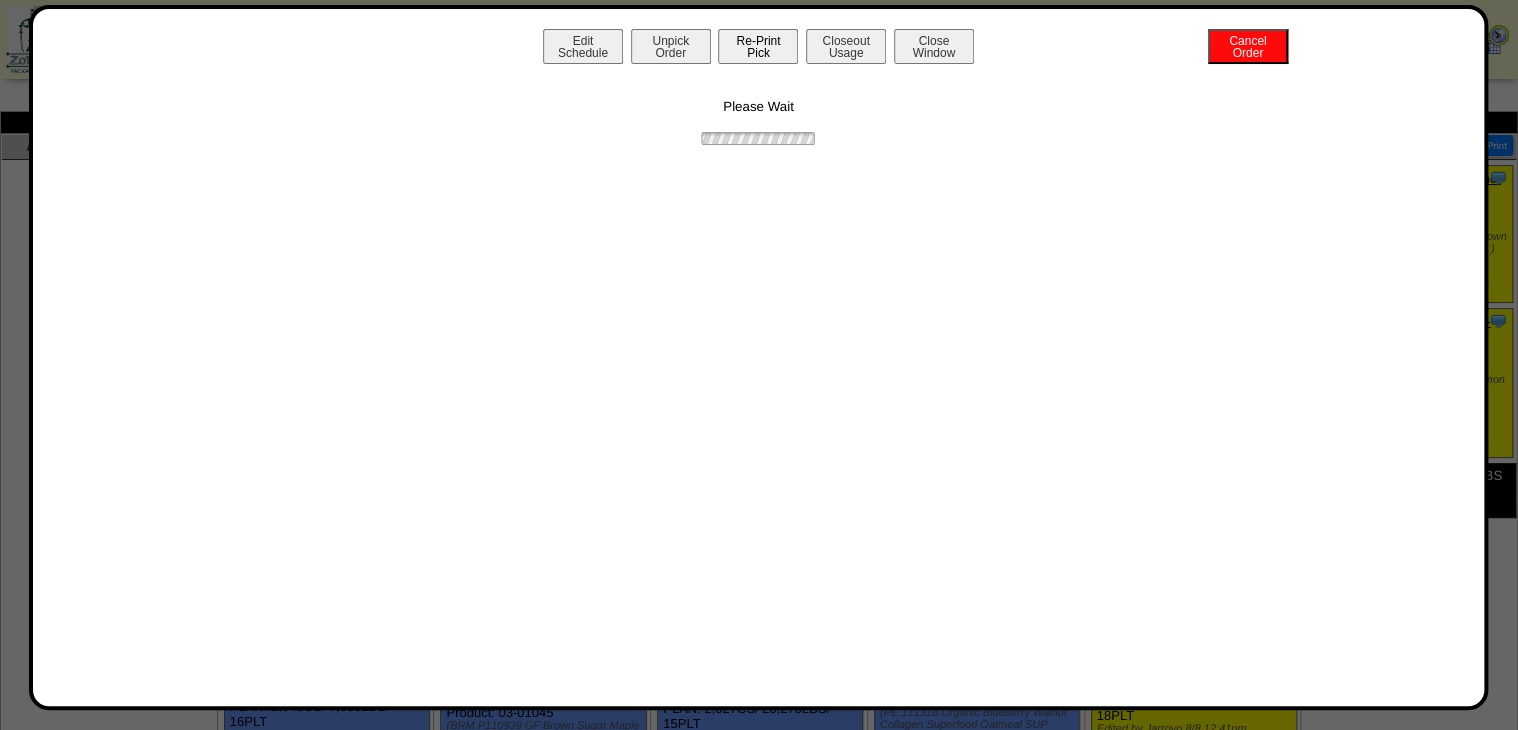 click on "Re-Print Pick" at bounding box center [758, 46] 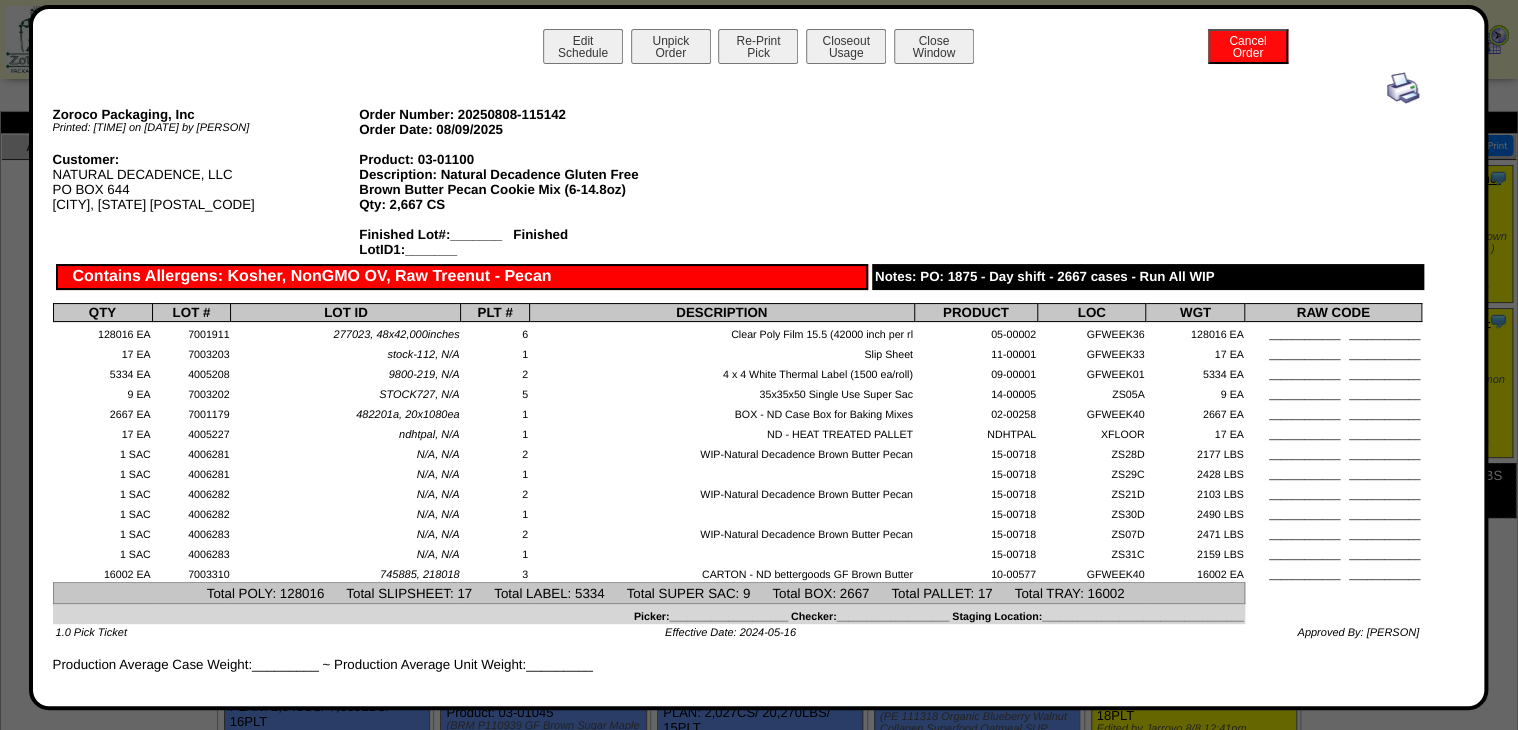 click at bounding box center (1403, 88) 